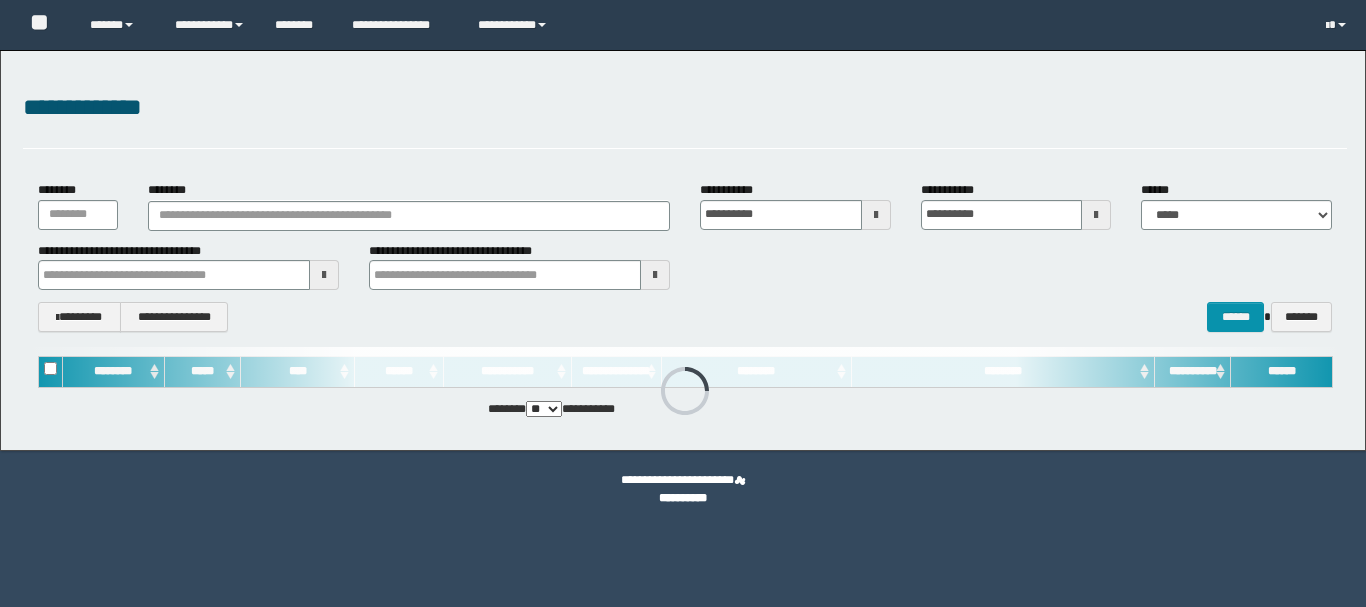 scroll, scrollTop: 0, scrollLeft: 0, axis: both 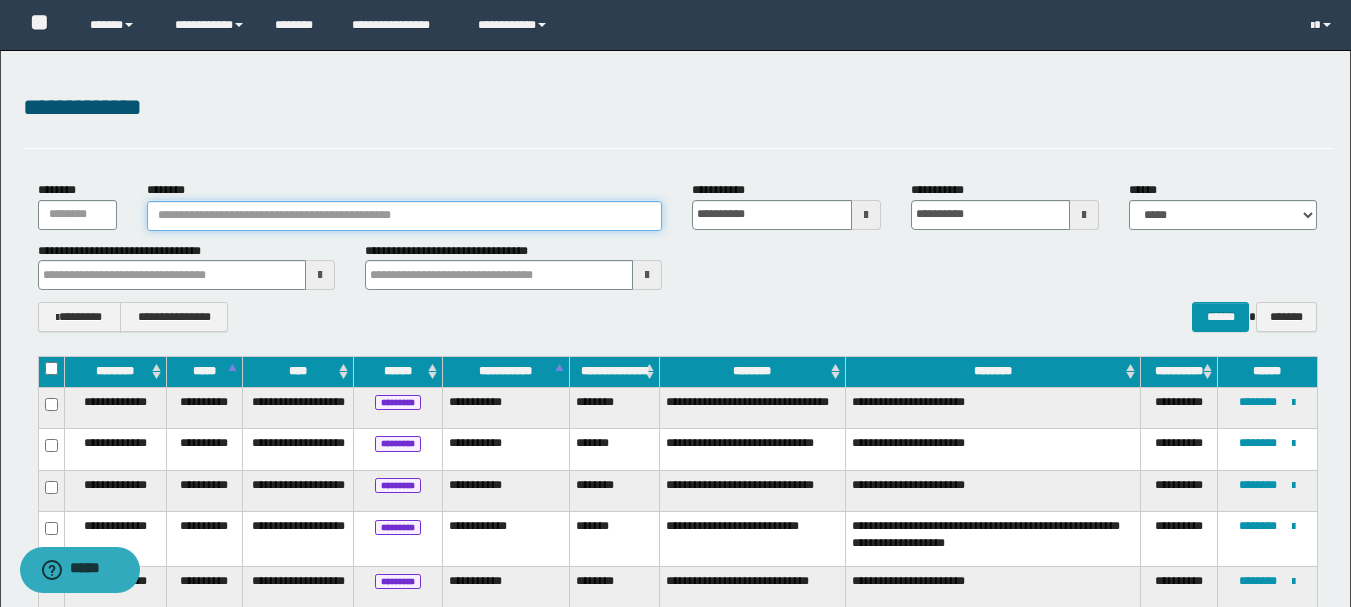 click on "********" at bounding box center (405, 216) 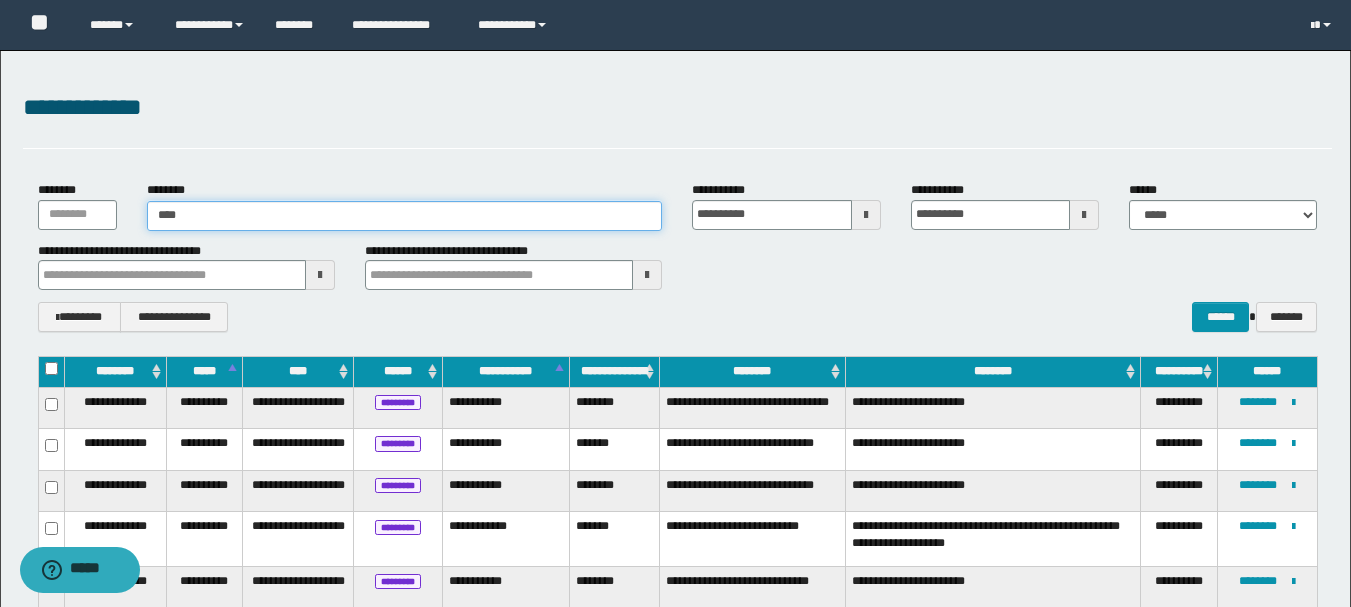 type on "*****" 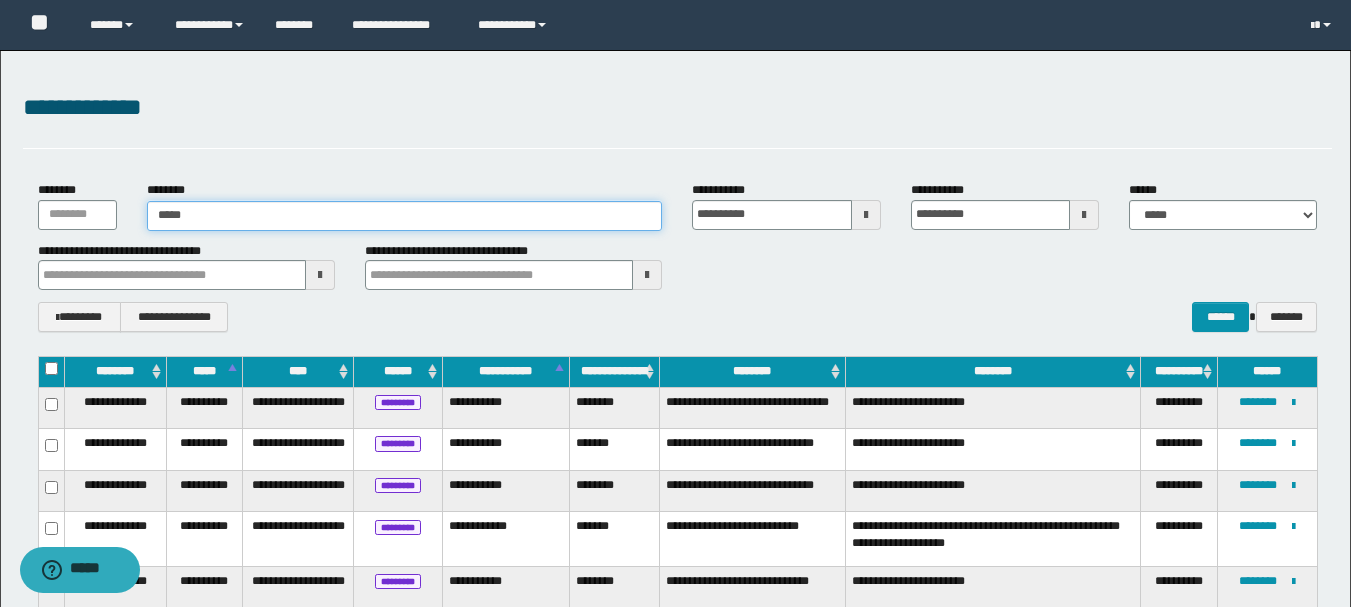type on "*****" 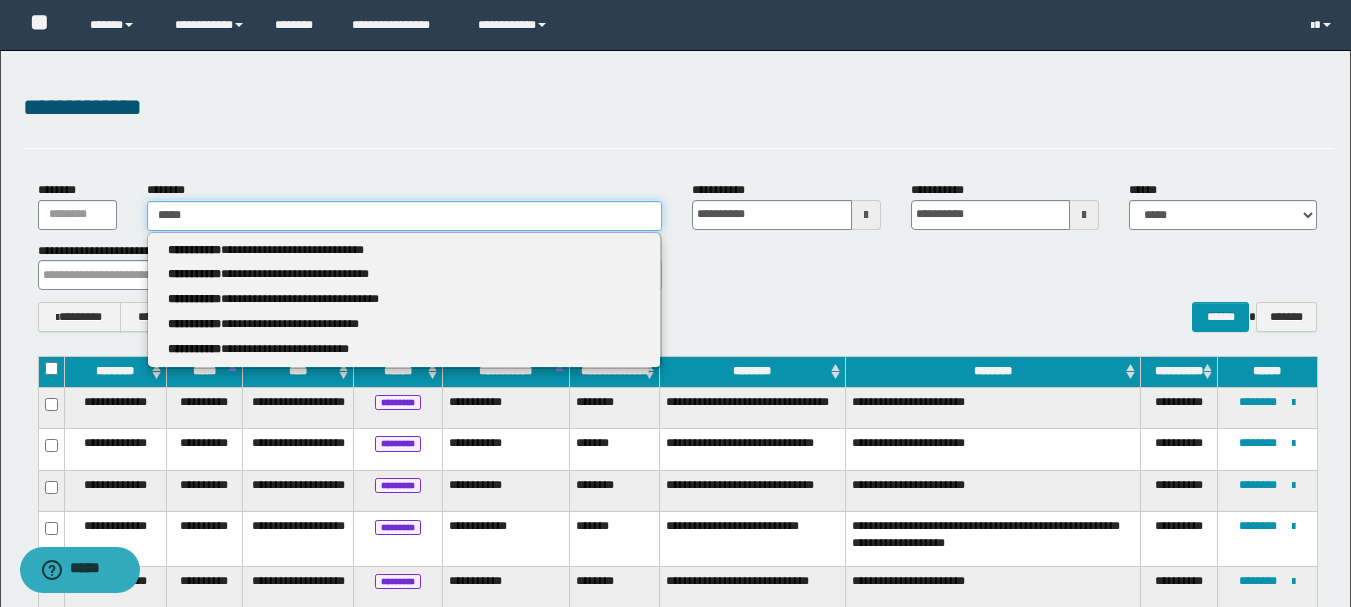 type 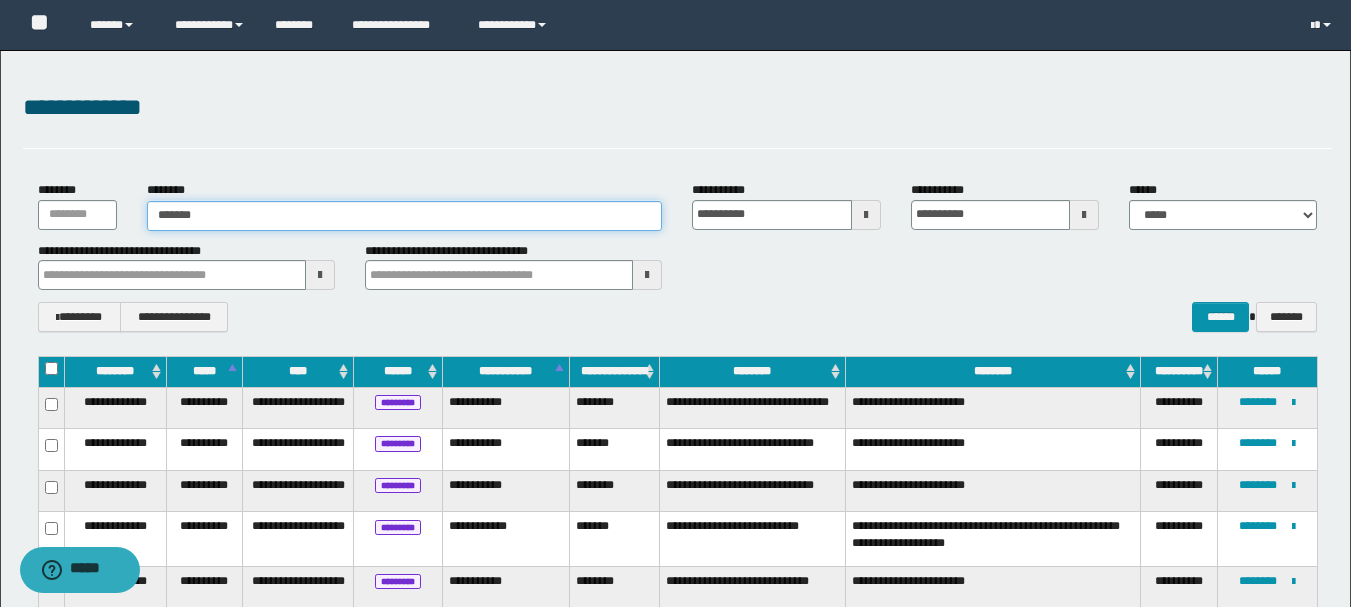 type on "********" 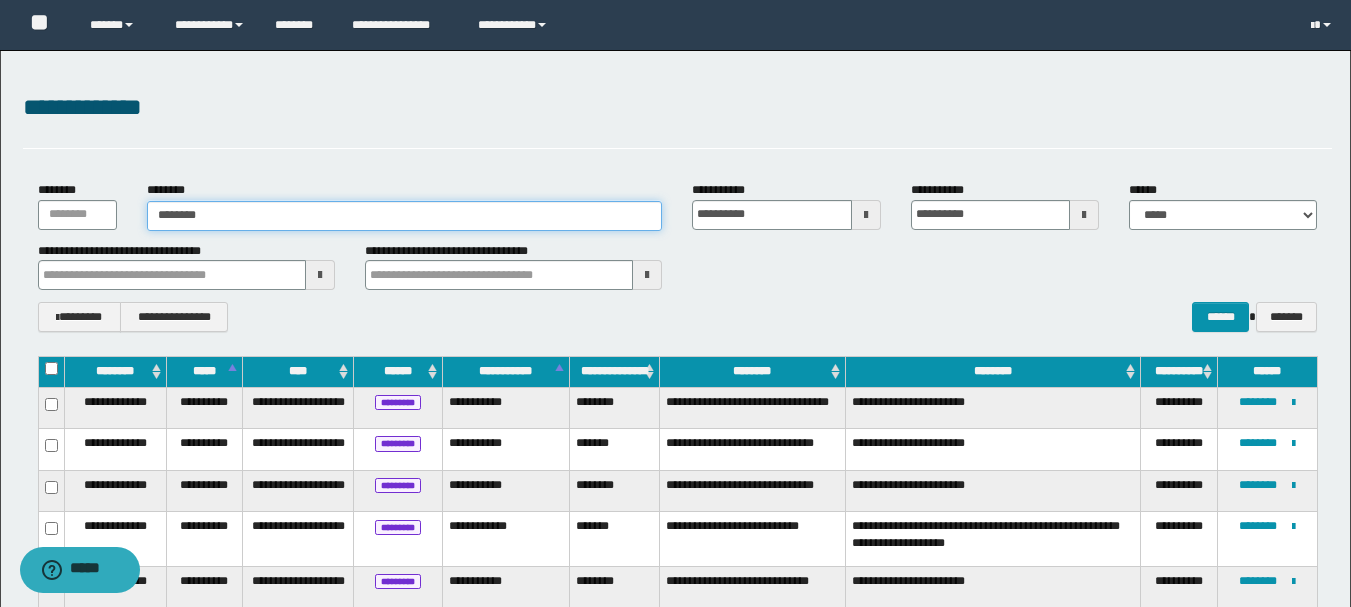 type on "********" 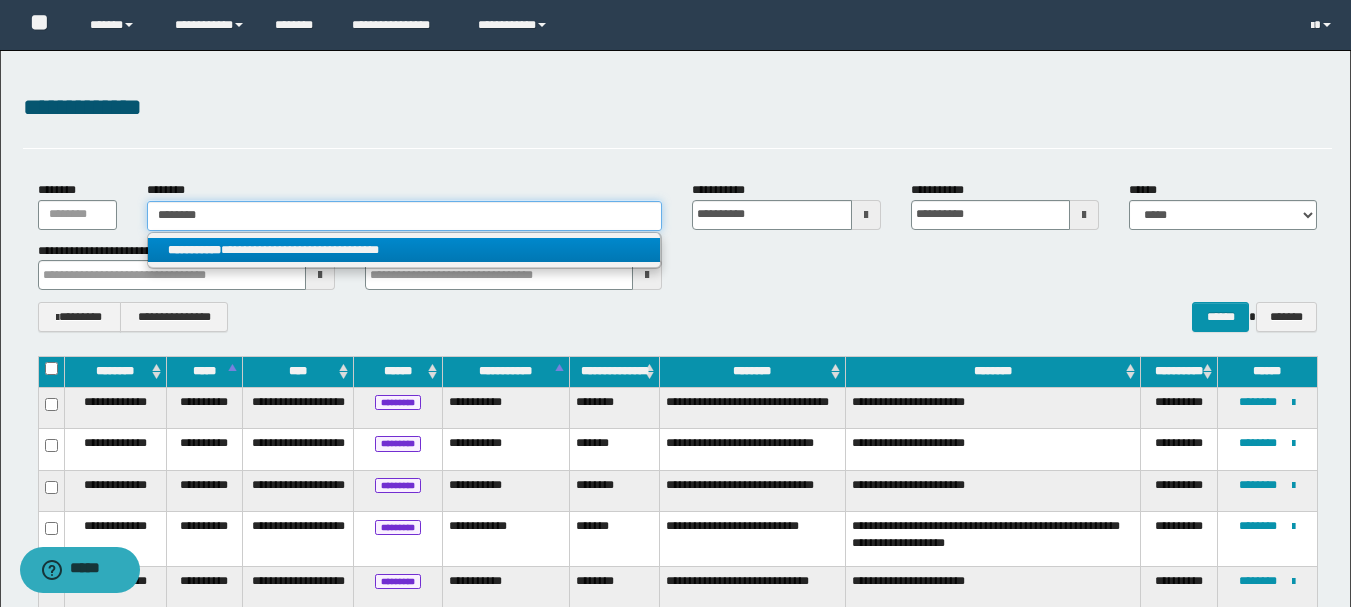 type on "********" 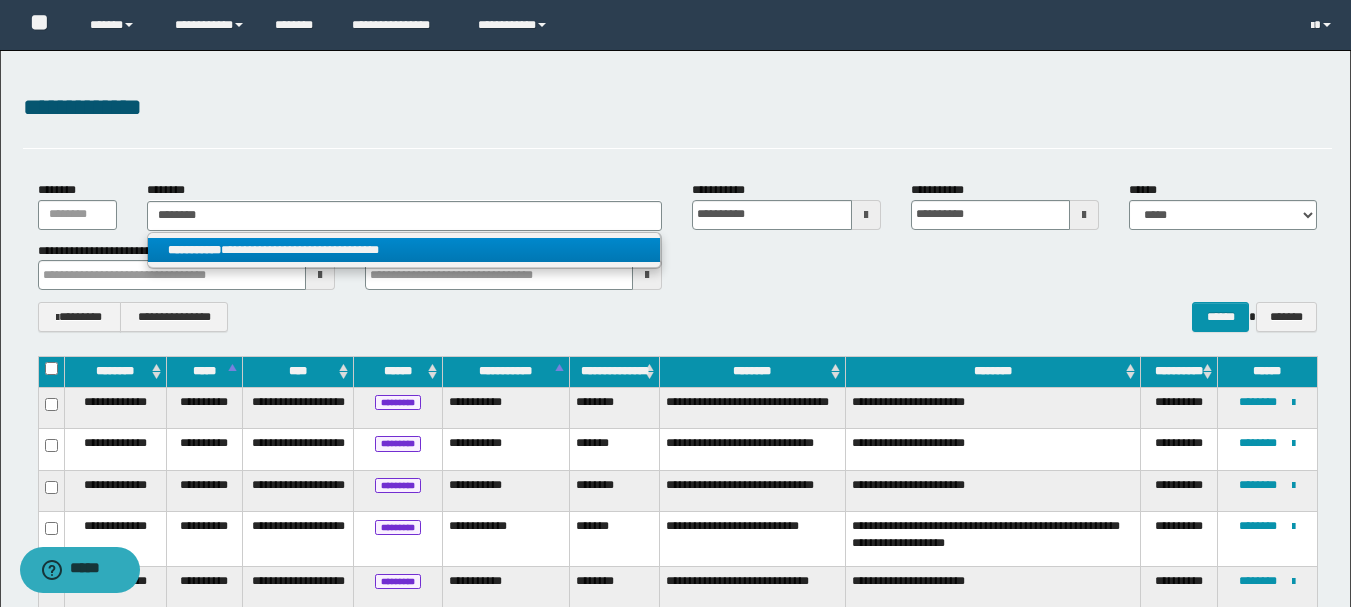 click on "**********" at bounding box center (404, 250) 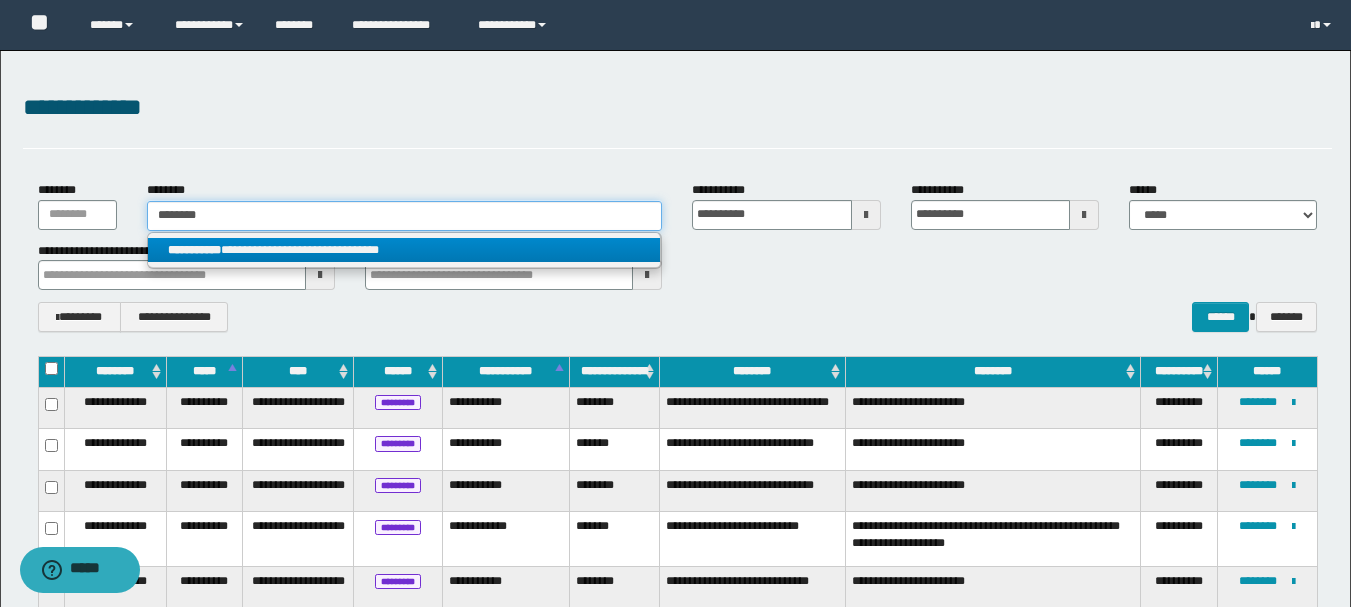 type 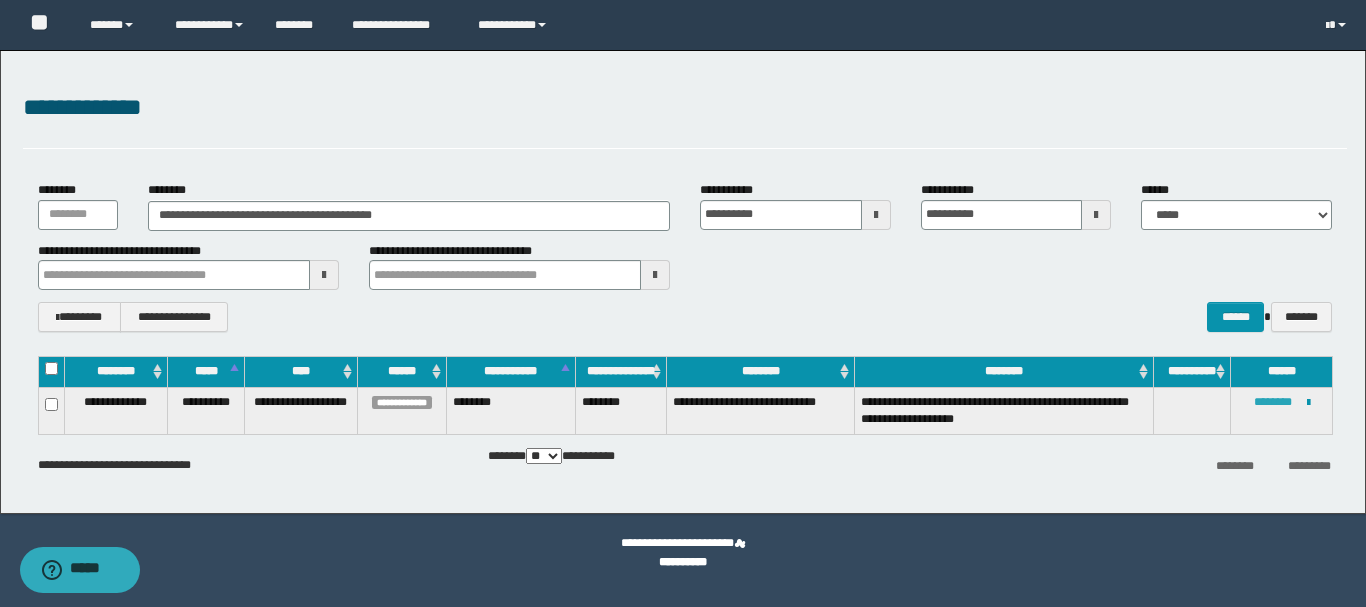 click on "********" at bounding box center [1273, 402] 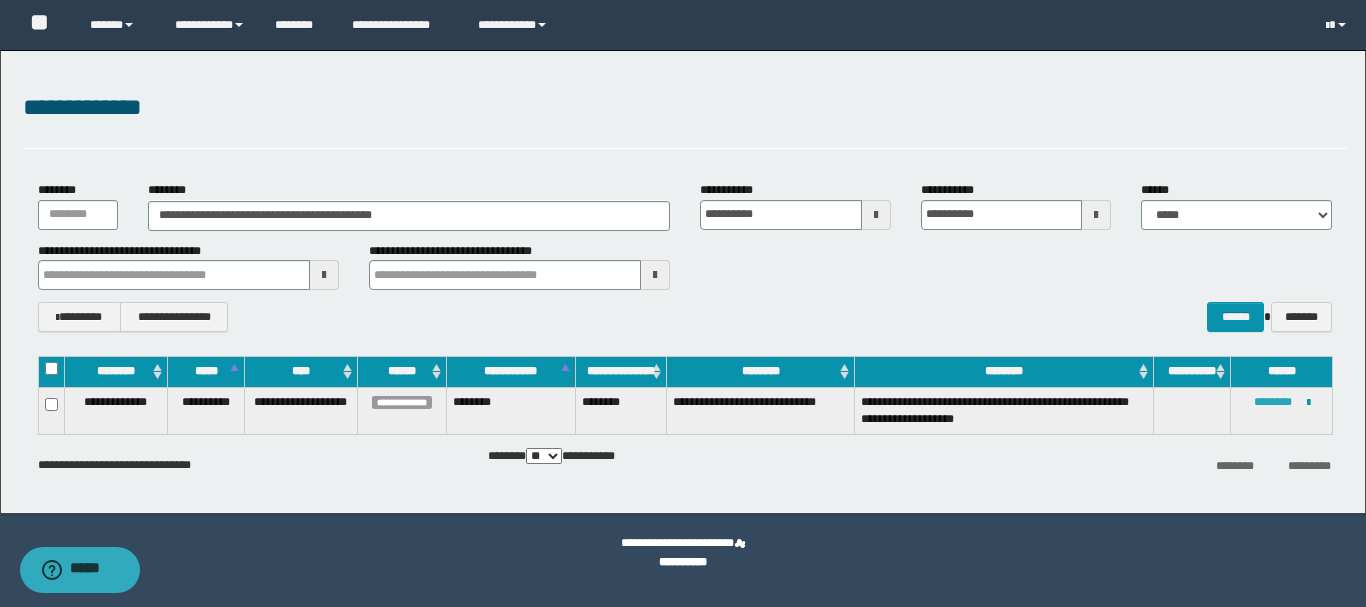 click on "********" at bounding box center (1273, 402) 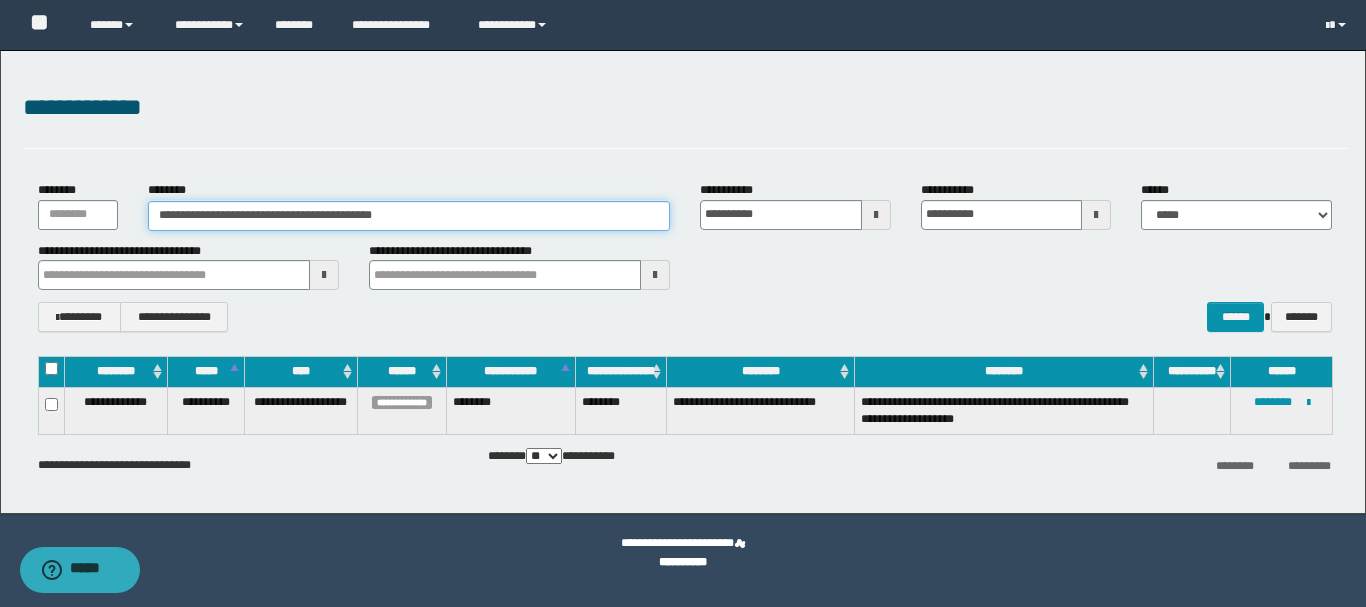 click on "**********" at bounding box center (409, 216) 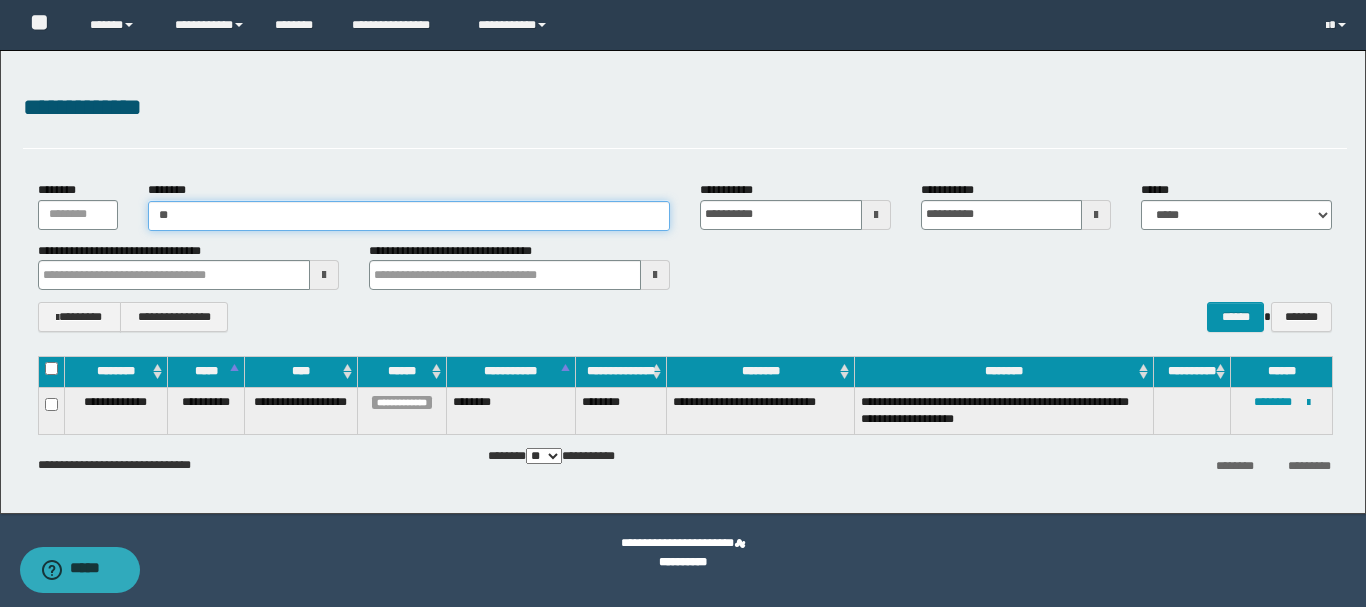 type on "*" 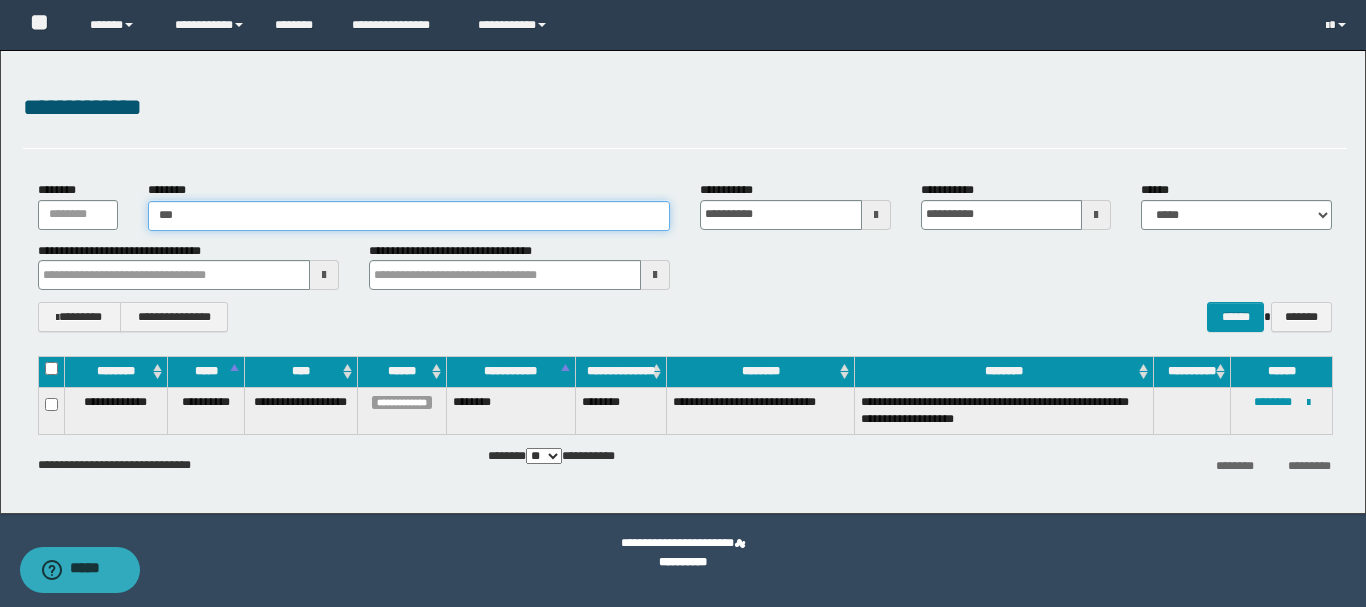 type on "****" 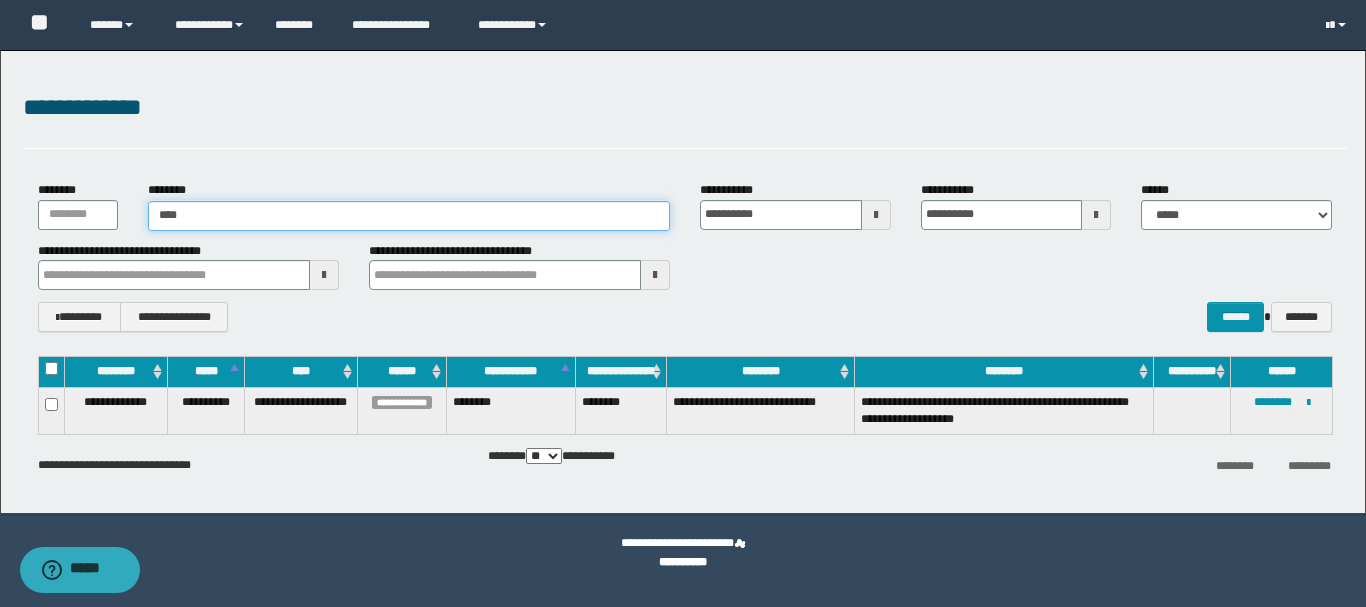 type on "****" 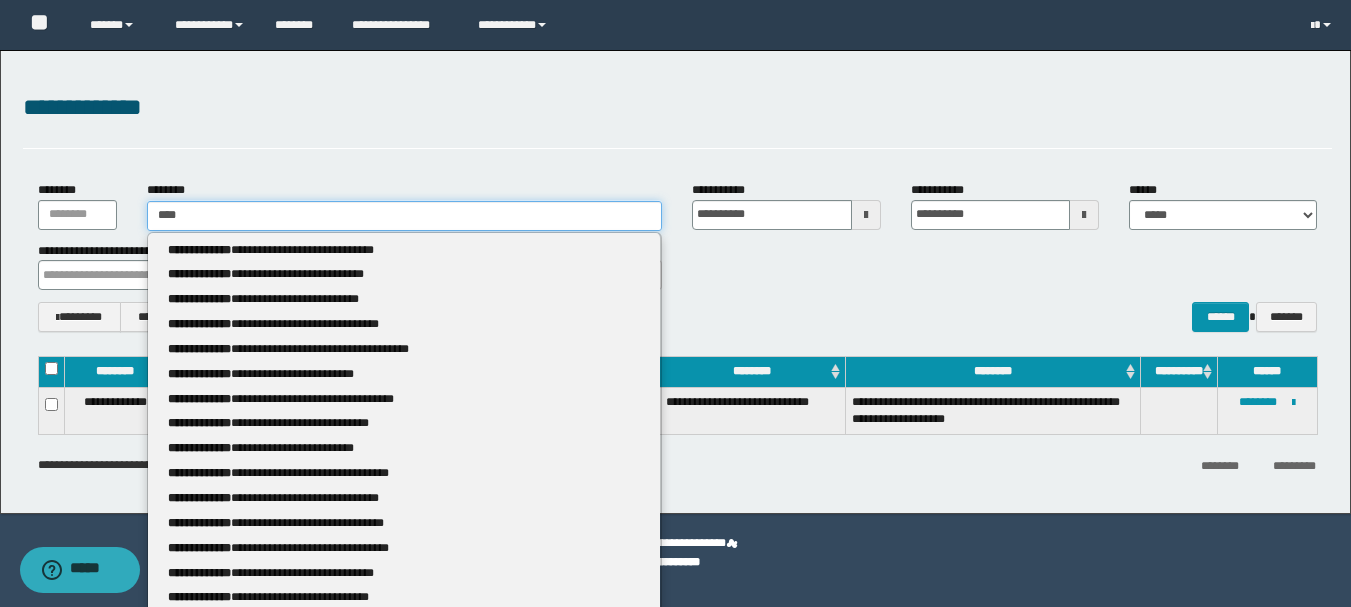 type 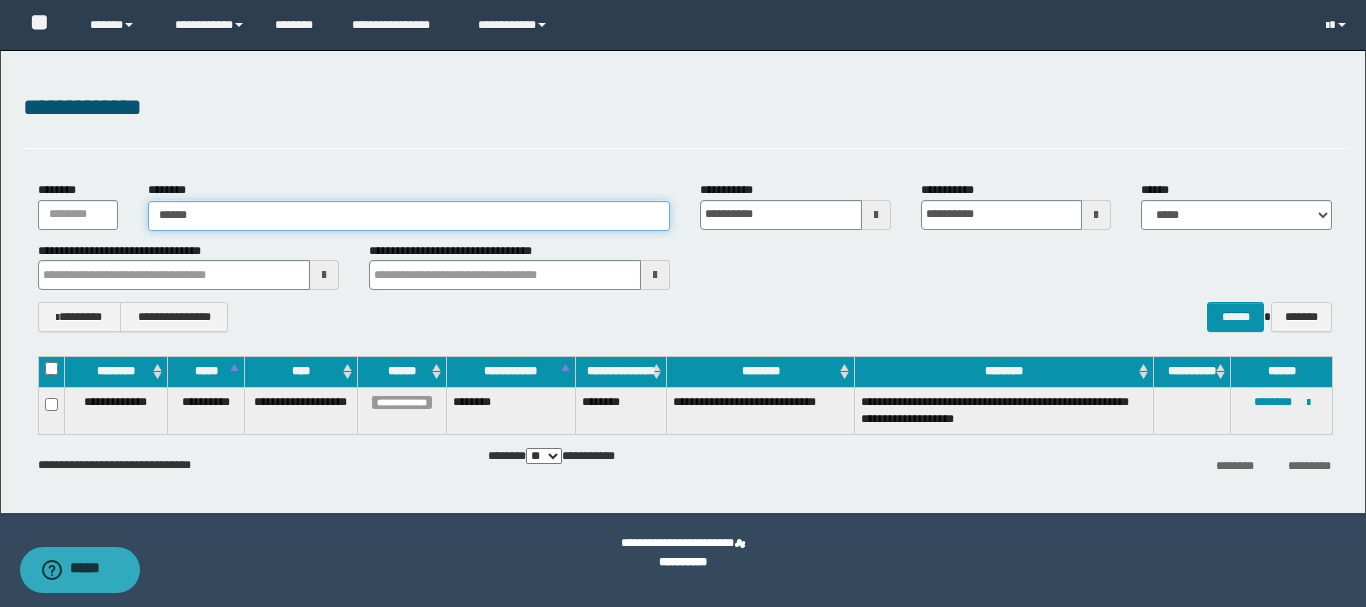 type on "*******" 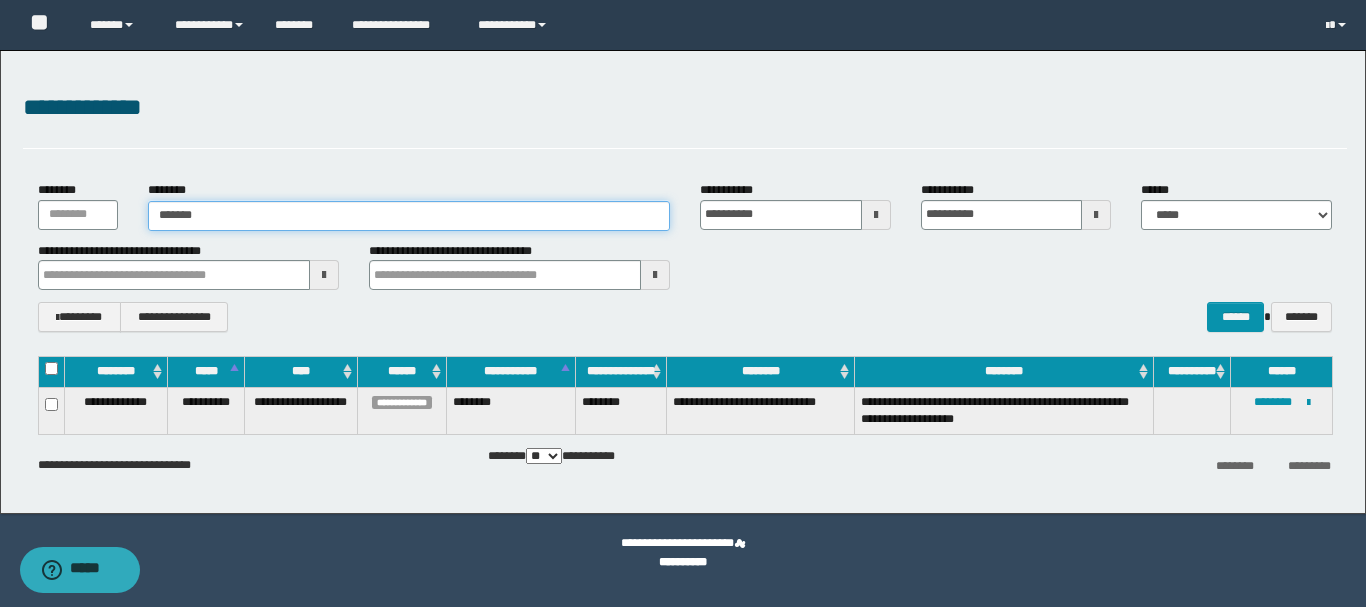 type on "*******" 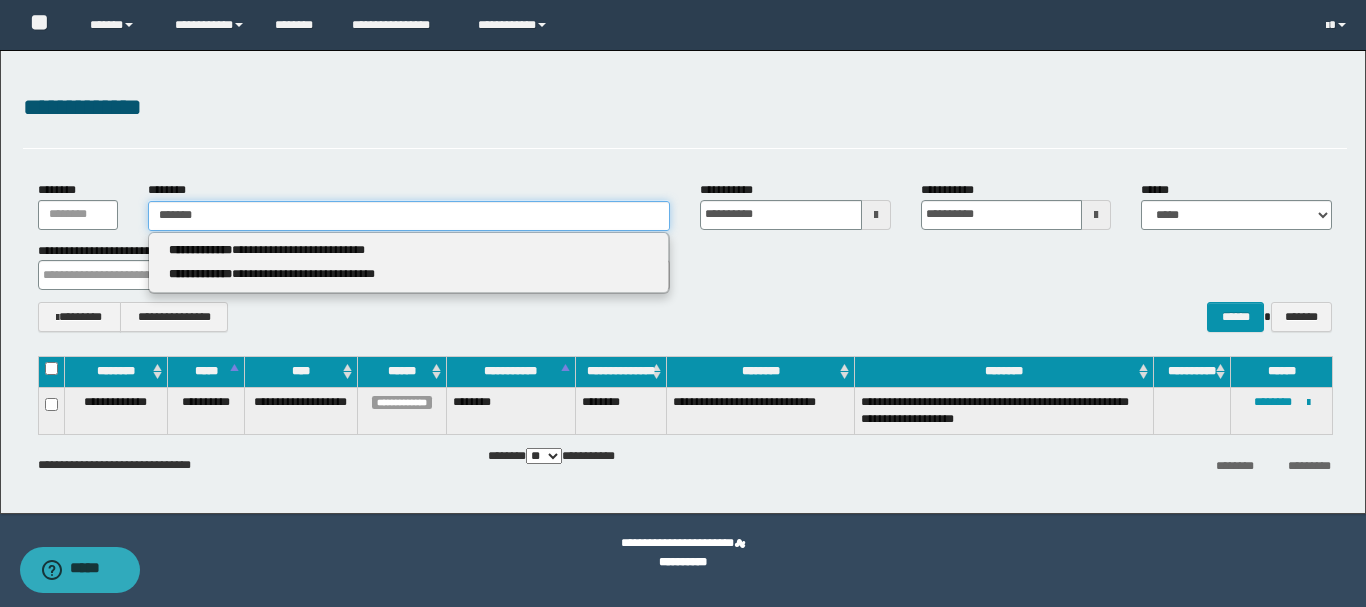 type 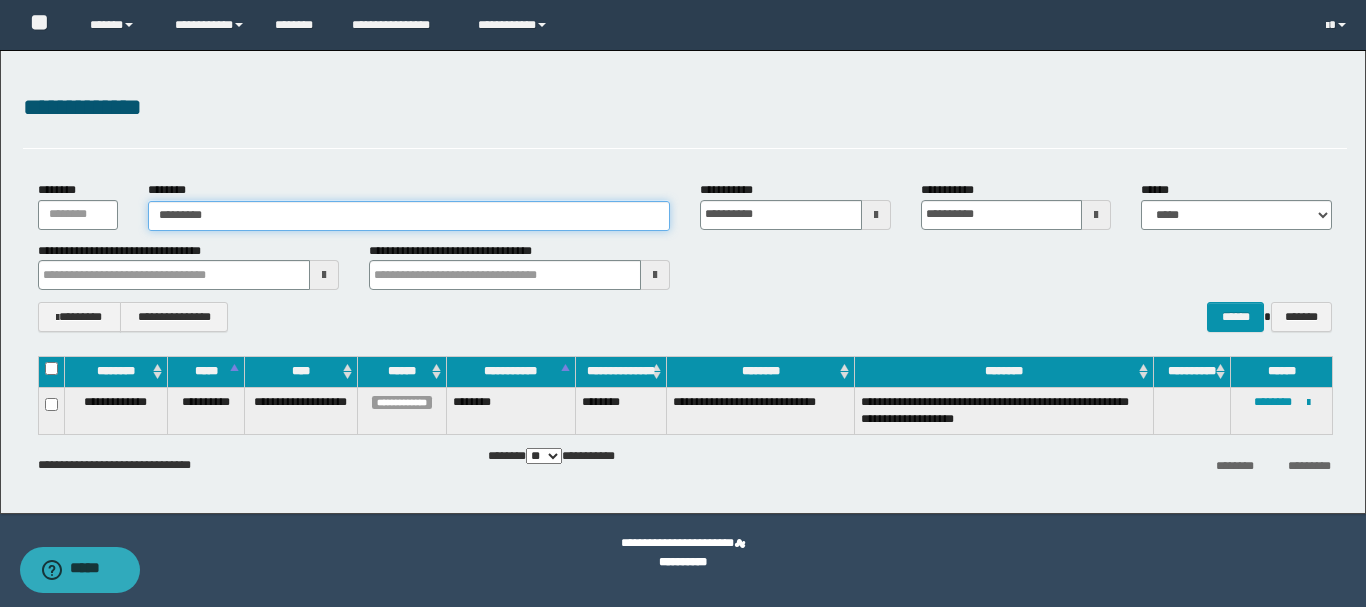 type on "**********" 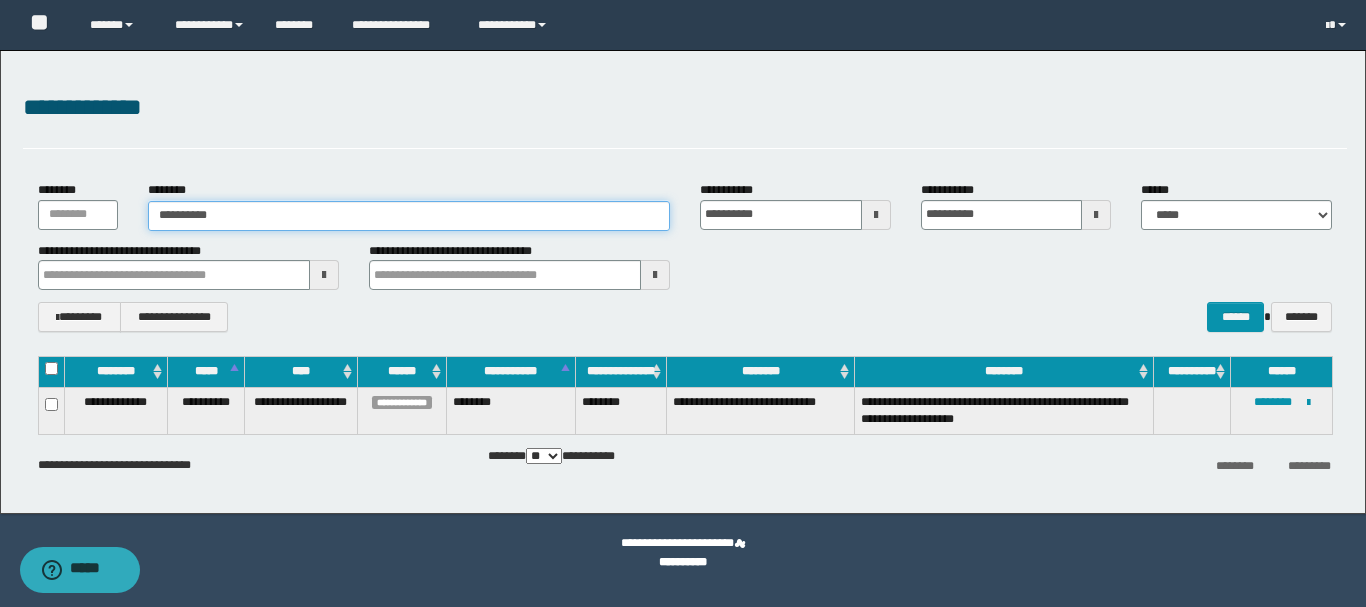 type on "**********" 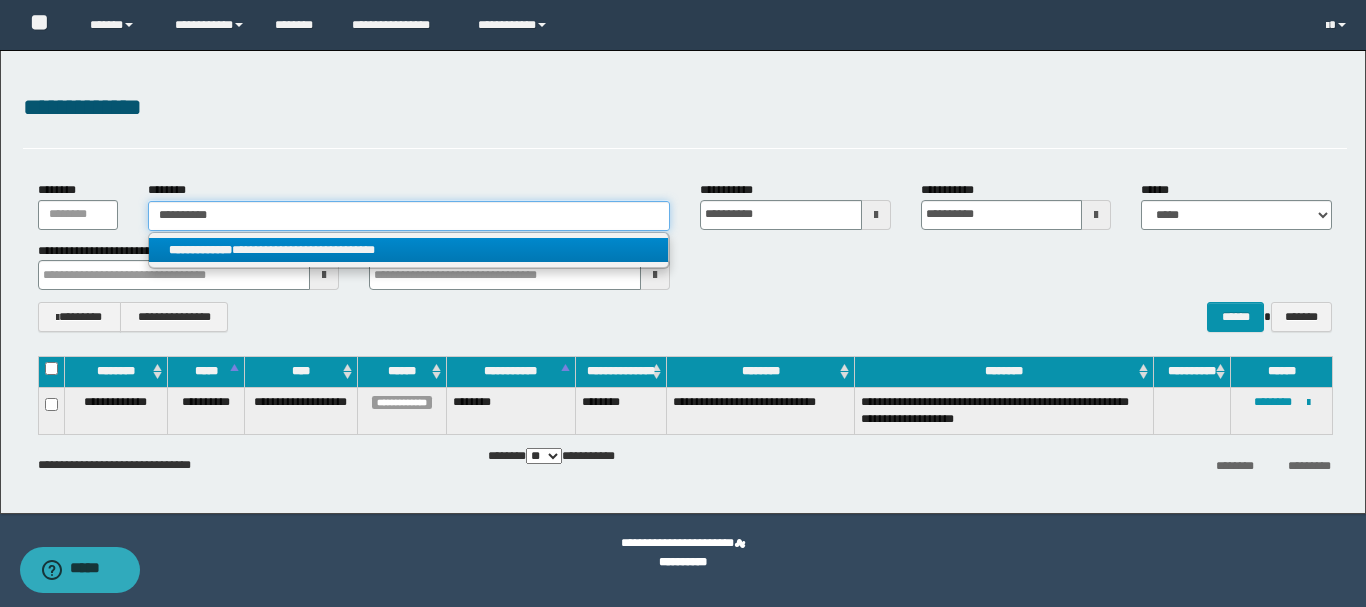 type on "**********" 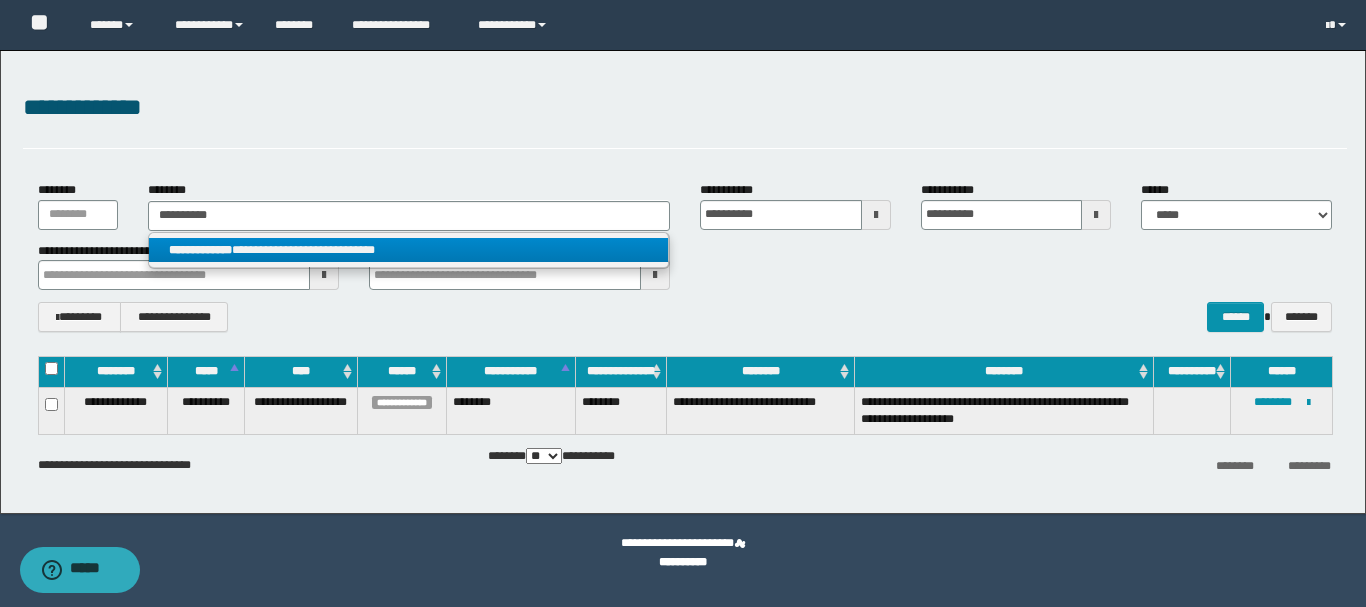 click on "**********" at bounding box center [408, 250] 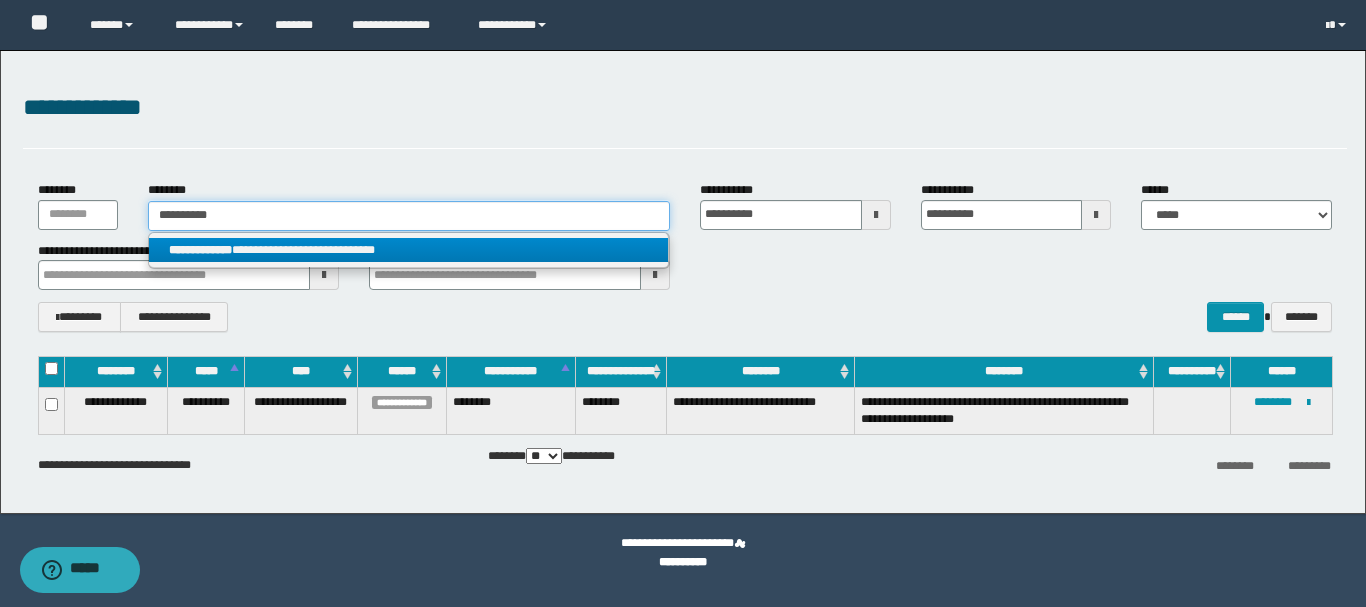 type 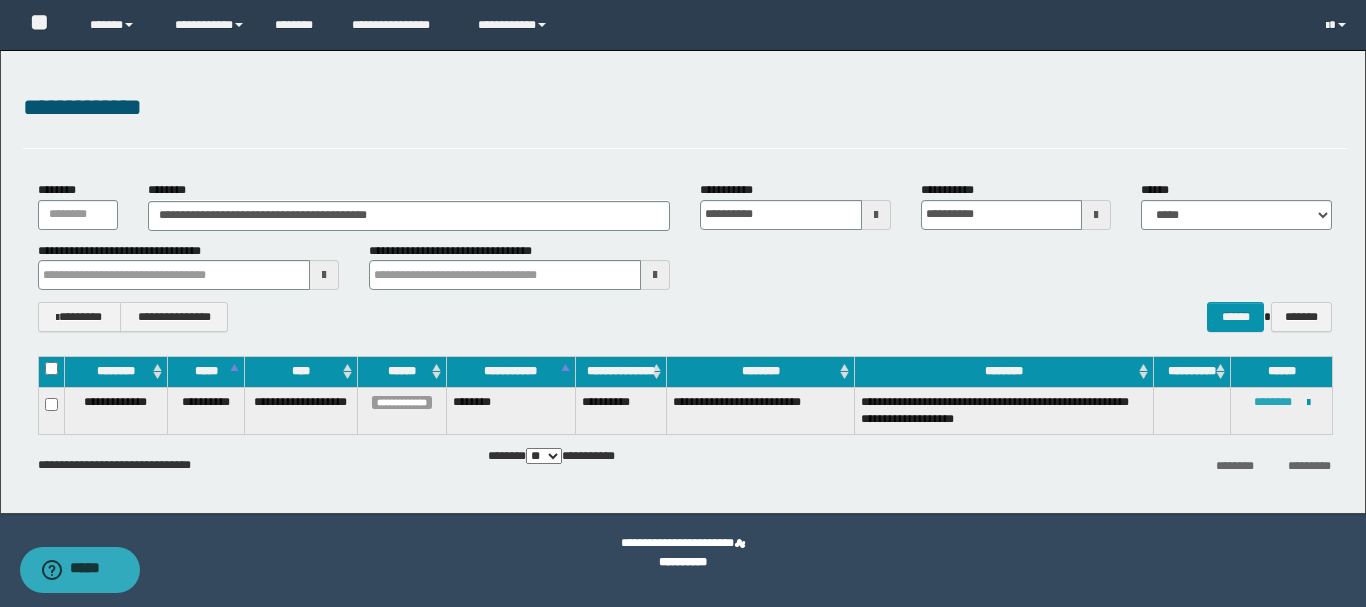 click on "********" at bounding box center [1273, 402] 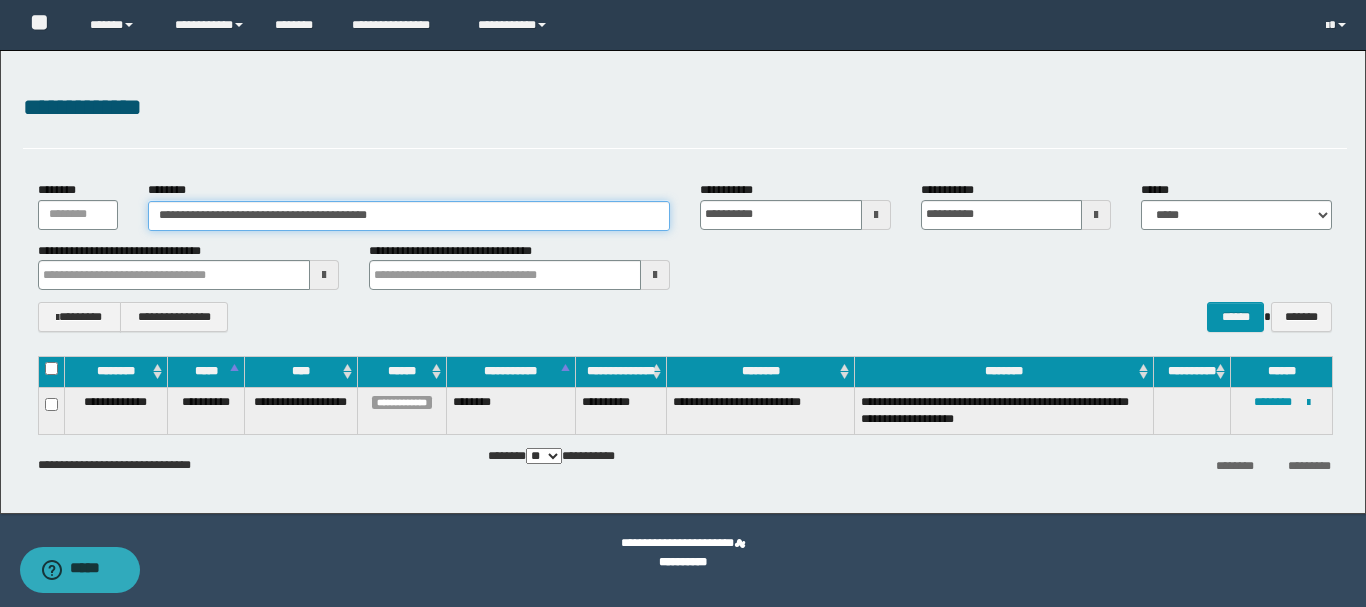 click on "**********" at bounding box center [409, 216] 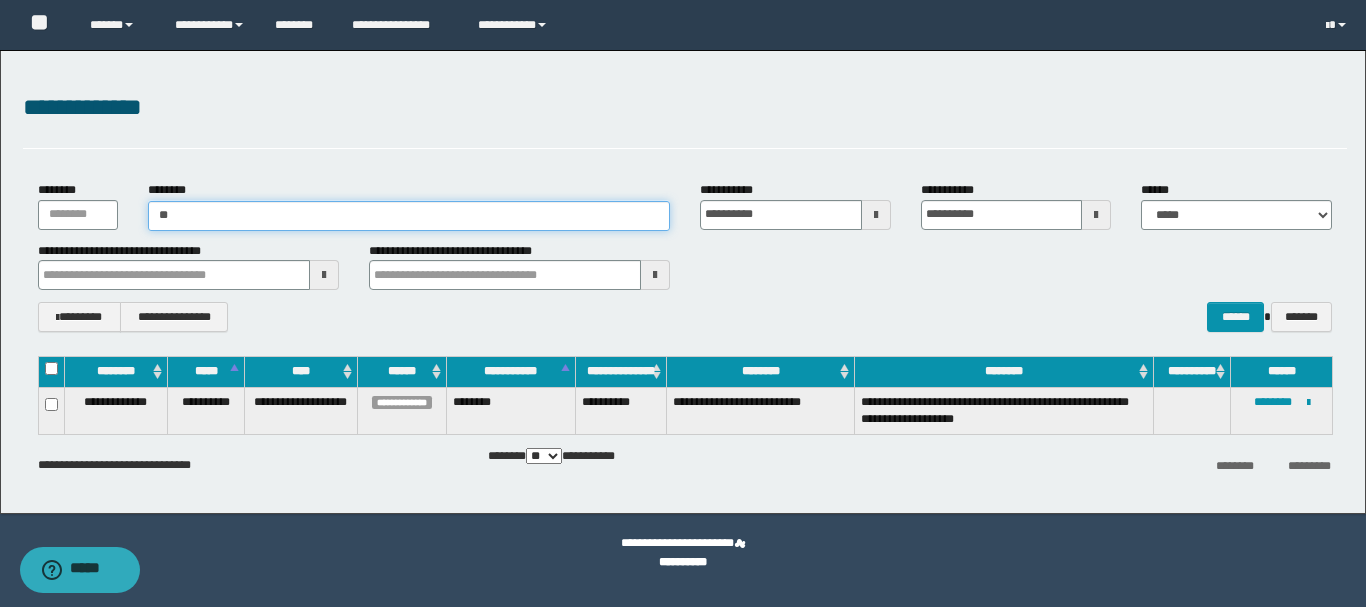type on "*" 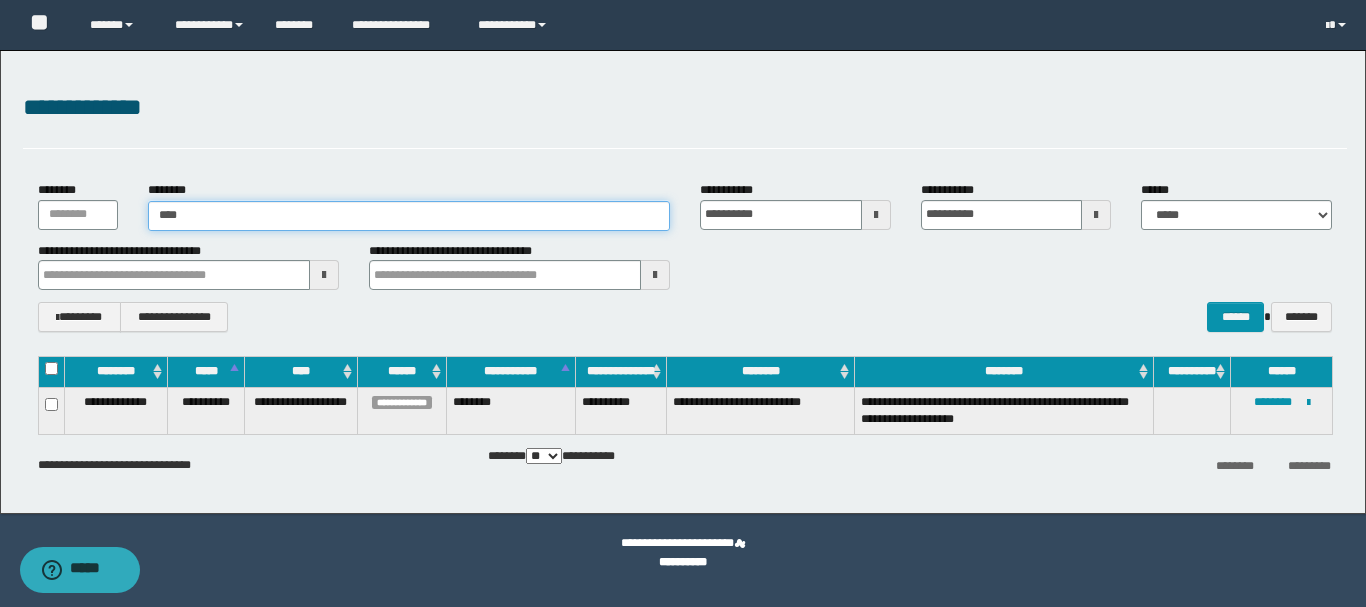 type on "*****" 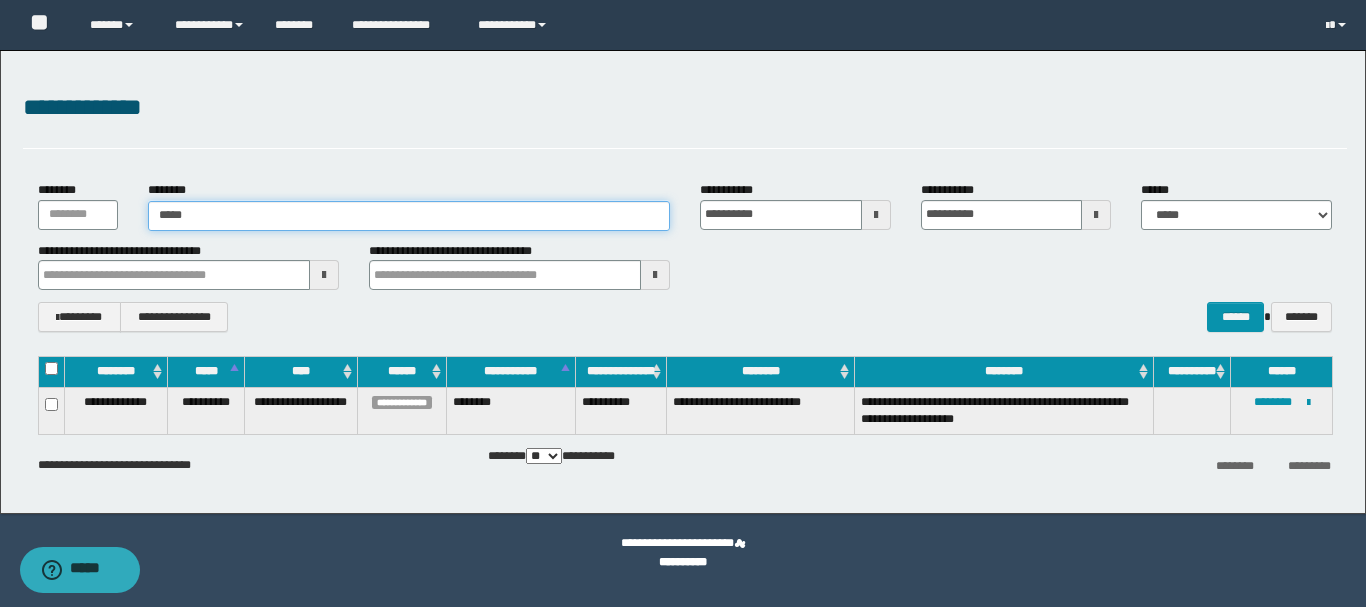 type on "*****" 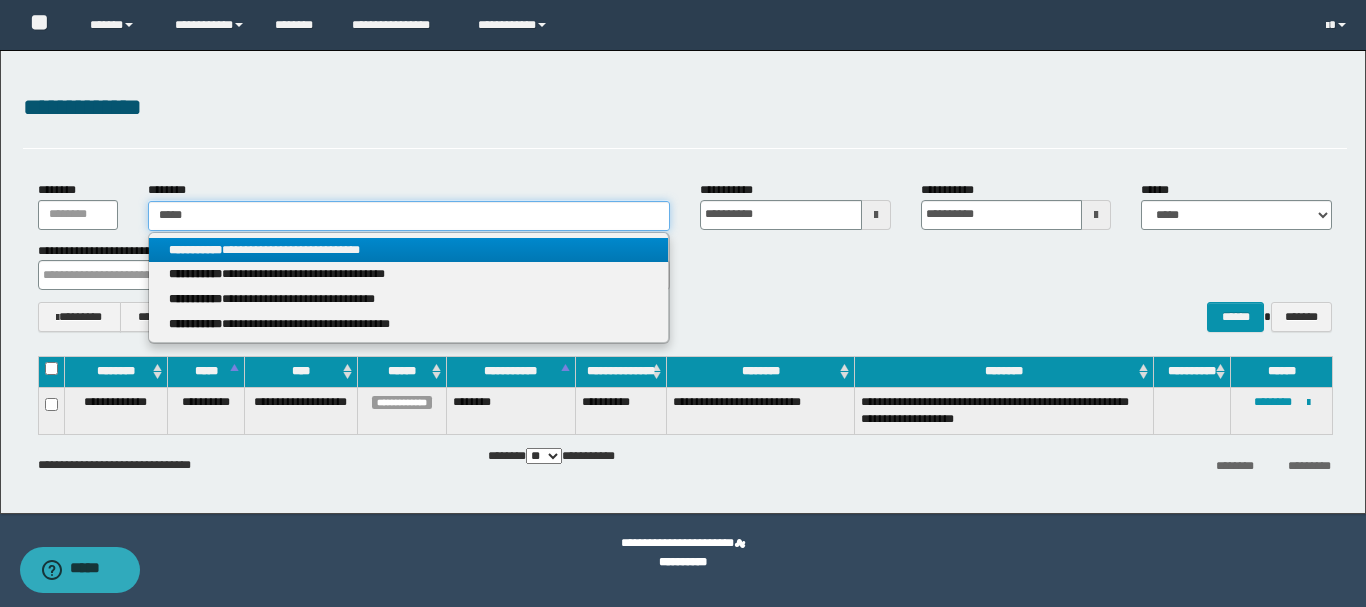type on "*****" 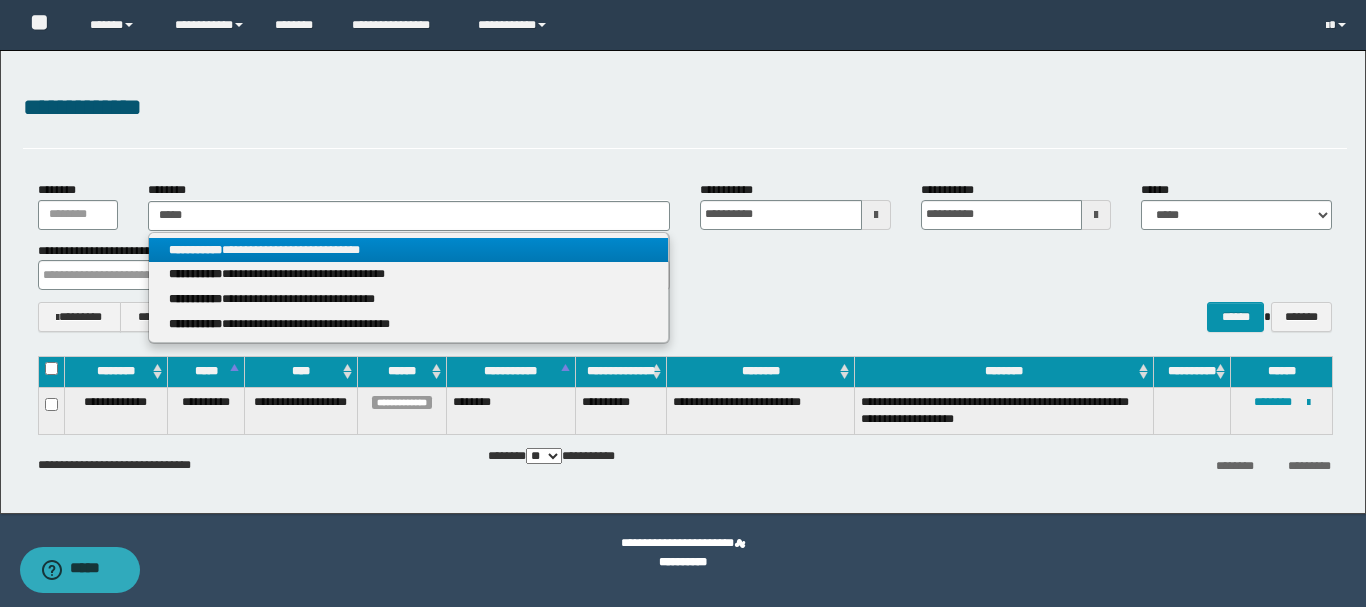click on "**********" at bounding box center (408, 250) 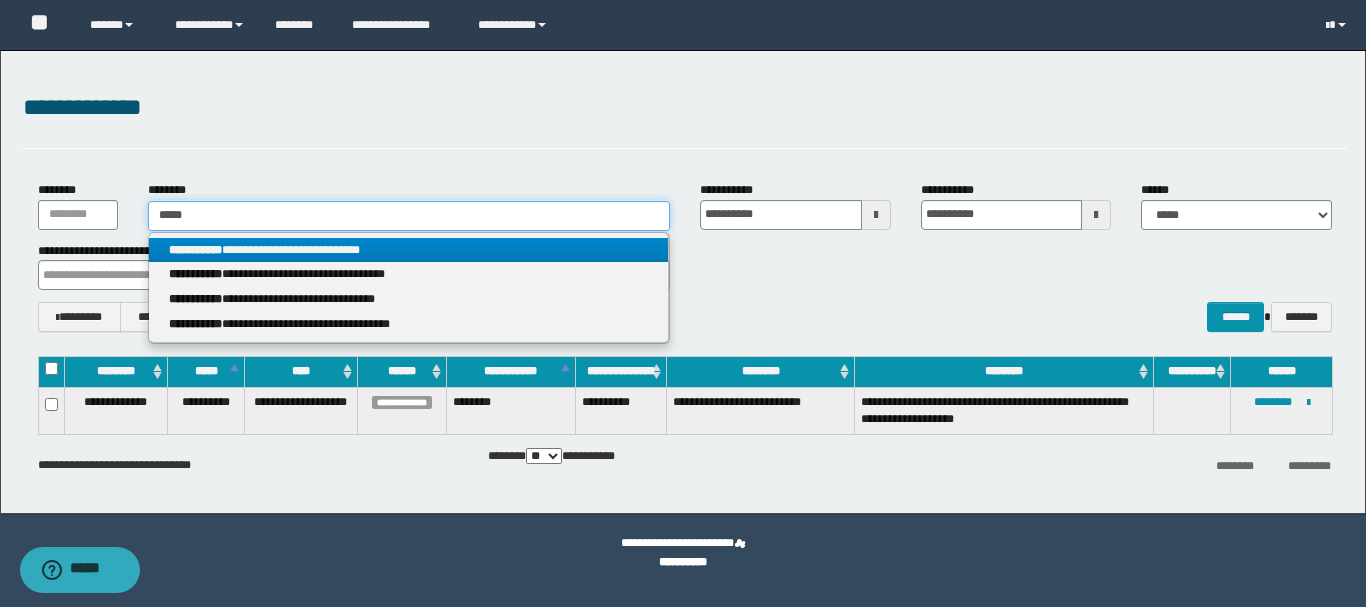 type 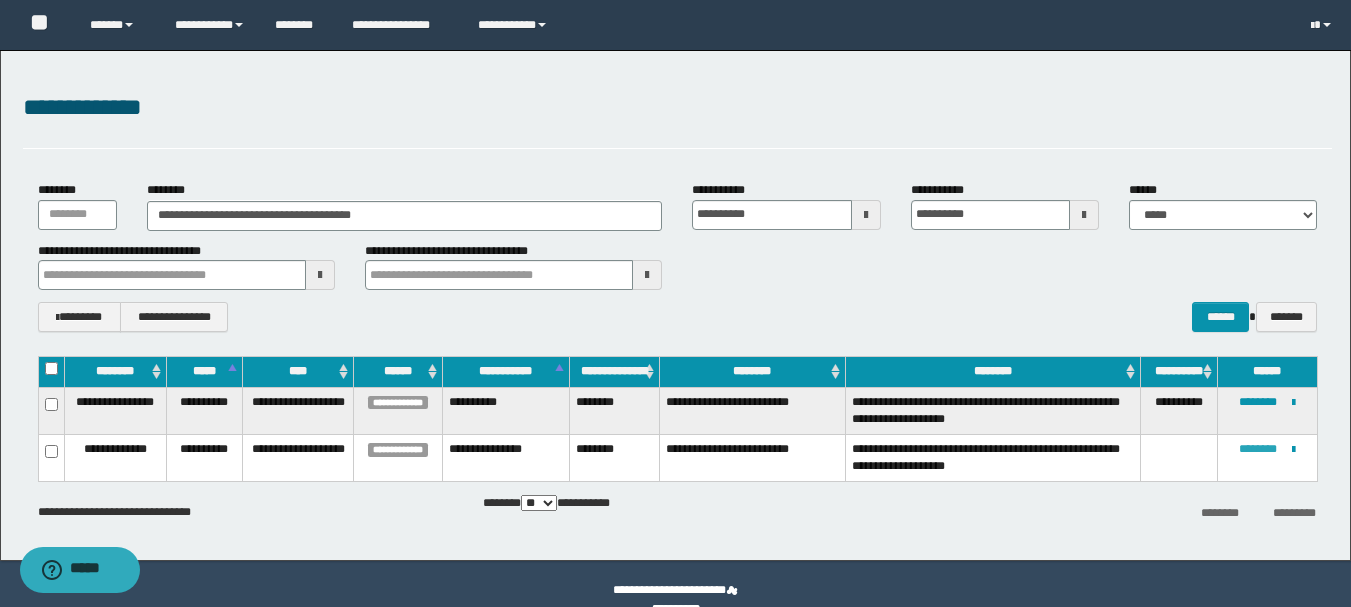 click on "********" at bounding box center (1258, 449) 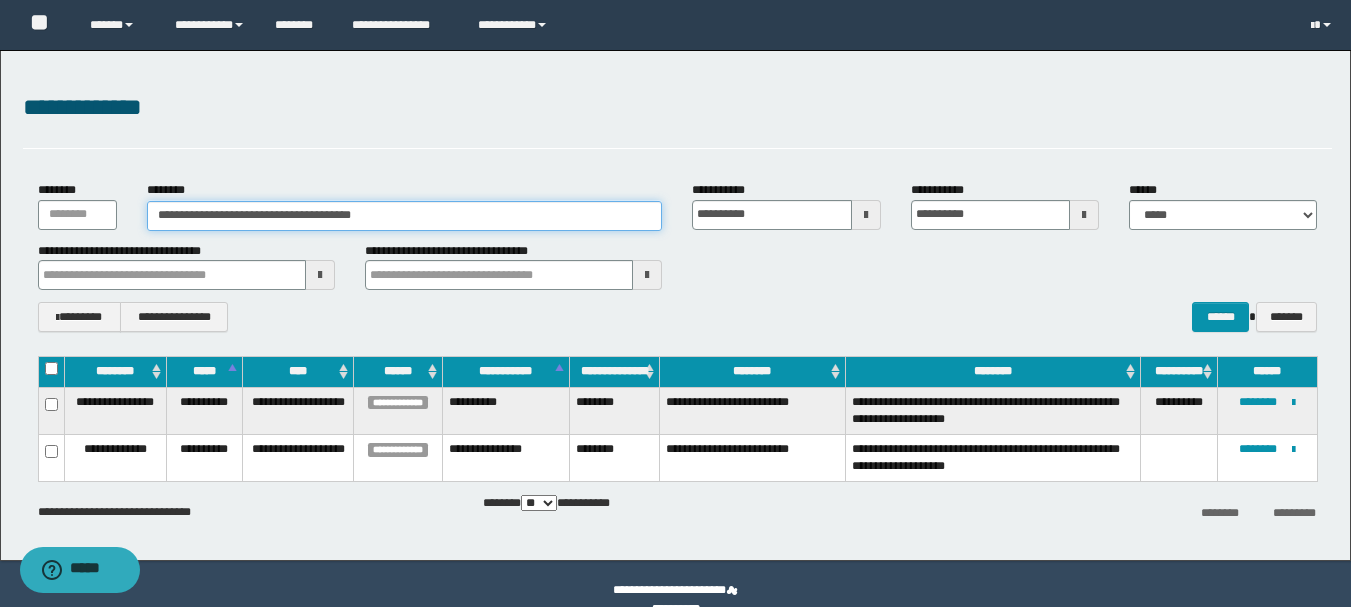 click on "**********" at bounding box center (405, 216) 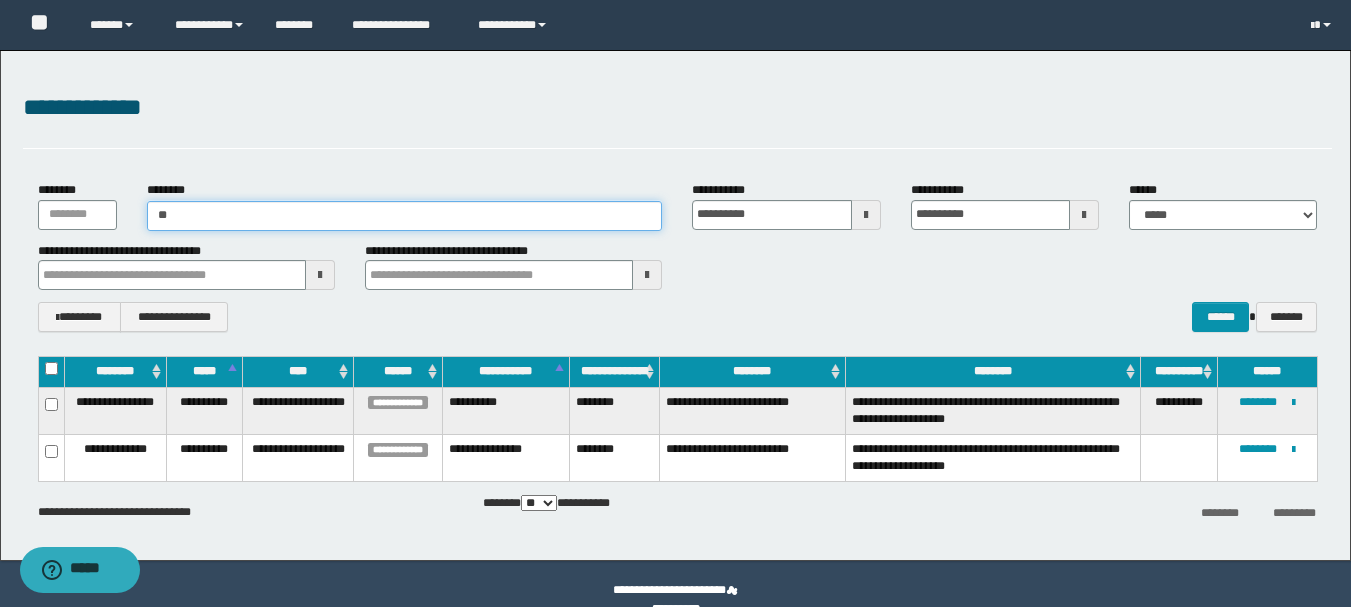 type on "*" 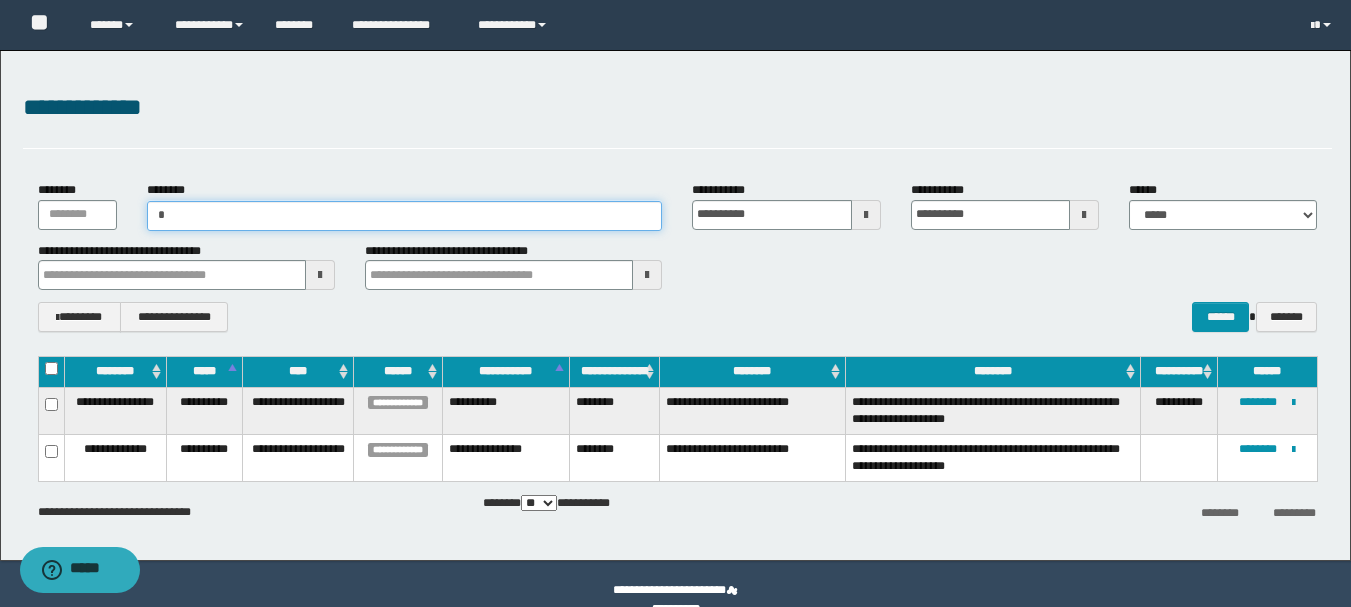 type on "**" 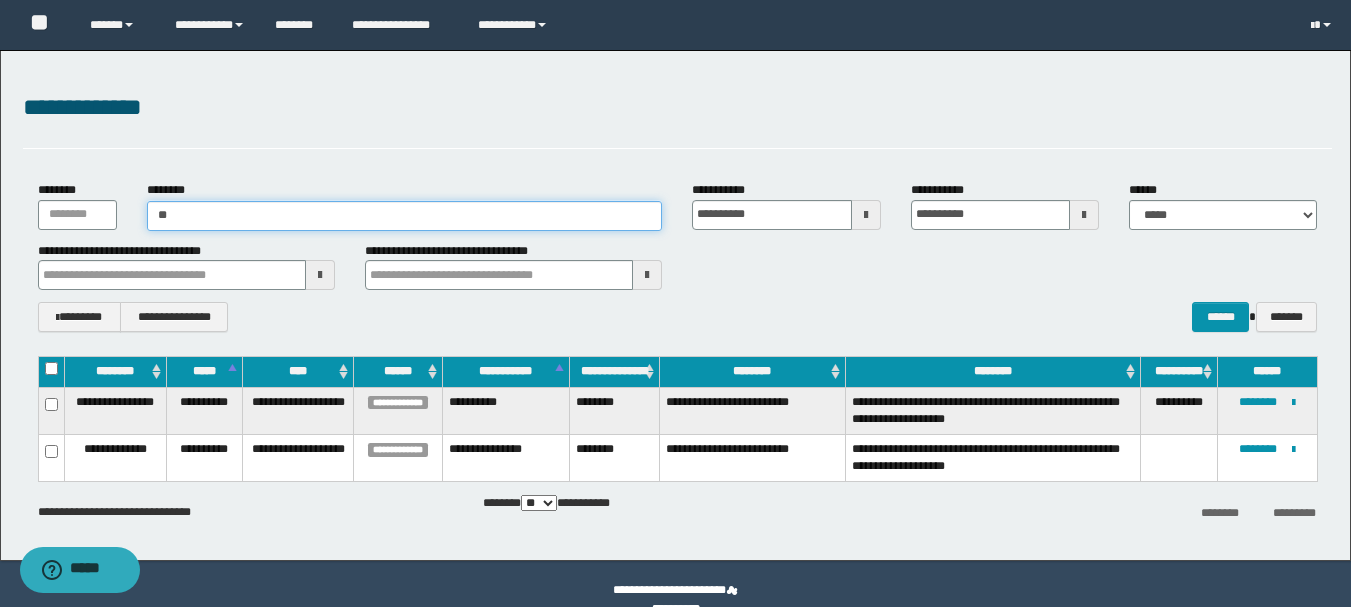 type on "**" 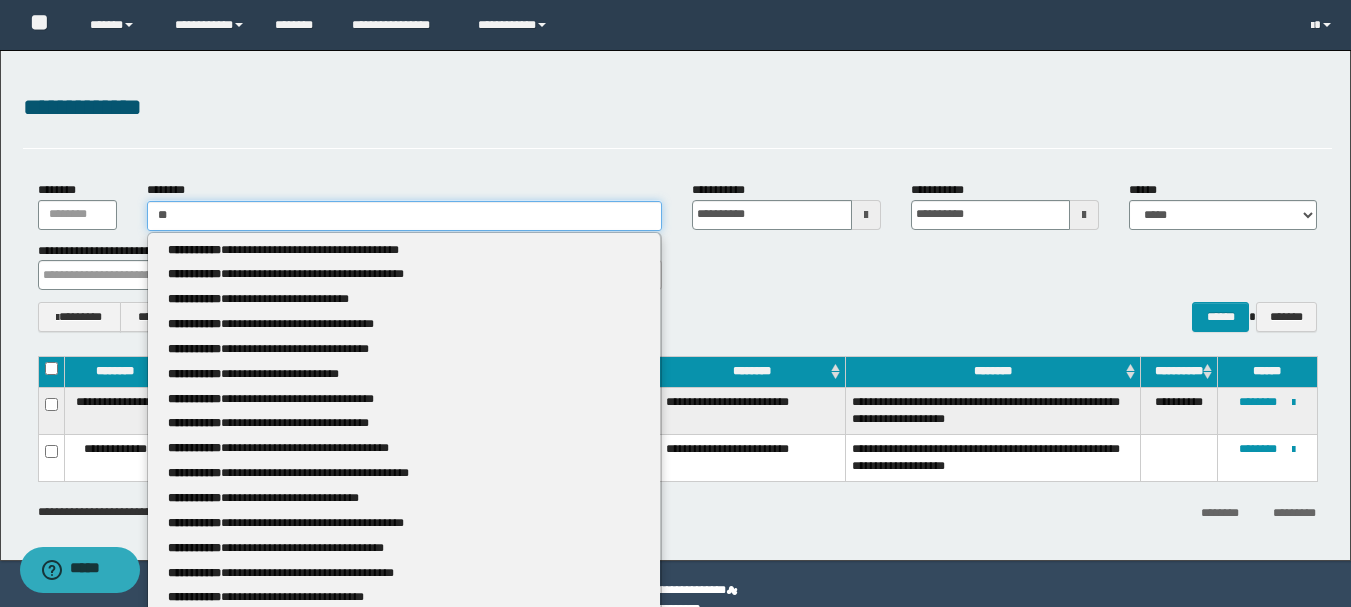 type 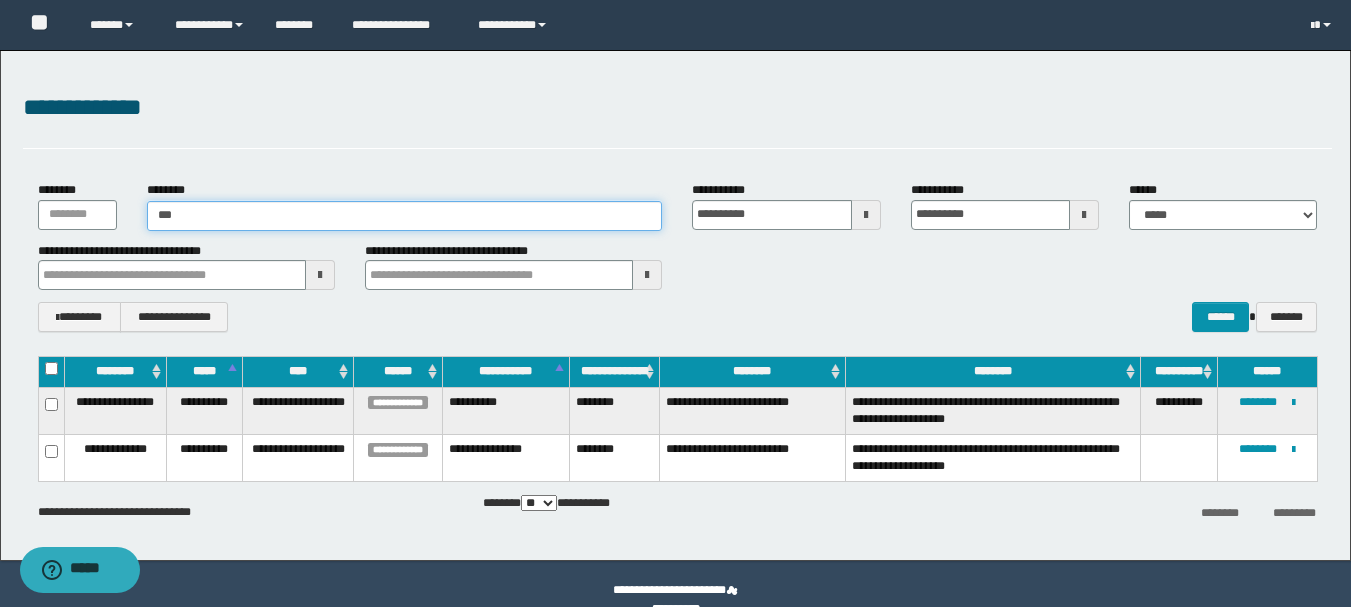 type on "***" 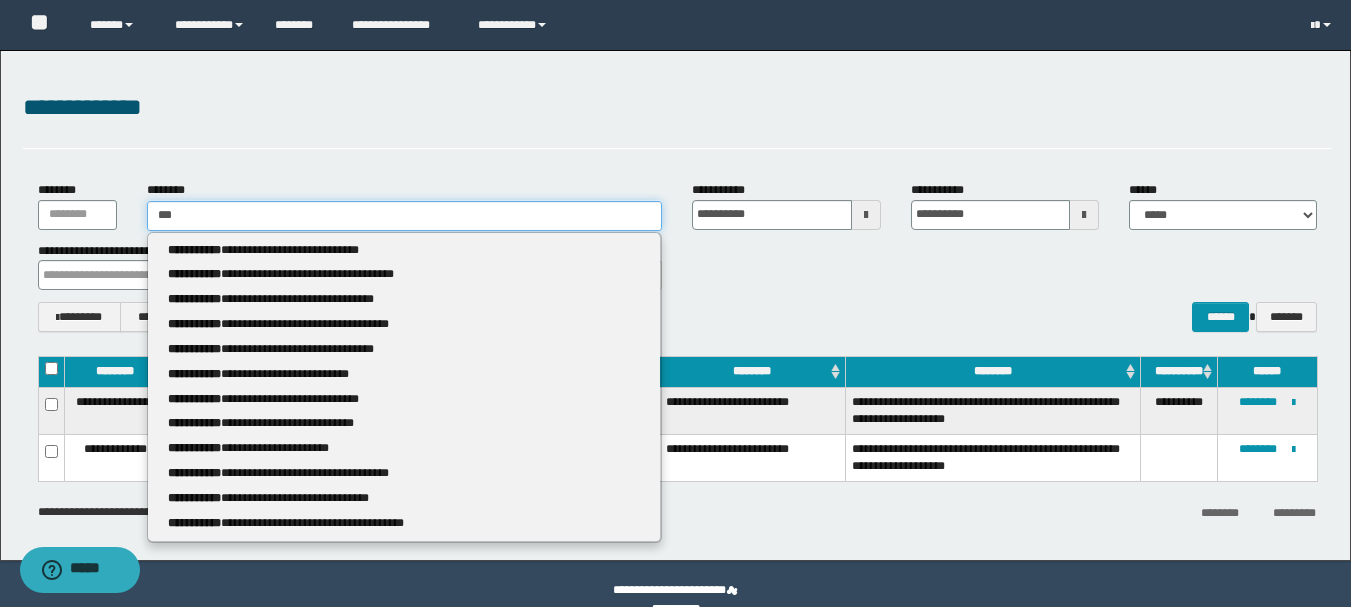 type 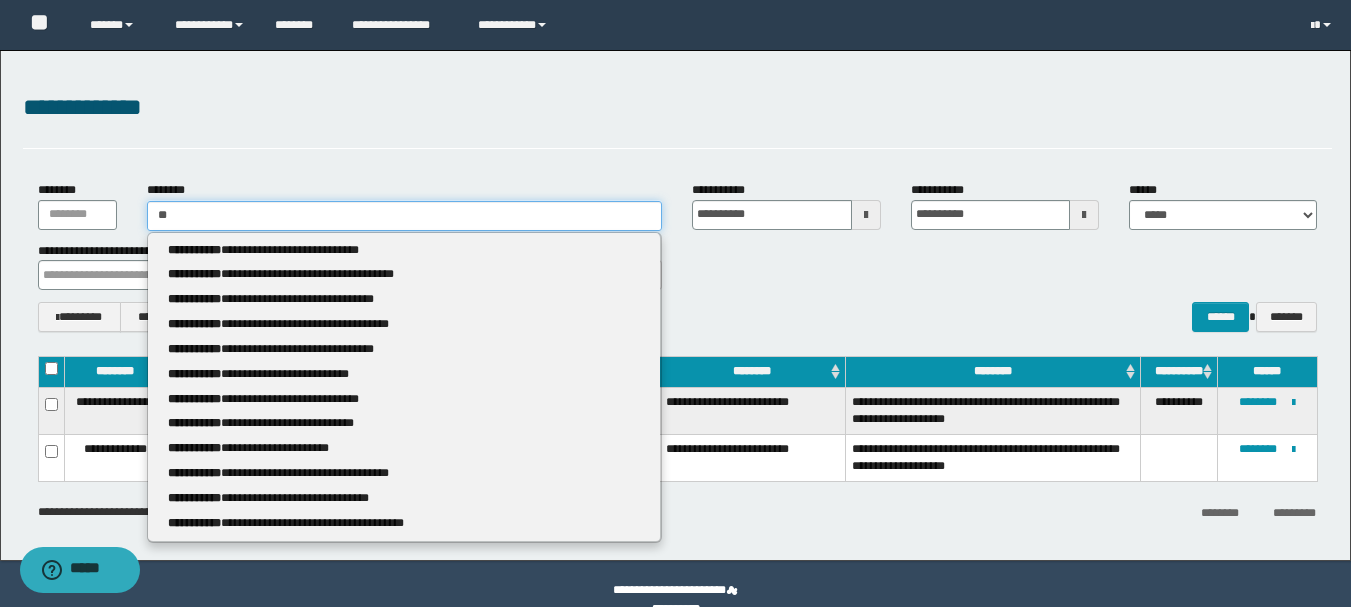 type on "**" 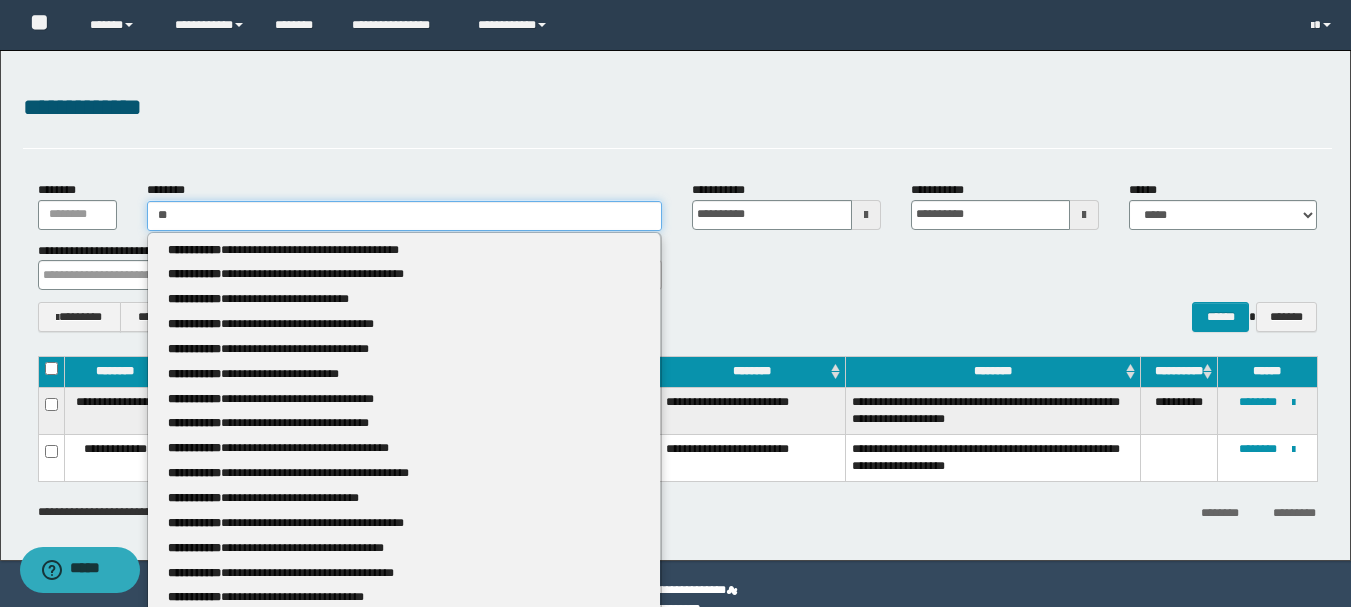 type 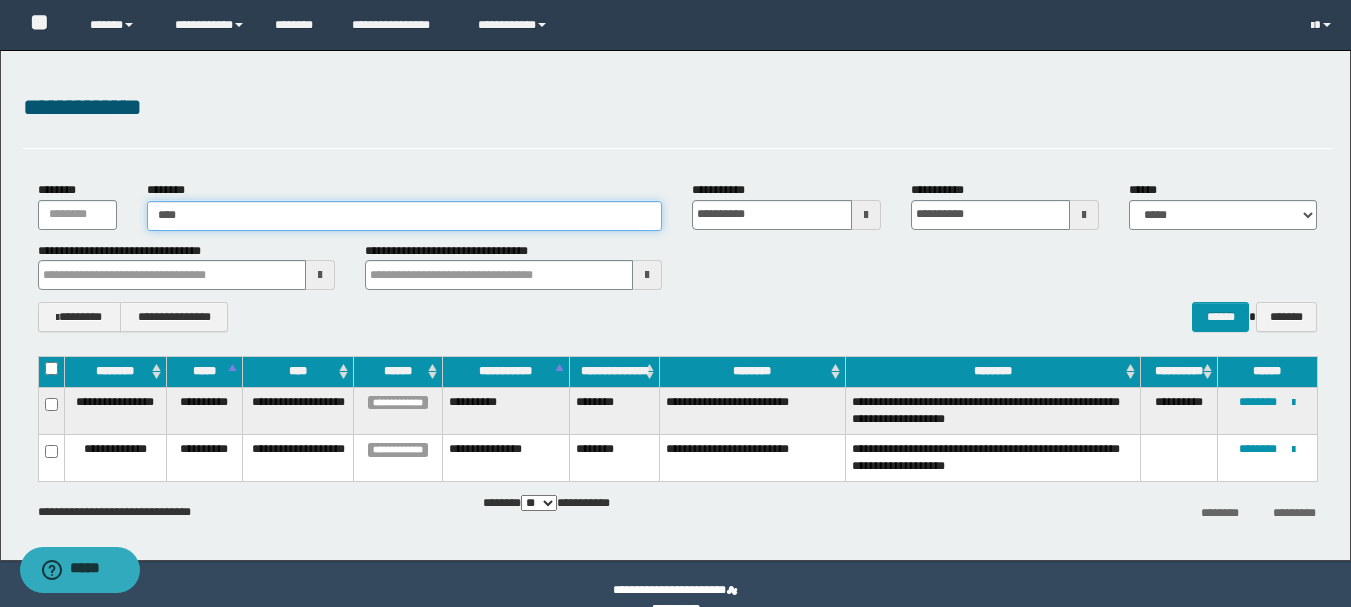 type on "*****" 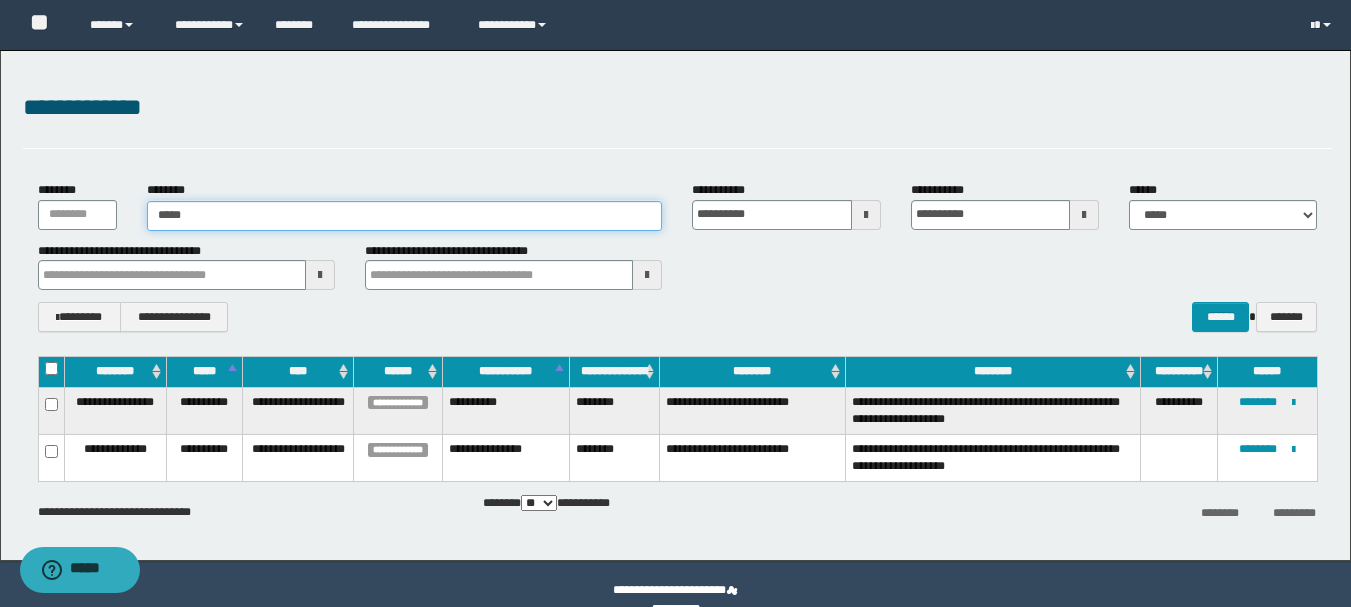 type on "*****" 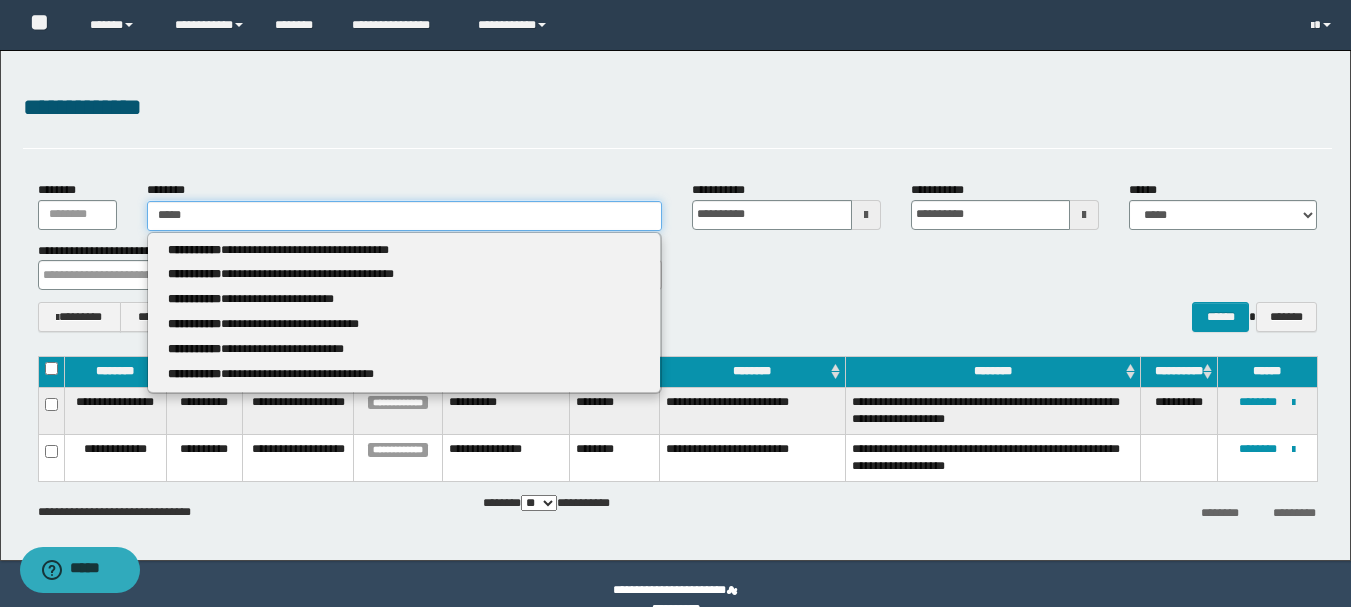 type 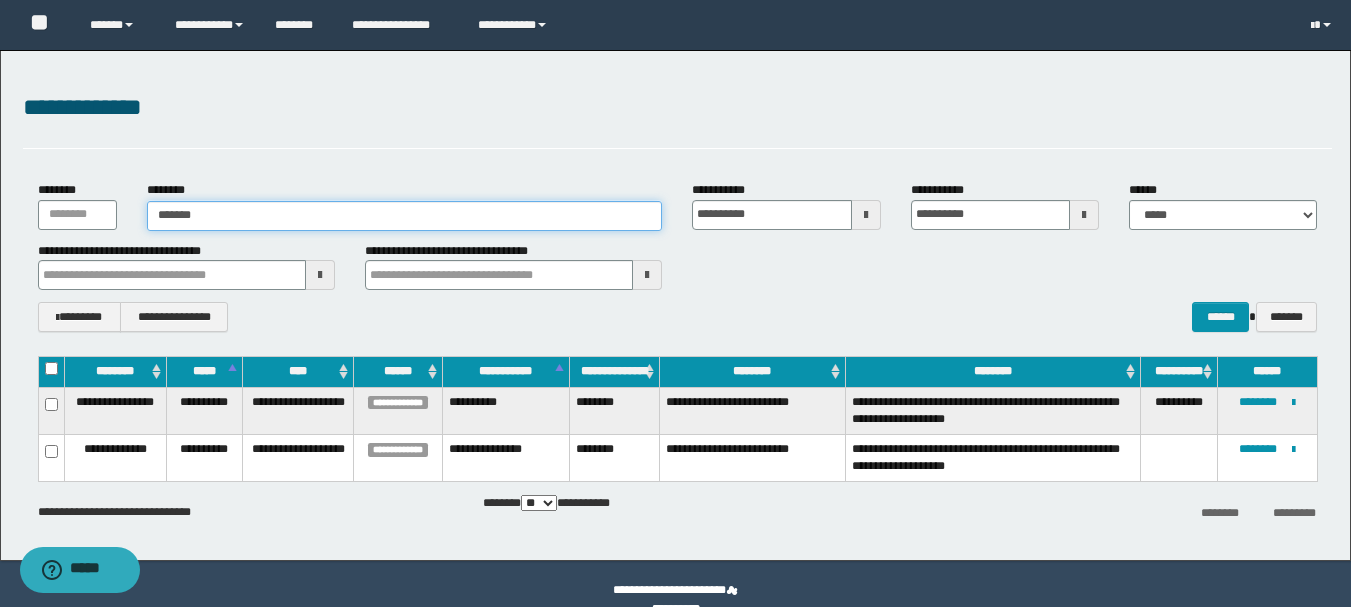 type on "********" 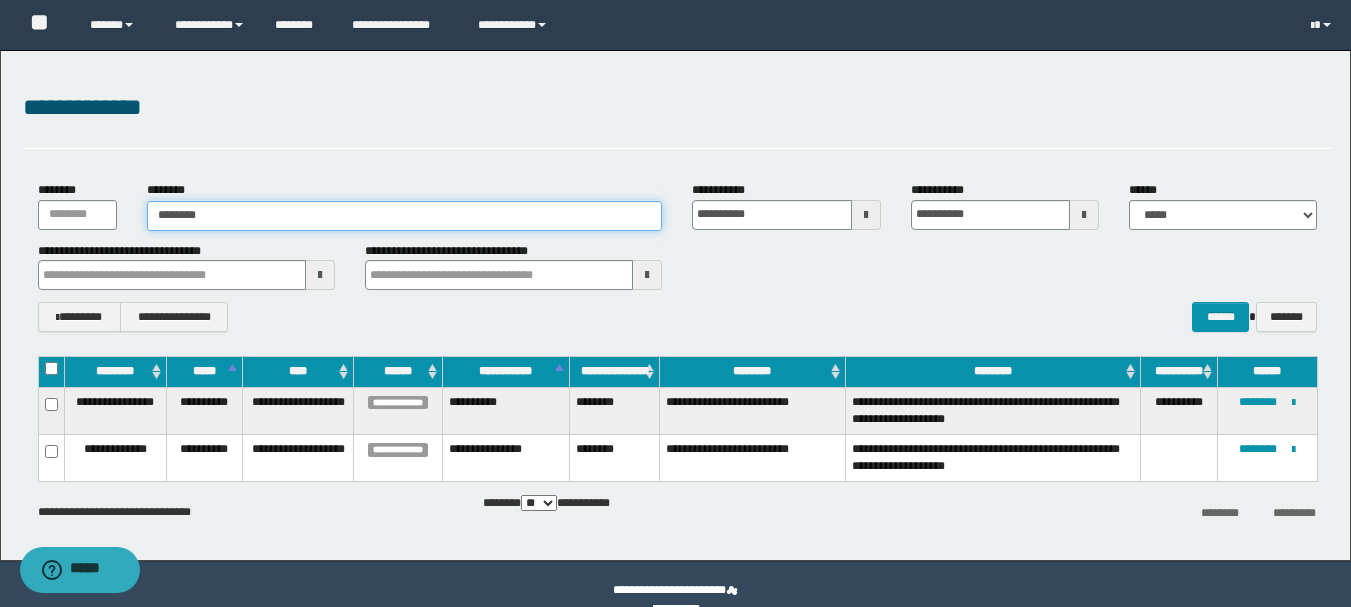 type on "********" 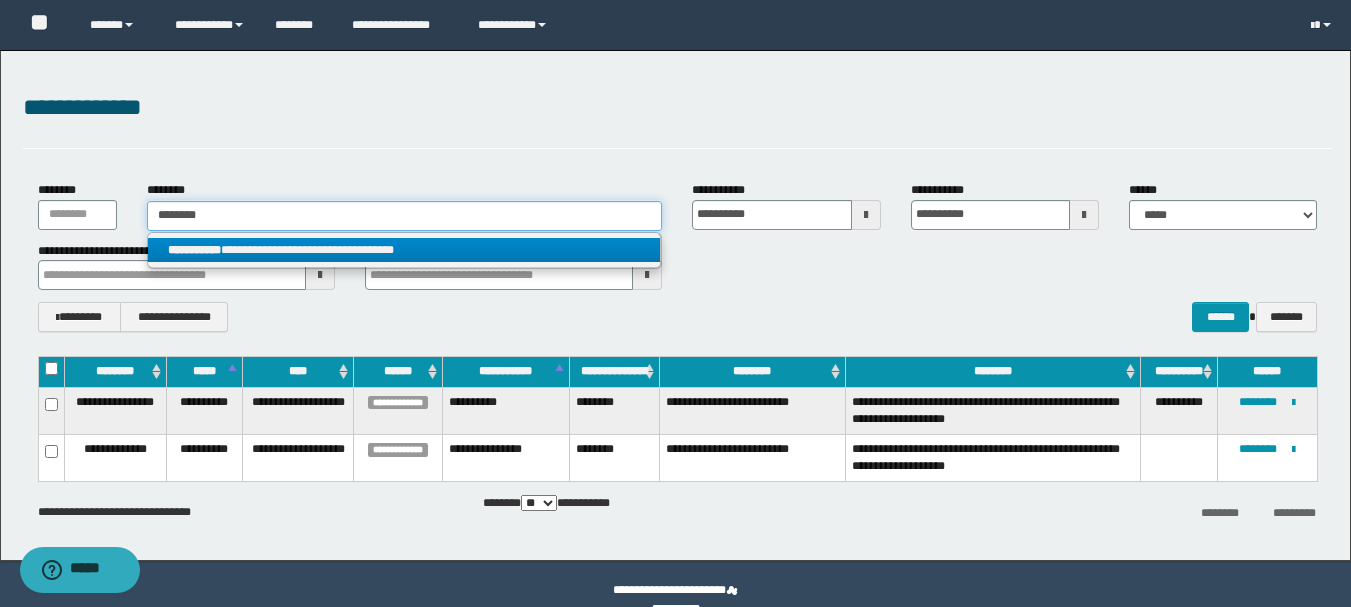 type on "********" 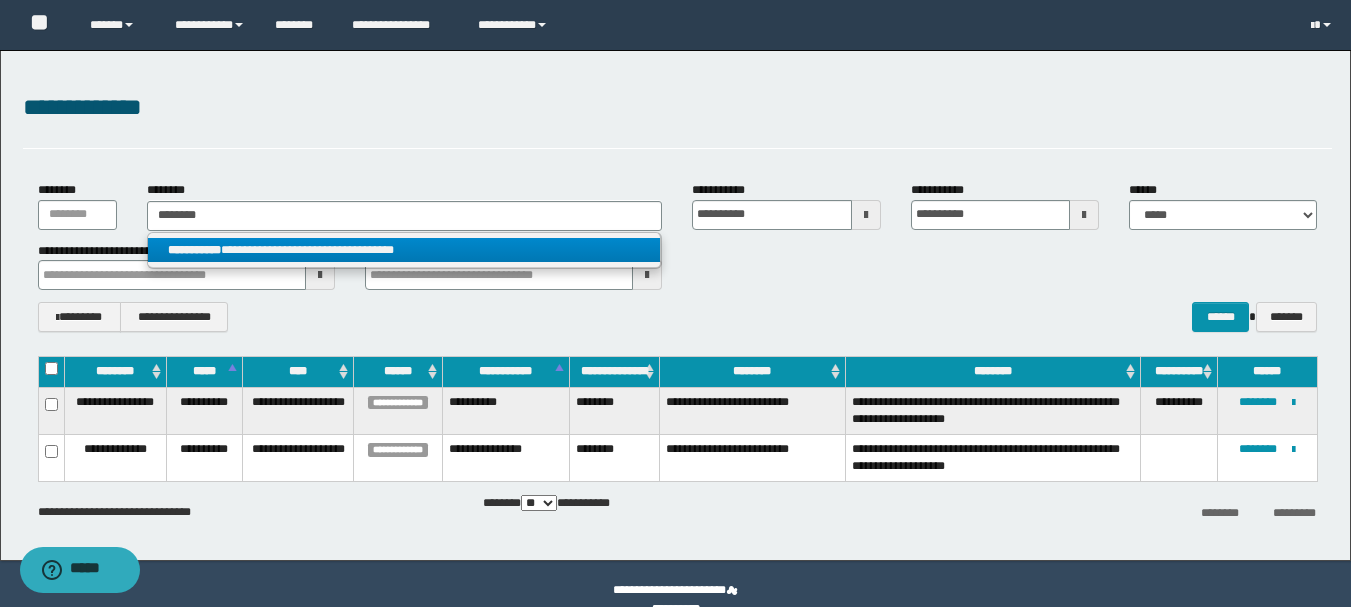click on "**********" at bounding box center [404, 250] 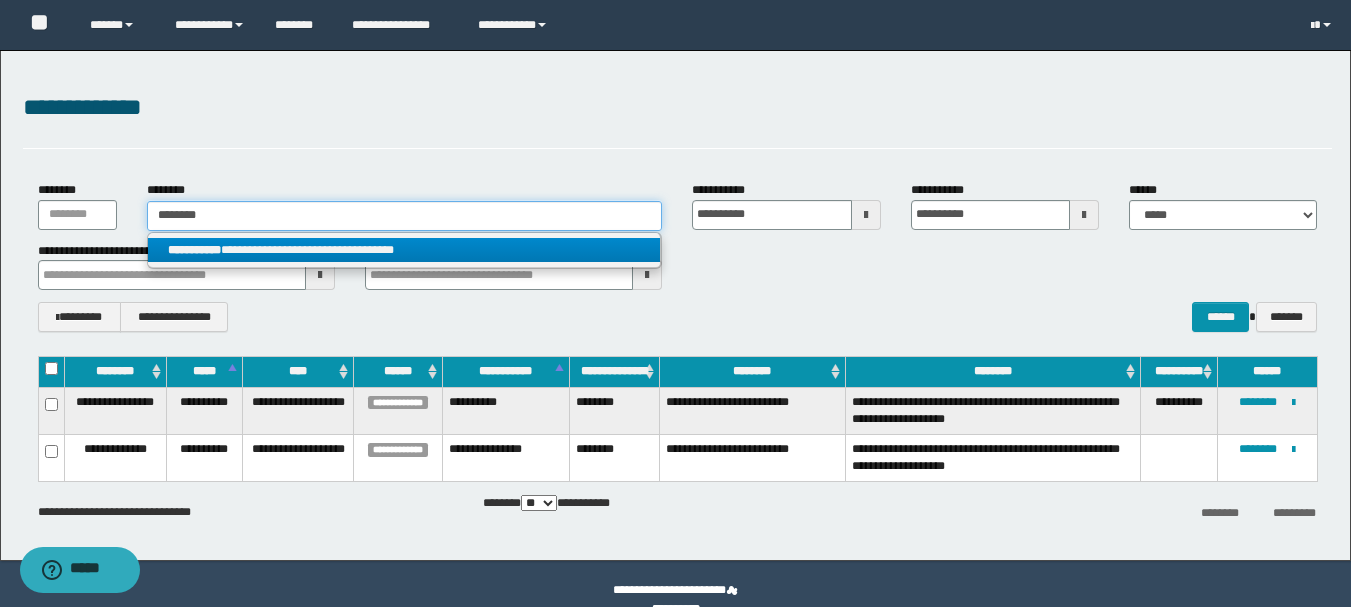 type 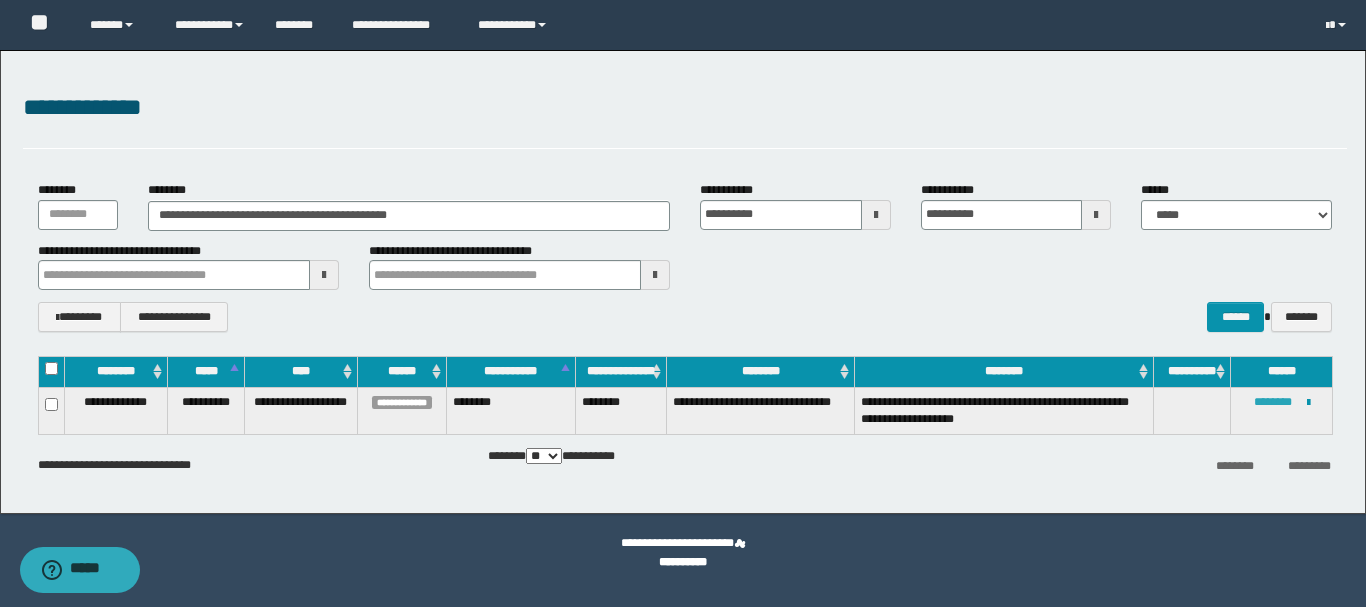 click on "********" at bounding box center (1273, 402) 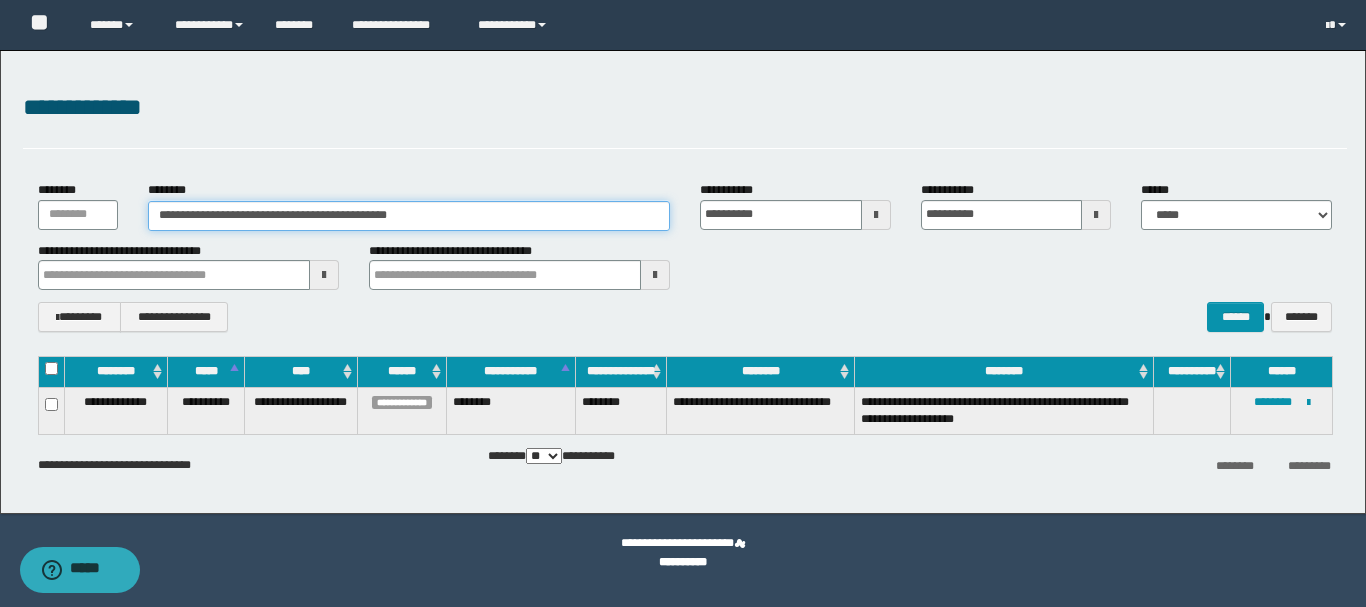 click on "**********" at bounding box center [409, 216] 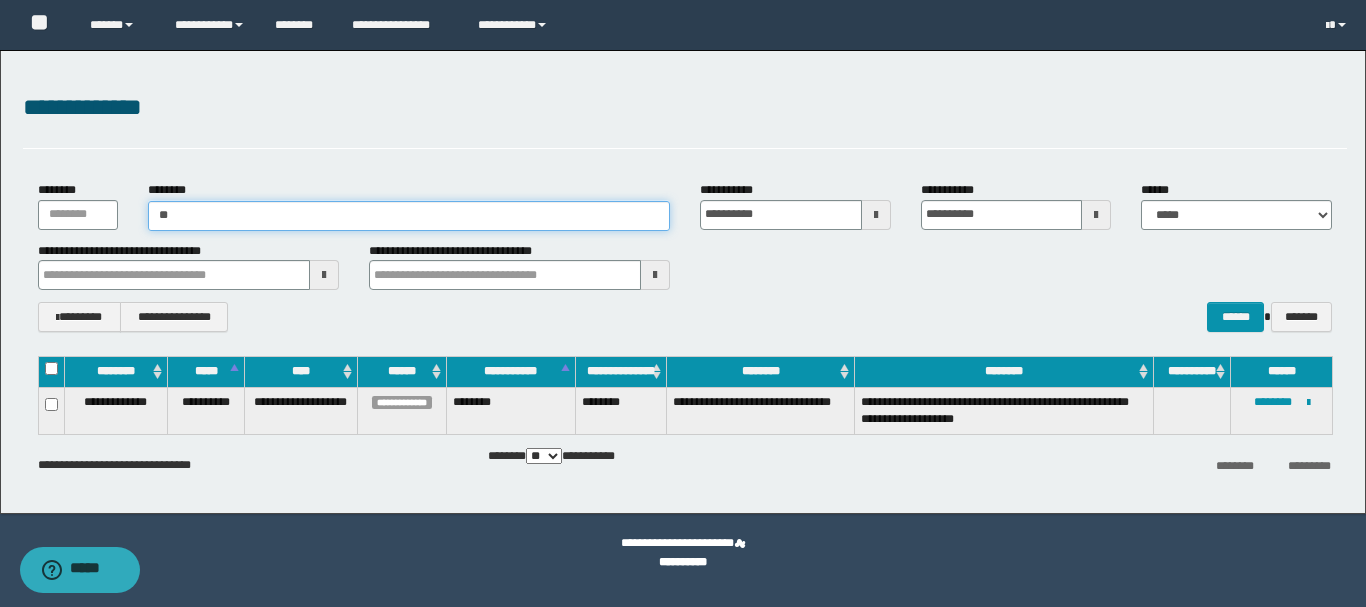 type on "*" 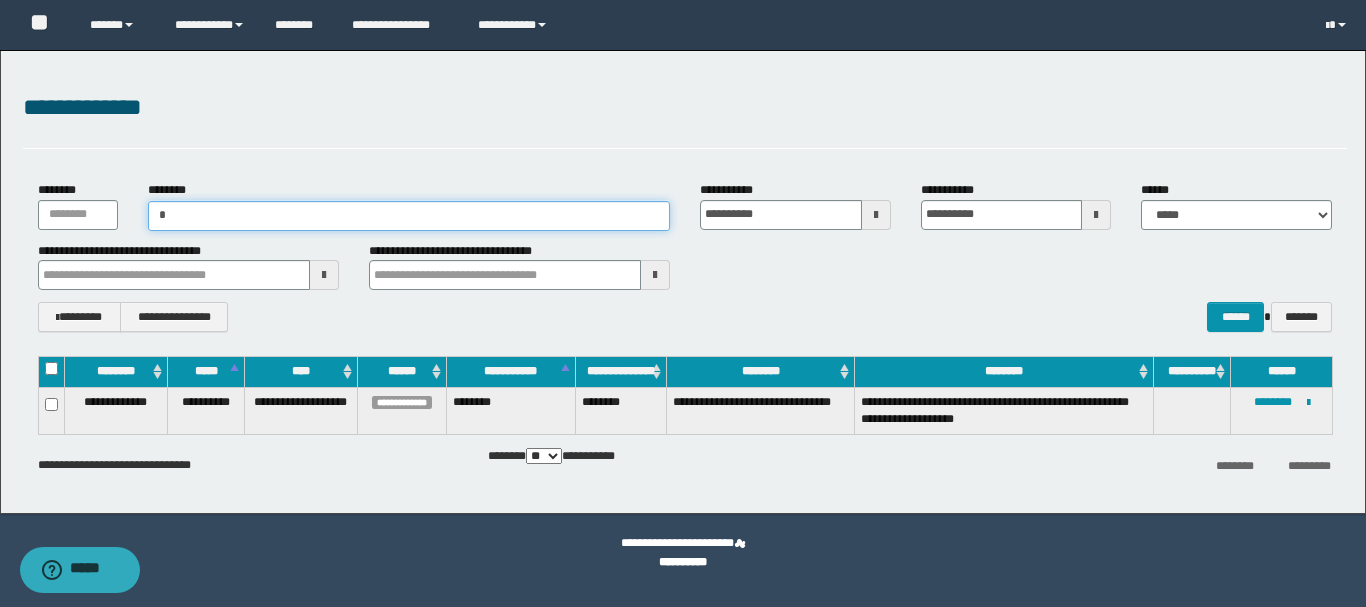 type on "**" 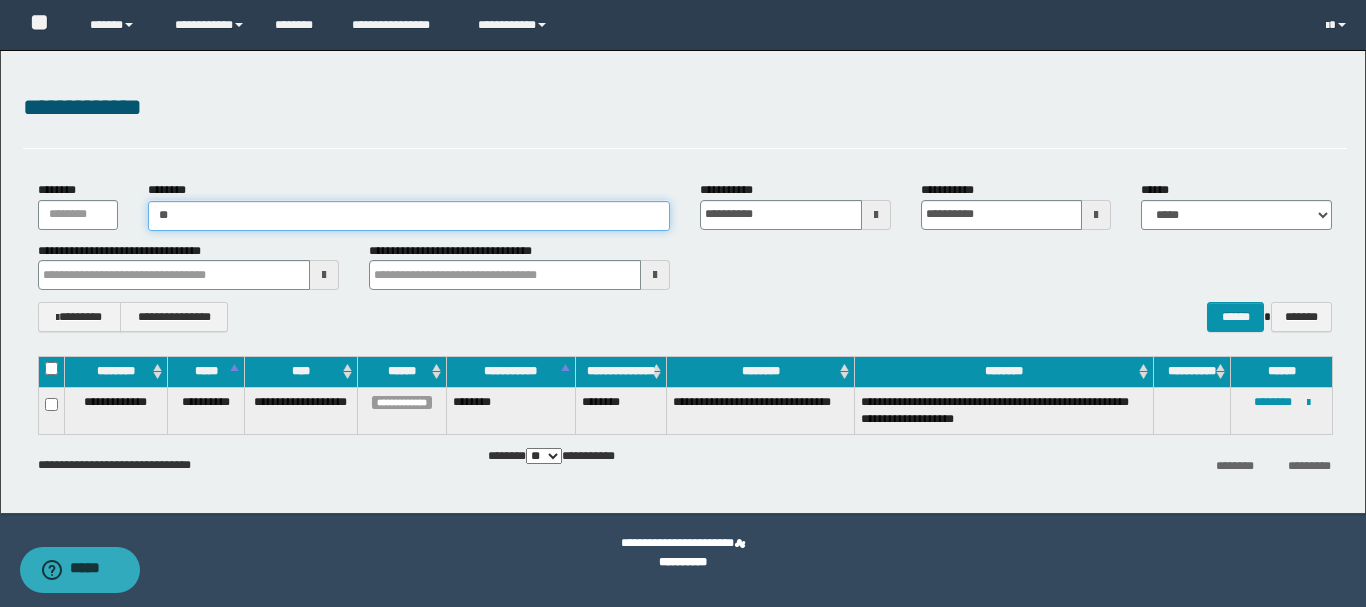 type on "**" 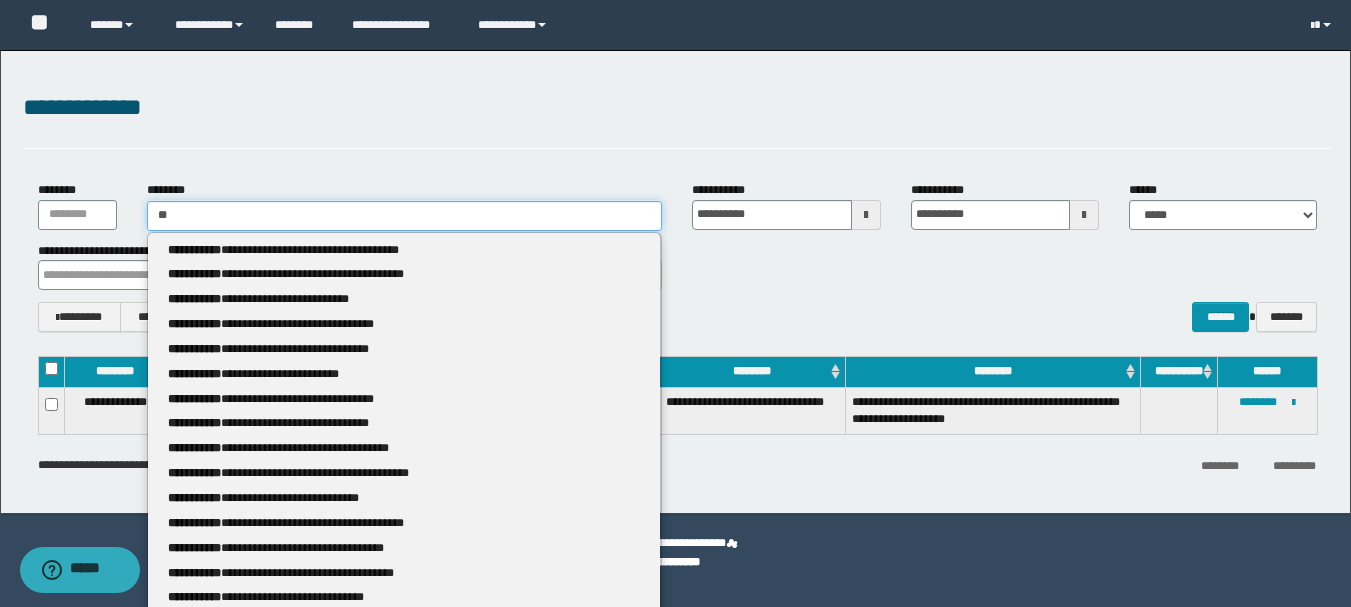 type 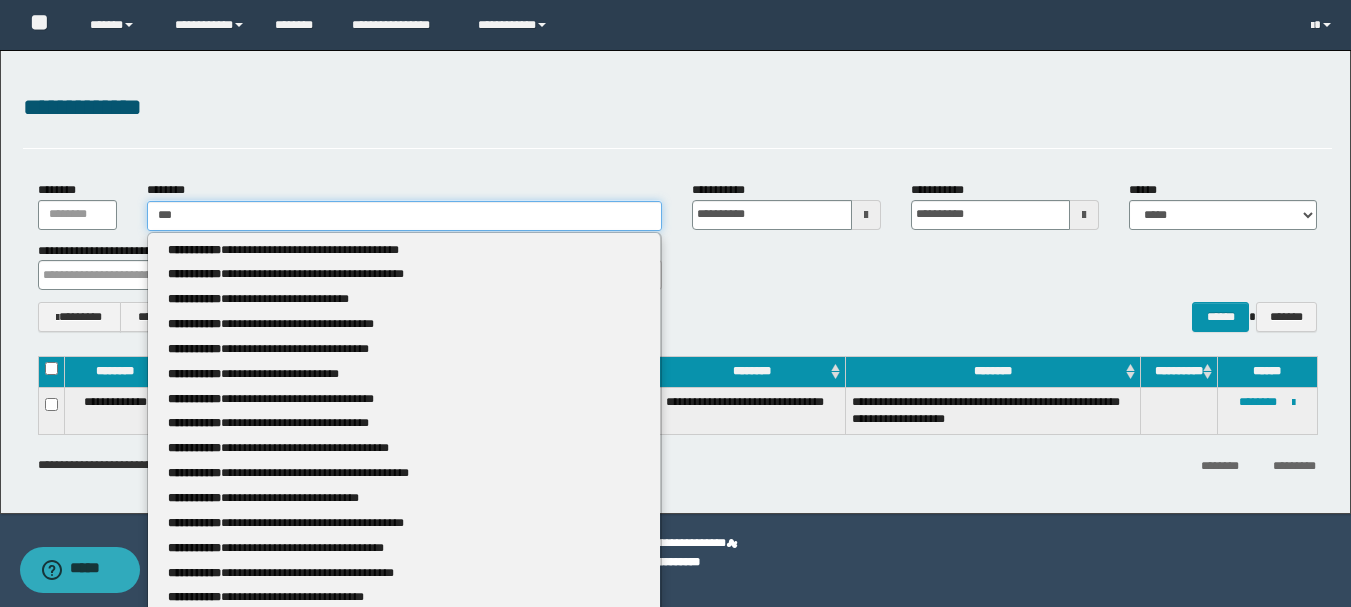 type on "***" 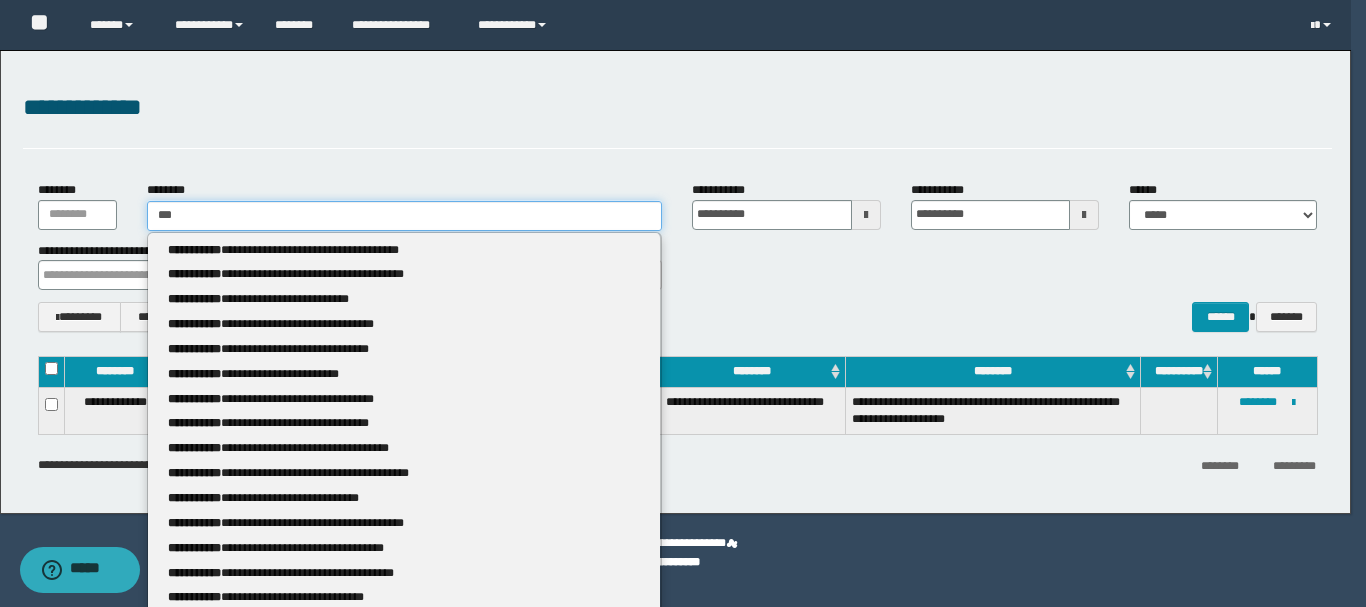 type 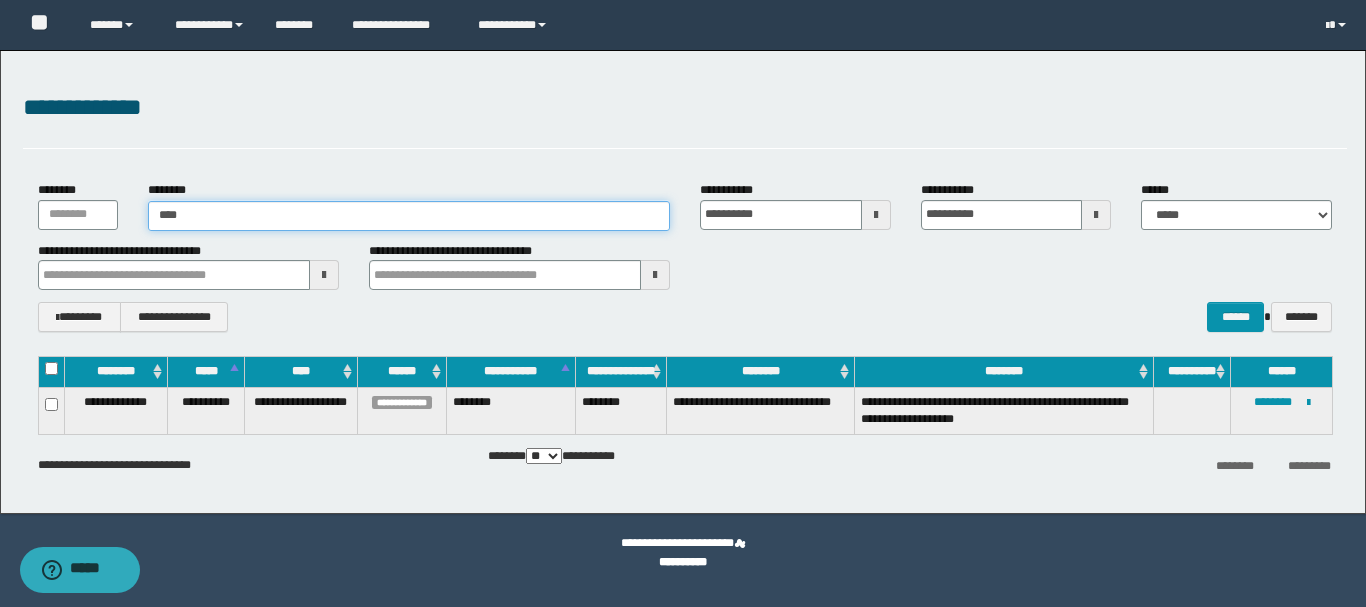 type on "*****" 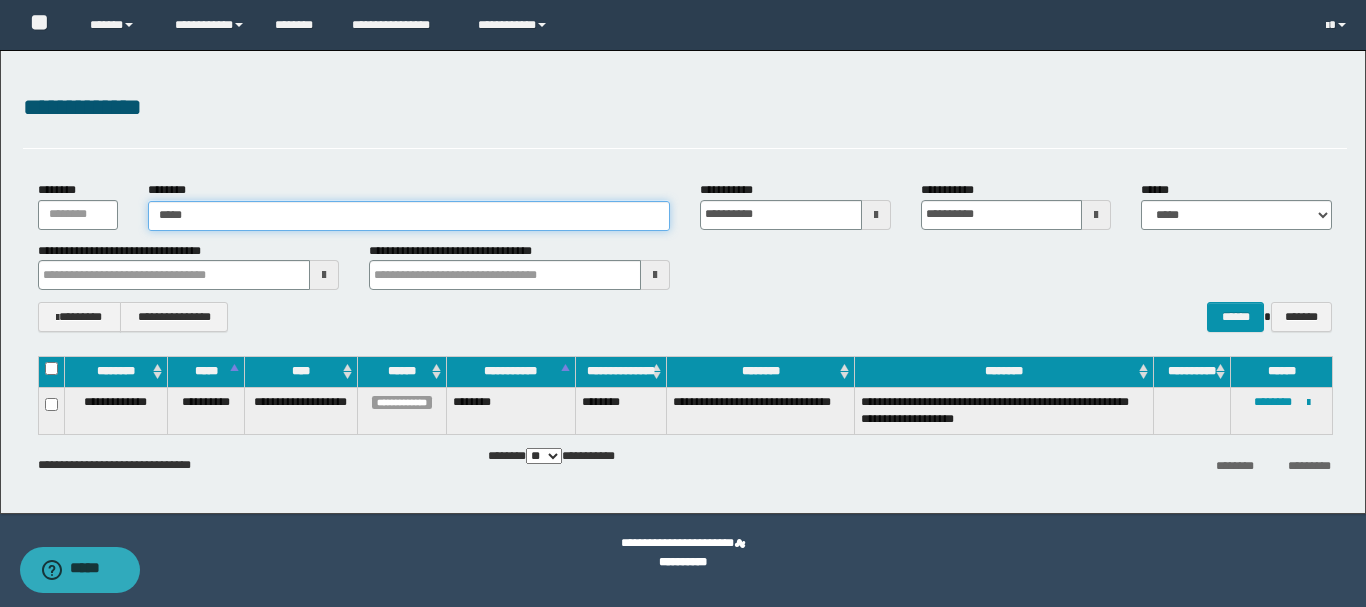 type on "*****" 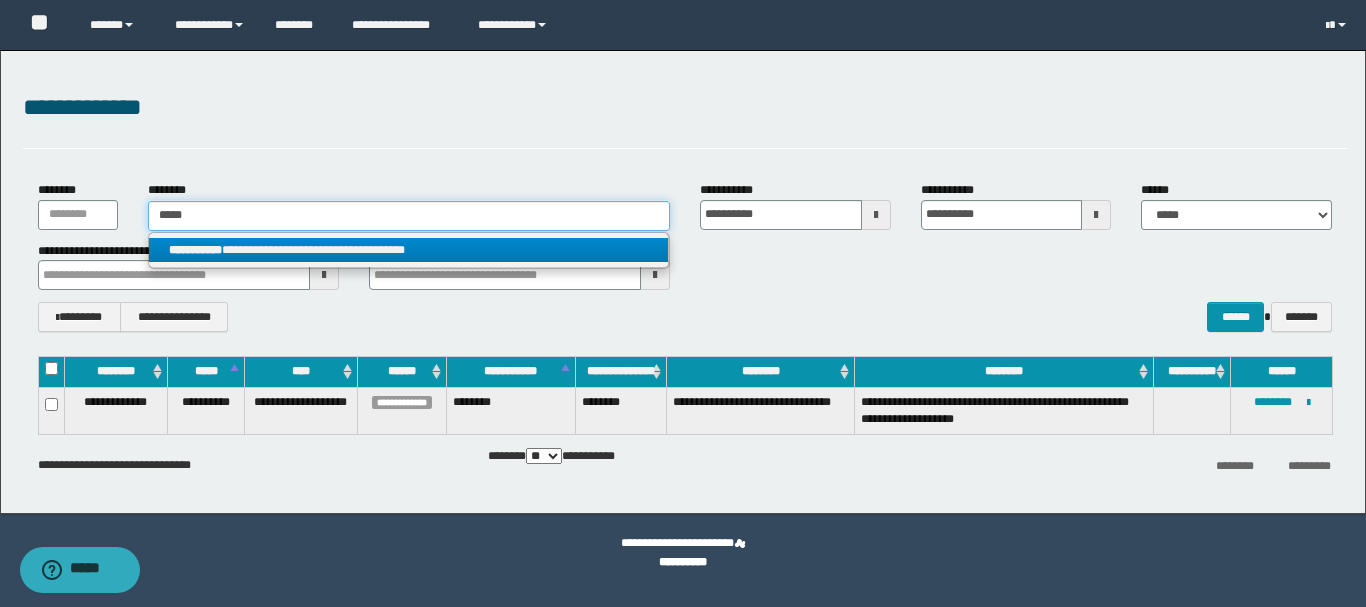 type on "*****" 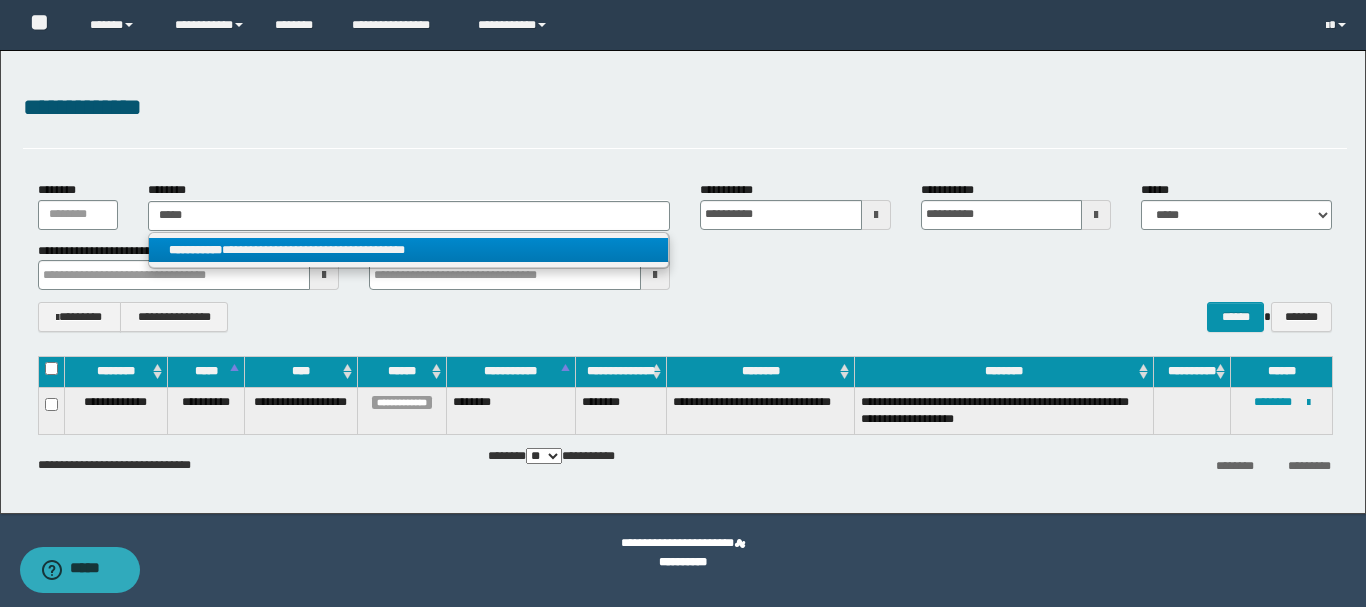 click on "**********" at bounding box center [408, 250] 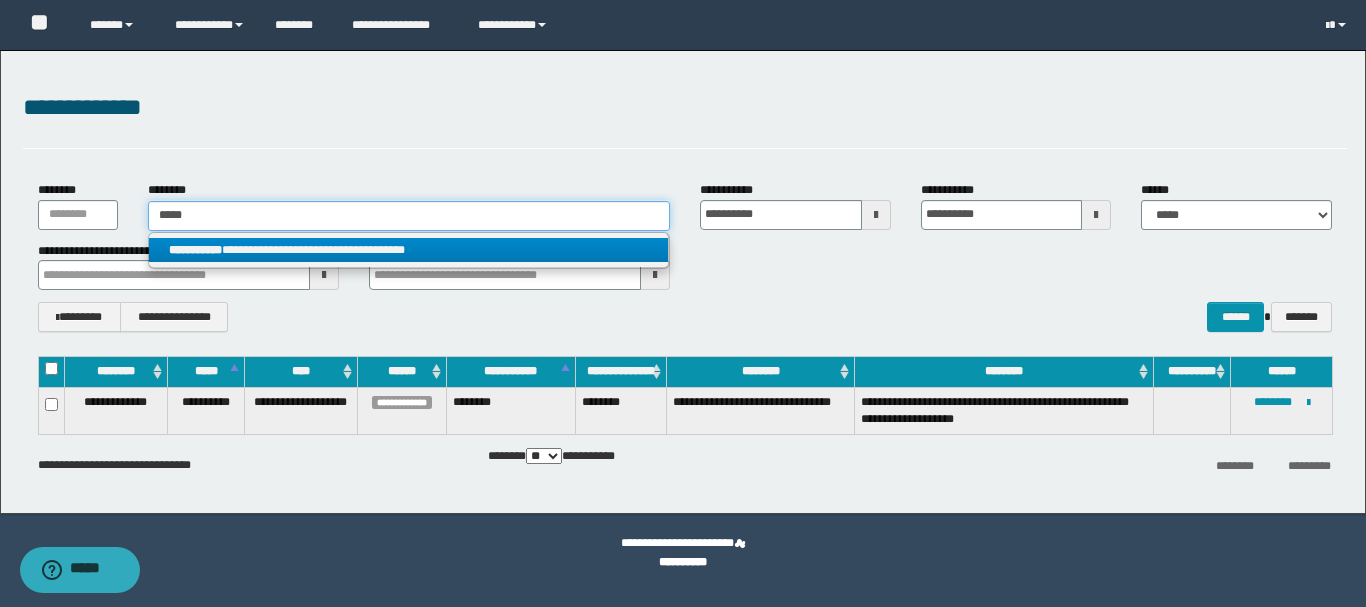 type 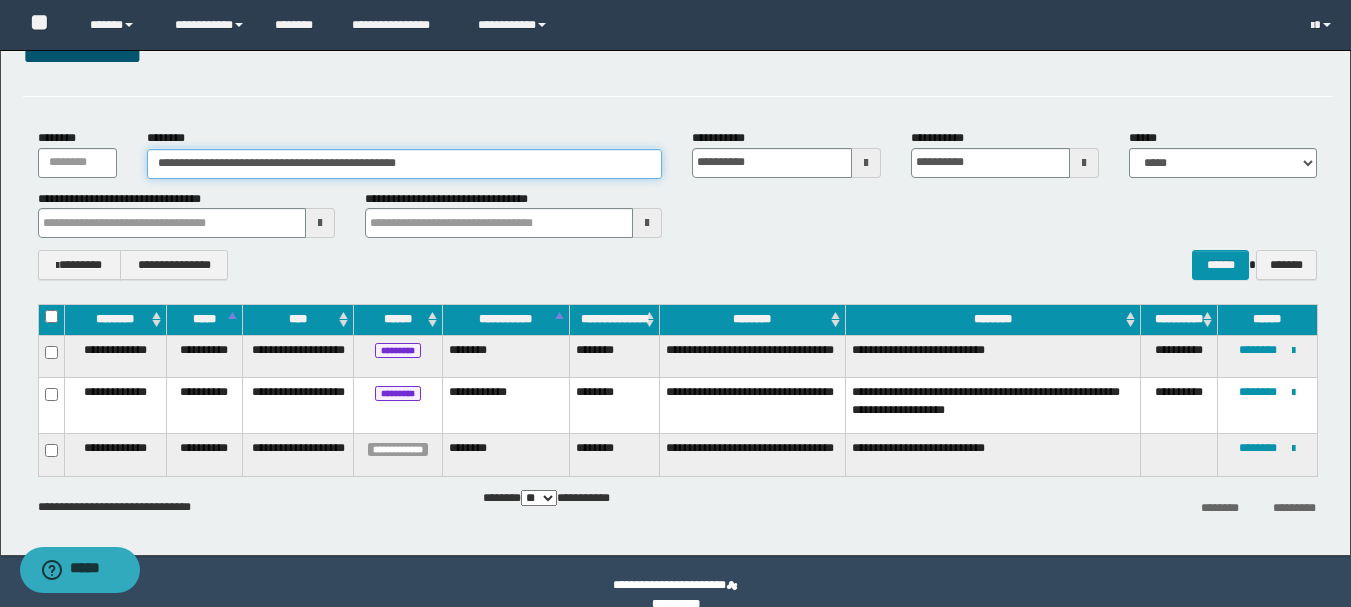 scroll, scrollTop: 79, scrollLeft: 0, axis: vertical 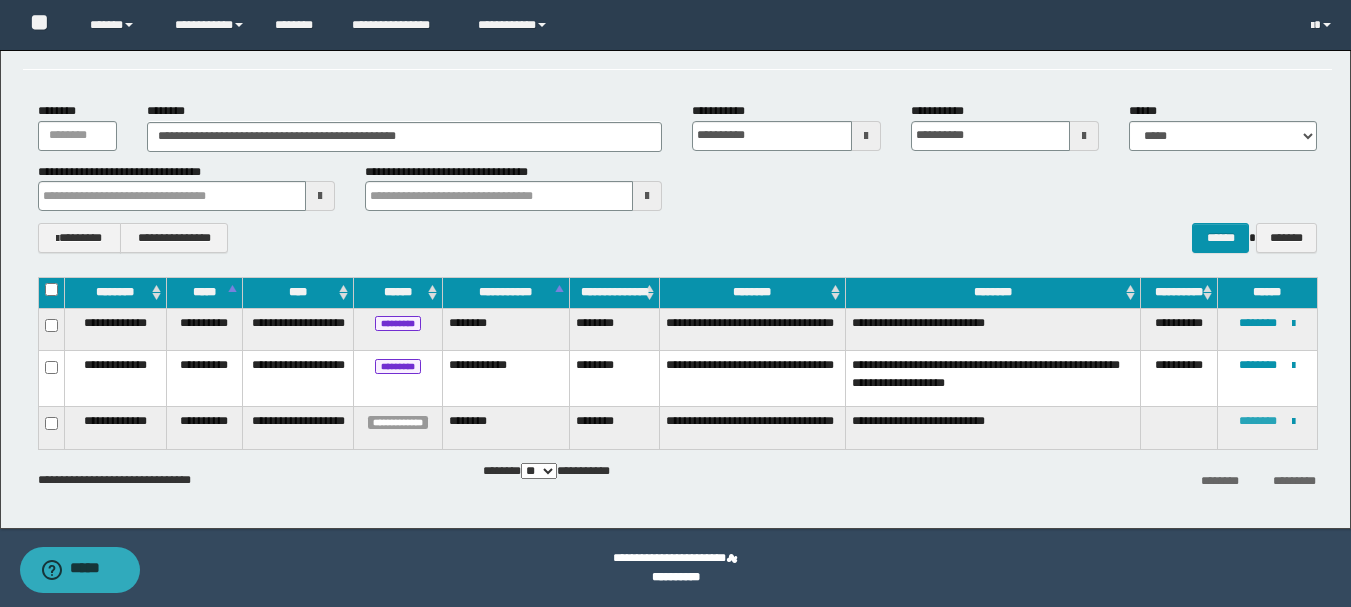 click on "********" at bounding box center (1258, 421) 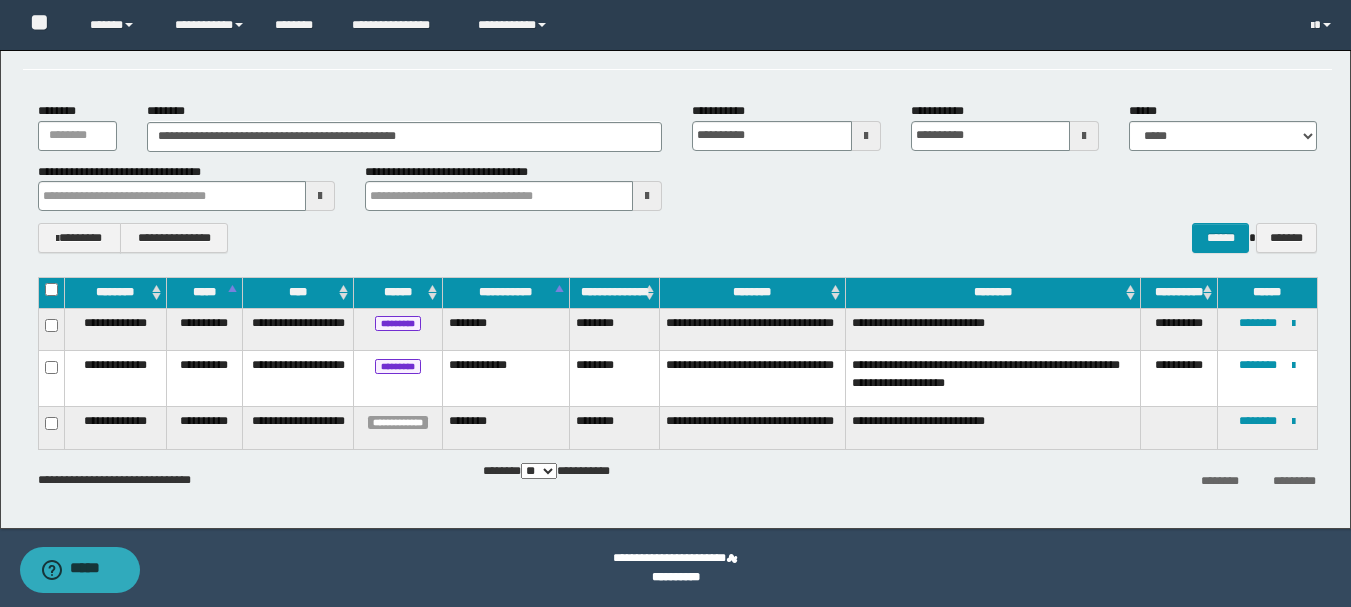 scroll, scrollTop: 0, scrollLeft: 0, axis: both 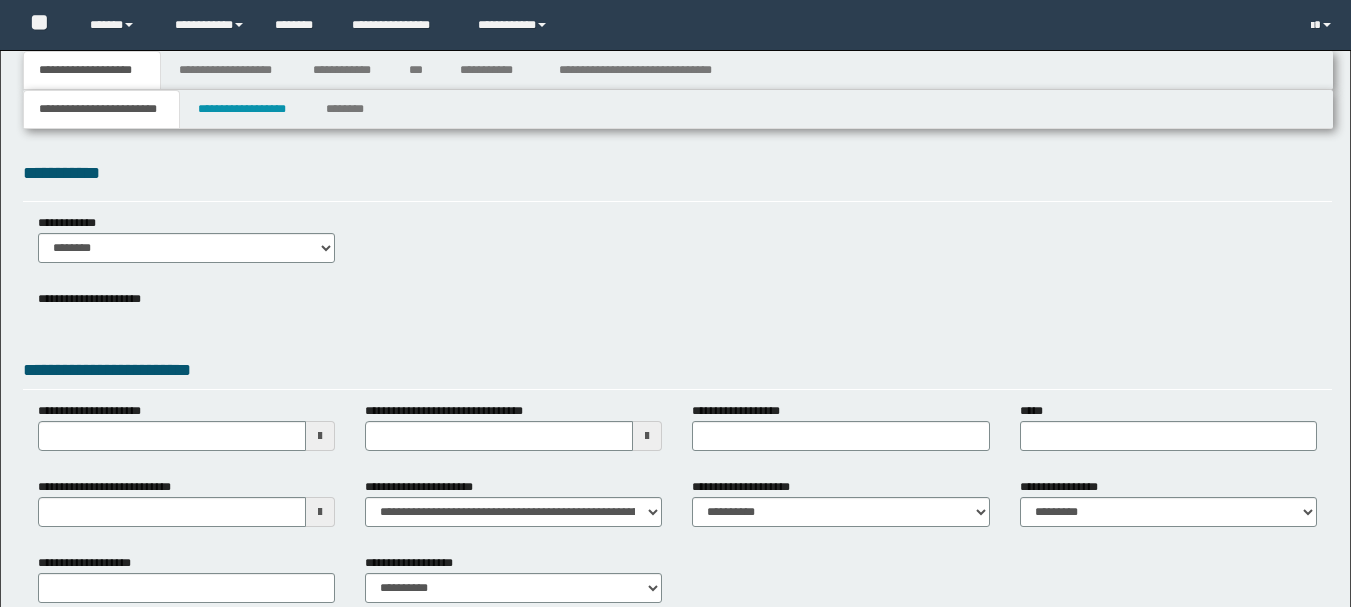 type 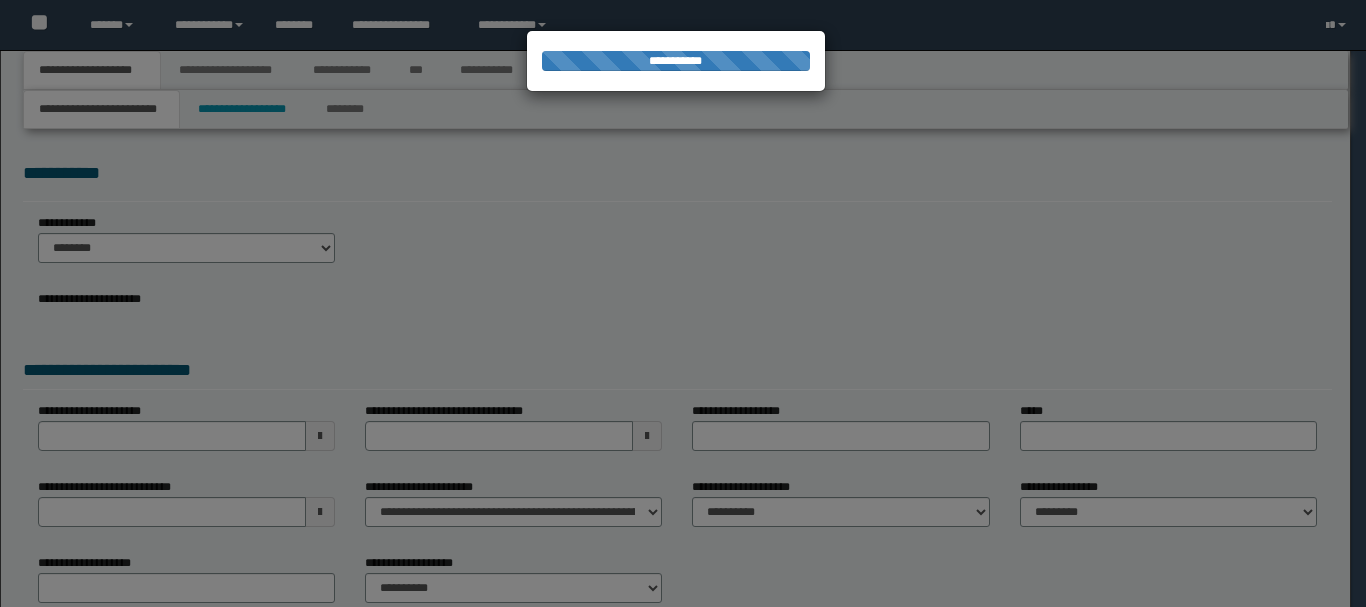 scroll, scrollTop: 0, scrollLeft: 0, axis: both 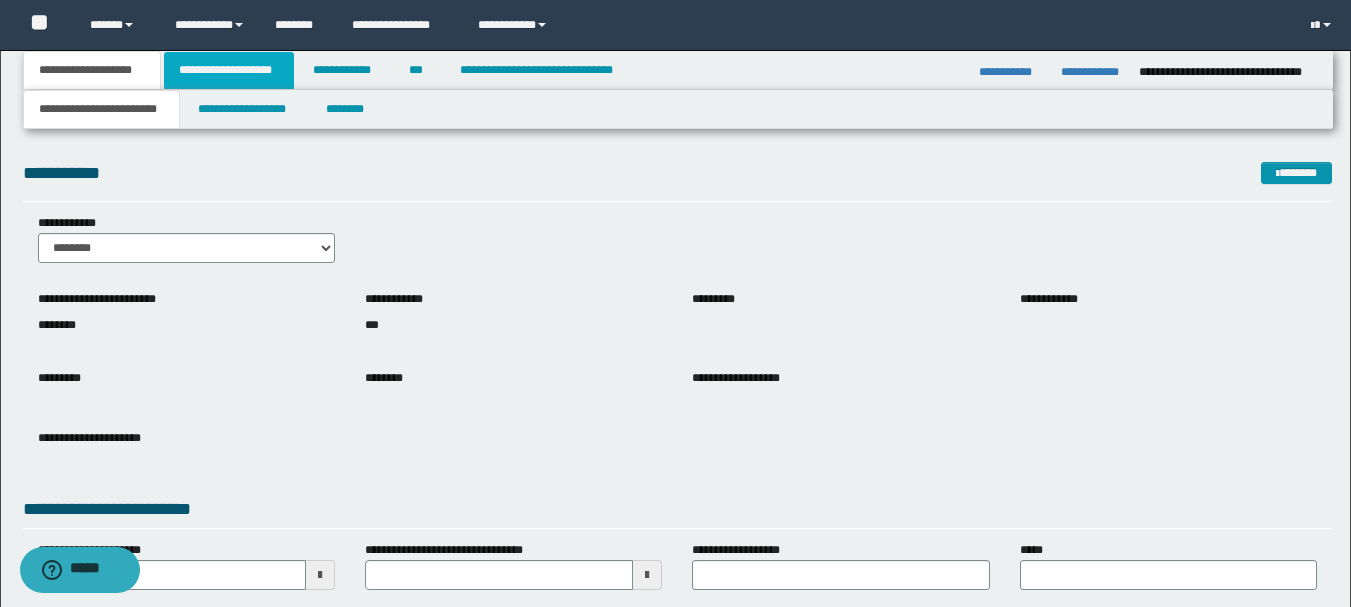 click on "**********" at bounding box center (229, 70) 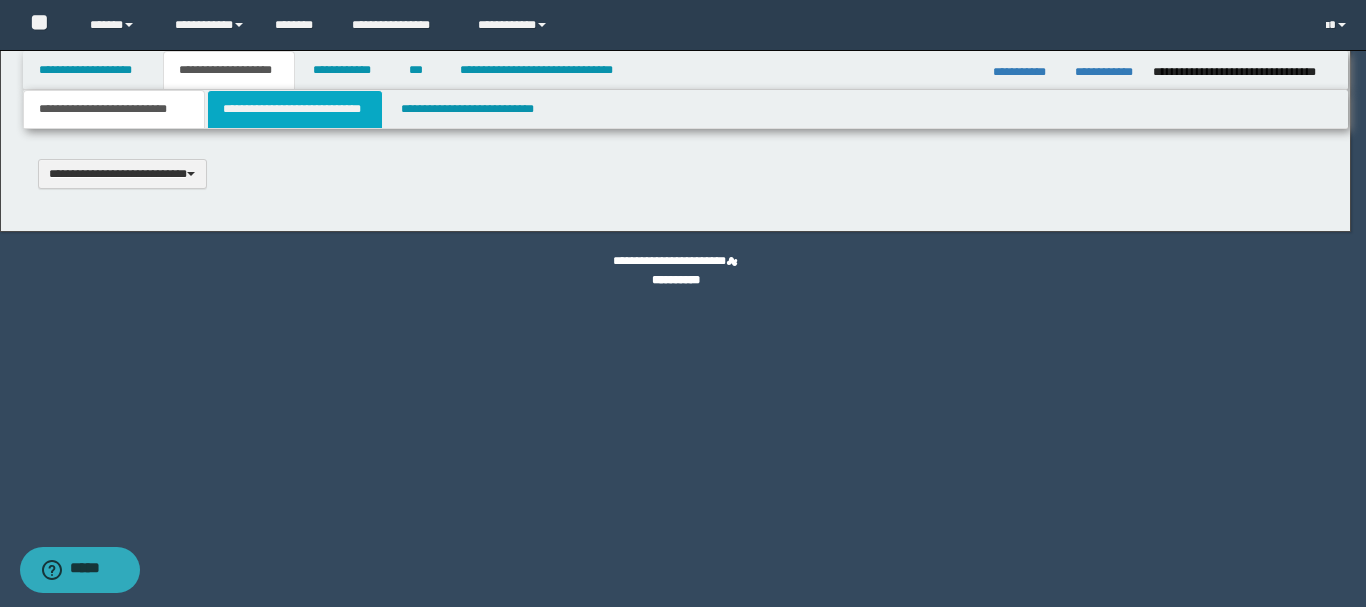 scroll, scrollTop: 0, scrollLeft: 0, axis: both 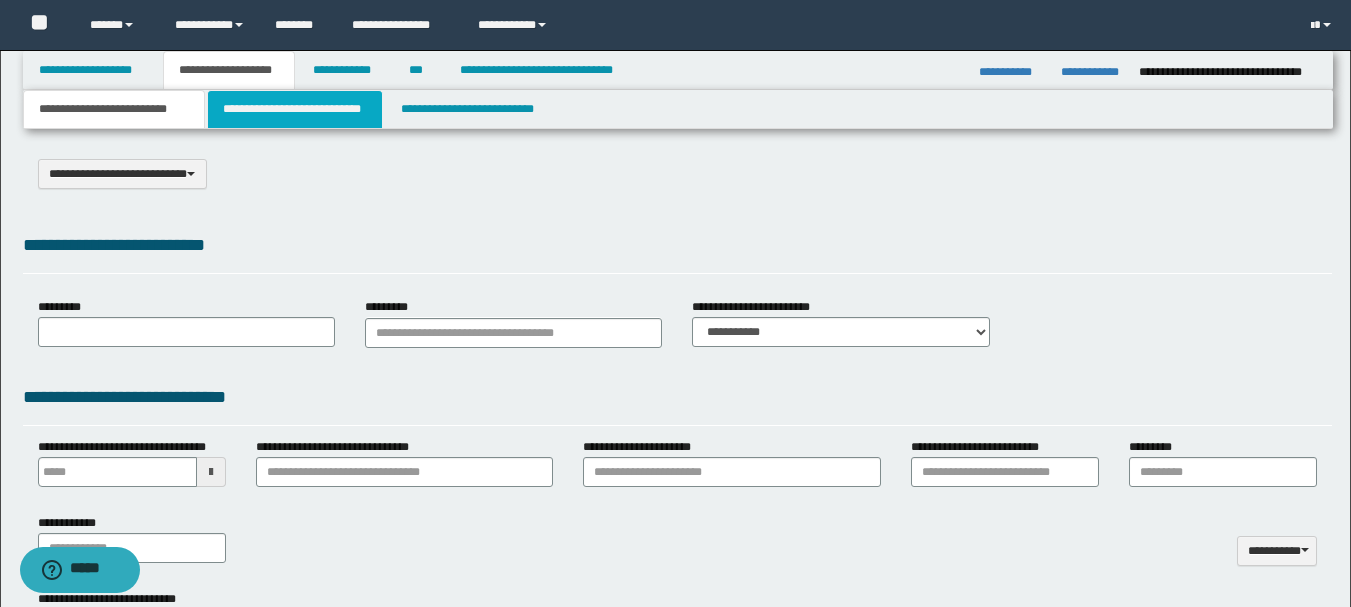 select on "*" 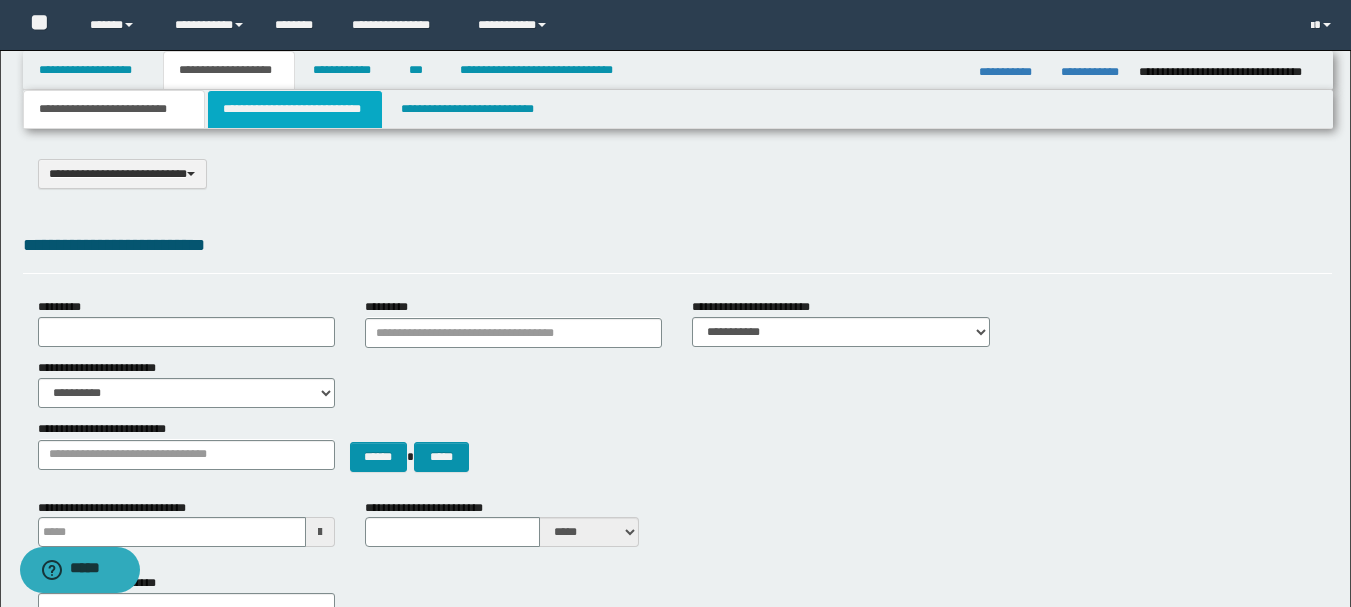click on "**********" at bounding box center (295, 109) 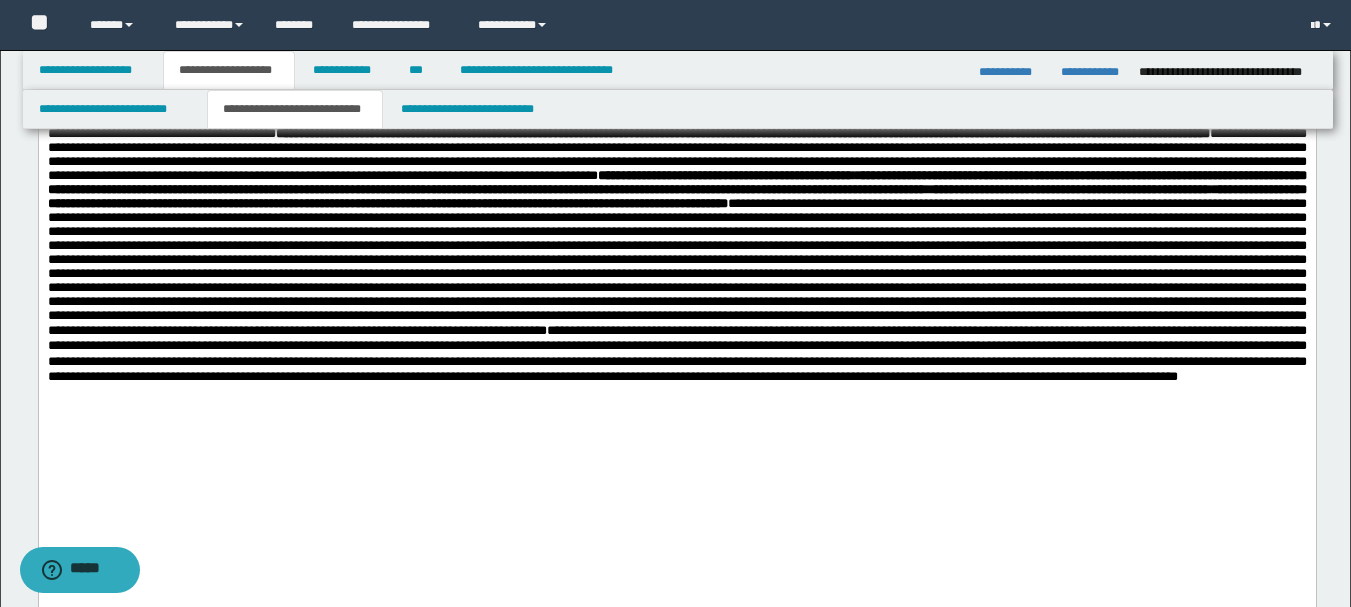 scroll, scrollTop: 600, scrollLeft: 0, axis: vertical 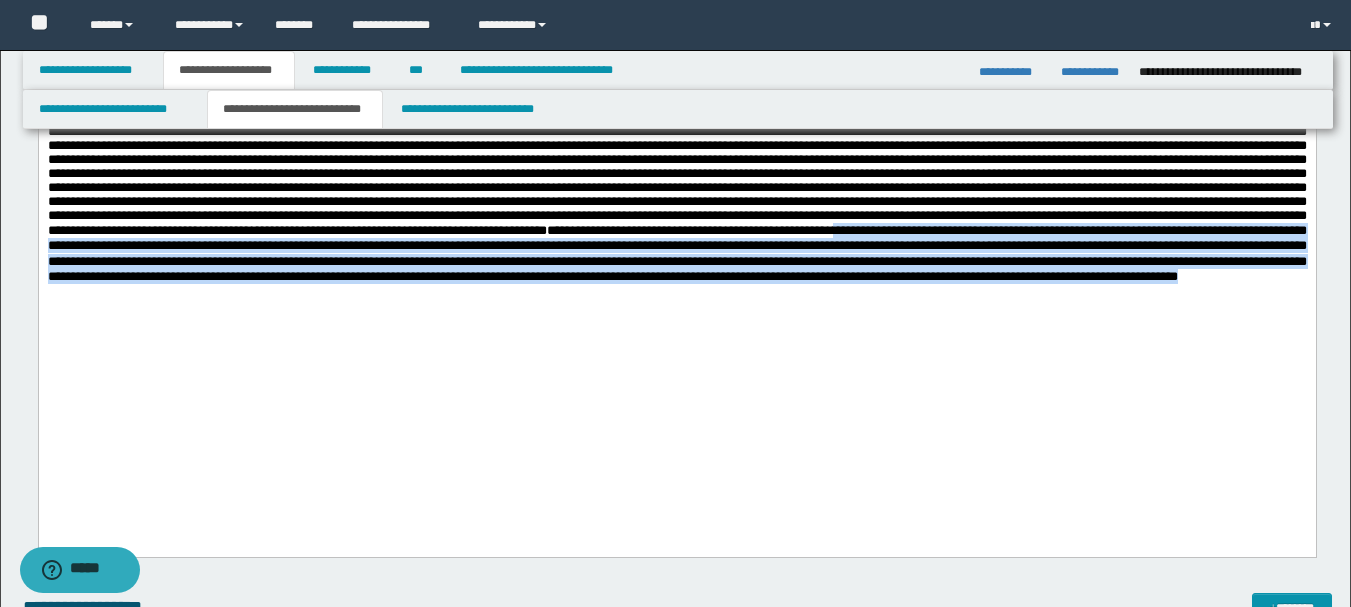 drag, startPoint x: 274, startPoint y: 376, endPoint x: 357, endPoint y: 445, distance: 107.935165 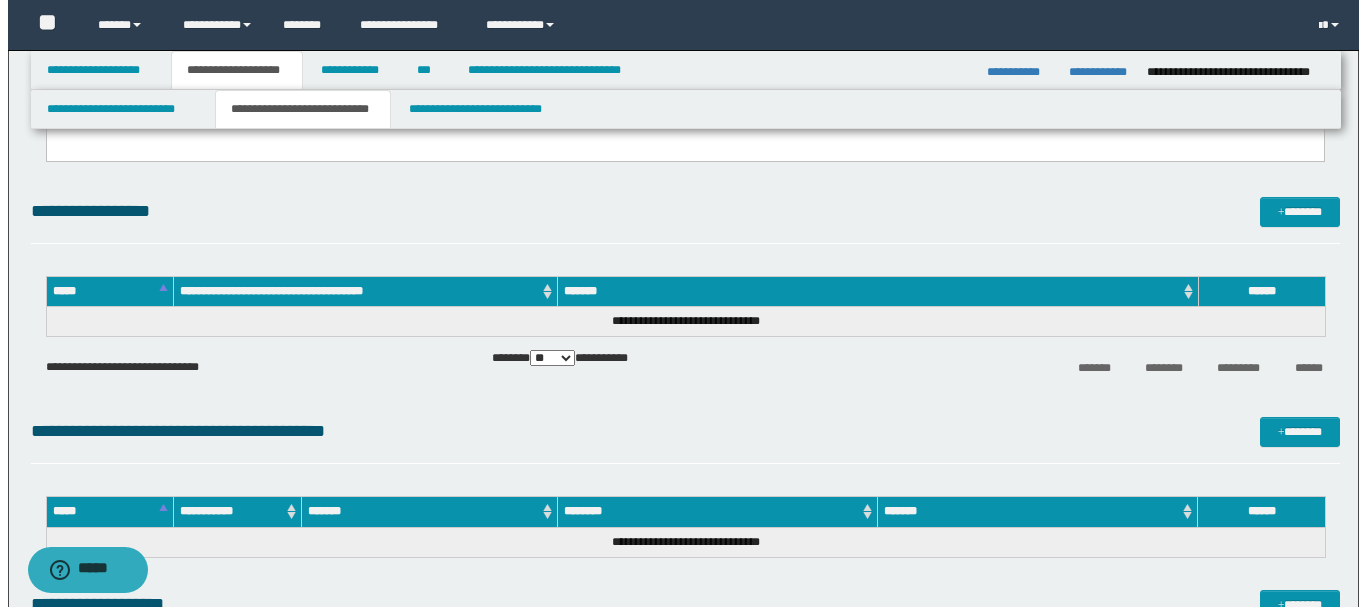 scroll, scrollTop: 1000, scrollLeft: 0, axis: vertical 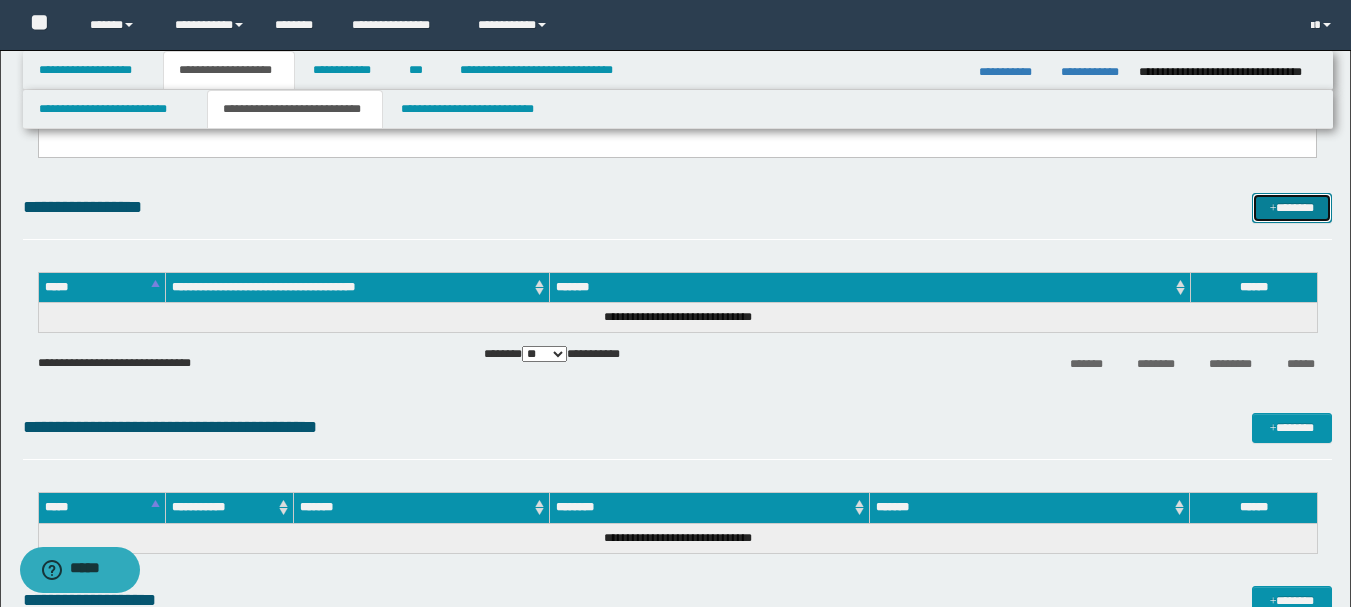 click on "*******" at bounding box center (1292, 208) 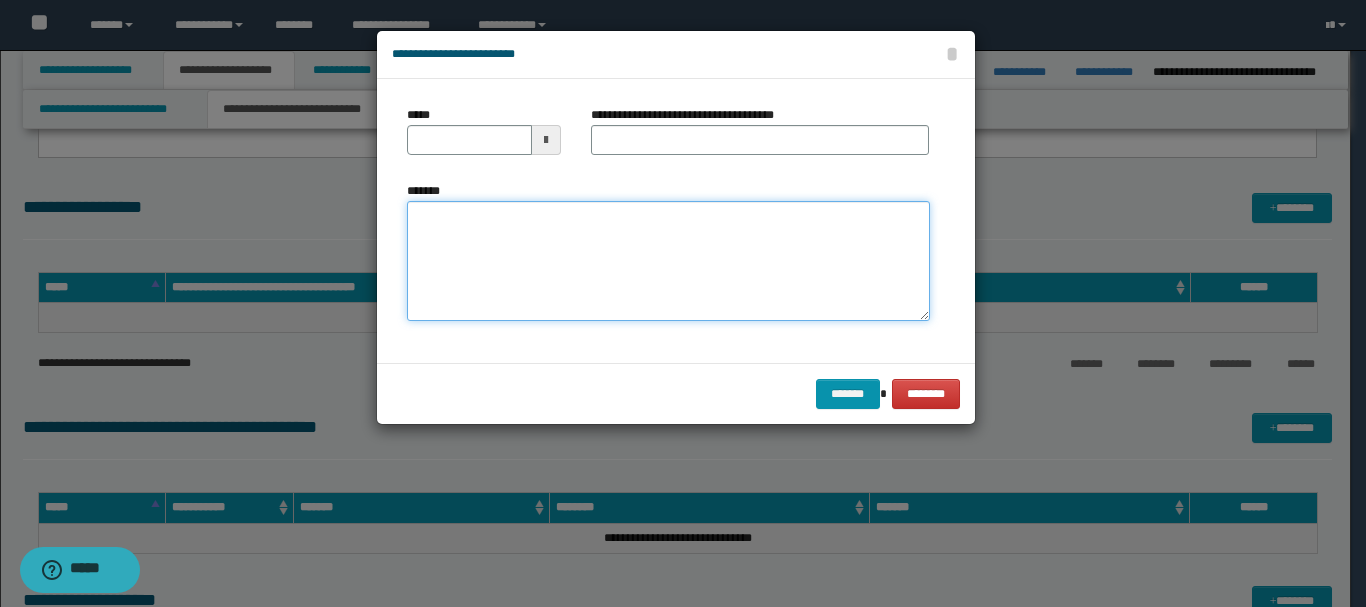 paste on "**********" 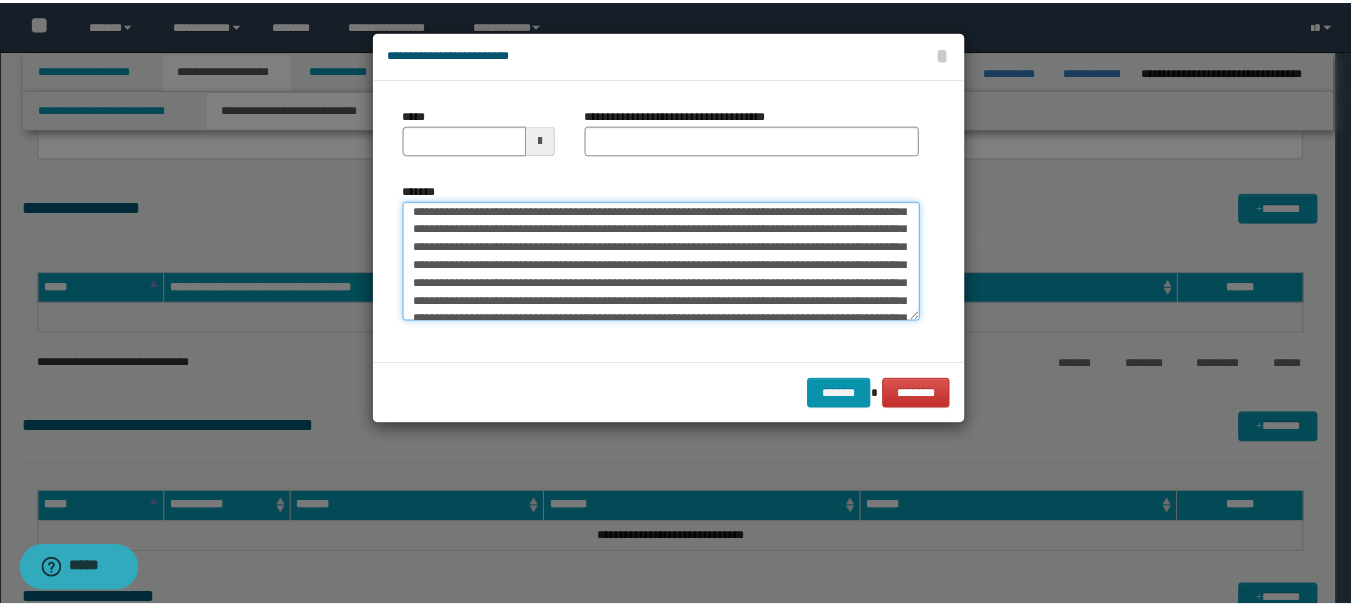 scroll, scrollTop: 0, scrollLeft: 0, axis: both 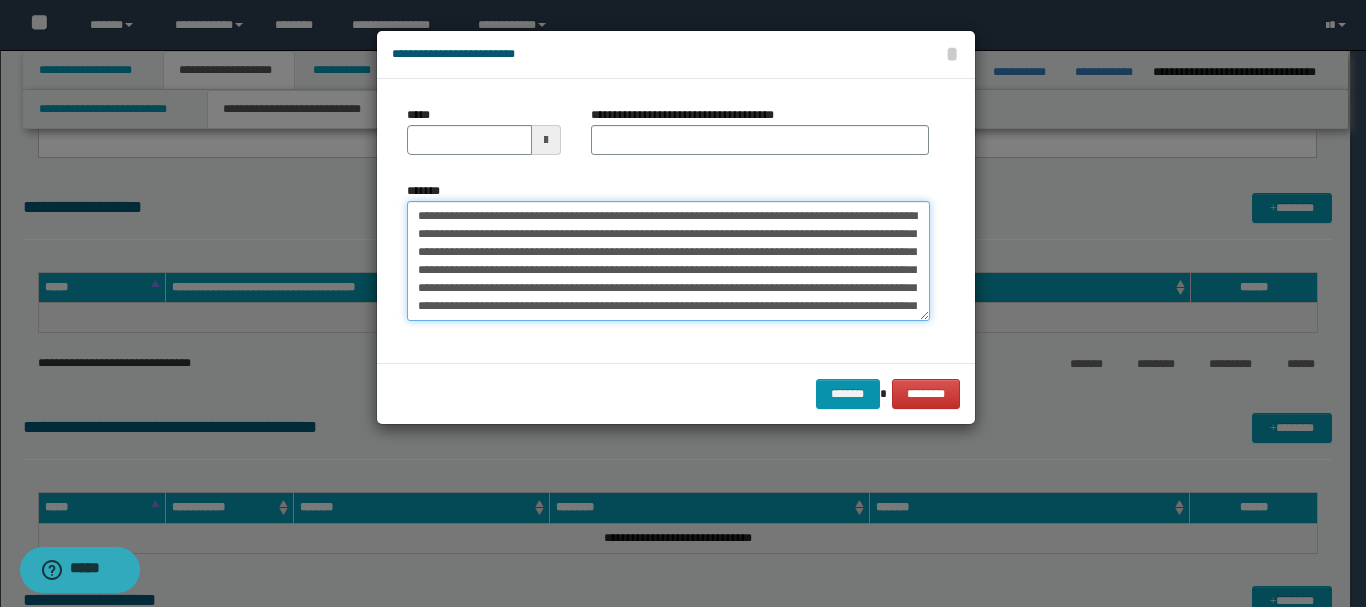 type on "**********" 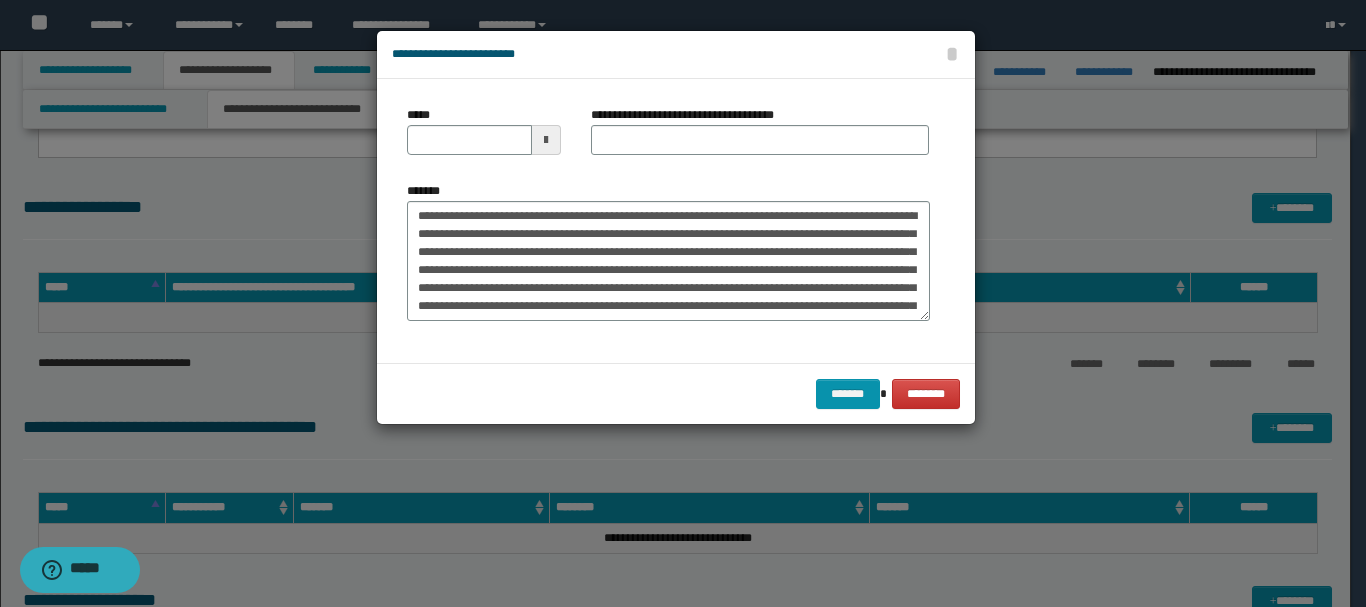 click at bounding box center [546, 140] 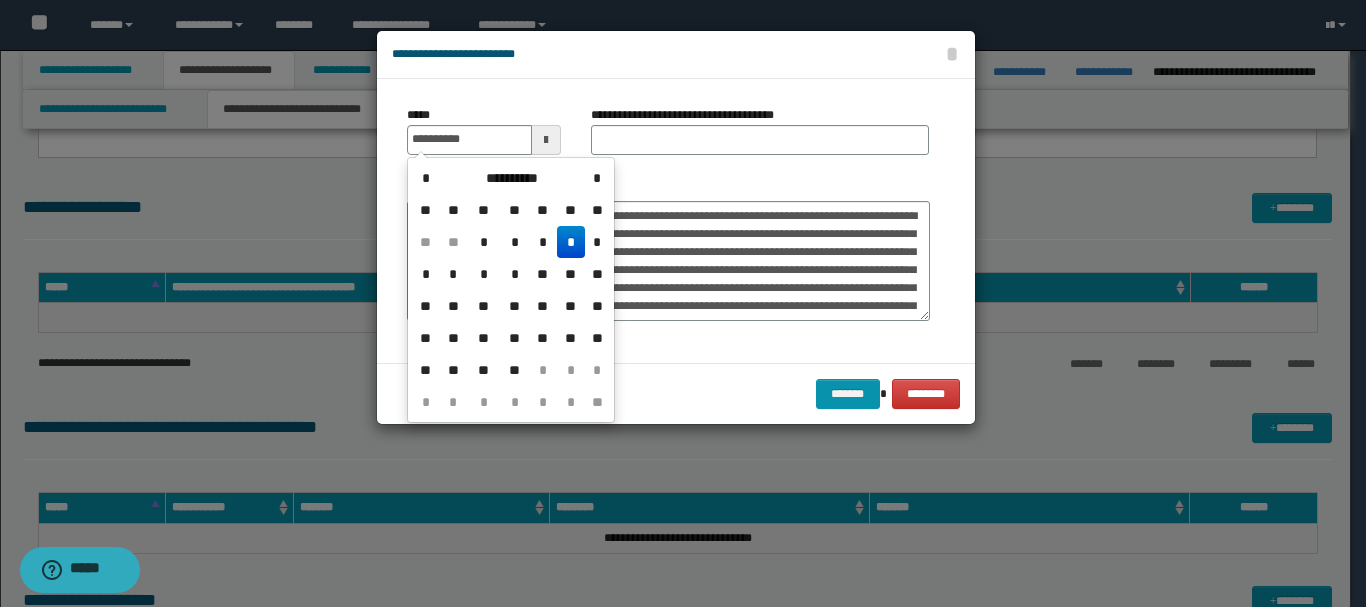 drag, startPoint x: 569, startPoint y: 247, endPoint x: 610, endPoint y: 179, distance: 79.40403 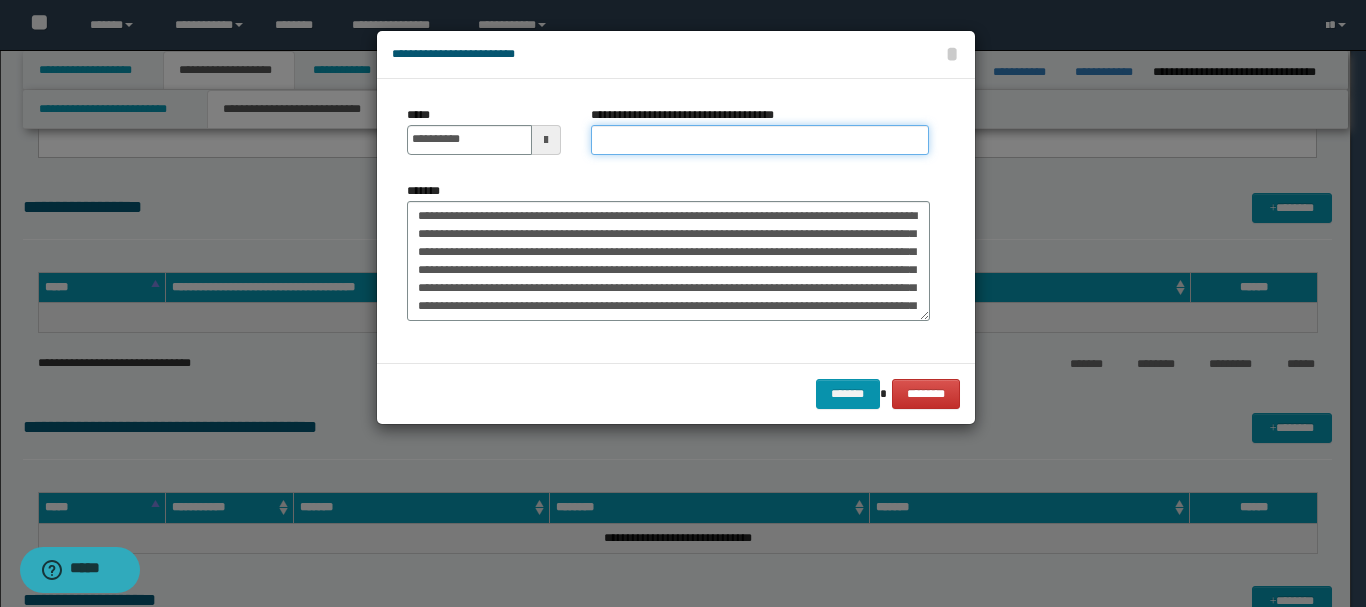 click on "**********" at bounding box center (760, 140) 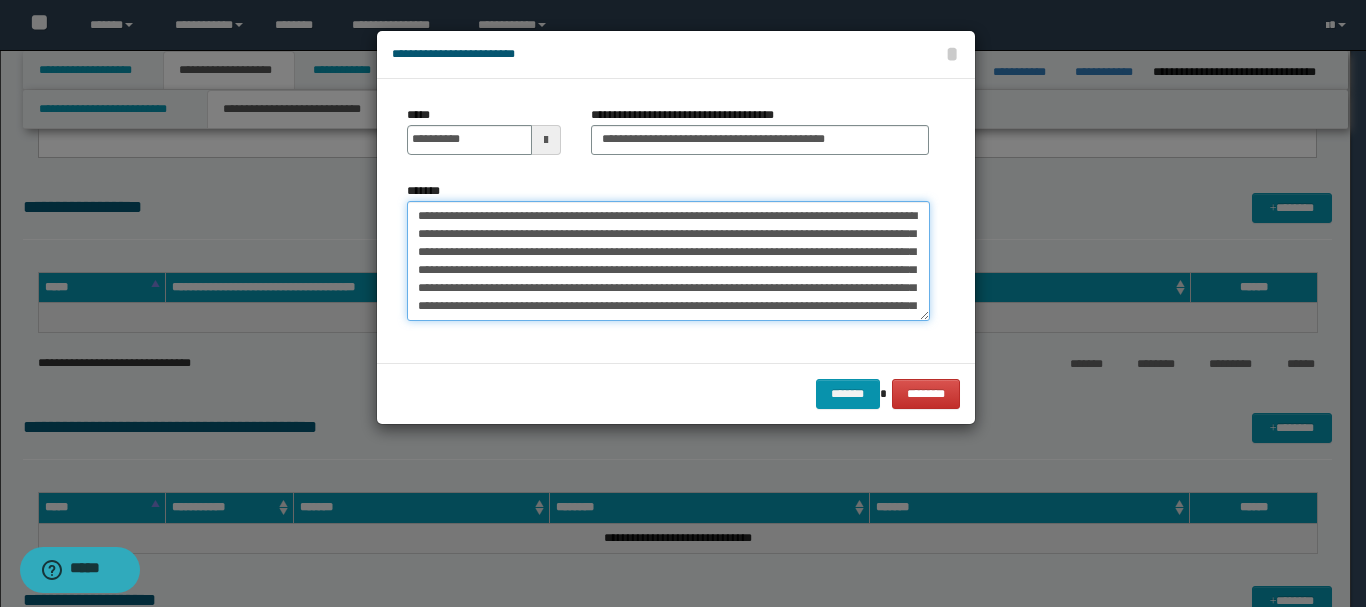 click on "**********" at bounding box center [668, 261] 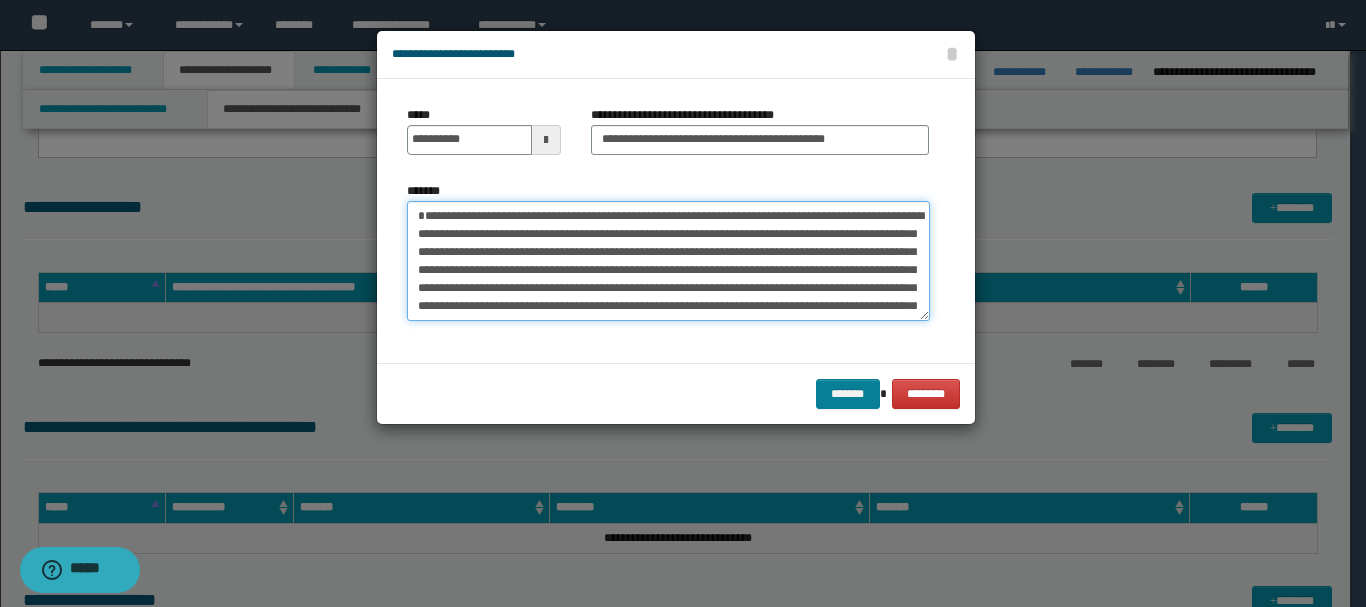 type on "**********" 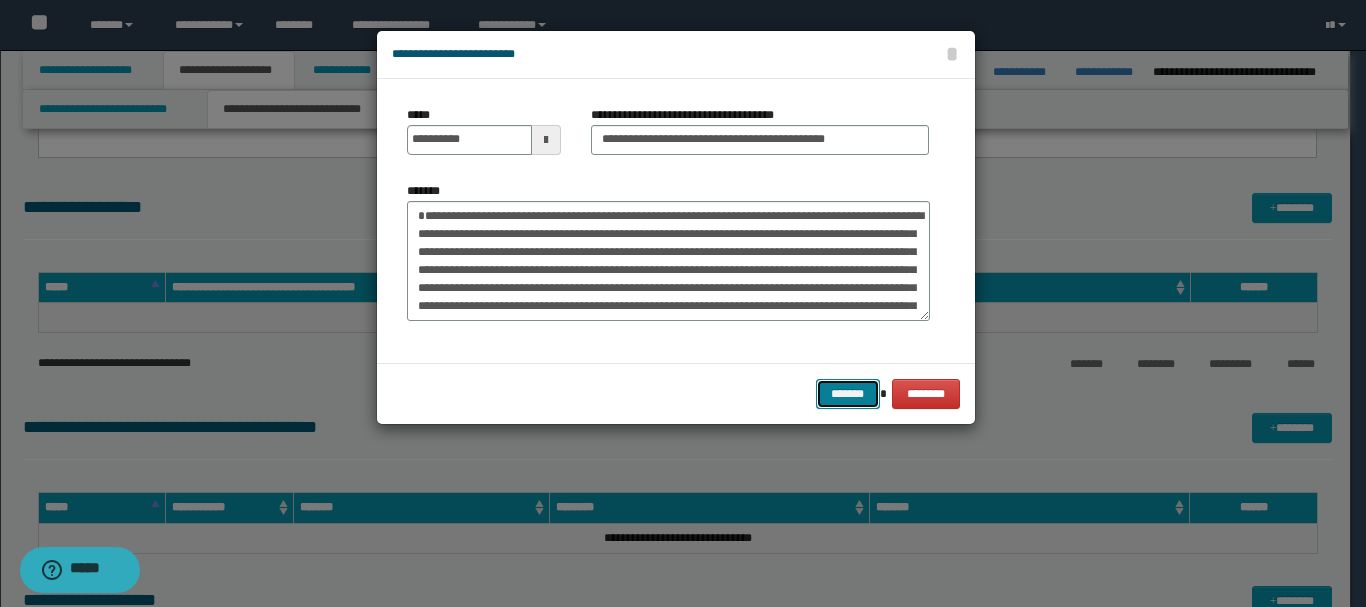 click on "*******" at bounding box center [848, 394] 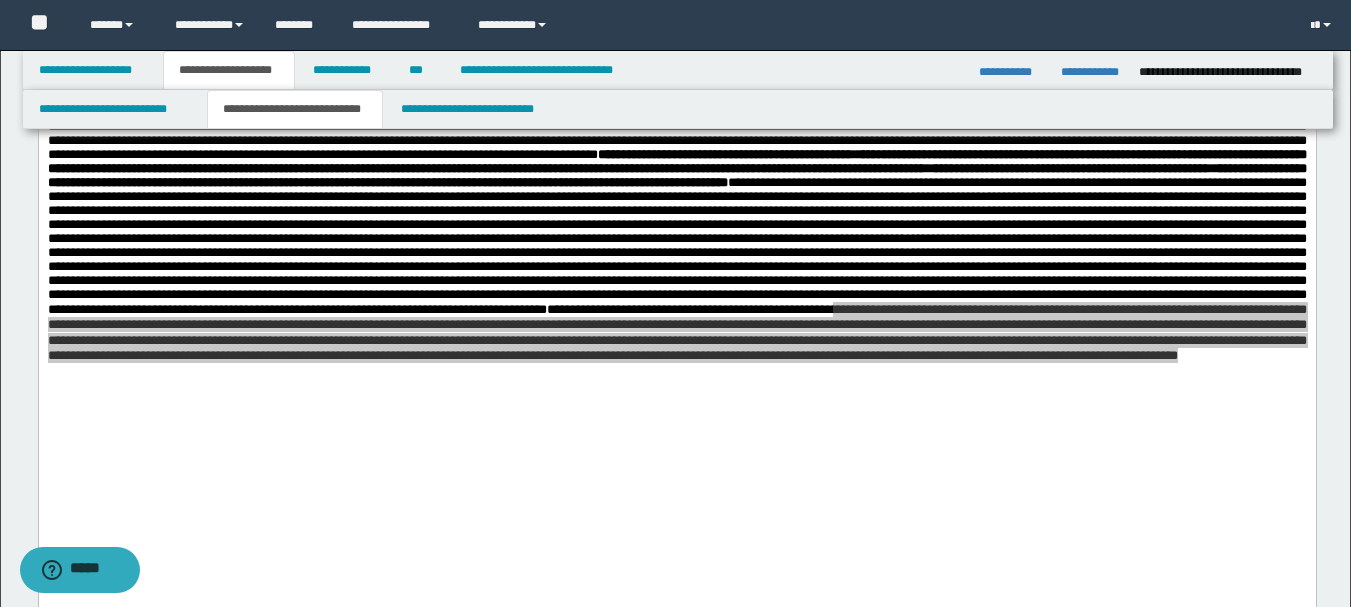 scroll, scrollTop: 500, scrollLeft: 0, axis: vertical 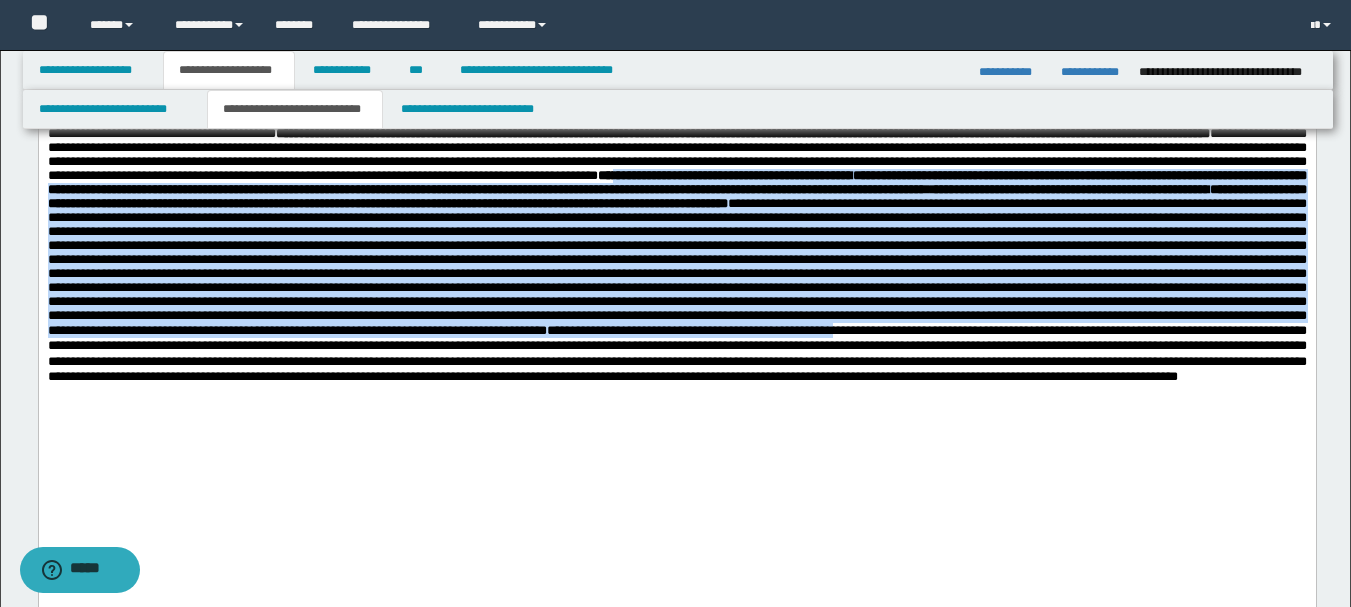 drag, startPoint x: 792, startPoint y: 249, endPoint x: 813, endPoint y: 253, distance: 21.377558 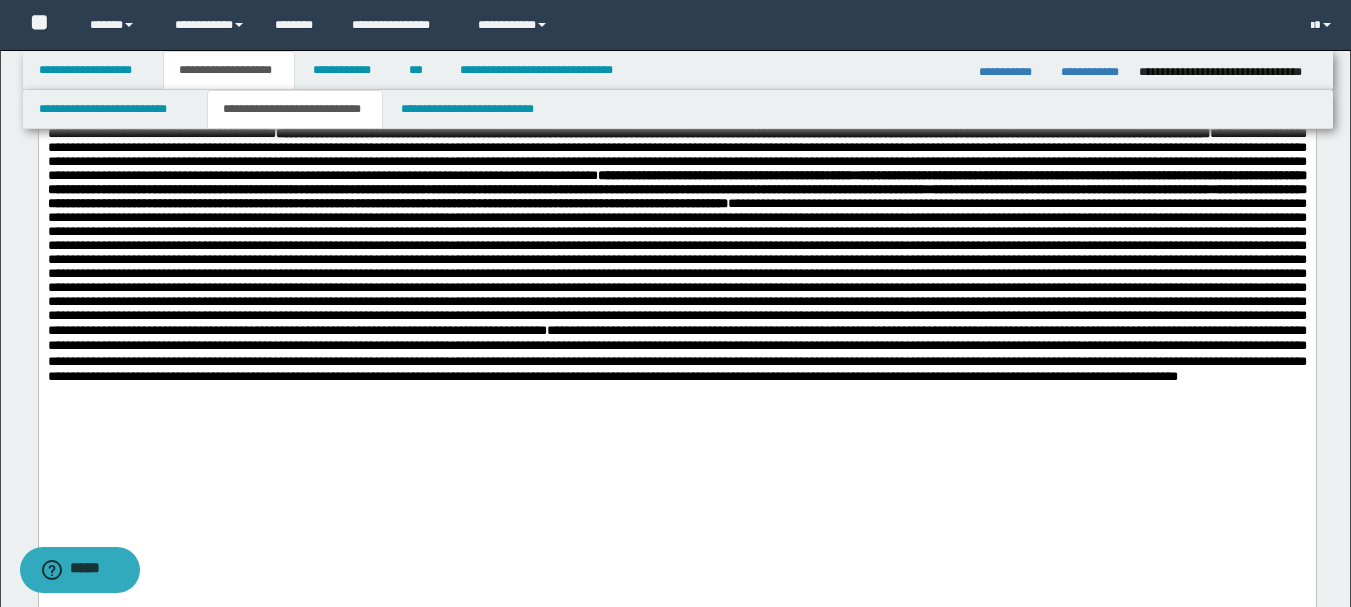 click on "**********" at bounding box center [724, 175] 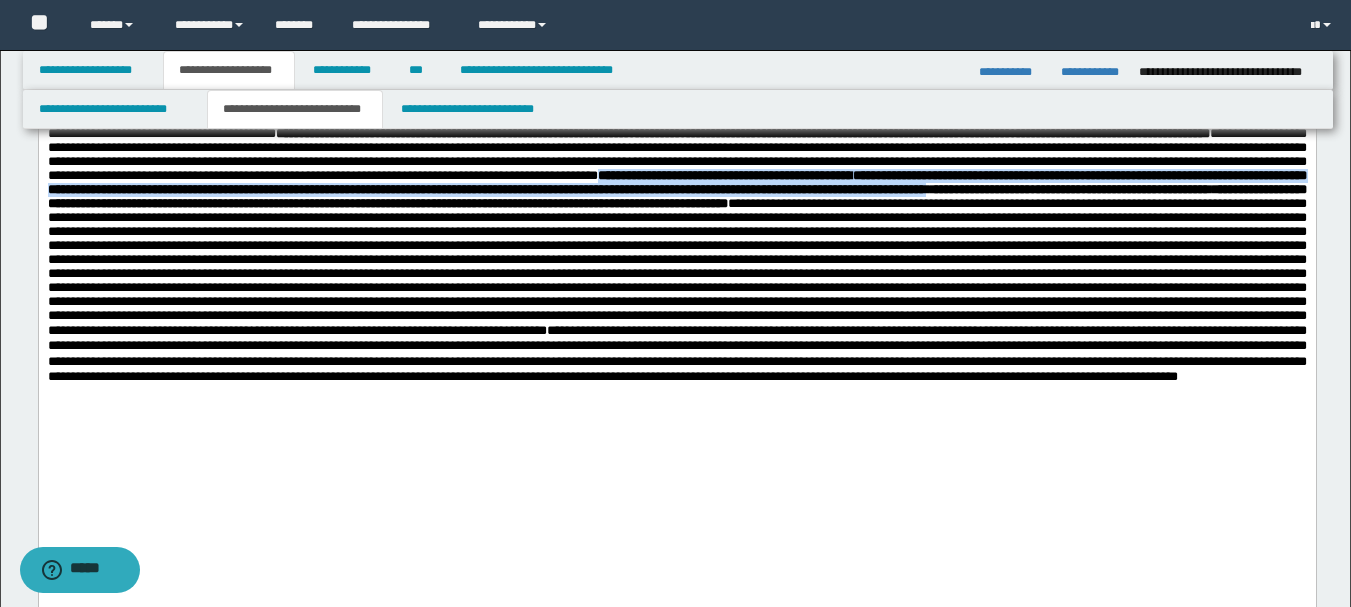 drag, startPoint x: 790, startPoint y: 254, endPoint x: 364, endPoint y: 278, distance: 426.6755 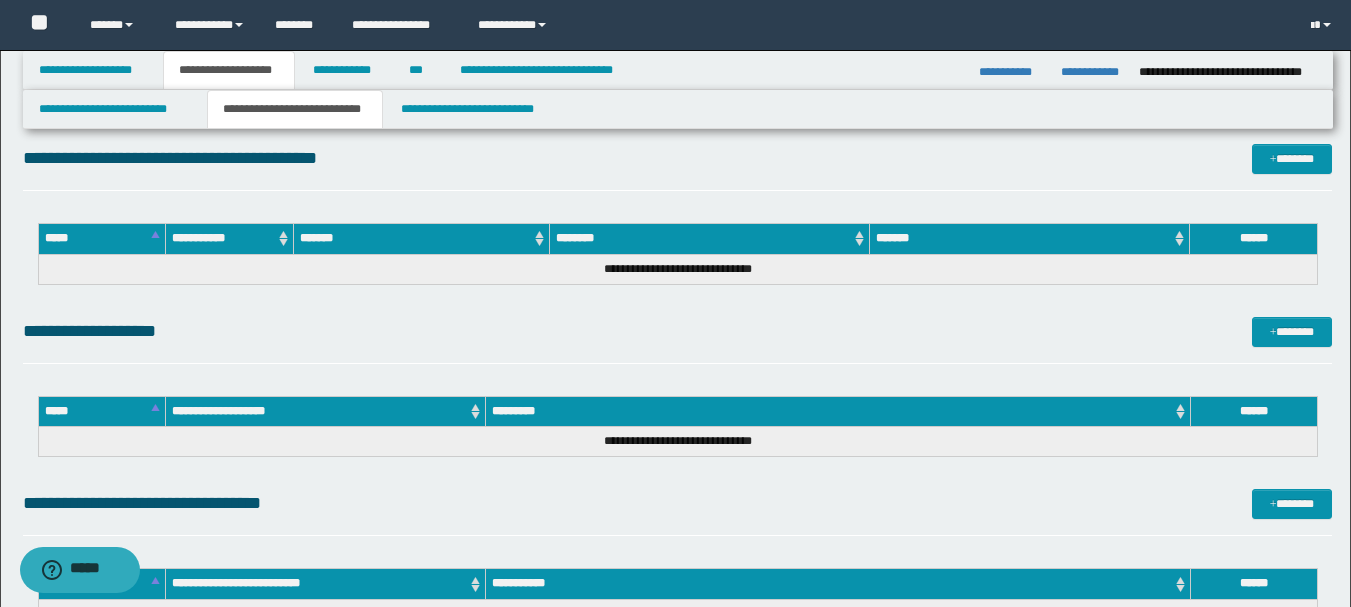 scroll, scrollTop: 1400, scrollLeft: 0, axis: vertical 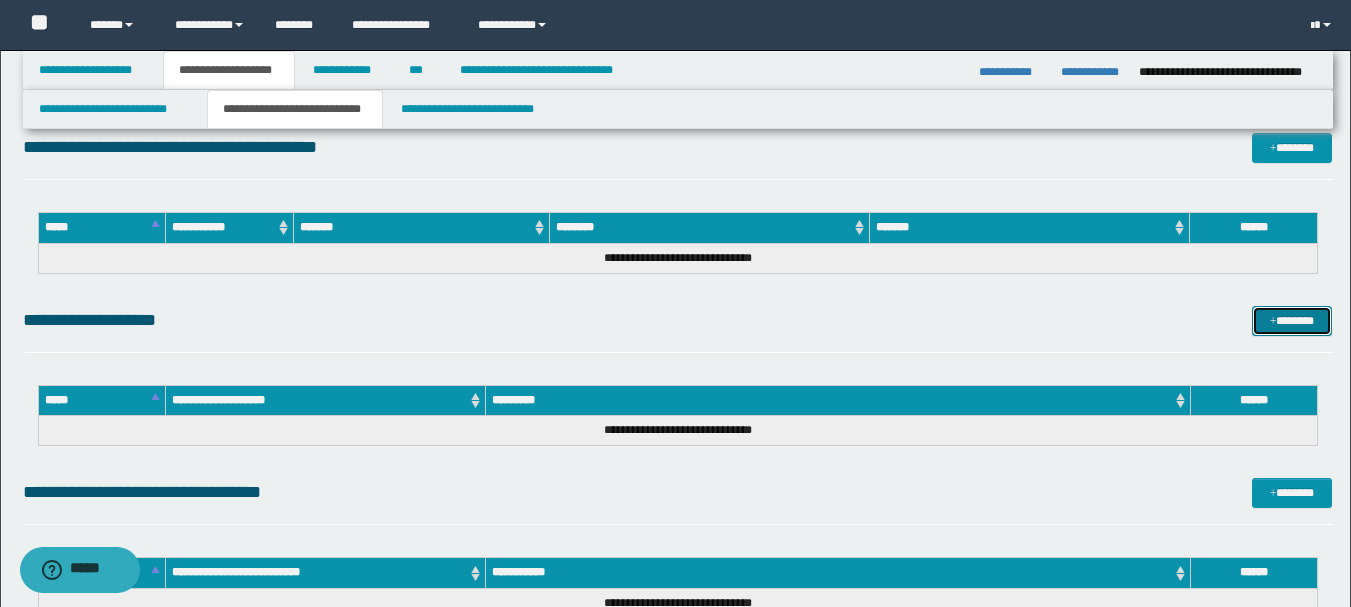 click on "*******" at bounding box center [1292, 321] 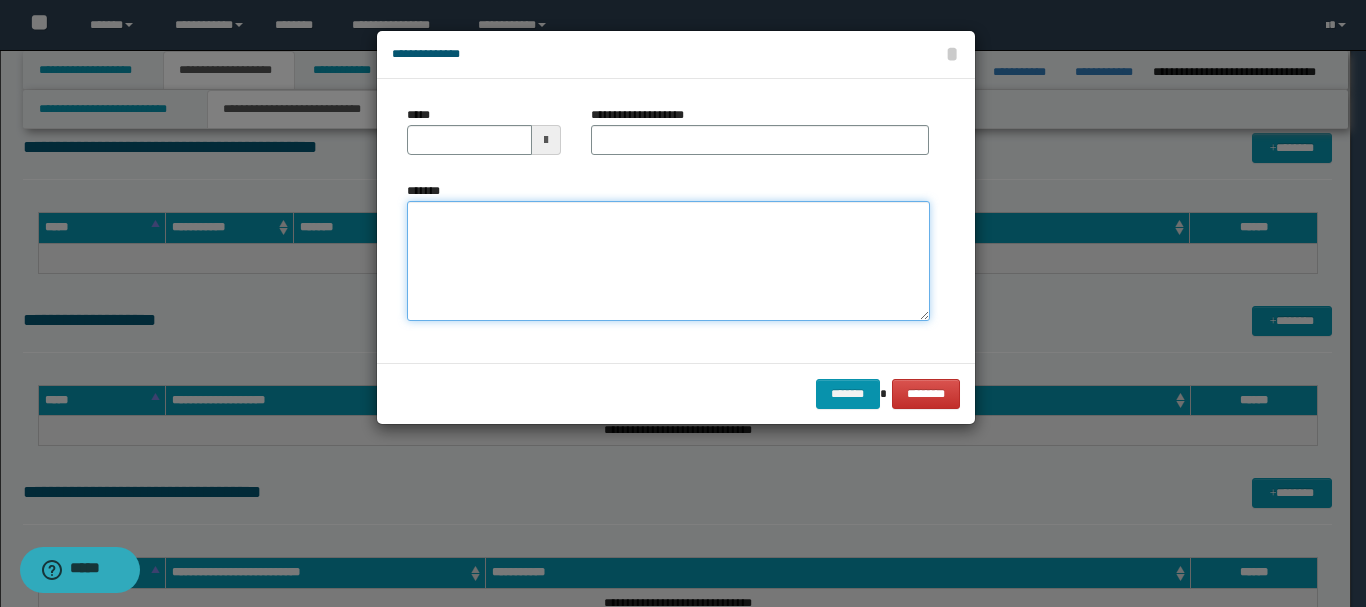 paste on "**********" 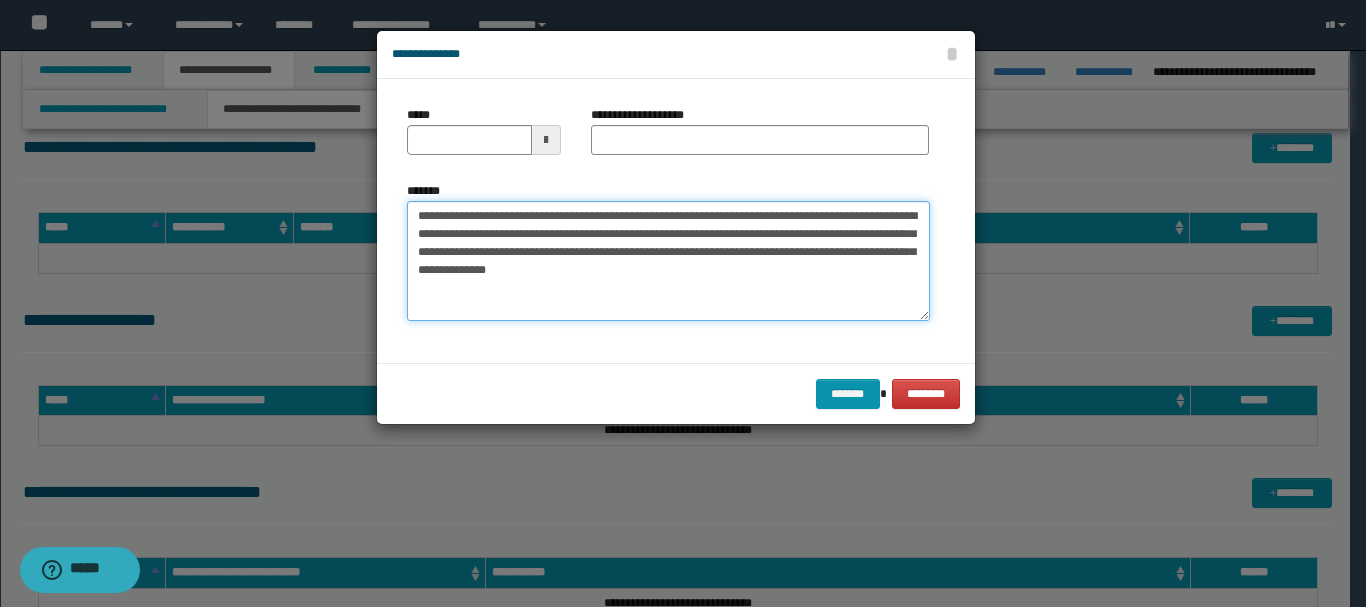 type on "**********" 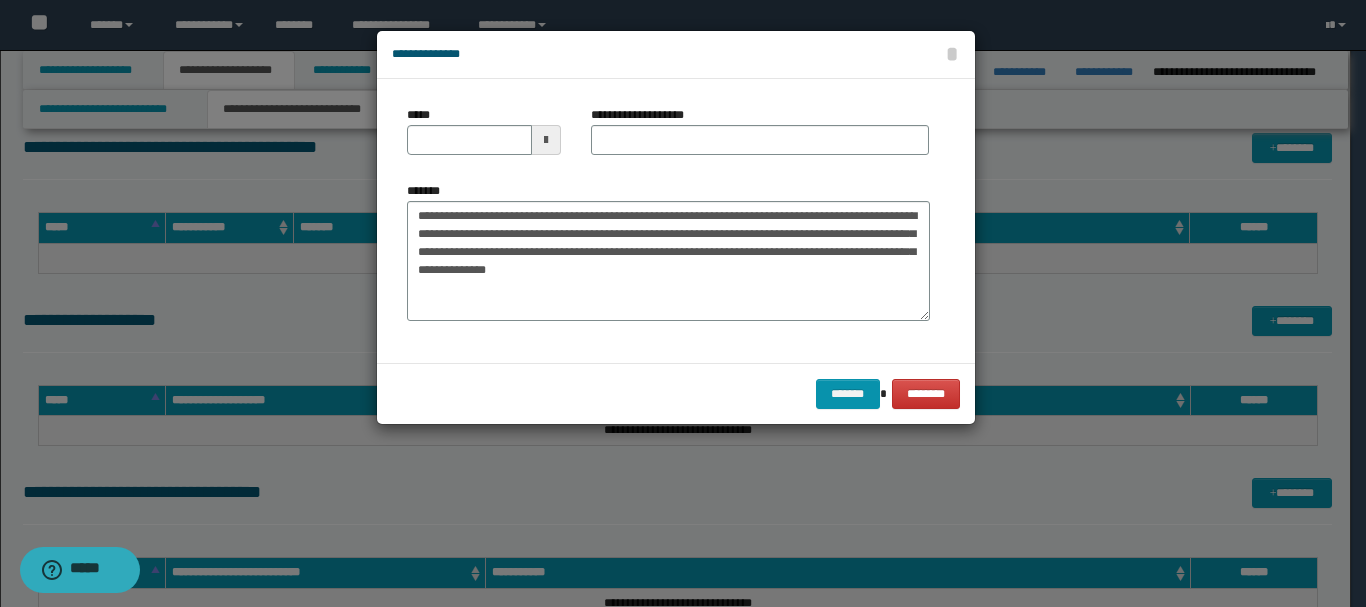 click at bounding box center (546, 140) 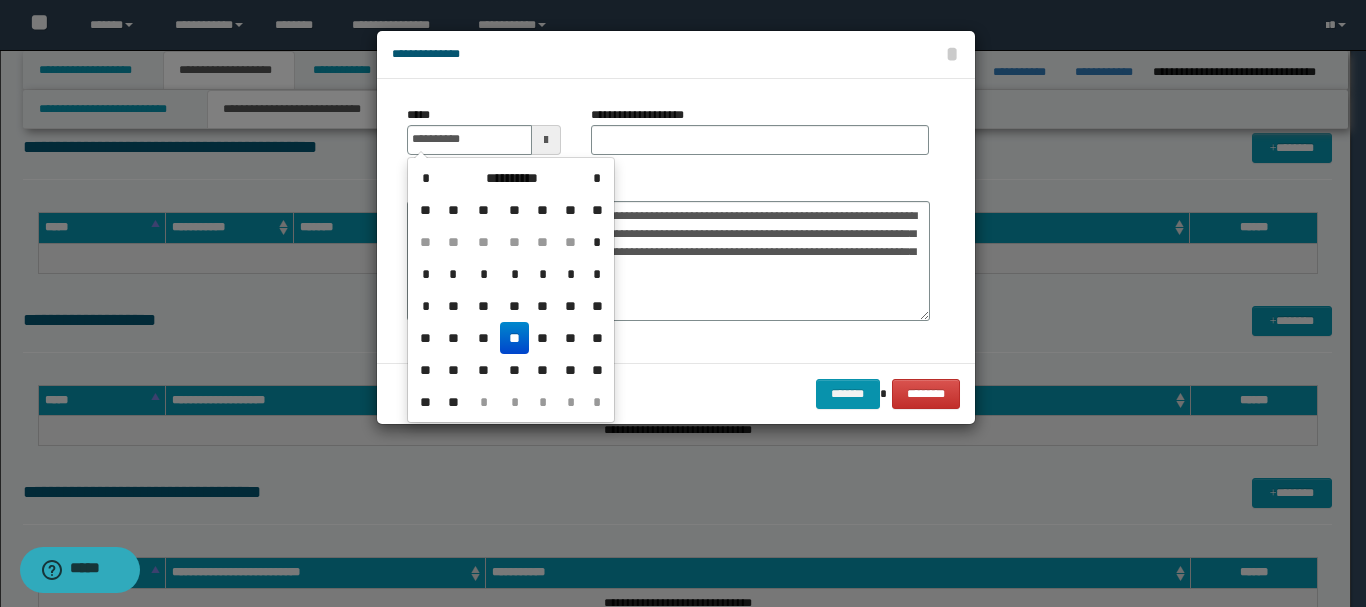 click on "**" at bounding box center (514, 338) 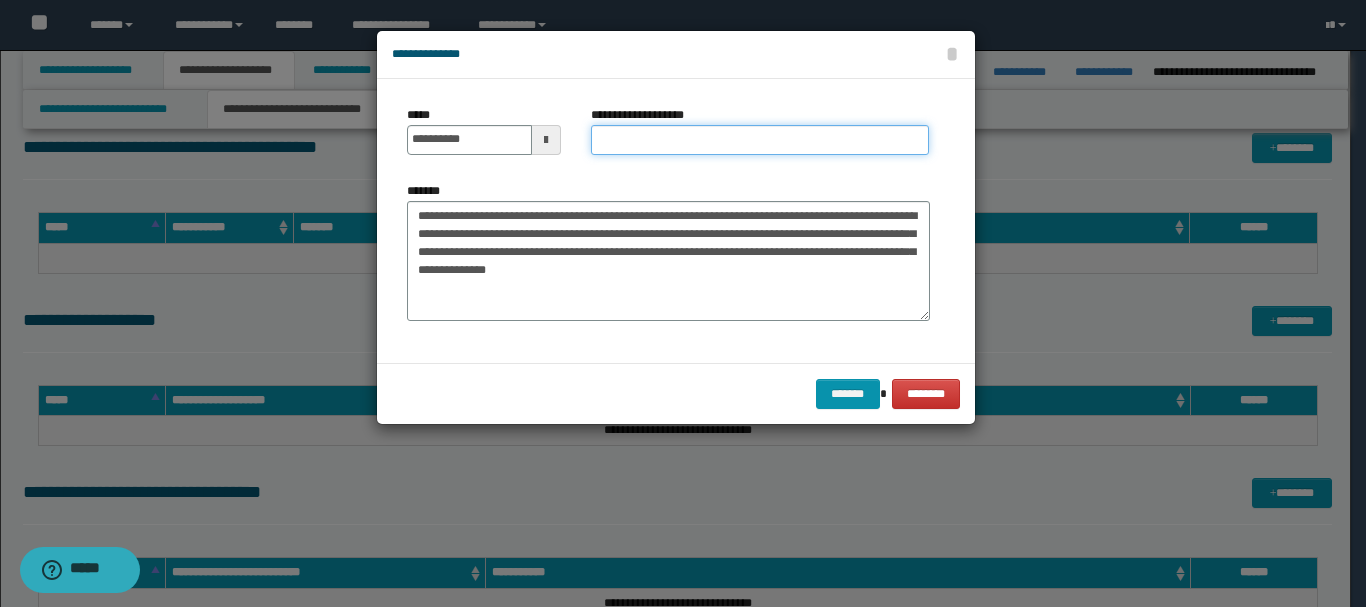 click on "**********" at bounding box center (760, 140) 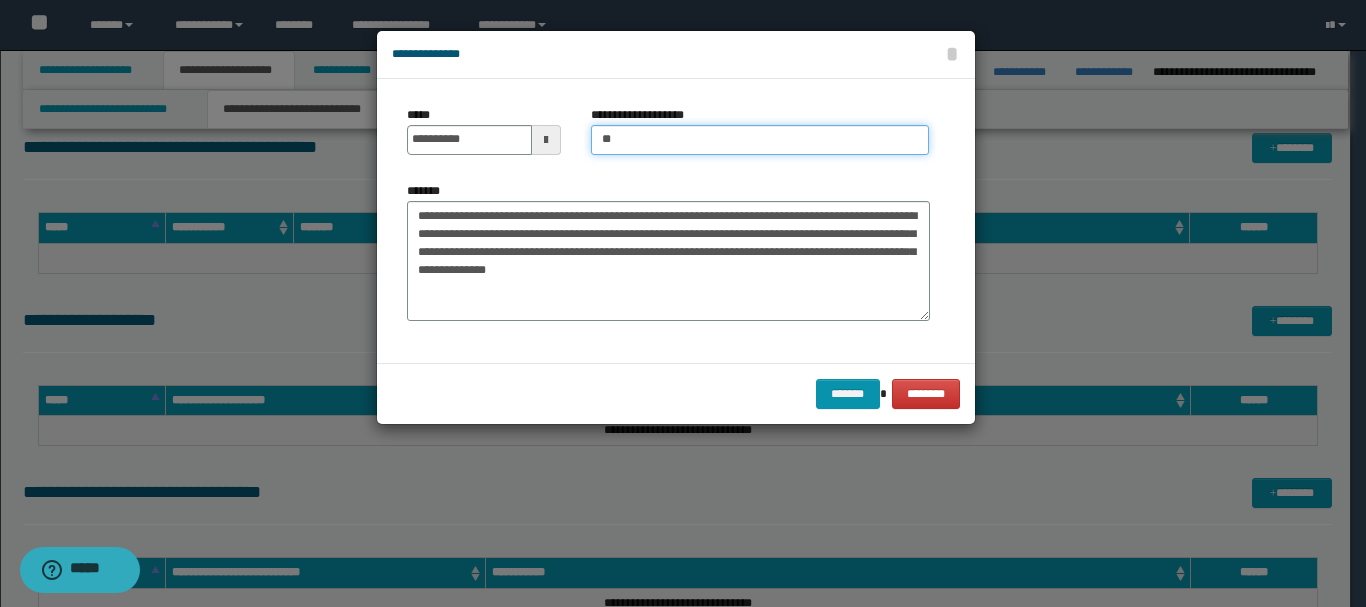 type on "*" 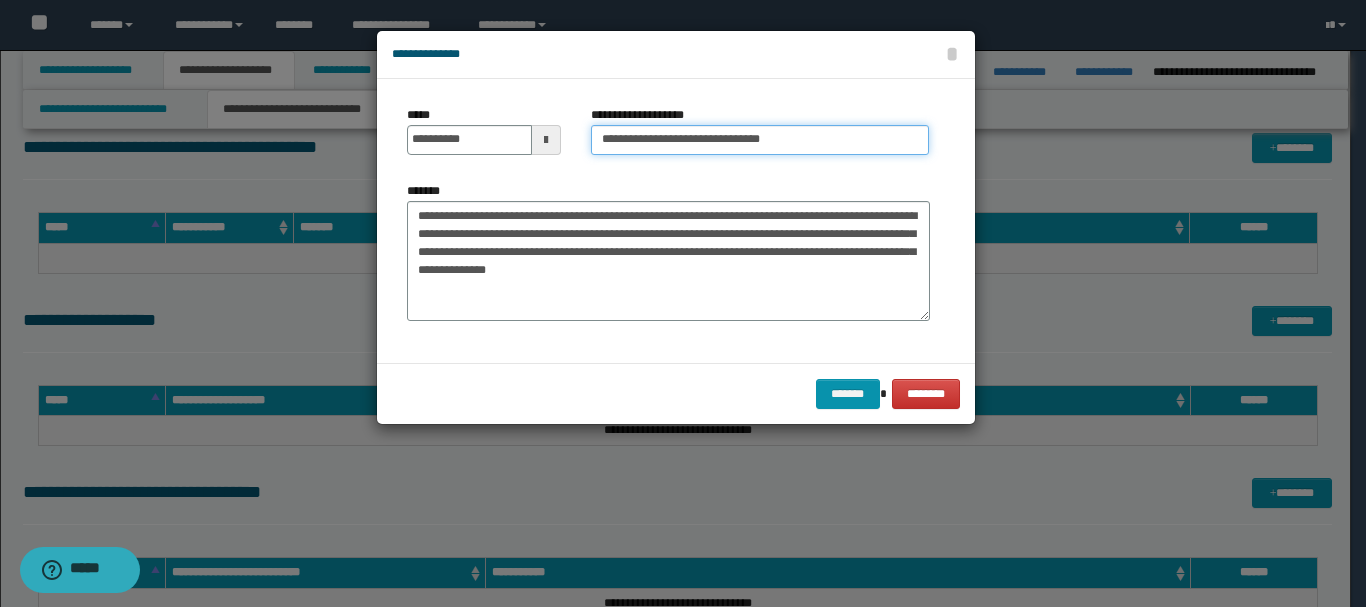 type on "**********" 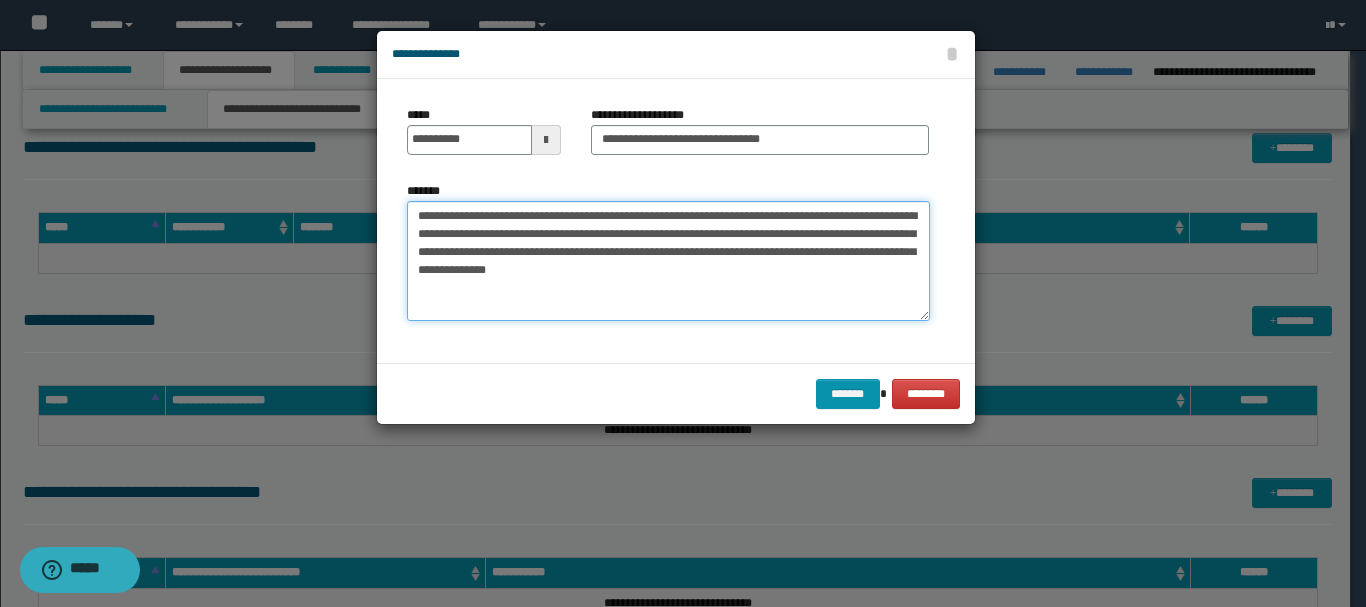 click on "**********" at bounding box center (668, 261) 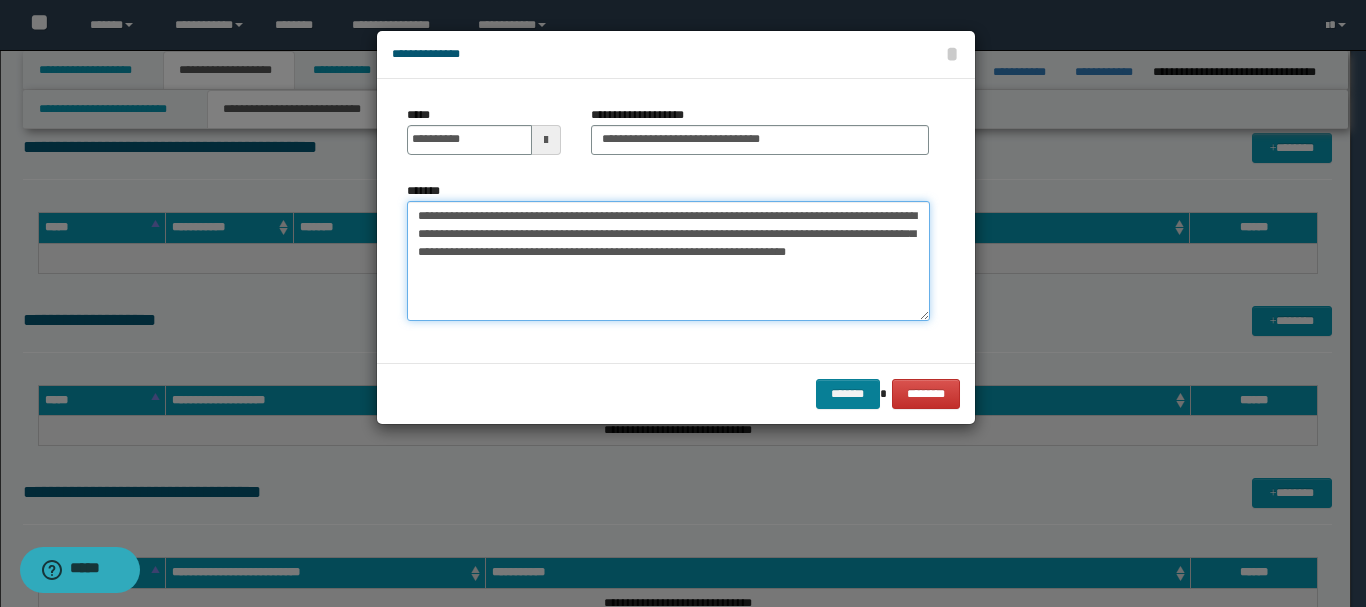 type on "**********" 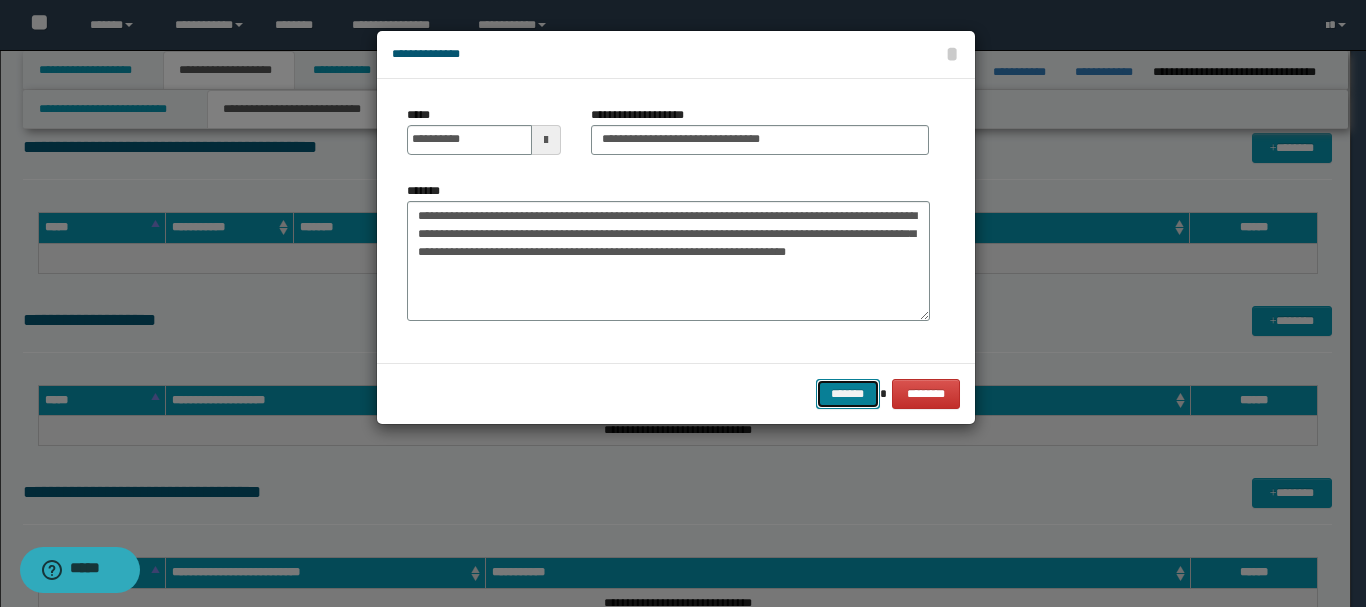 click on "*******" at bounding box center [848, 394] 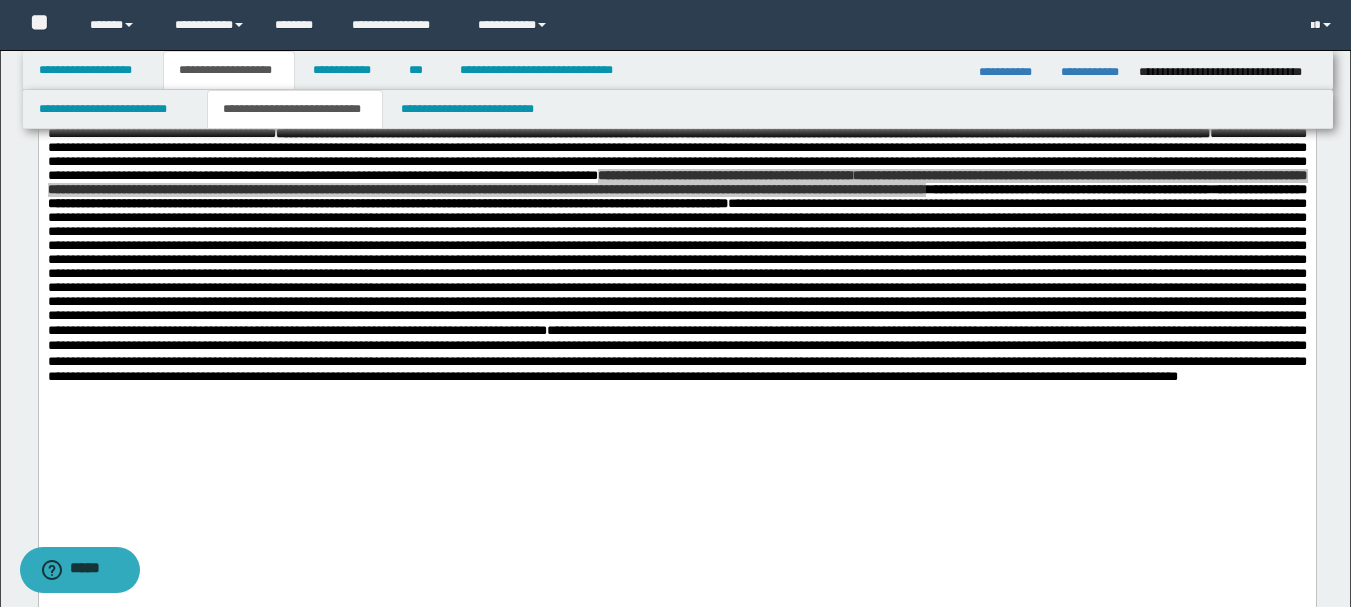 scroll, scrollTop: 600, scrollLeft: 0, axis: vertical 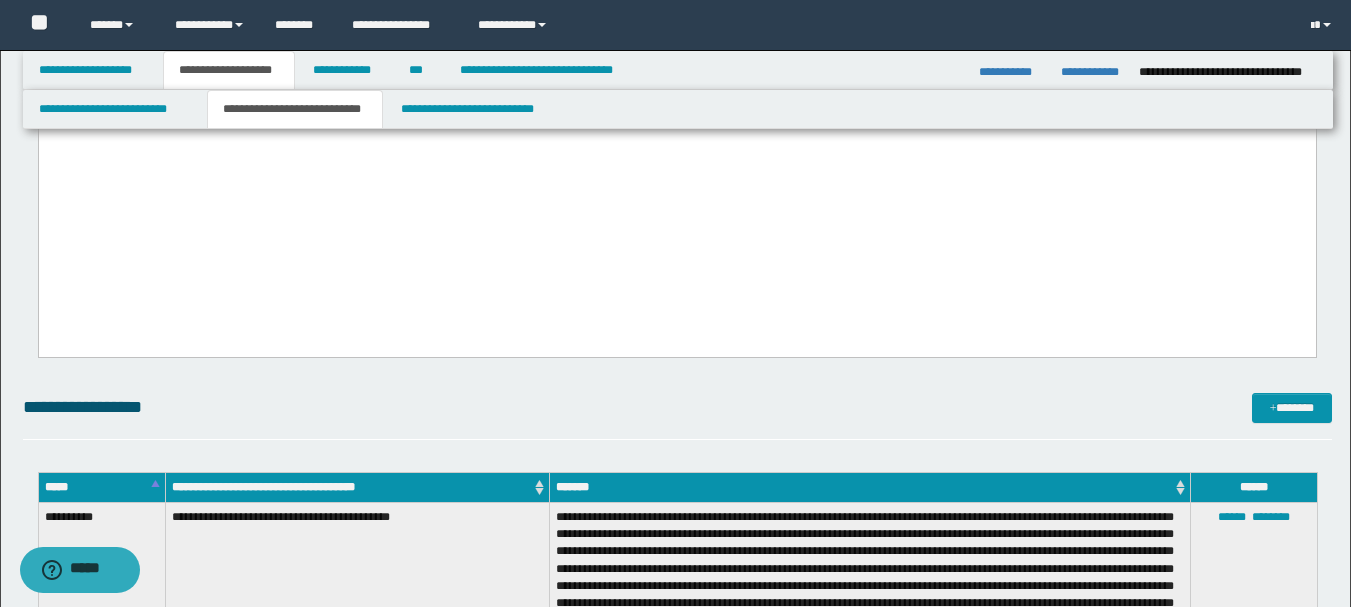 click on "**********" at bounding box center [676, -97] 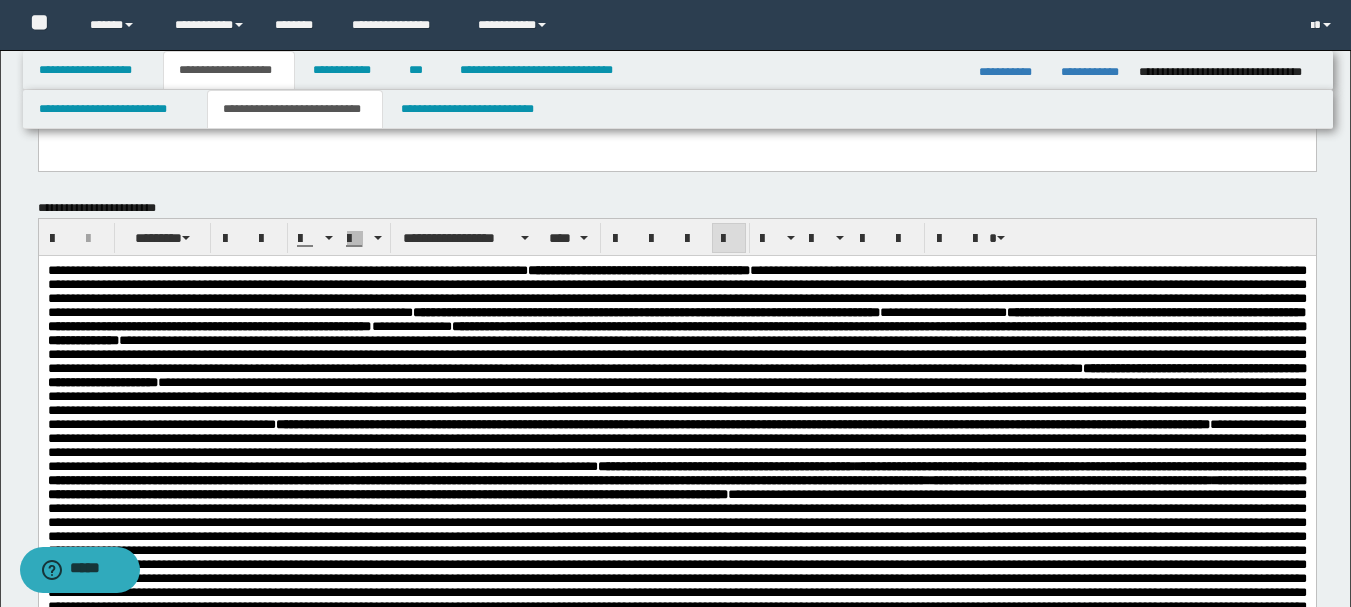 scroll, scrollTop: 200, scrollLeft: 0, axis: vertical 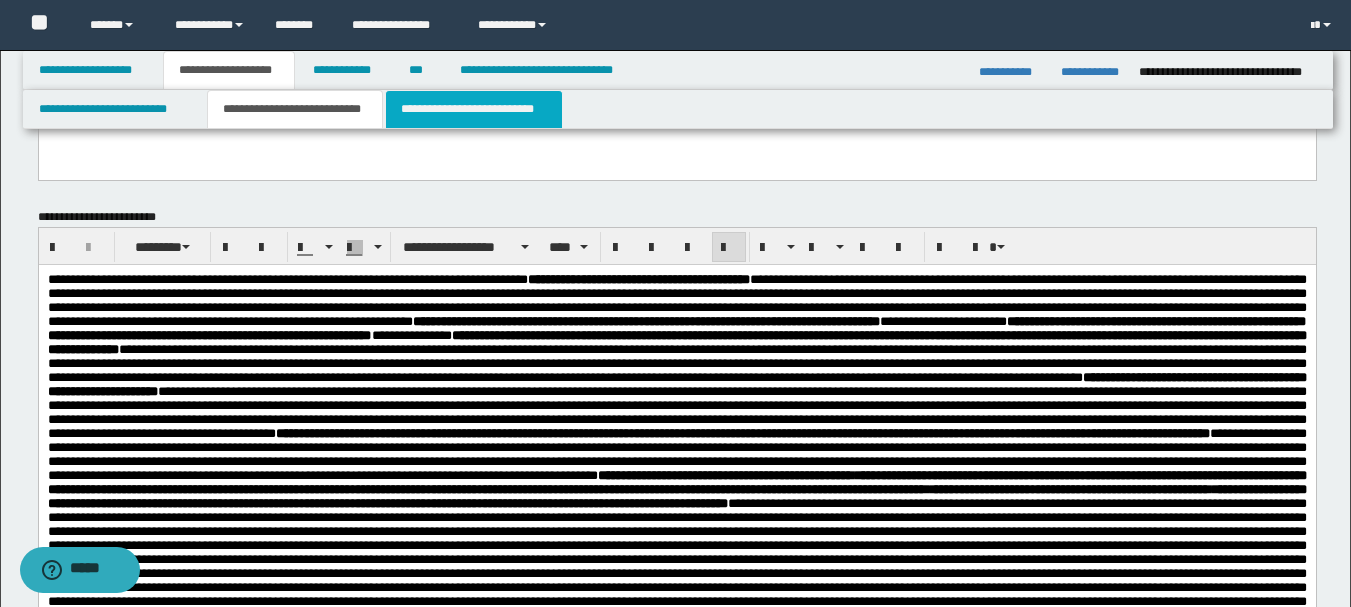 click on "**********" at bounding box center [474, 109] 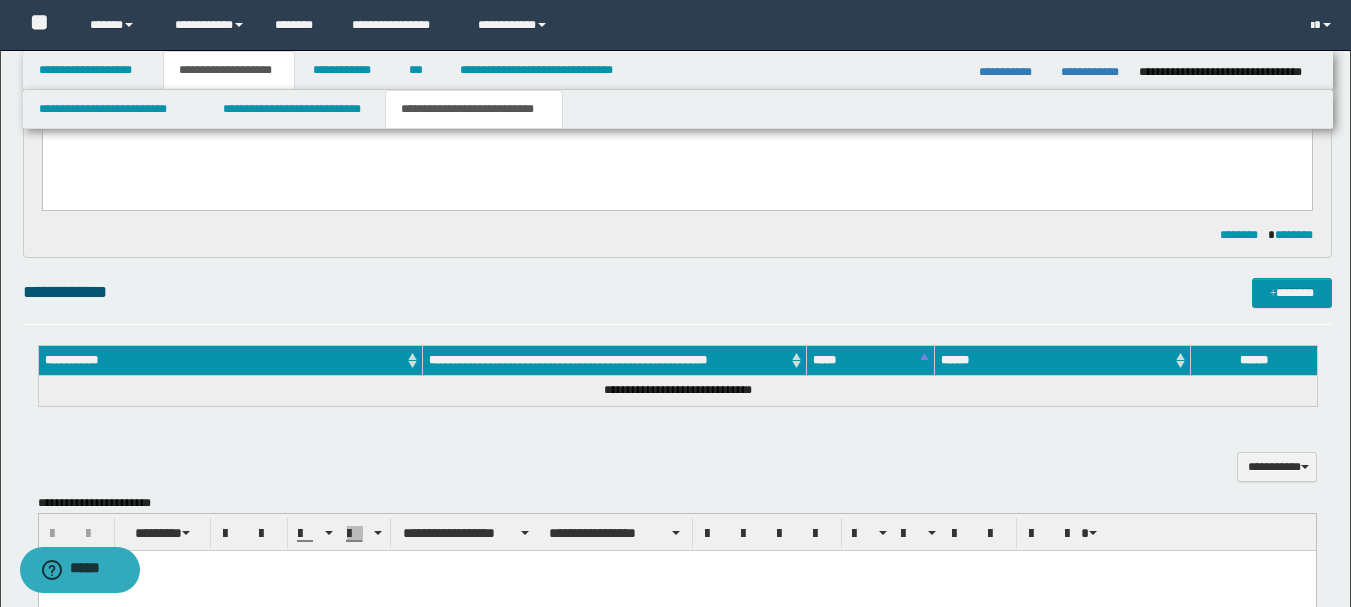 scroll, scrollTop: 400, scrollLeft: 0, axis: vertical 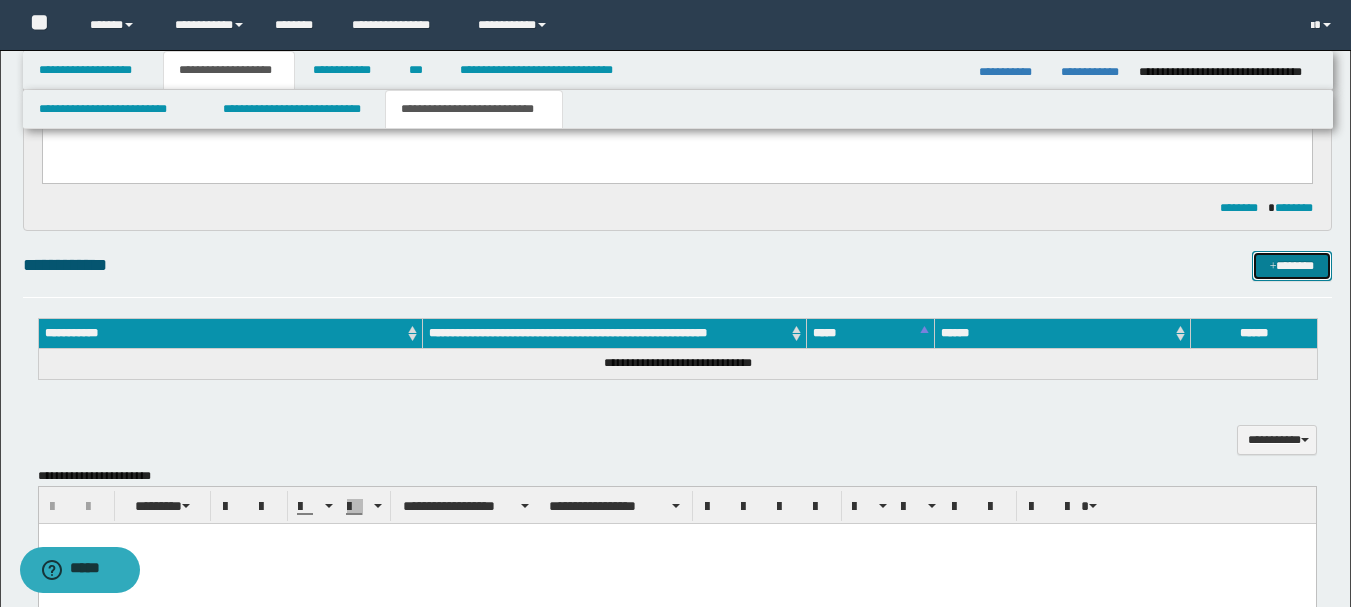 click on "*******" at bounding box center [1292, 266] 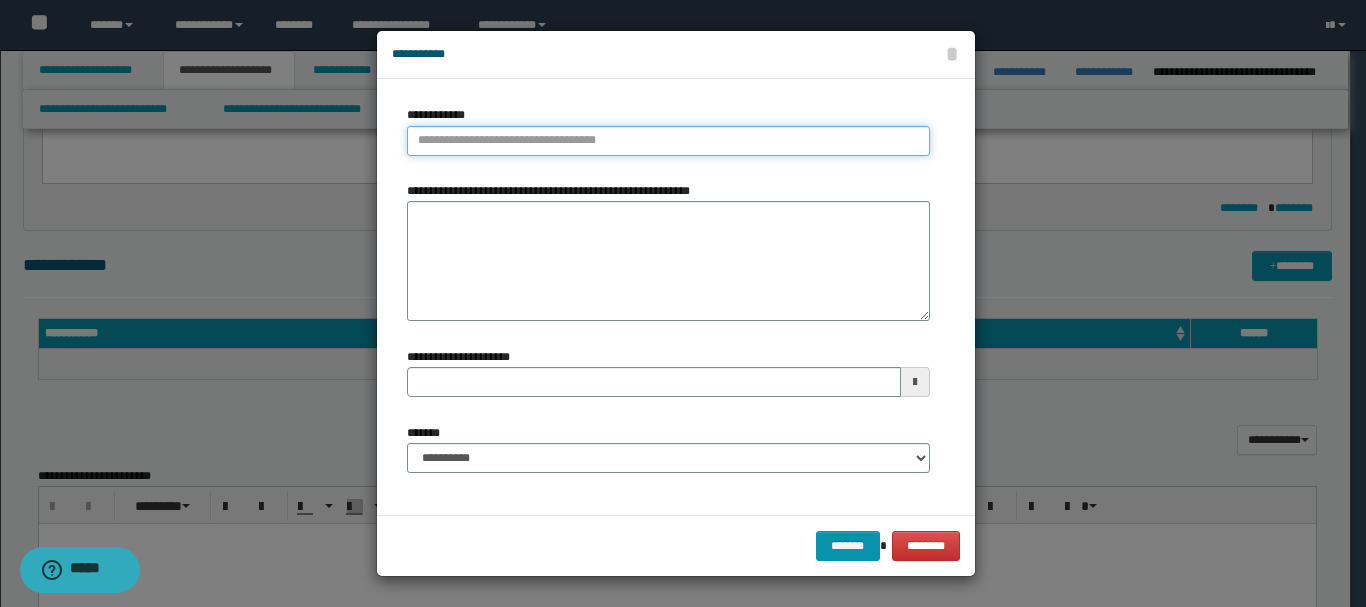 click on "**********" at bounding box center (668, 141) 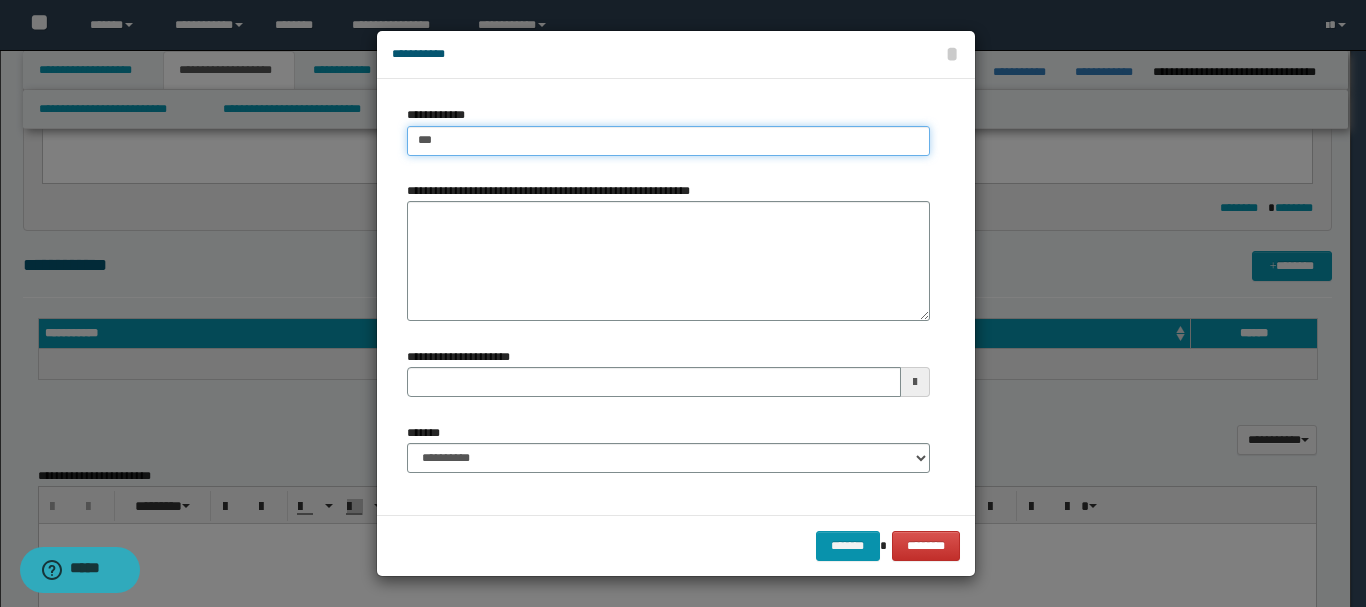 type on "****" 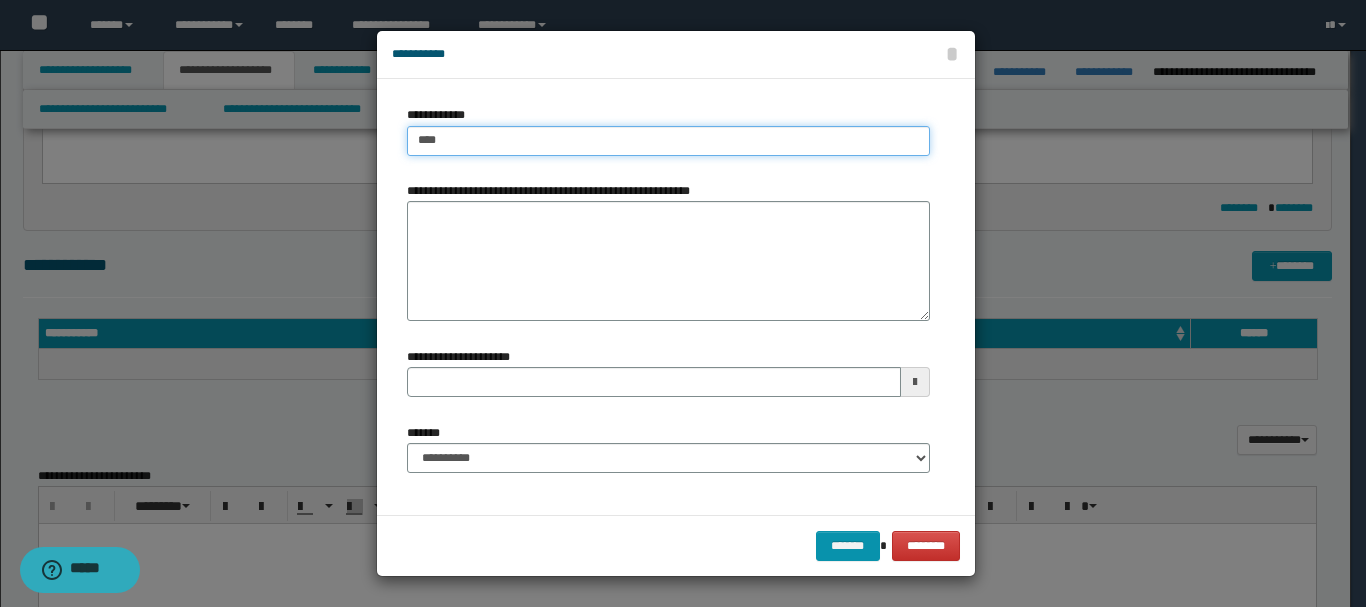 type on "****" 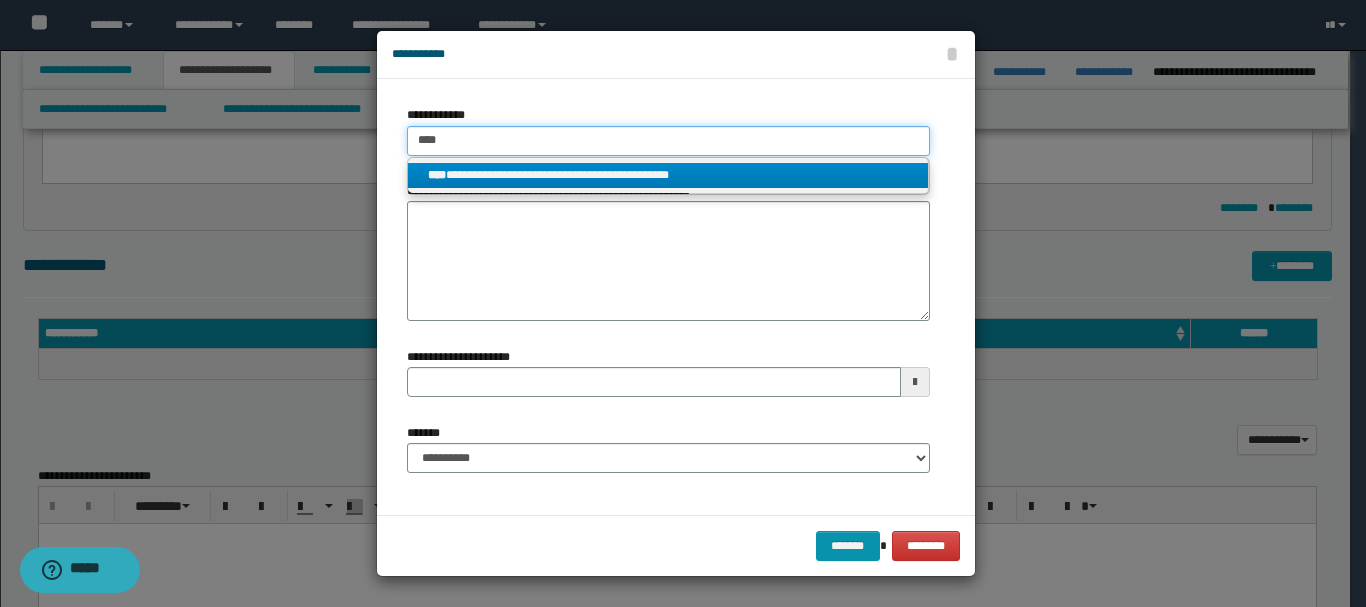 type on "****" 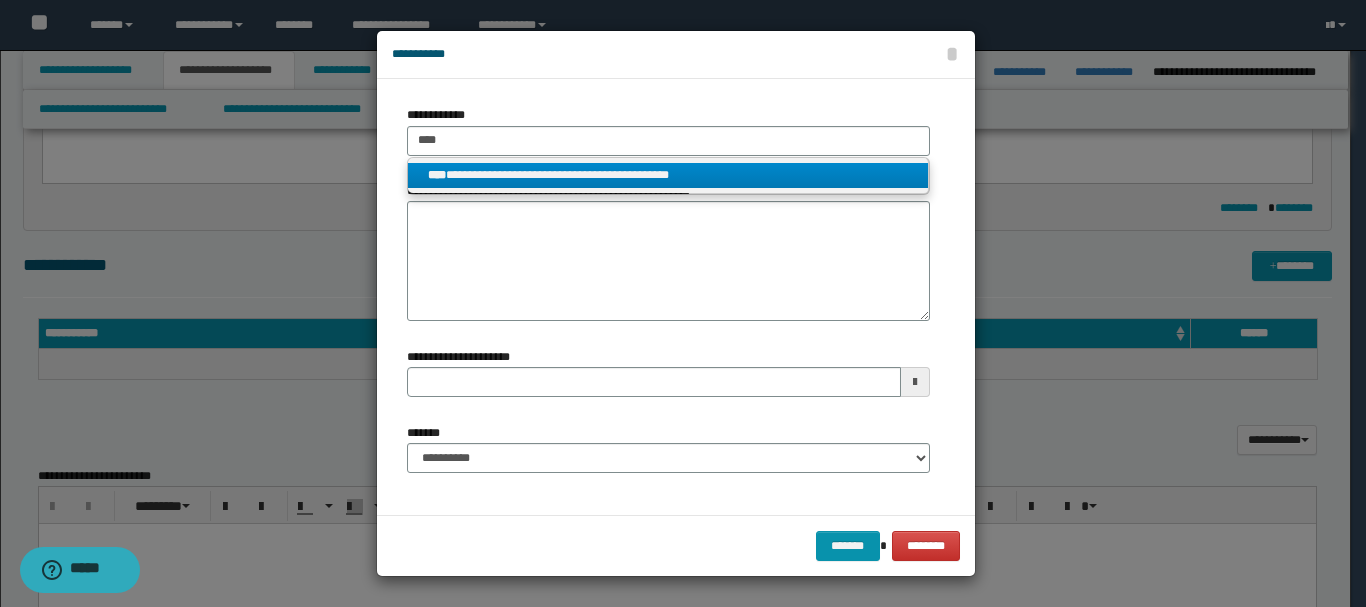 click on "**********" at bounding box center [668, 175] 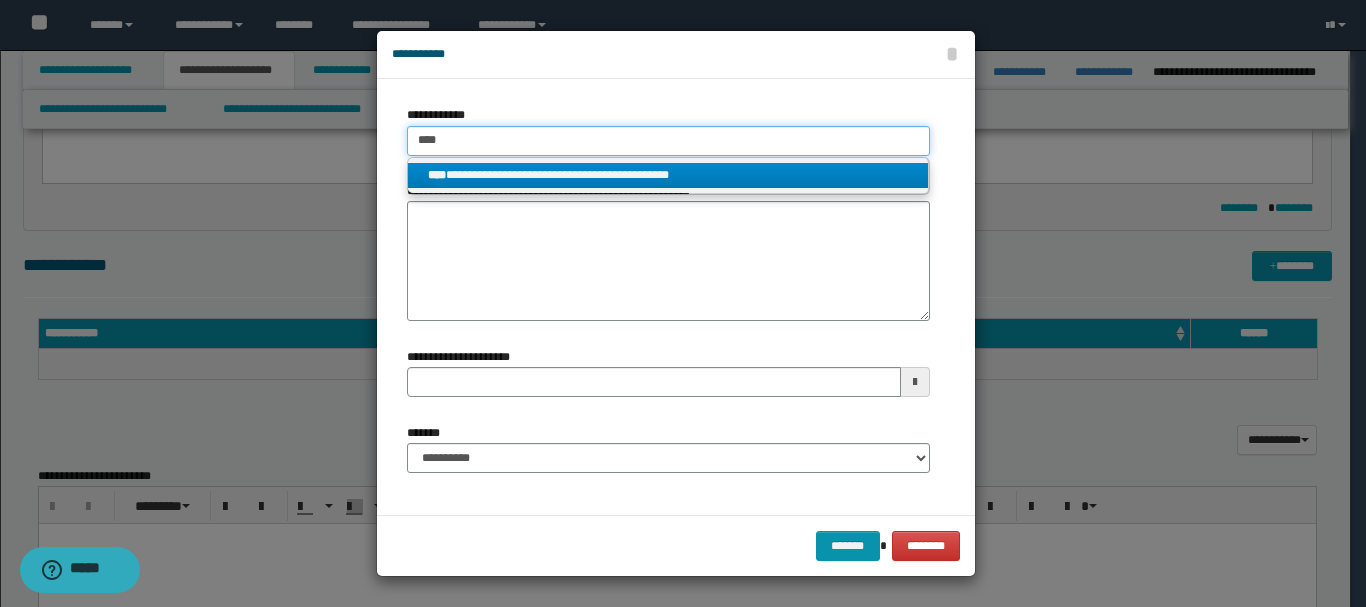 type 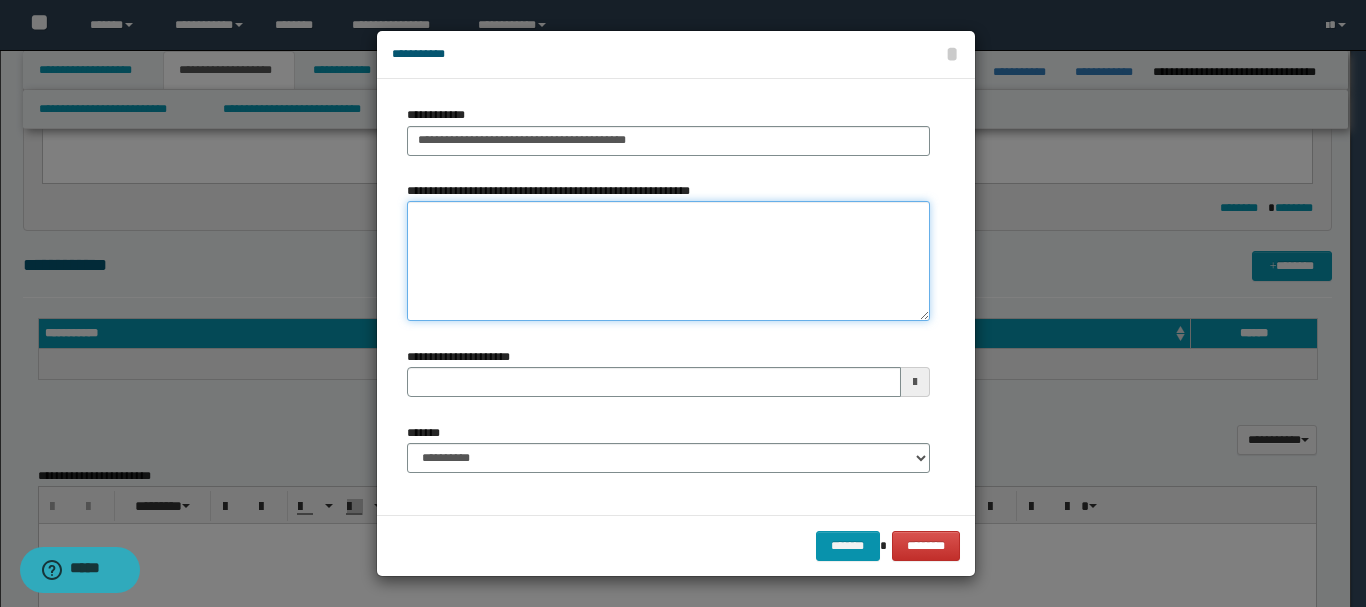 click on "**********" at bounding box center [668, 261] 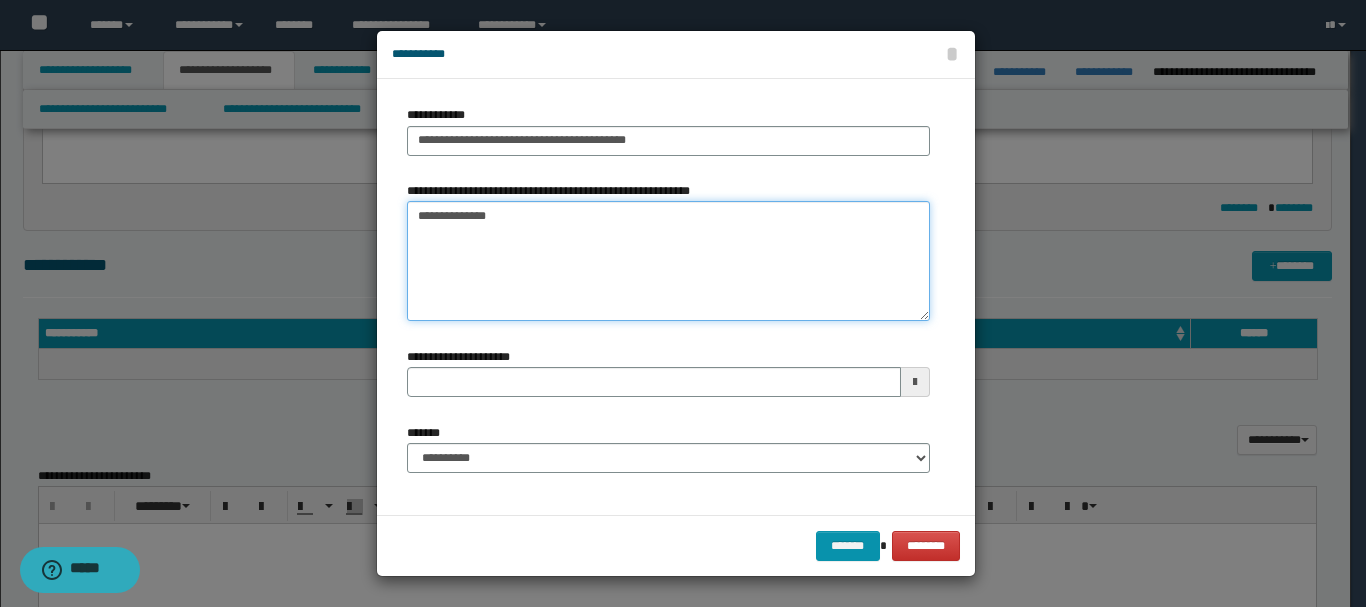 type on "**********" 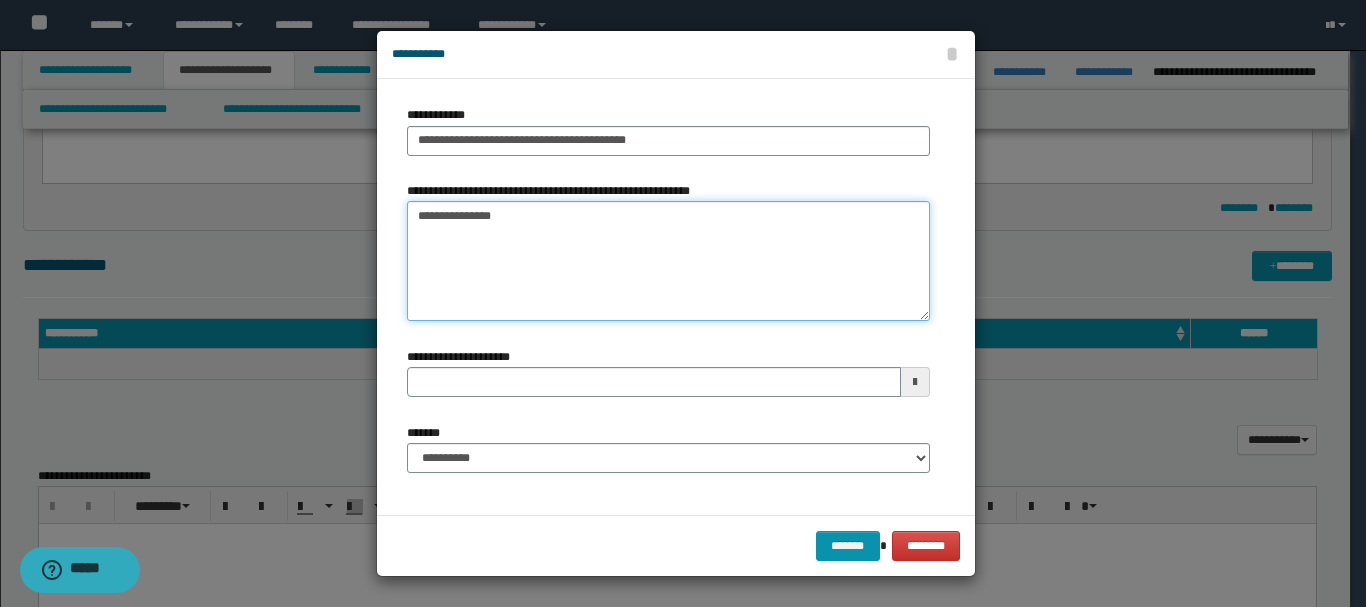 type 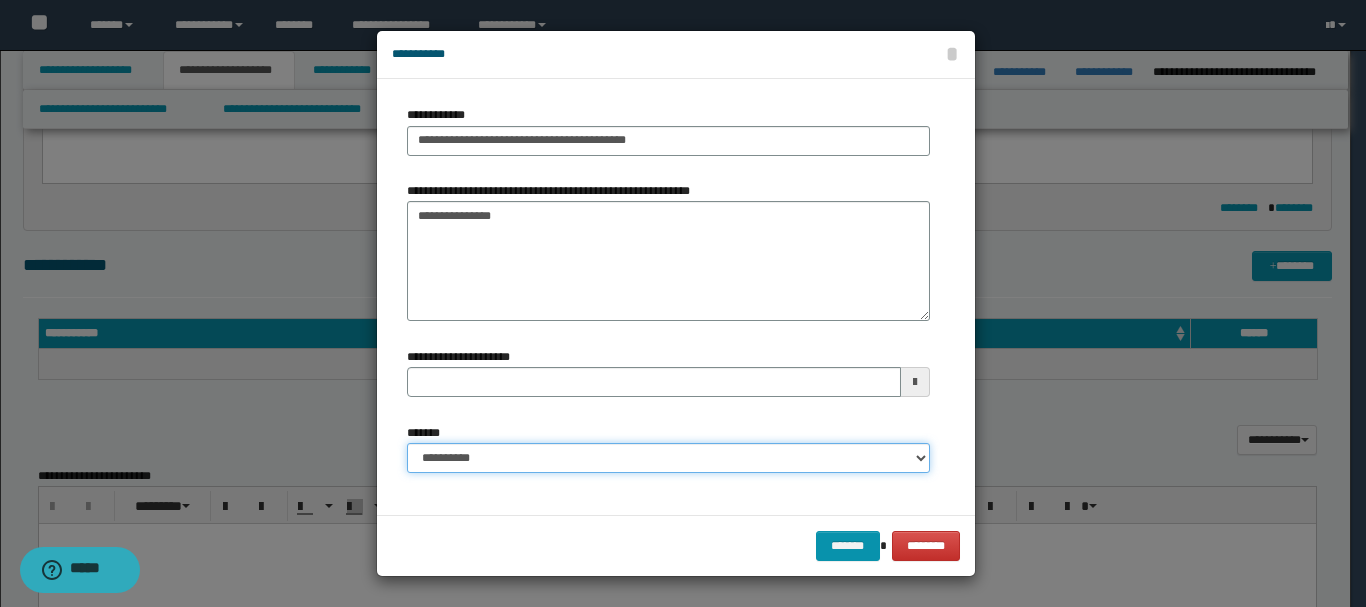 click on "**********" at bounding box center [668, 458] 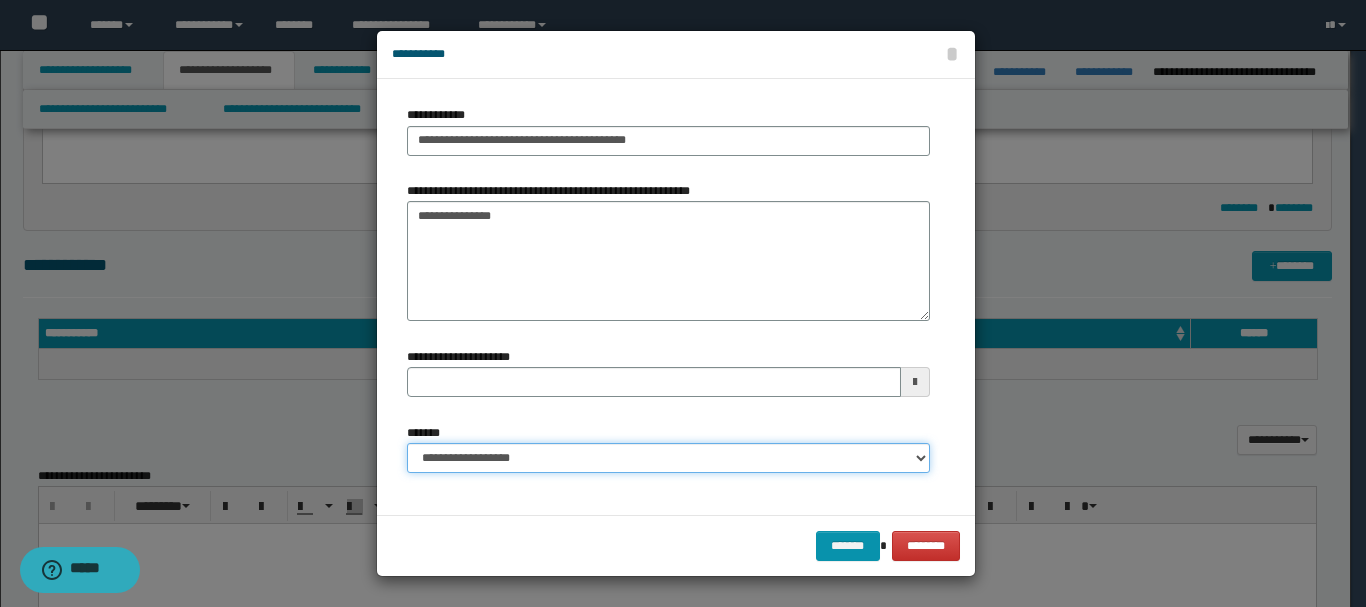type 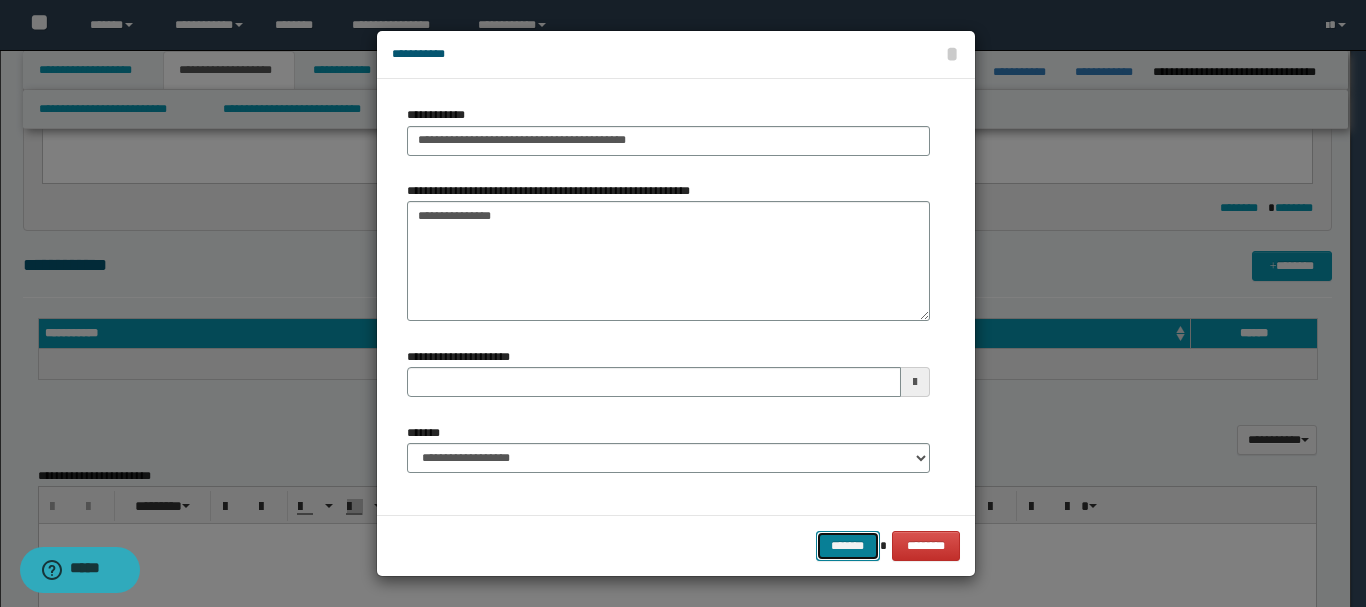 click on "*******" at bounding box center [848, 546] 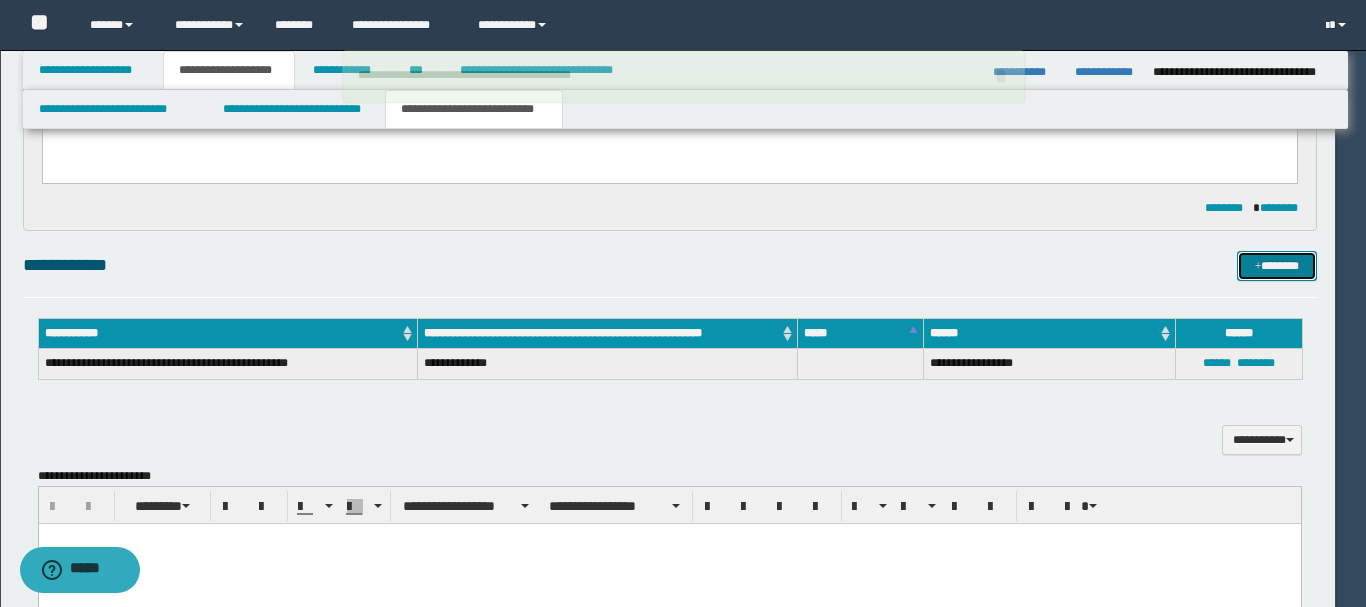type 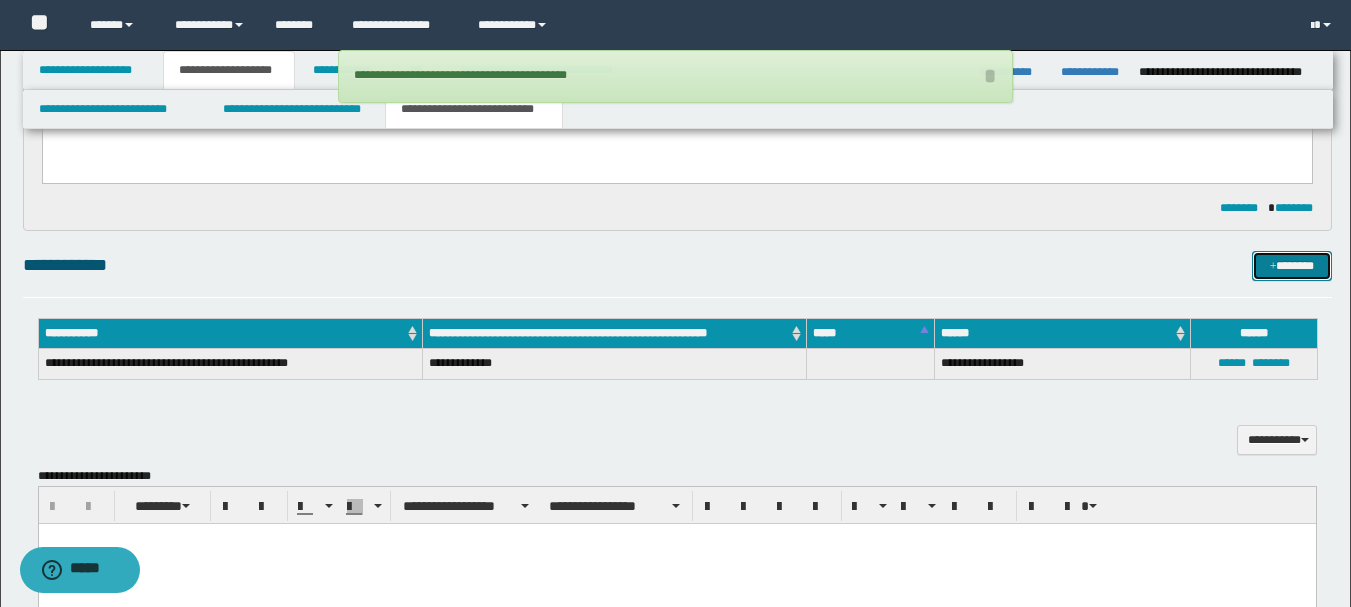 click on "*******" at bounding box center [1292, 266] 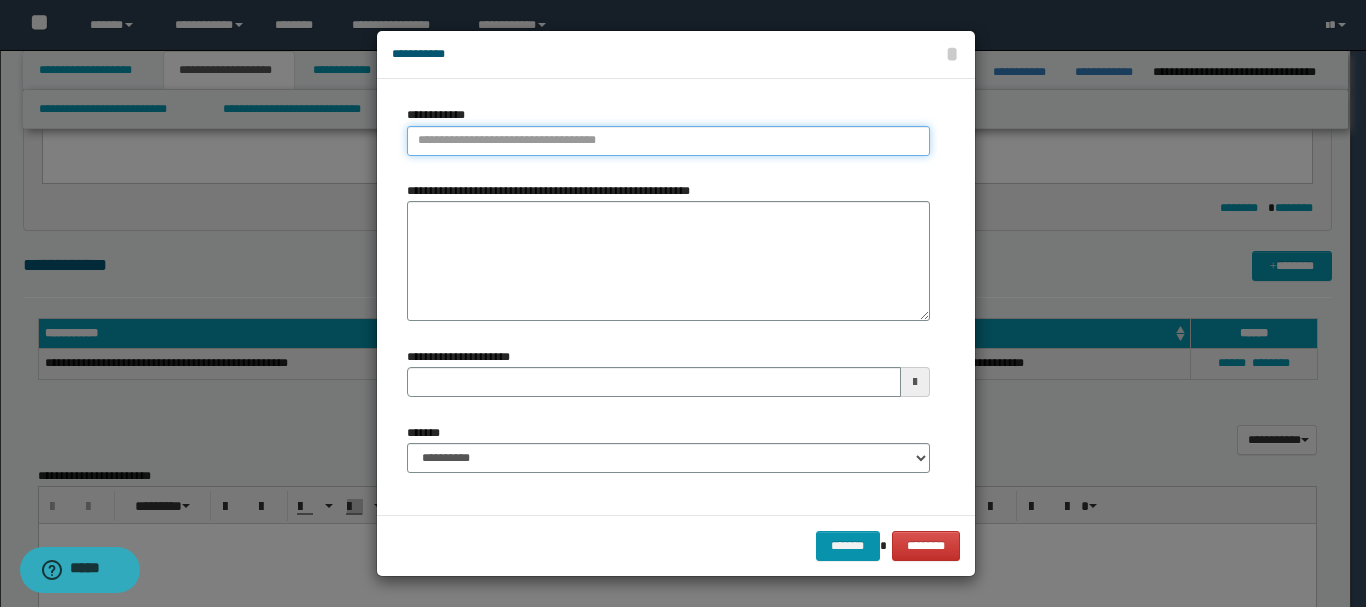 type on "**********" 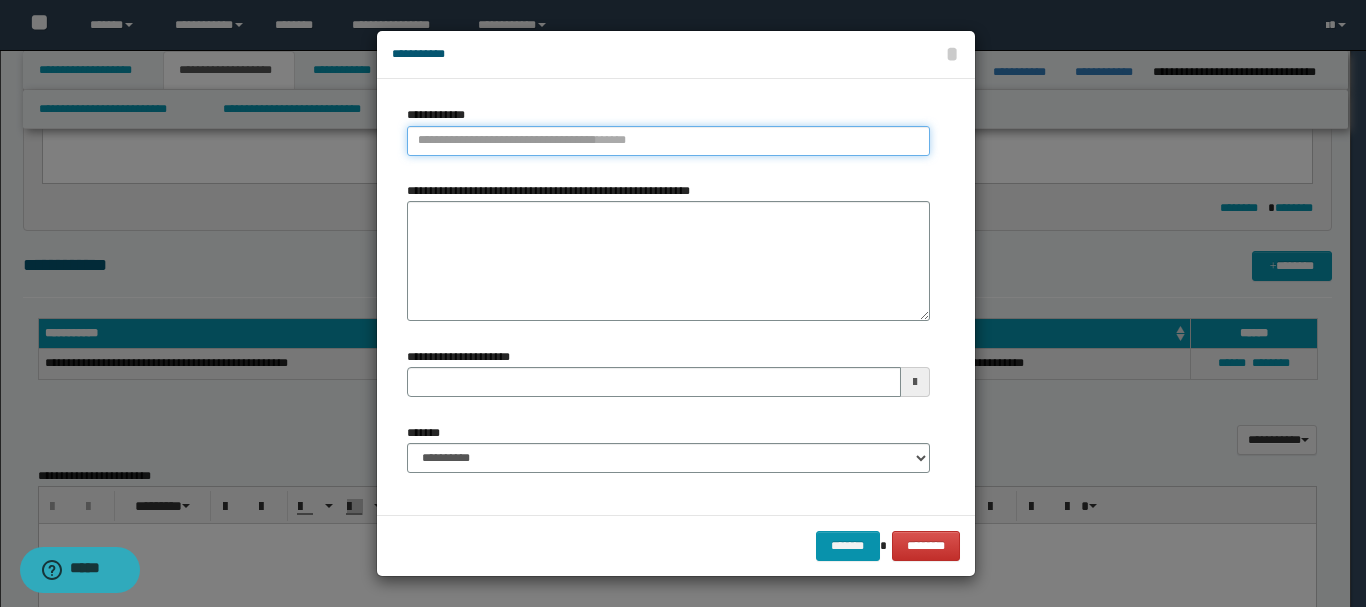 click on "**********" at bounding box center [668, 141] 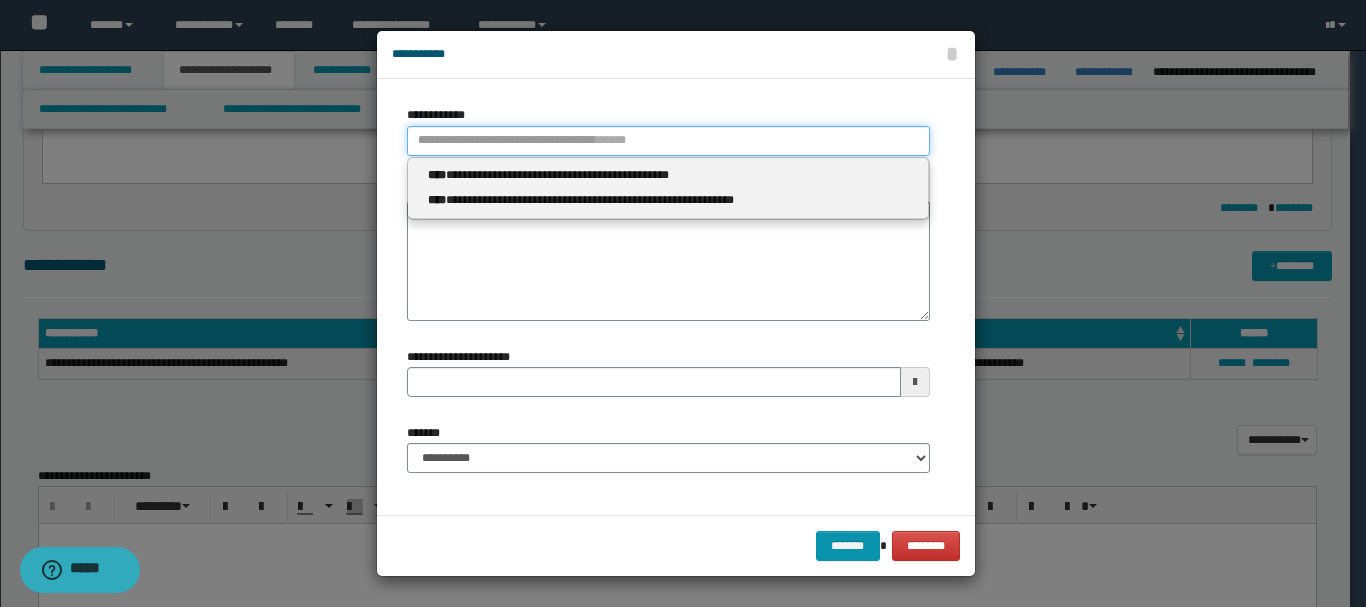 type 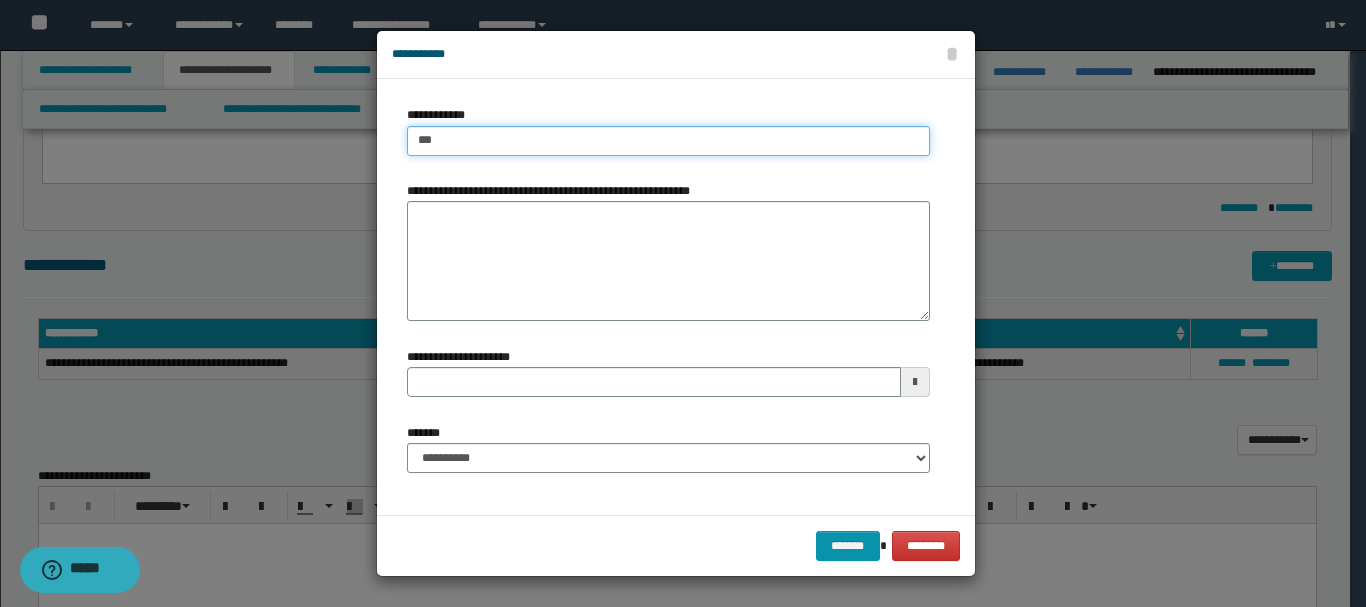 type on "****" 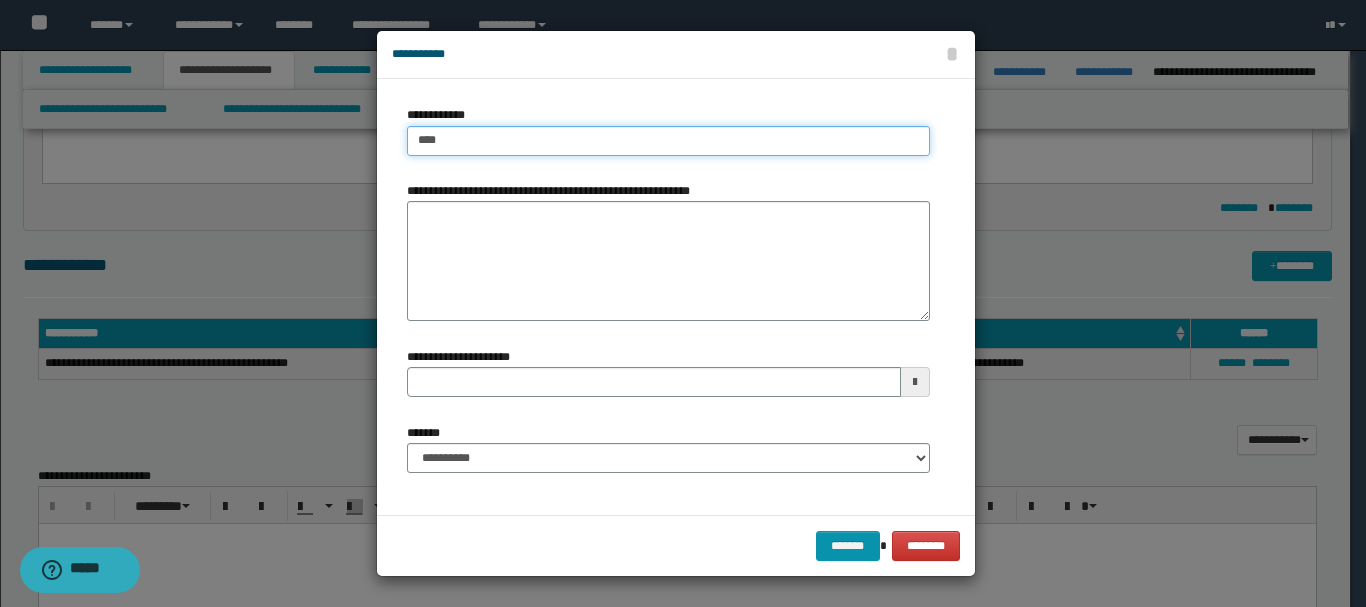type on "****" 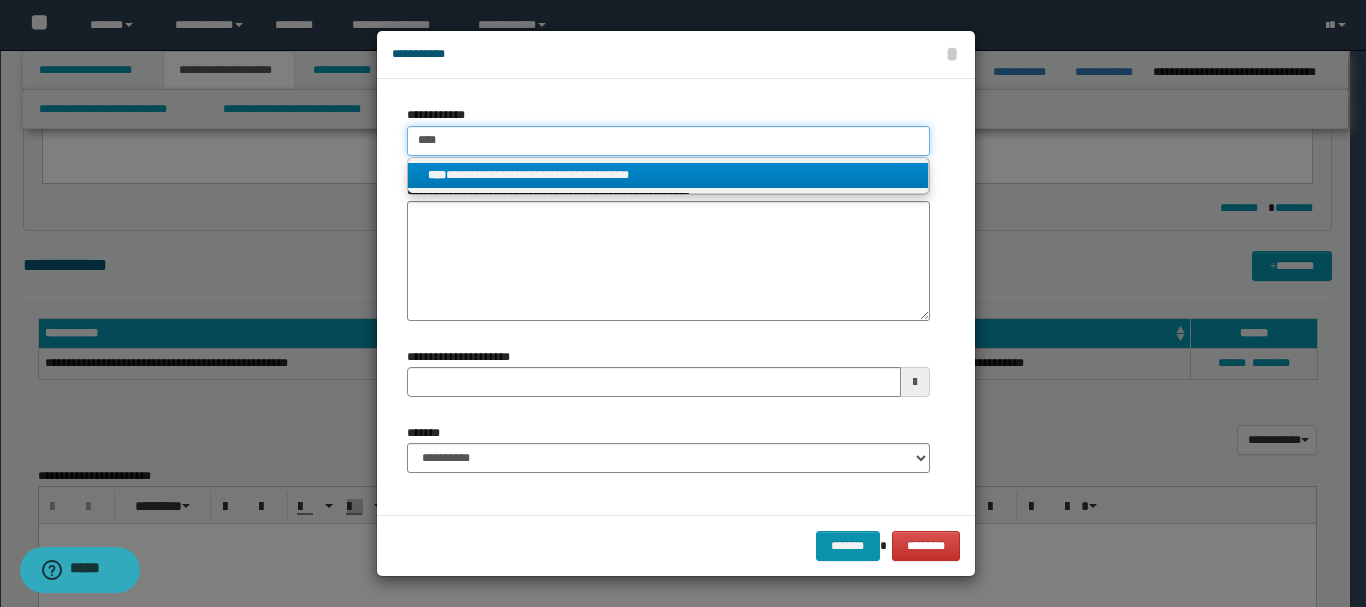 type on "****" 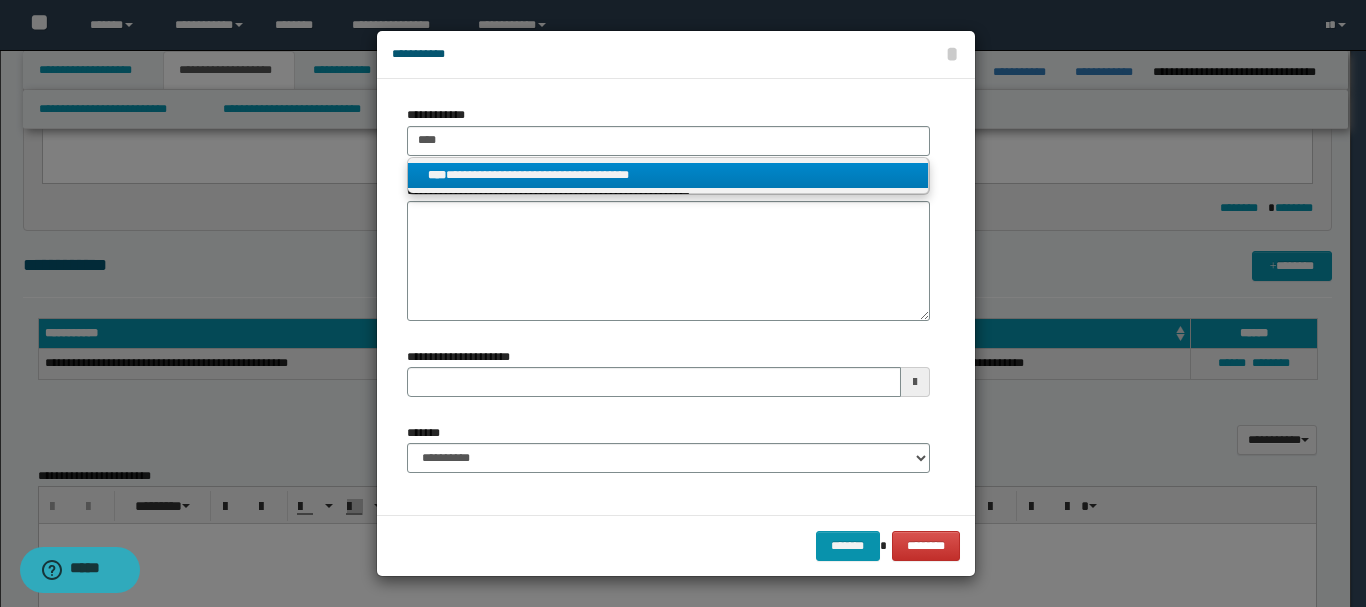 click on "**********" at bounding box center [668, 175] 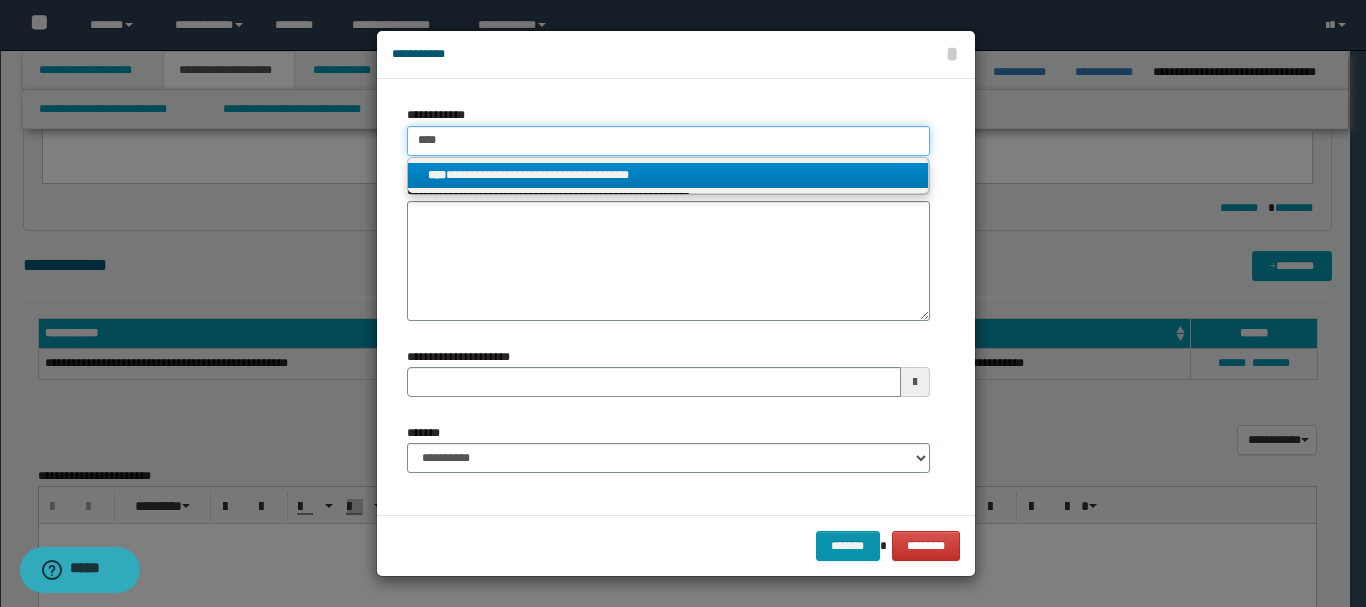 type 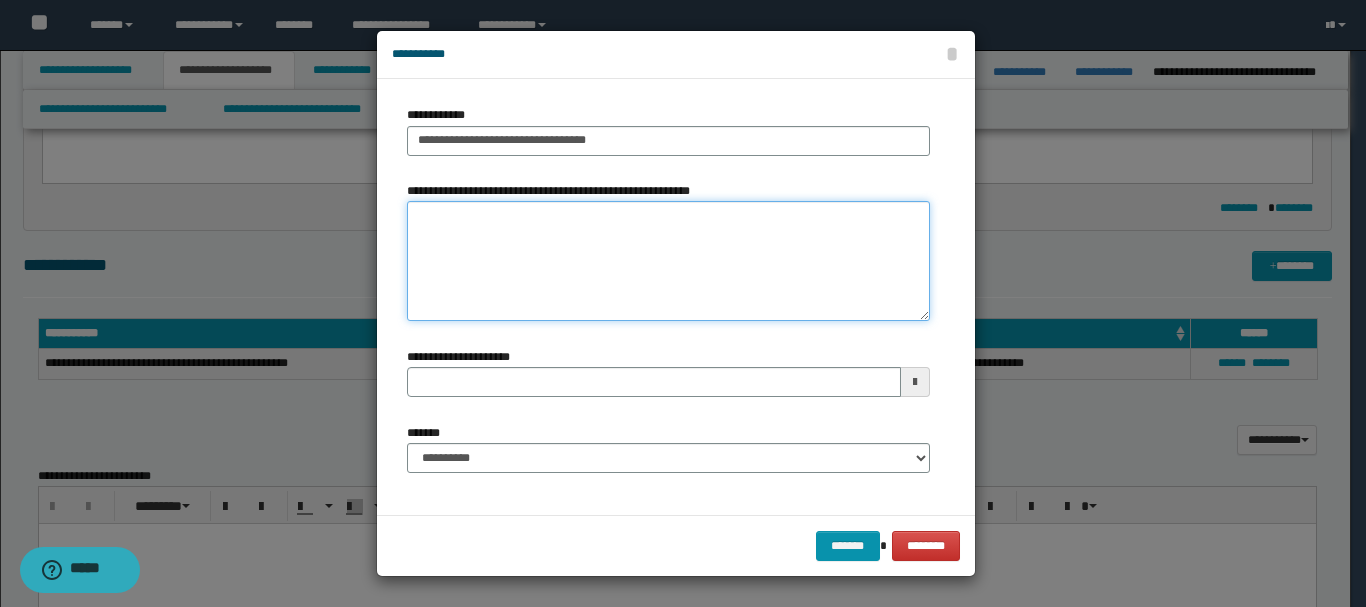 click on "**********" at bounding box center [668, 261] 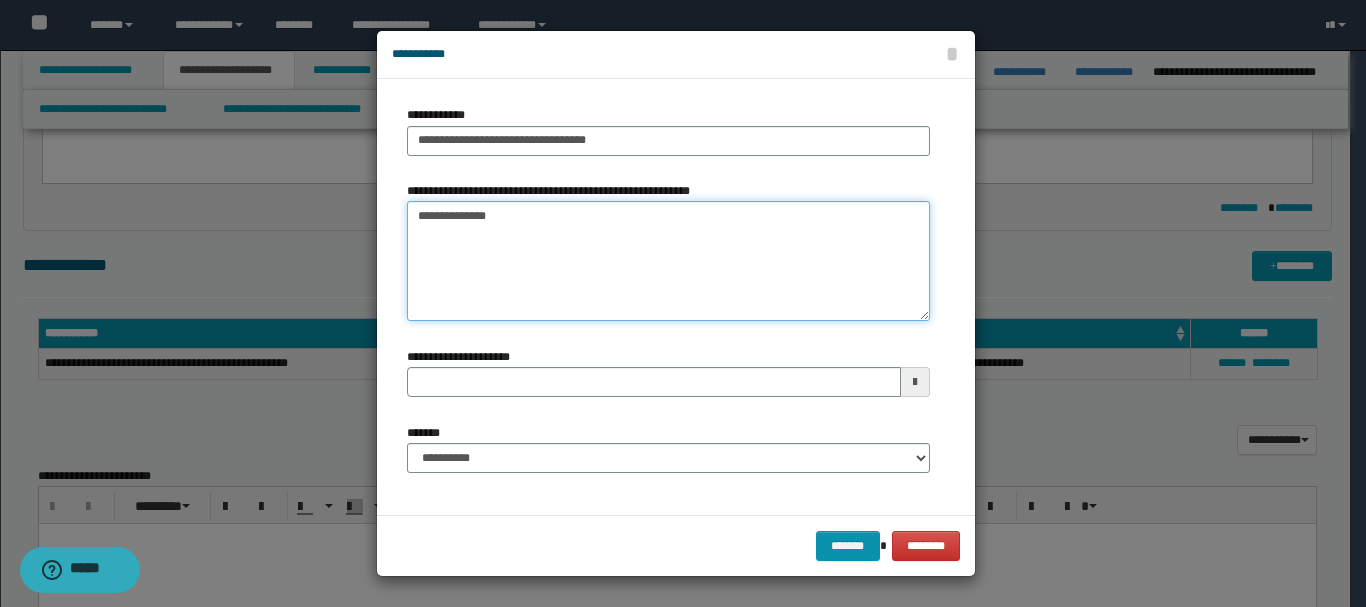 type on "**********" 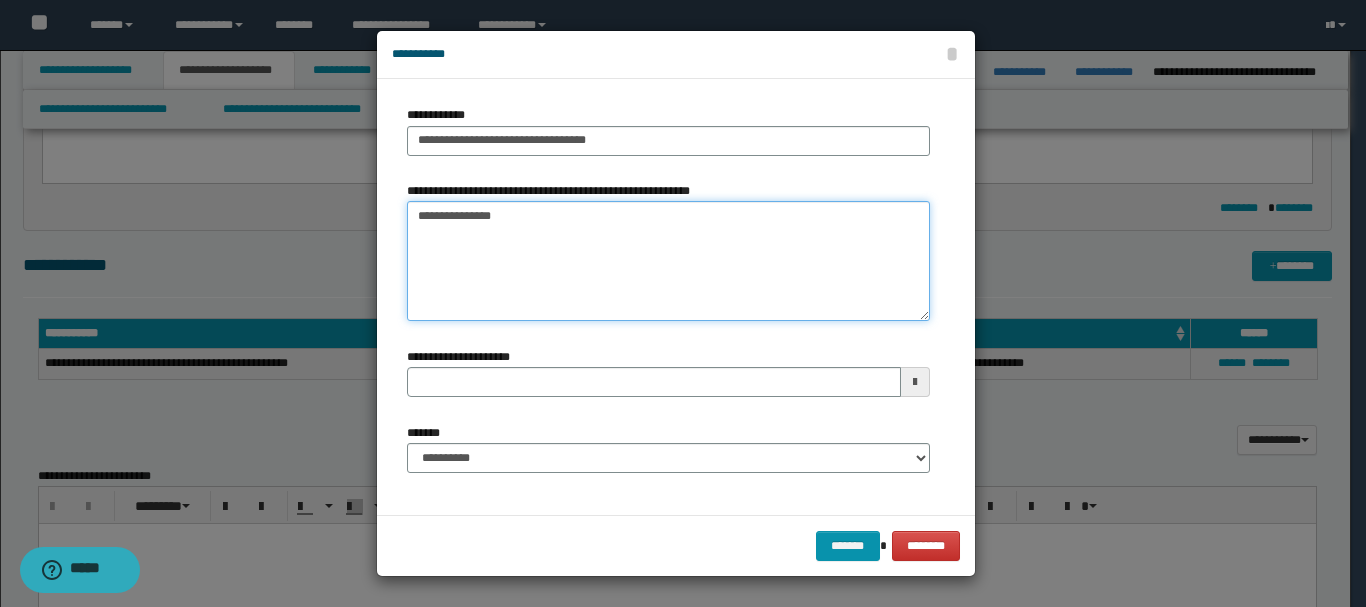 type 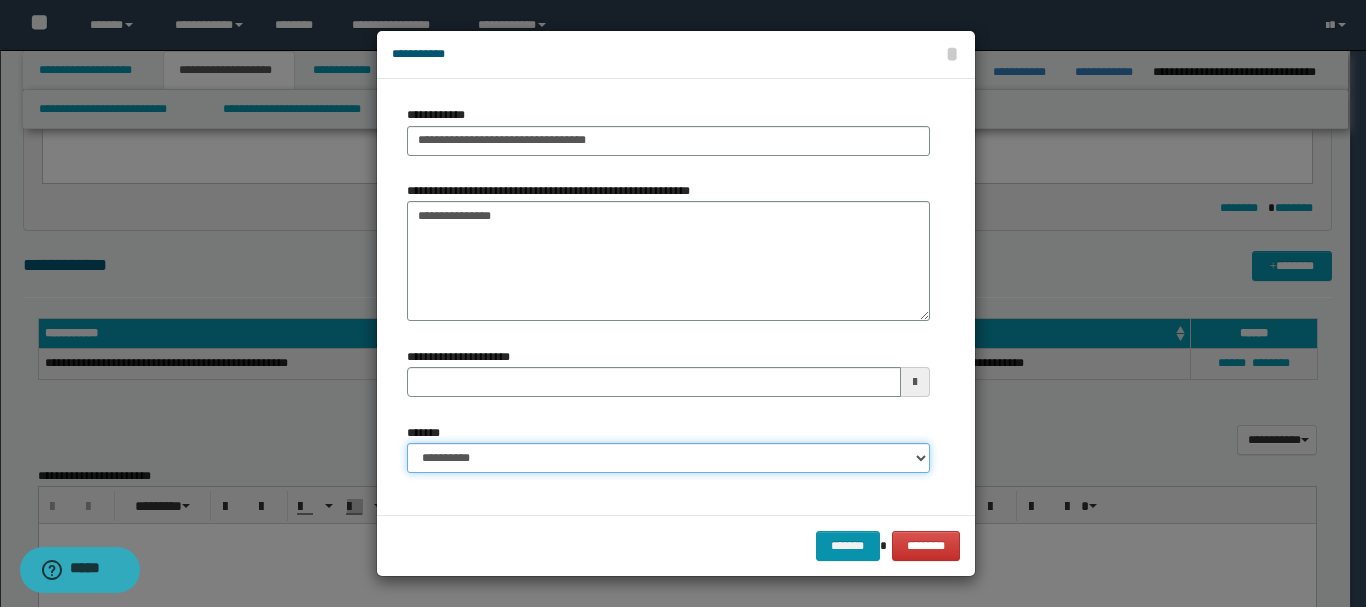 click on "**********" at bounding box center [668, 458] 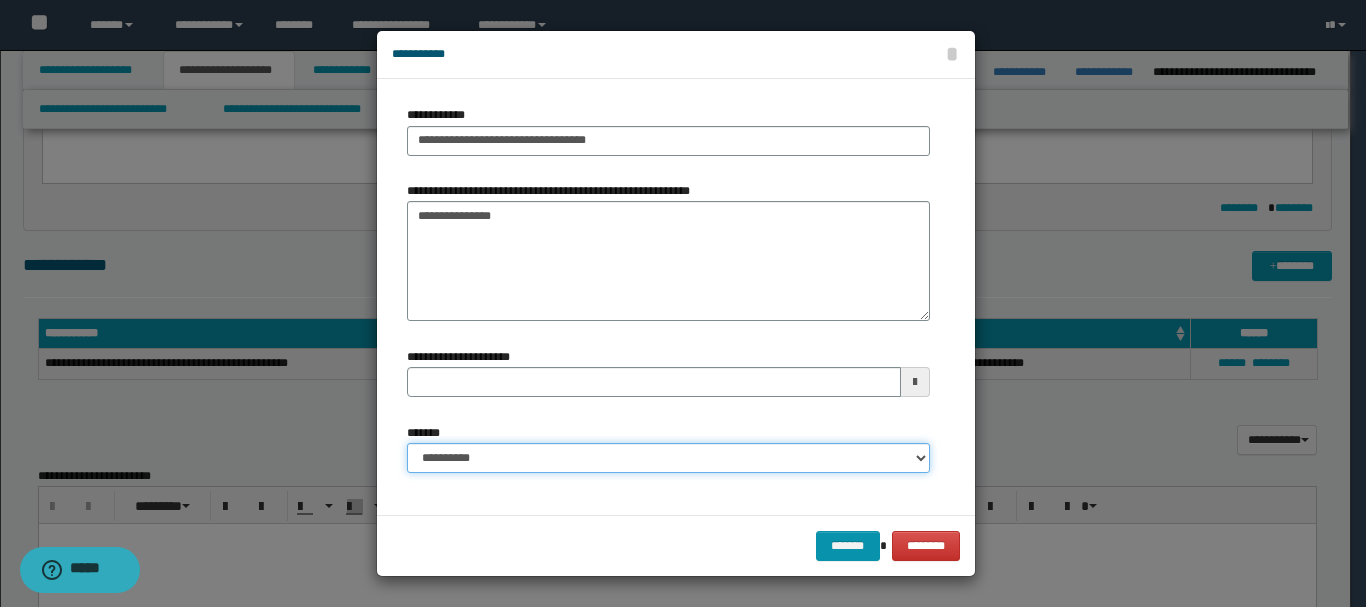 select on "*" 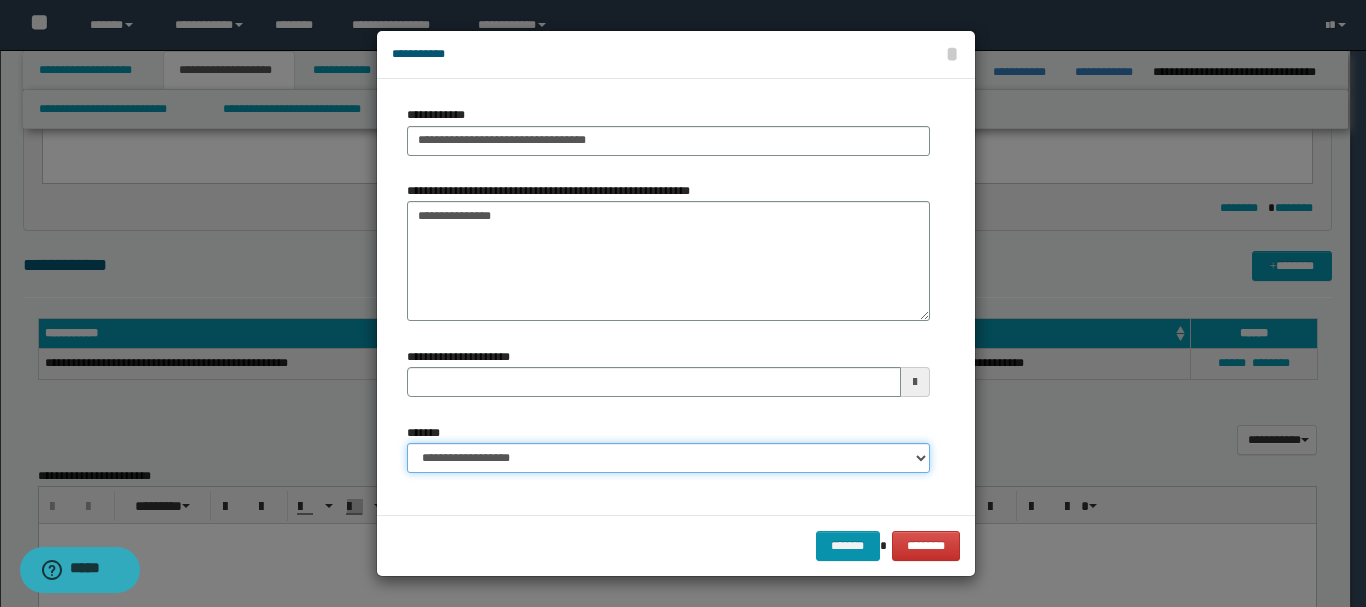 type 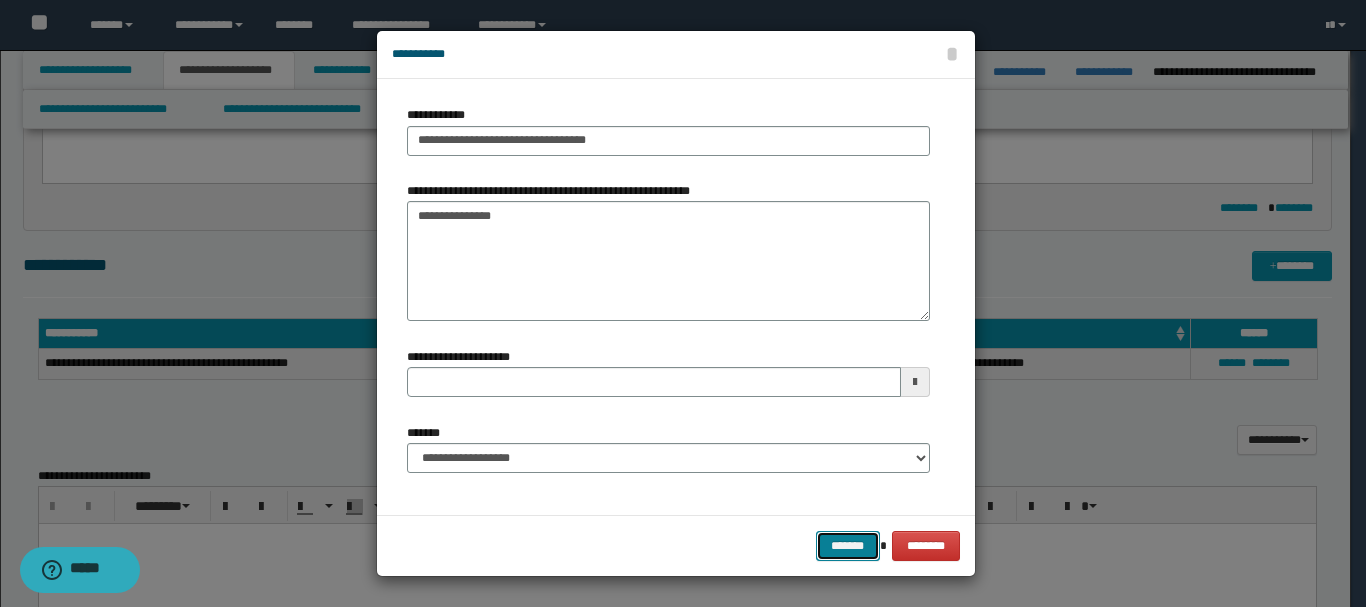 click on "*******" at bounding box center (848, 546) 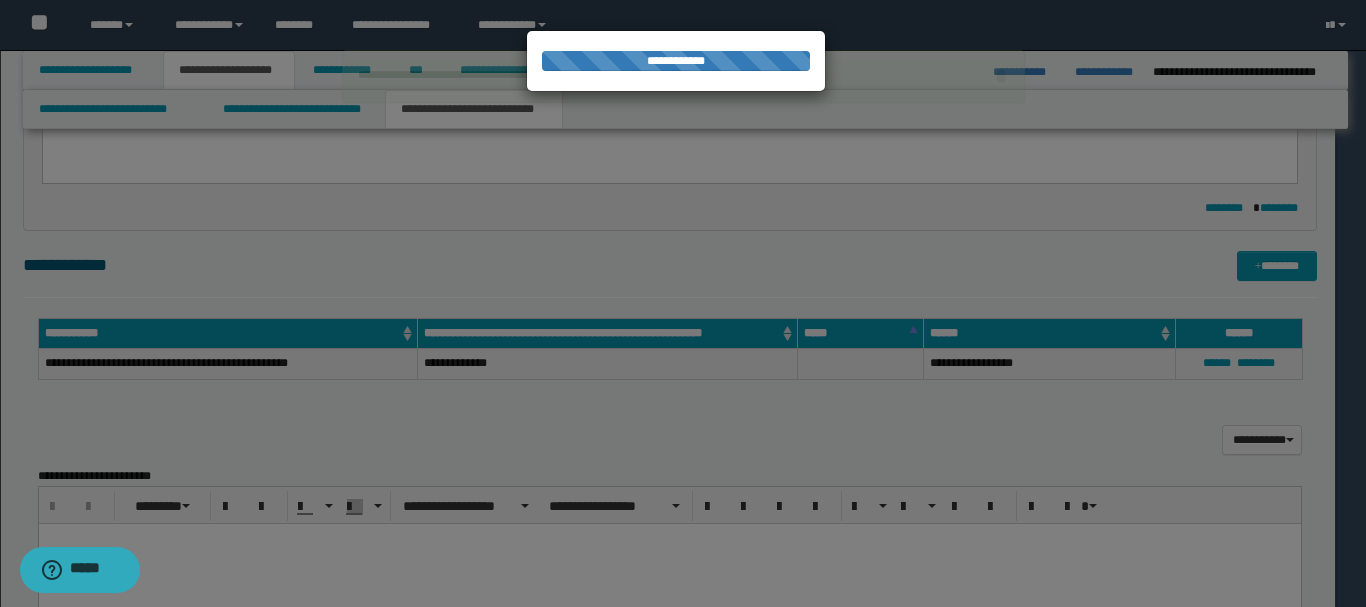 type 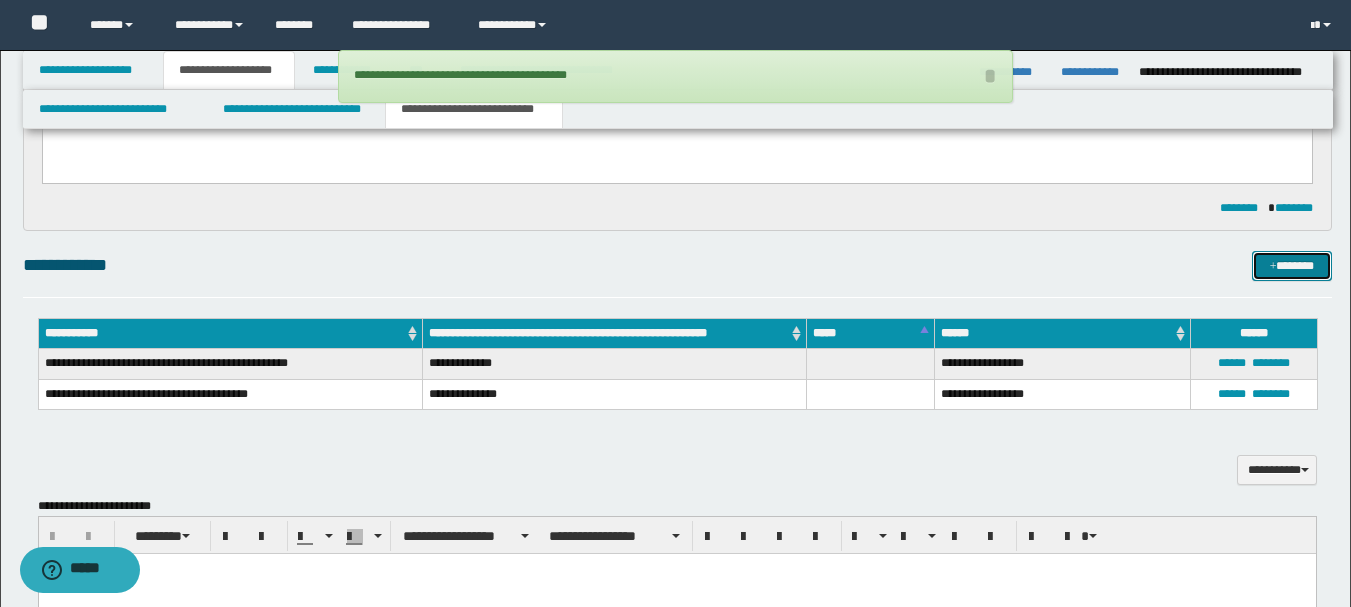 click on "*******" at bounding box center (1292, 266) 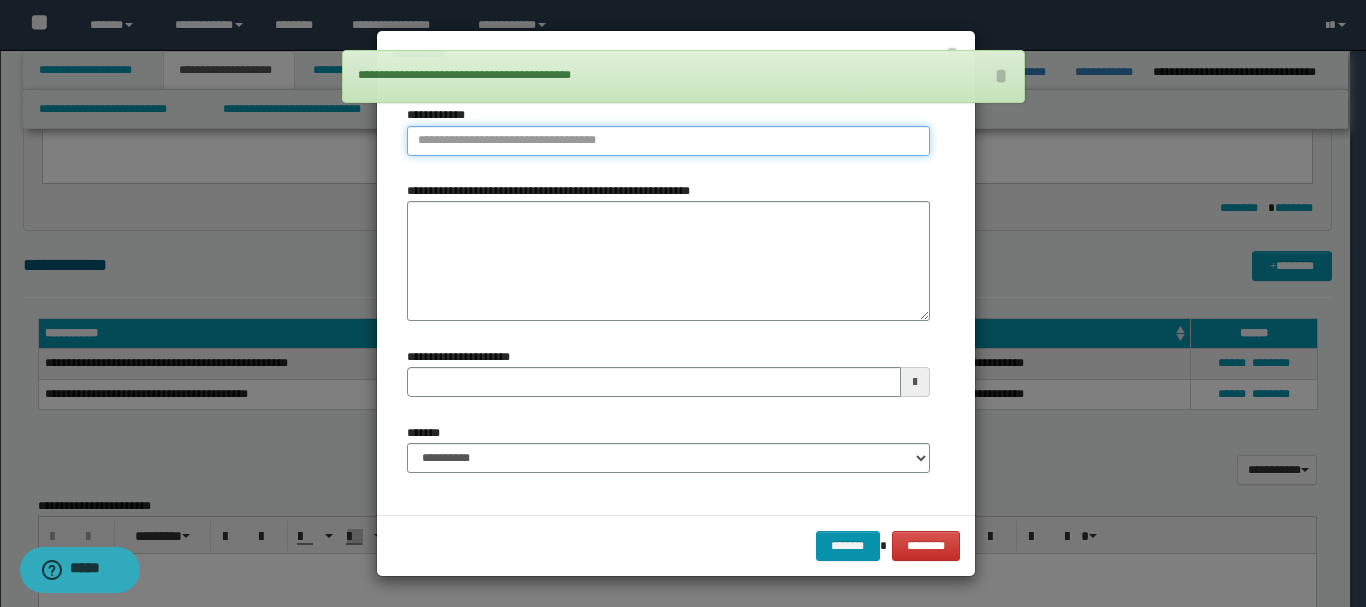 type on "**********" 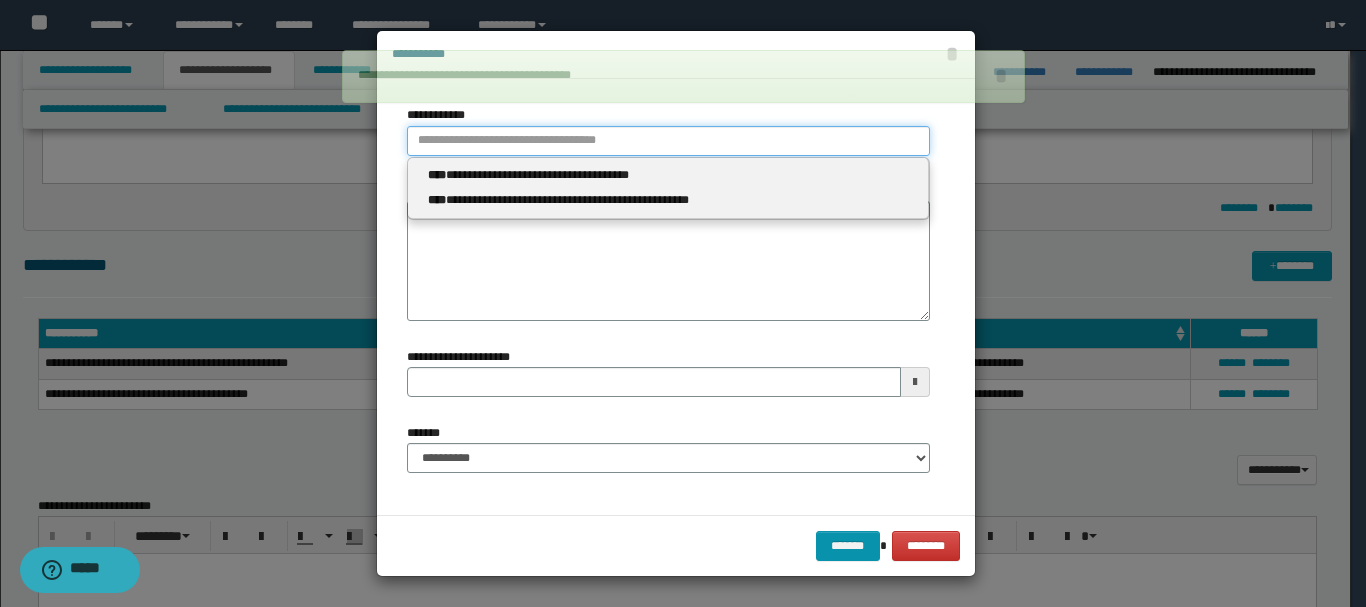 click on "**********" at bounding box center (668, 141) 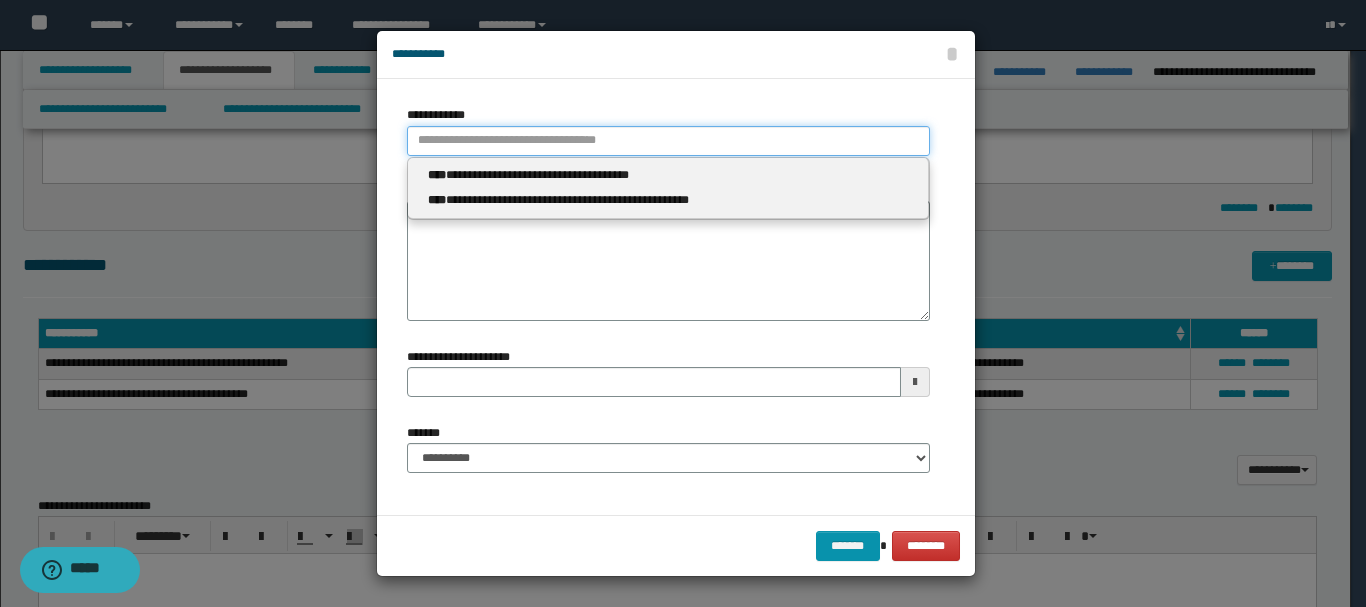 type 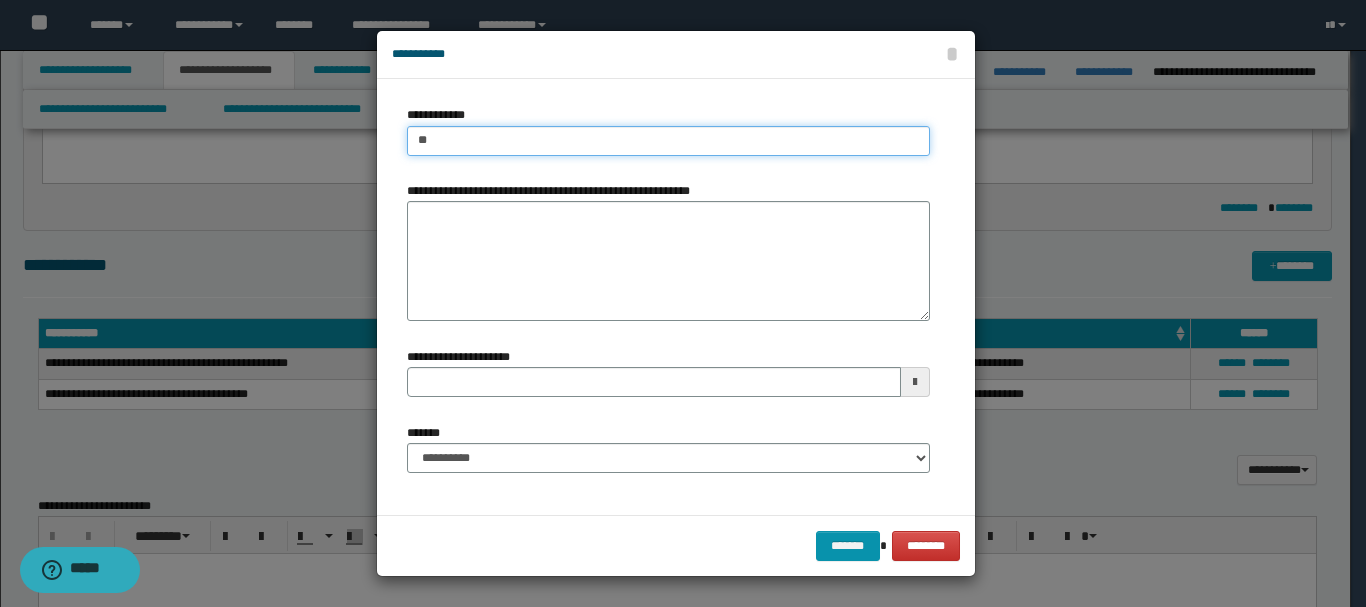 type on "***" 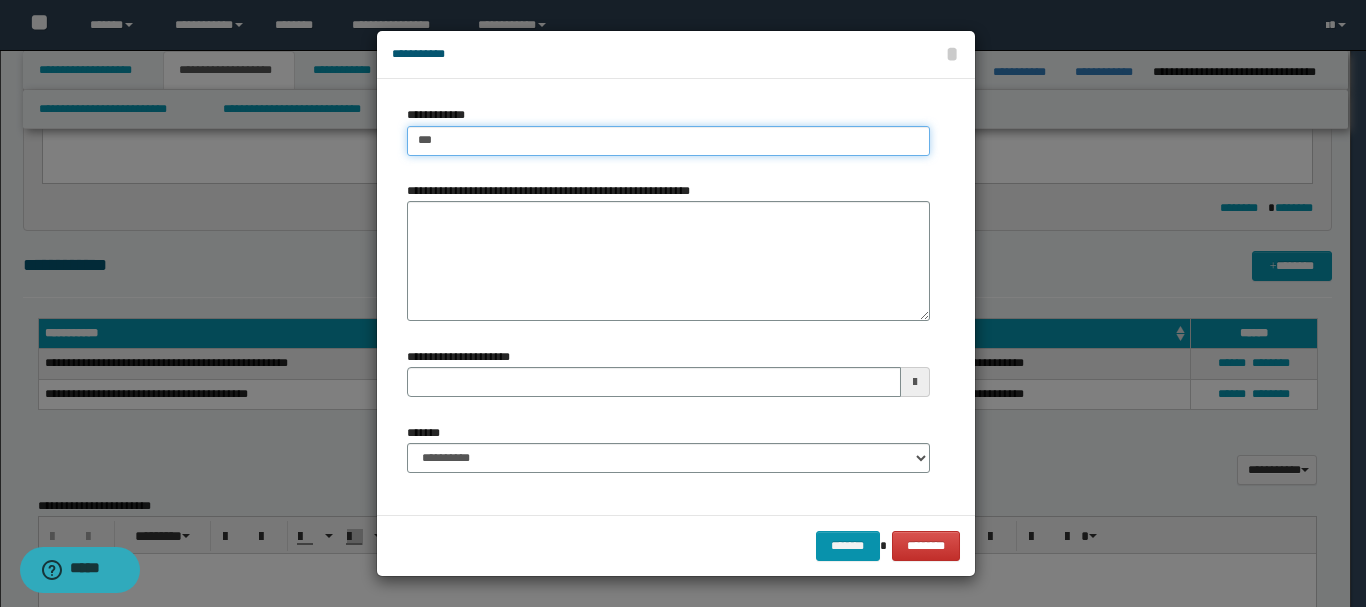 type on "***" 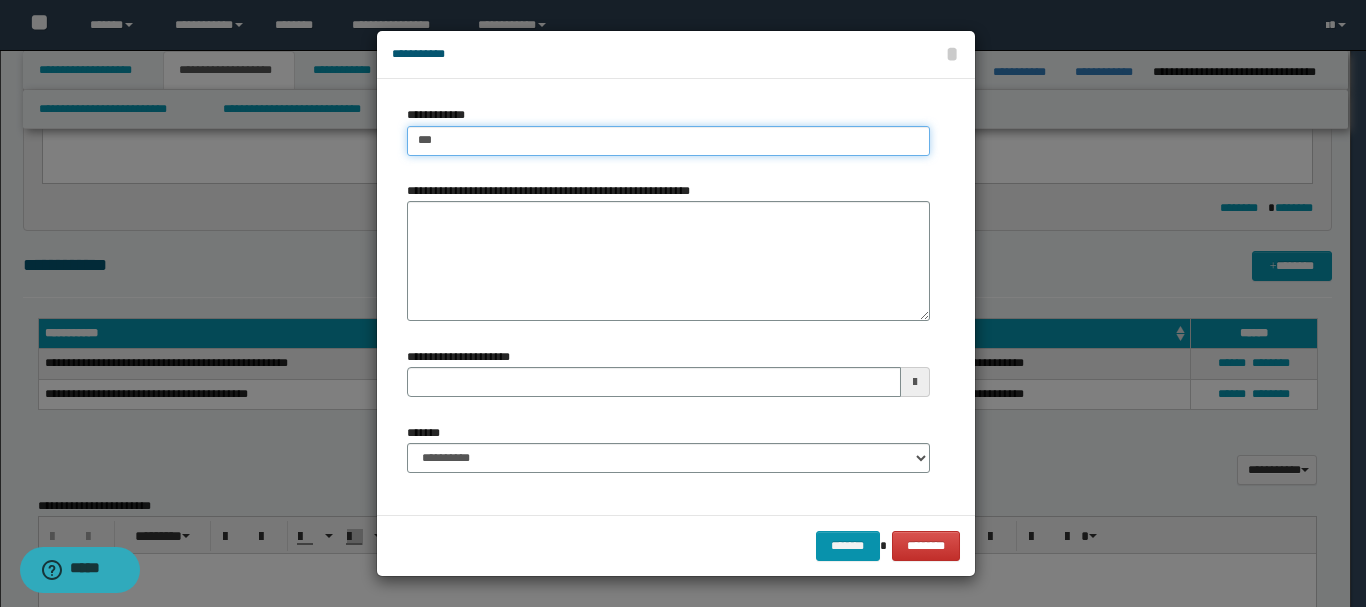 type 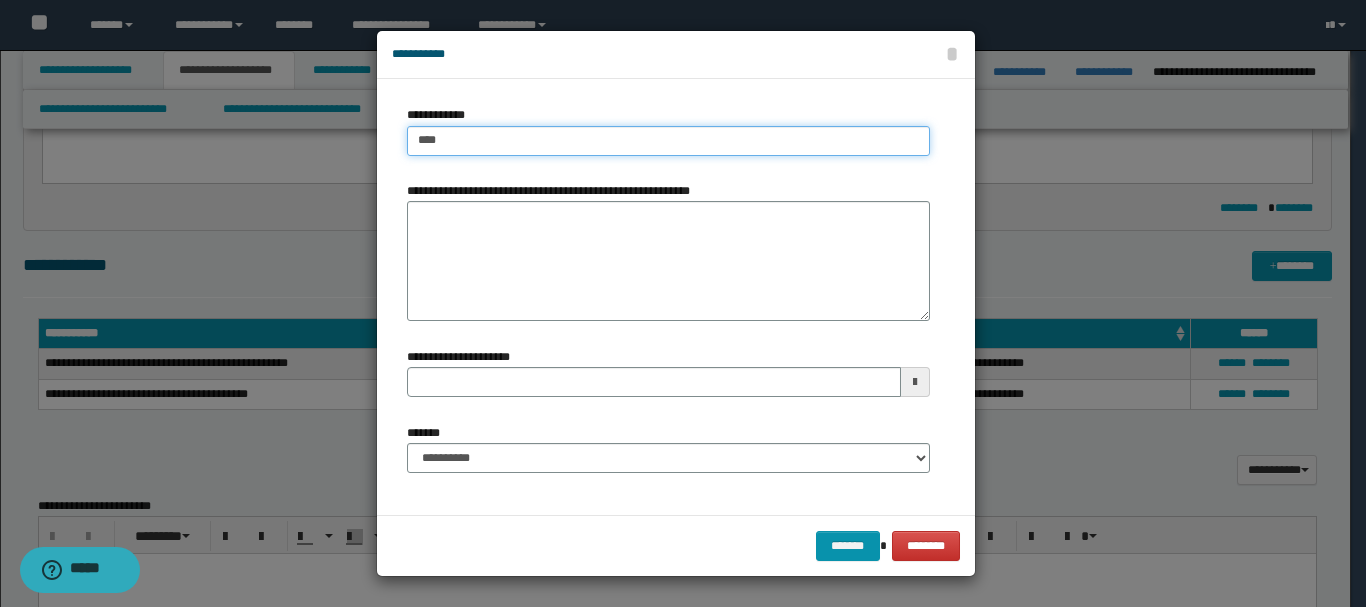 type on "****" 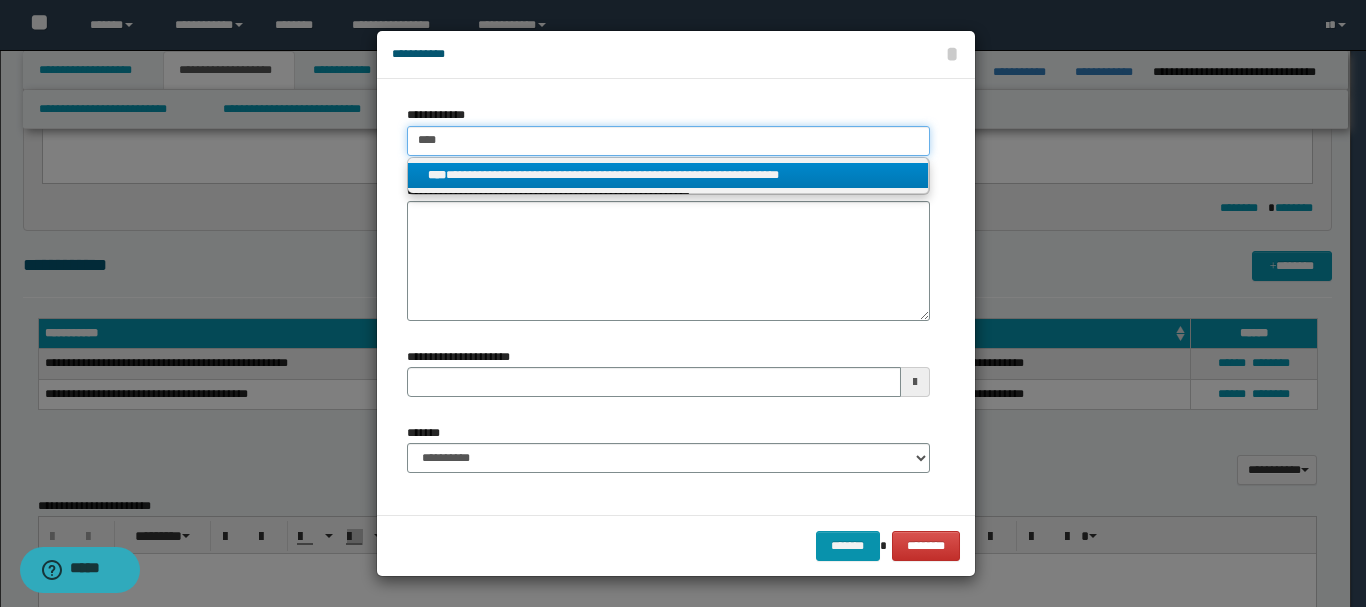 type on "****" 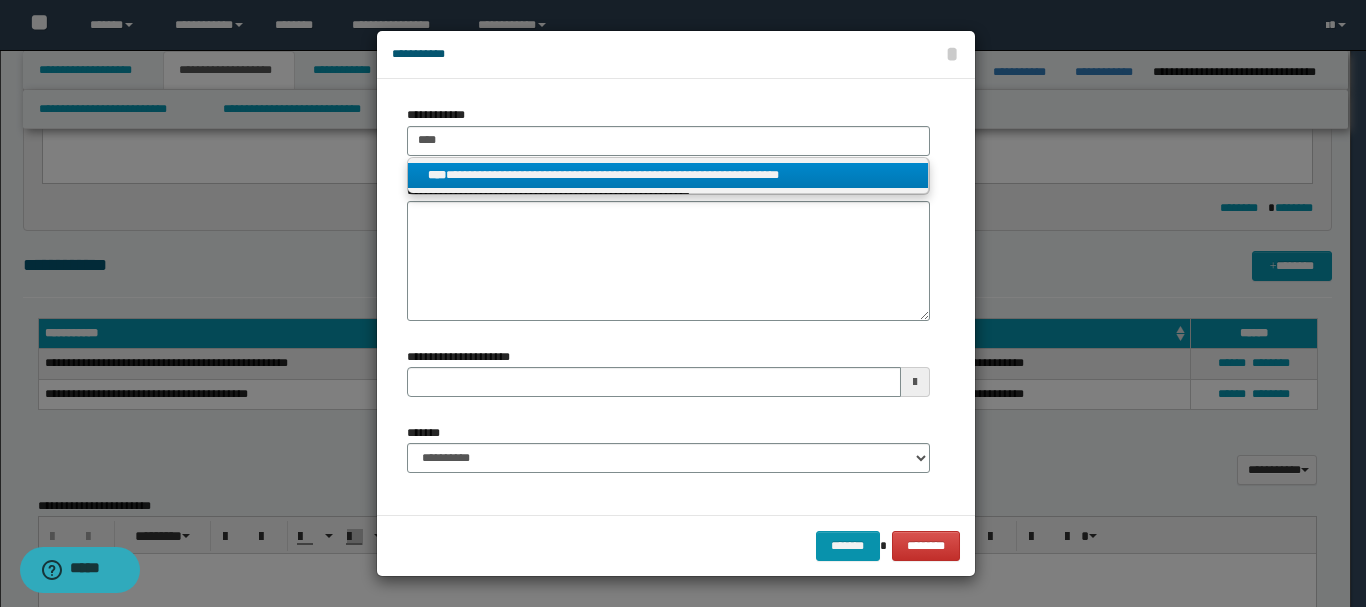 click on "**********" at bounding box center [668, 175] 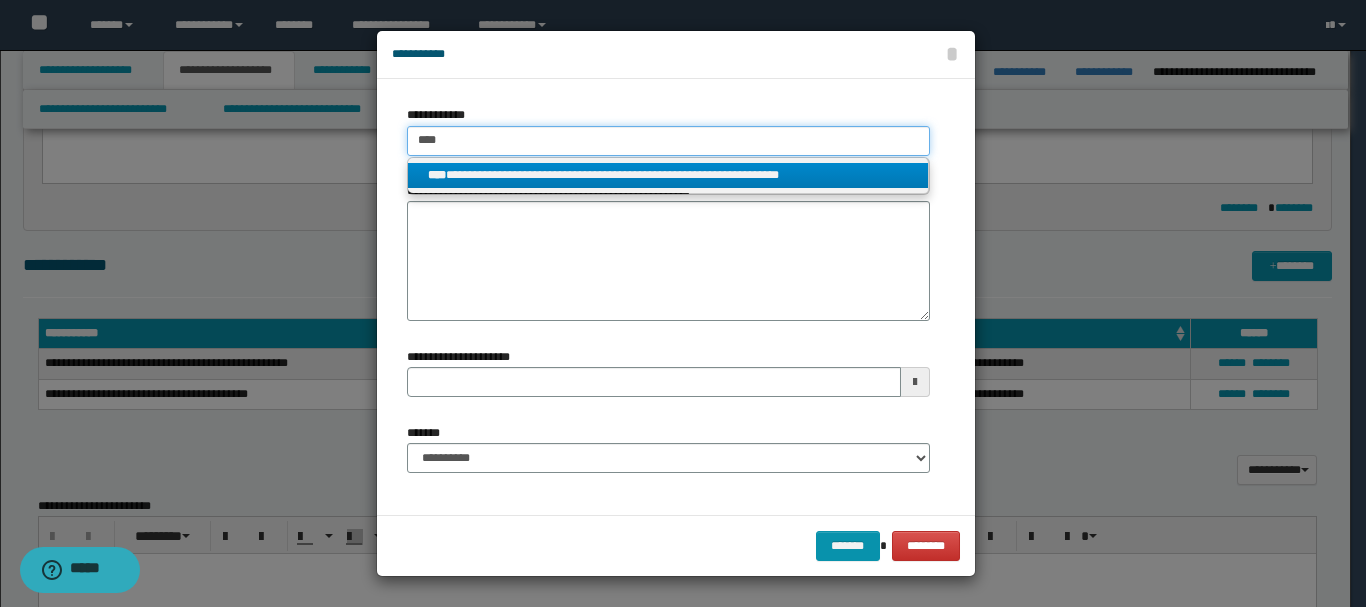 type 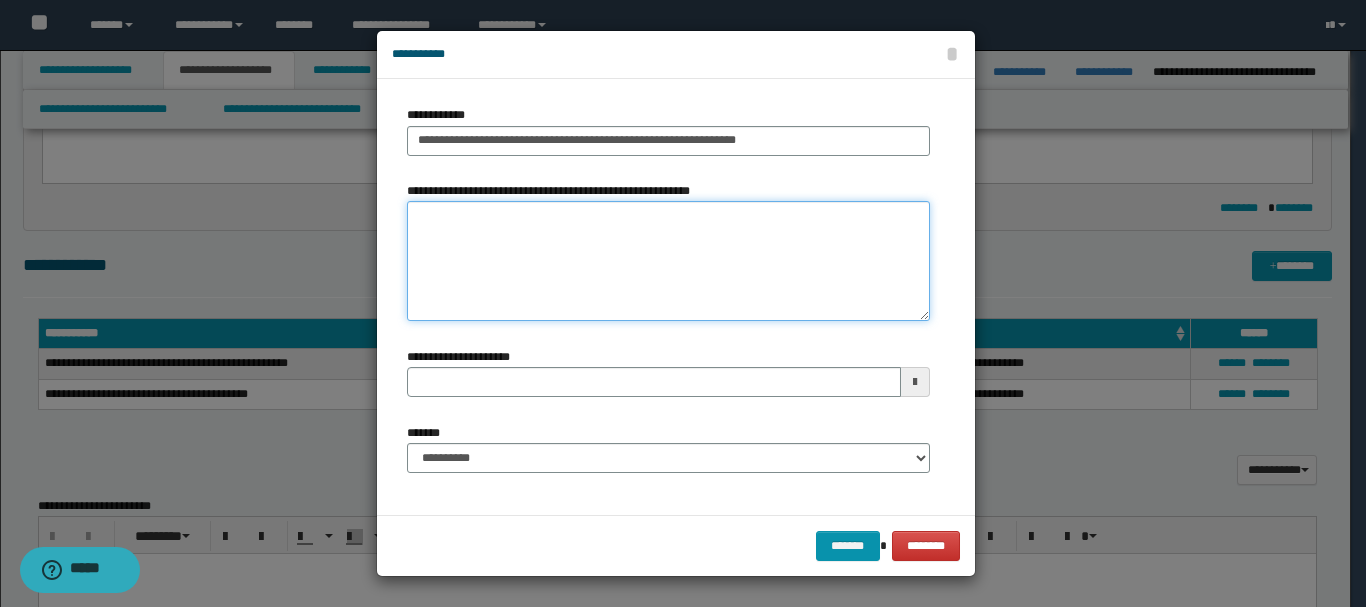 click on "**********" at bounding box center [668, 261] 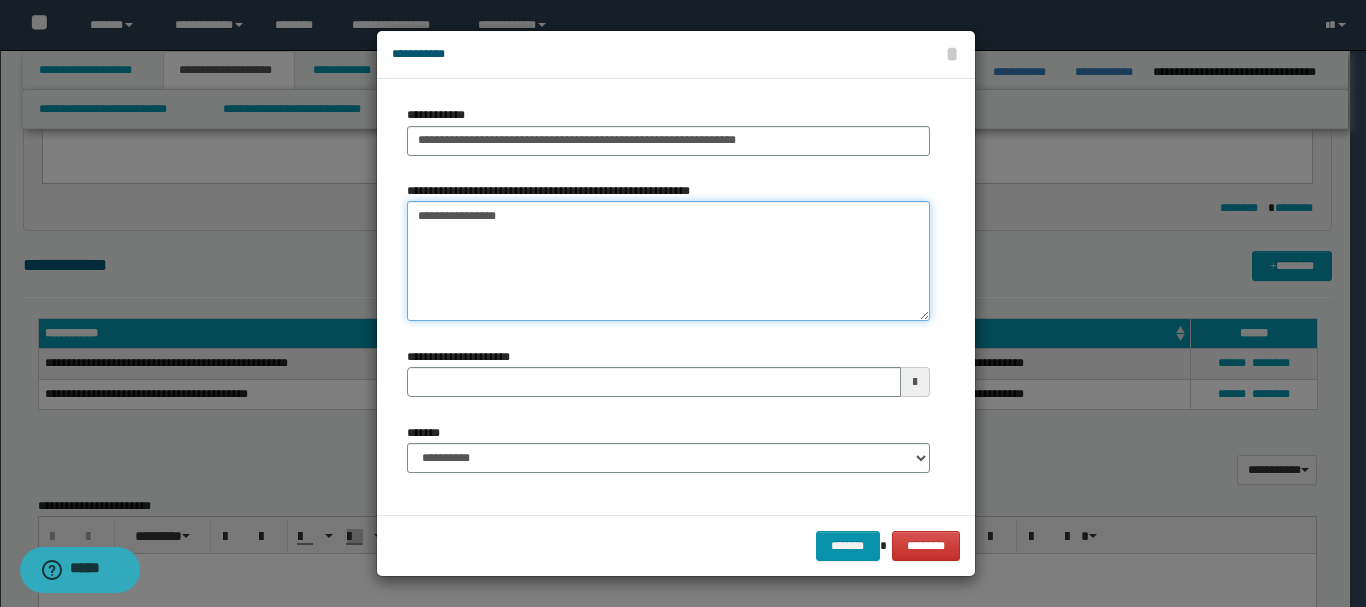 type on "**********" 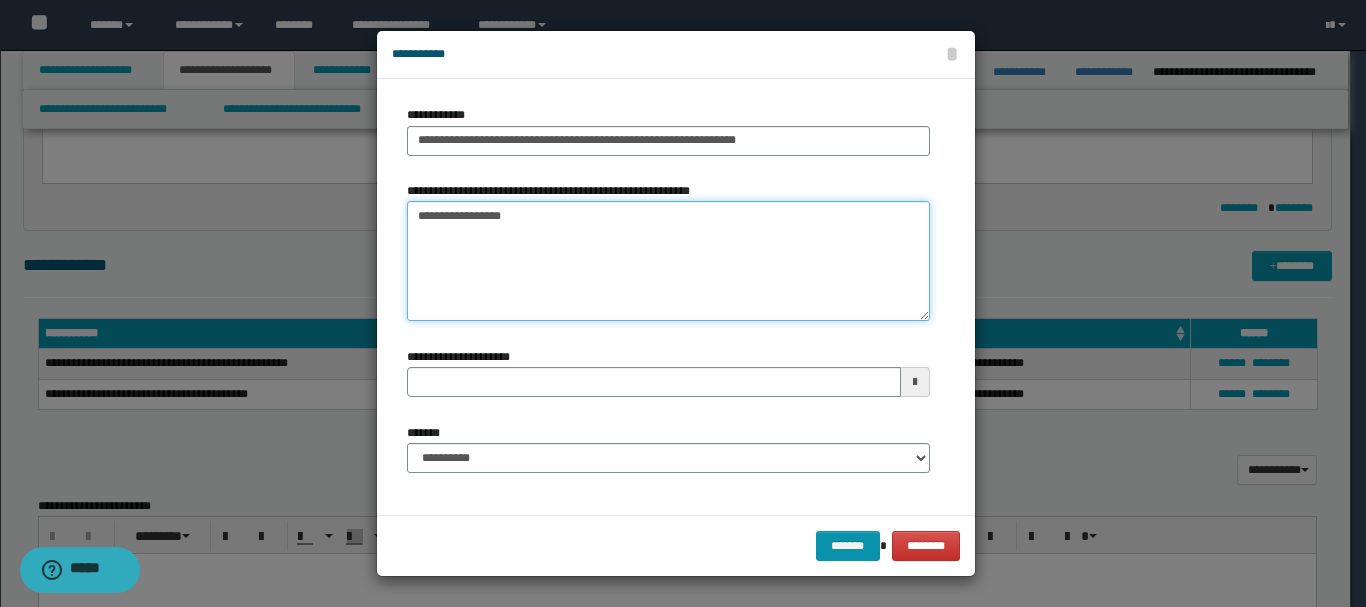 type 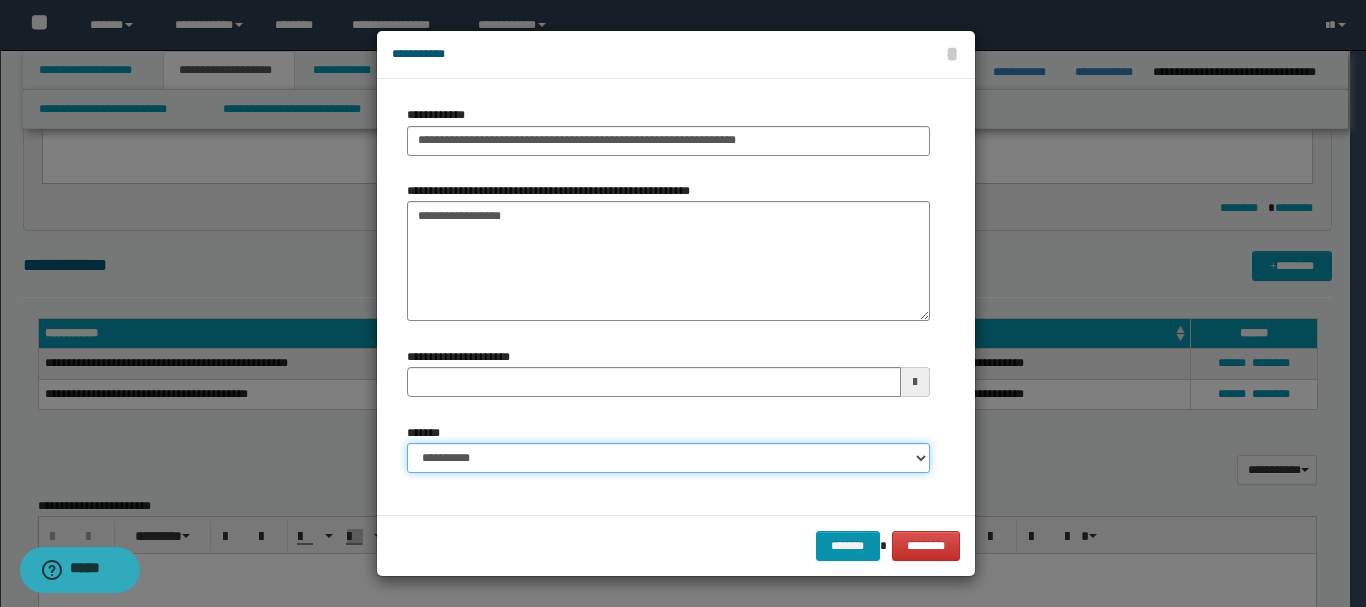 click on "**********" at bounding box center [668, 458] 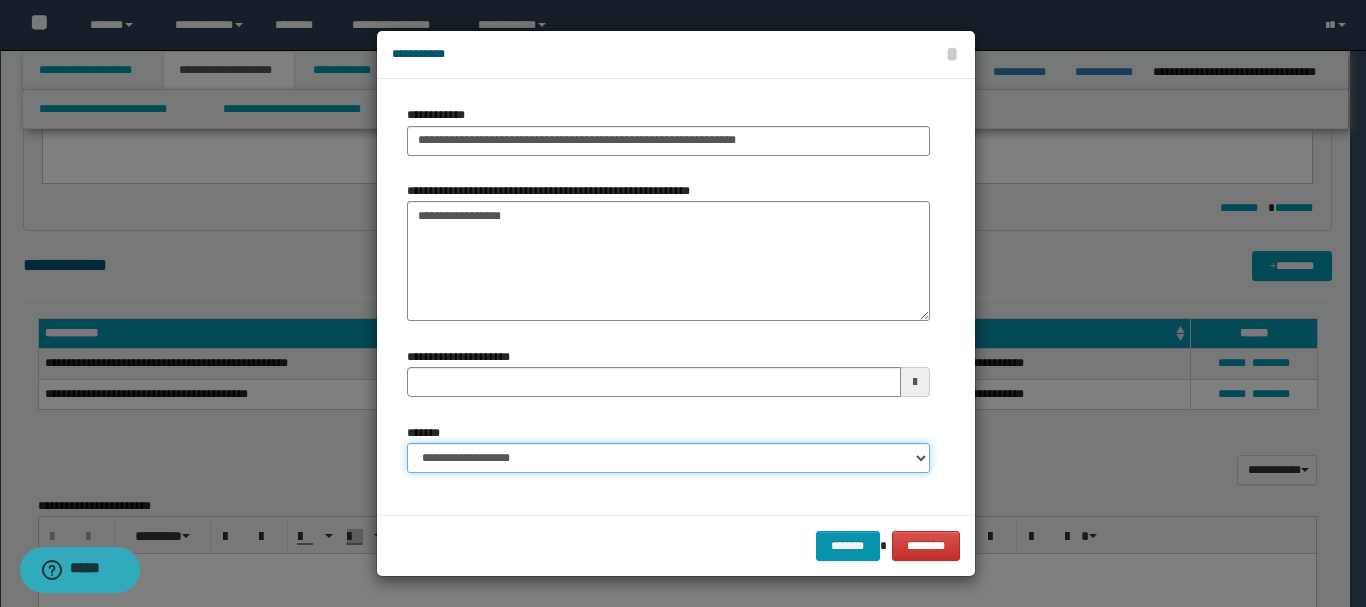 type 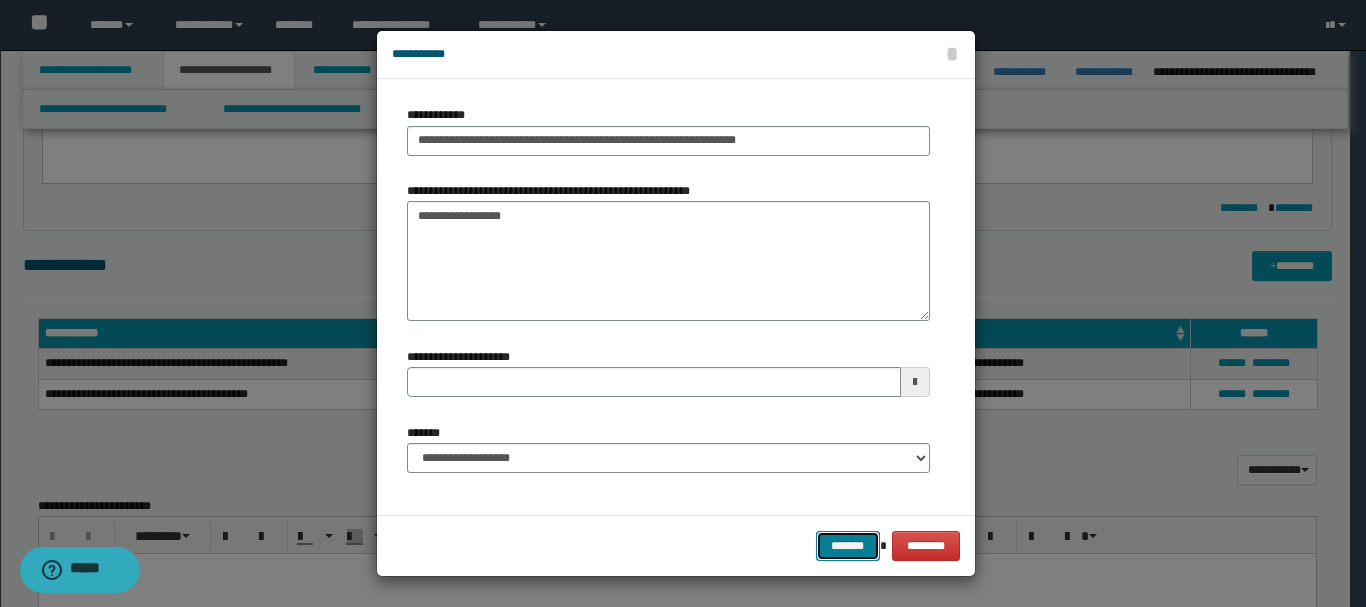 click on "*******" at bounding box center [848, 546] 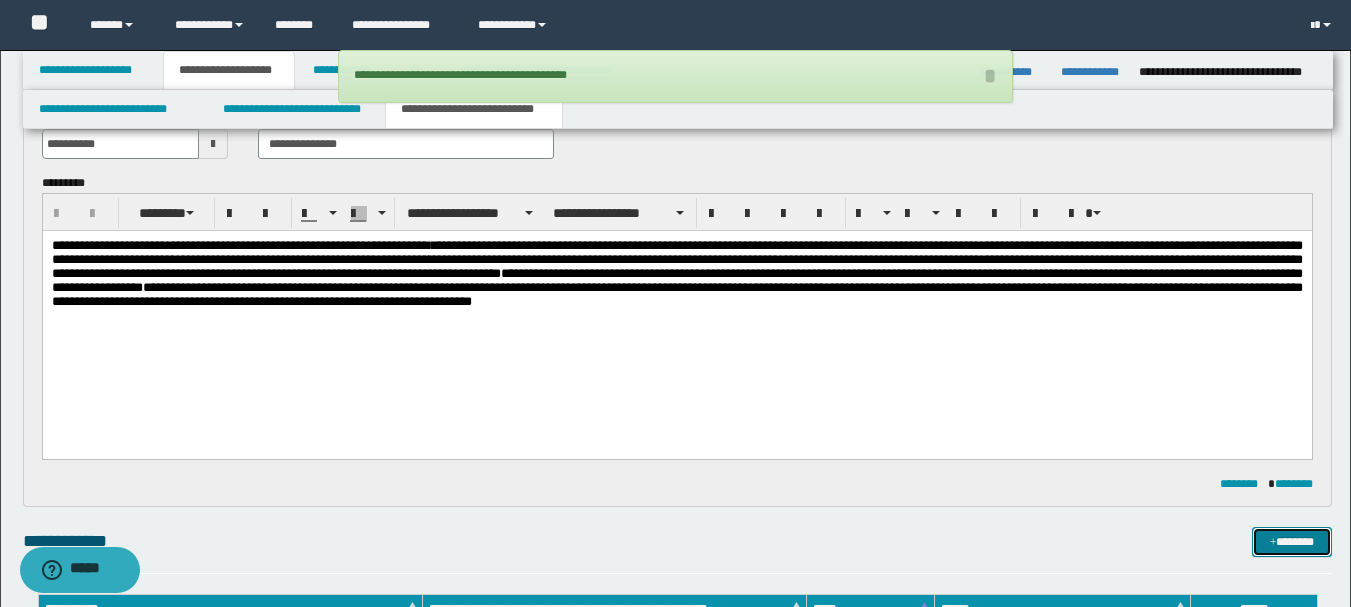 scroll, scrollTop: 0, scrollLeft: 0, axis: both 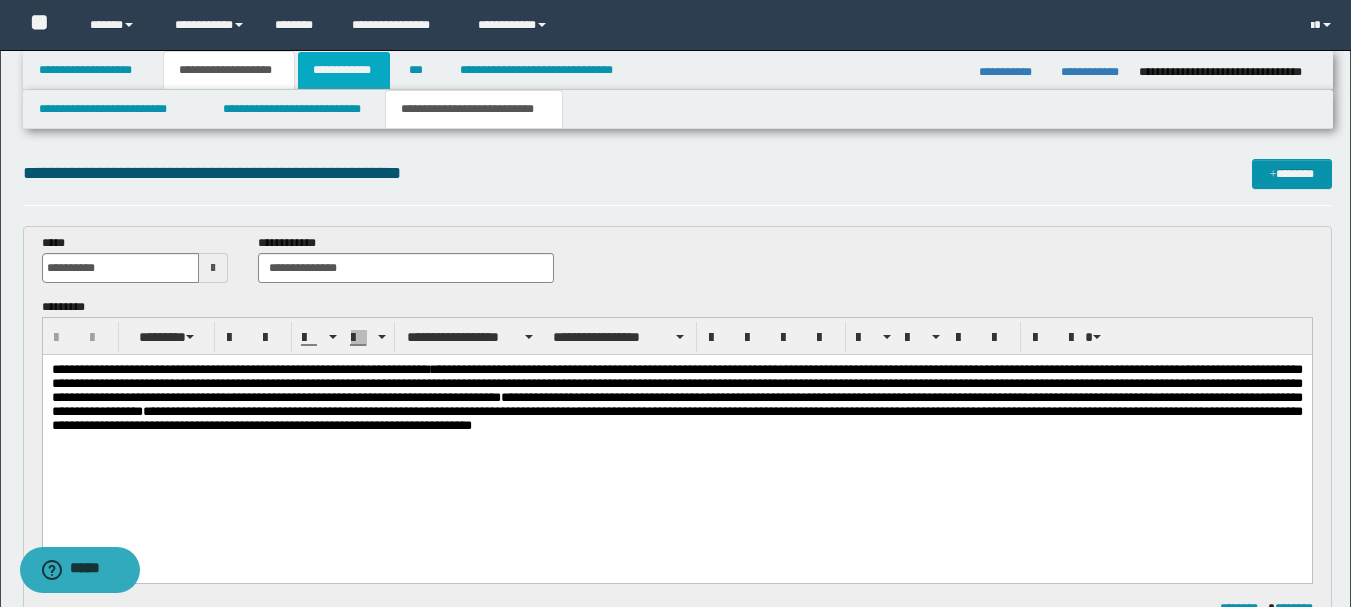 click on "**********" at bounding box center [344, 70] 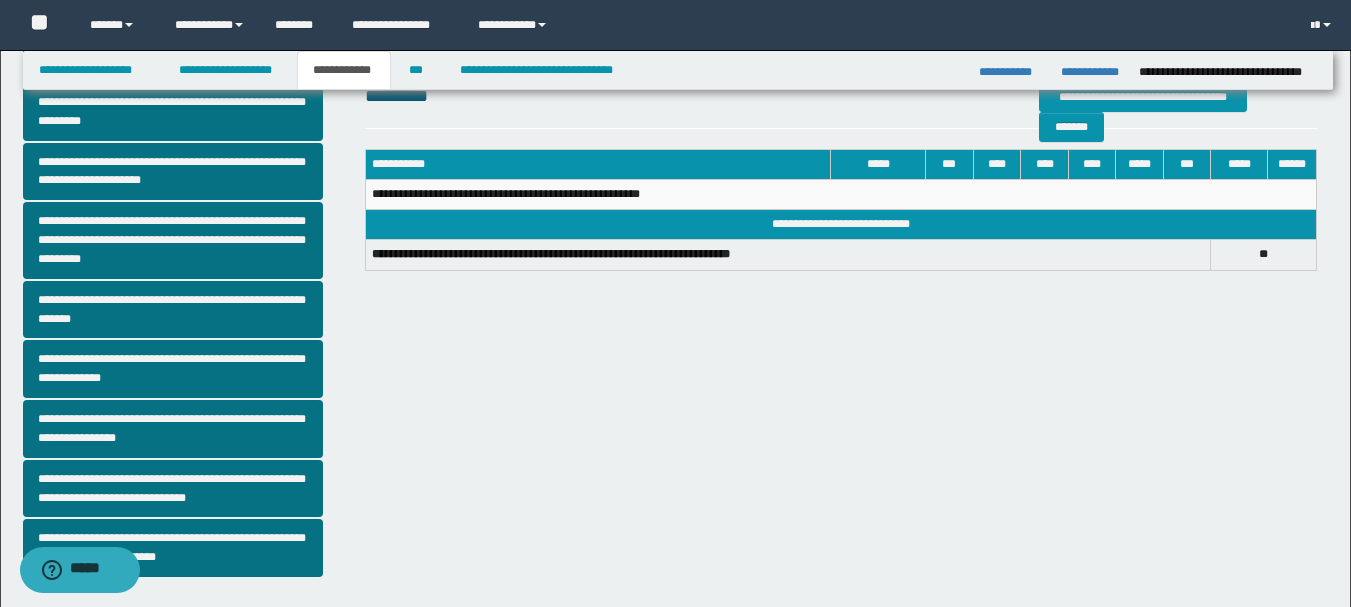 scroll, scrollTop: 500, scrollLeft: 0, axis: vertical 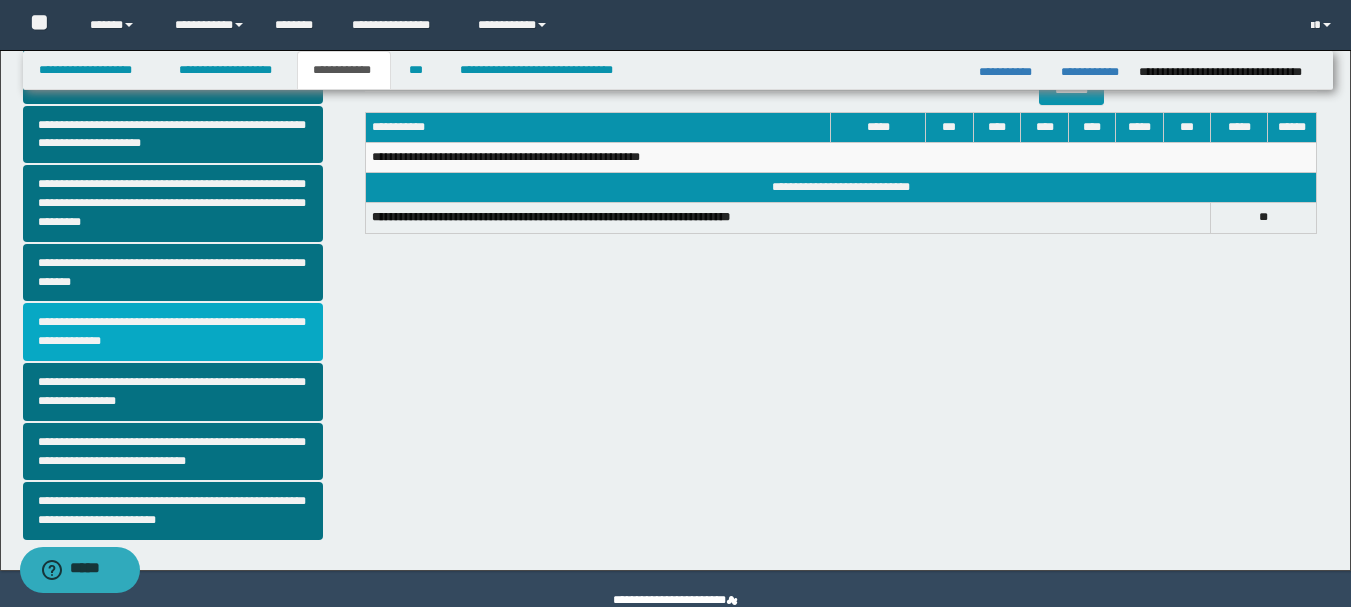 click on "**********" at bounding box center [173, 332] 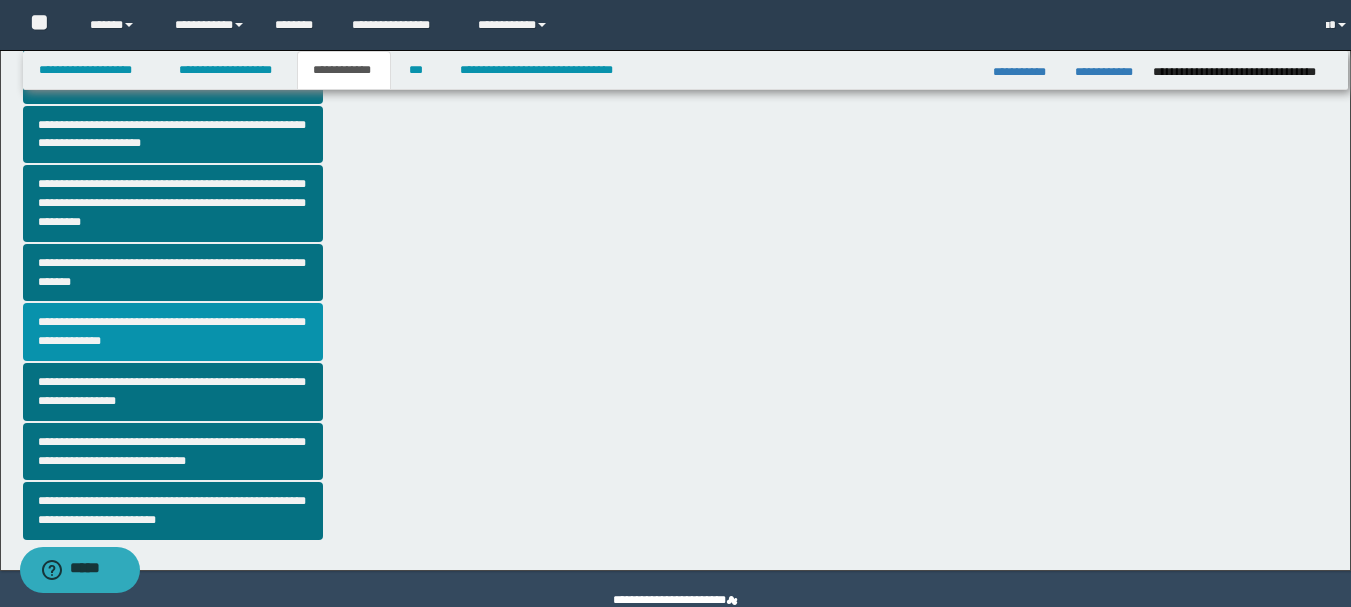 scroll, scrollTop: 0, scrollLeft: 0, axis: both 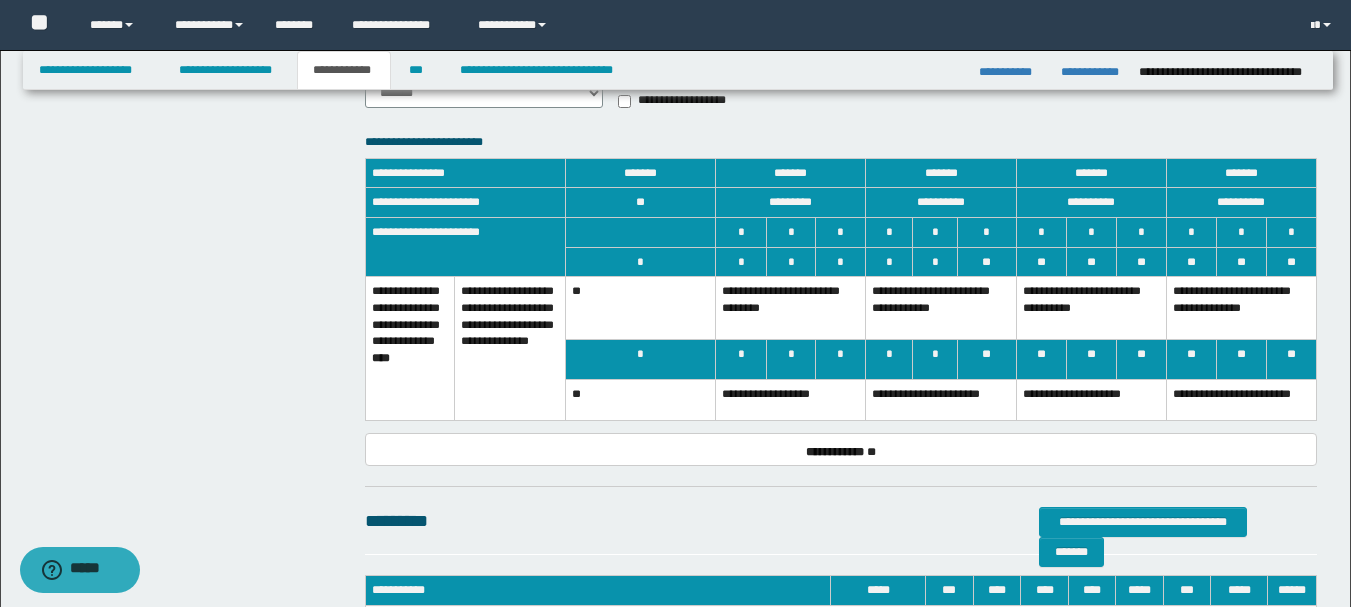 click on "**********" at bounding box center [791, 308] 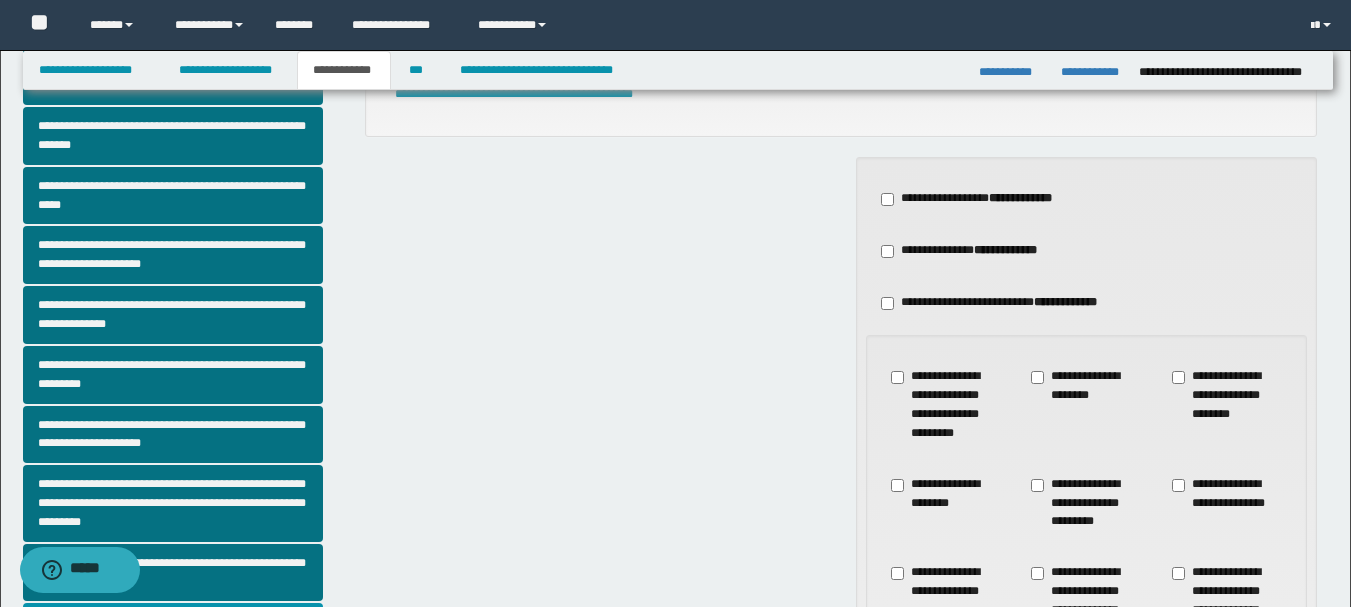 scroll, scrollTop: 500, scrollLeft: 0, axis: vertical 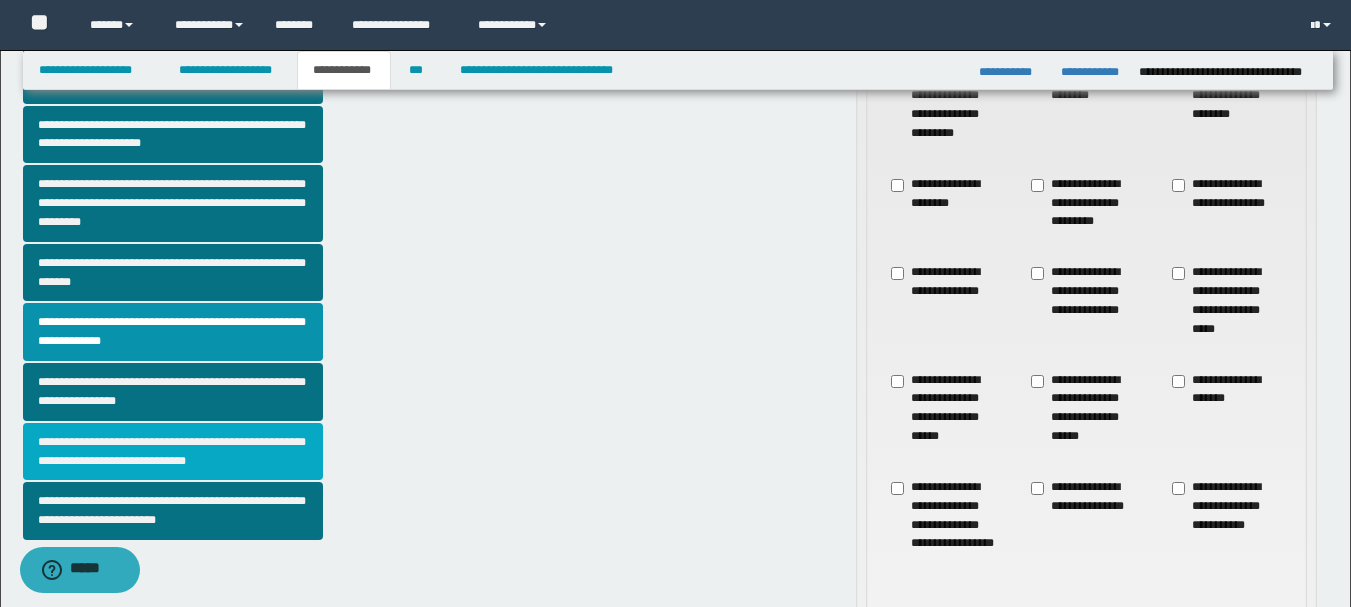 click on "**********" at bounding box center (173, 452) 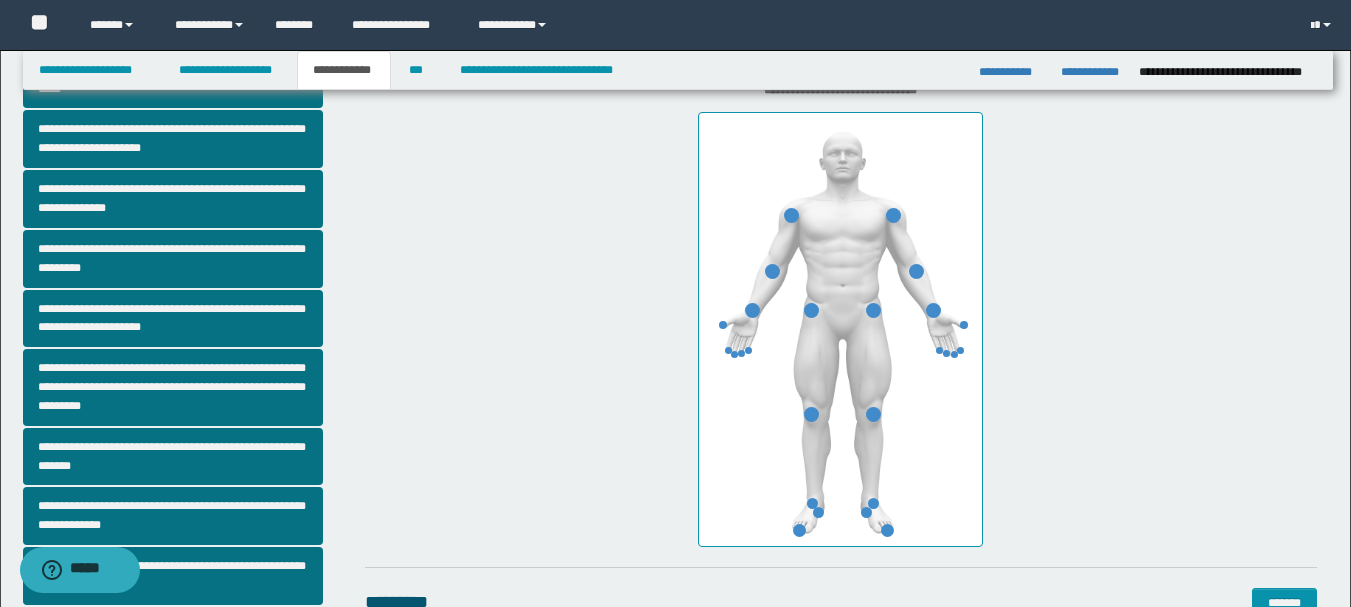 scroll, scrollTop: 500, scrollLeft: 0, axis: vertical 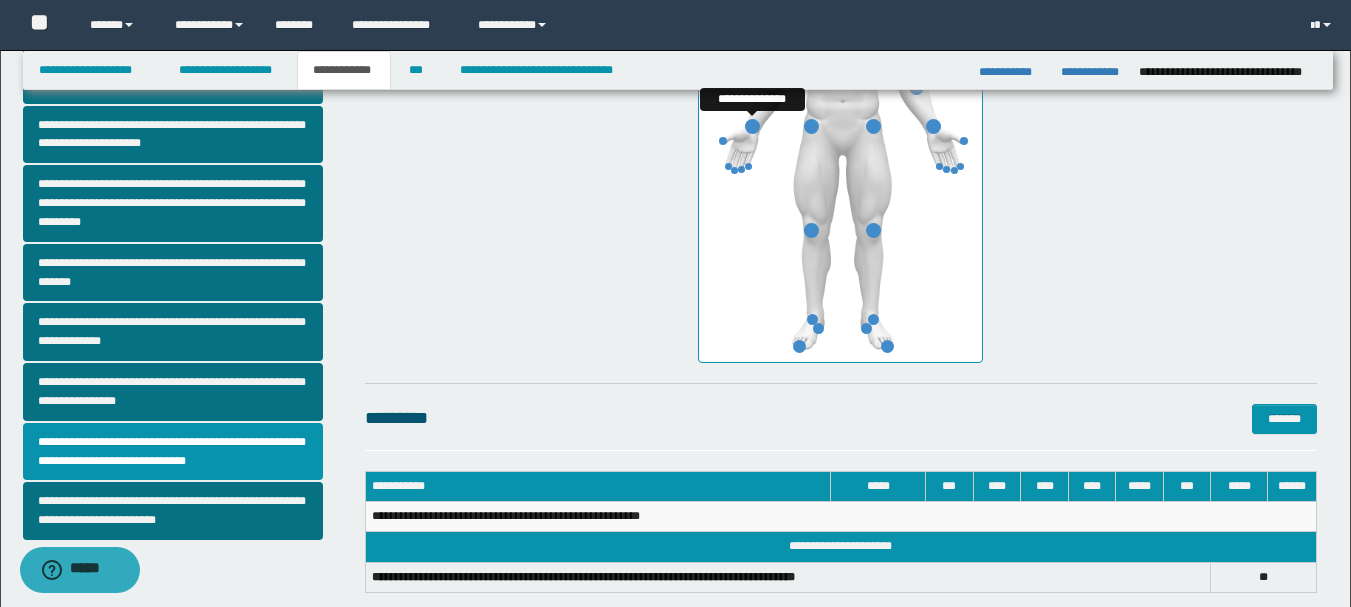 click at bounding box center (752, 126) 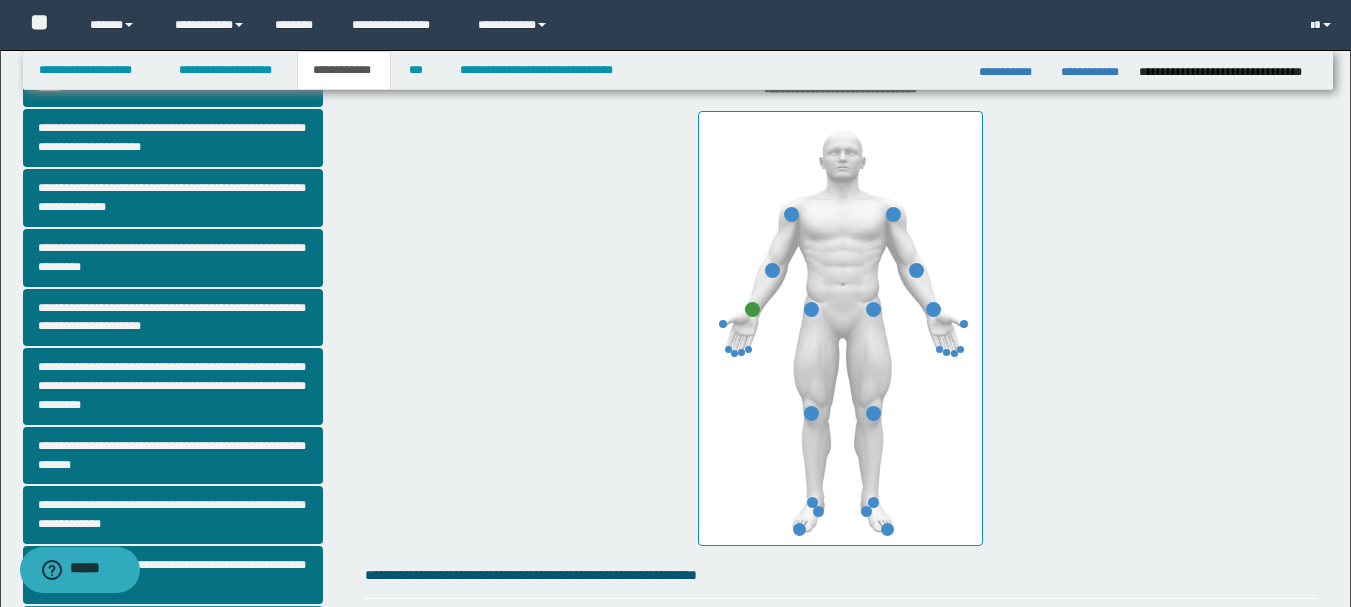 scroll, scrollTop: 300, scrollLeft: 0, axis: vertical 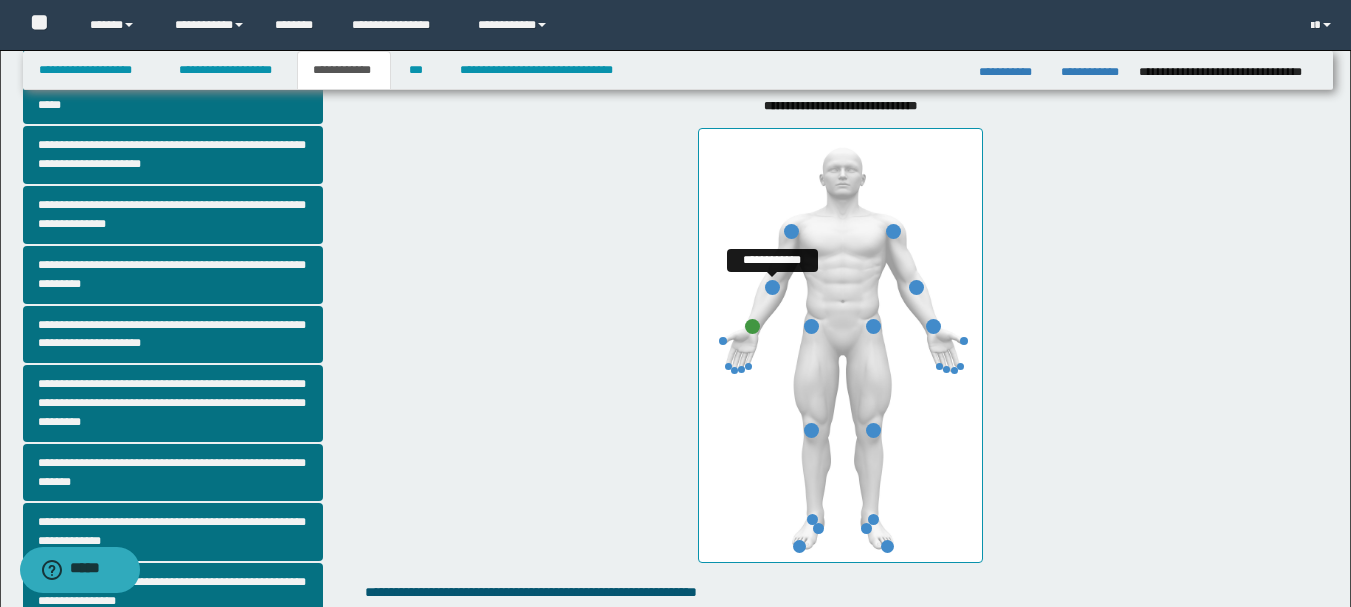 click at bounding box center (772, 287) 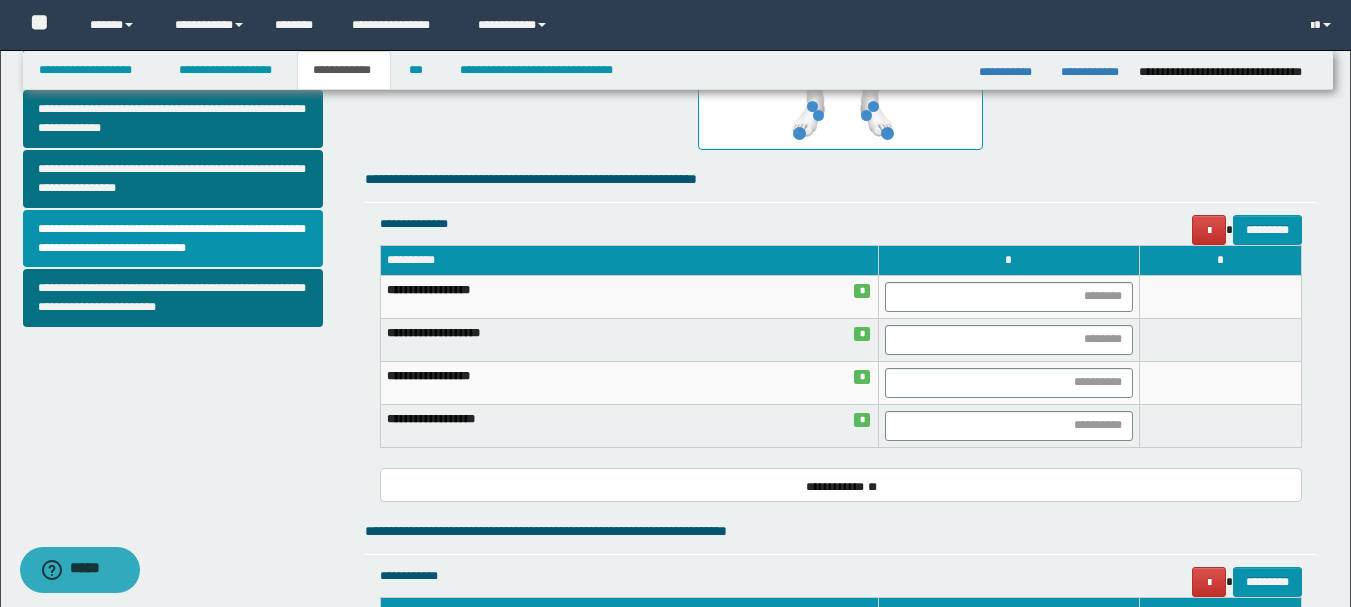 scroll, scrollTop: 700, scrollLeft: 0, axis: vertical 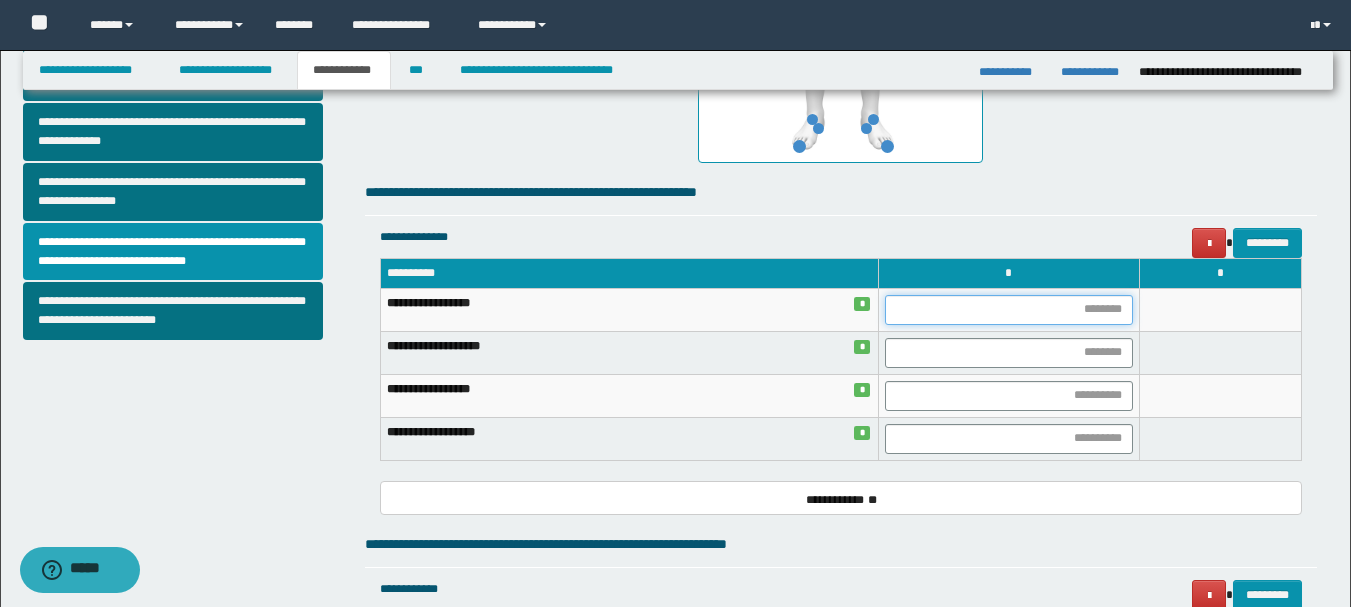 click at bounding box center (1009, 310) 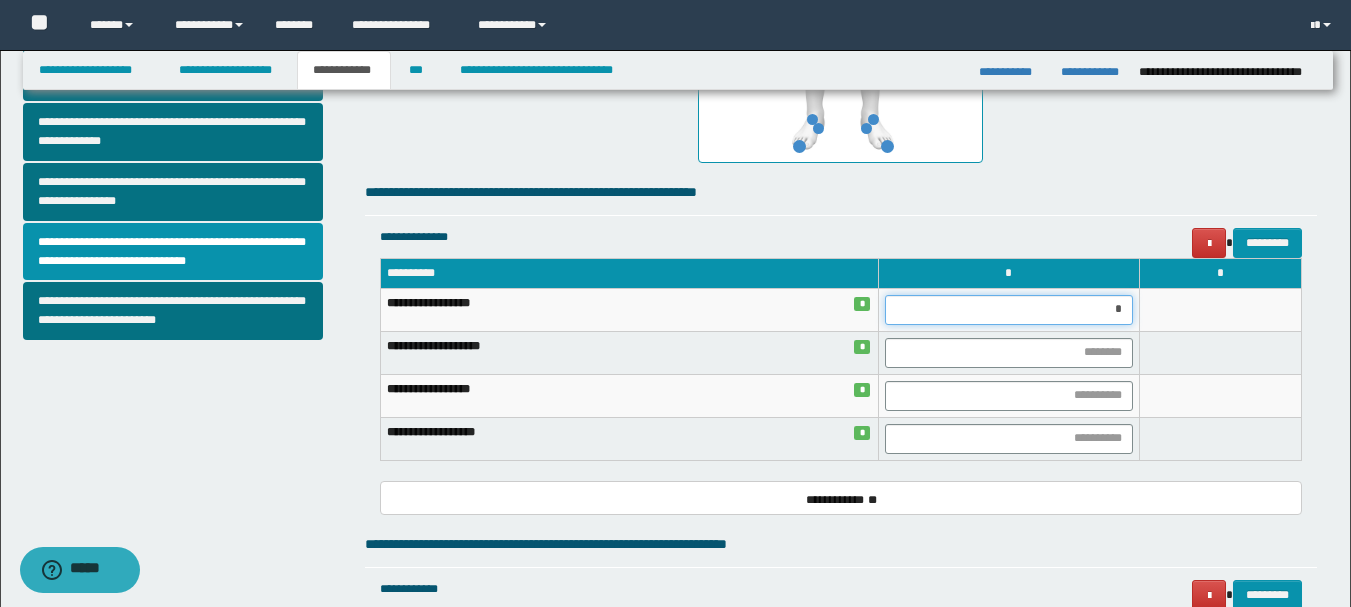 type on "**" 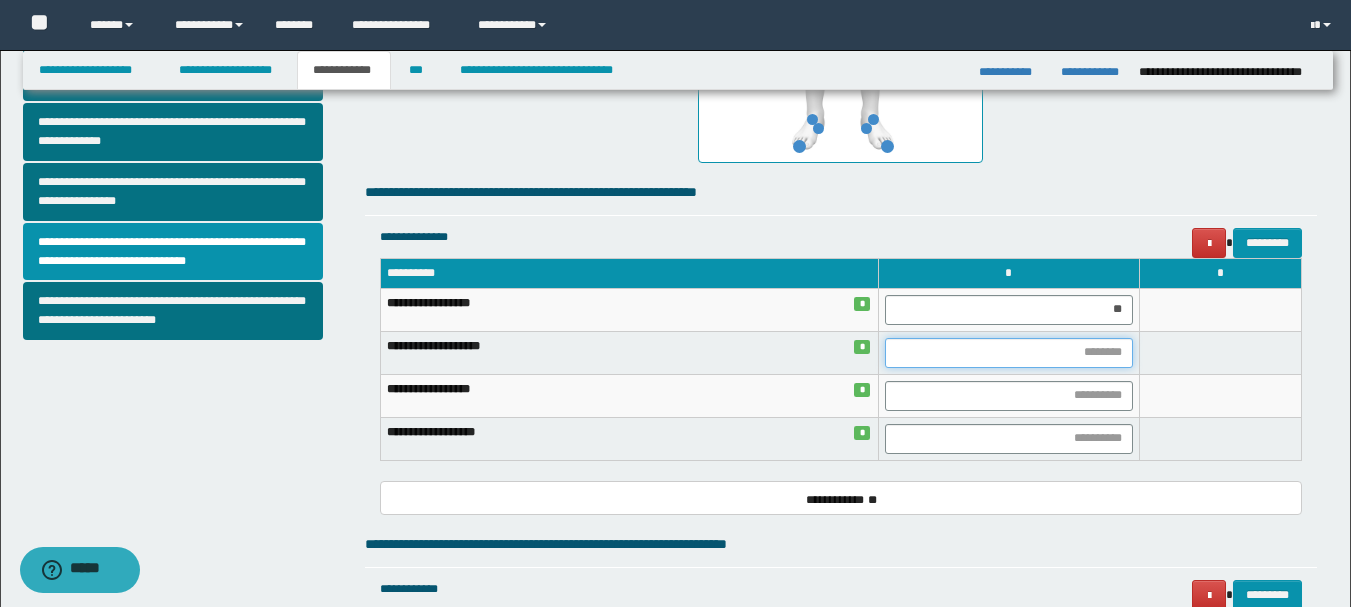 click at bounding box center (1009, 353) 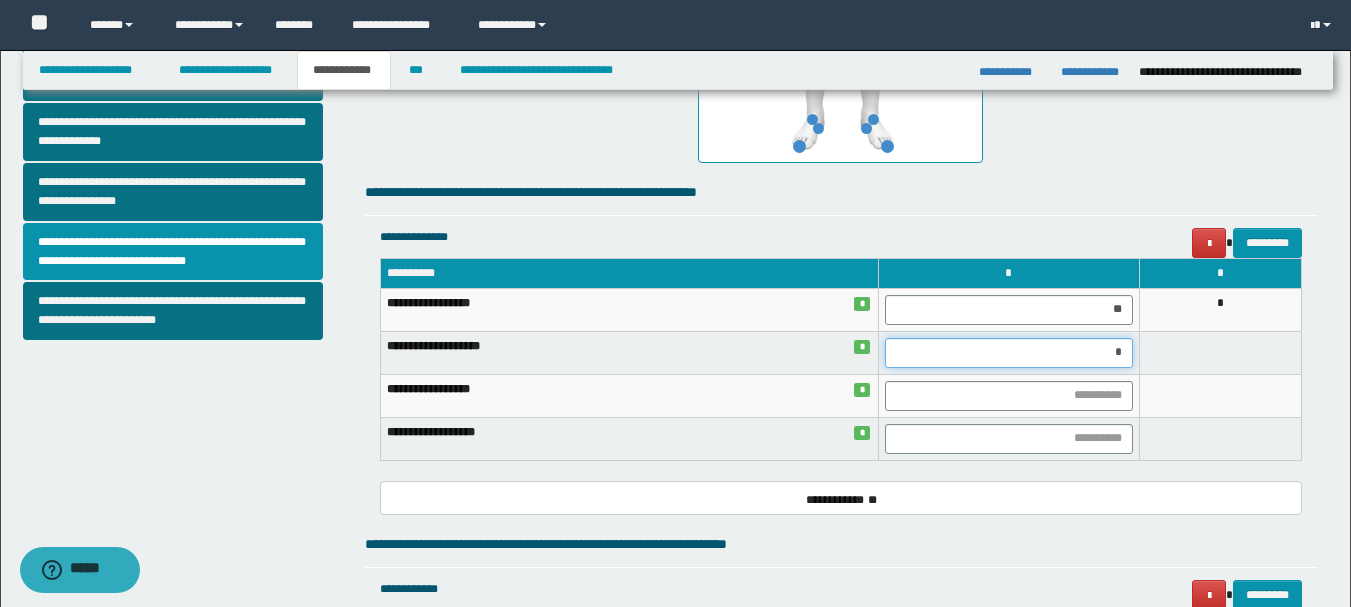 type on "**" 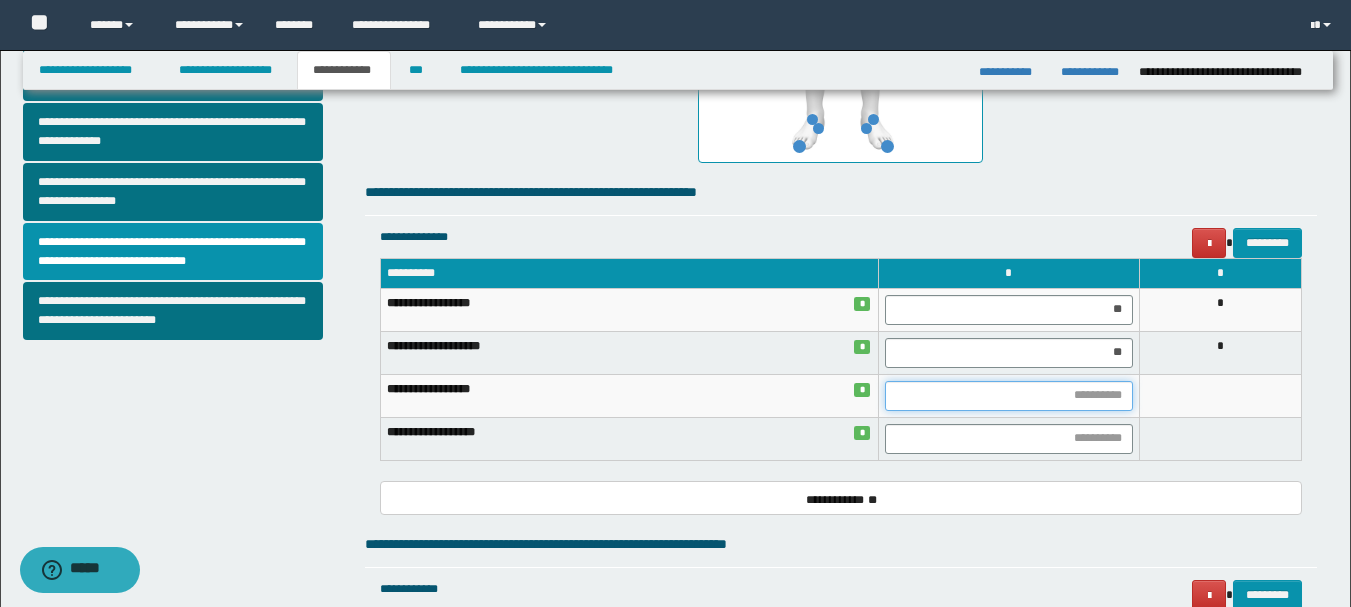 click at bounding box center (1009, 396) 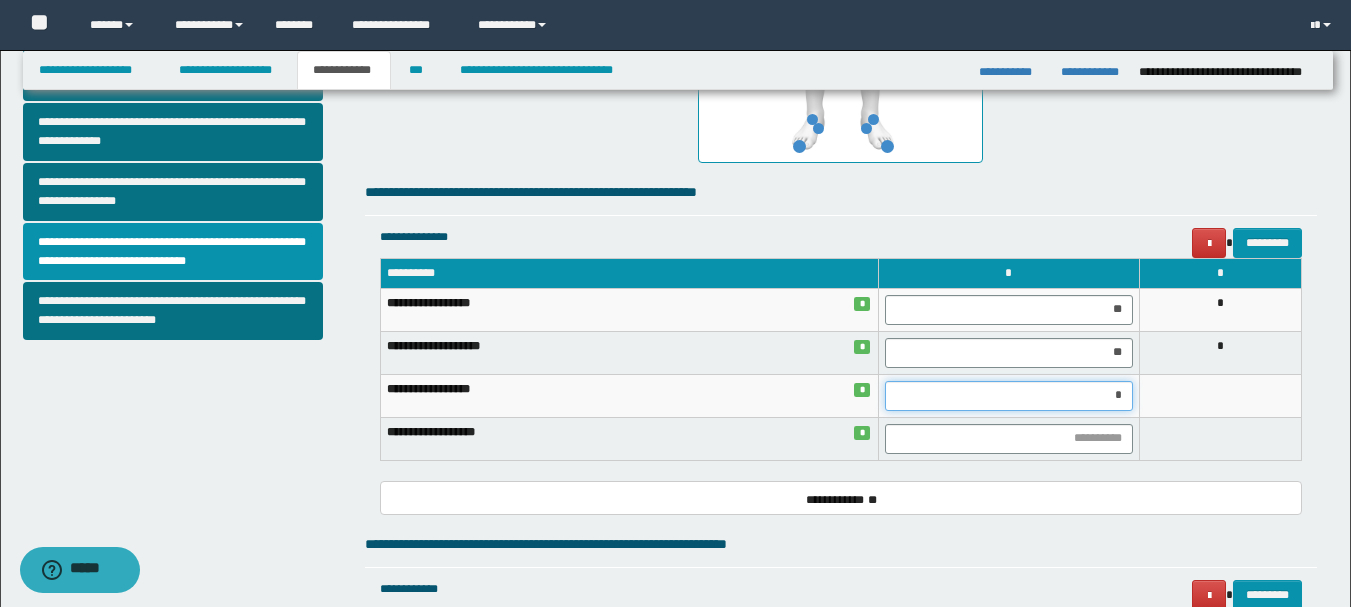 type on "**" 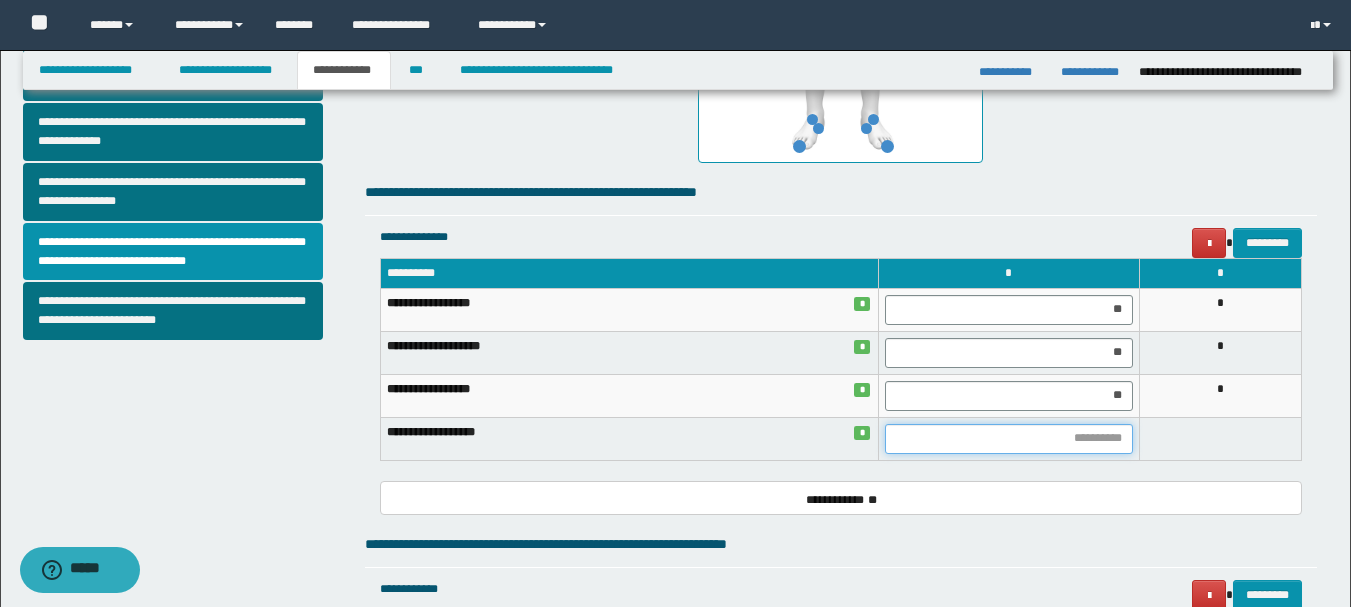click at bounding box center (1009, 439) 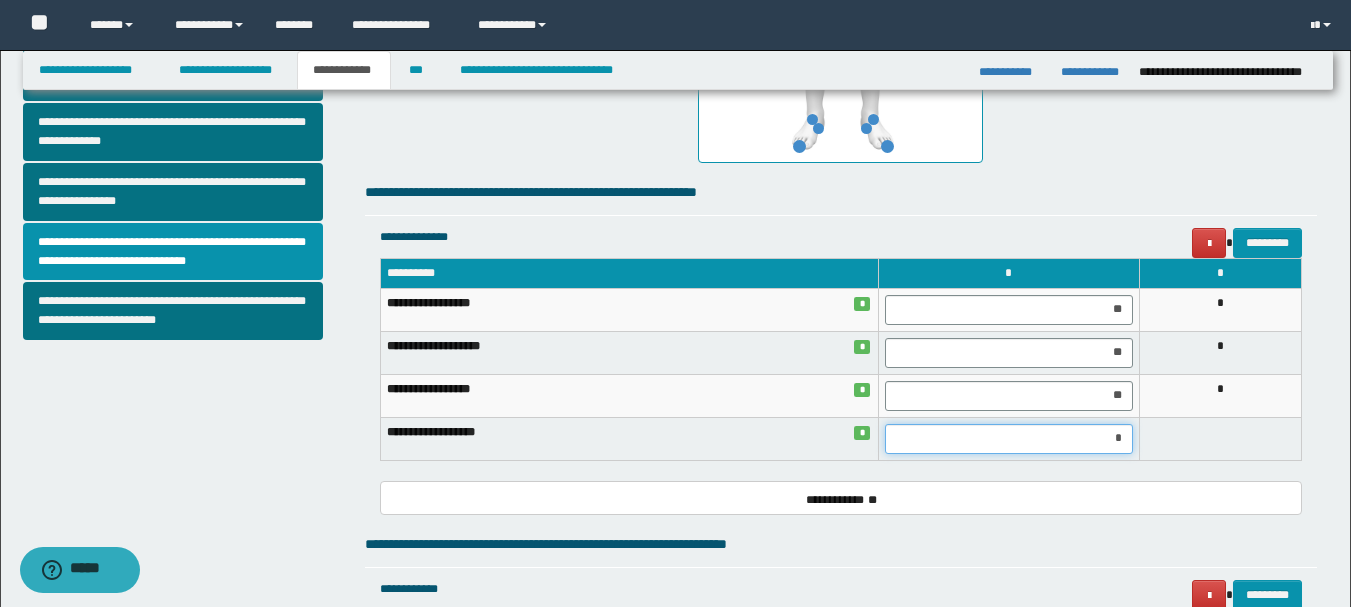 type on "**" 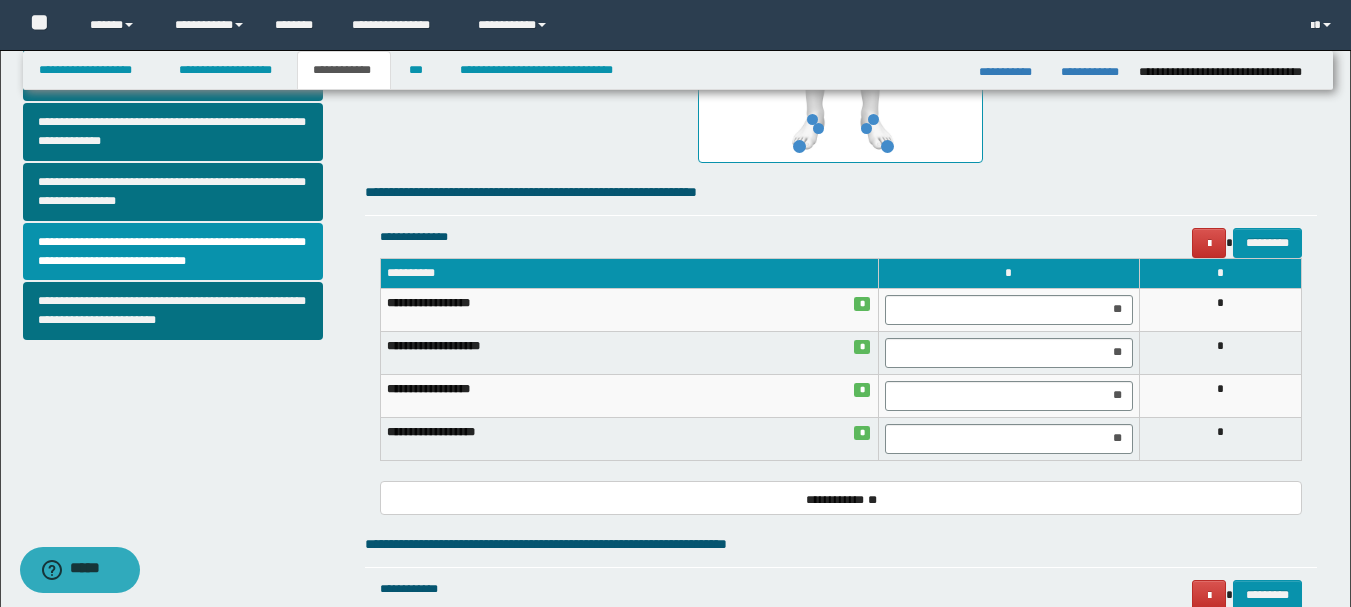 click on "**********" at bounding box center (841, 498) 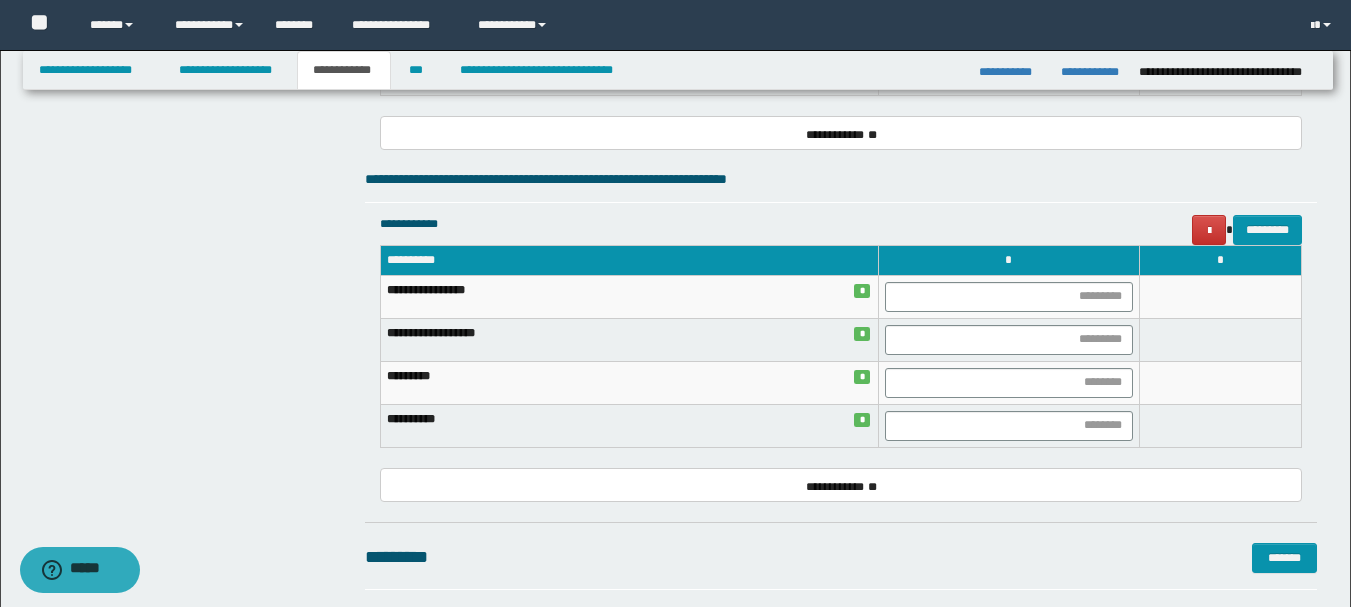 scroll, scrollTop: 1100, scrollLeft: 0, axis: vertical 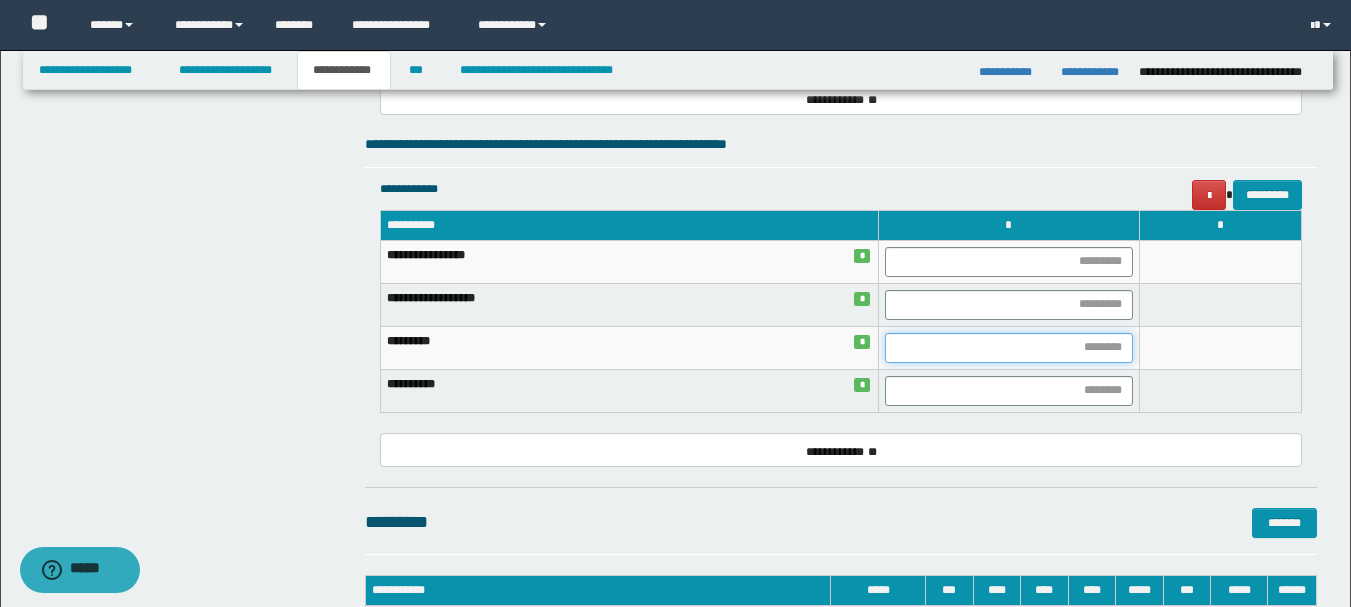 click at bounding box center (1009, 348) 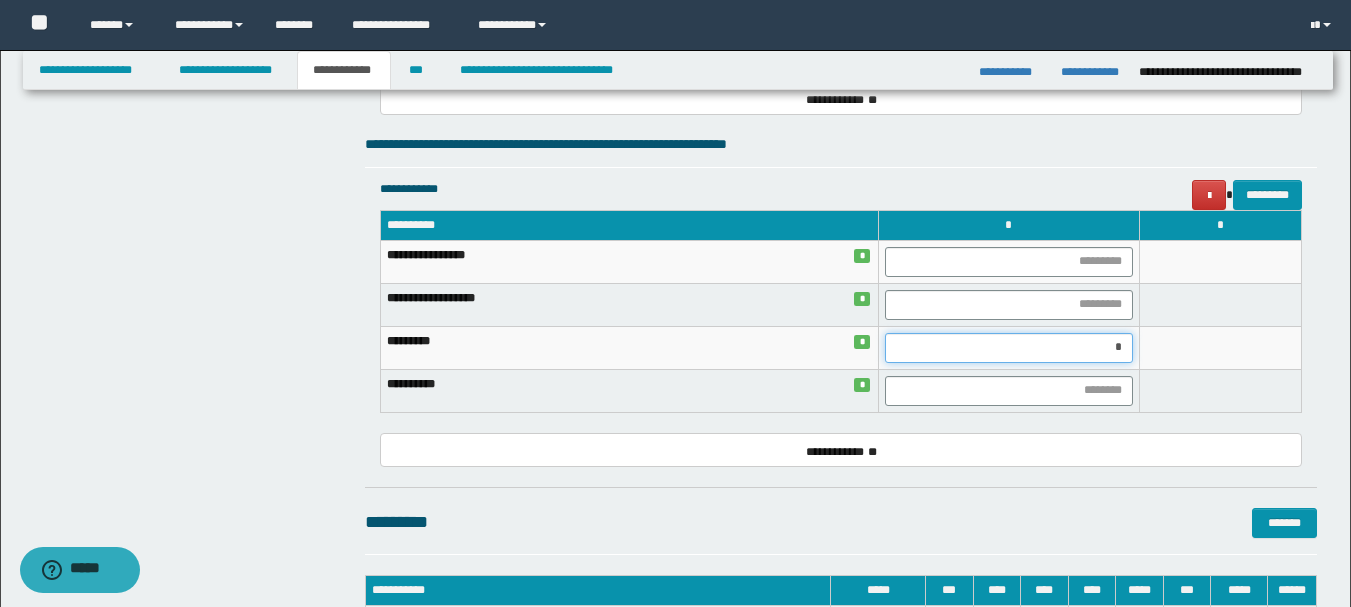 type on "**" 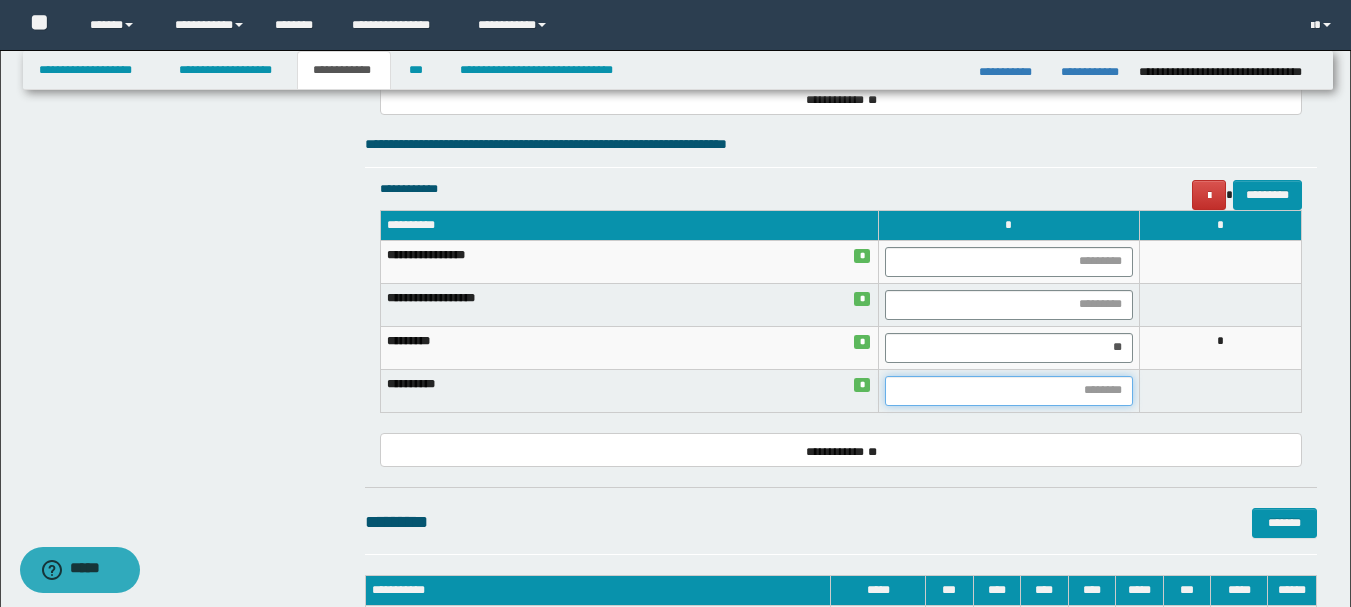 click at bounding box center (1009, 391) 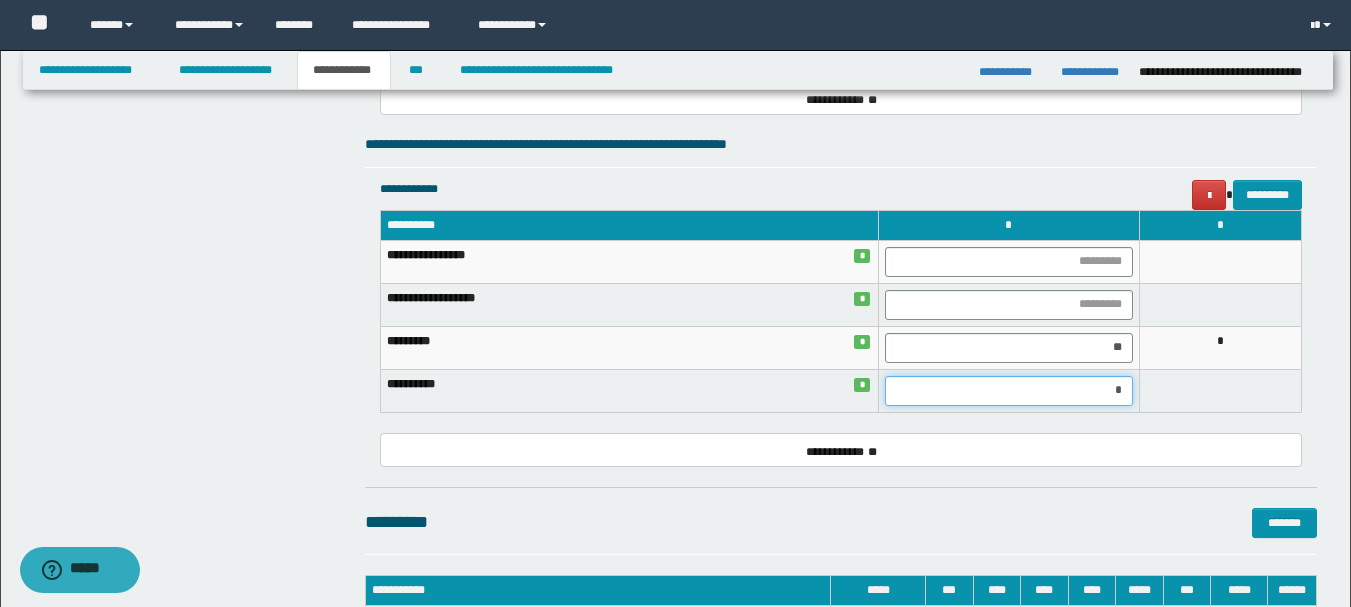 type on "**" 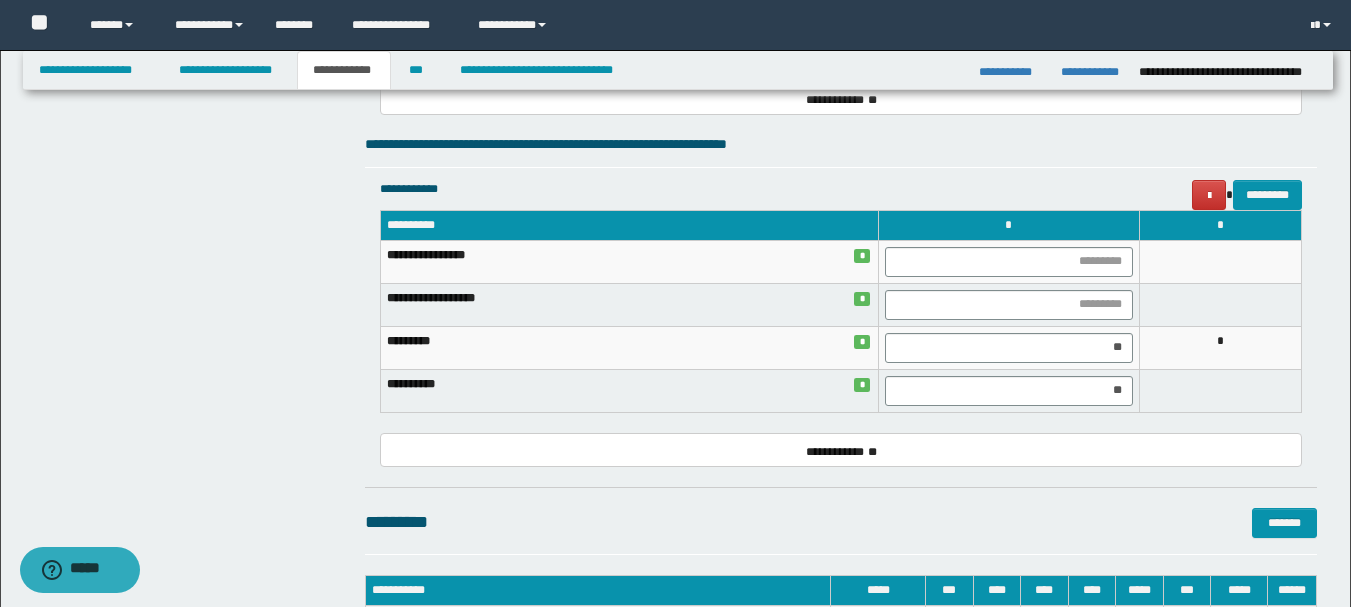 click on "**********" at bounding box center (841, 450) 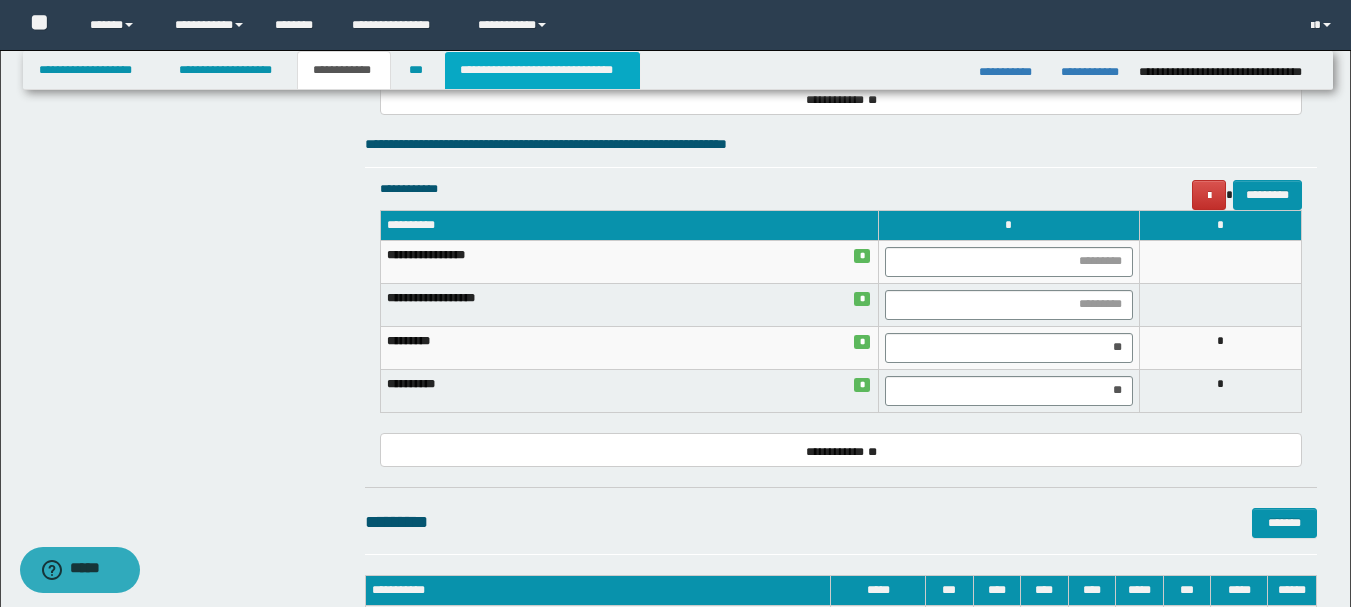 click on "**********" at bounding box center [542, 70] 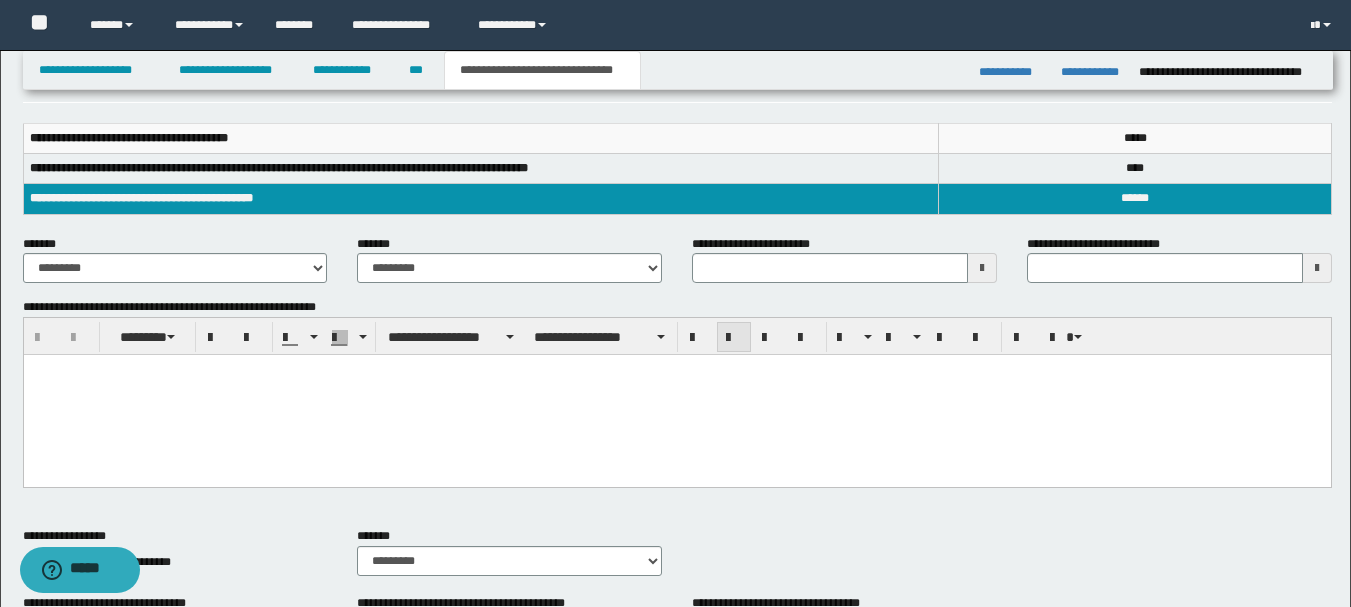 scroll, scrollTop: 300, scrollLeft: 0, axis: vertical 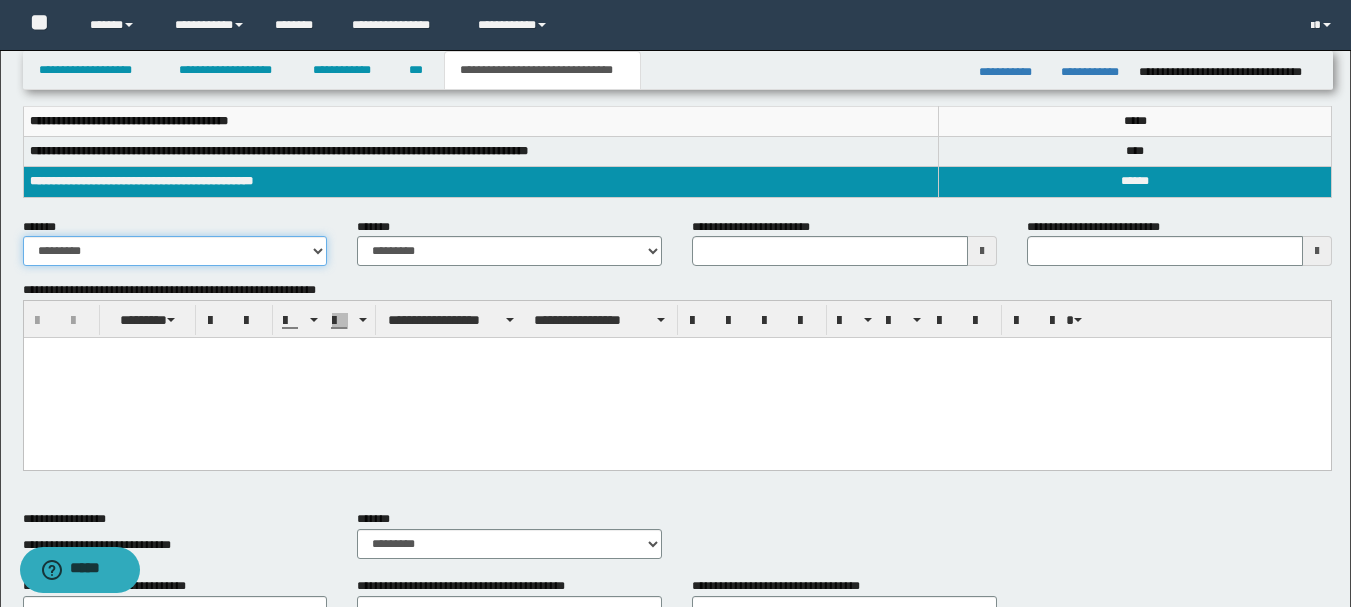 click on "**********" at bounding box center (175, 251) 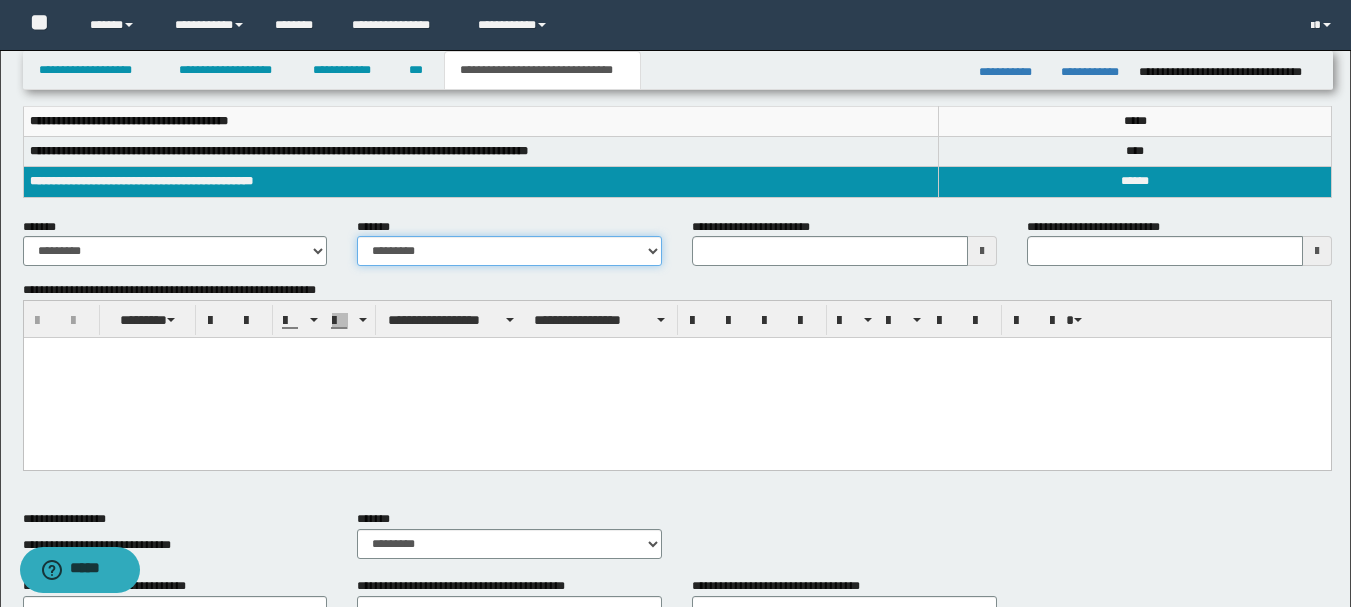 click on "**********" at bounding box center (509, 251) 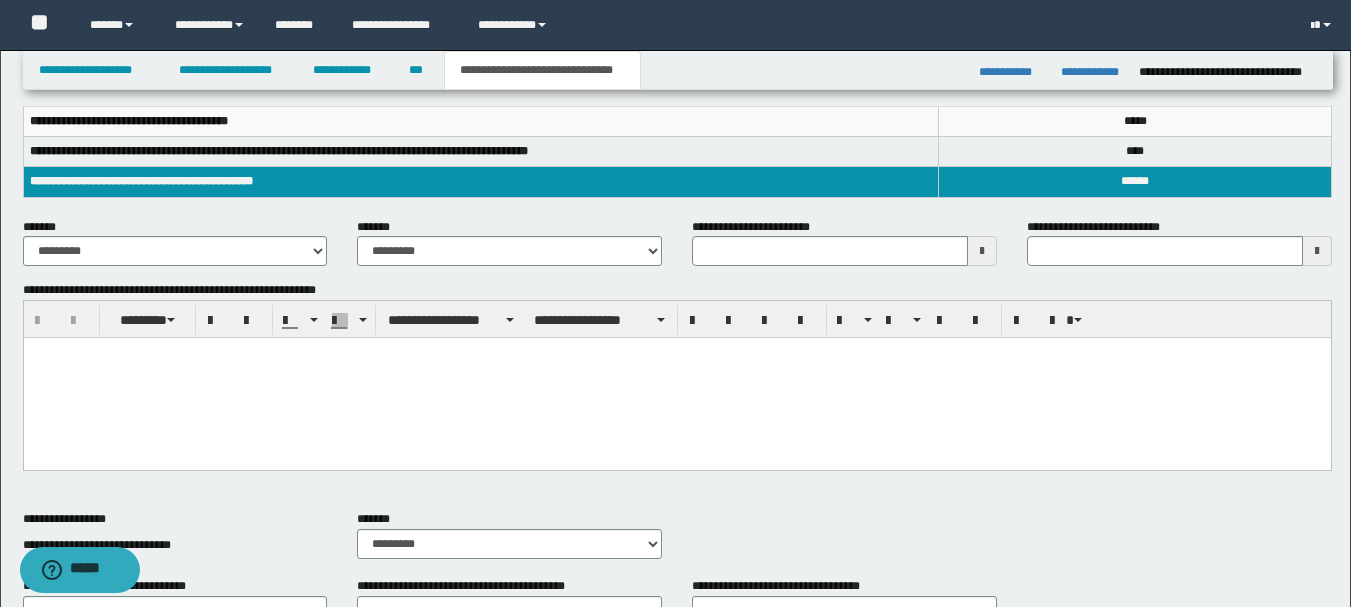 click at bounding box center (982, 251) 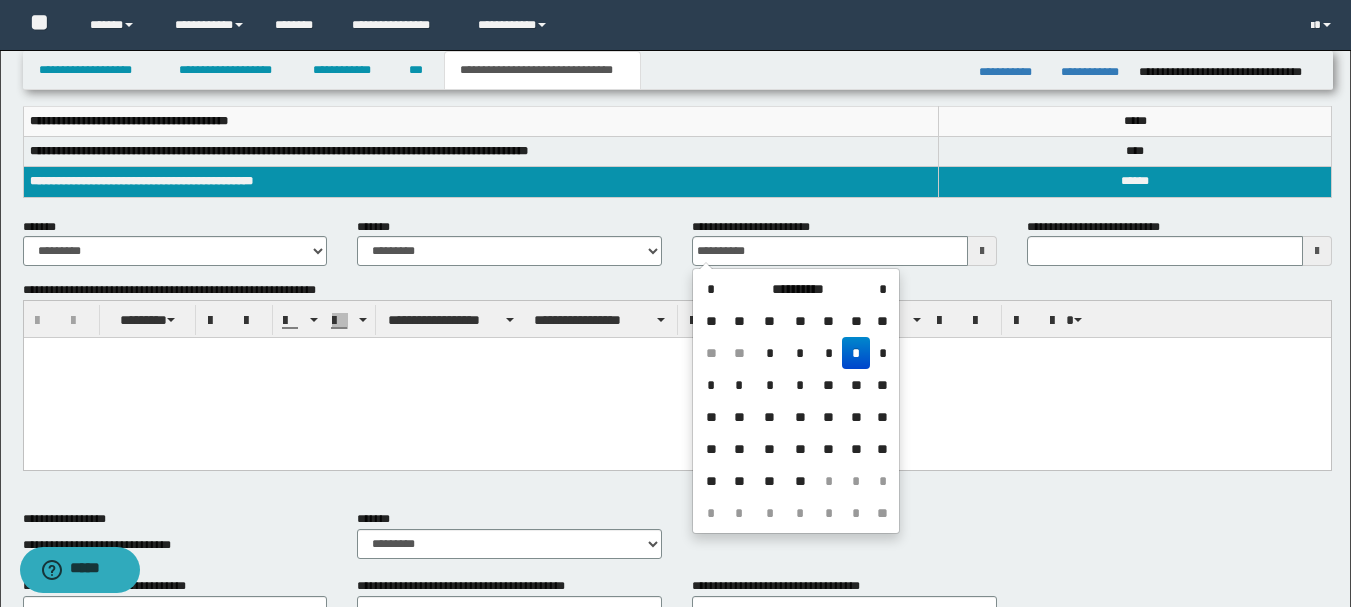 click on "*" at bounding box center (856, 353) 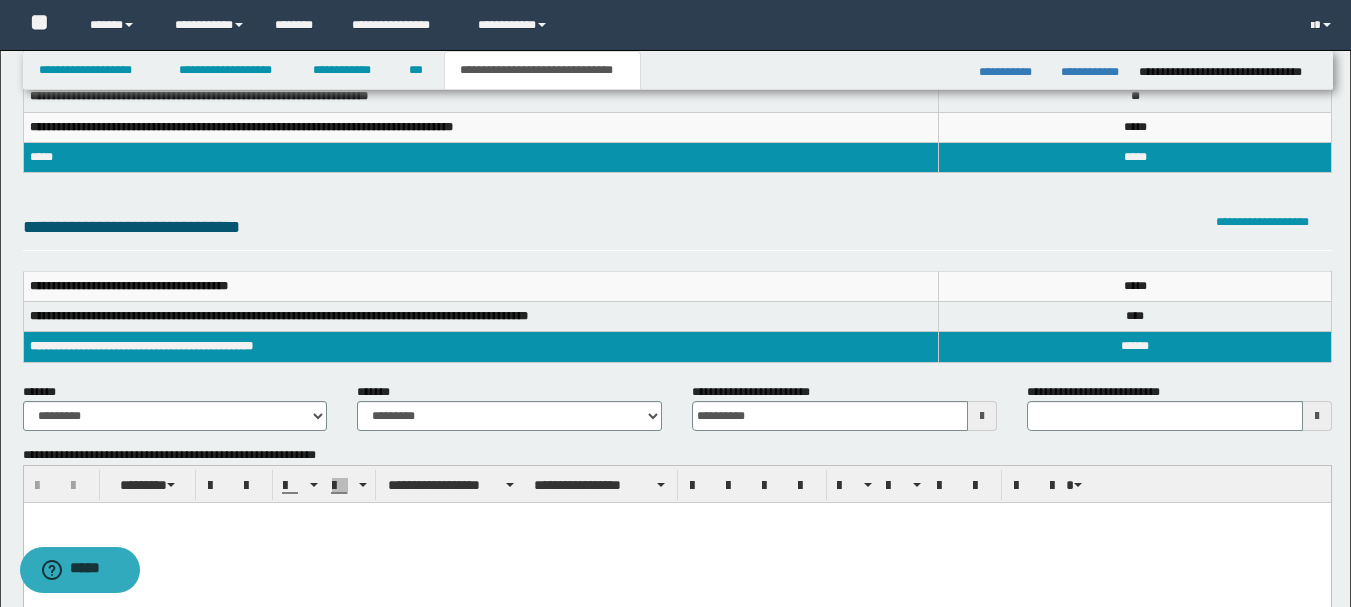 scroll, scrollTop: 100, scrollLeft: 0, axis: vertical 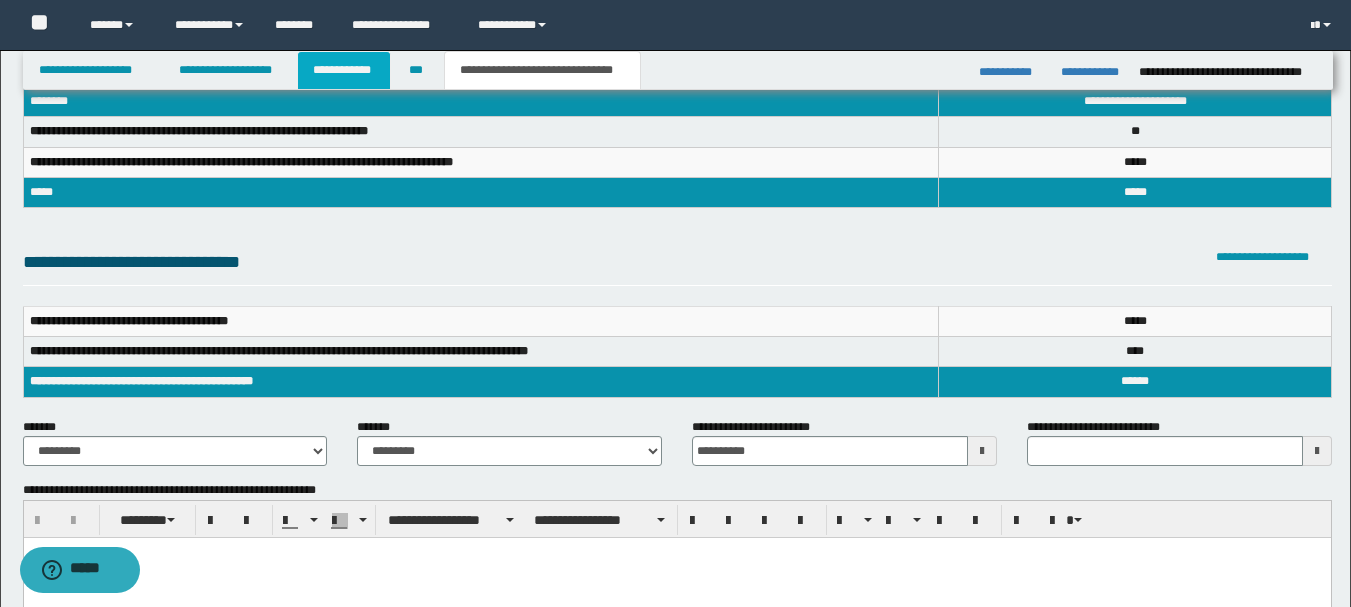 click on "**********" at bounding box center (344, 70) 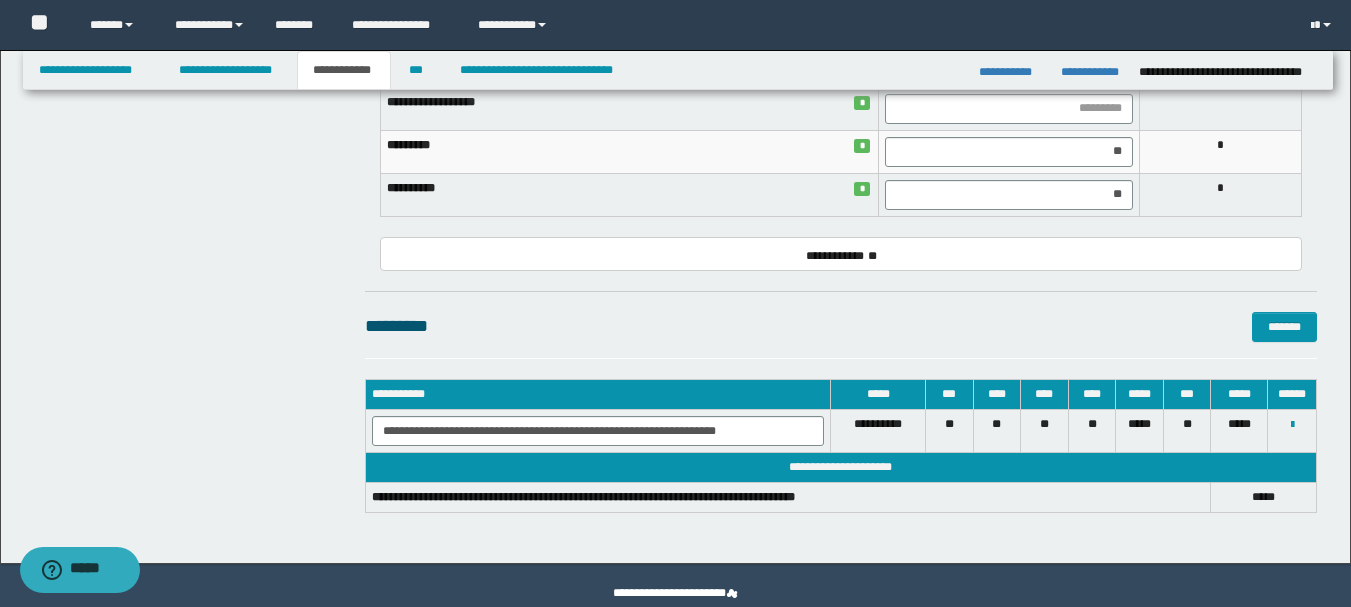 scroll, scrollTop: 1331, scrollLeft: 0, axis: vertical 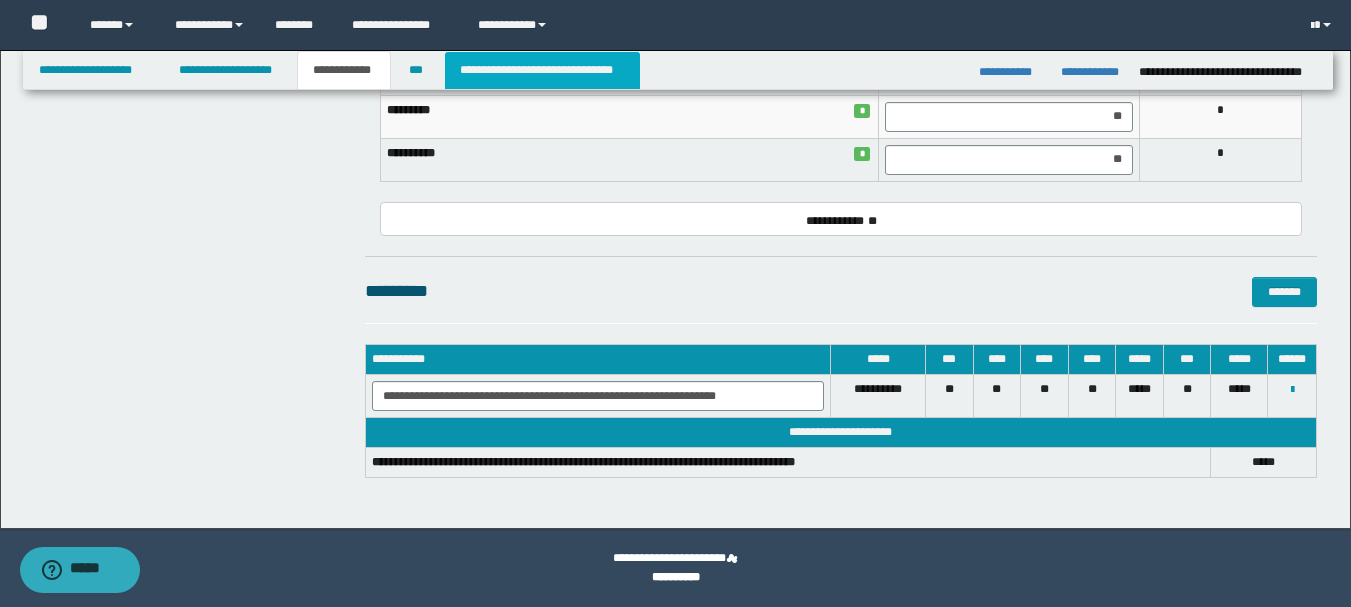 click on "**********" at bounding box center (542, 70) 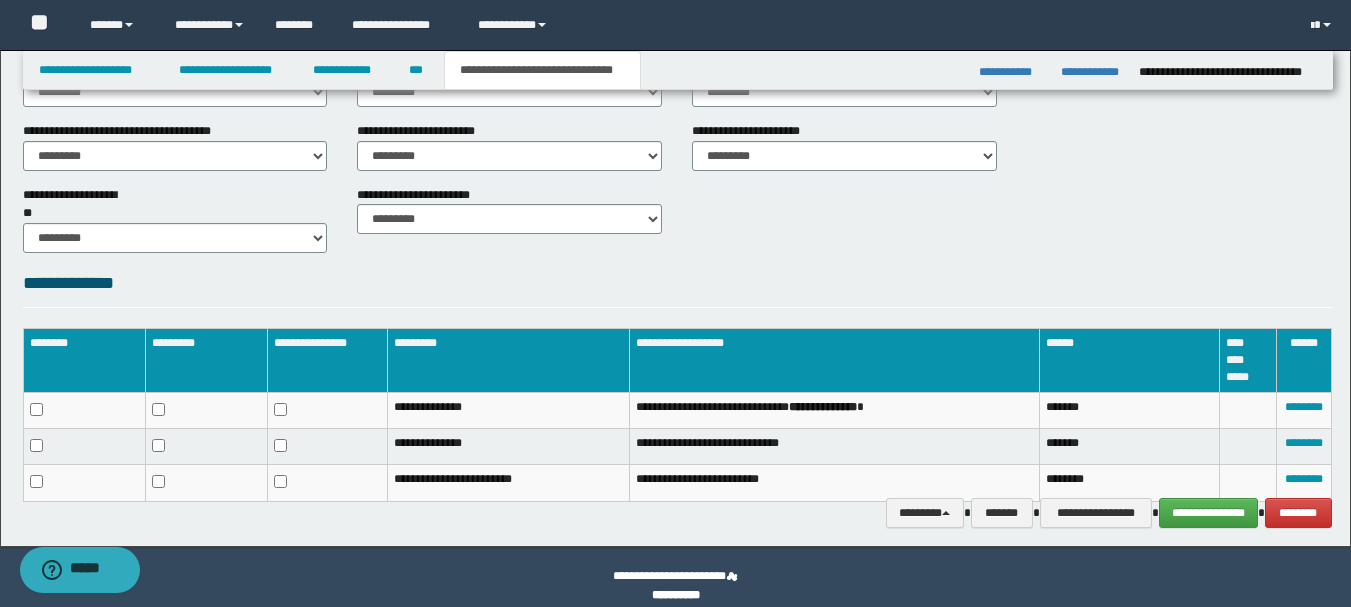 scroll, scrollTop: 837, scrollLeft: 0, axis: vertical 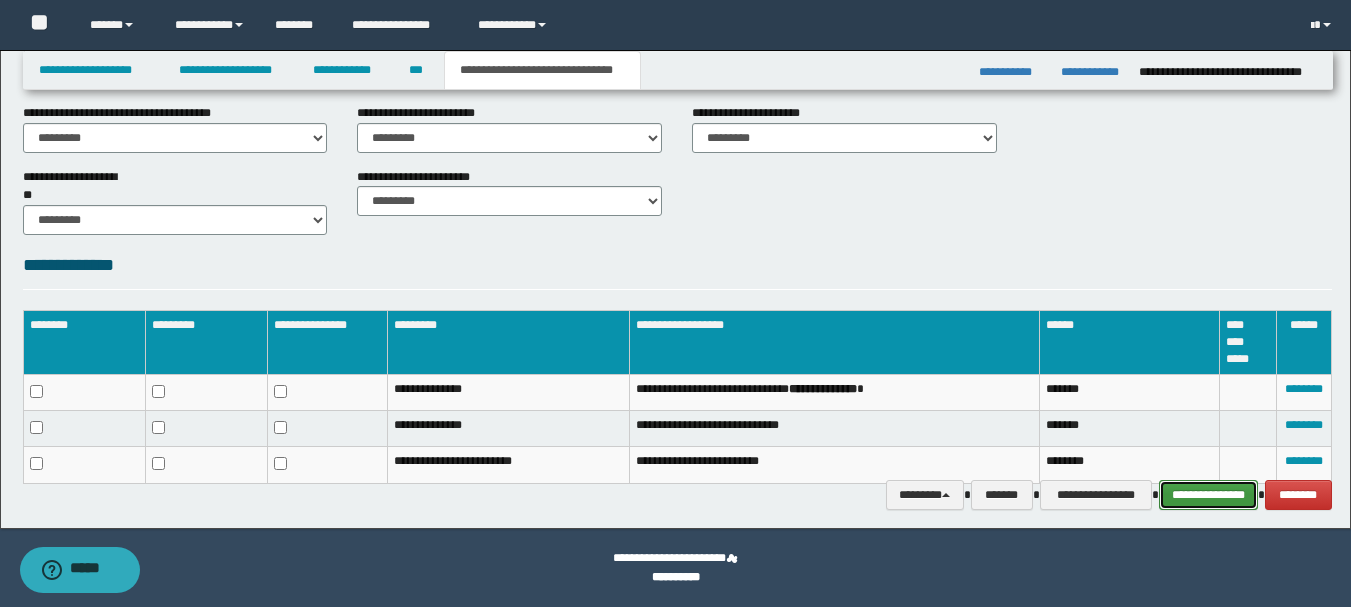 click on "**********" at bounding box center [1208, 495] 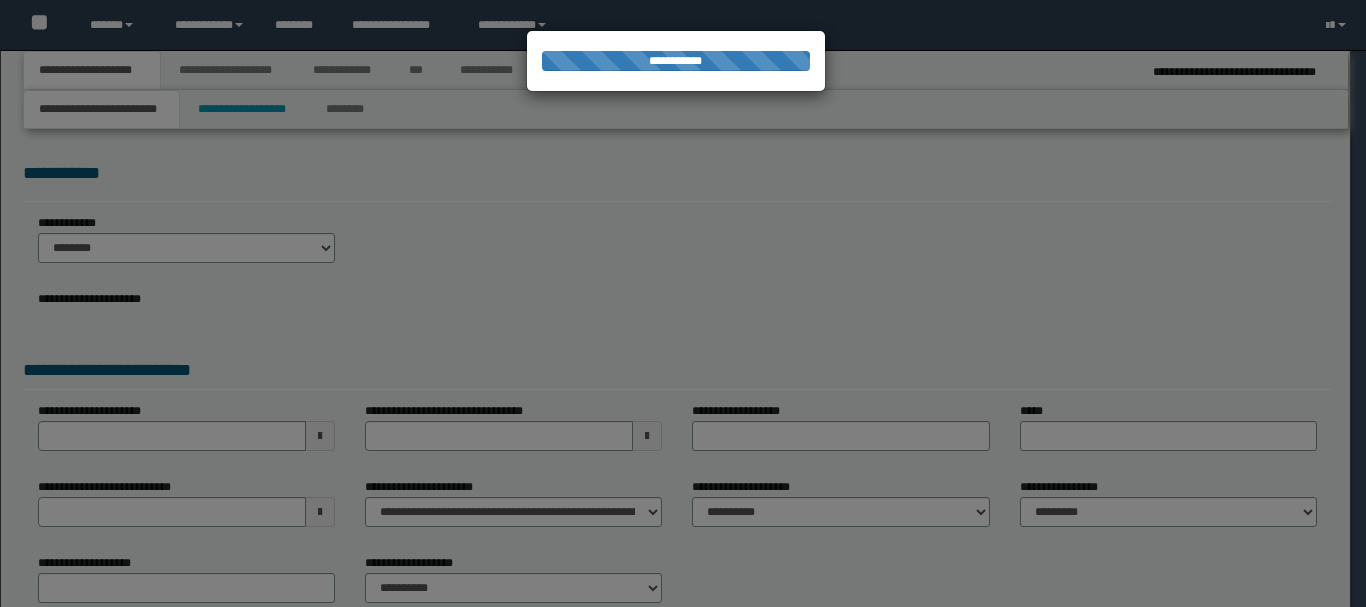 scroll, scrollTop: 0, scrollLeft: 0, axis: both 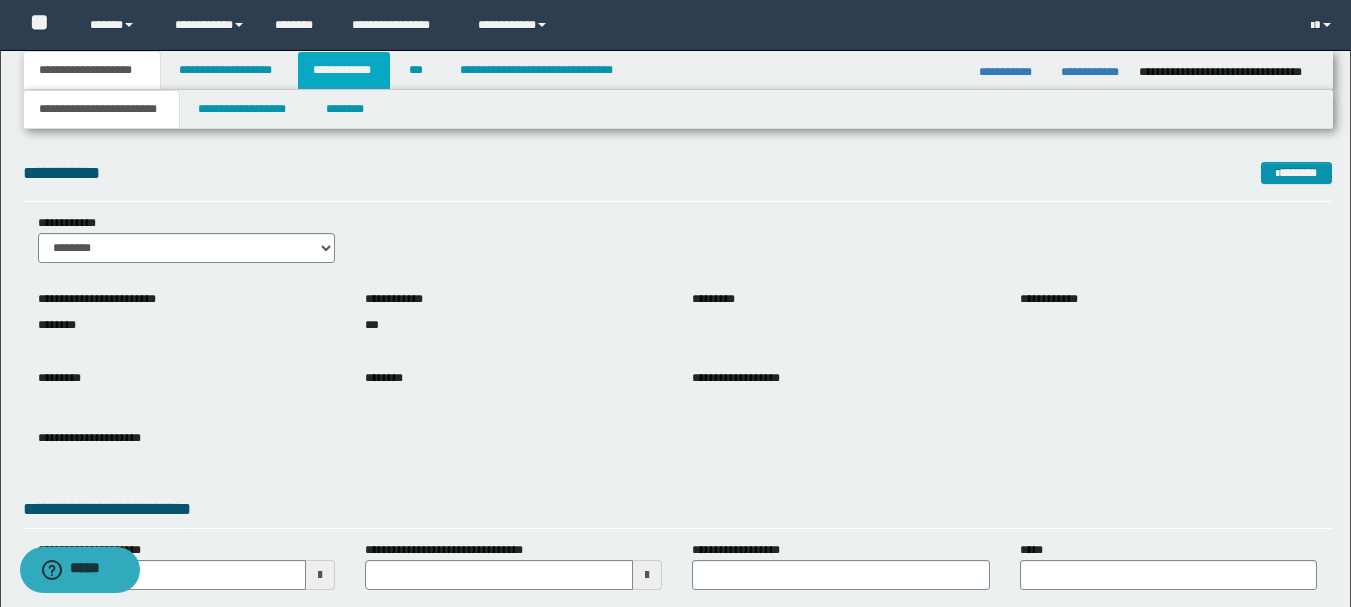 click on "**********" at bounding box center [344, 70] 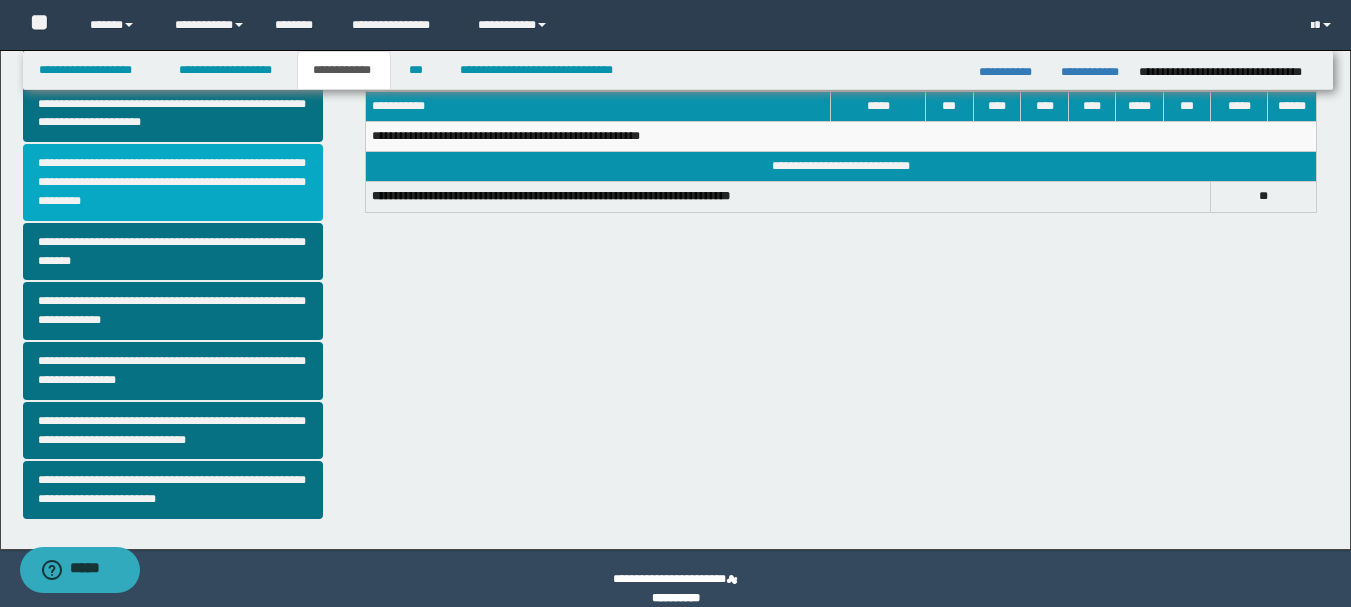 scroll, scrollTop: 542, scrollLeft: 0, axis: vertical 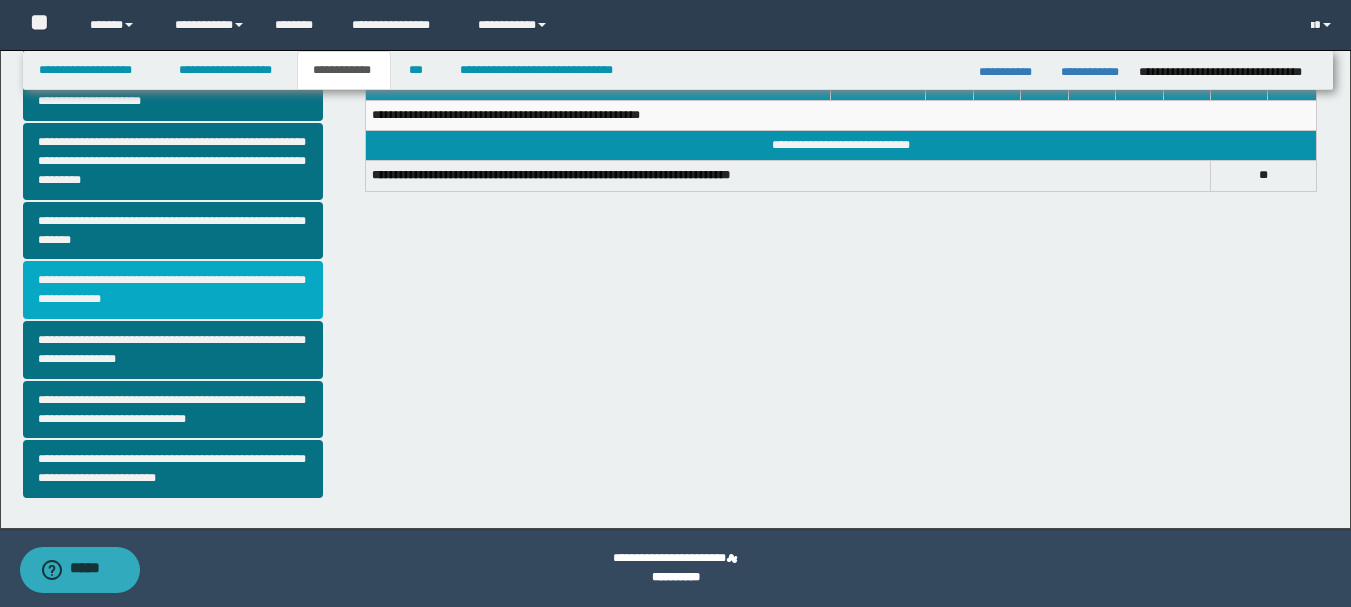 click on "**********" at bounding box center (173, 290) 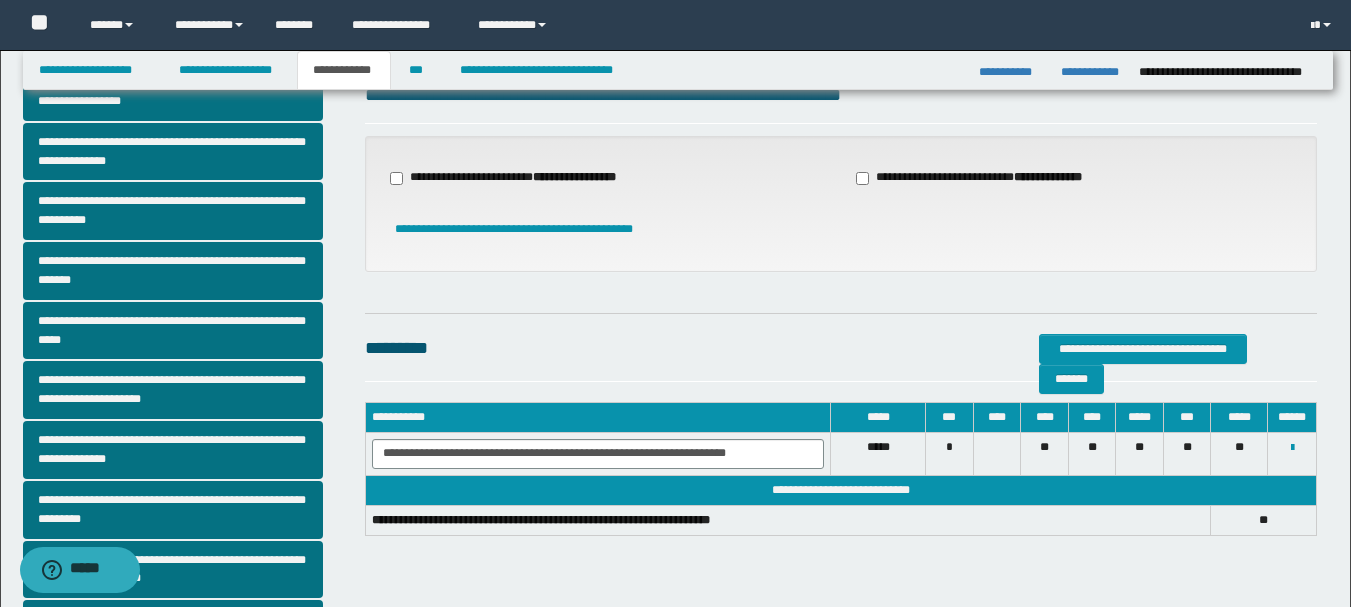 scroll, scrollTop: 100, scrollLeft: 0, axis: vertical 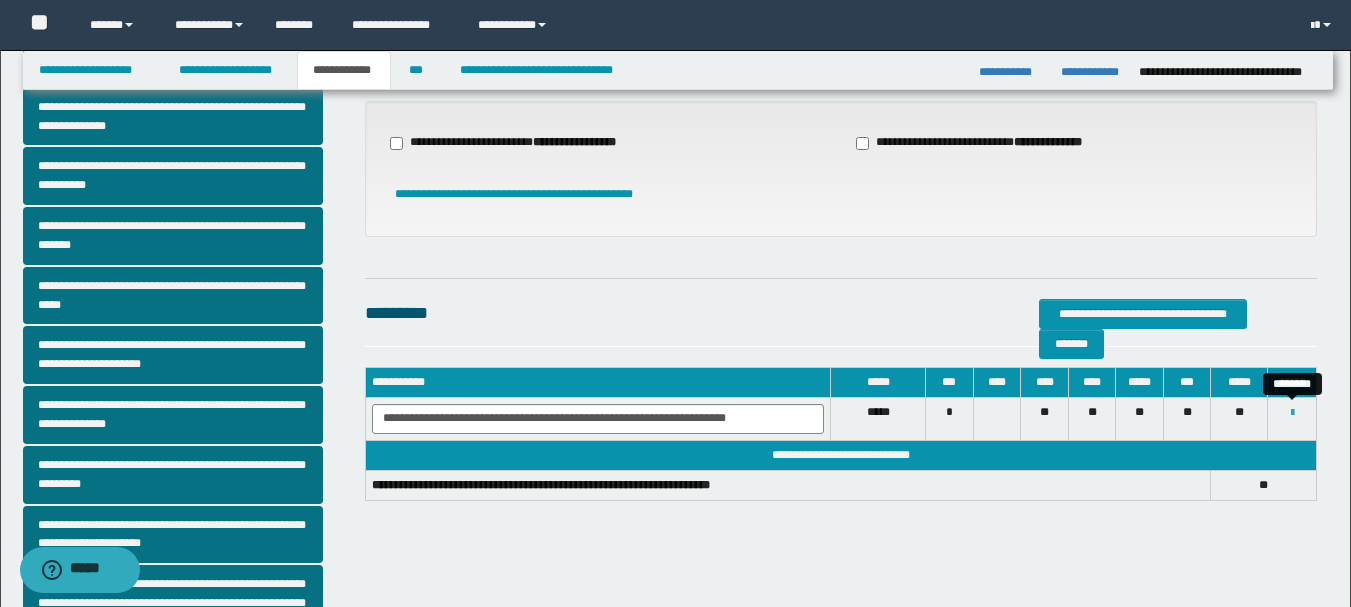 click at bounding box center [1292, 413] 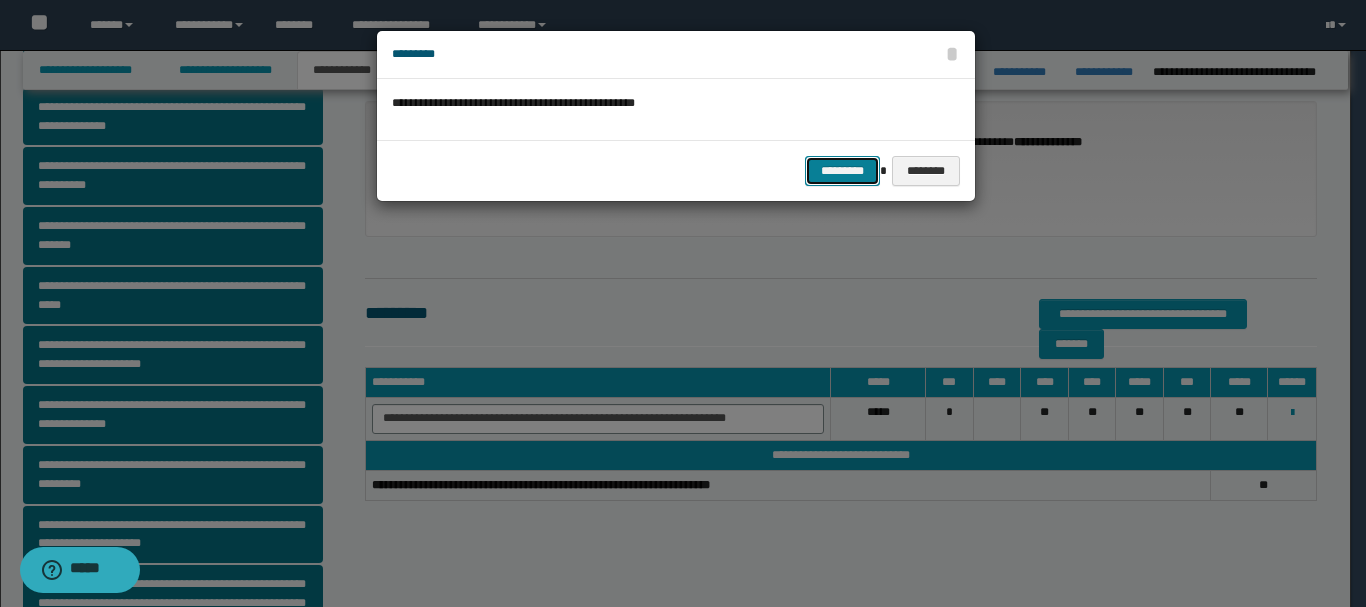 click on "*********" at bounding box center (842, 171) 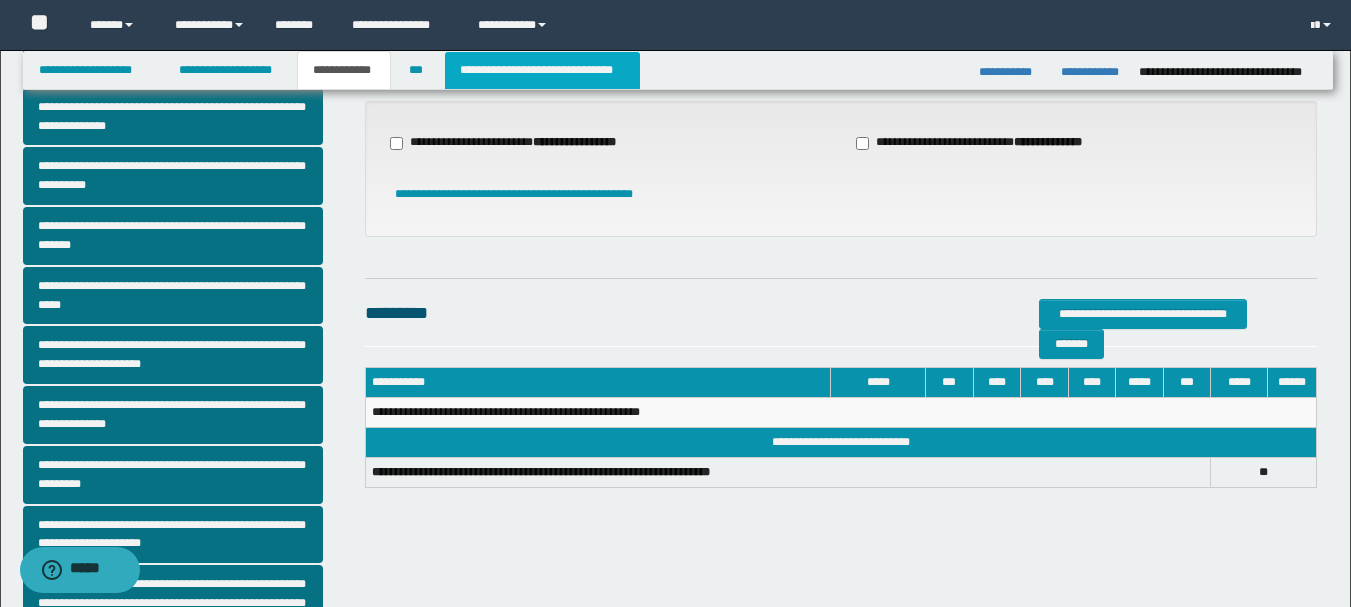 click on "**********" at bounding box center (542, 70) 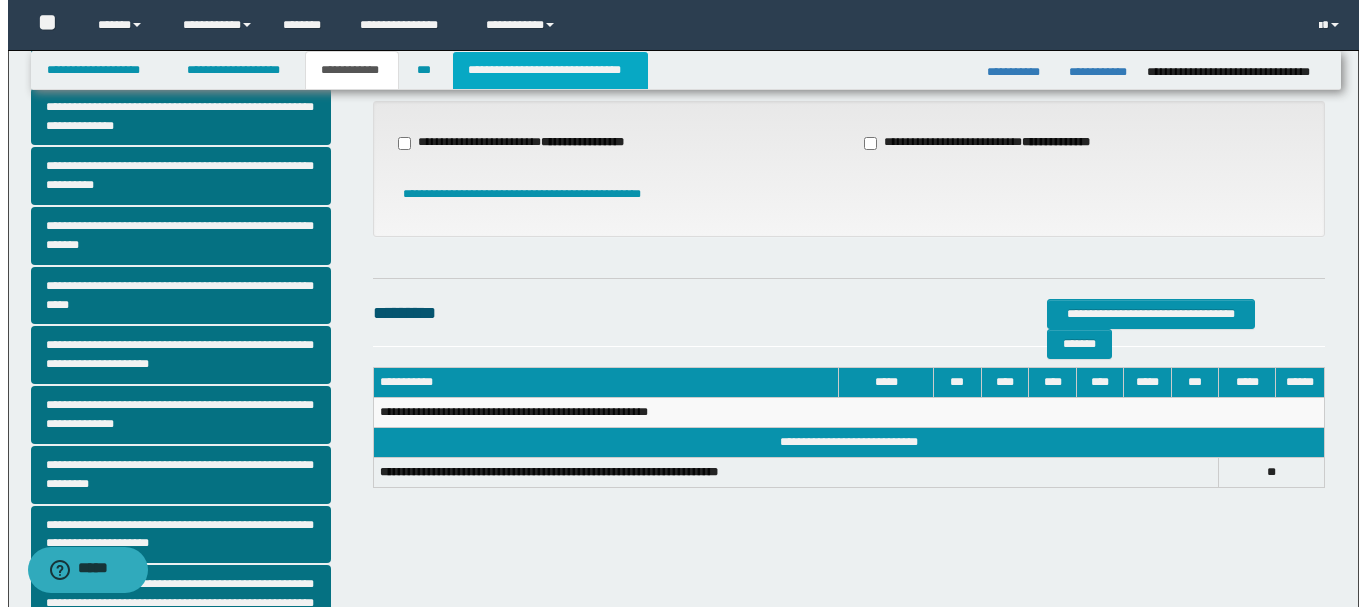 scroll, scrollTop: 0, scrollLeft: 0, axis: both 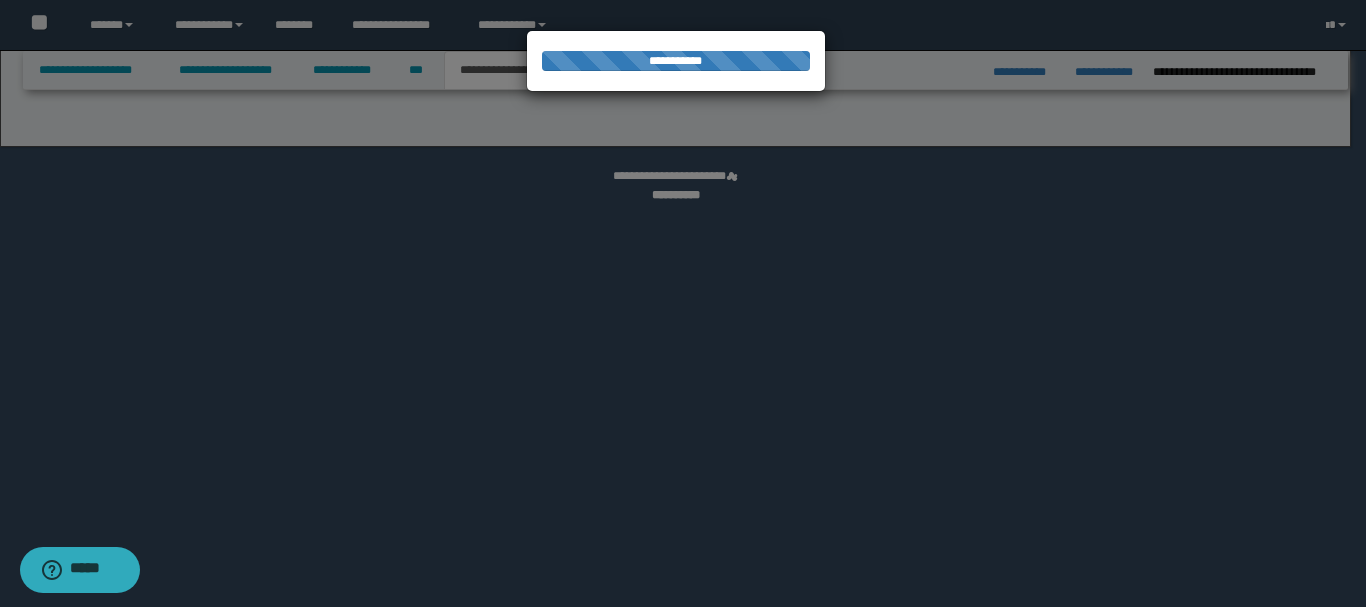 select on "*" 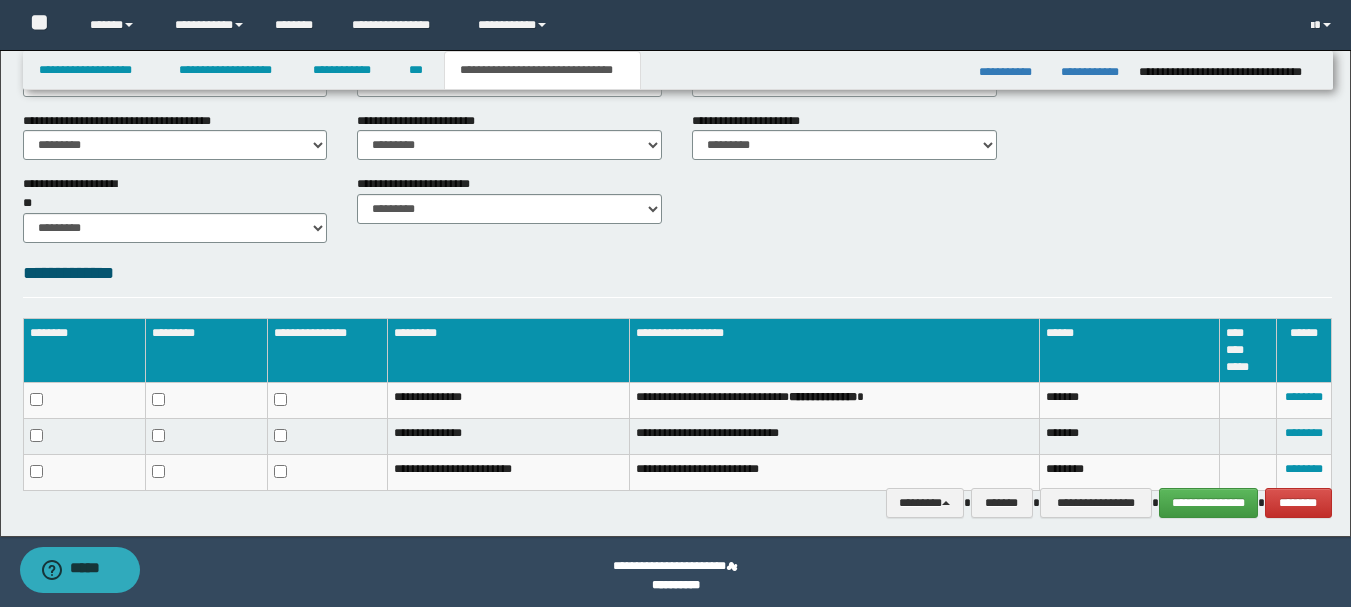 scroll, scrollTop: 807, scrollLeft: 0, axis: vertical 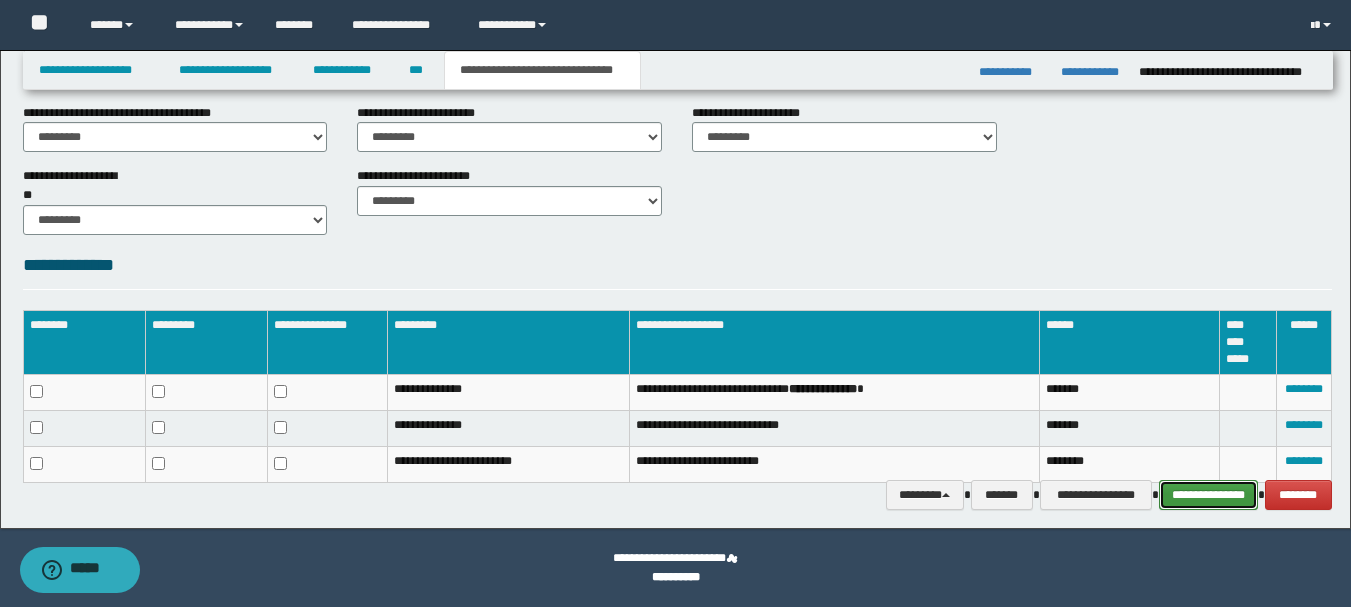 click on "**********" at bounding box center (1208, 495) 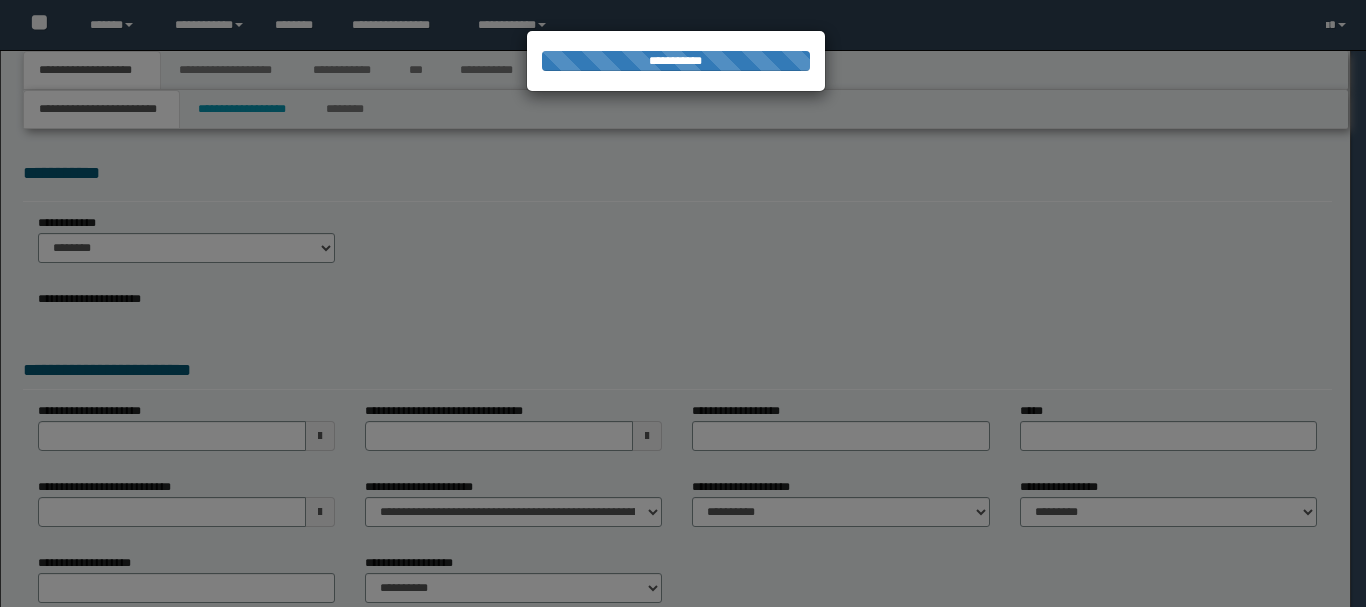 scroll, scrollTop: 0, scrollLeft: 0, axis: both 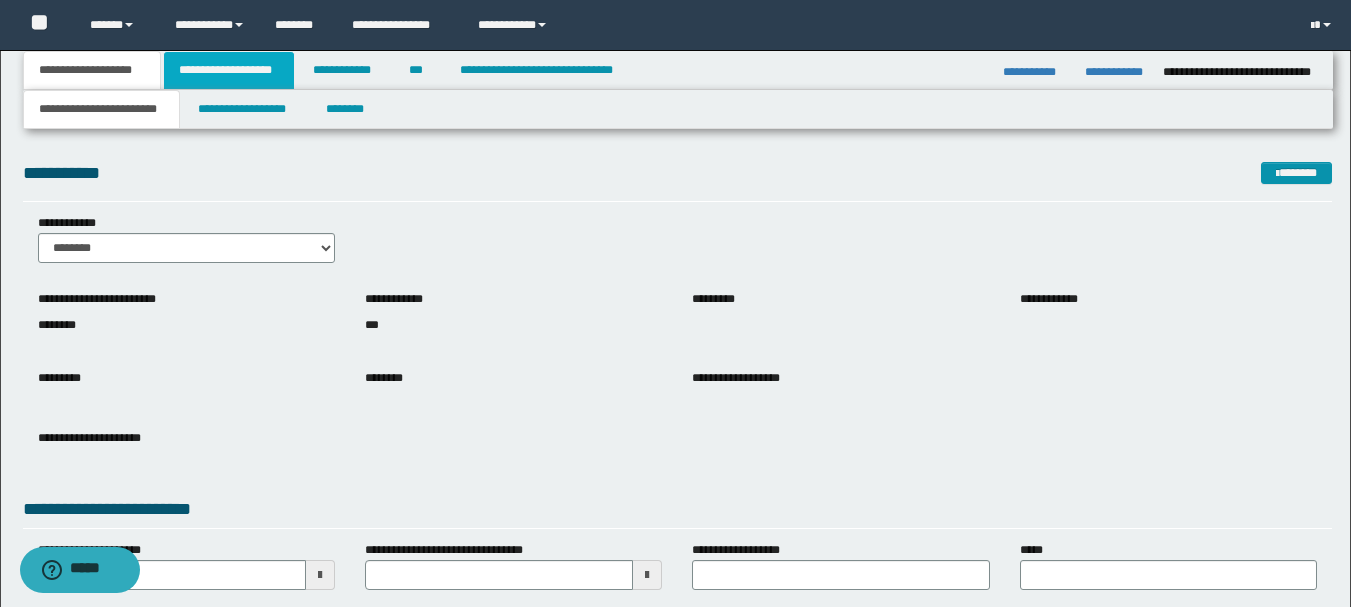 click on "**********" at bounding box center (229, 70) 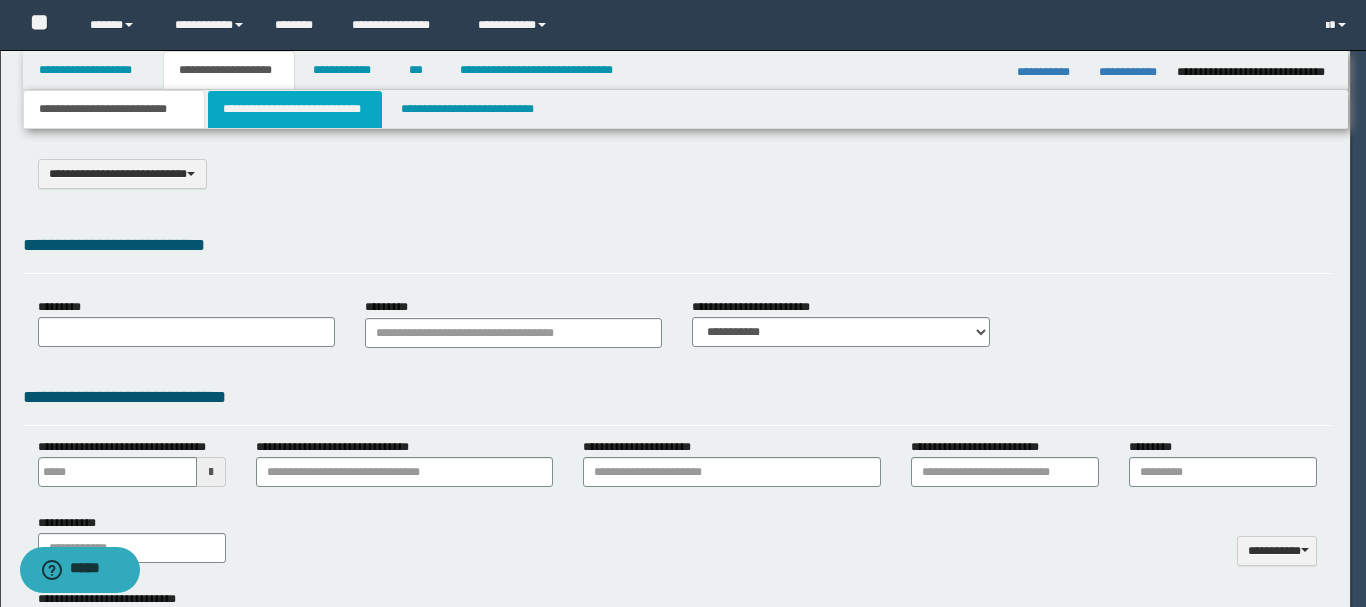 select on "*" 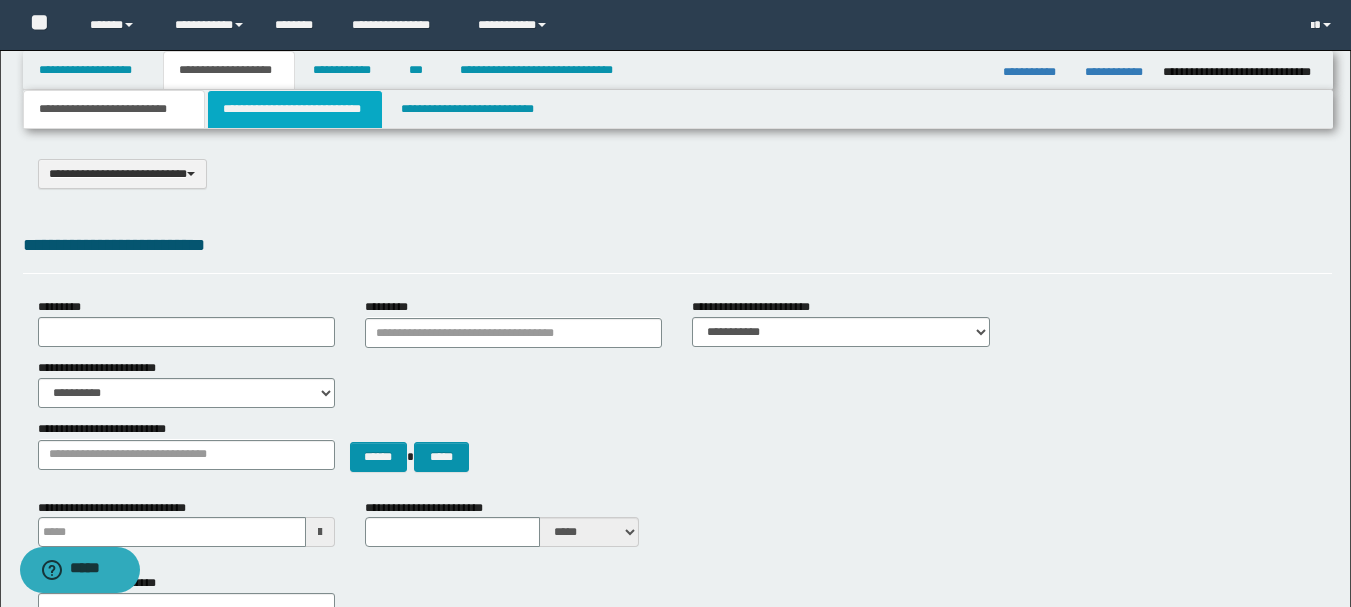 click on "**********" at bounding box center [295, 109] 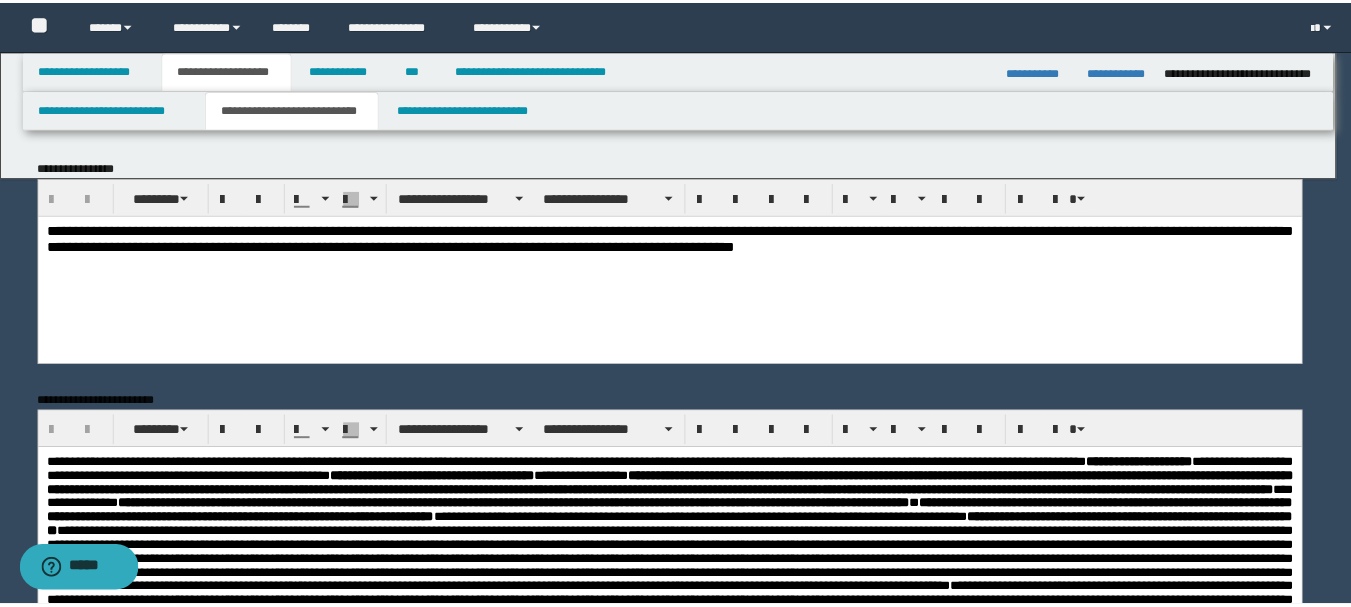 scroll, scrollTop: 0, scrollLeft: 0, axis: both 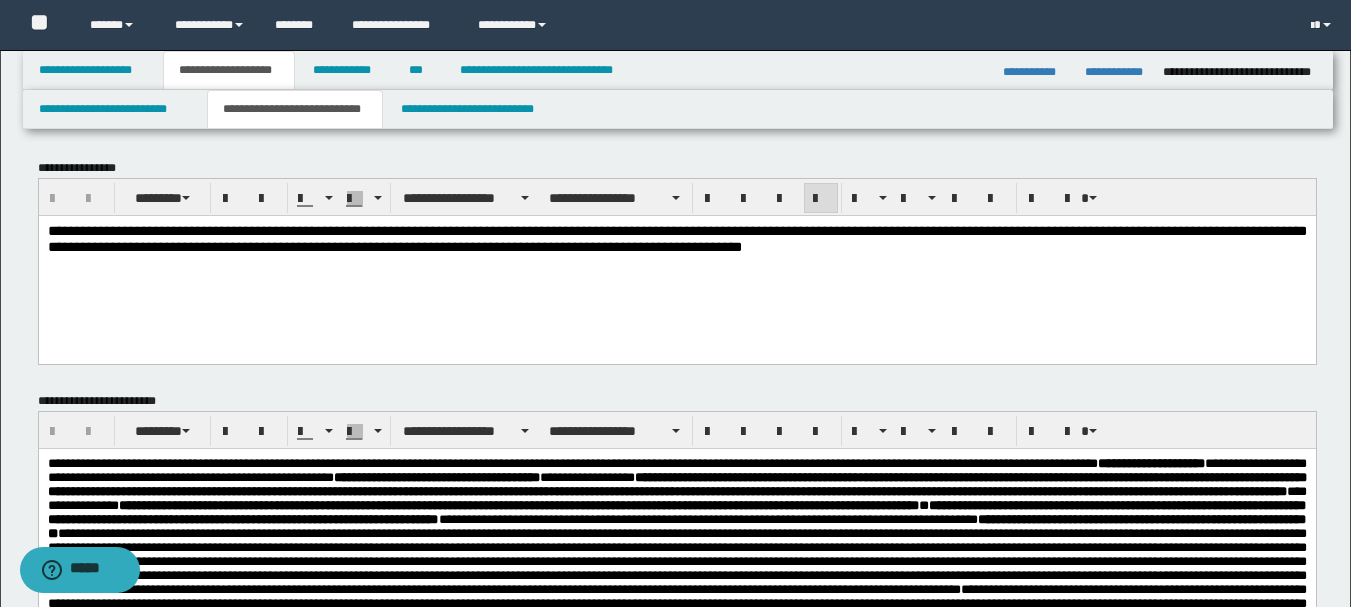 click on "**********" at bounding box center (676, 238) 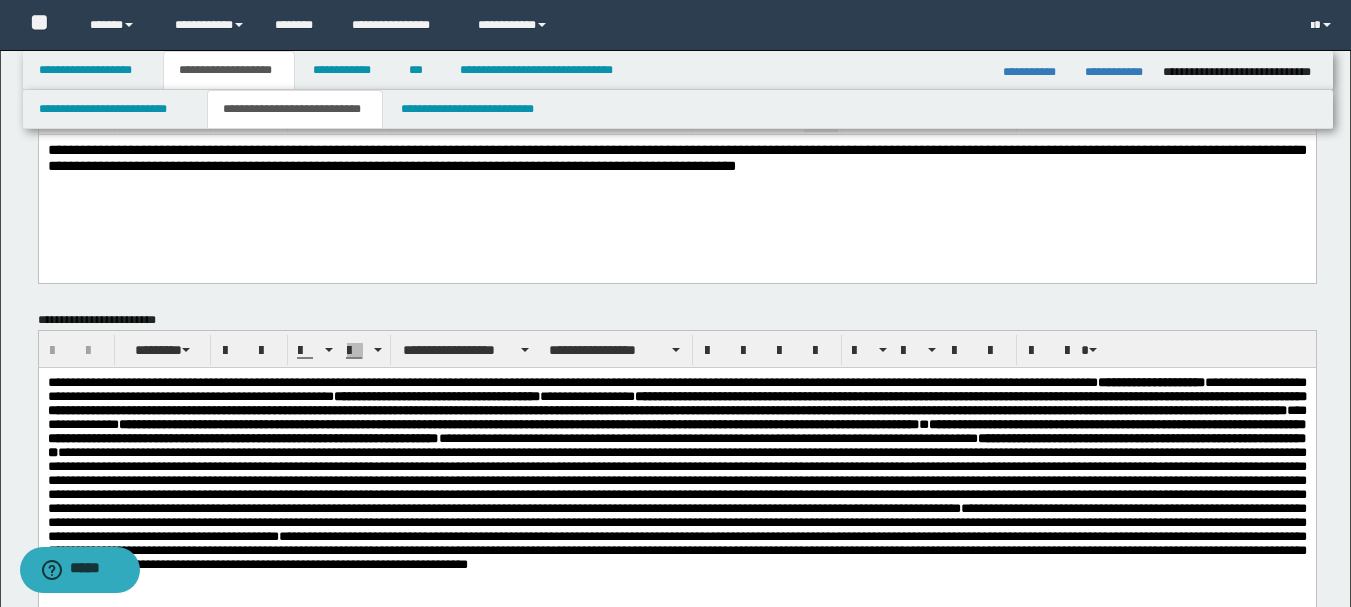 scroll, scrollTop: 300, scrollLeft: 0, axis: vertical 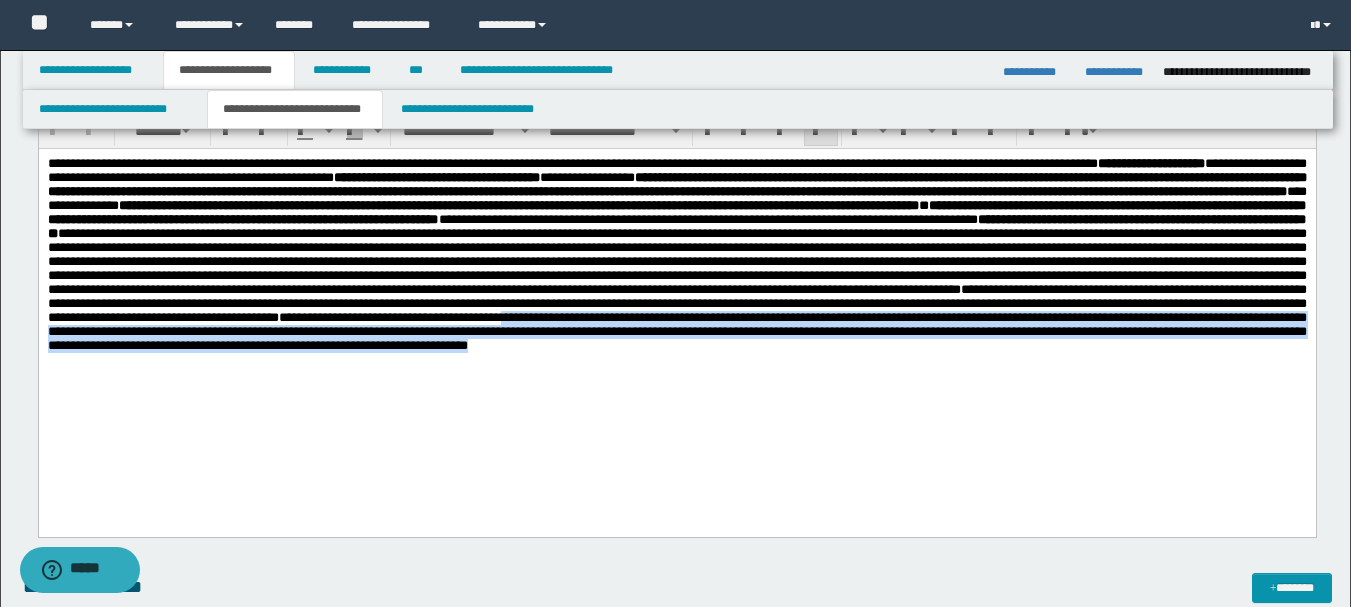 drag, startPoint x: 115, startPoint y: 385, endPoint x: 555, endPoint y: 417, distance: 441.1621 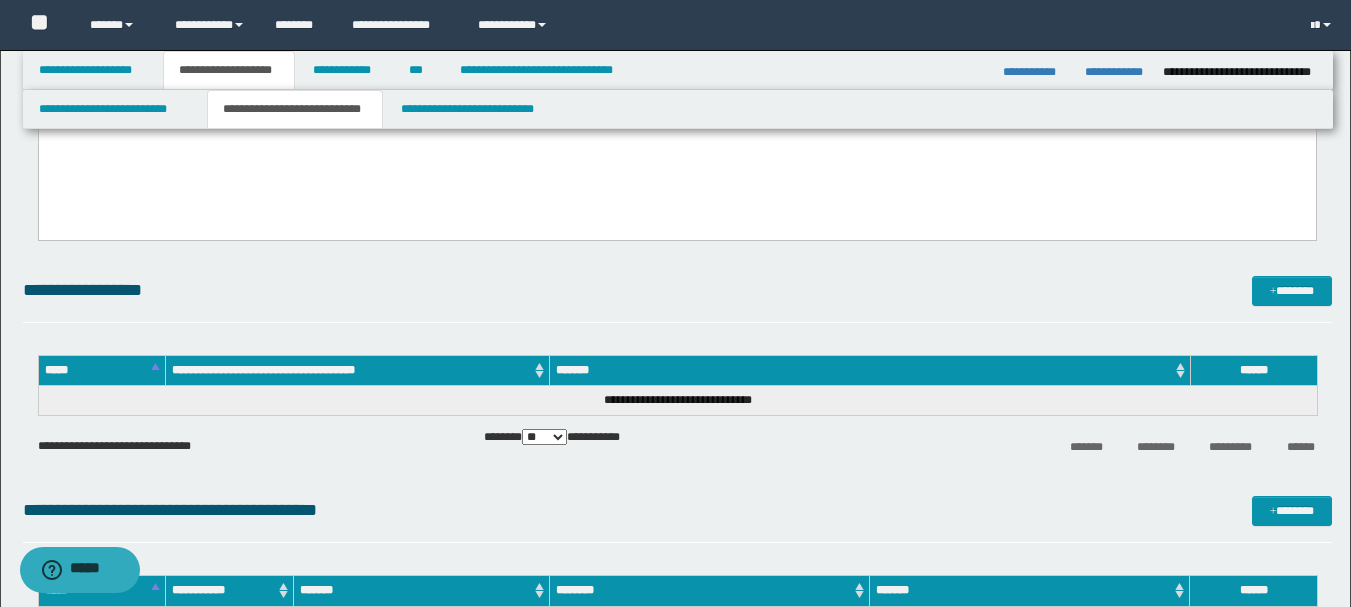 scroll, scrollTop: 600, scrollLeft: 0, axis: vertical 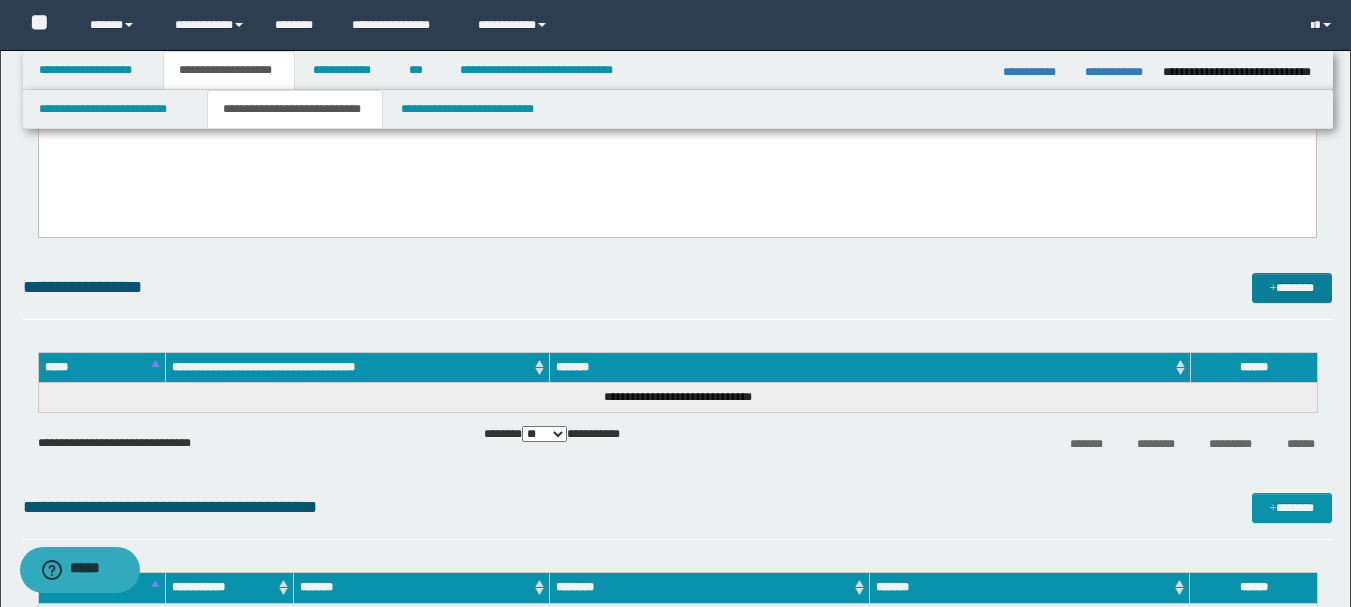 click on "*******" at bounding box center [1292, 288] 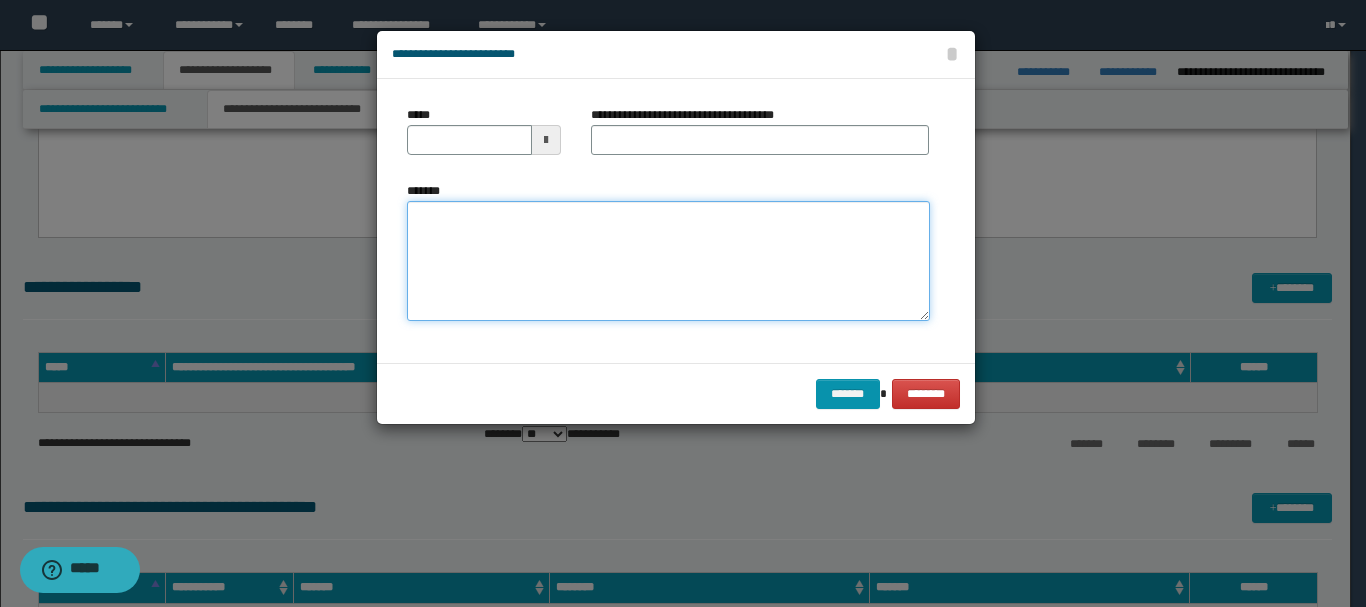 paste on "**********" 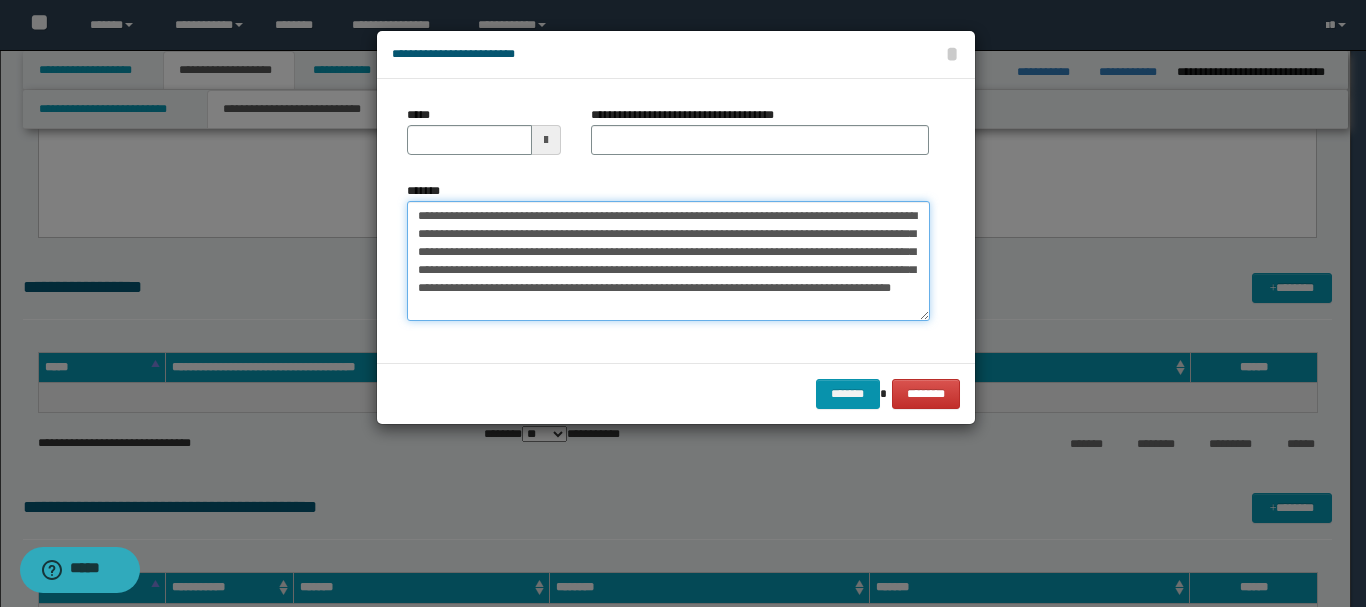 type on "**********" 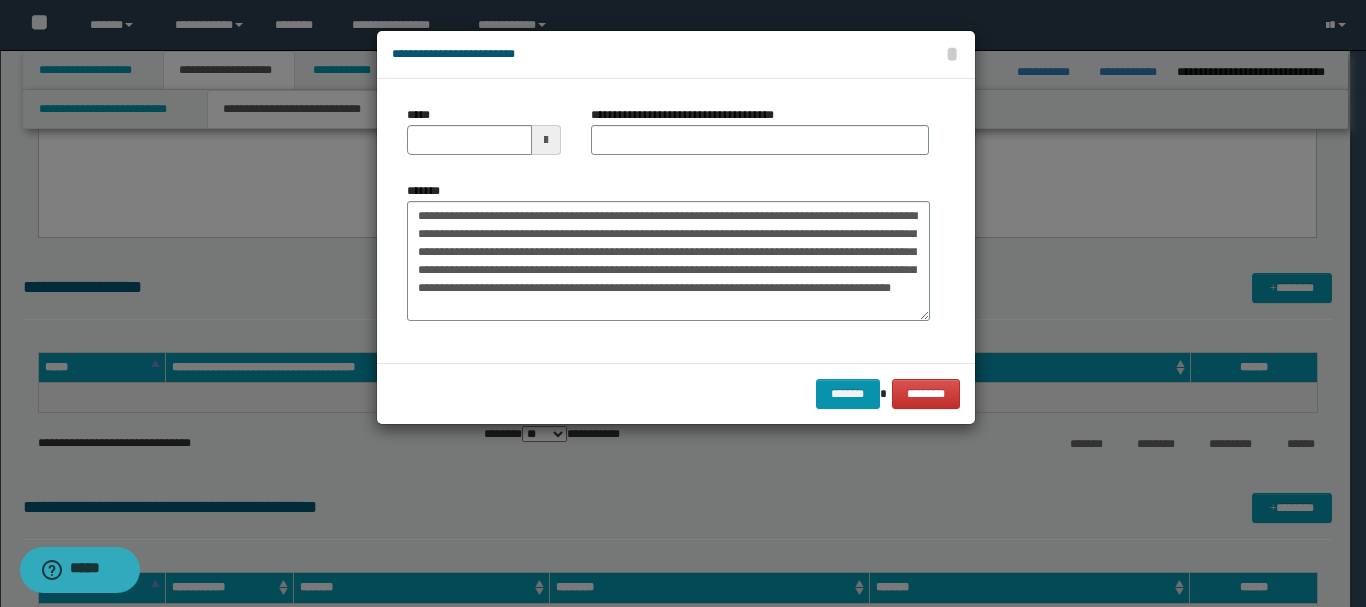 click at bounding box center [546, 140] 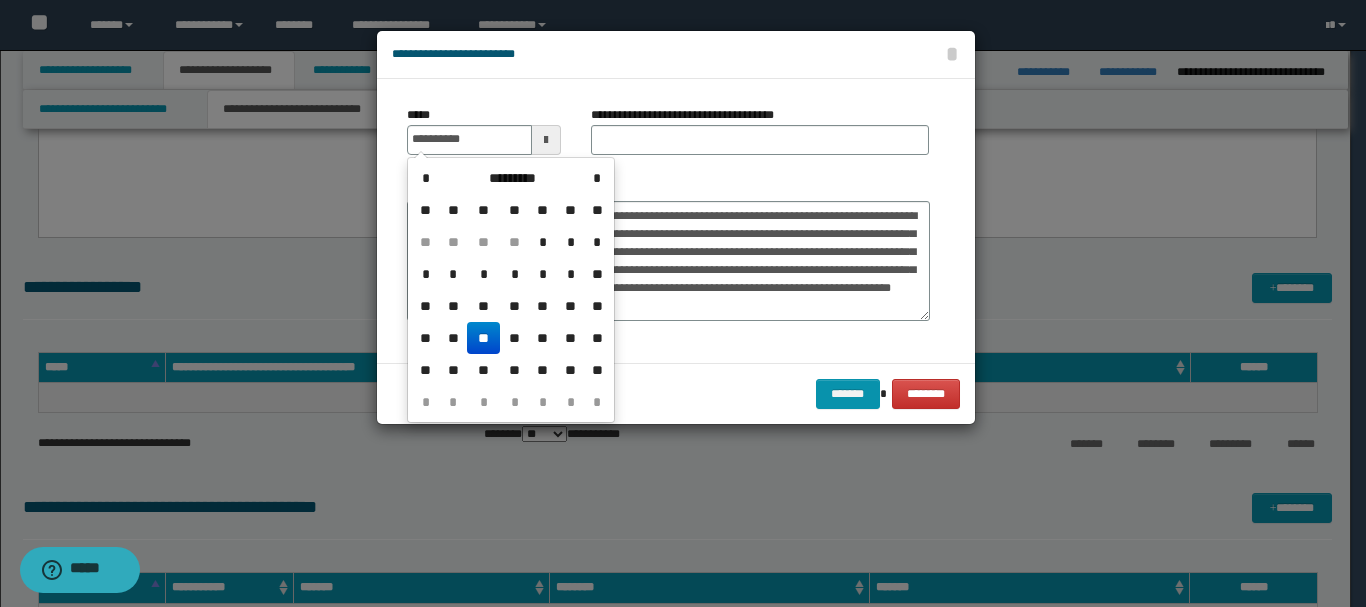drag, startPoint x: 479, startPoint y: 335, endPoint x: 485, endPoint y: 324, distance: 12.529964 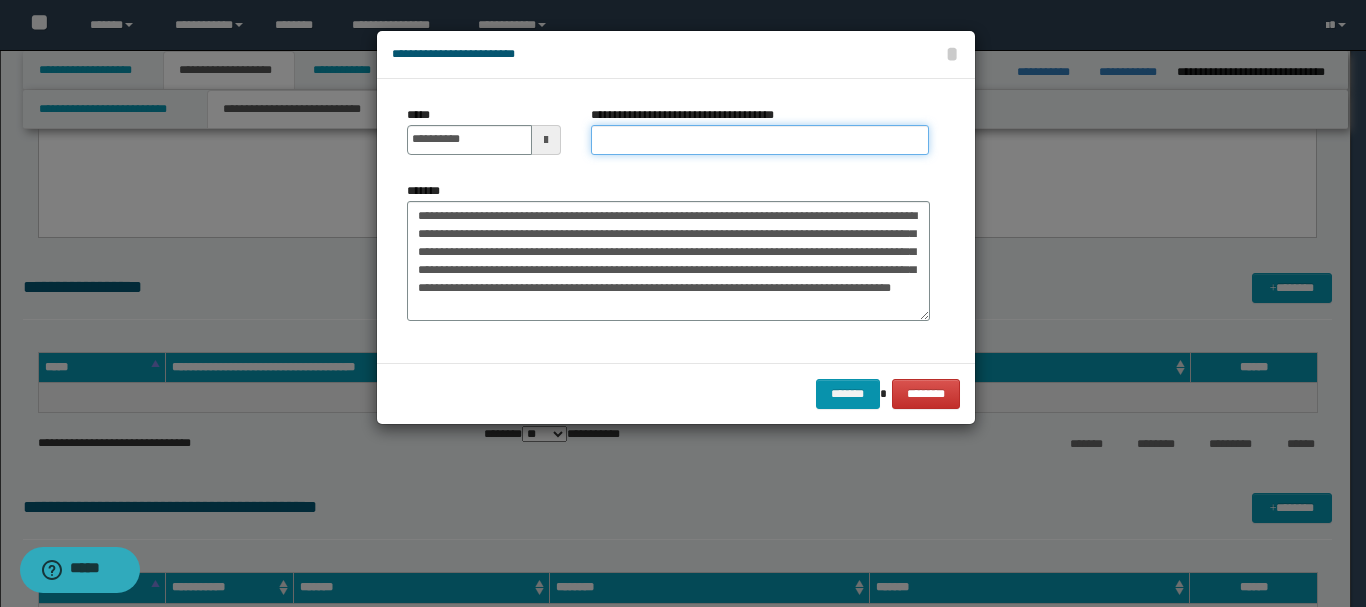 click on "**********" at bounding box center (760, 140) 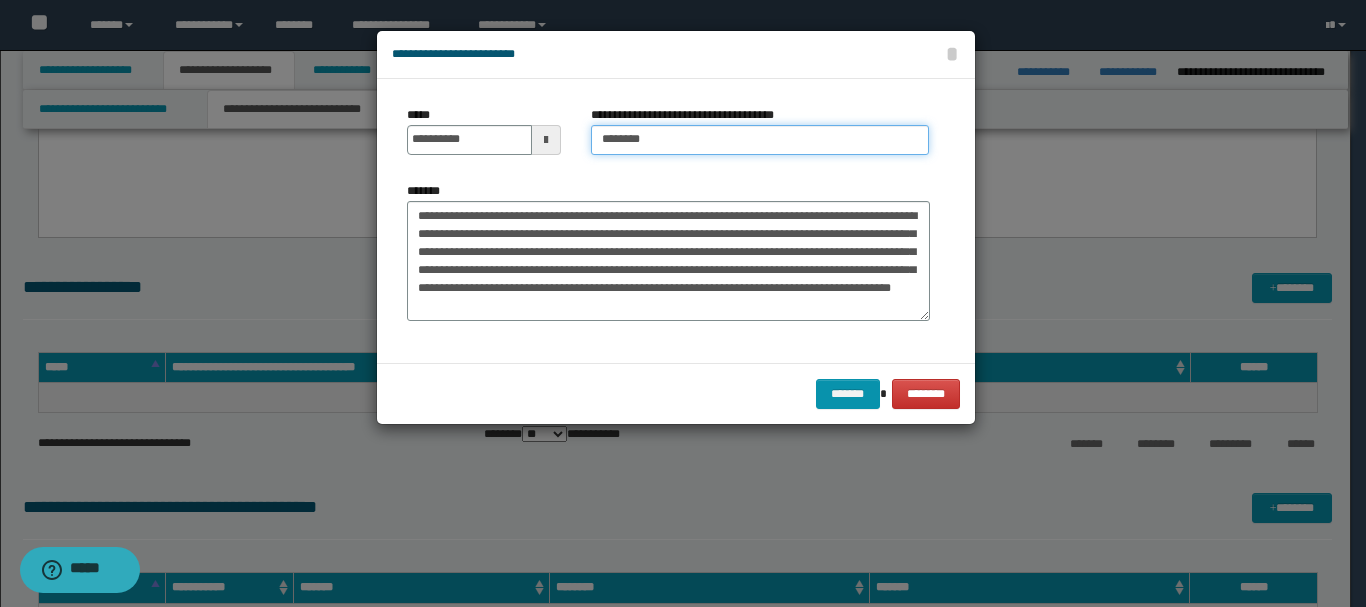type on "**********" 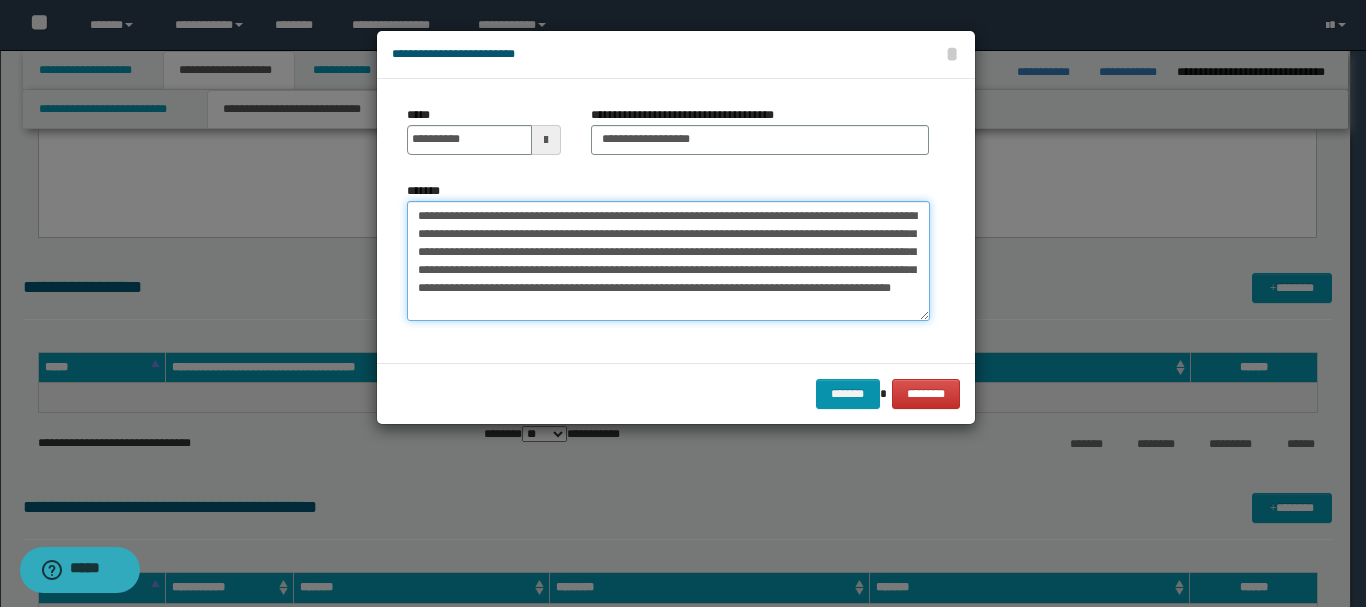 click on "**********" at bounding box center [668, 261] 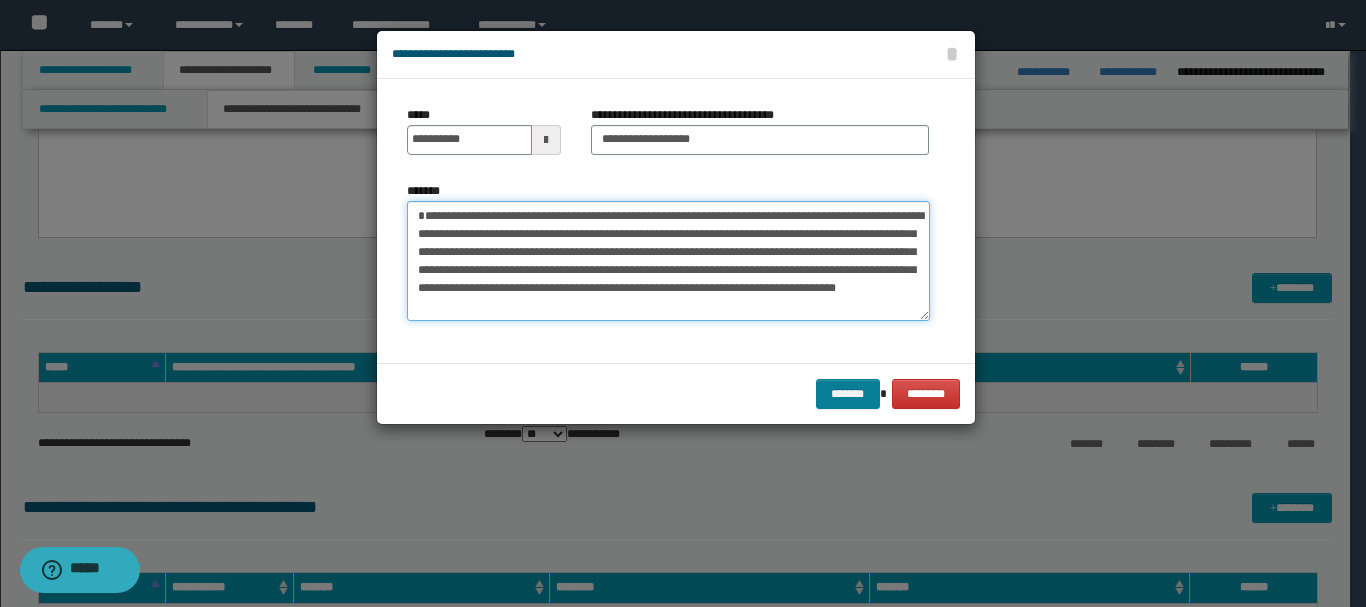 type on "**********" 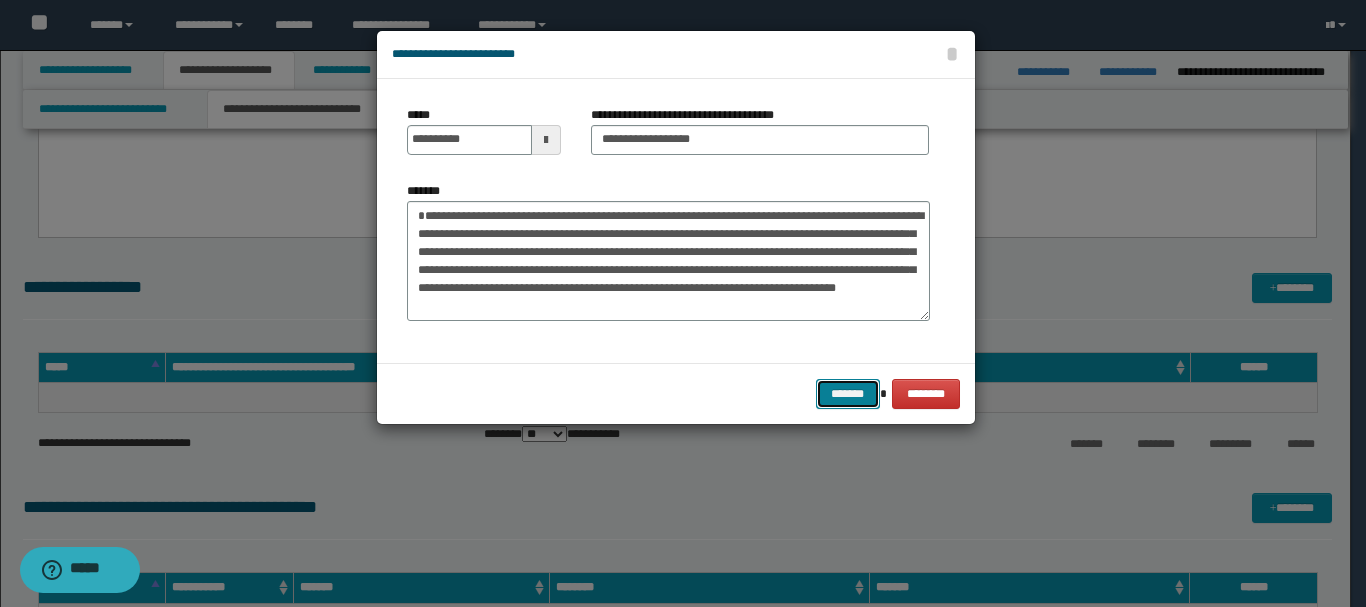 click on "*******" at bounding box center (848, 394) 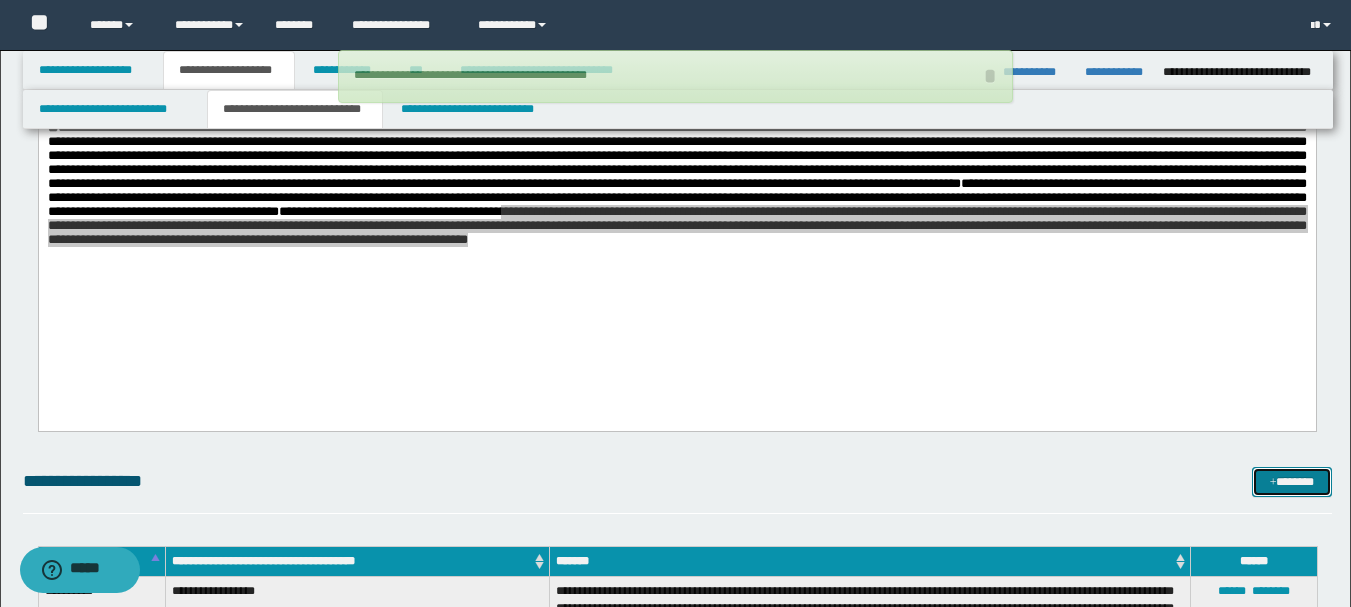 scroll, scrollTop: 200, scrollLeft: 0, axis: vertical 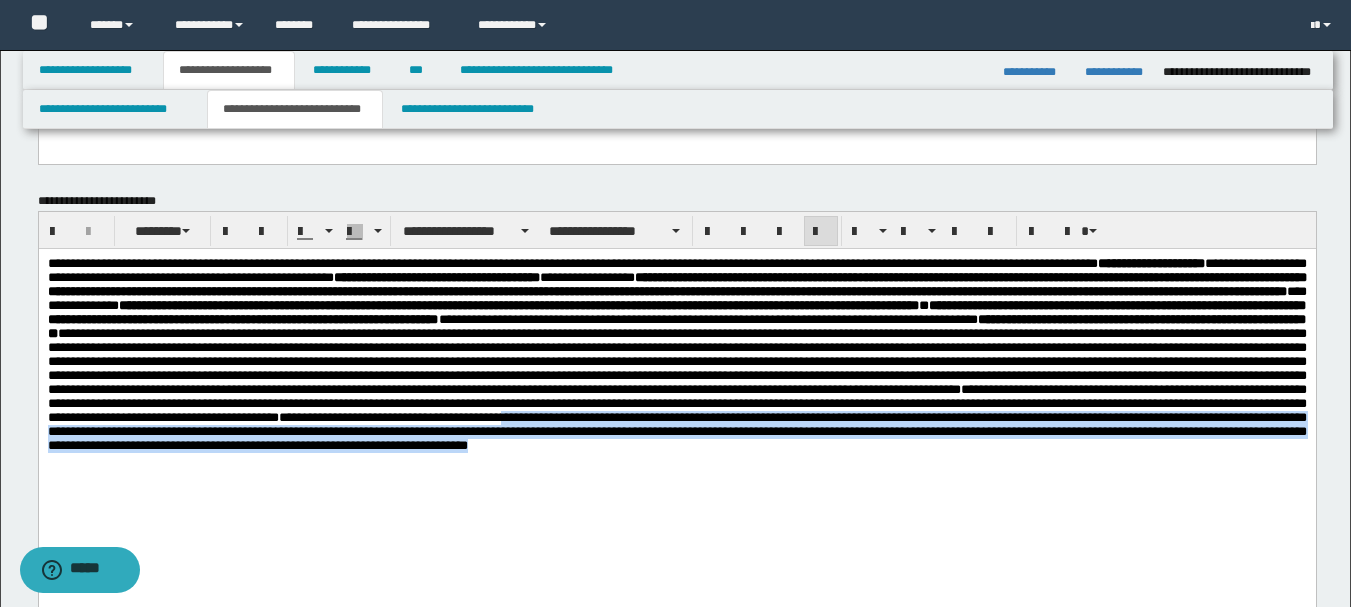 click on "**********" at bounding box center (676, 379) 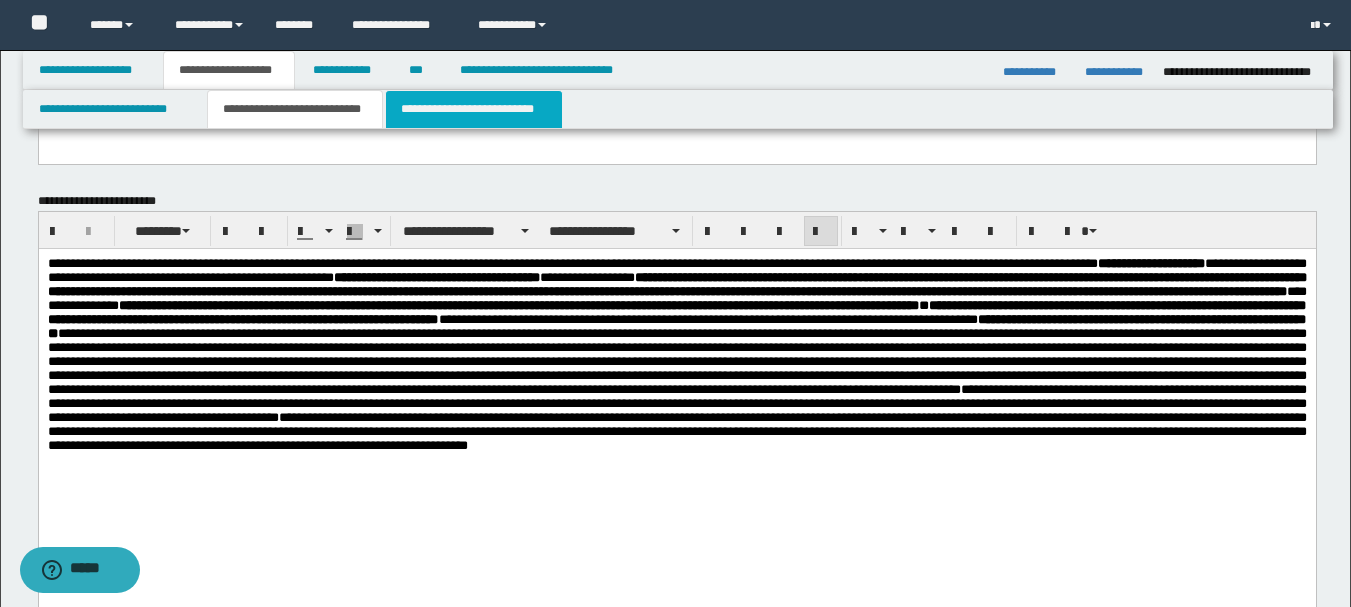 click on "**********" at bounding box center (474, 109) 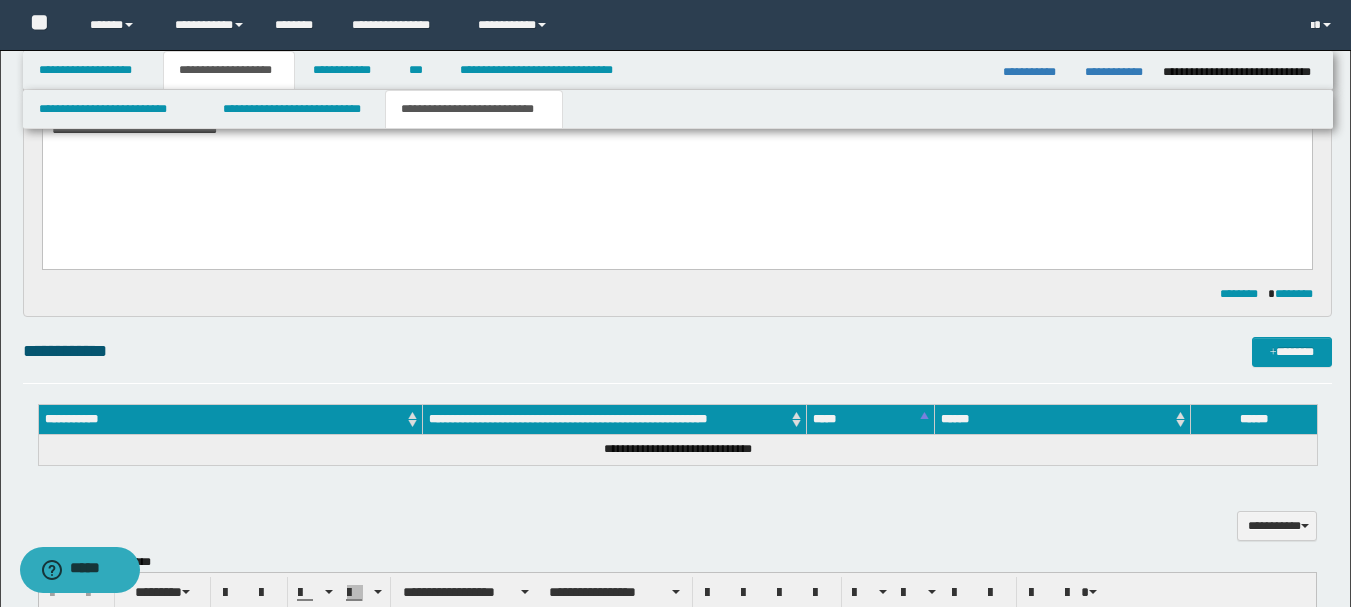 scroll, scrollTop: 300, scrollLeft: 0, axis: vertical 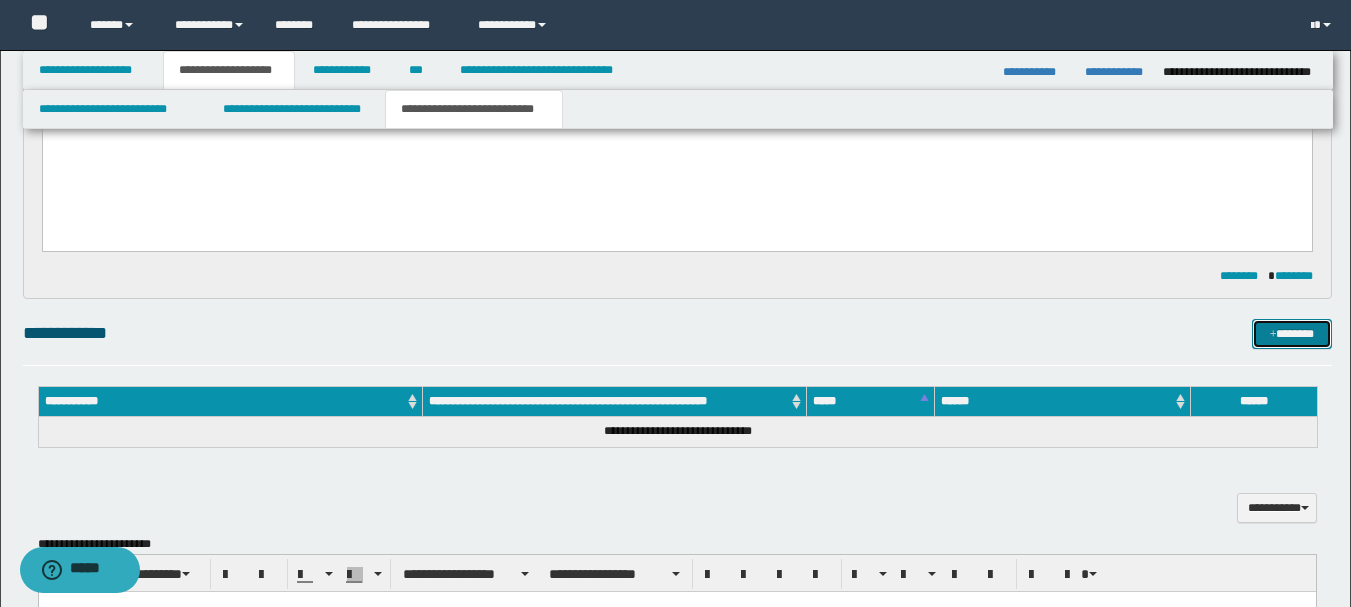 click on "*******" at bounding box center (1292, 334) 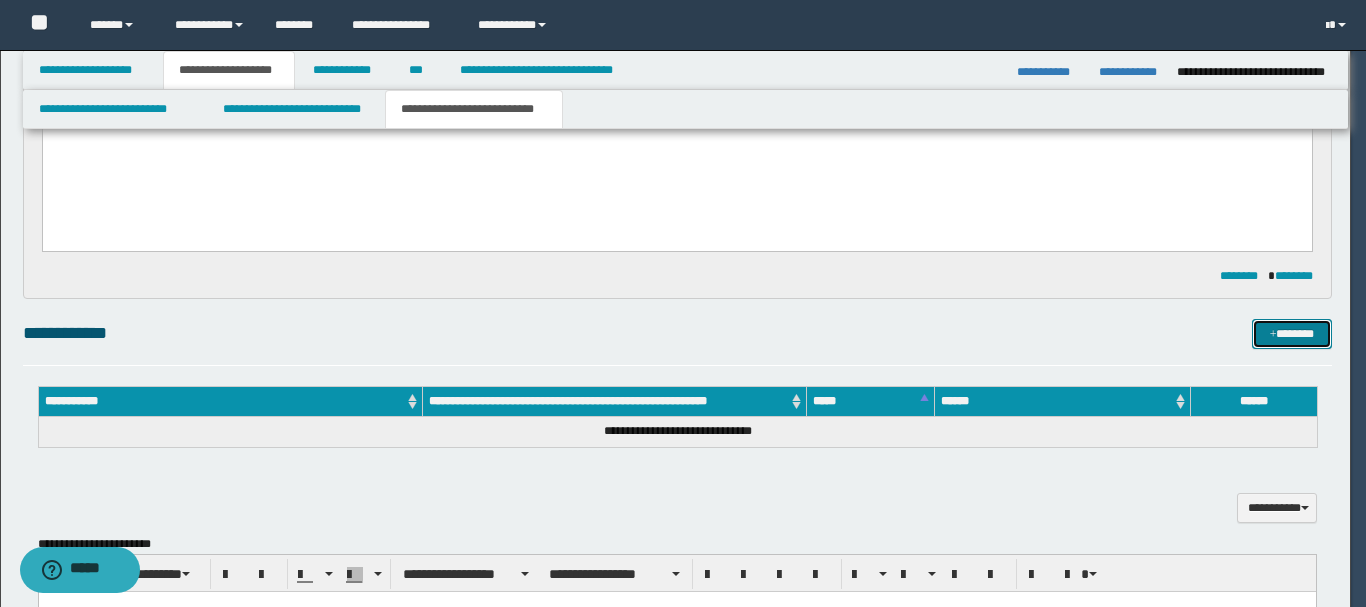 type 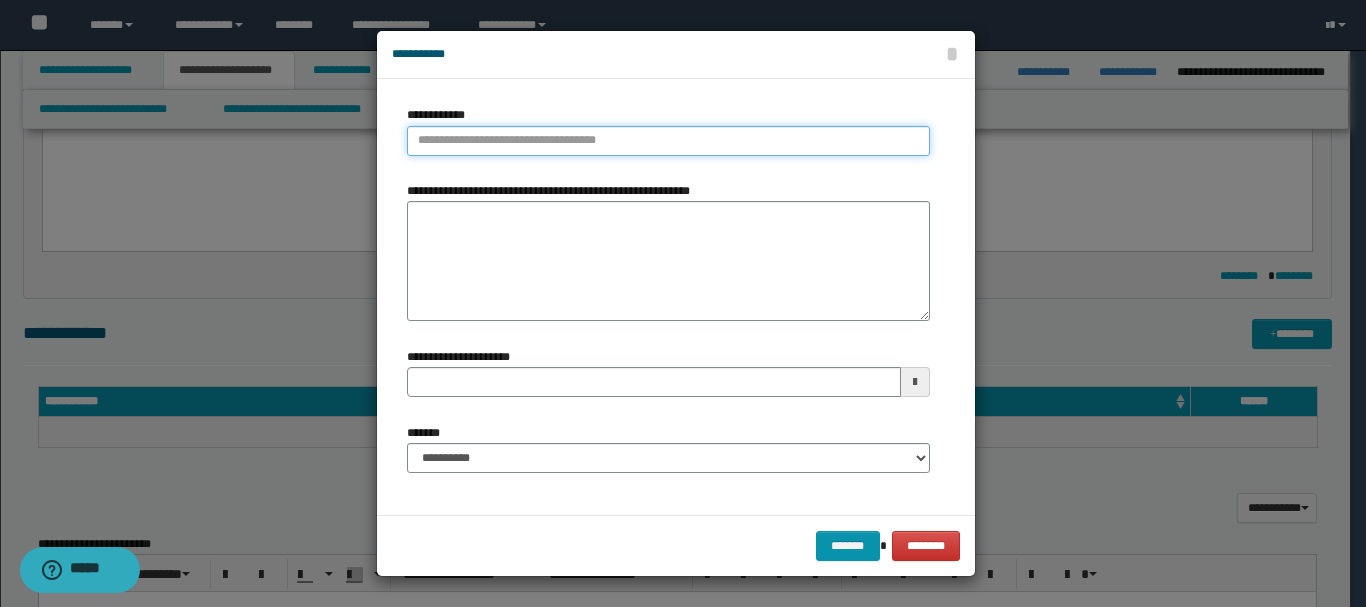 click on "**********" at bounding box center (668, 141) 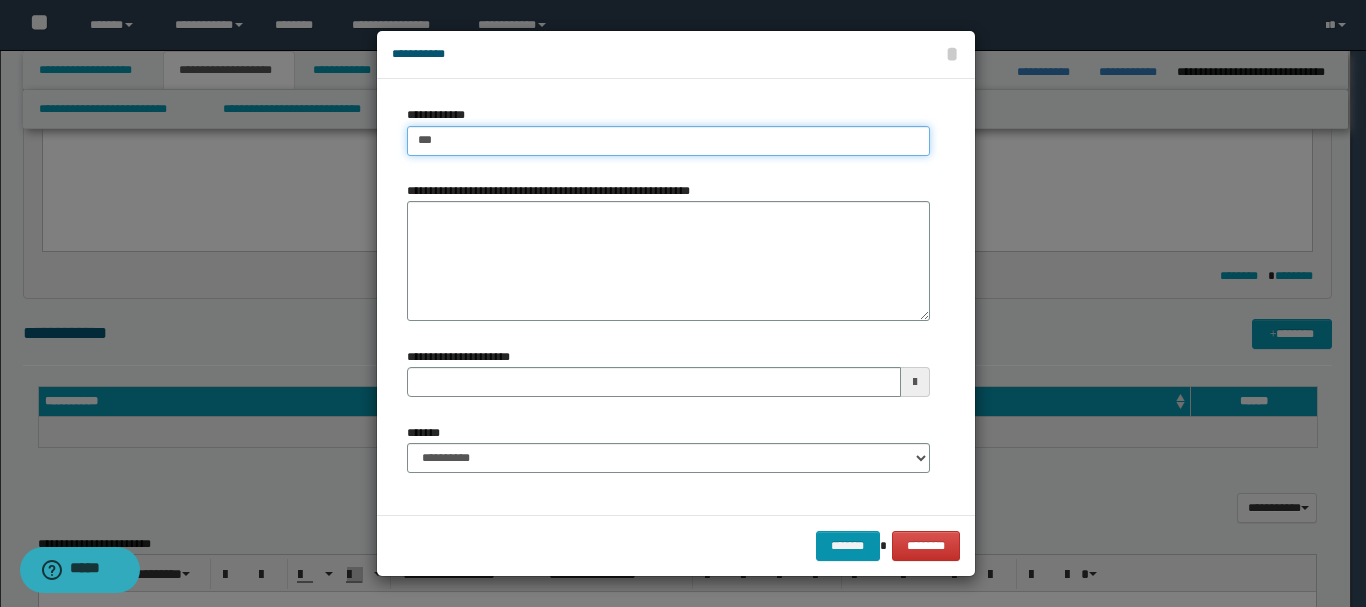 type on "****" 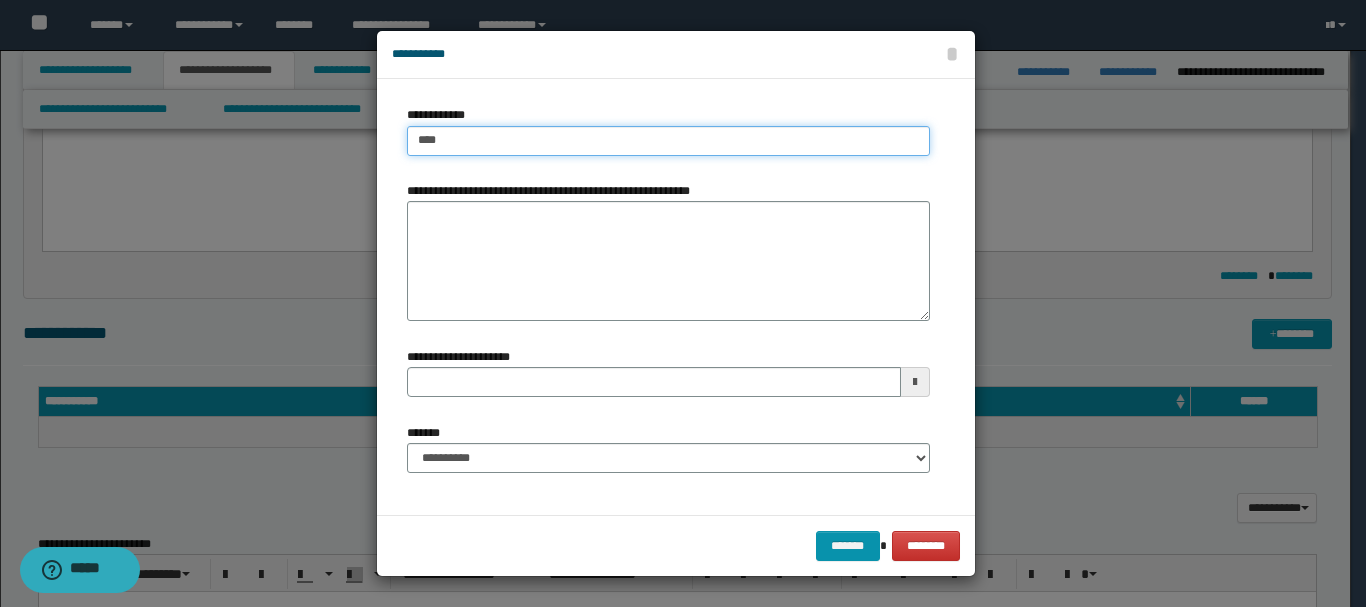 type on "****" 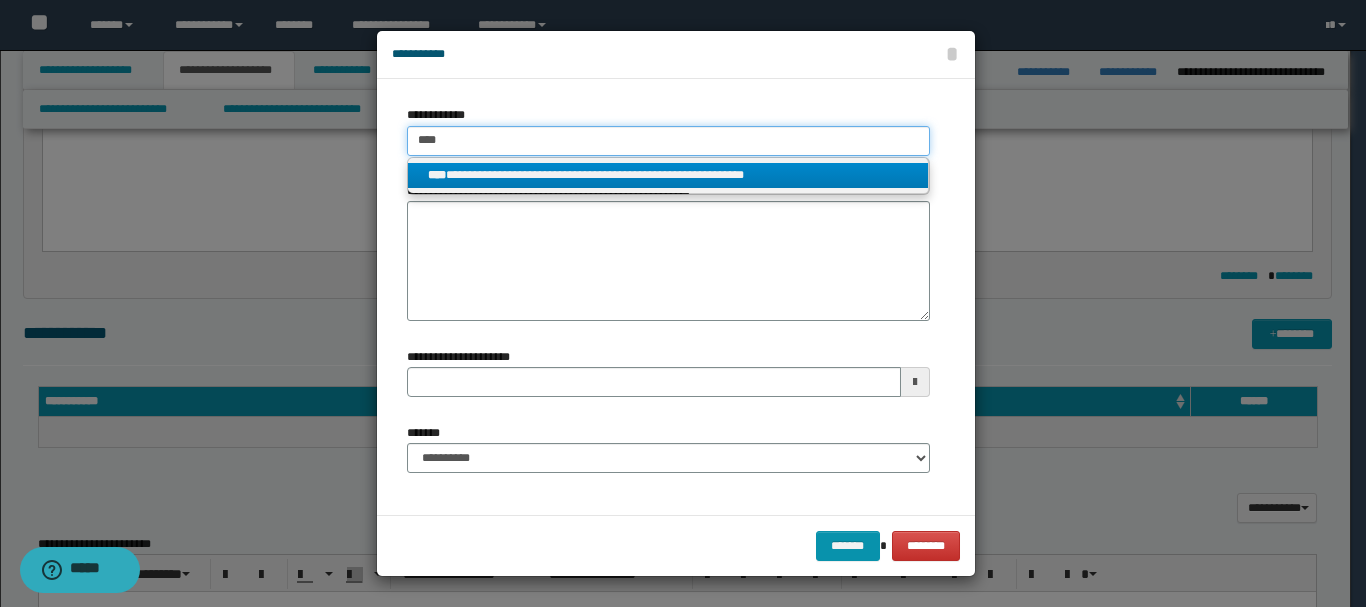 type on "****" 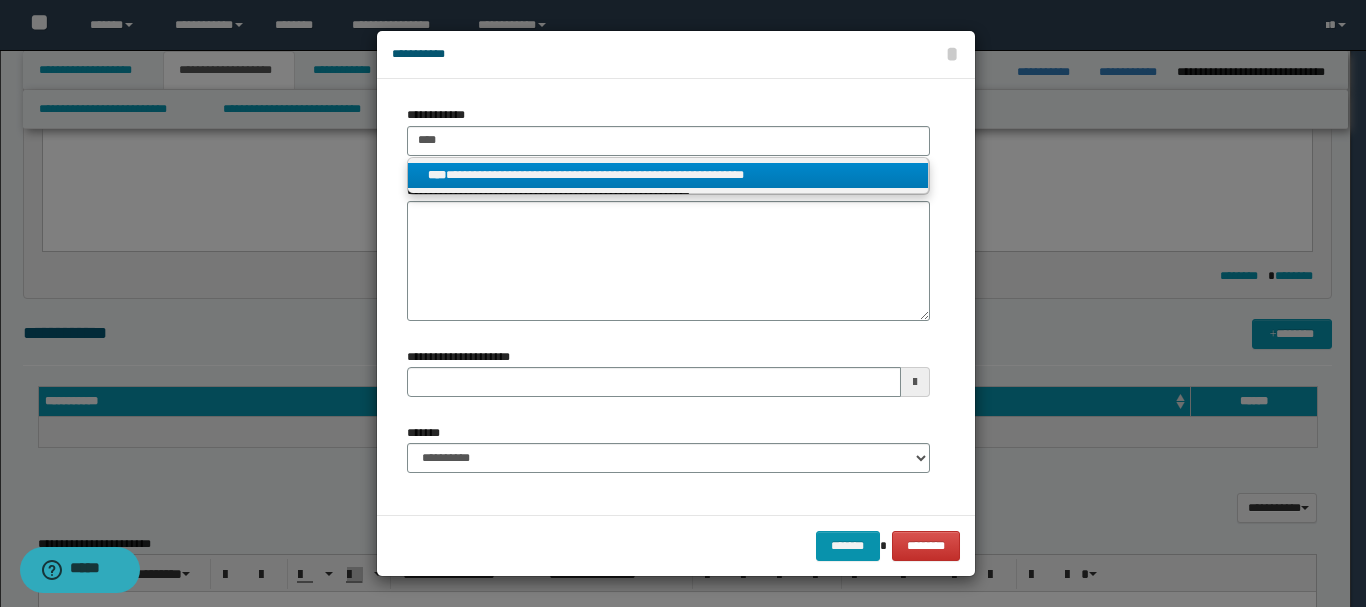 drag, startPoint x: 572, startPoint y: 176, endPoint x: 559, endPoint y: 203, distance: 29.966648 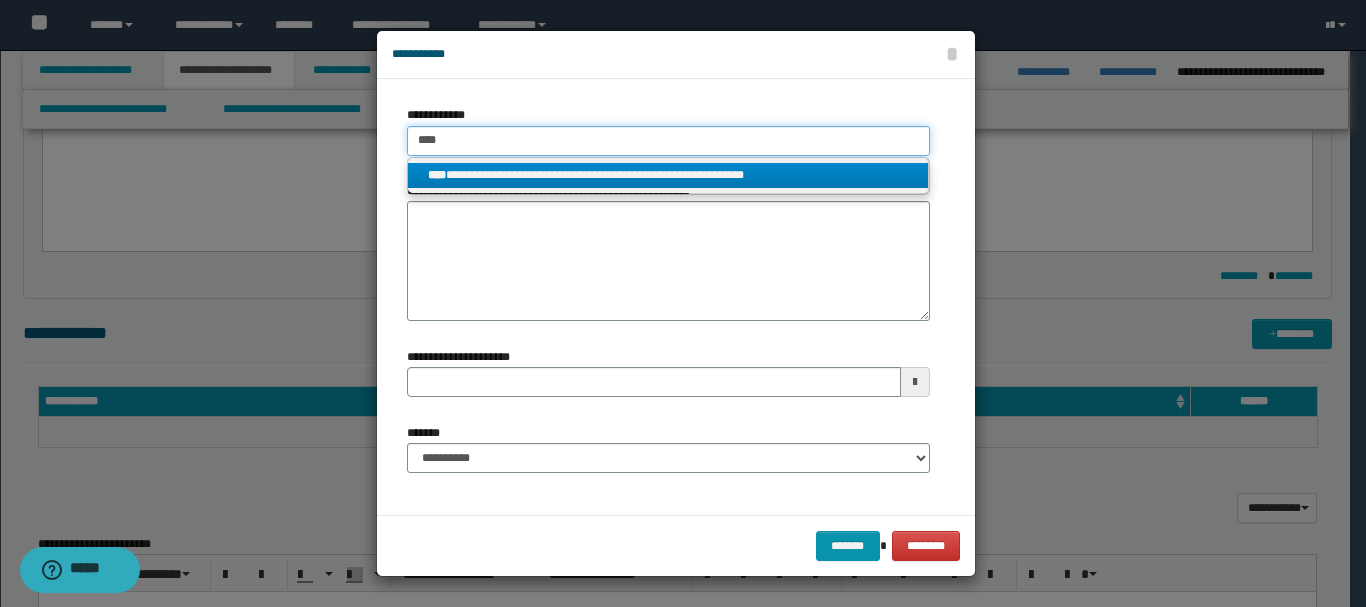 type 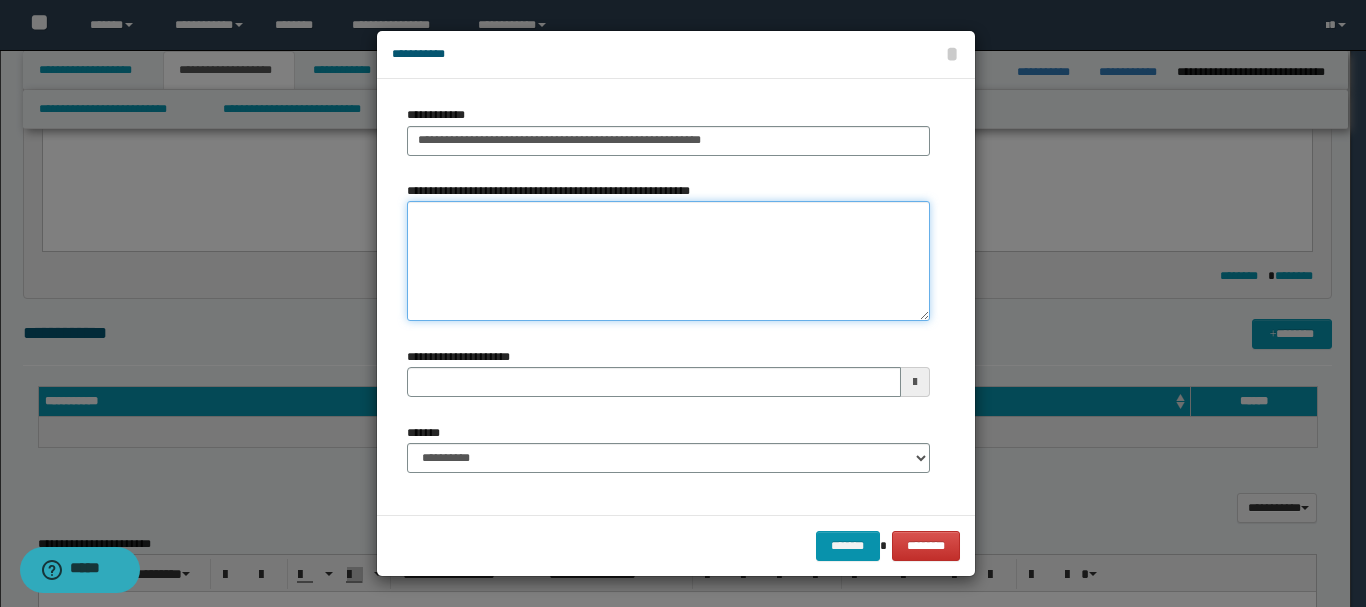 click on "**********" at bounding box center [668, 261] 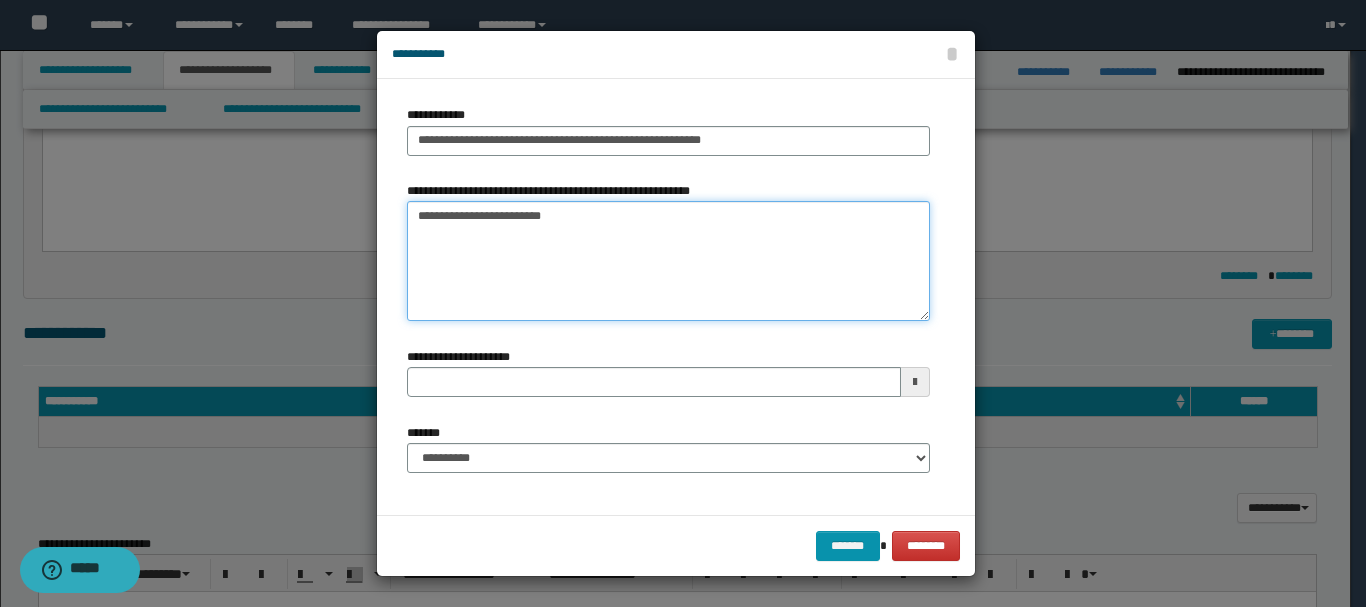 type on "**********" 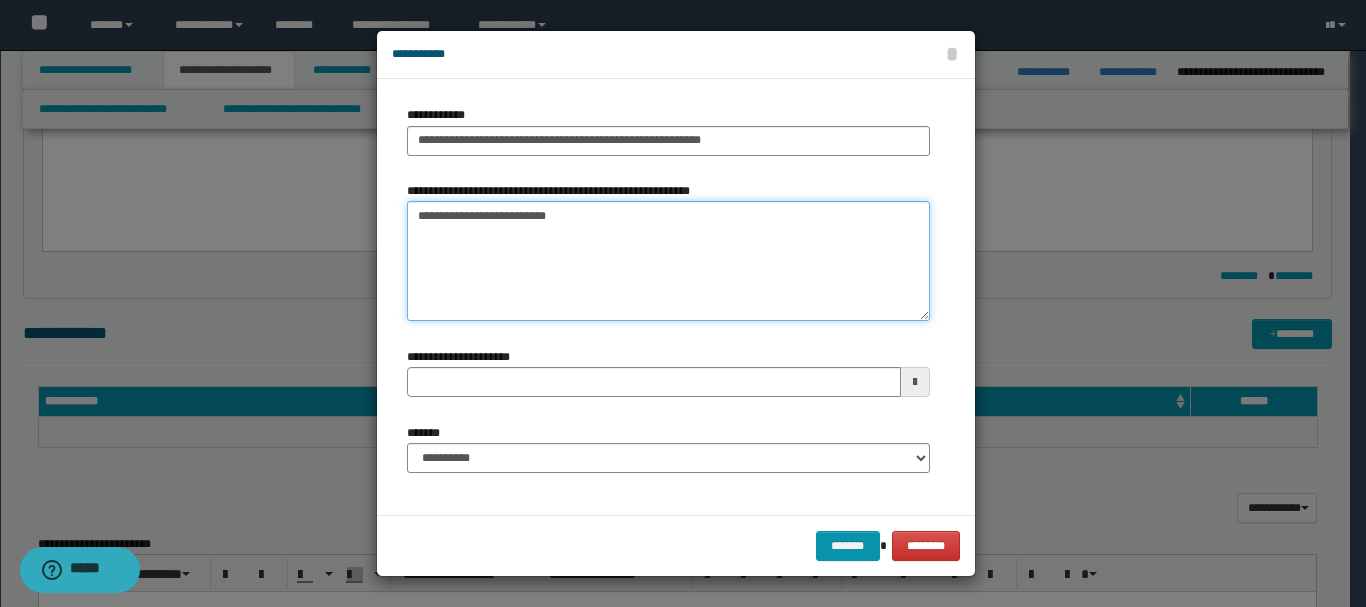 type 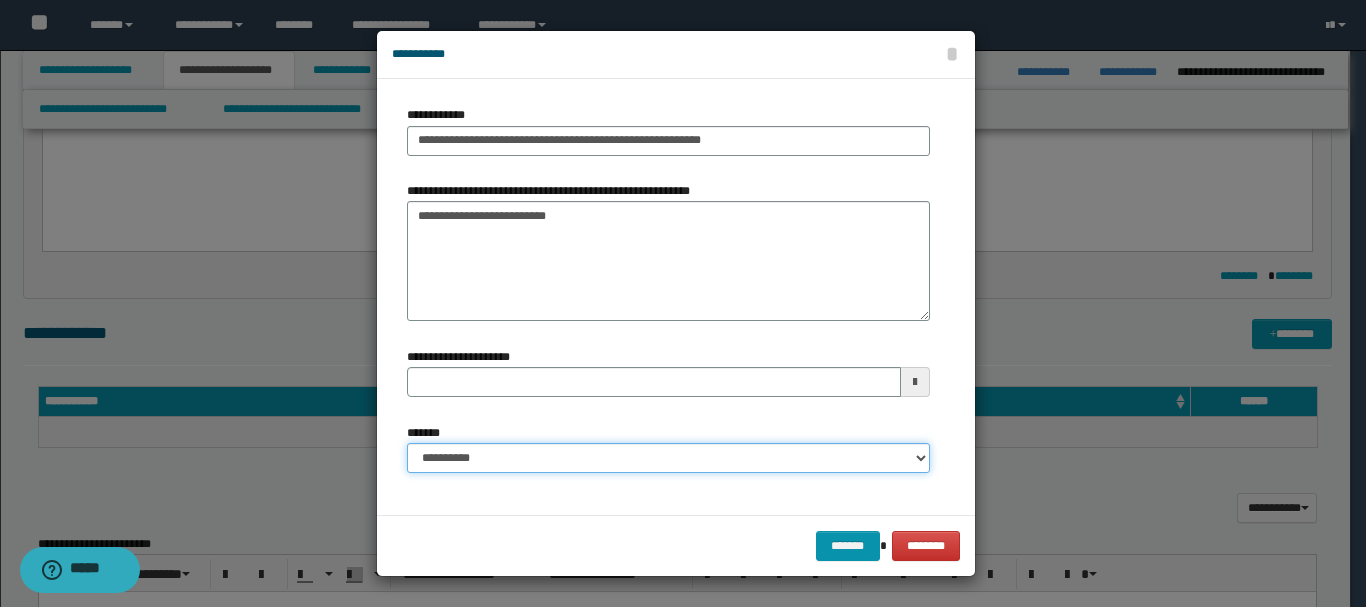 click on "**********" at bounding box center (668, 458) 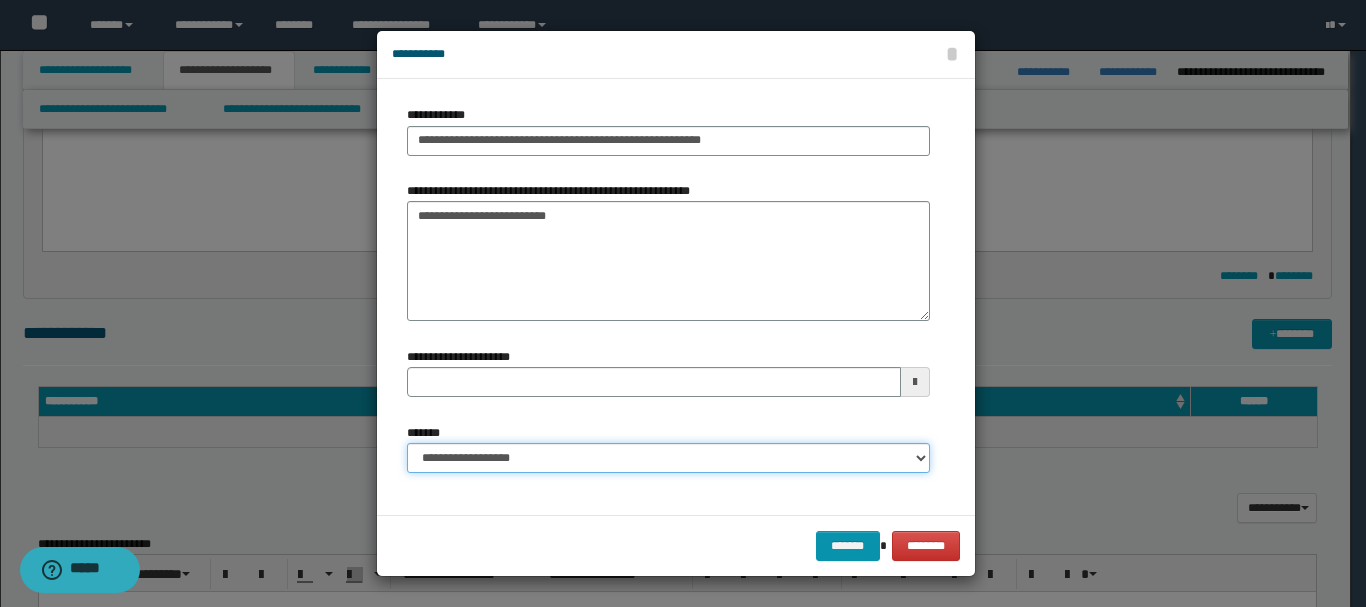 type 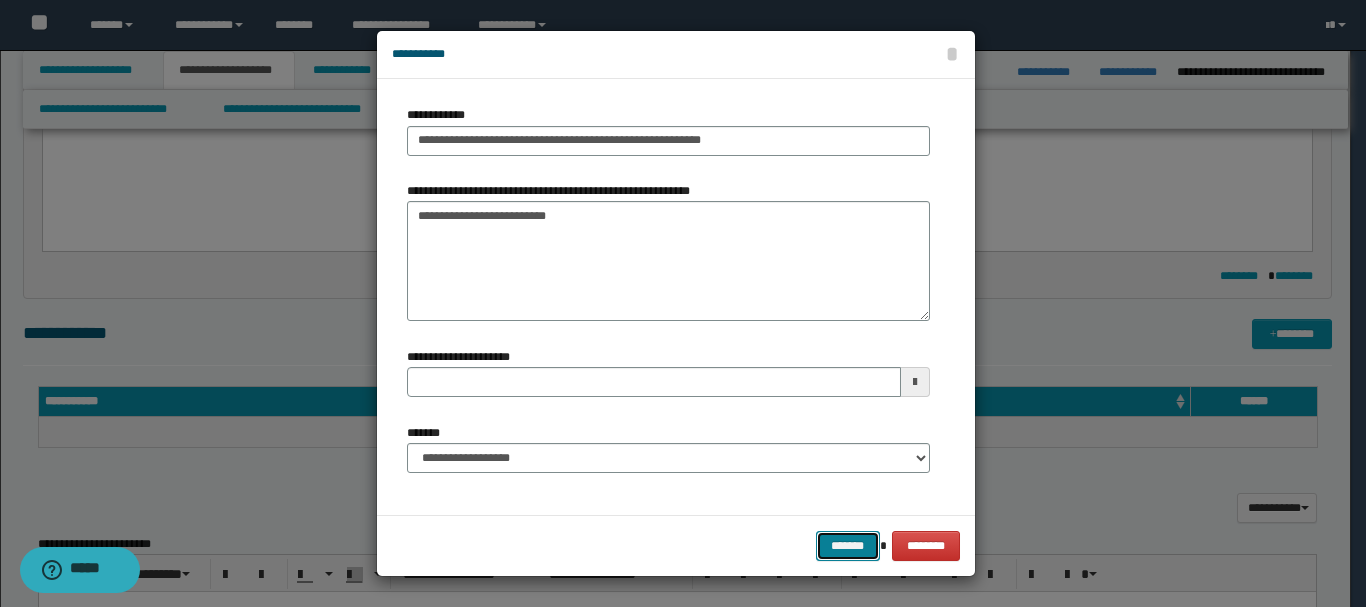 click on "*******" at bounding box center (848, 546) 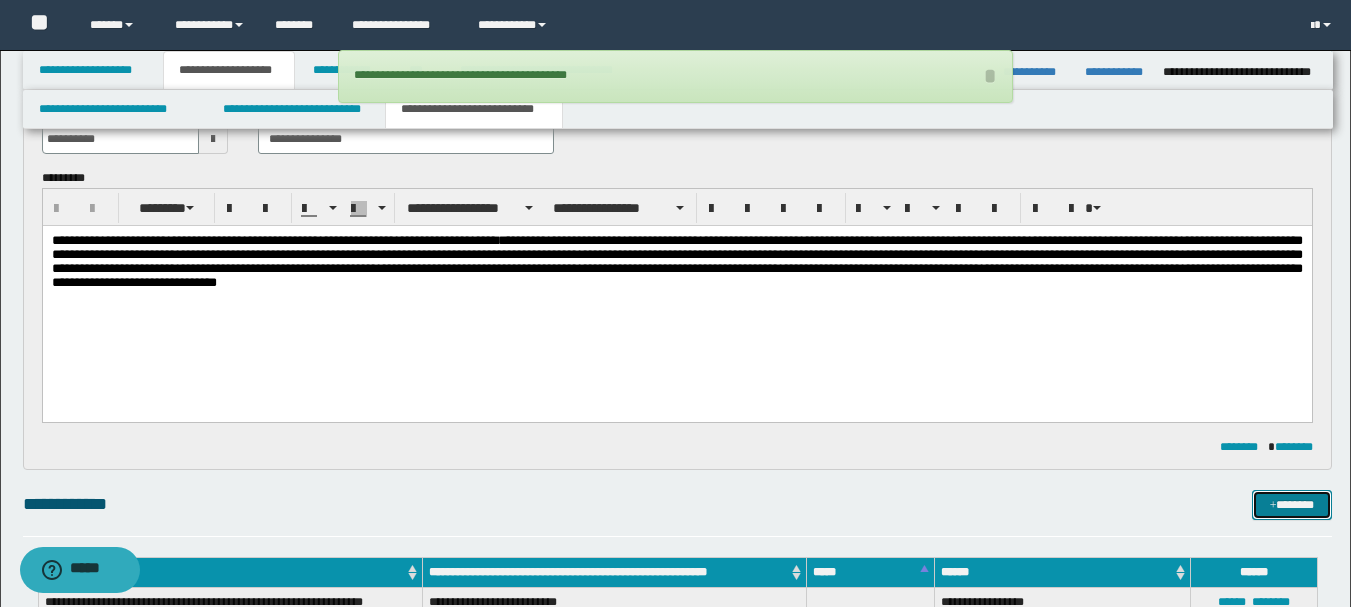 scroll, scrollTop: 0, scrollLeft: 0, axis: both 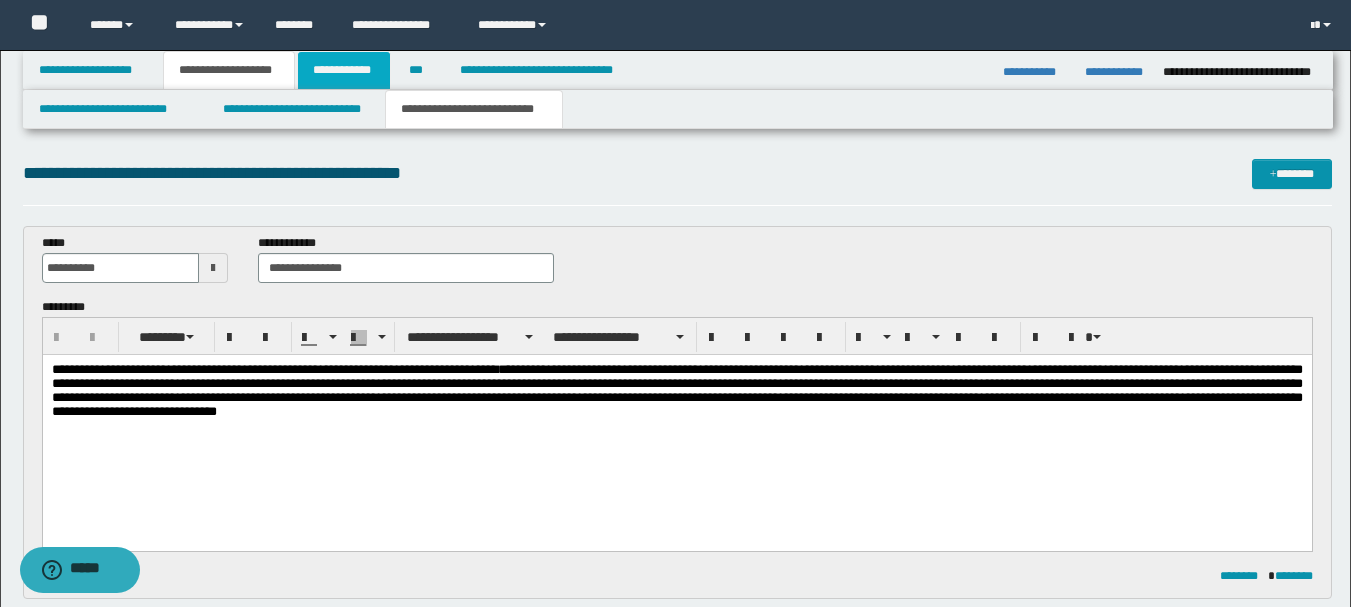 click on "**********" at bounding box center [344, 70] 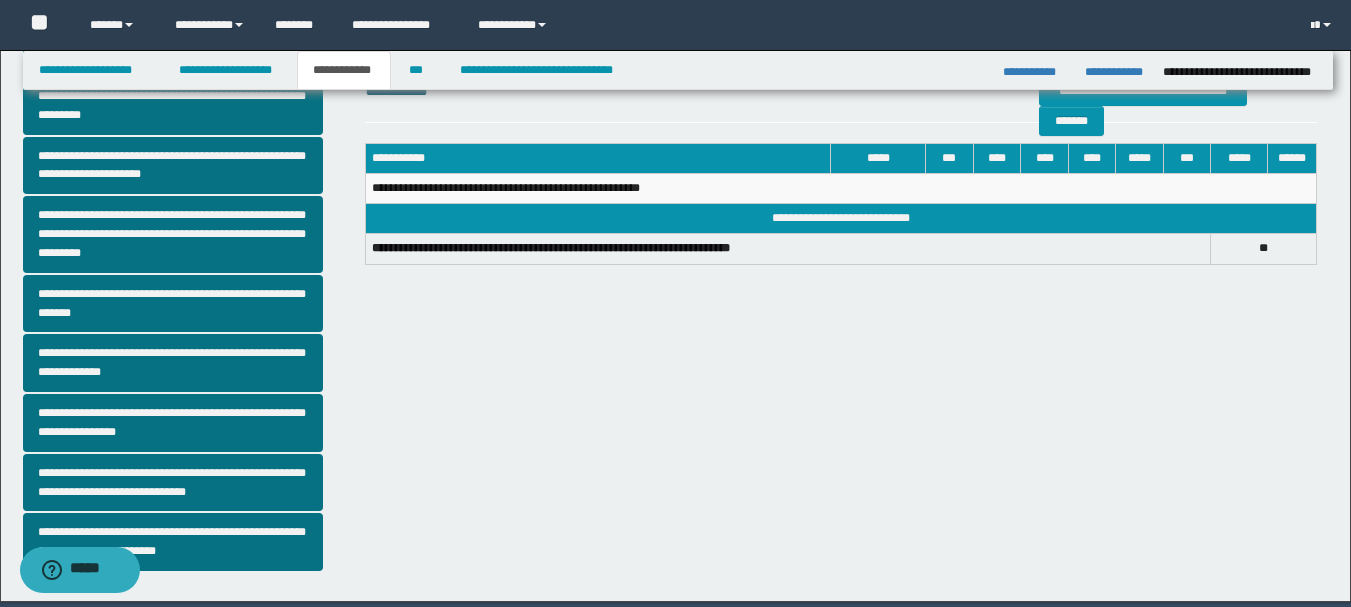 scroll, scrollTop: 542, scrollLeft: 0, axis: vertical 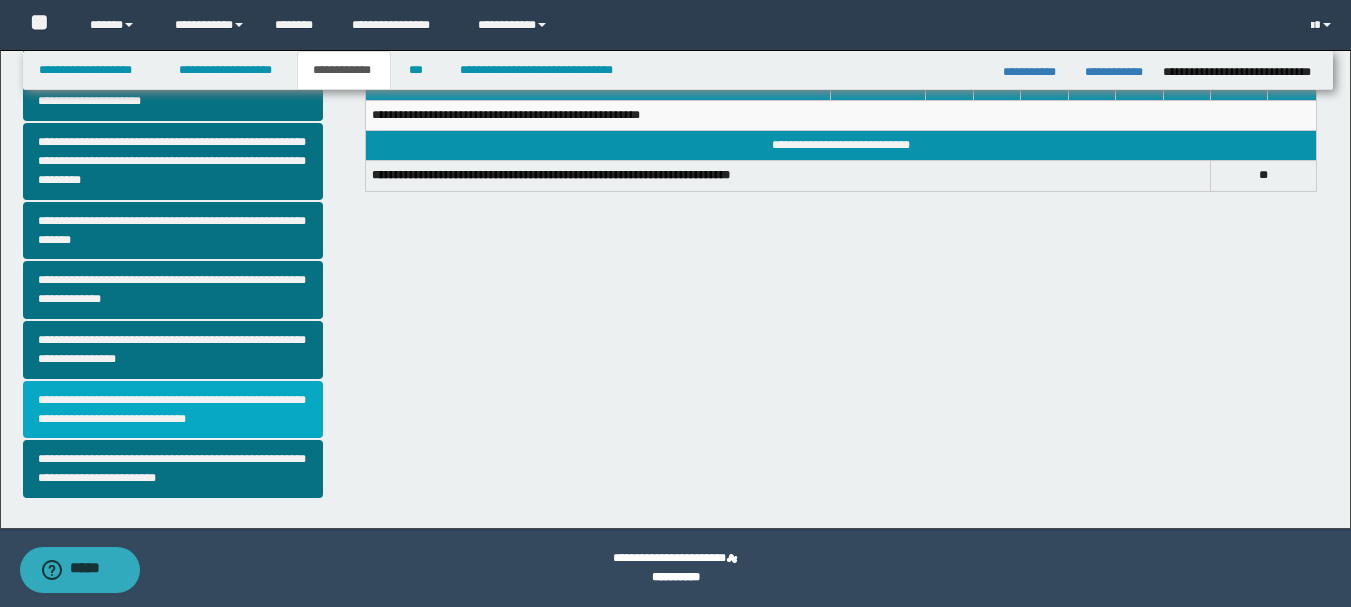 click on "**********" at bounding box center [173, 410] 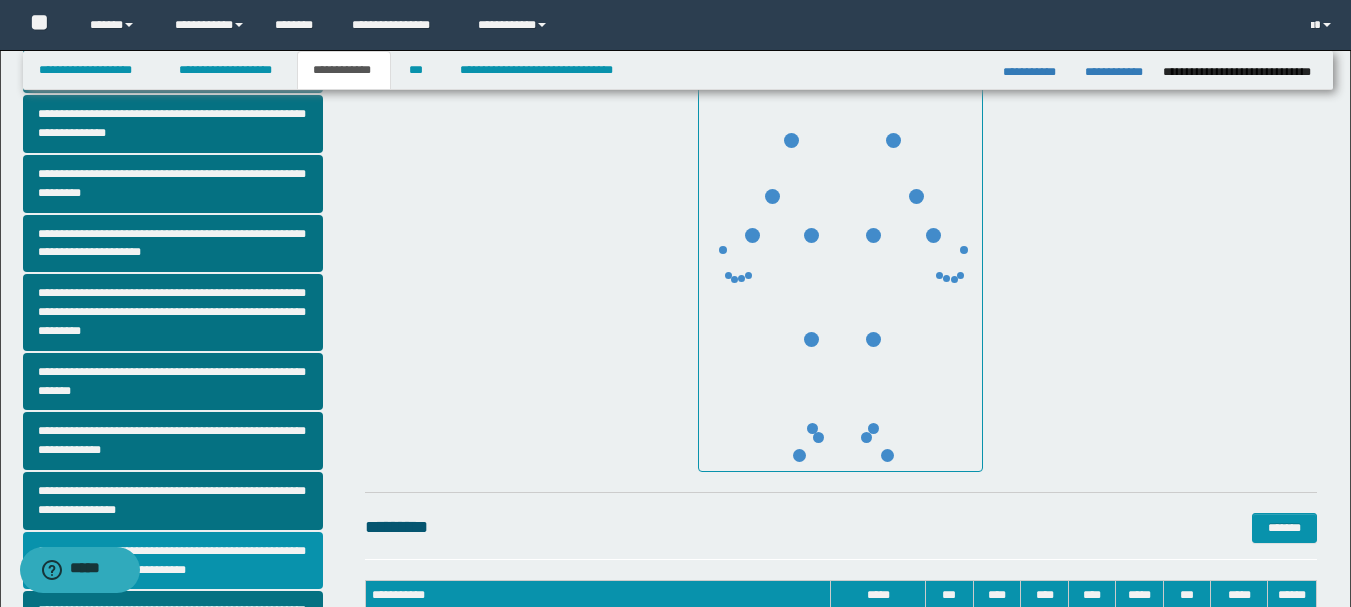 scroll, scrollTop: 400, scrollLeft: 0, axis: vertical 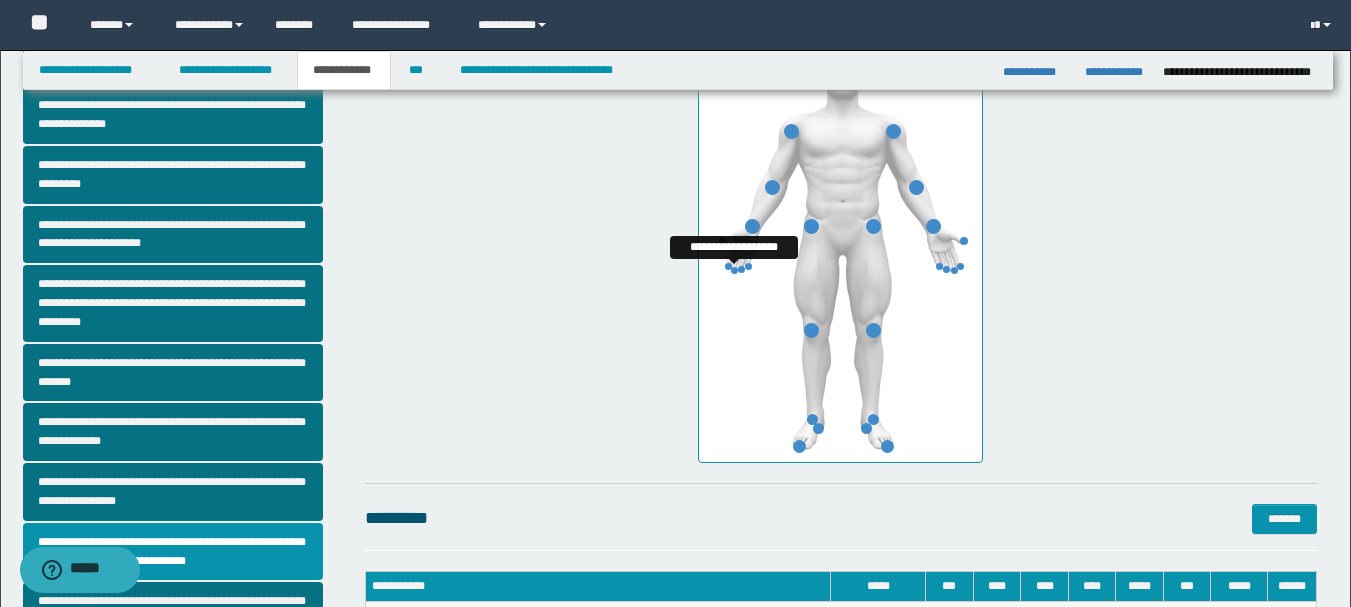 click at bounding box center (734, 270) 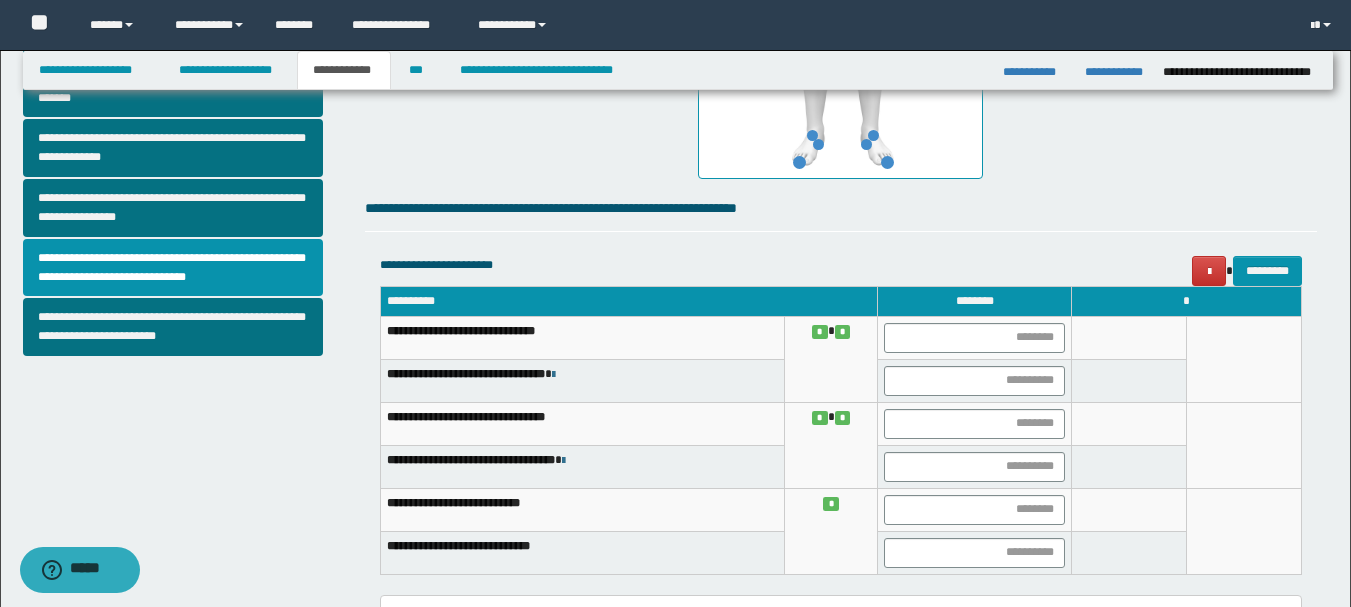 scroll, scrollTop: 700, scrollLeft: 0, axis: vertical 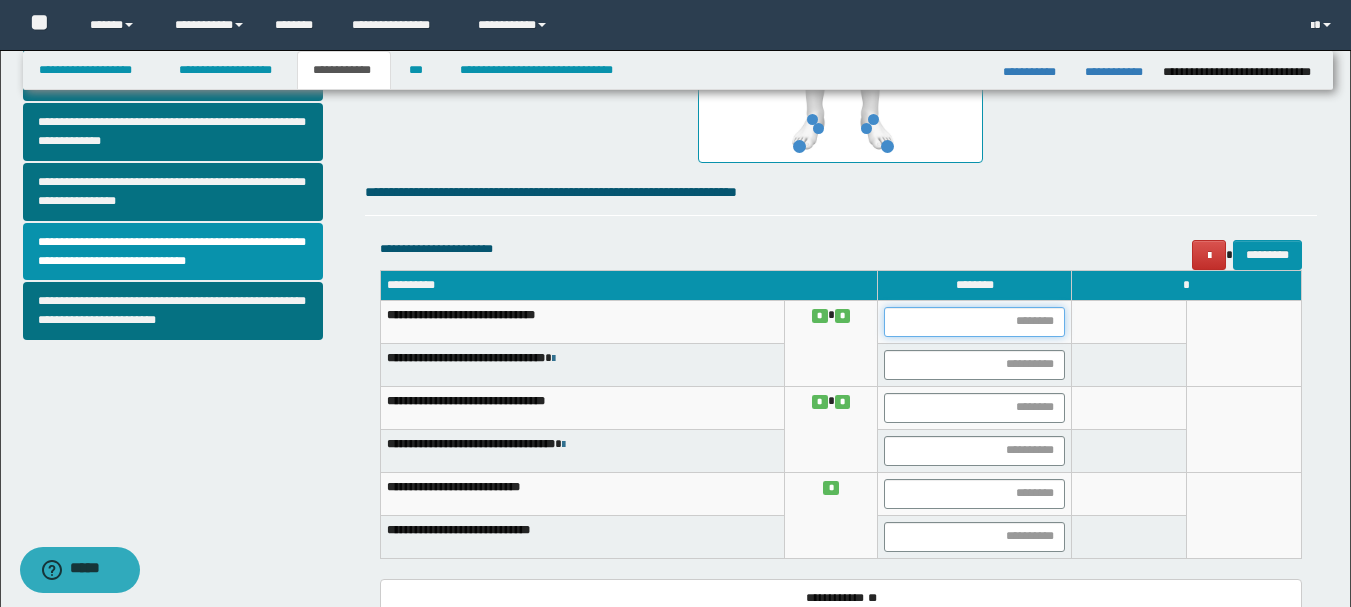 click at bounding box center [974, 322] 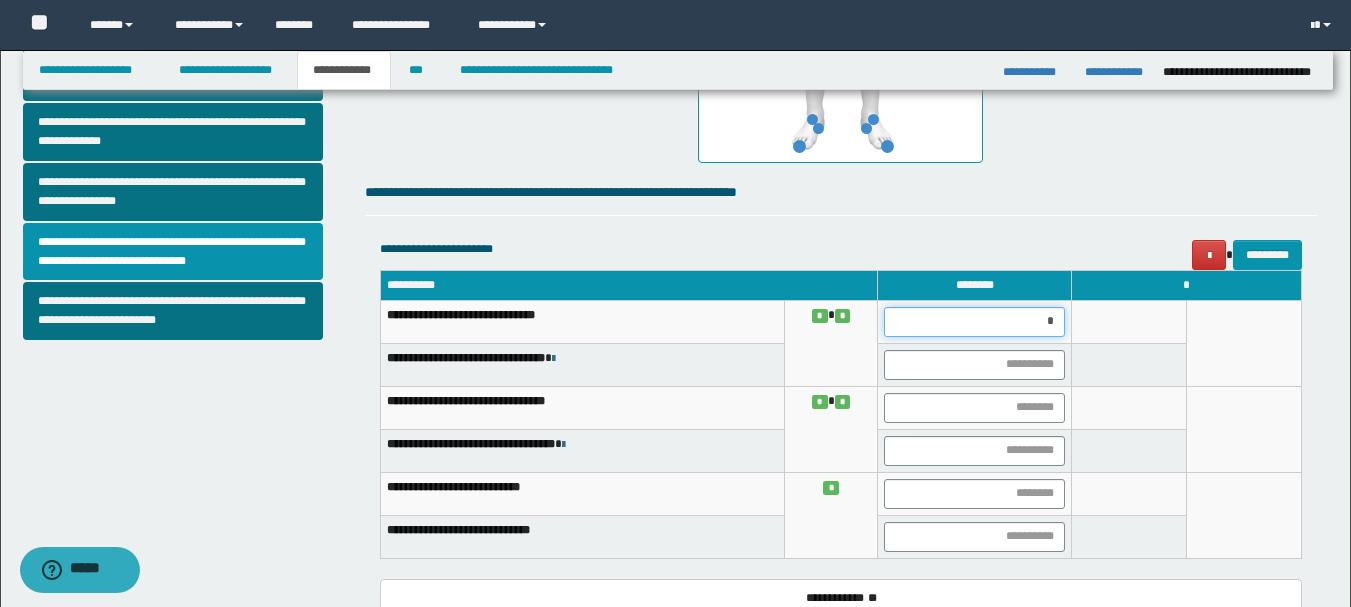 type on "**" 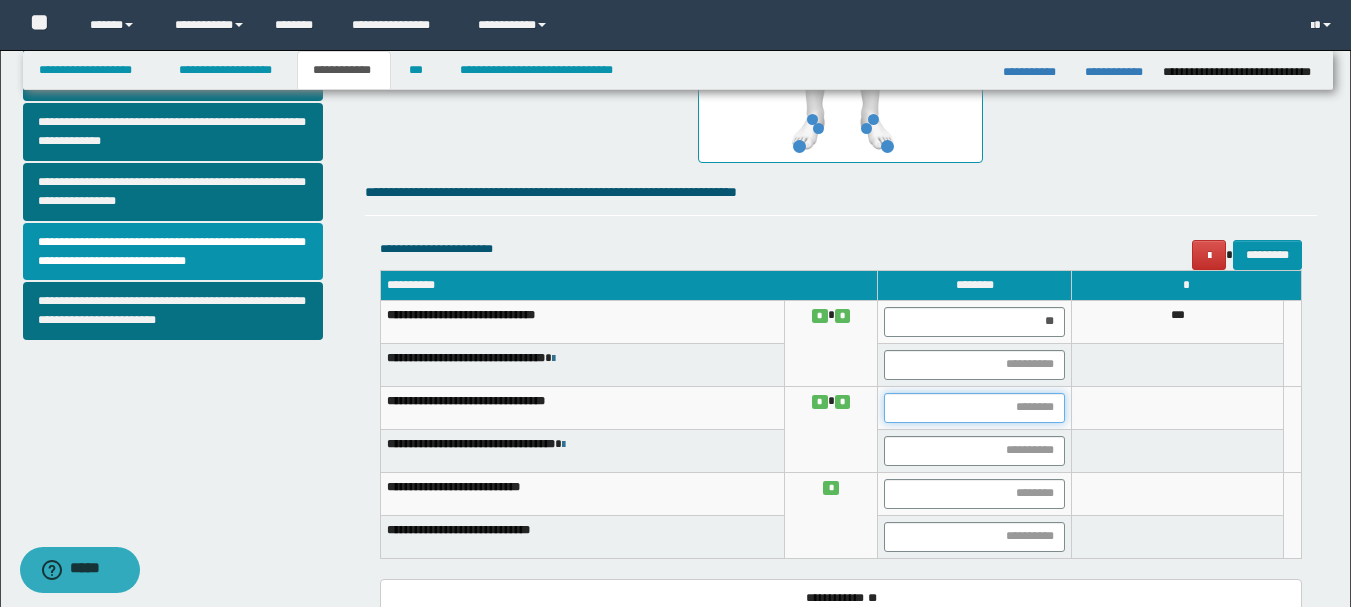click at bounding box center (974, 408) 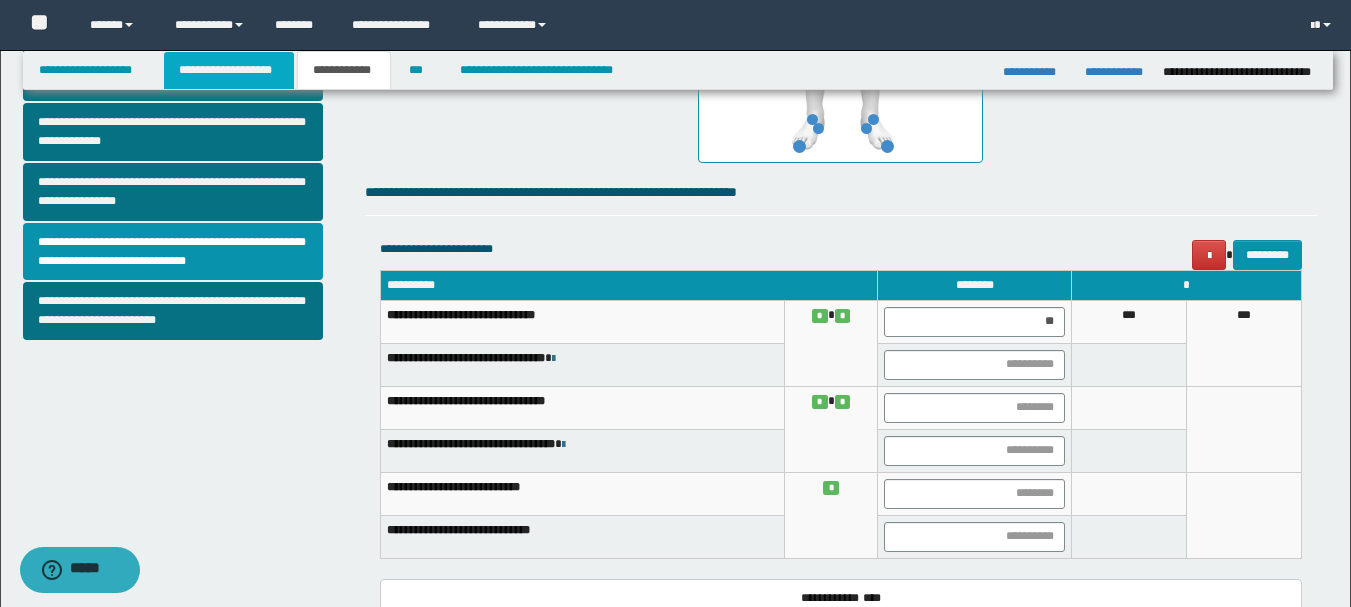 click on "**********" at bounding box center (229, 70) 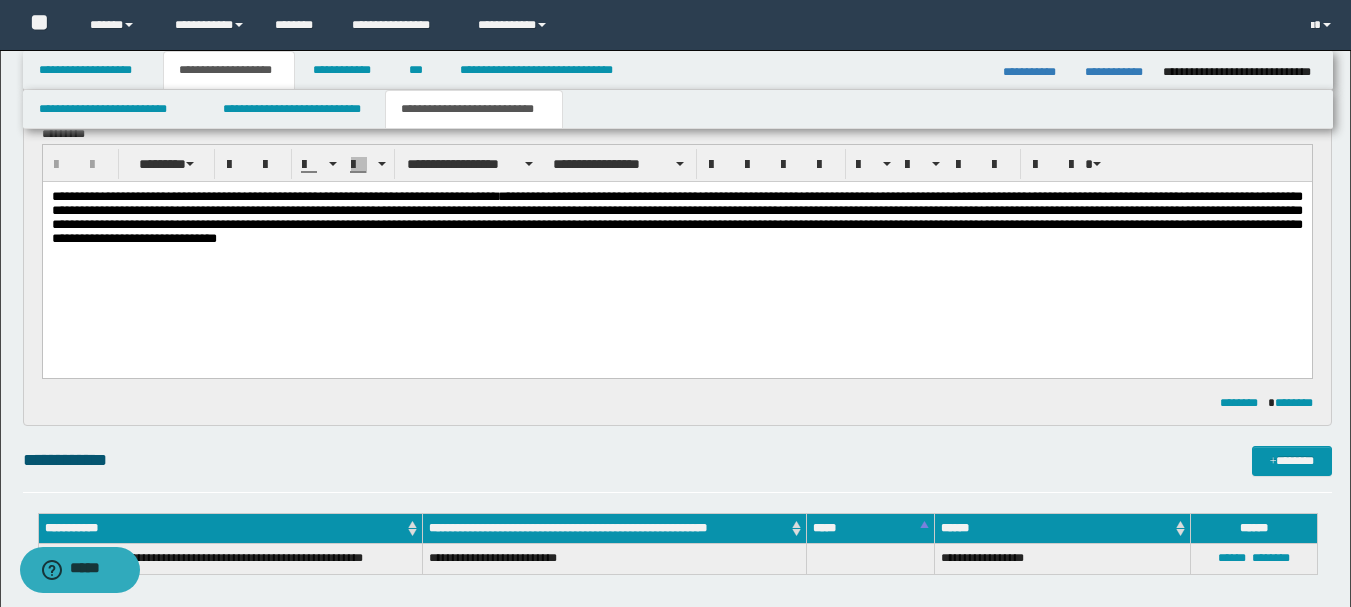 scroll, scrollTop: 0, scrollLeft: 0, axis: both 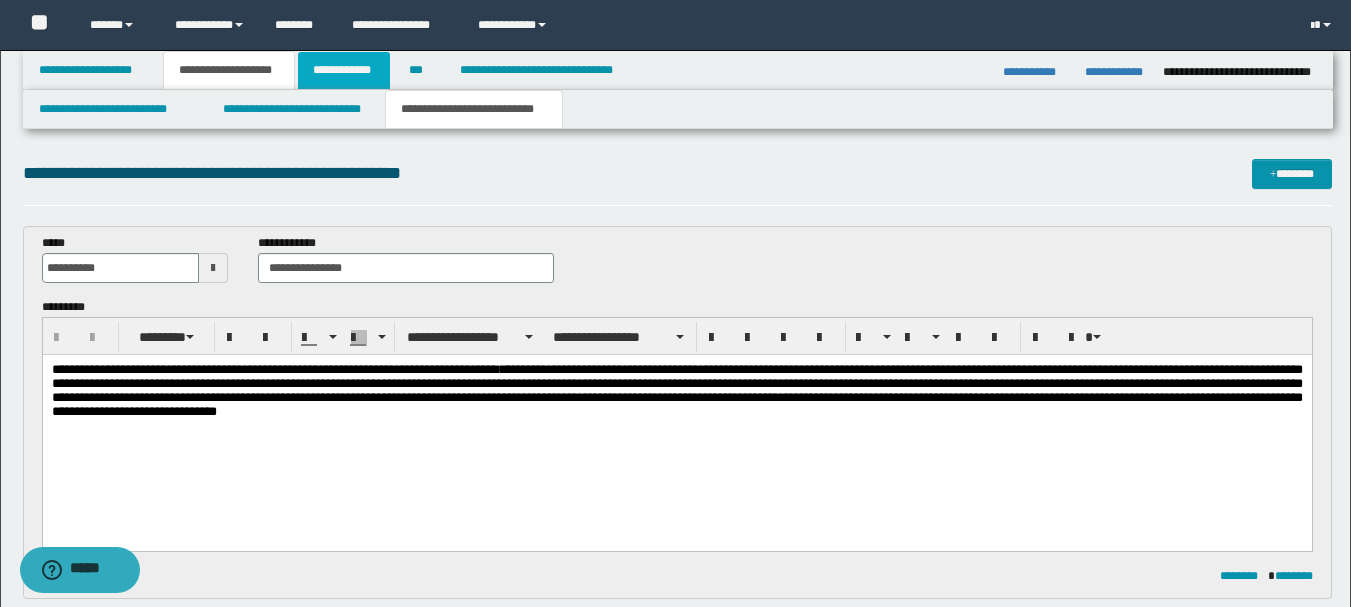 click on "**********" at bounding box center [344, 70] 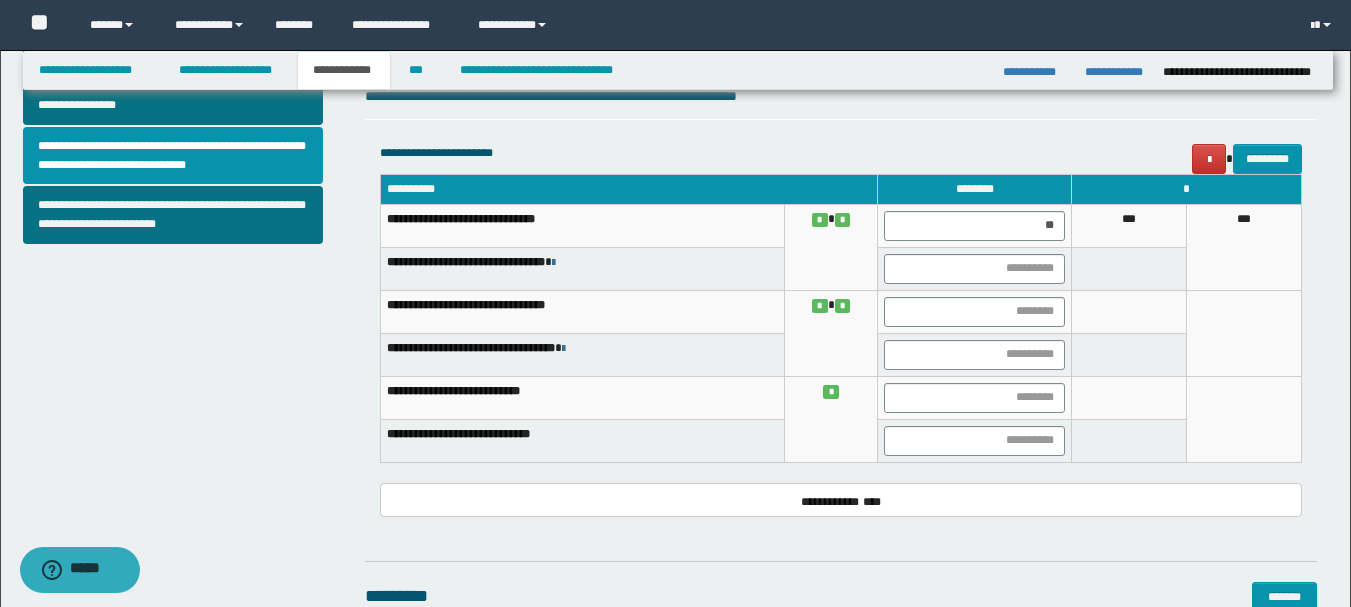 scroll, scrollTop: 800, scrollLeft: 0, axis: vertical 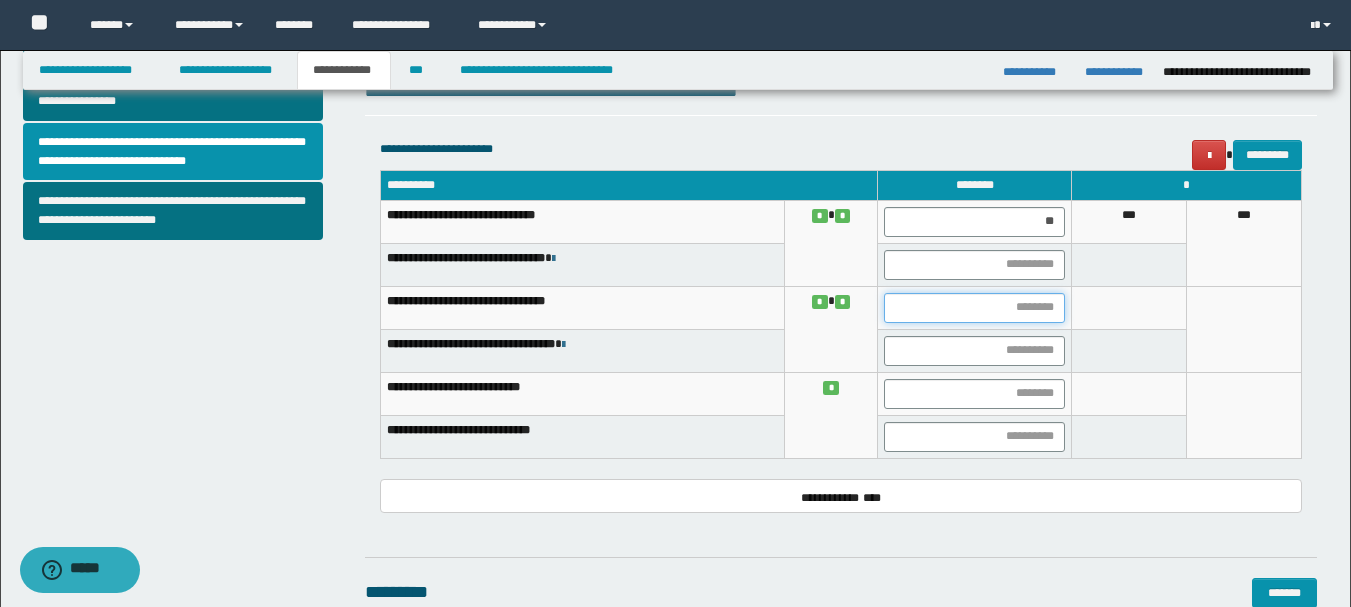 click at bounding box center [974, 308] 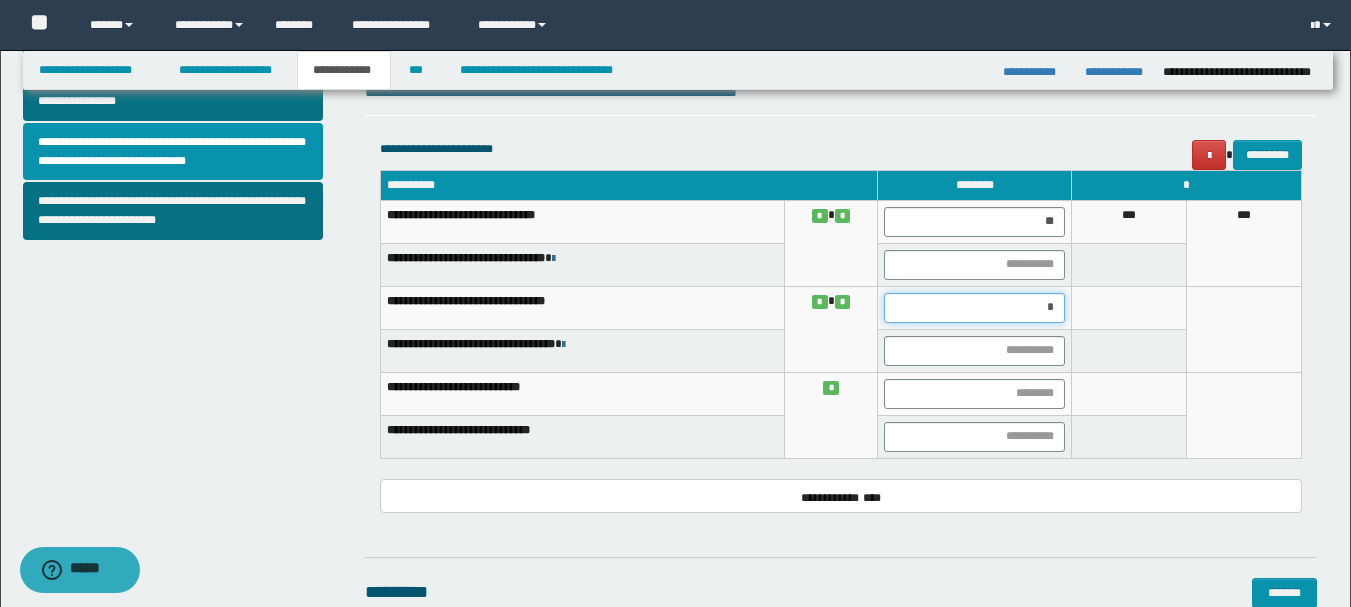 type on "**" 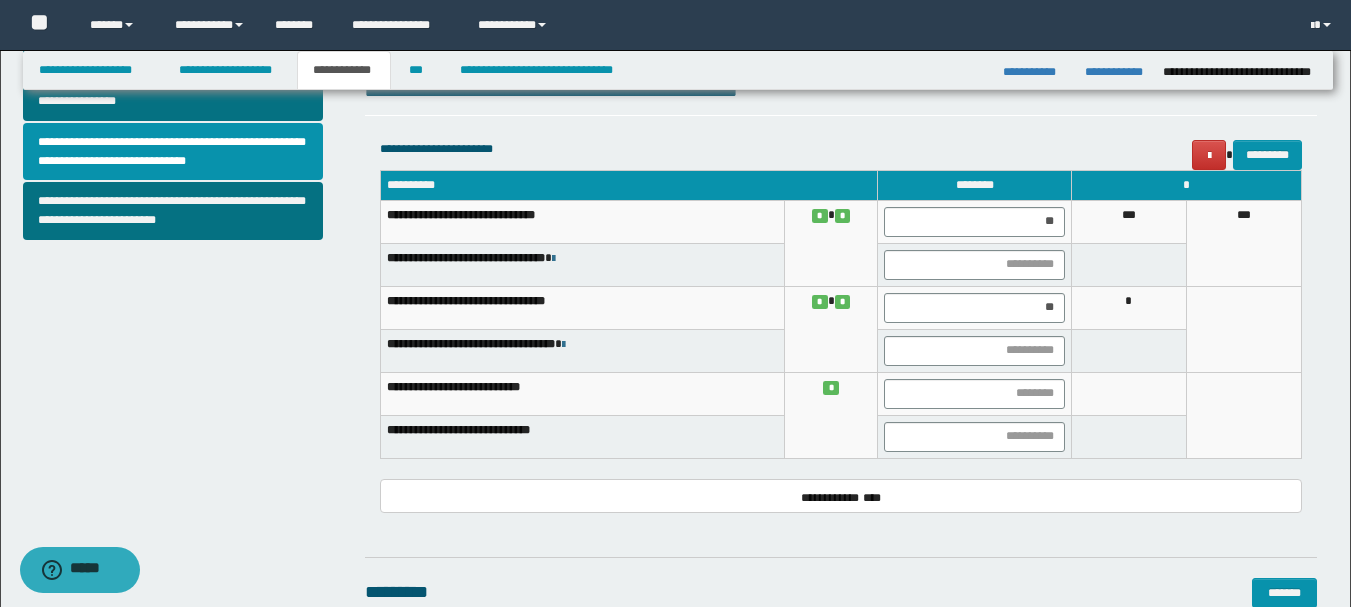 click on "**********" at bounding box center [841, 496] 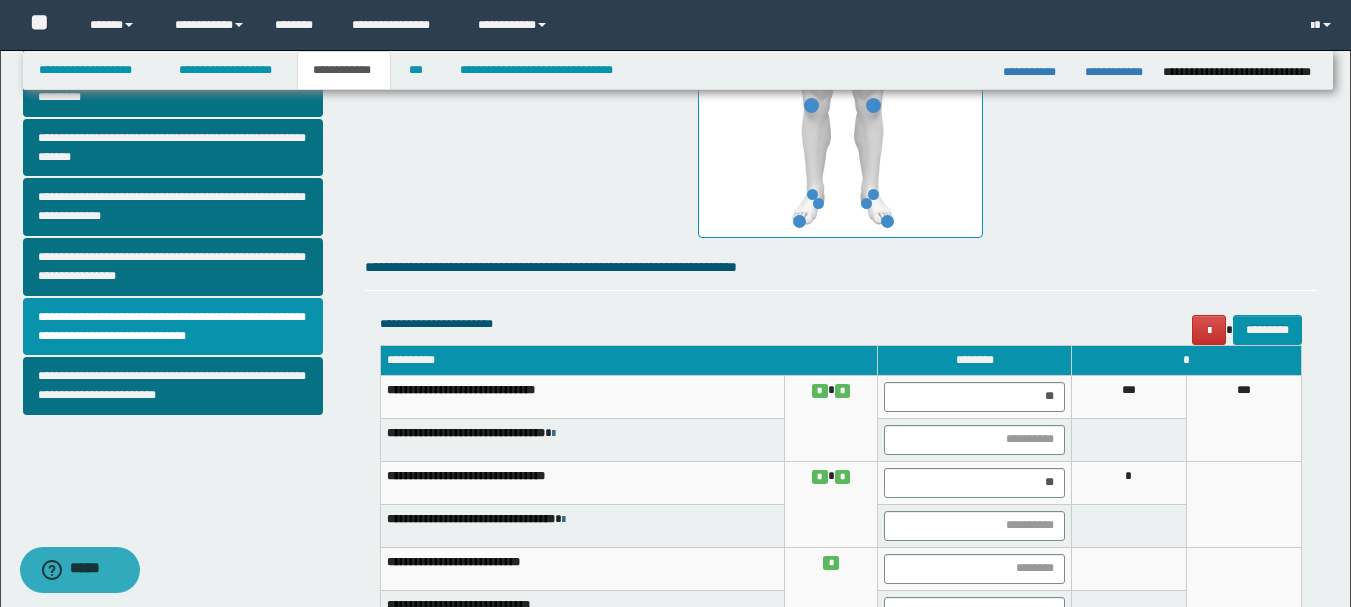 scroll, scrollTop: 600, scrollLeft: 0, axis: vertical 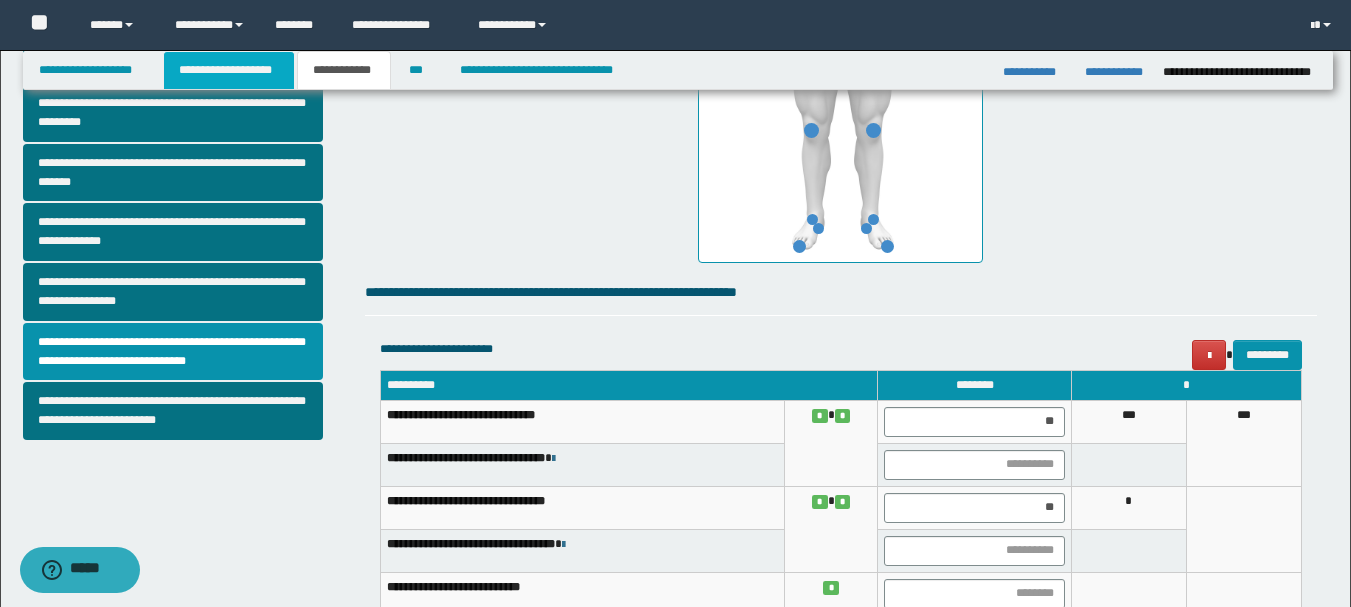 click on "**********" at bounding box center (229, 70) 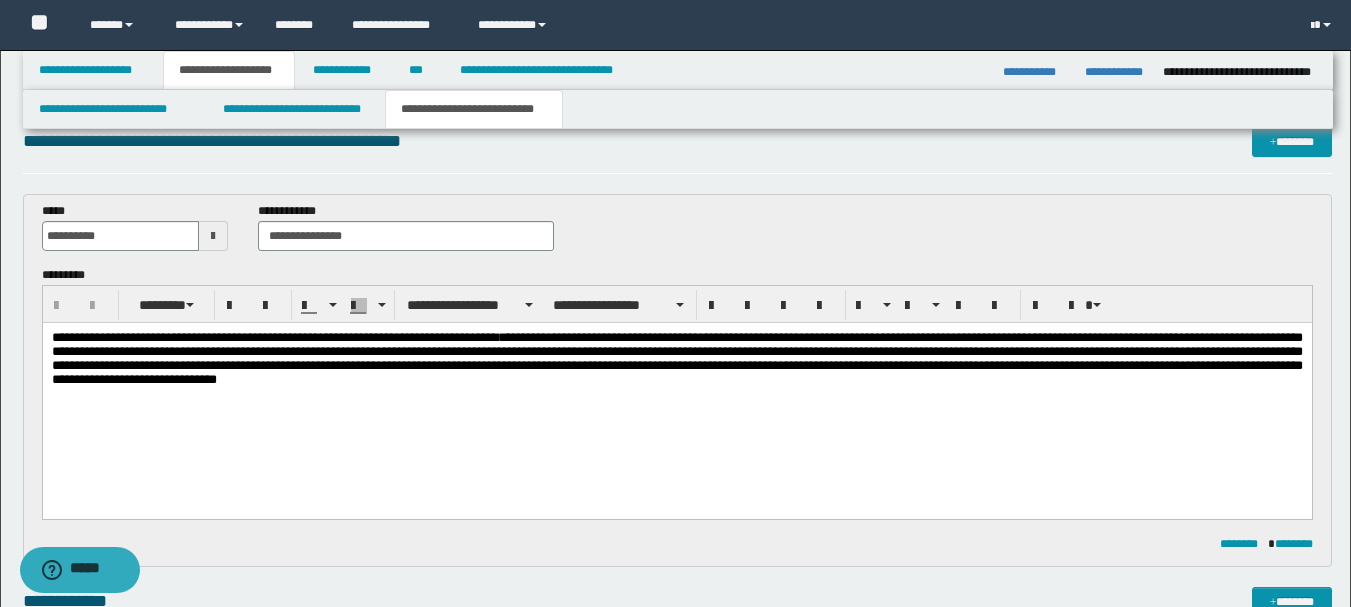 scroll, scrollTop: 31, scrollLeft: 0, axis: vertical 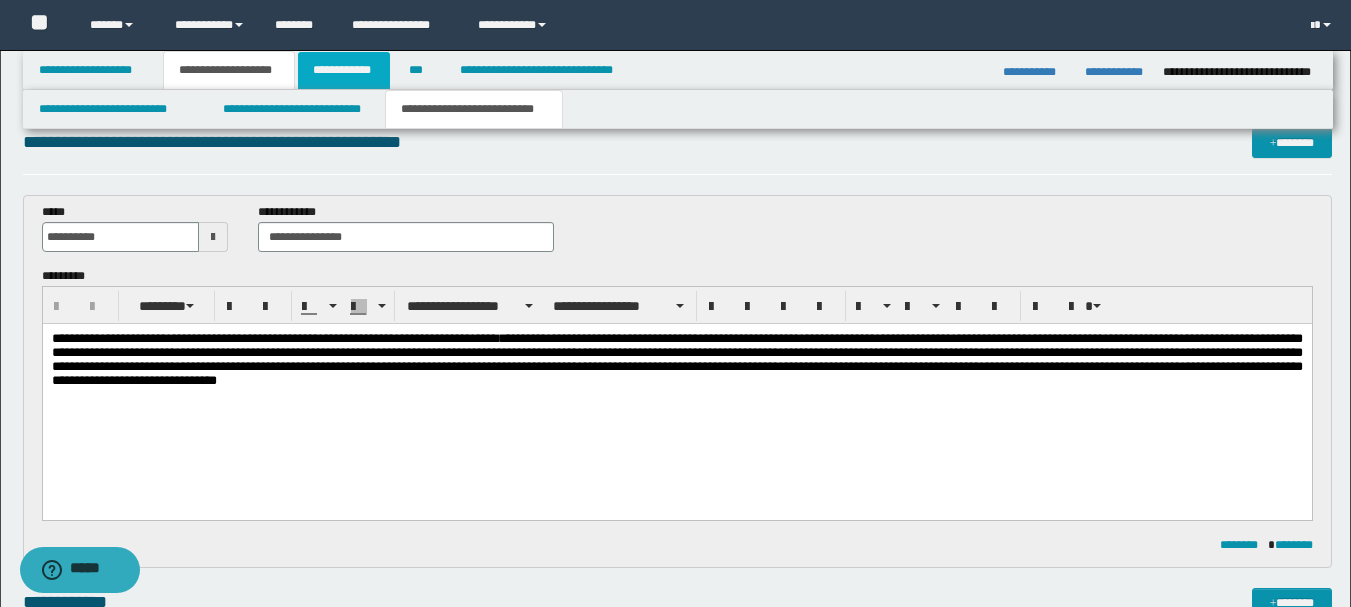 click on "**********" at bounding box center [344, 70] 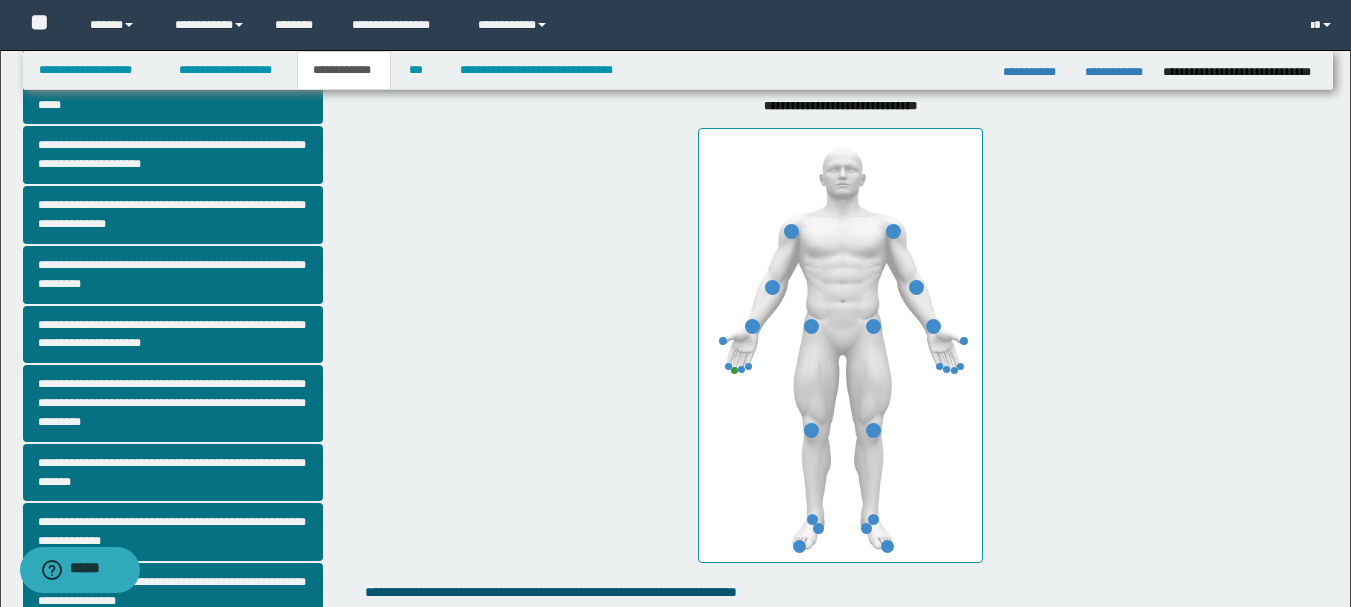 scroll, scrollTop: 600, scrollLeft: 0, axis: vertical 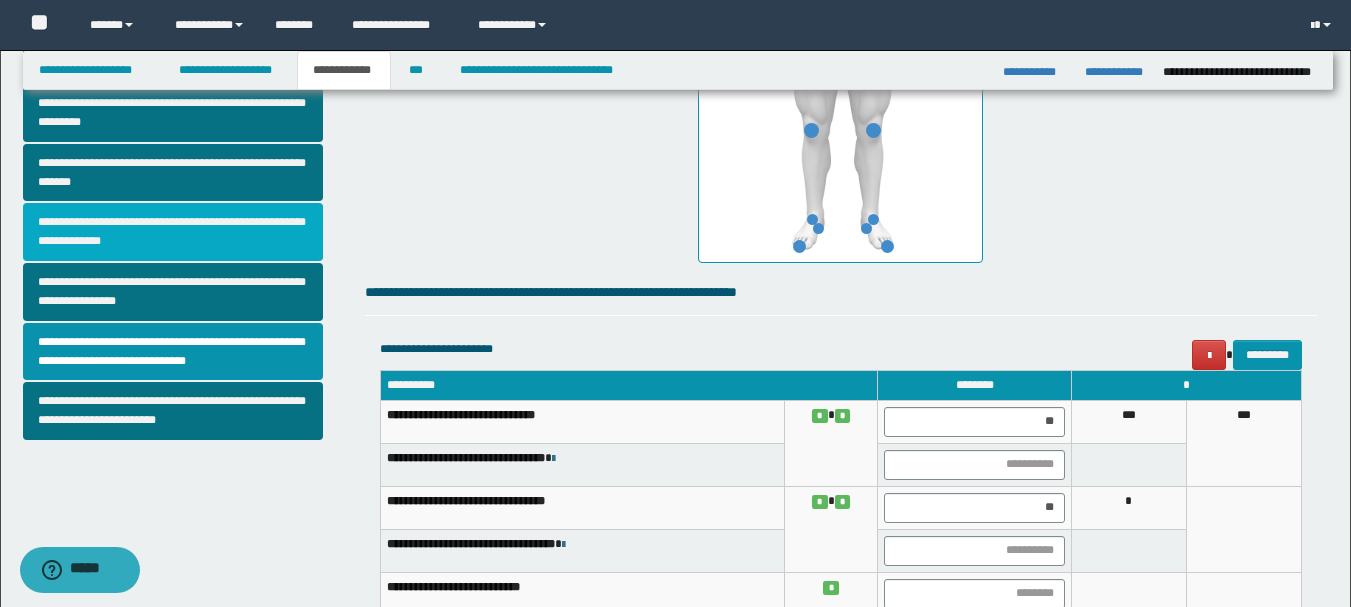 click on "**********" at bounding box center (173, 232) 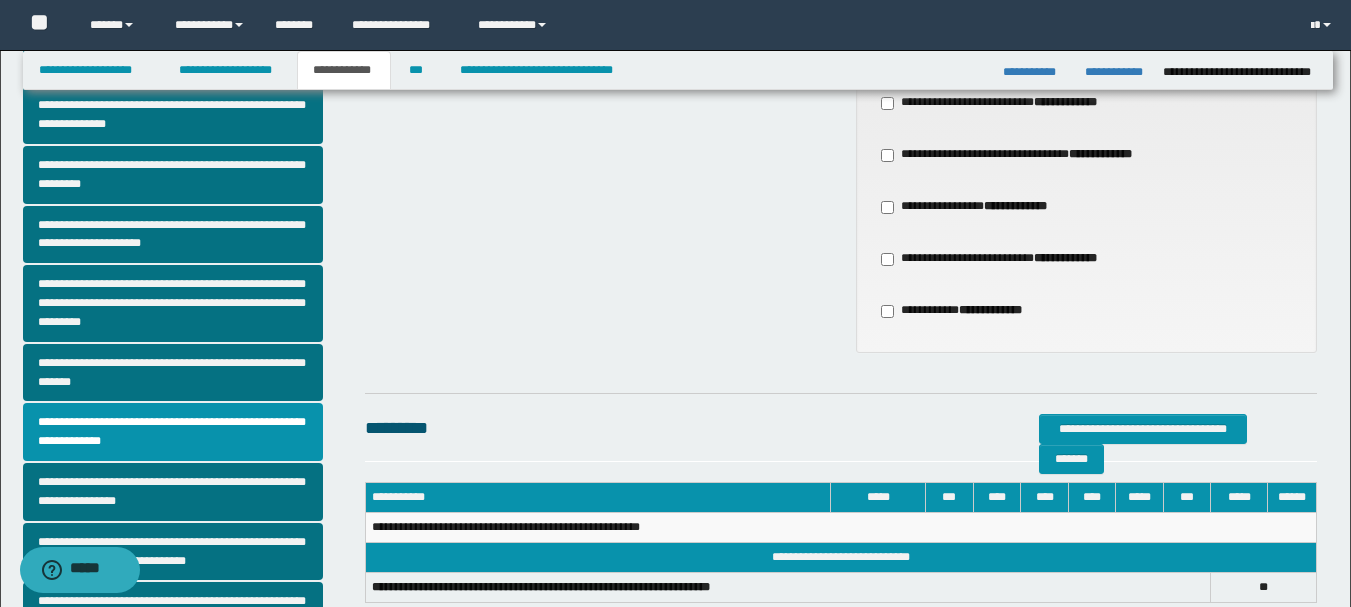 scroll, scrollTop: 300, scrollLeft: 0, axis: vertical 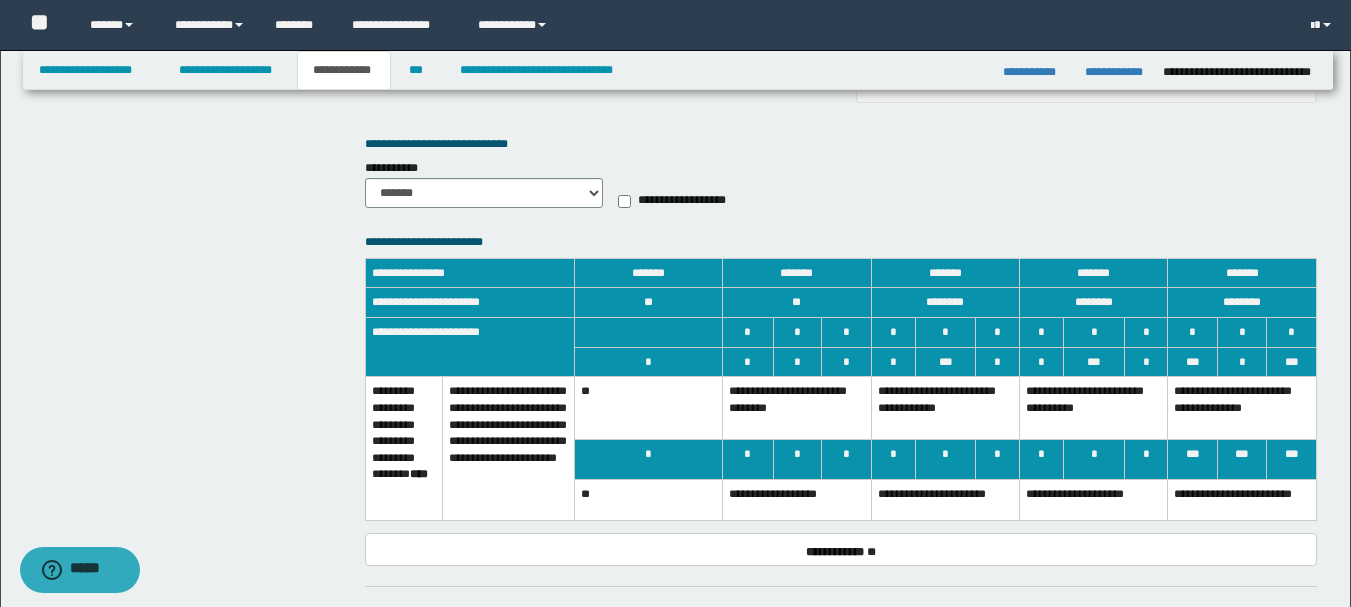 click on "**********" at bounding box center (945, 408) 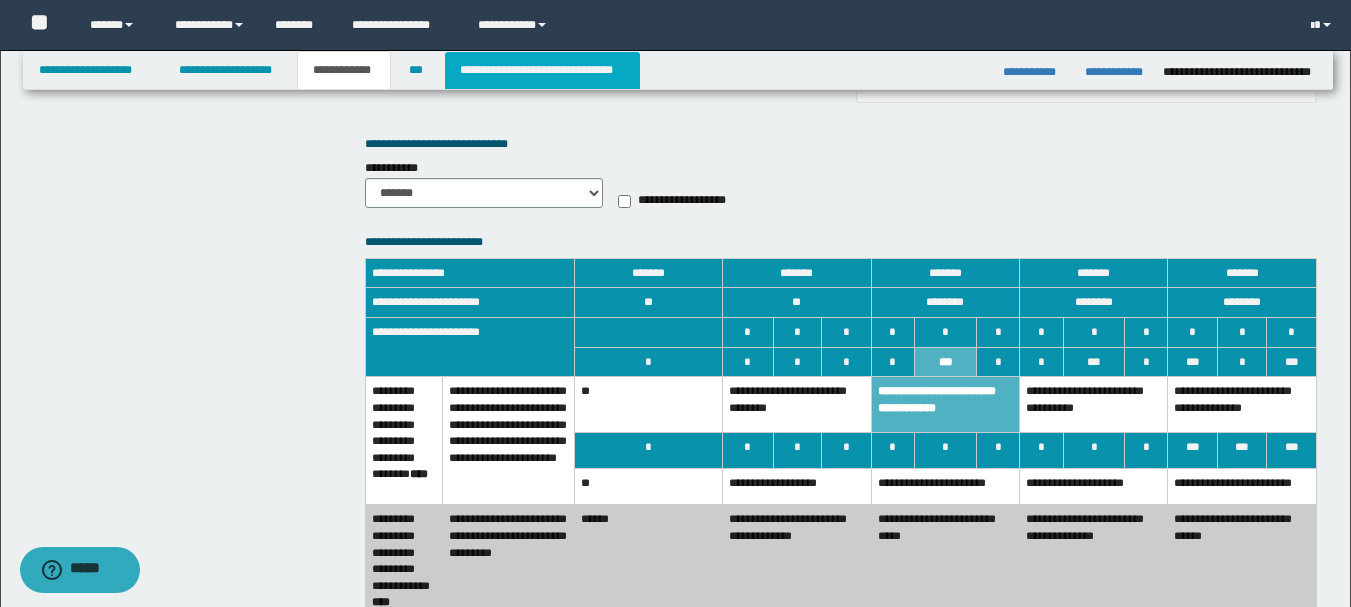 click on "**********" at bounding box center (542, 70) 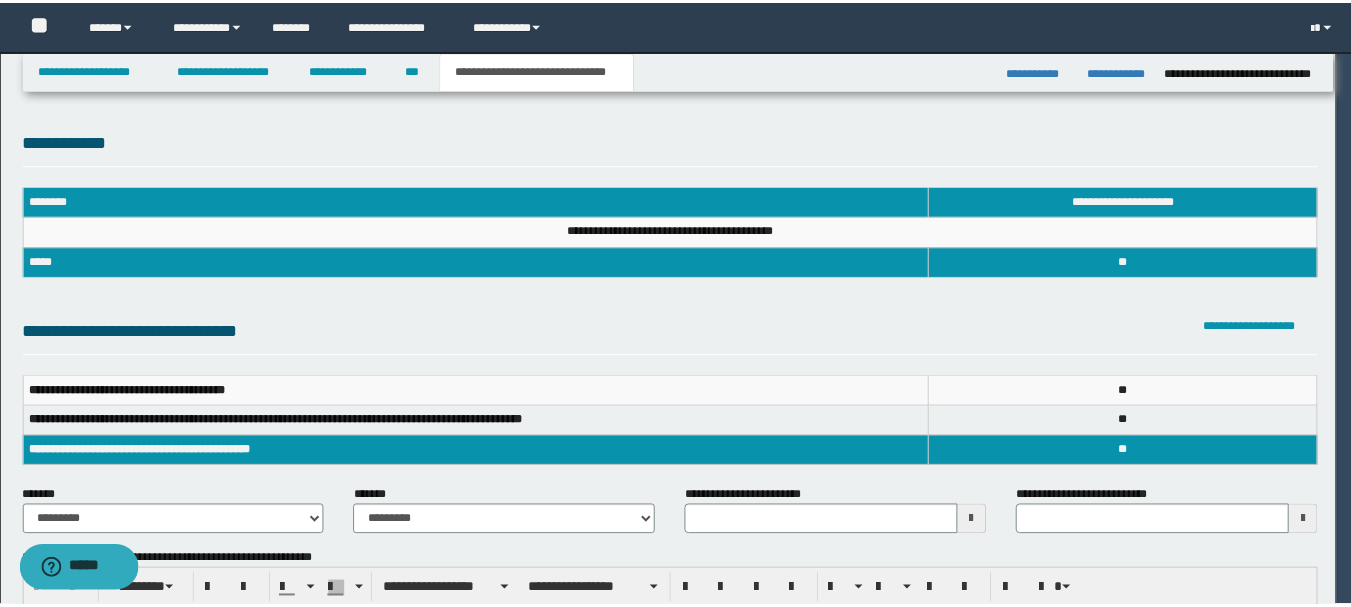 scroll, scrollTop: 0, scrollLeft: 0, axis: both 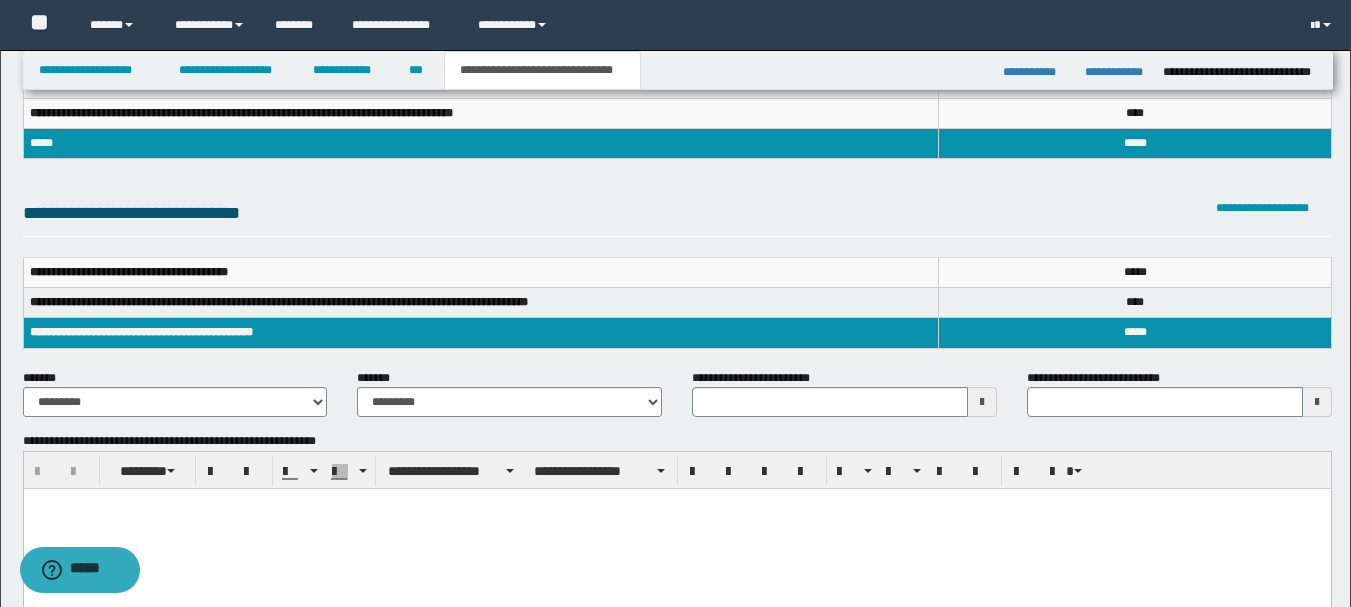 type 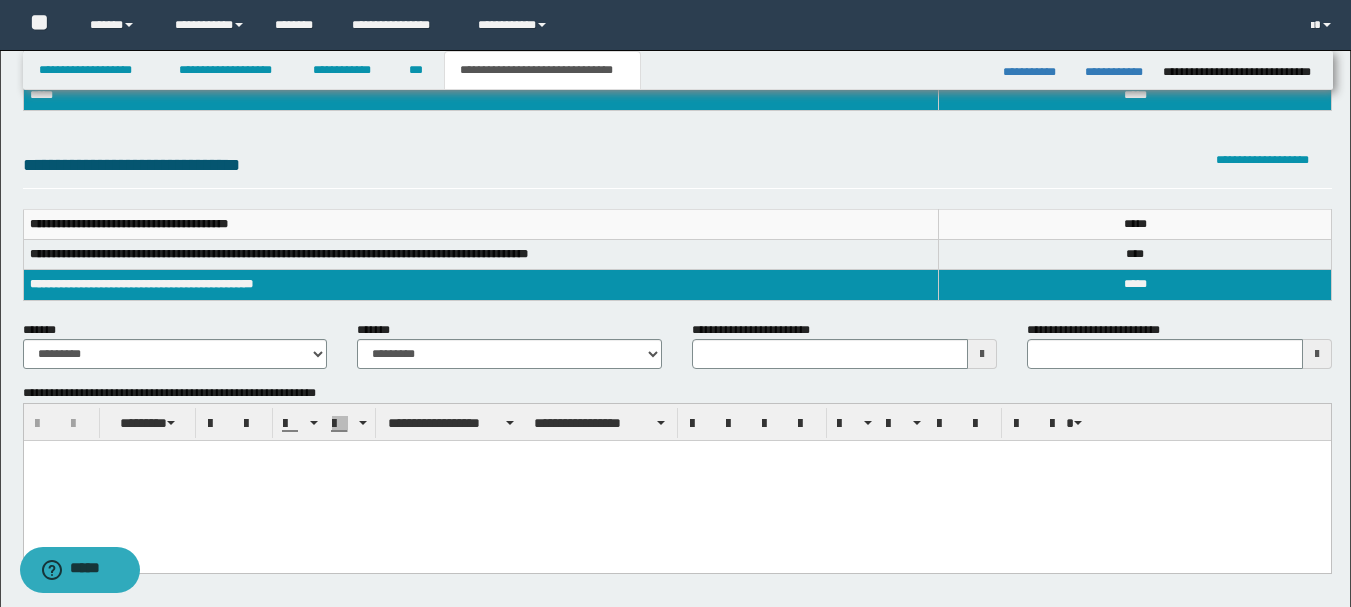 scroll, scrollTop: 200, scrollLeft: 0, axis: vertical 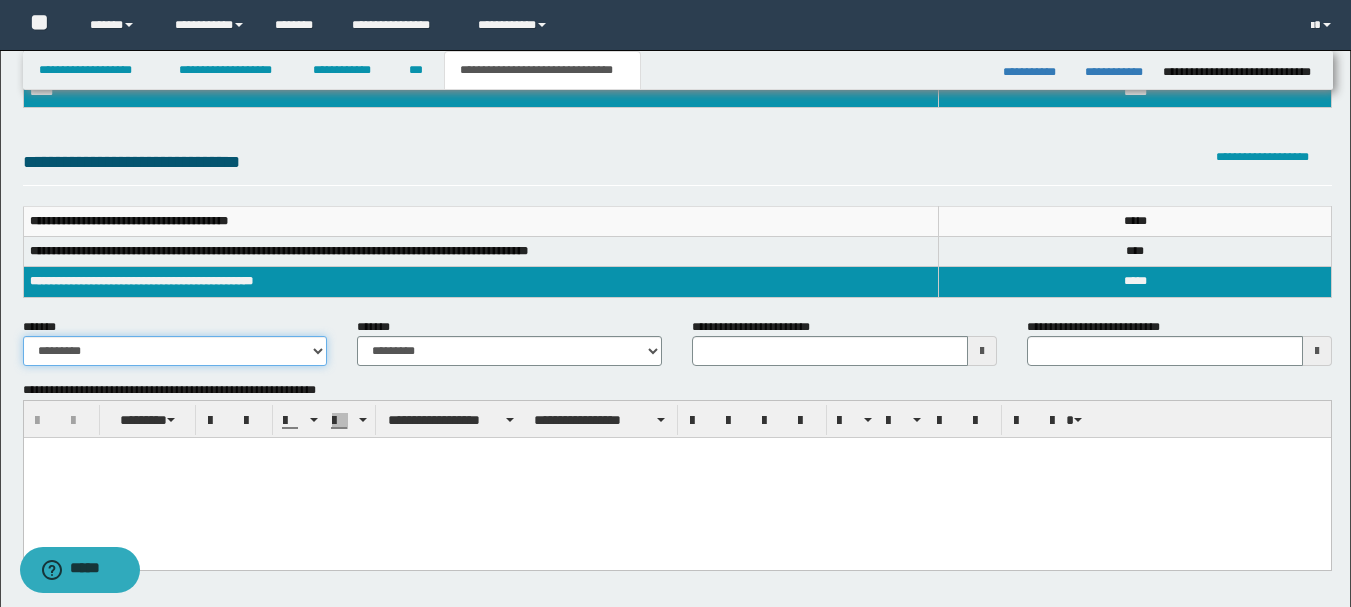 click on "**********" at bounding box center [175, 351] 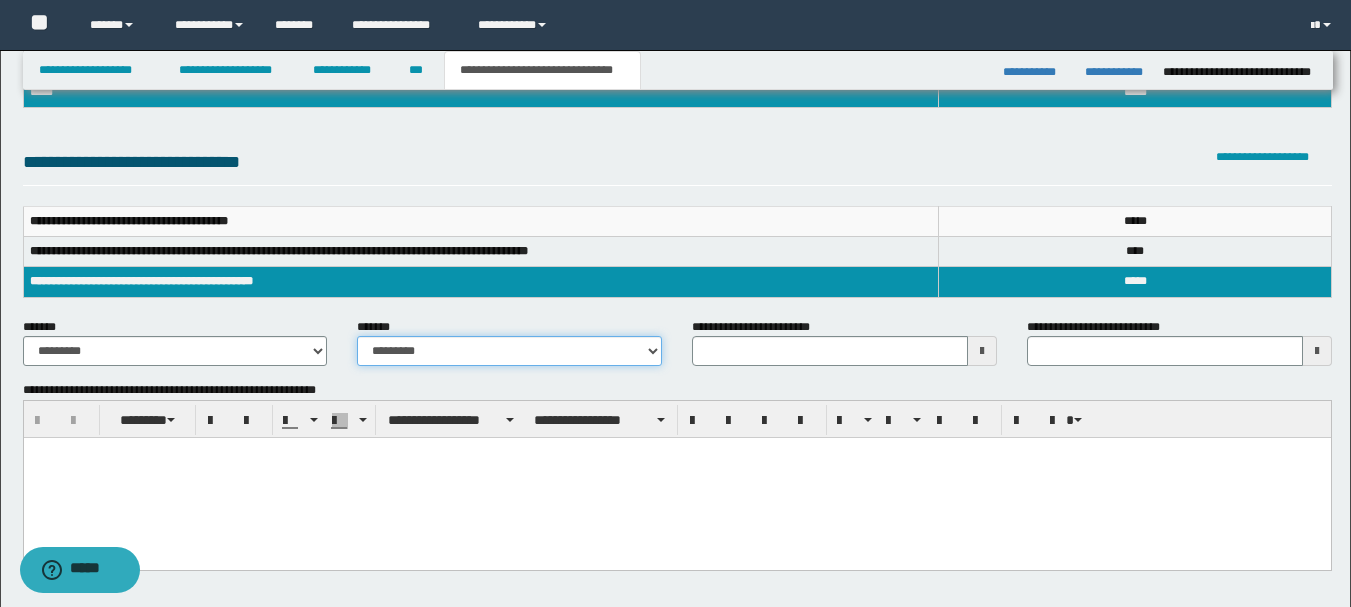 click on "**********" at bounding box center [509, 351] 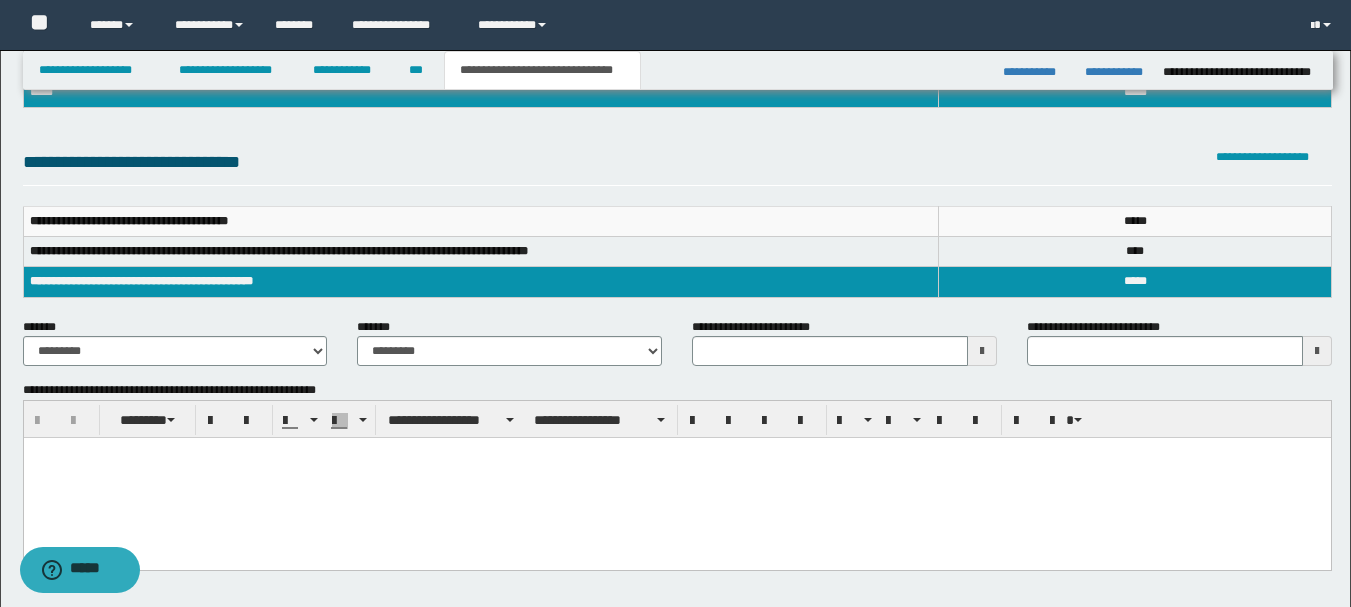 click at bounding box center (982, 351) 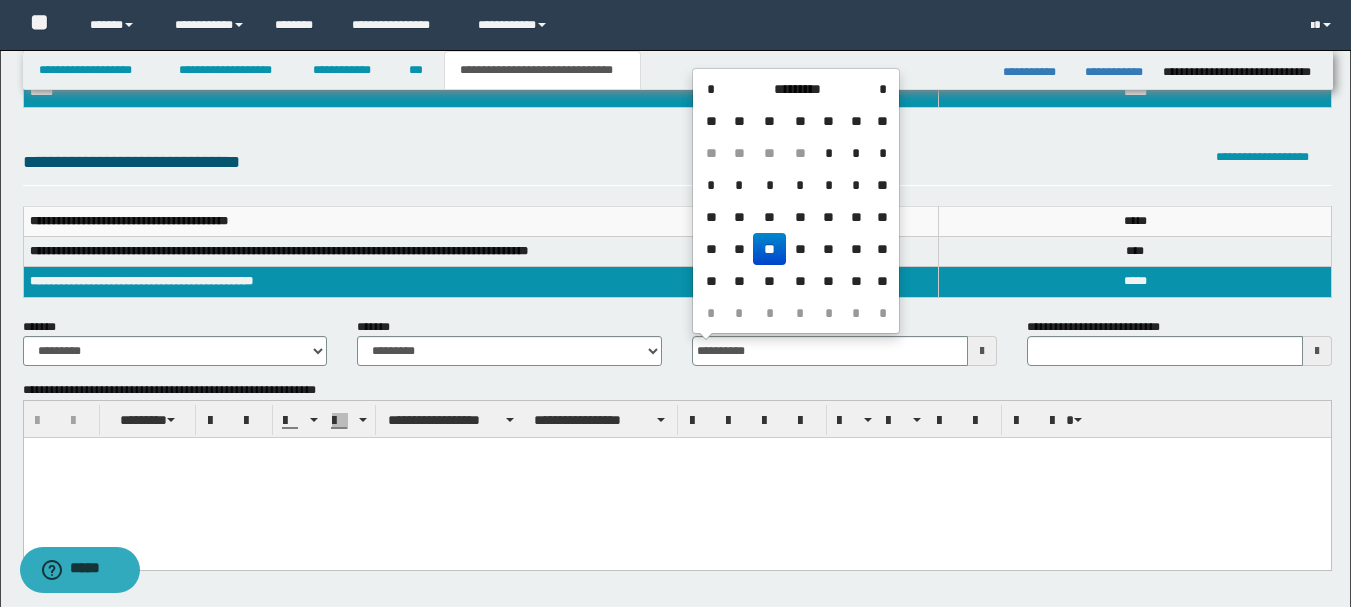 click on "**" at bounding box center (769, 249) 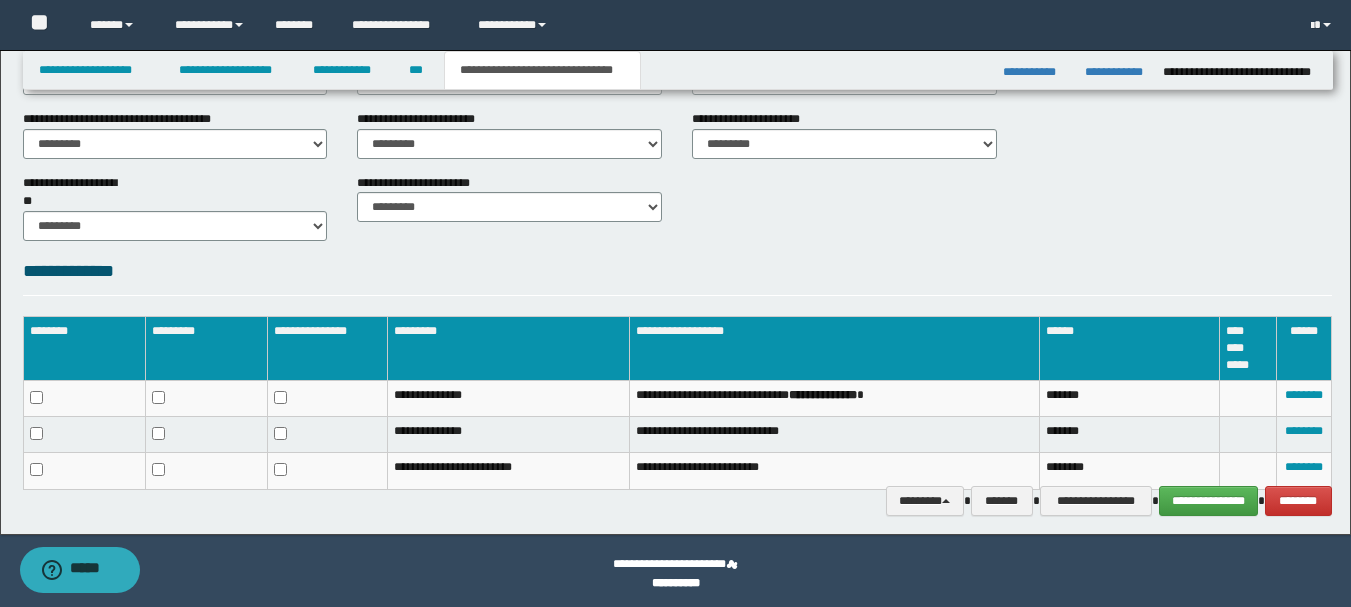 scroll, scrollTop: 837, scrollLeft: 0, axis: vertical 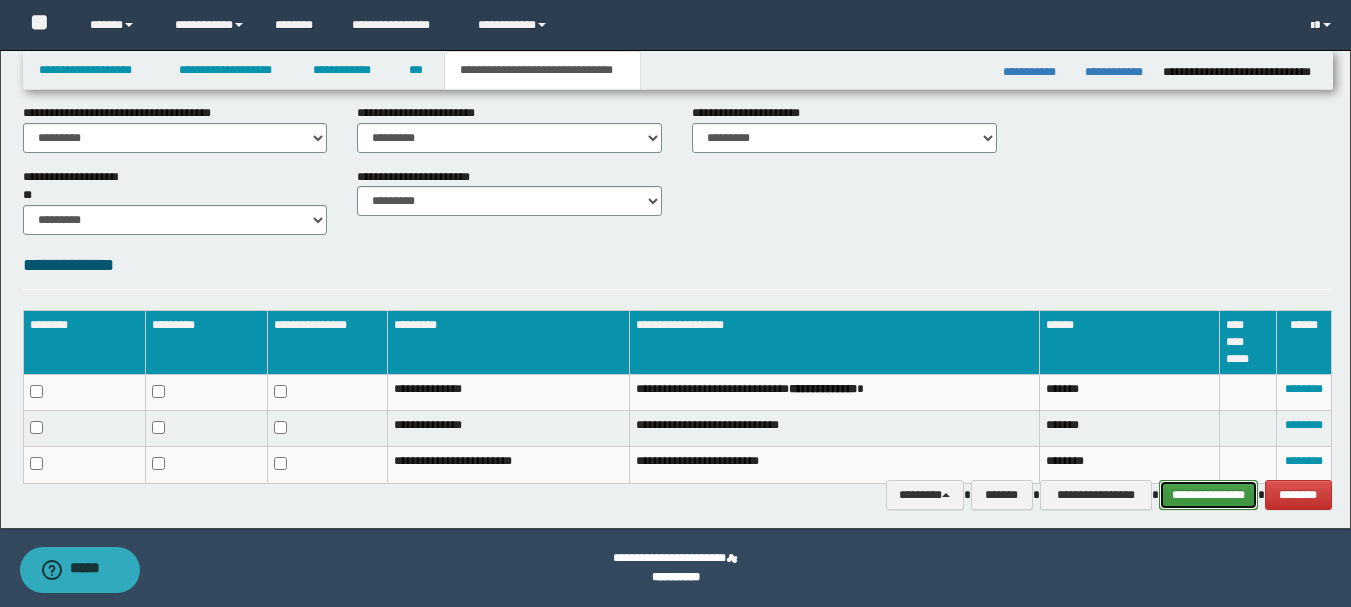 click on "**********" at bounding box center (1208, 495) 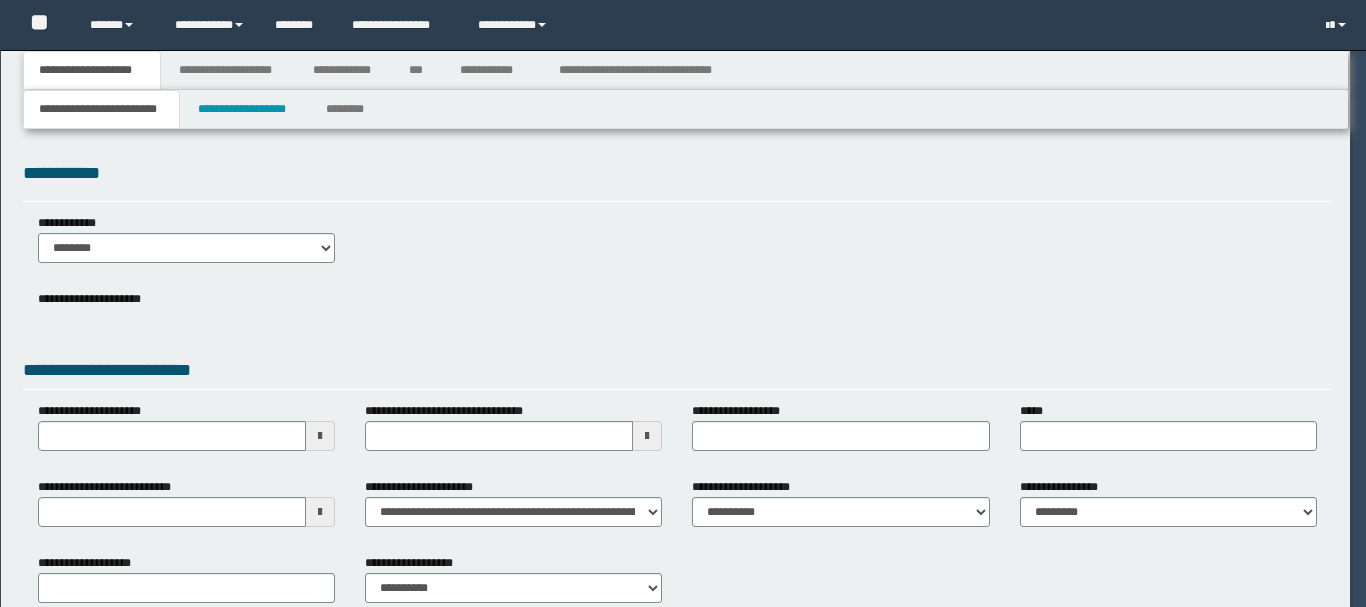 scroll, scrollTop: 0, scrollLeft: 0, axis: both 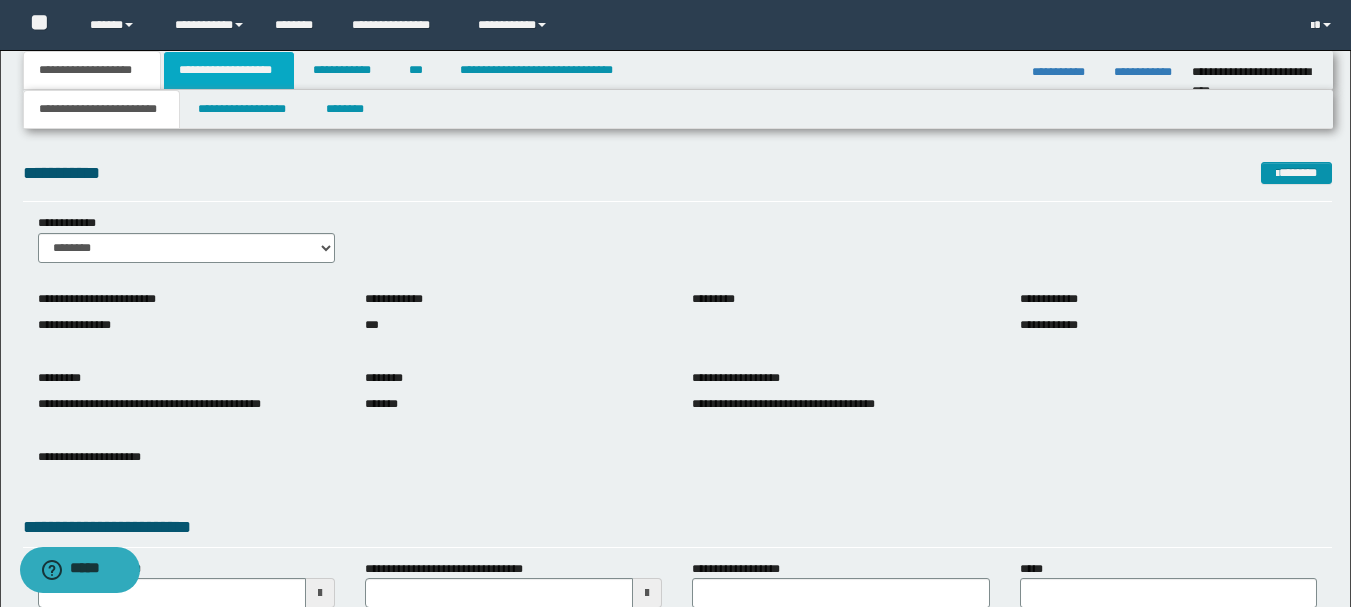 click on "**********" at bounding box center (229, 70) 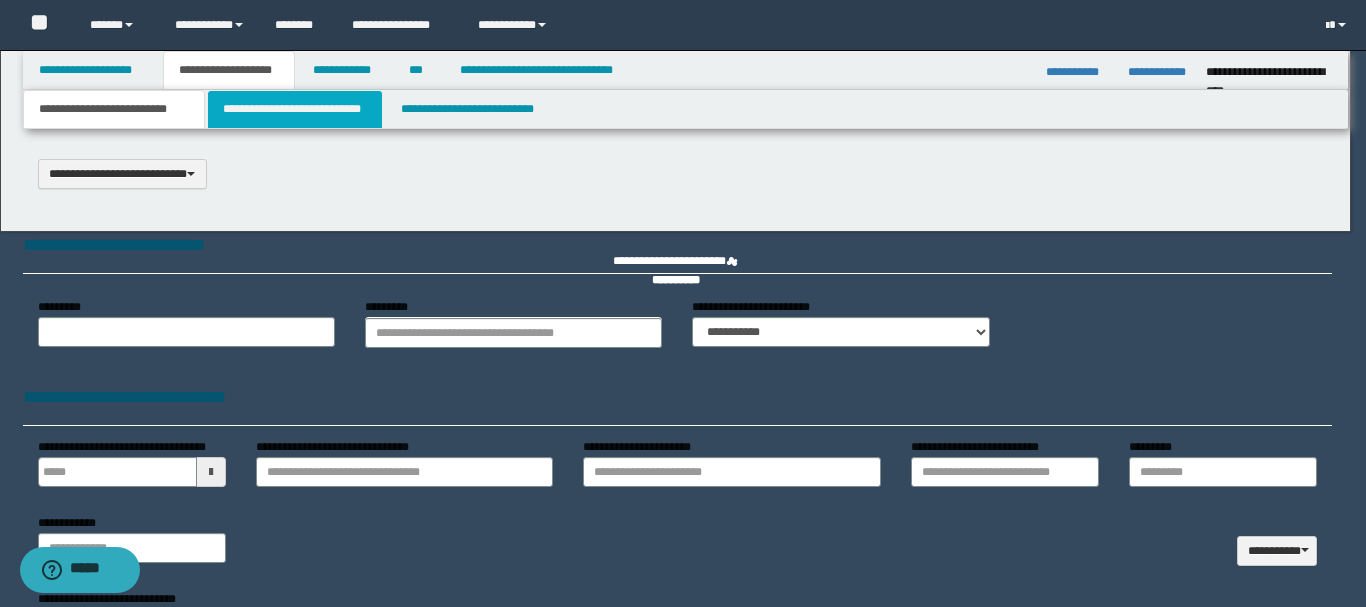scroll, scrollTop: 0, scrollLeft: 0, axis: both 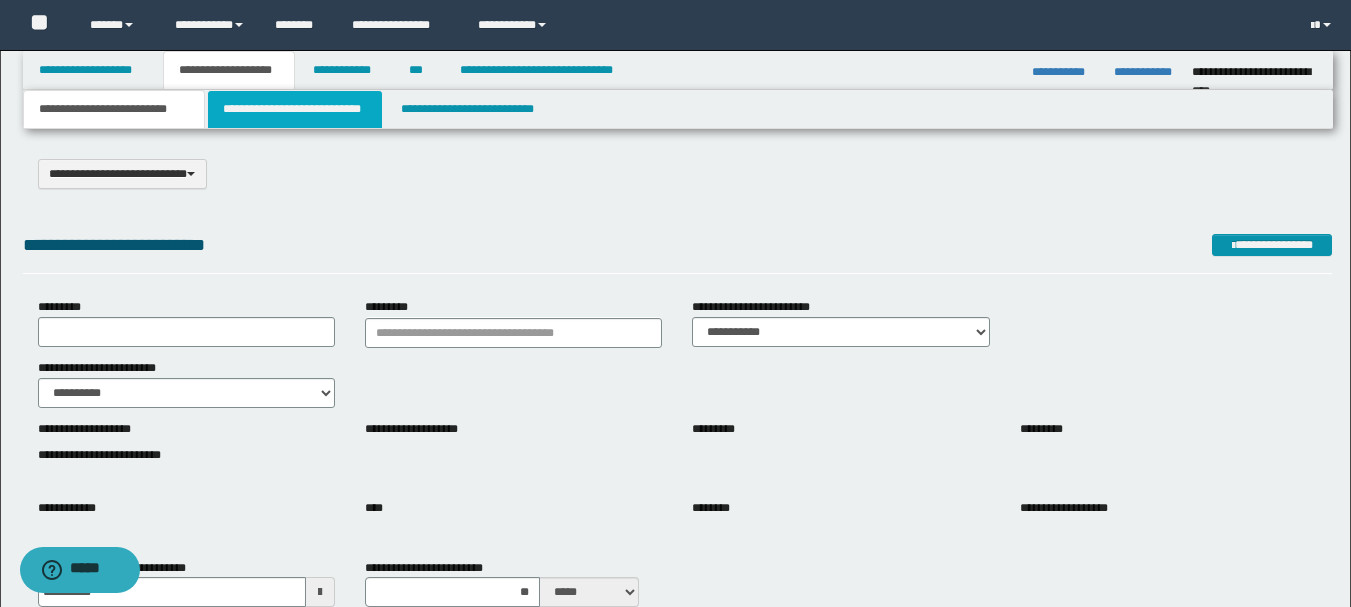 click on "**********" at bounding box center [295, 109] 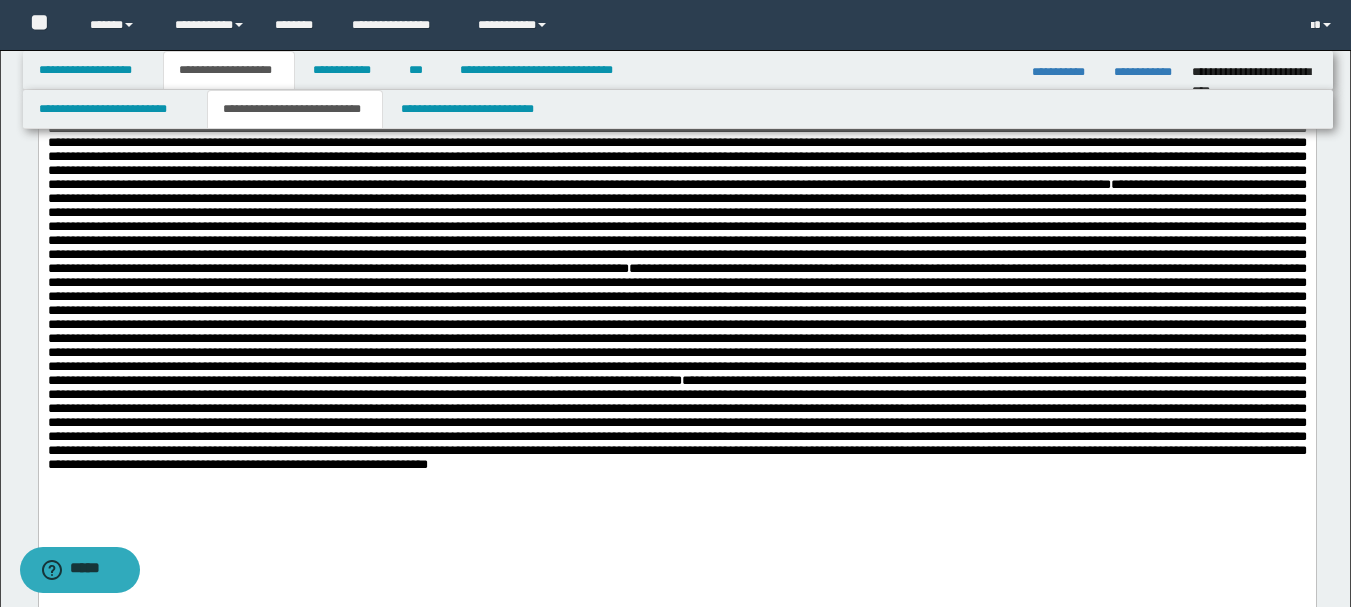 scroll, scrollTop: 1000, scrollLeft: 0, axis: vertical 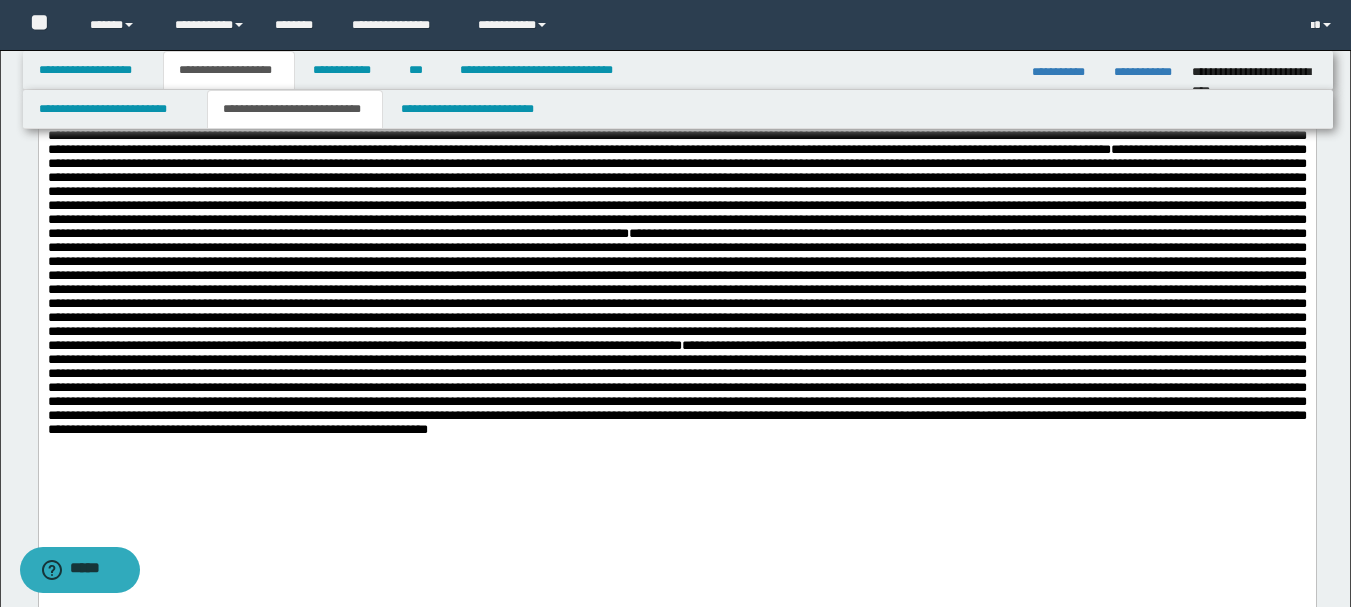 drag, startPoint x: 87, startPoint y: 247, endPoint x: 875, endPoint y: 296, distance: 789.52203 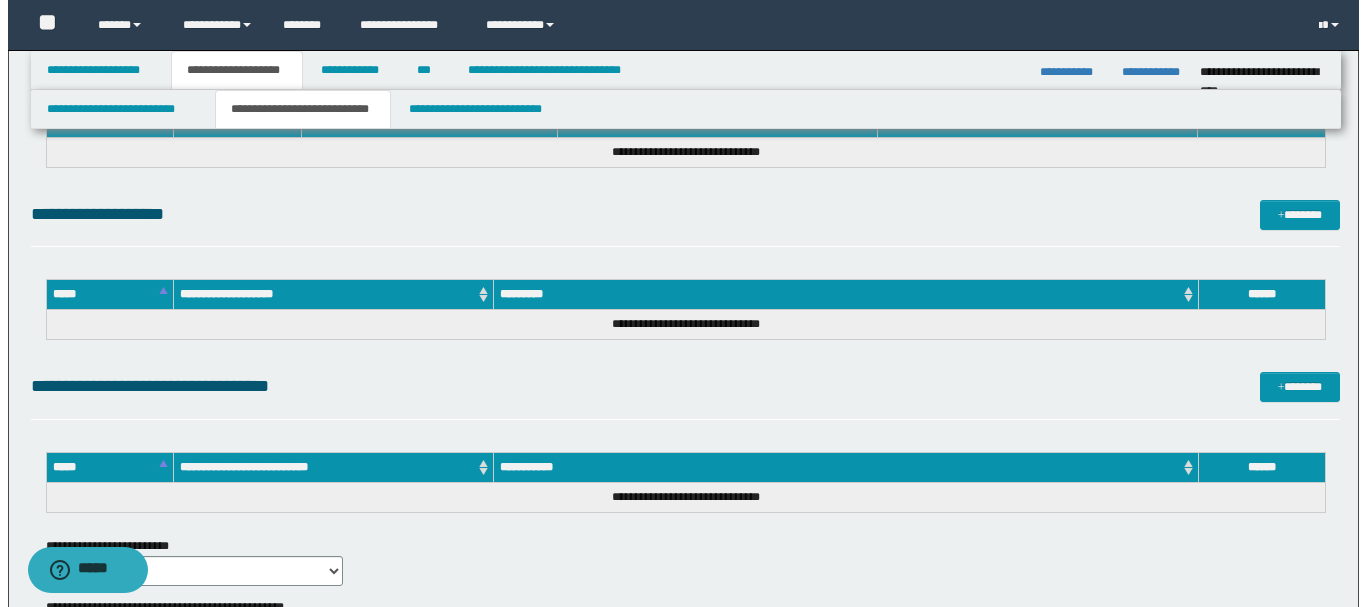 scroll, scrollTop: 2200, scrollLeft: 0, axis: vertical 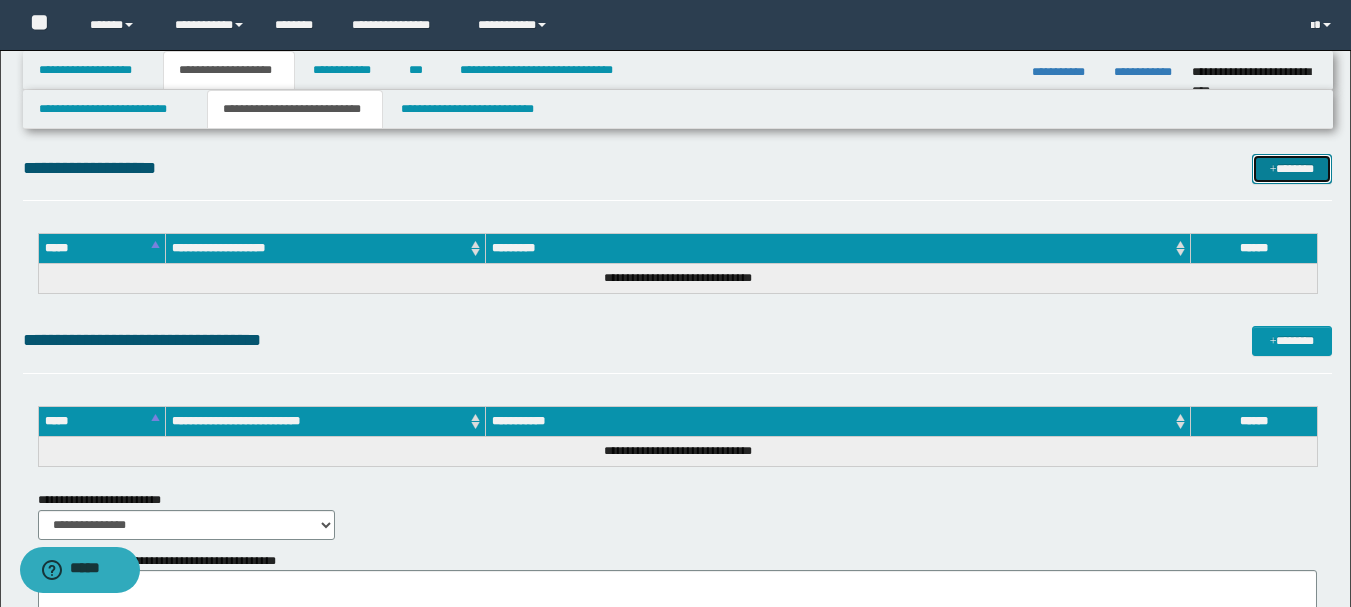 click on "*******" at bounding box center (1292, 169) 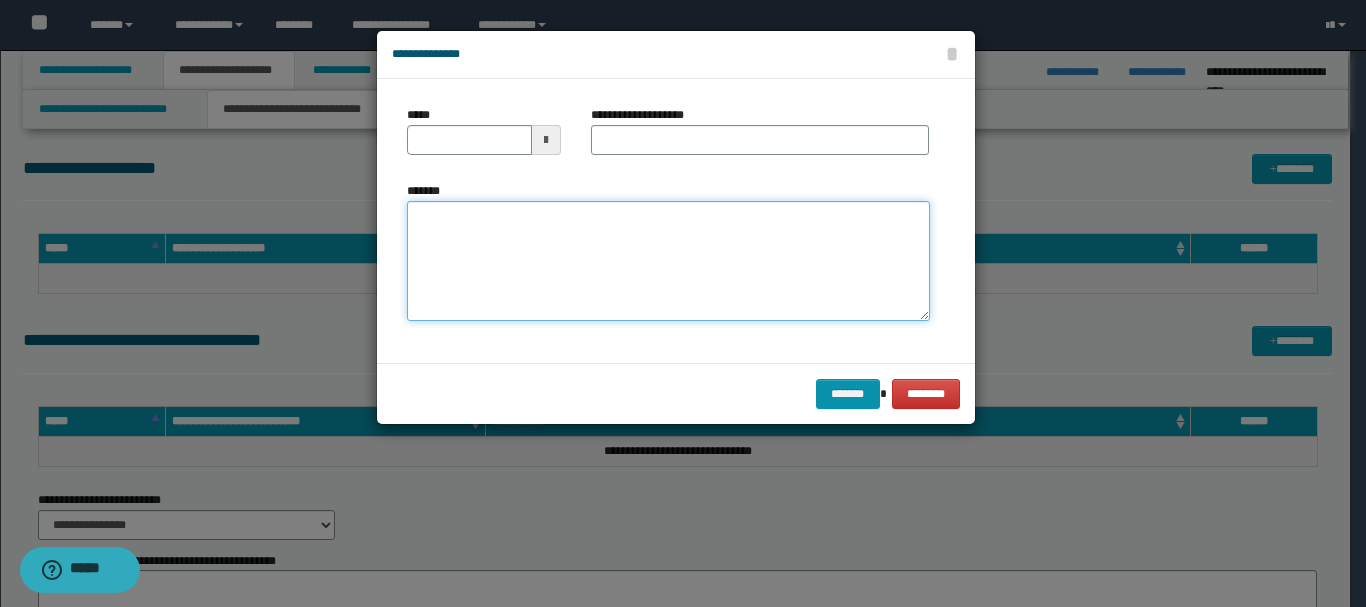 paste on "**********" 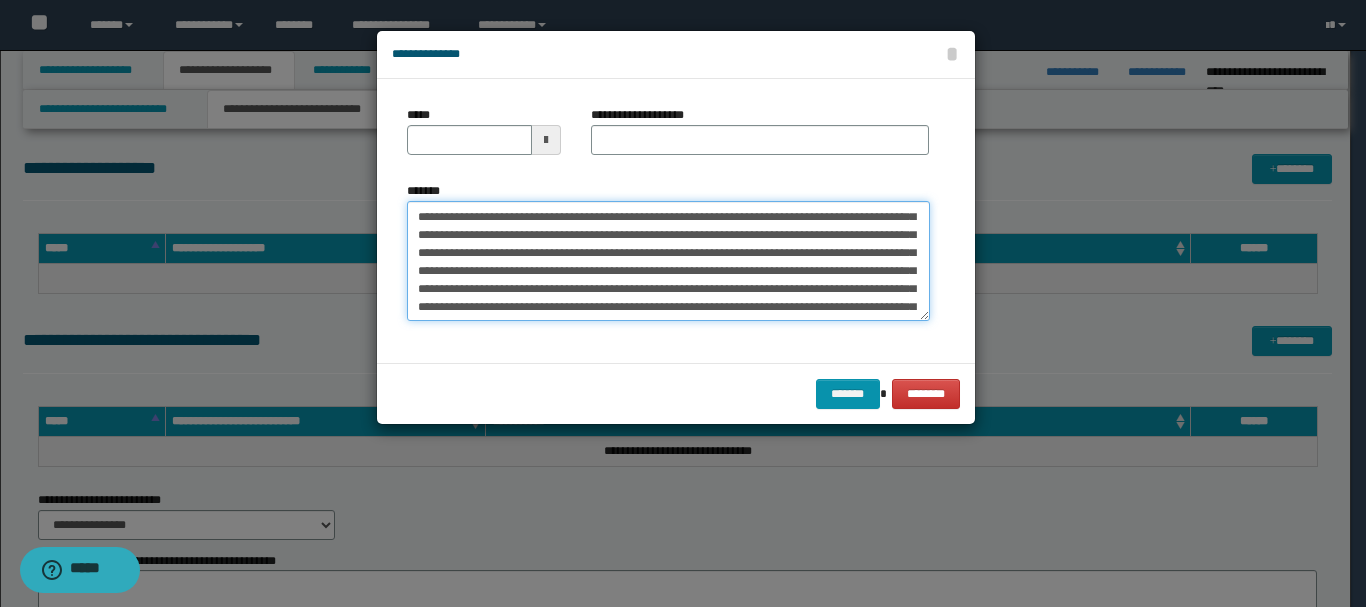 scroll, scrollTop: 0, scrollLeft: 0, axis: both 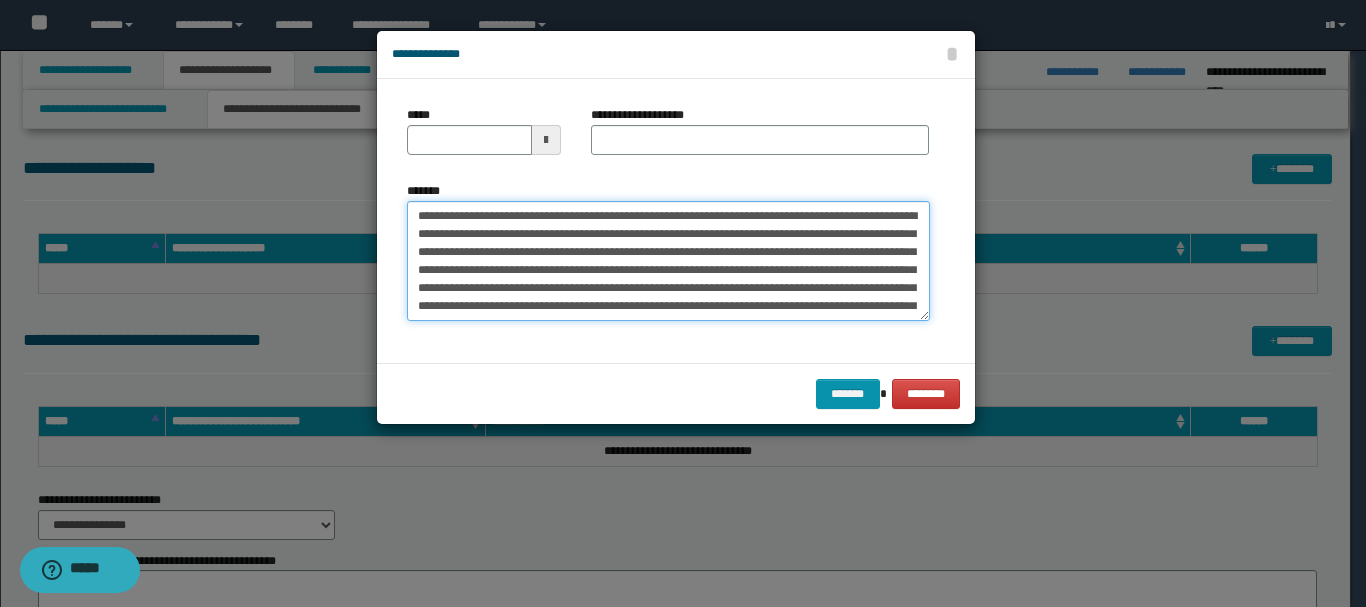 type on "**********" 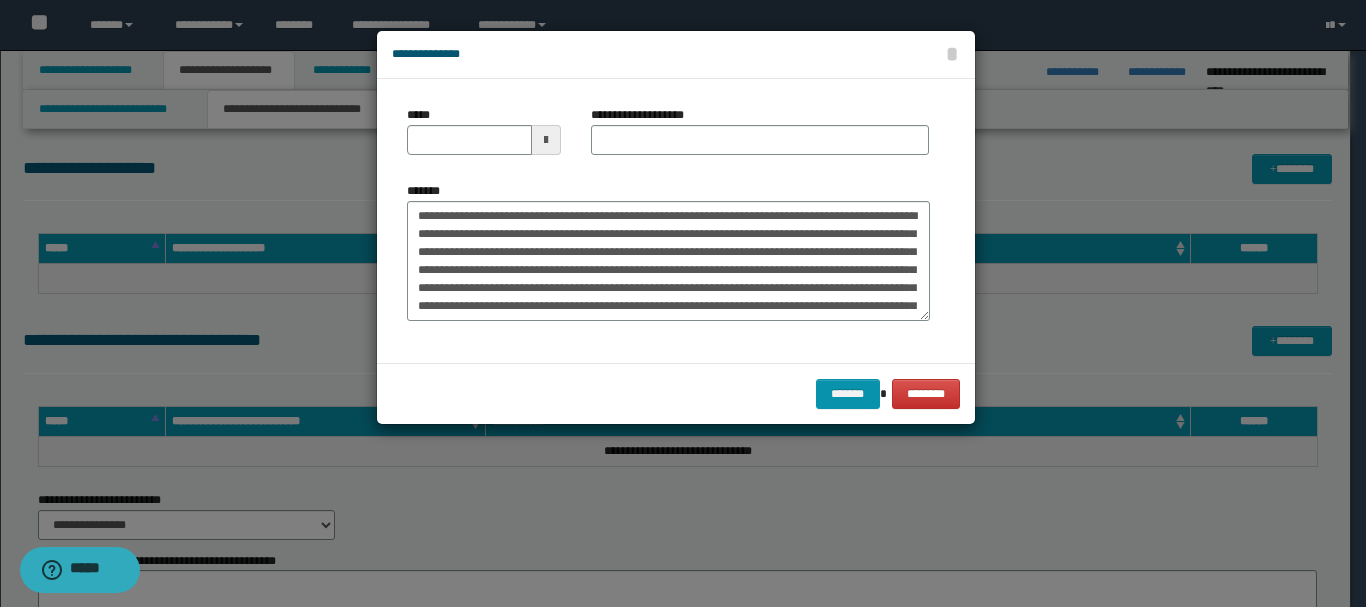 click at bounding box center [546, 140] 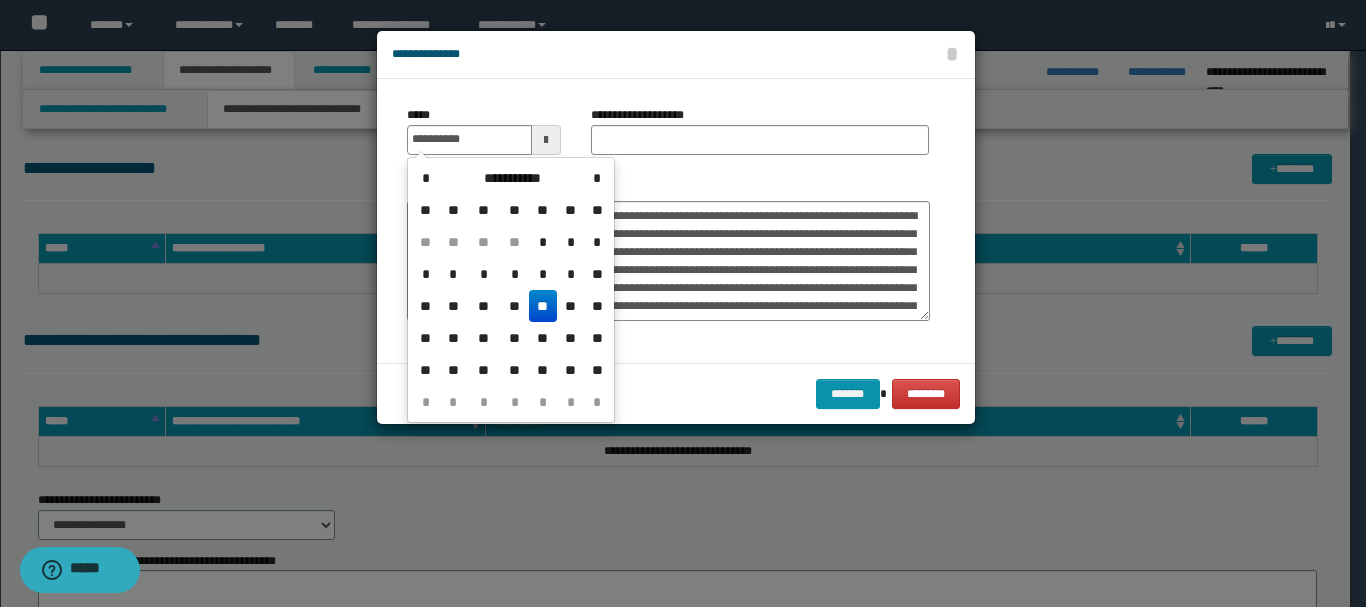 drag, startPoint x: 540, startPoint y: 303, endPoint x: 591, endPoint y: 227, distance: 91.525955 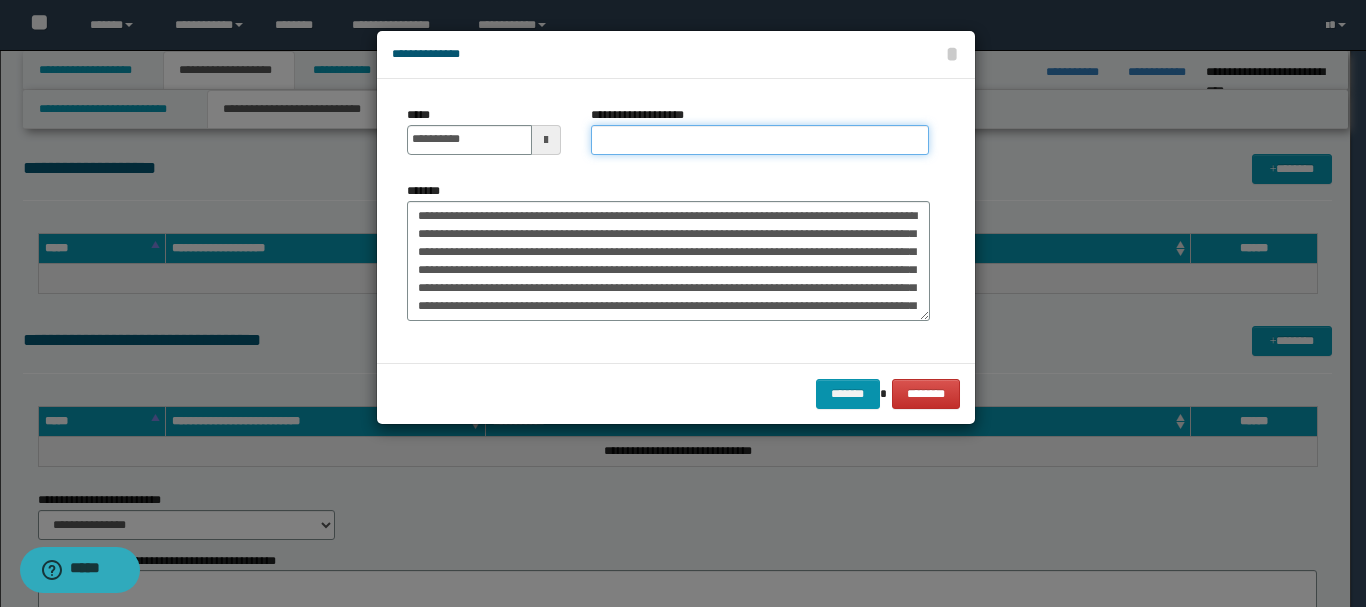 click on "**********" at bounding box center (760, 140) 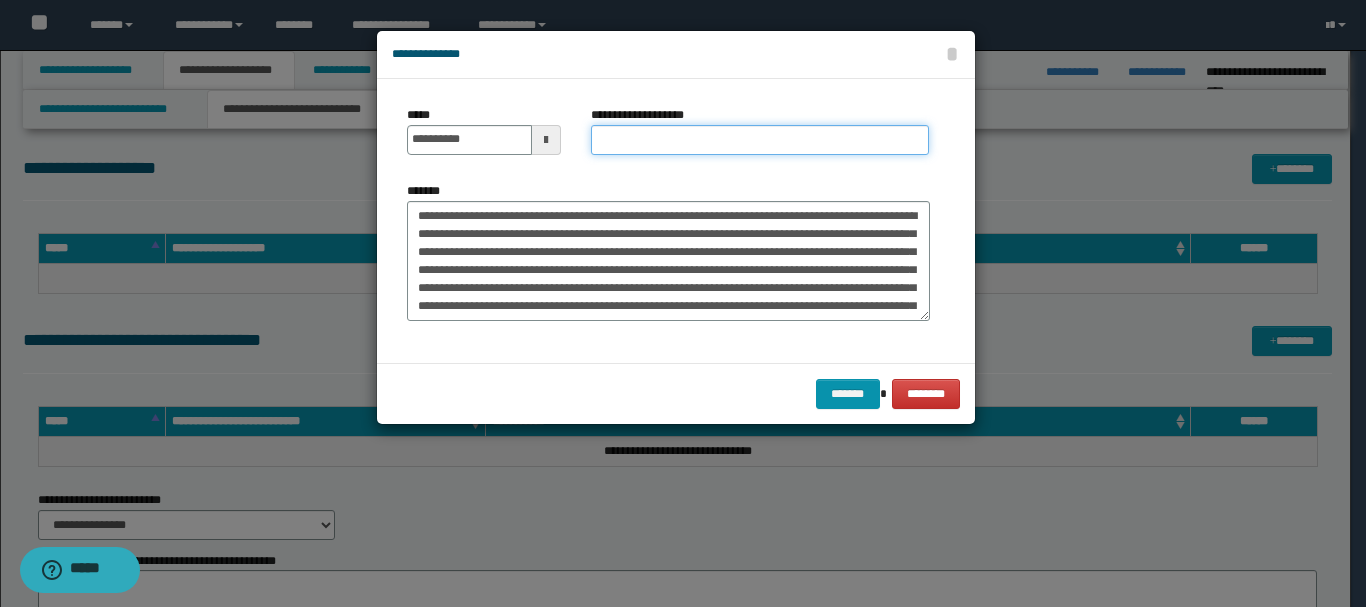 type on "*********" 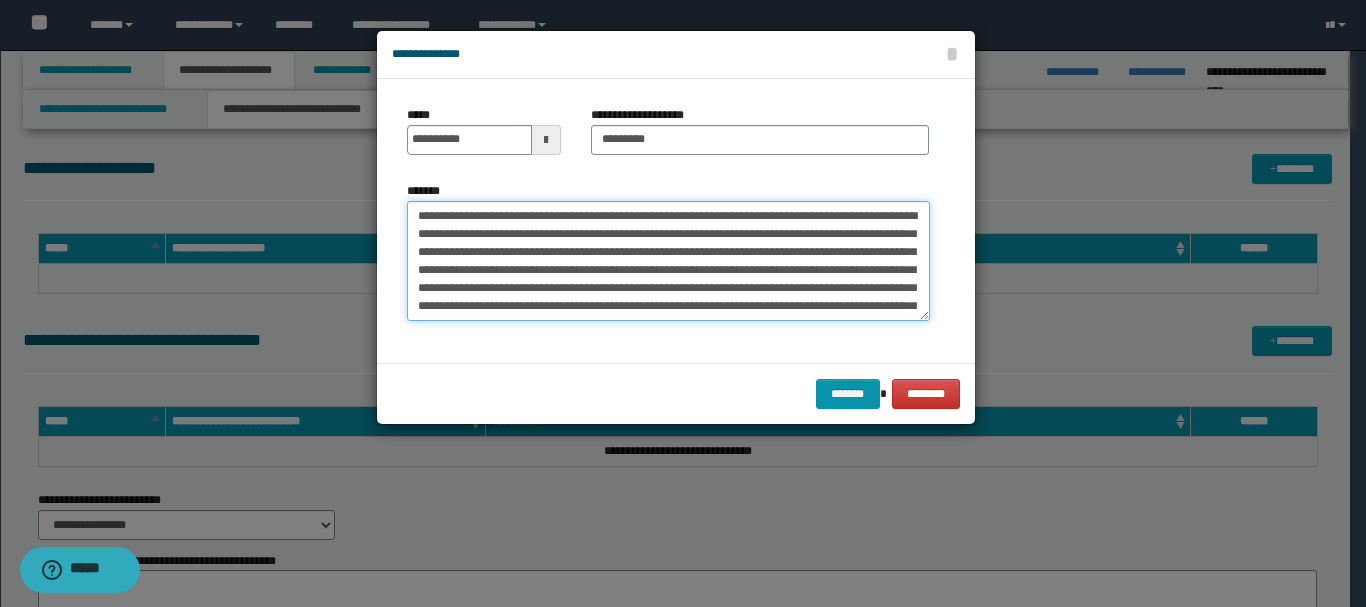 click on "**********" at bounding box center [668, 261] 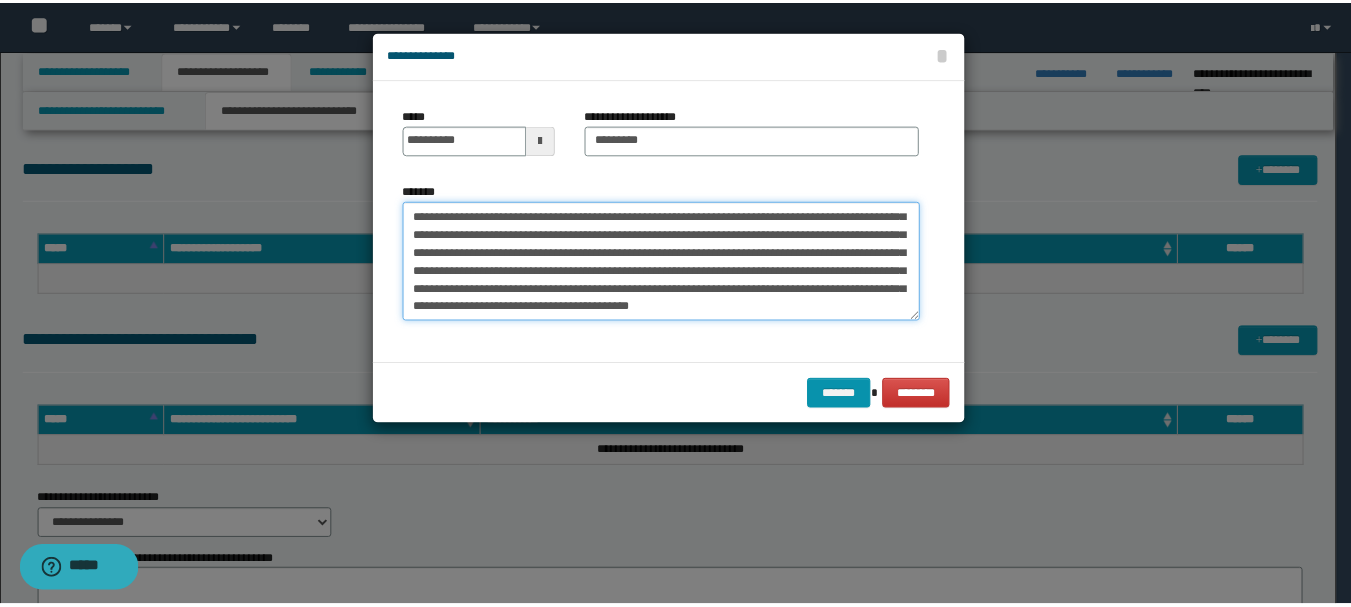 scroll, scrollTop: 54, scrollLeft: 0, axis: vertical 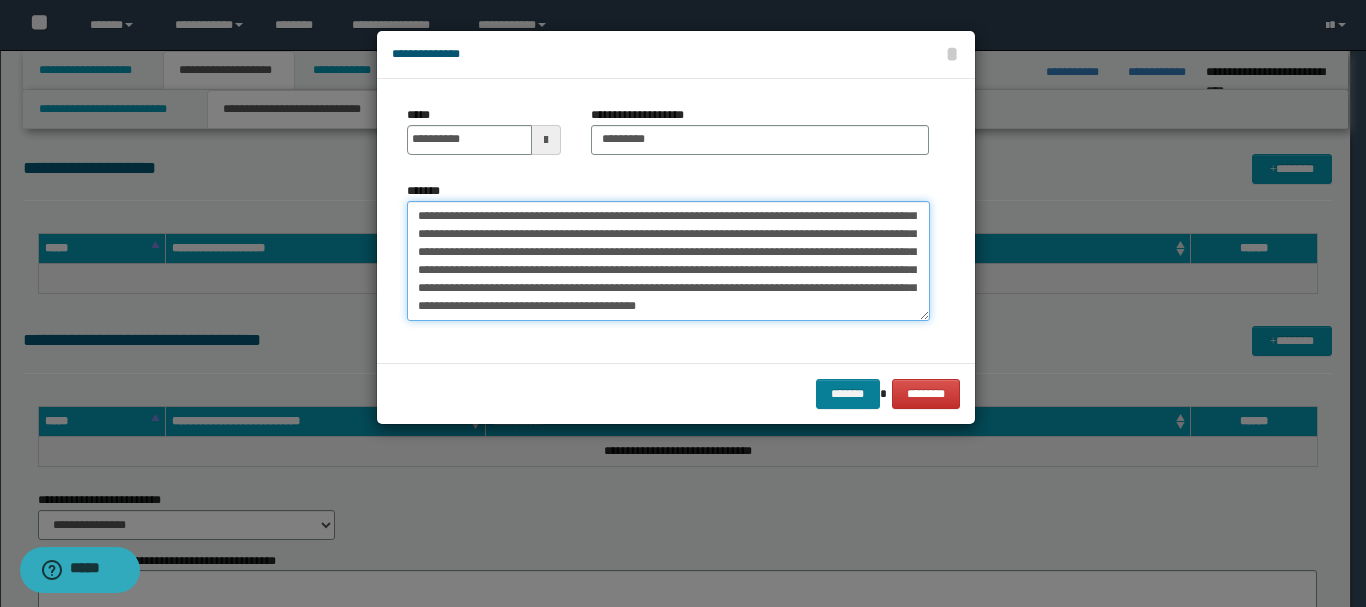 type on "**********" 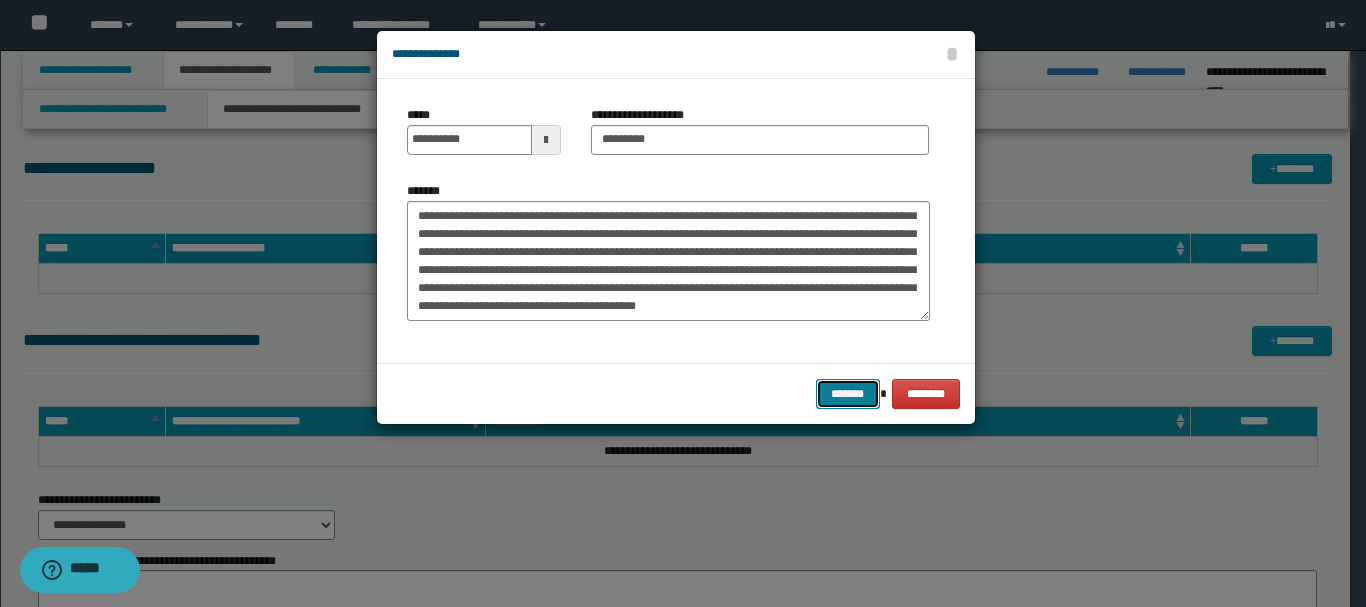click on "*******" at bounding box center (848, 394) 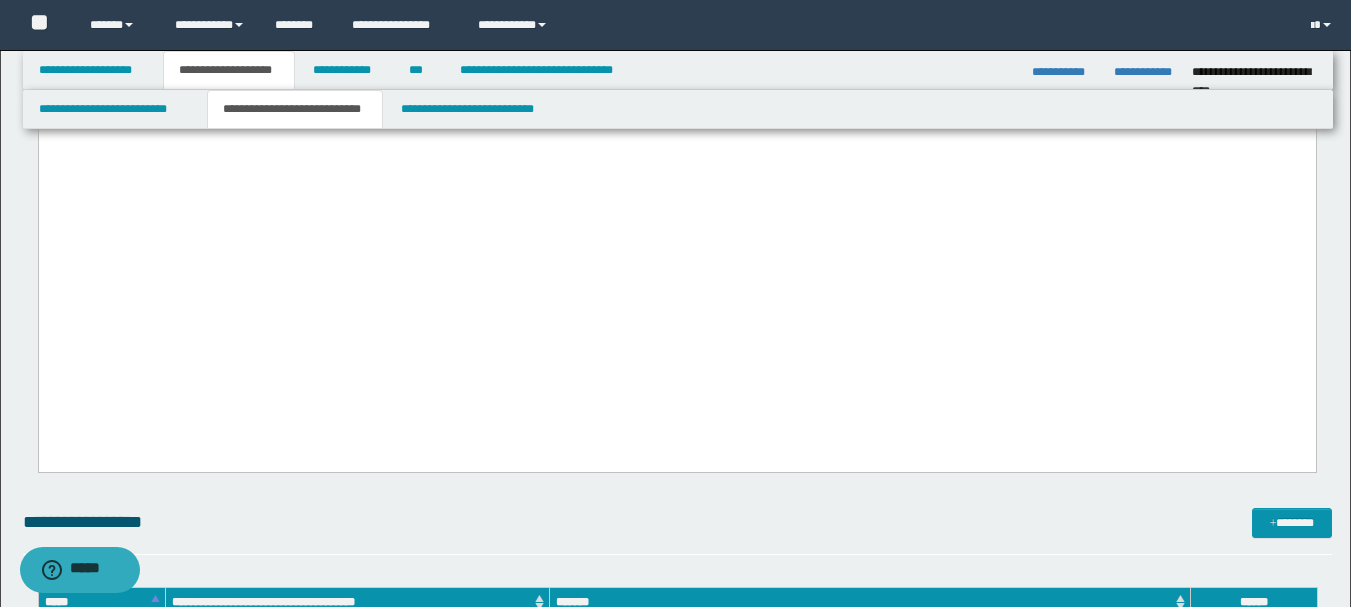 scroll, scrollTop: 1418, scrollLeft: 0, axis: vertical 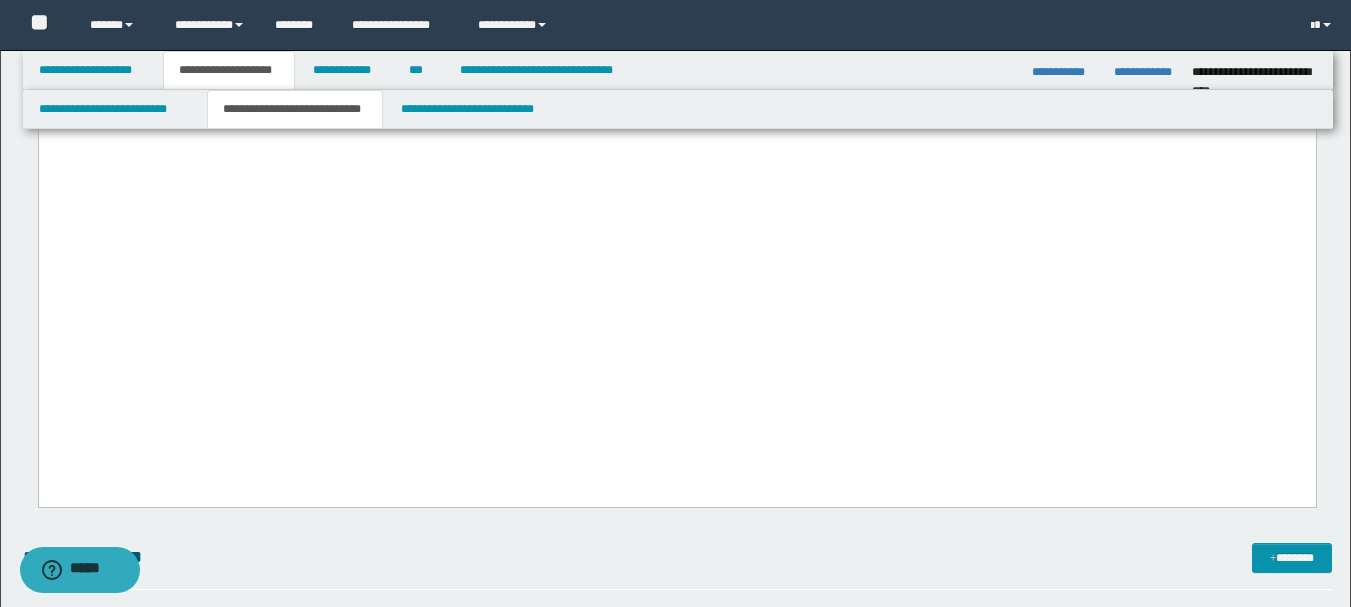 drag, startPoint x: 955, startPoint y: 275, endPoint x: 970, endPoint y: 326, distance: 53.160137 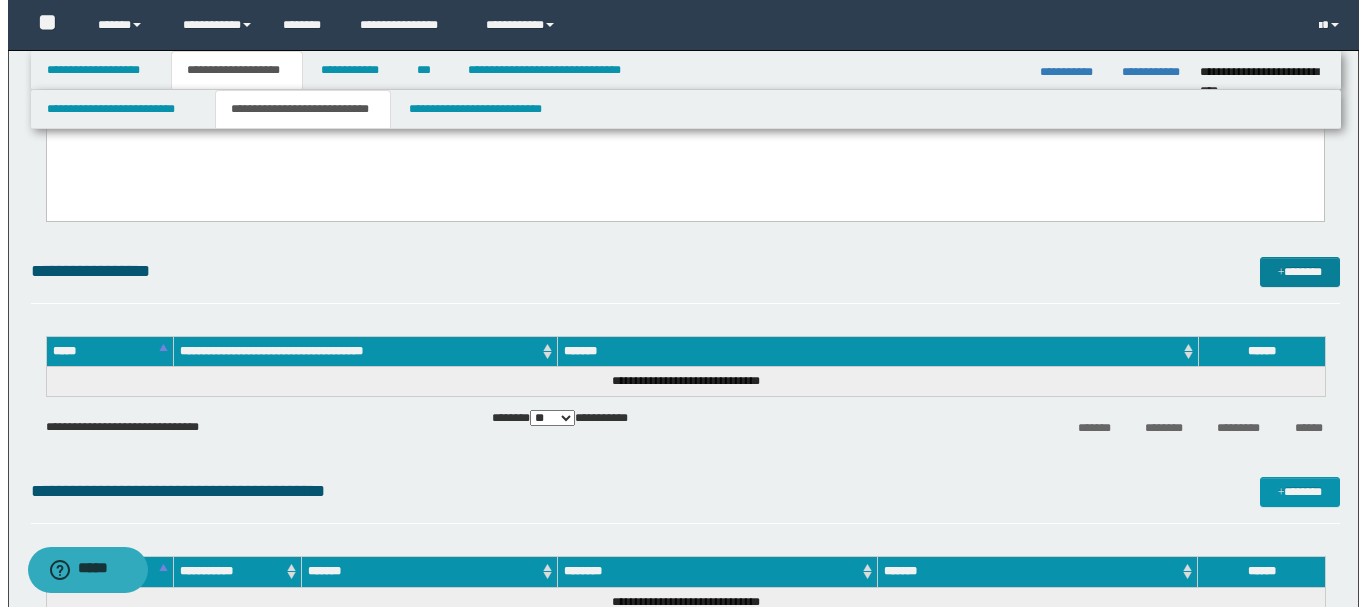 scroll, scrollTop: 1518, scrollLeft: 0, axis: vertical 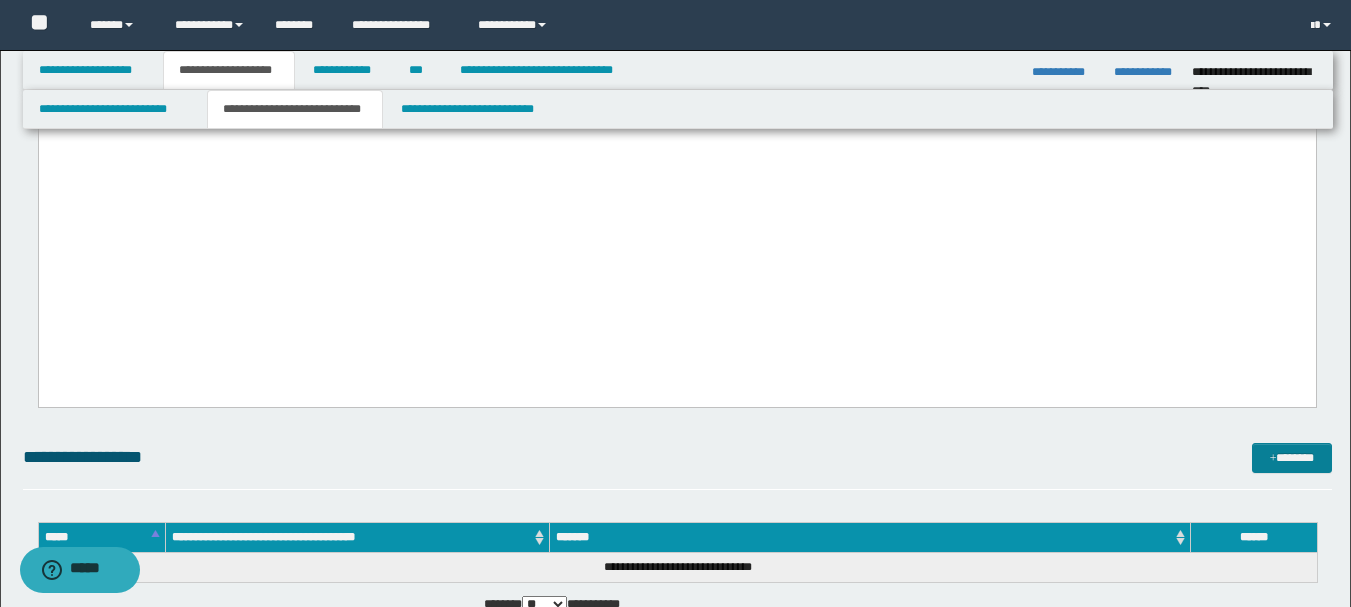 click on "*******" at bounding box center (1292, 458) 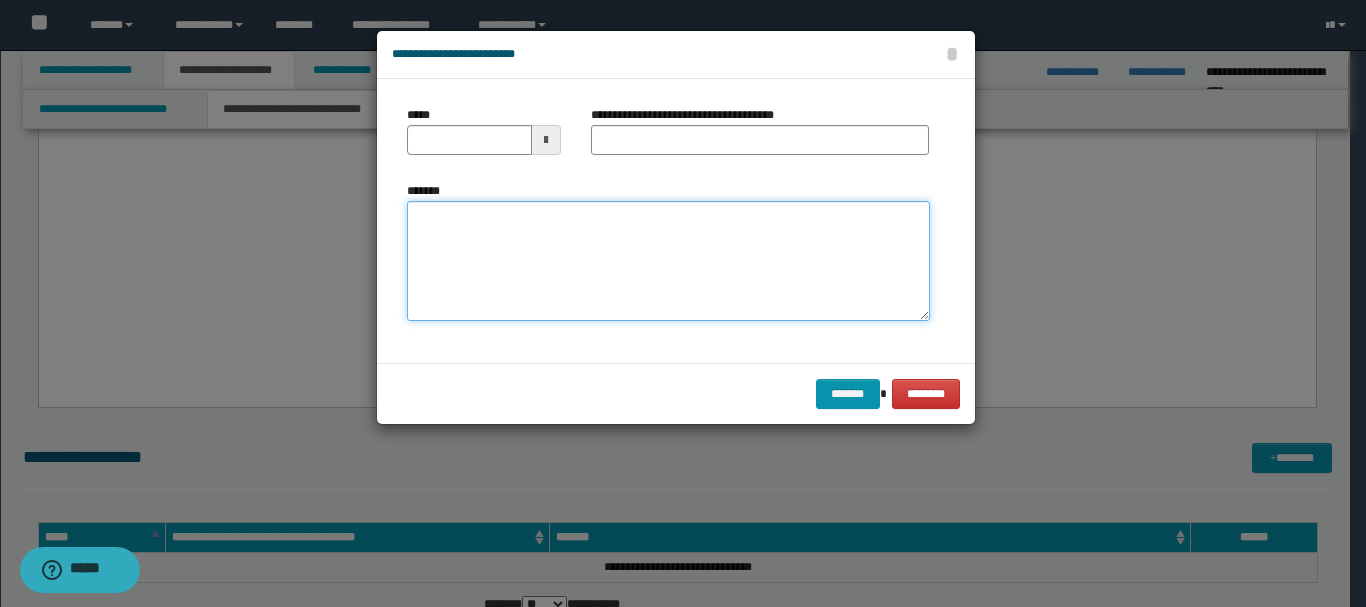 paste on "**********" 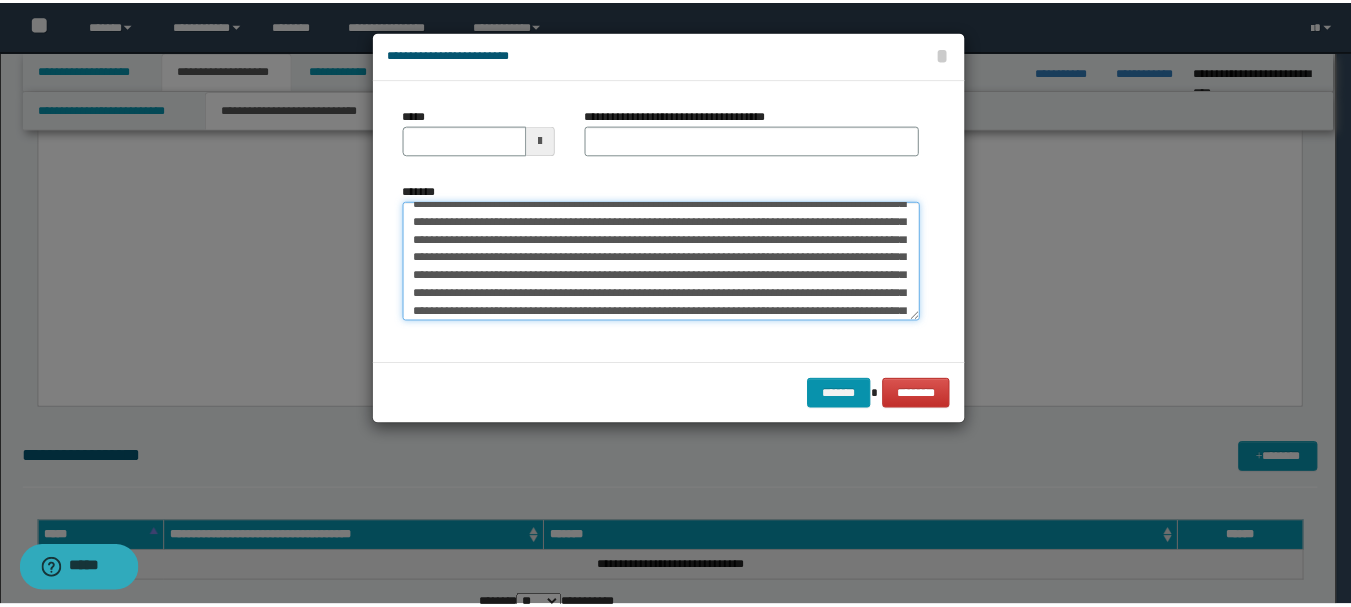 scroll, scrollTop: 0, scrollLeft: 0, axis: both 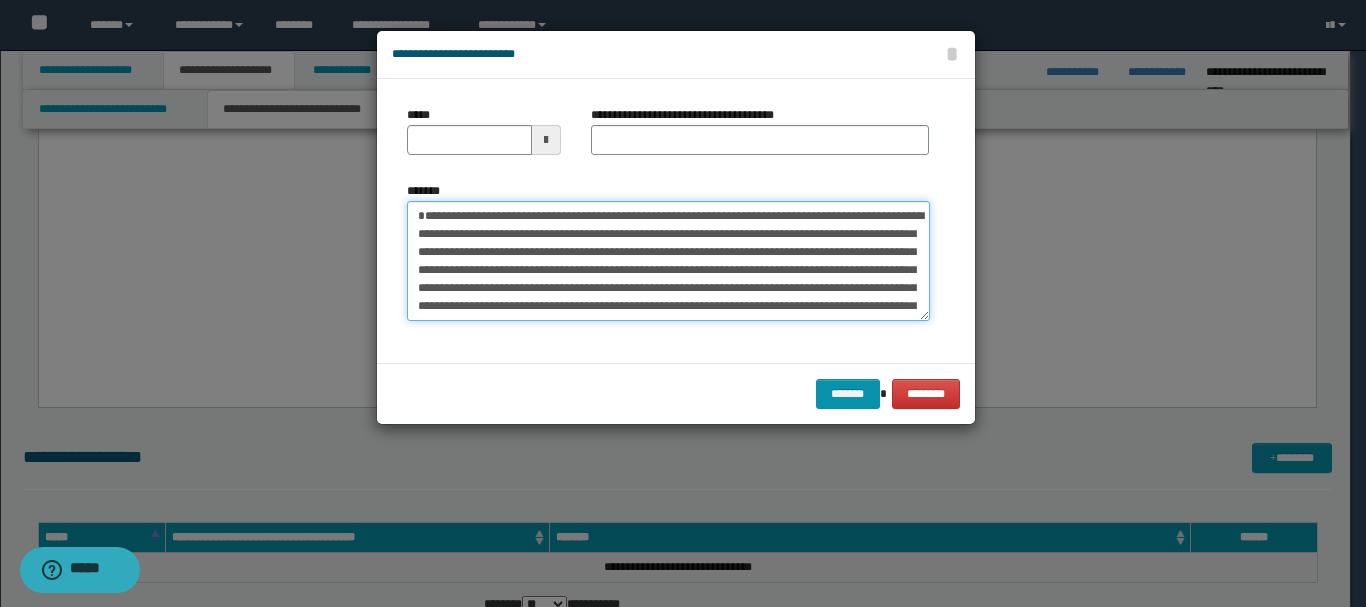 type on "**********" 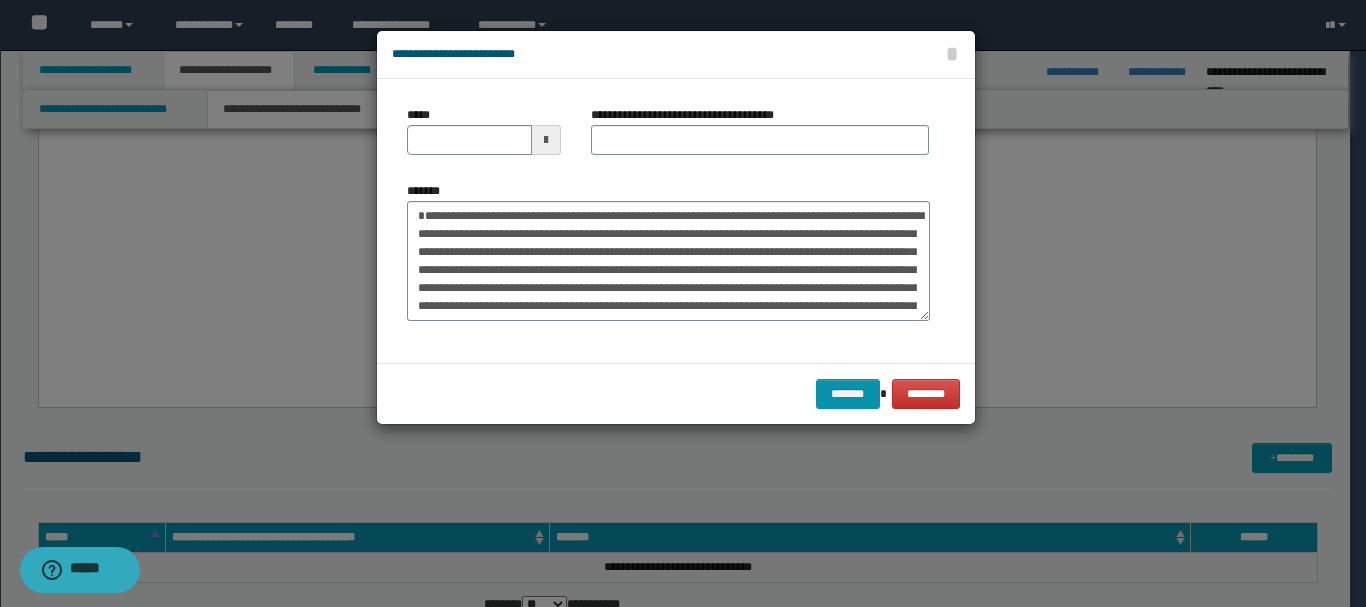 click at bounding box center [546, 140] 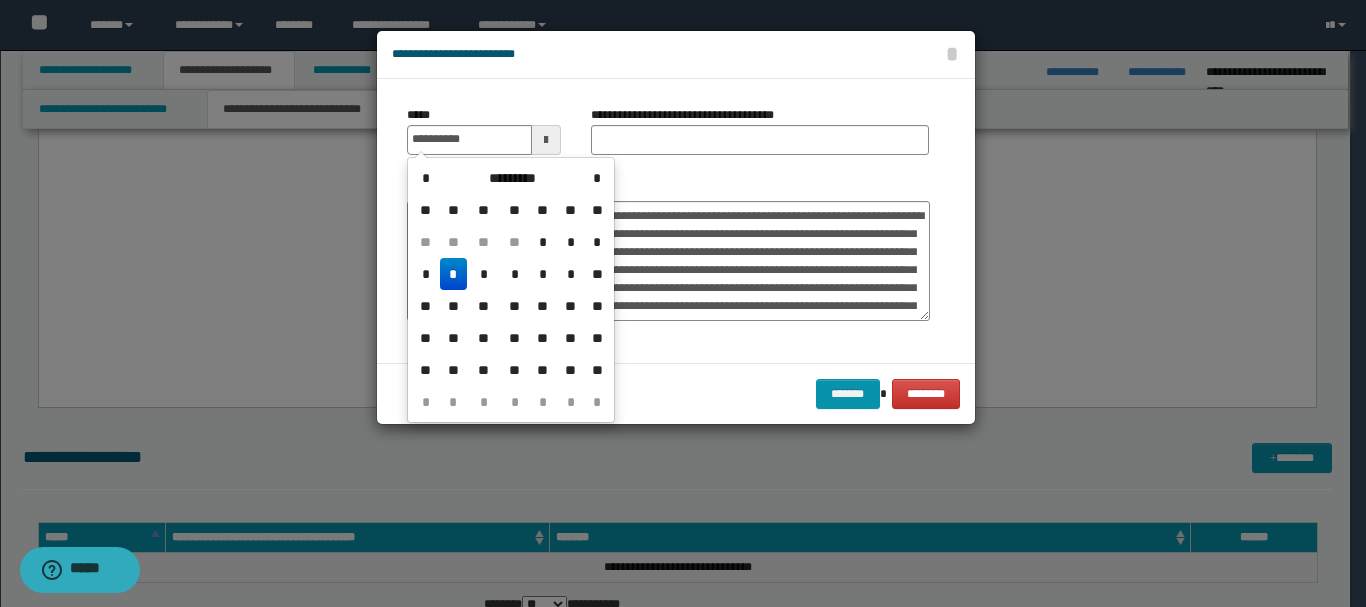 click on "*" at bounding box center [454, 274] 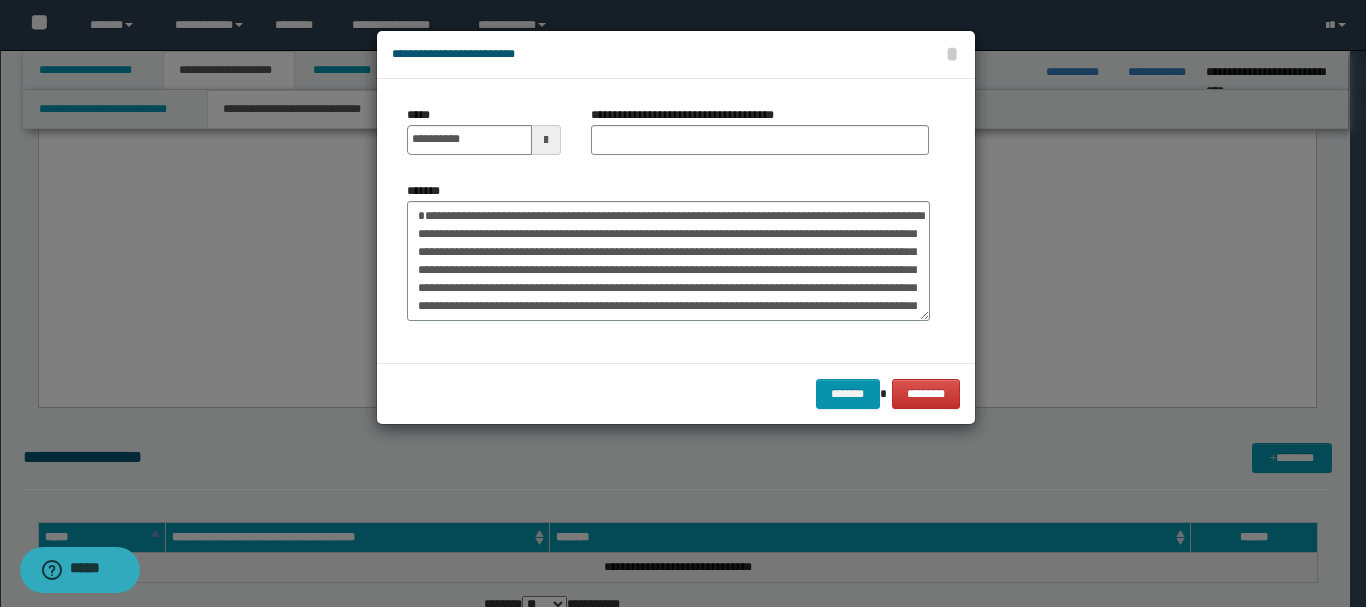 type on "**********" 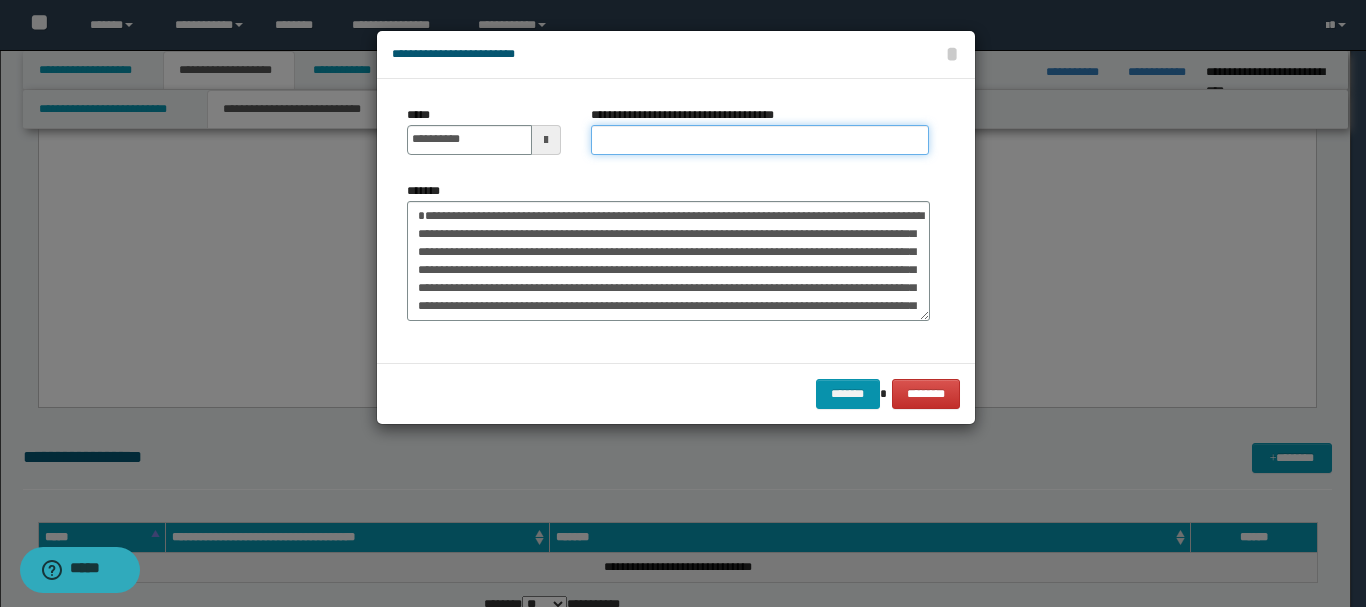 click on "**********" at bounding box center [760, 140] 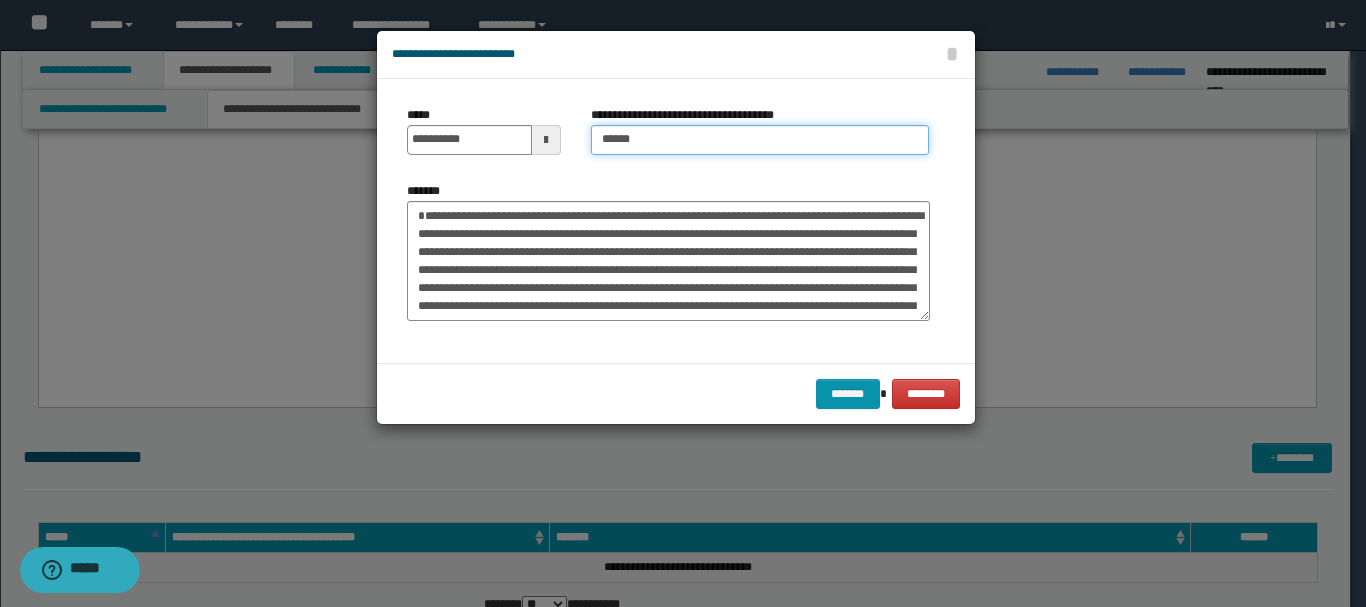 type on "**********" 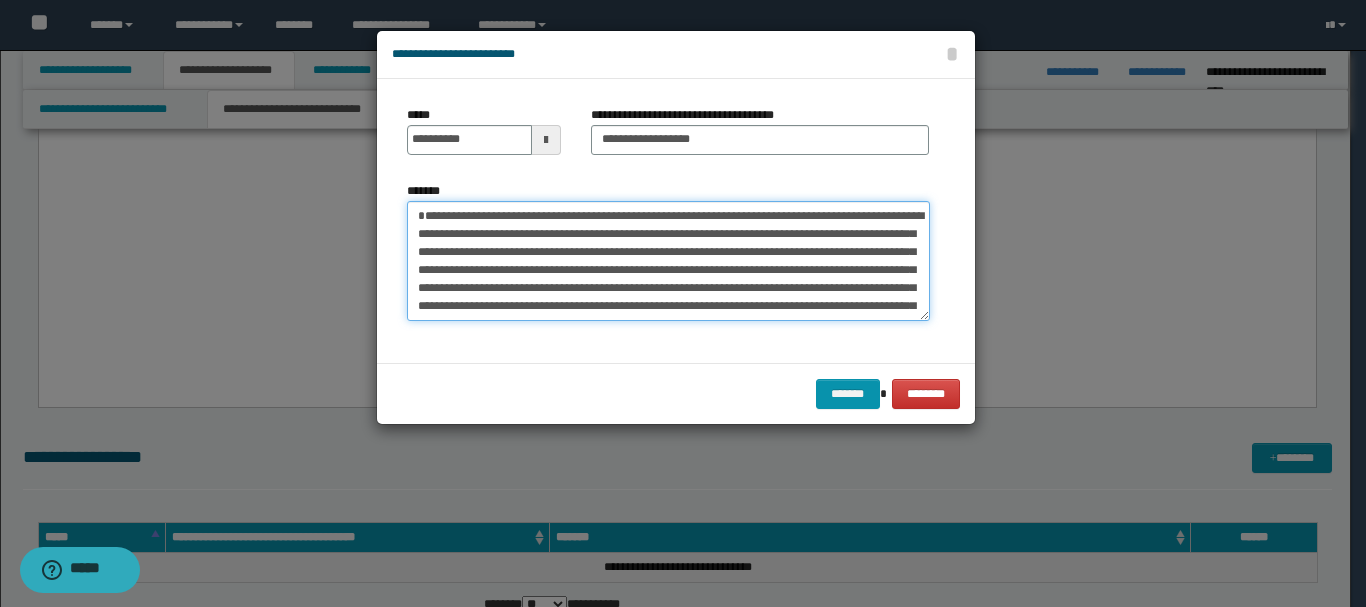 click on "*******" at bounding box center [668, 261] 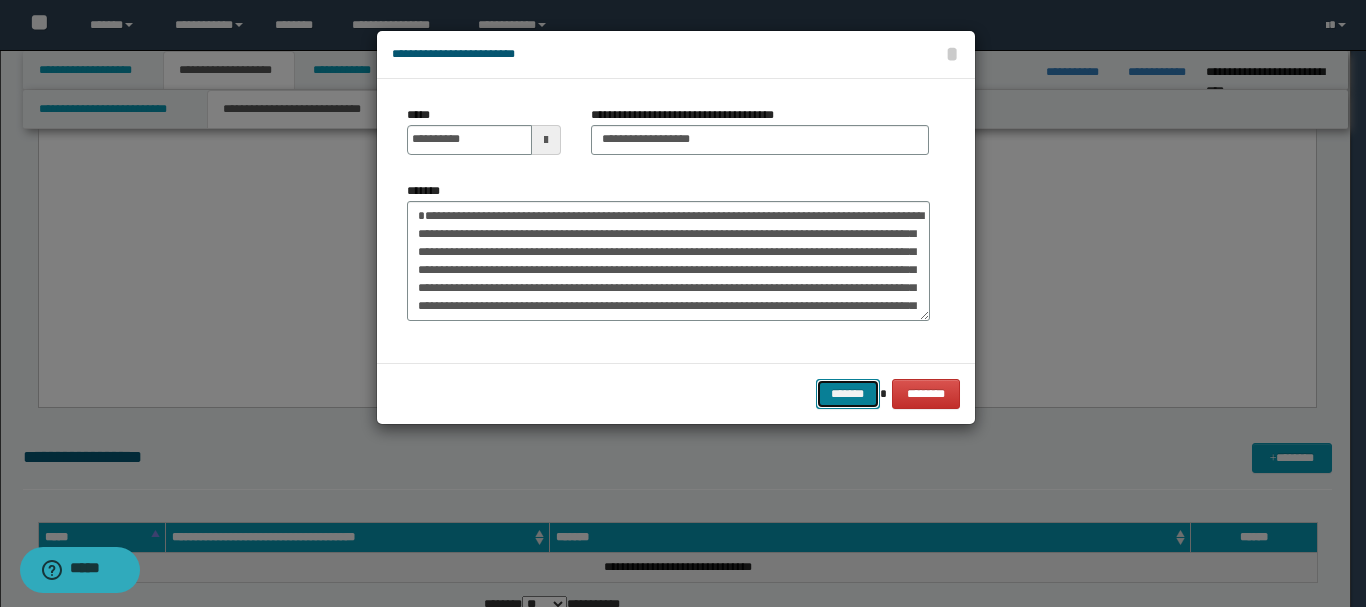 click on "*******" at bounding box center [848, 394] 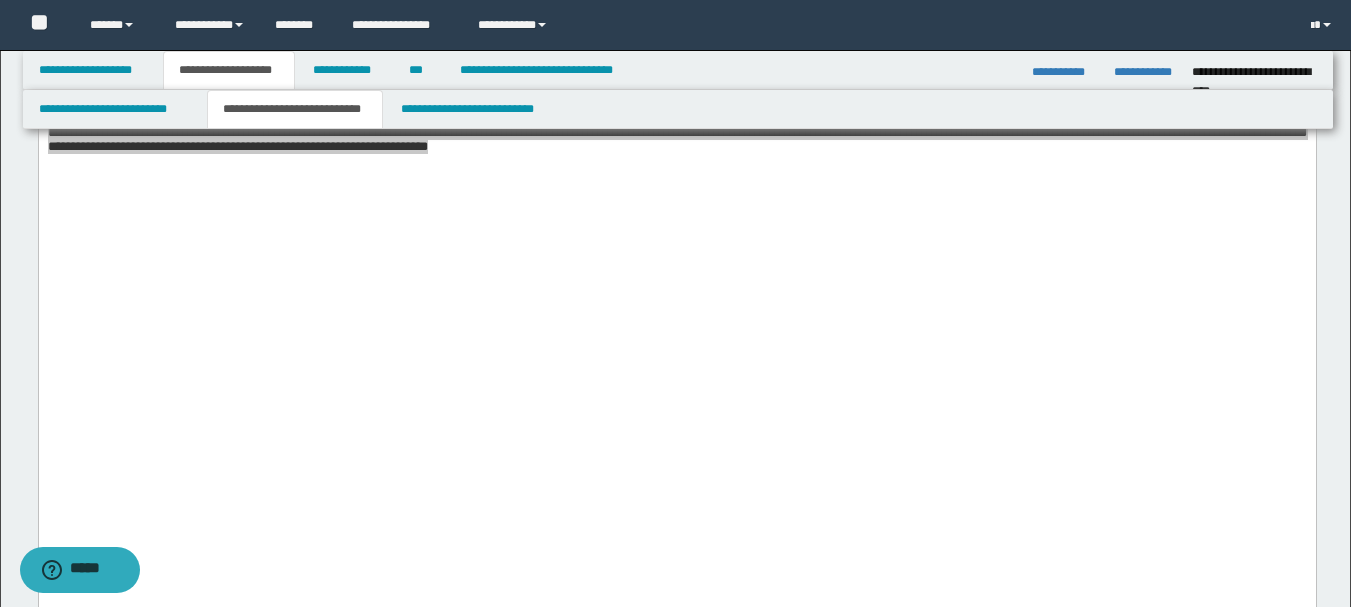 scroll, scrollTop: 1318, scrollLeft: 0, axis: vertical 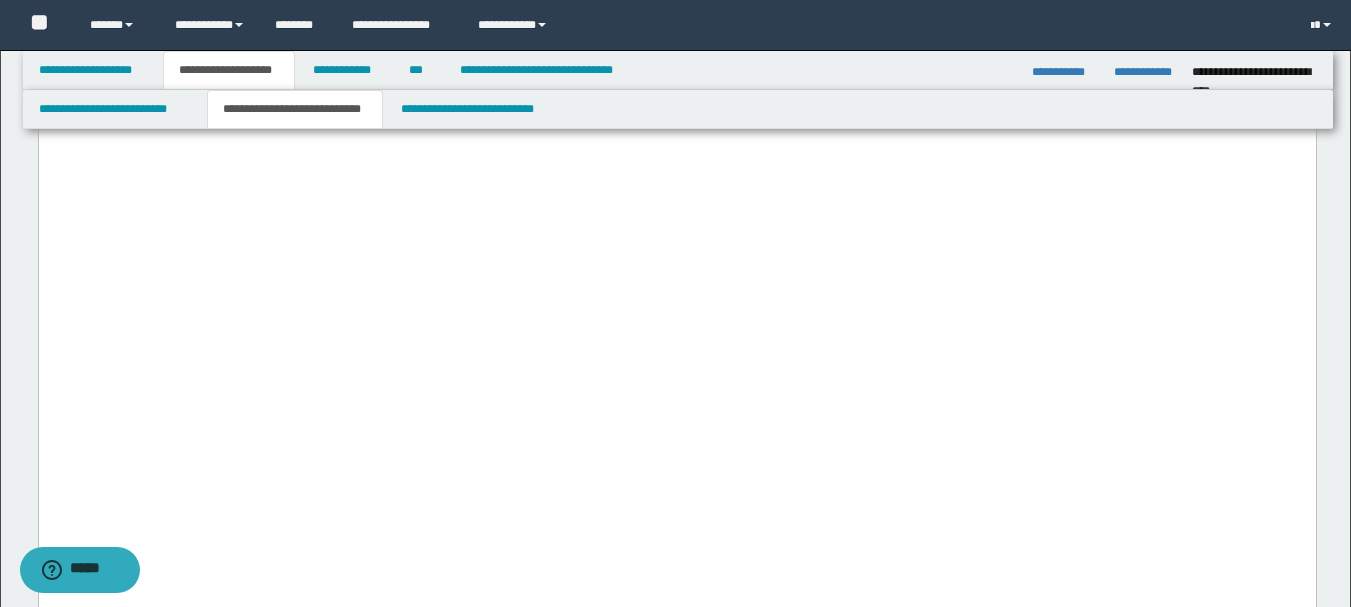 click at bounding box center [676, -29] 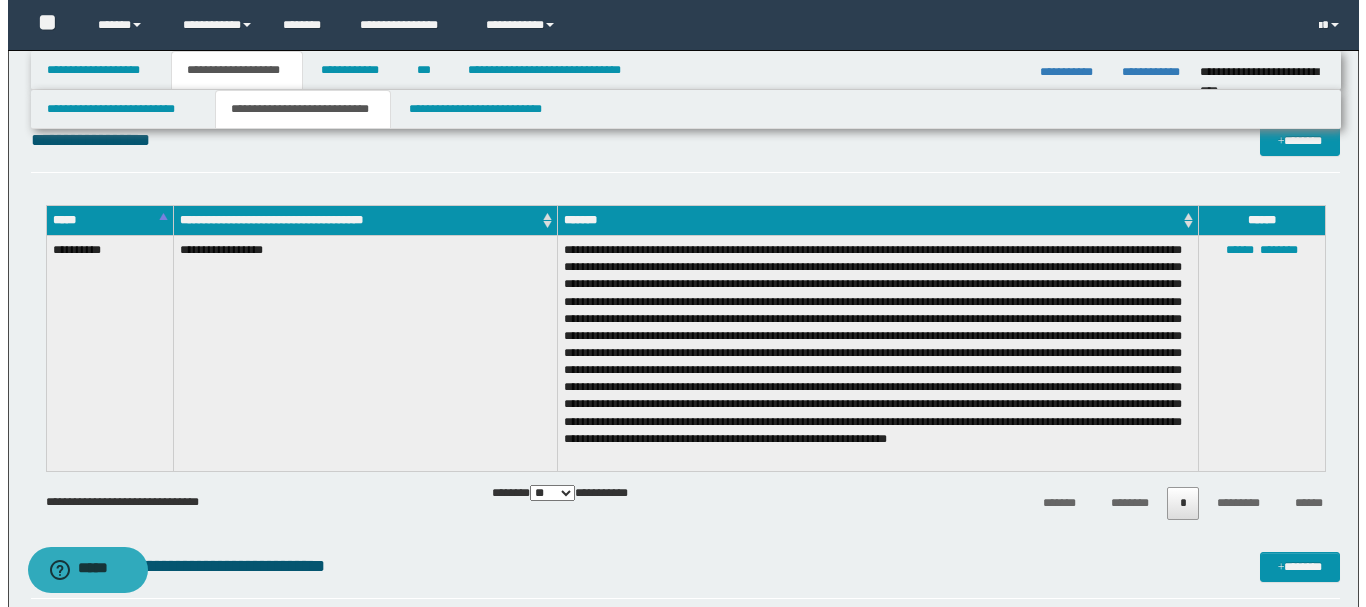 scroll, scrollTop: 1818, scrollLeft: 0, axis: vertical 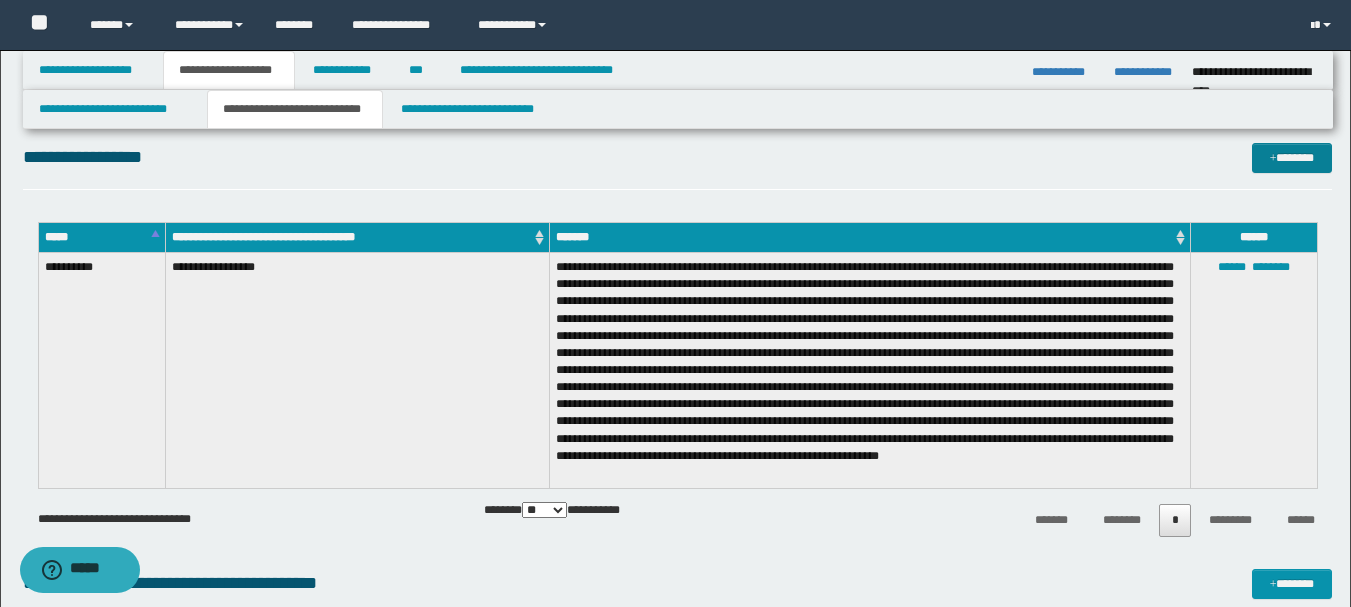 click on "*******" at bounding box center [1292, 158] 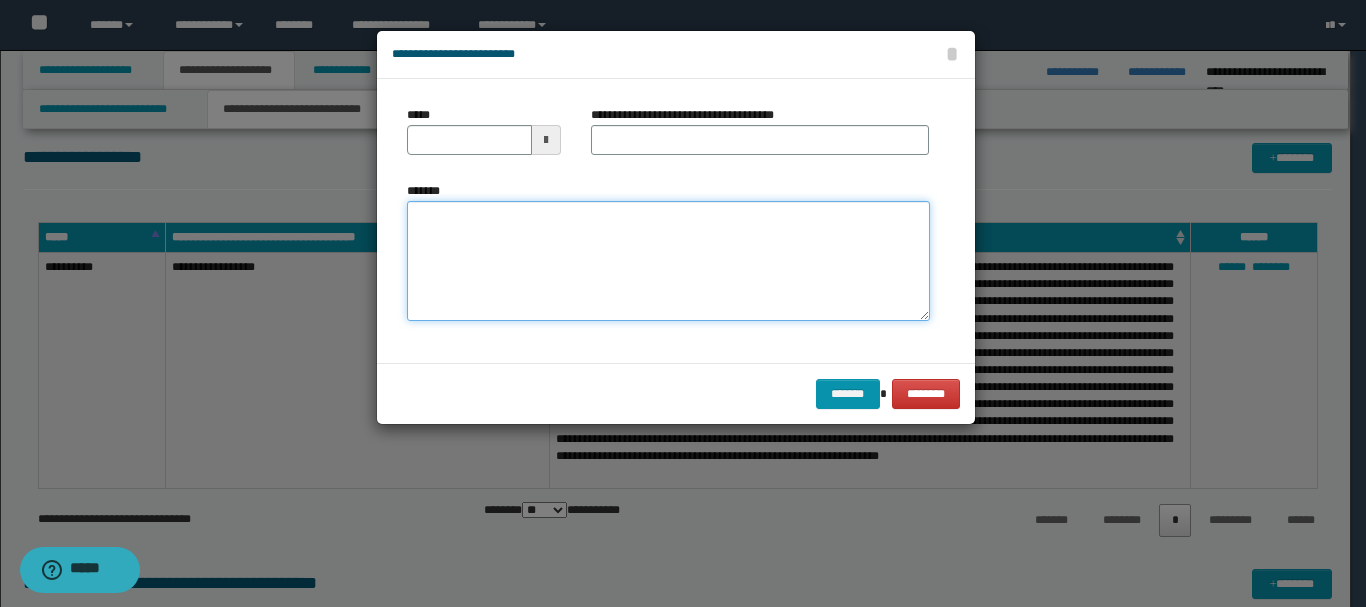 paste on "**********" 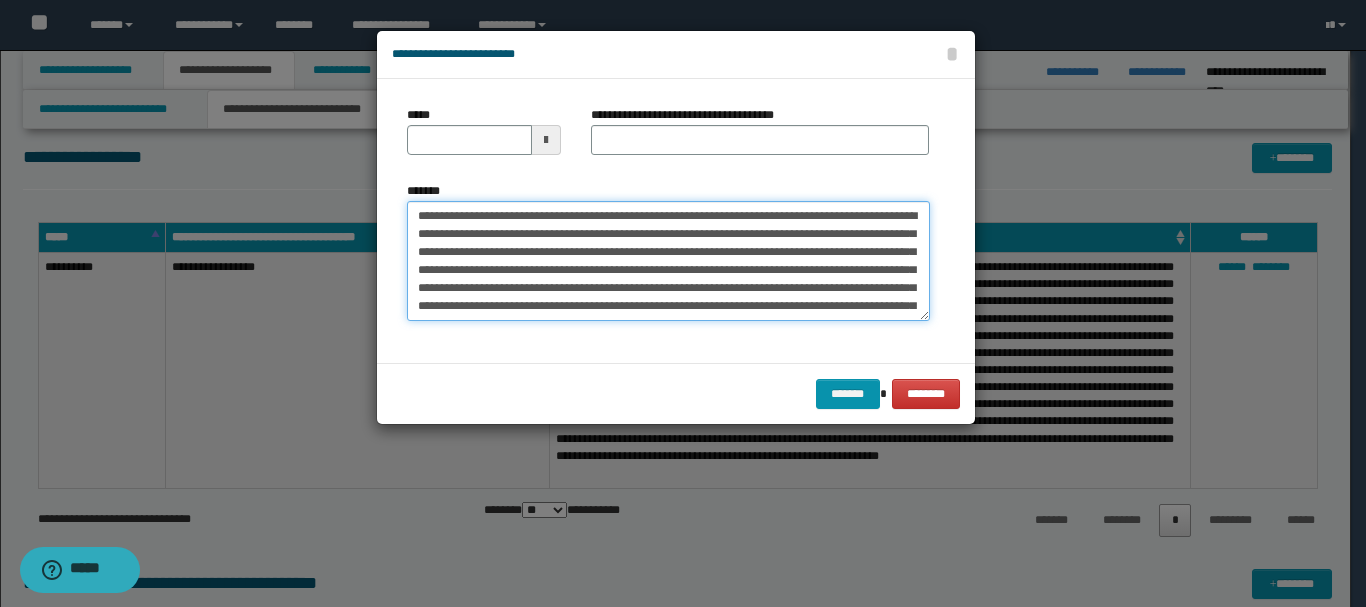 scroll, scrollTop: 300, scrollLeft: 0, axis: vertical 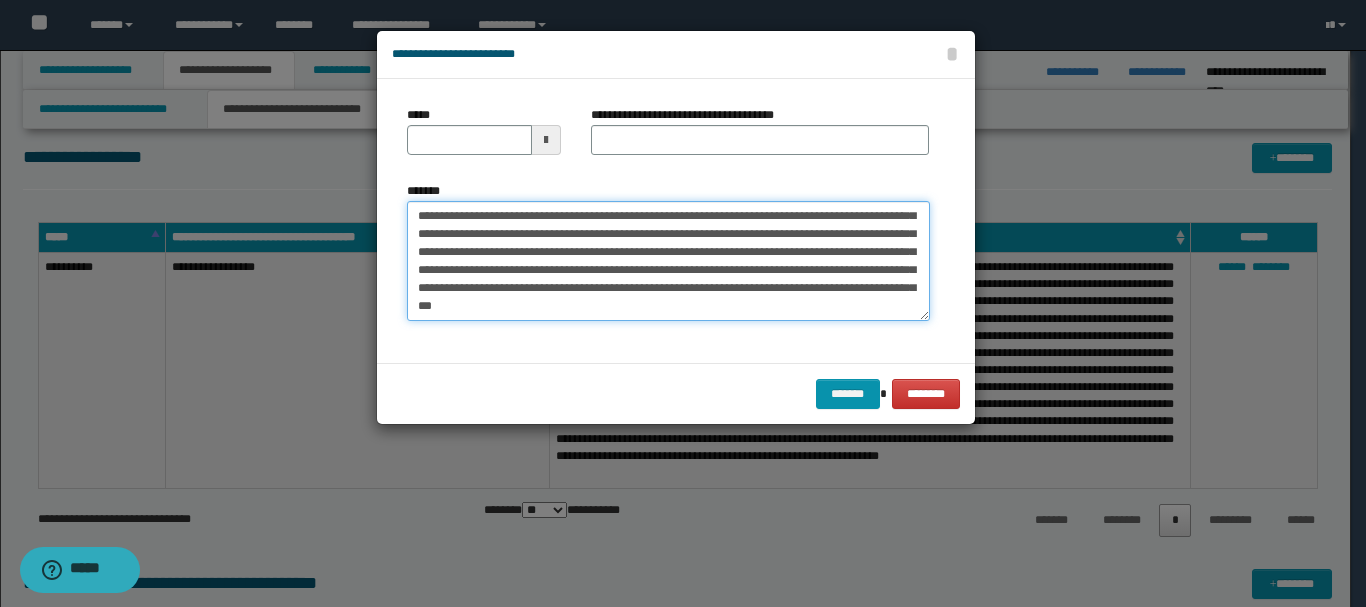 type on "**********" 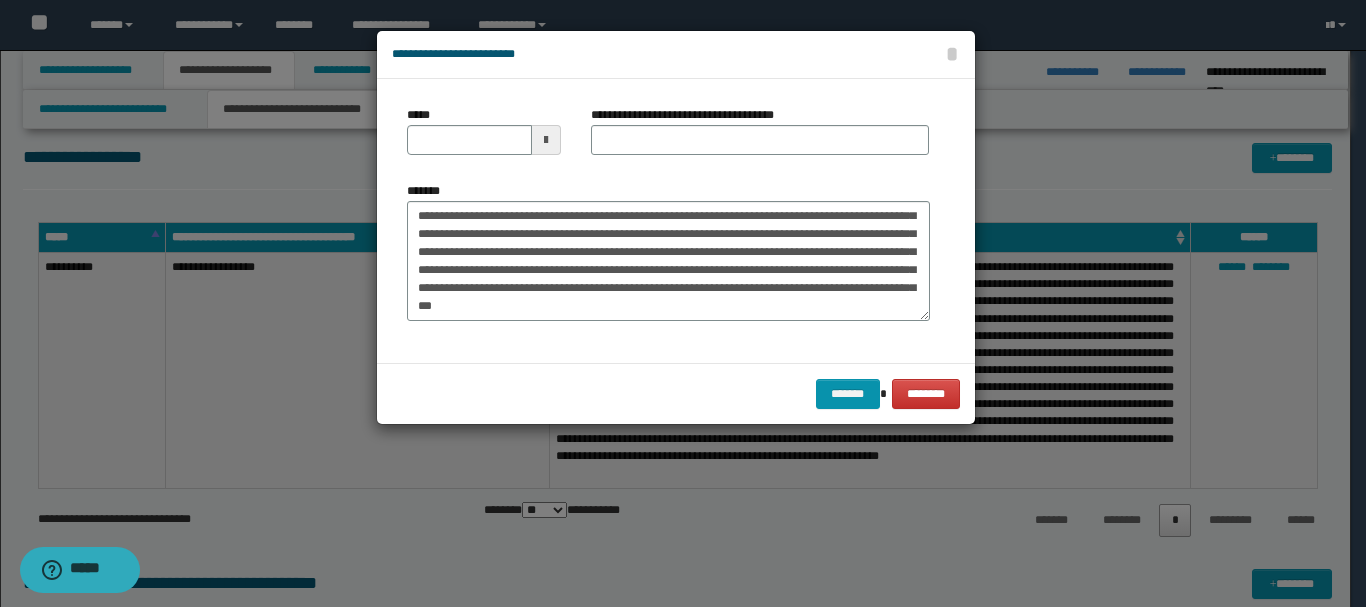click at bounding box center (546, 140) 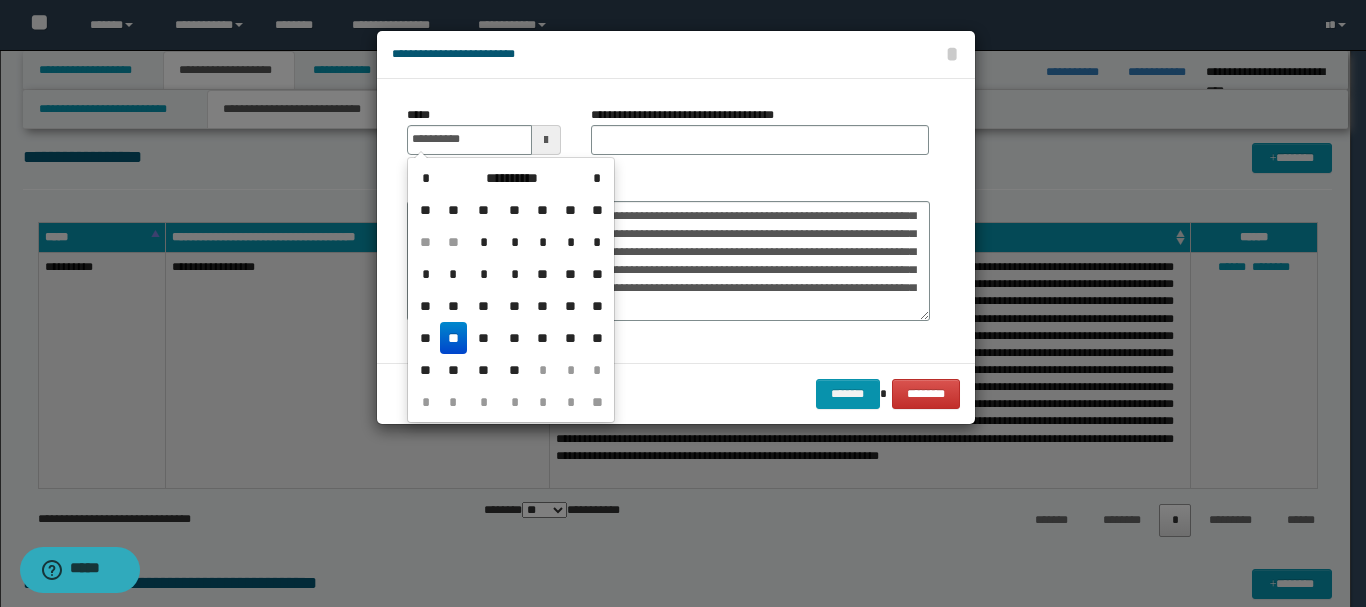 click on "**" at bounding box center (454, 338) 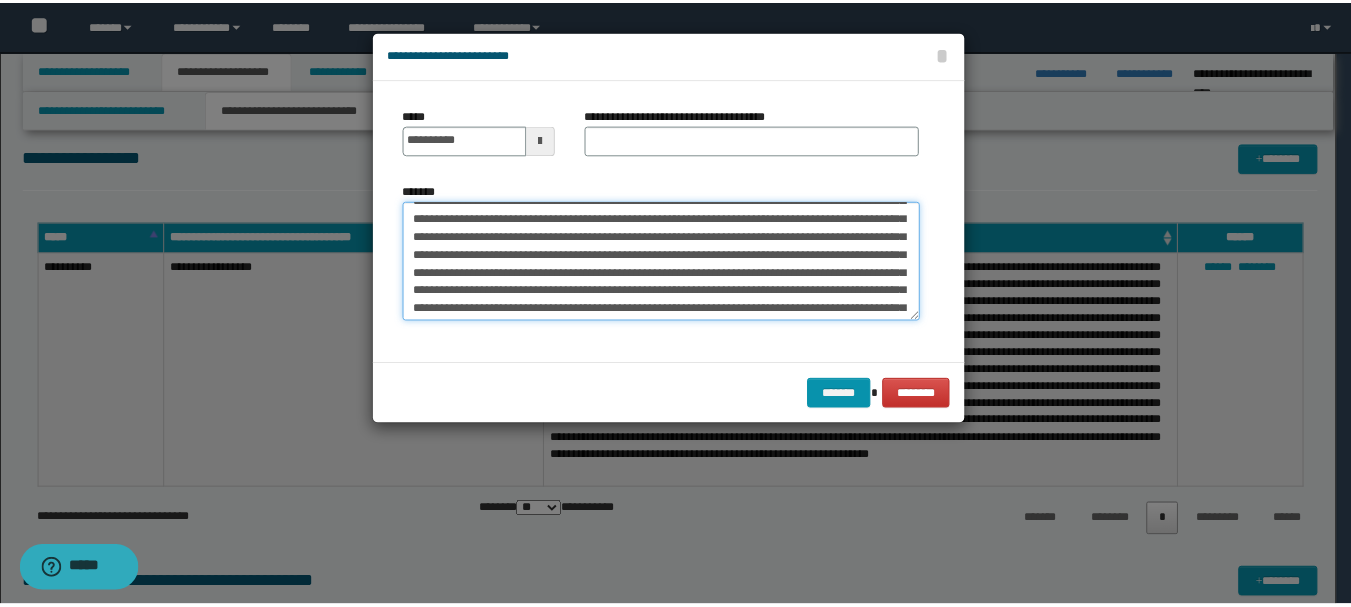 scroll, scrollTop: 0, scrollLeft: 0, axis: both 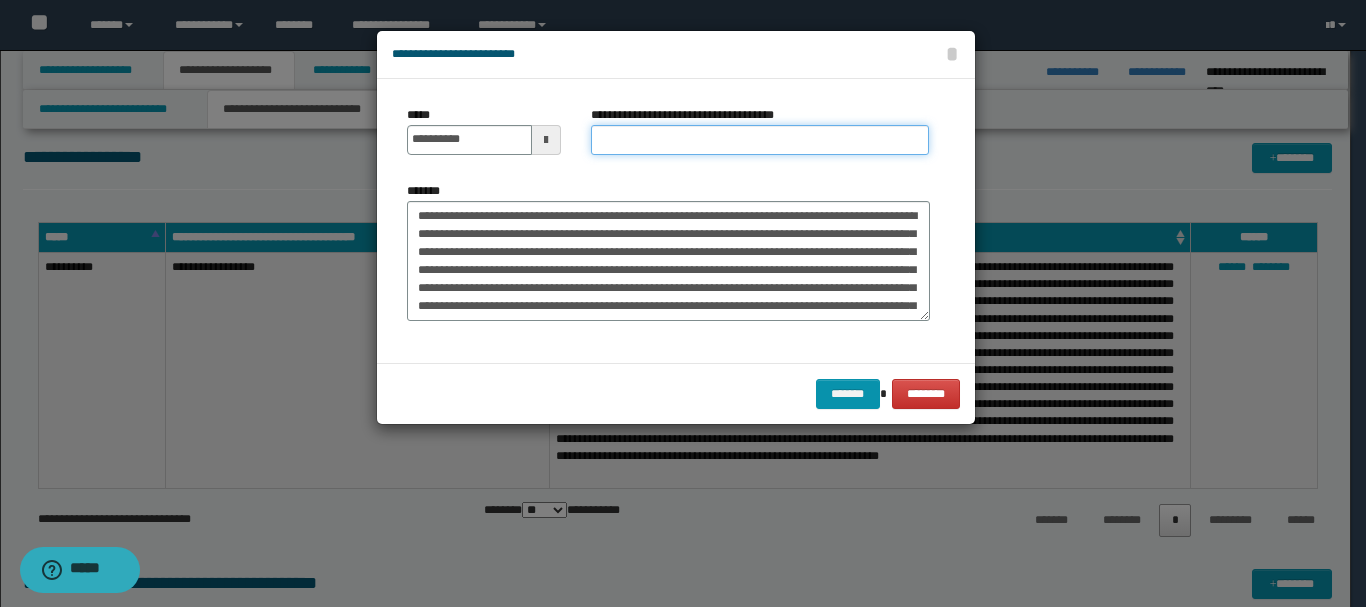click on "**********" at bounding box center (760, 140) 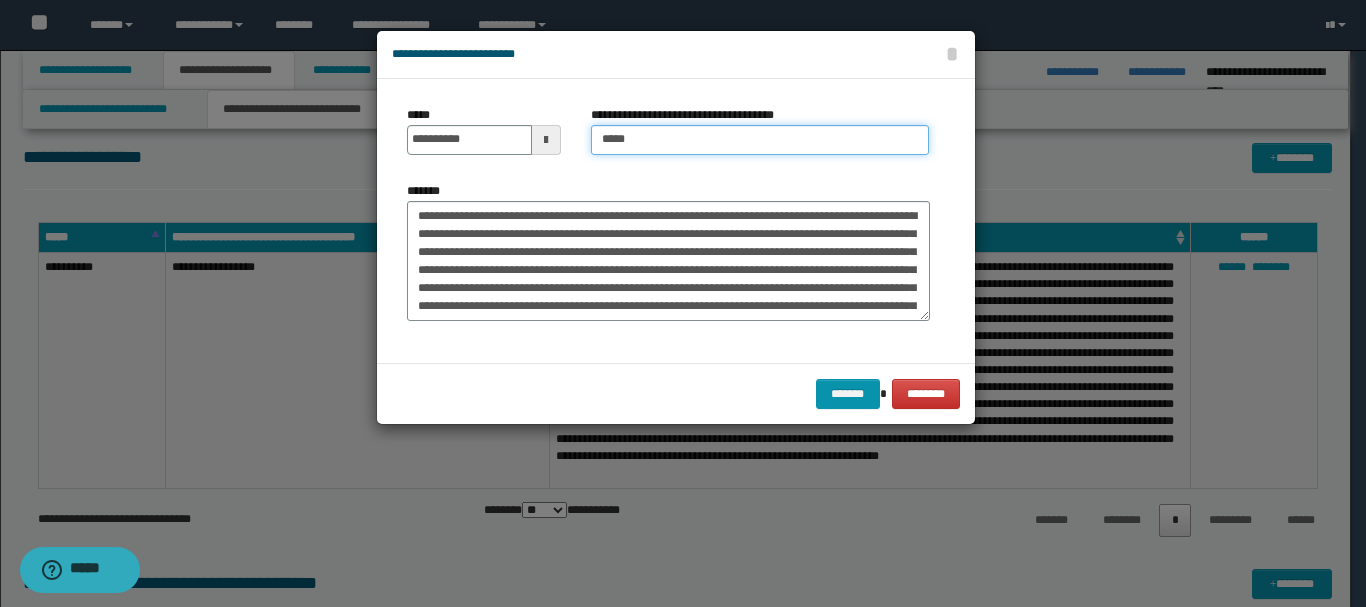 type on "*********" 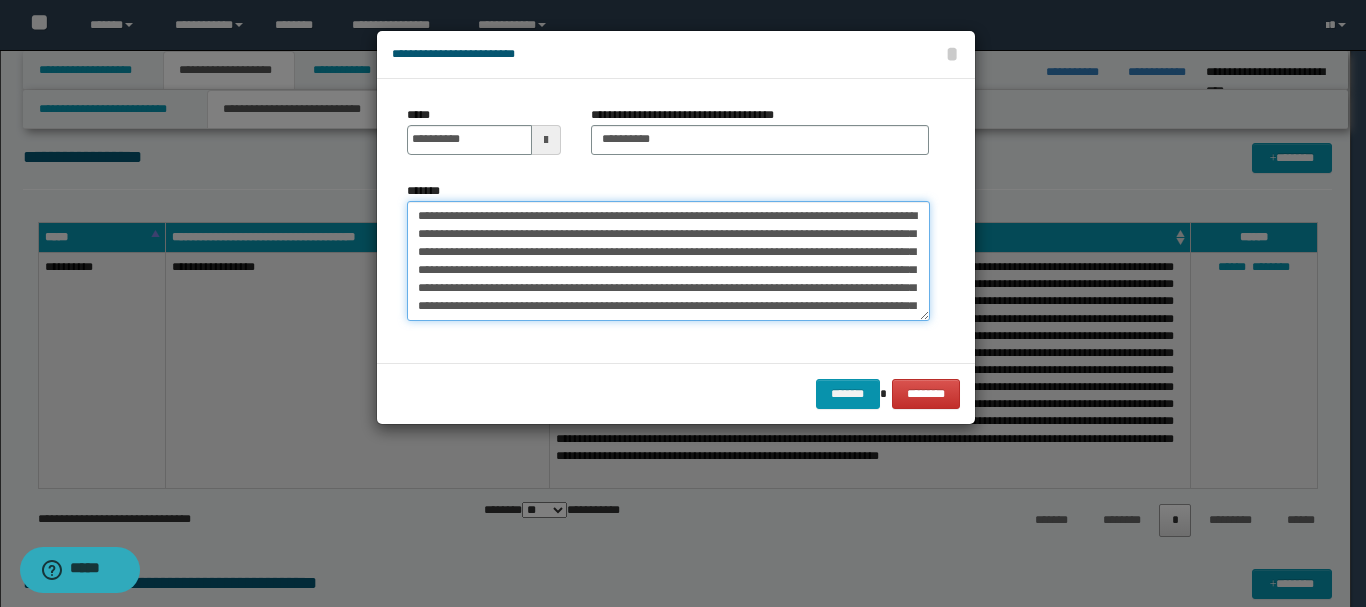 click on "*******" at bounding box center (668, 261) 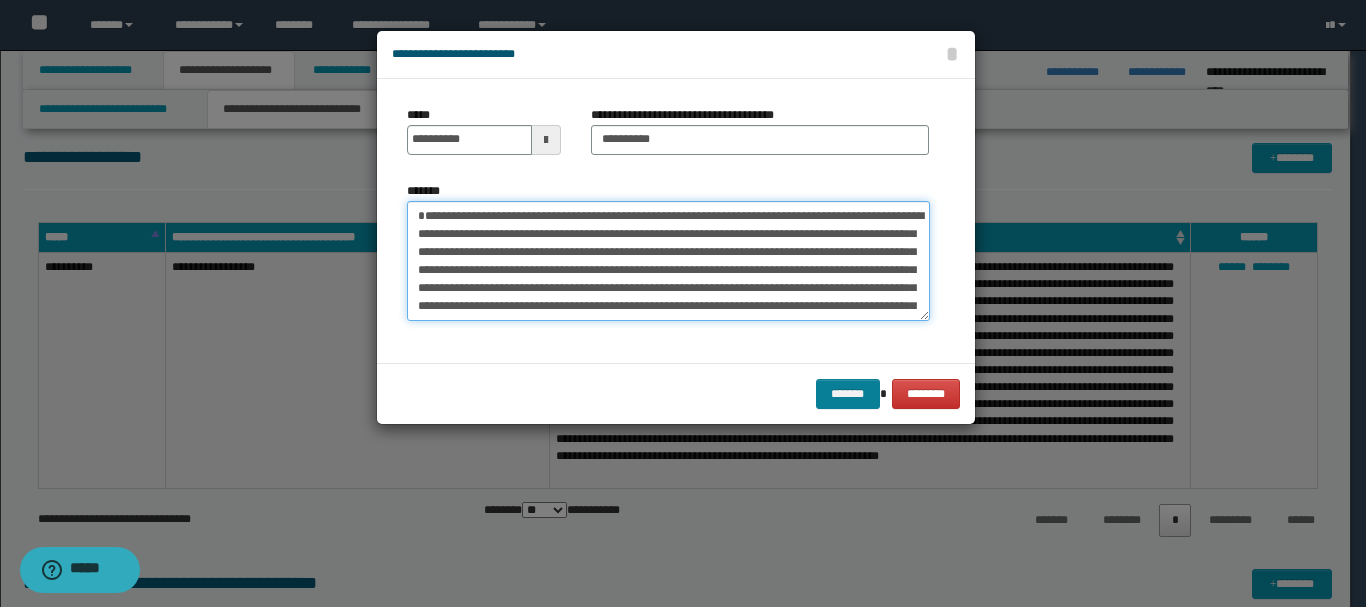 type on "**********" 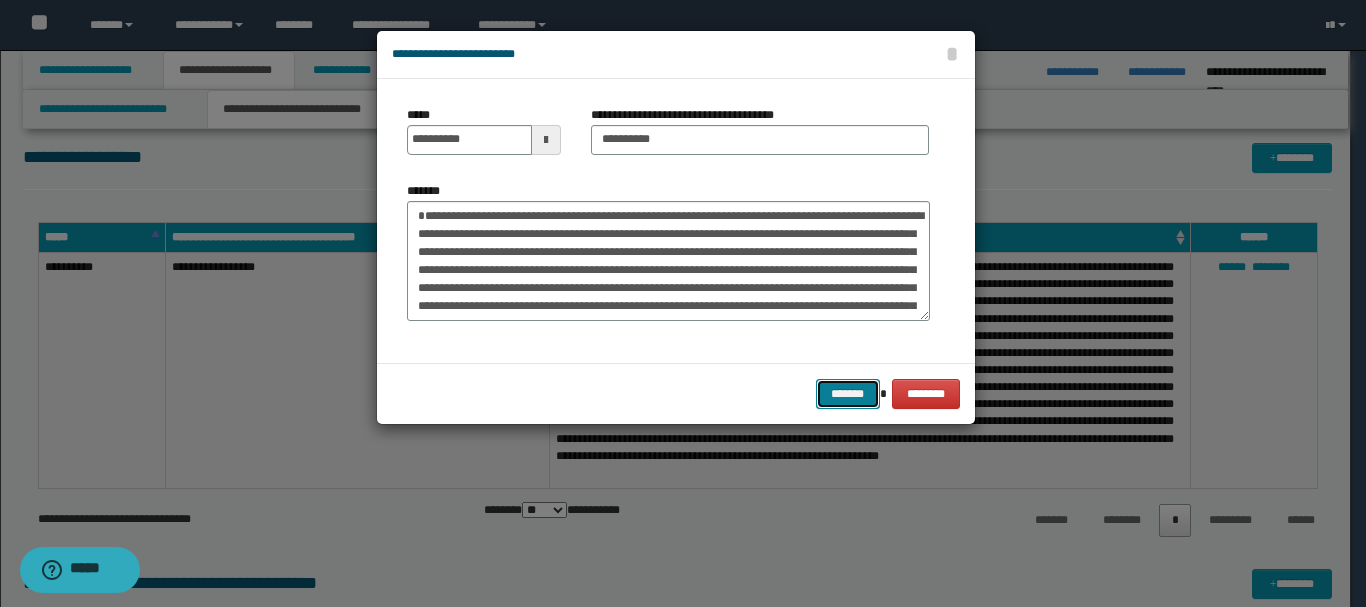 click on "*******" at bounding box center (848, 394) 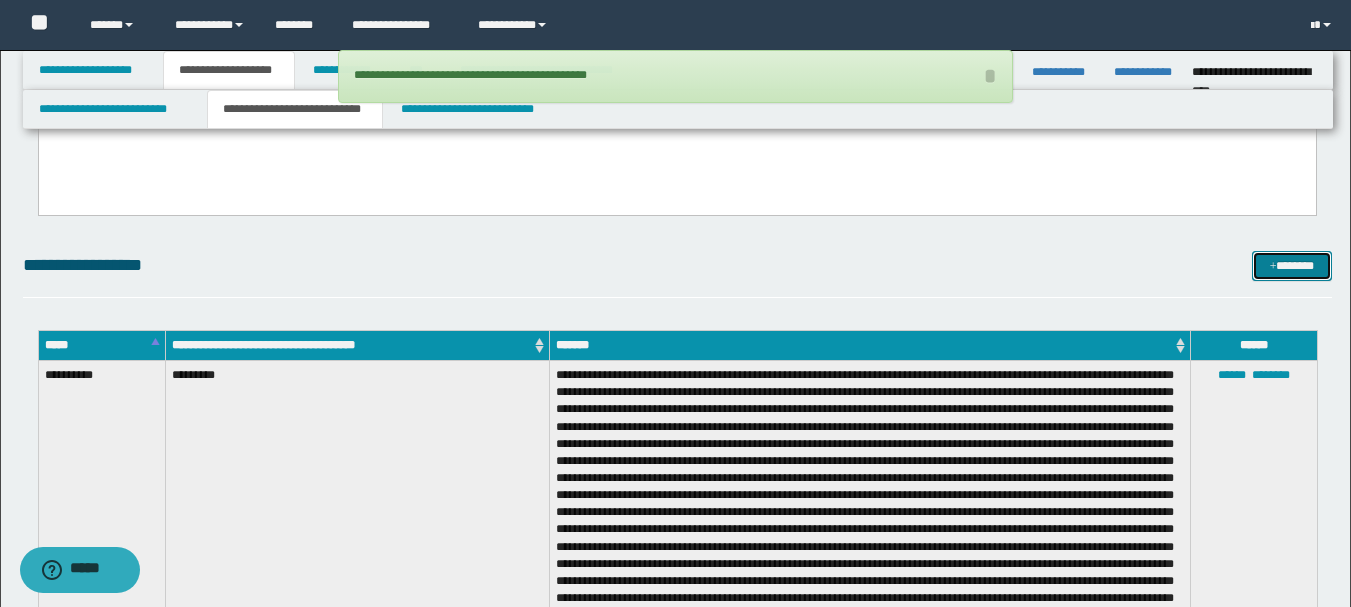scroll, scrollTop: 1518, scrollLeft: 0, axis: vertical 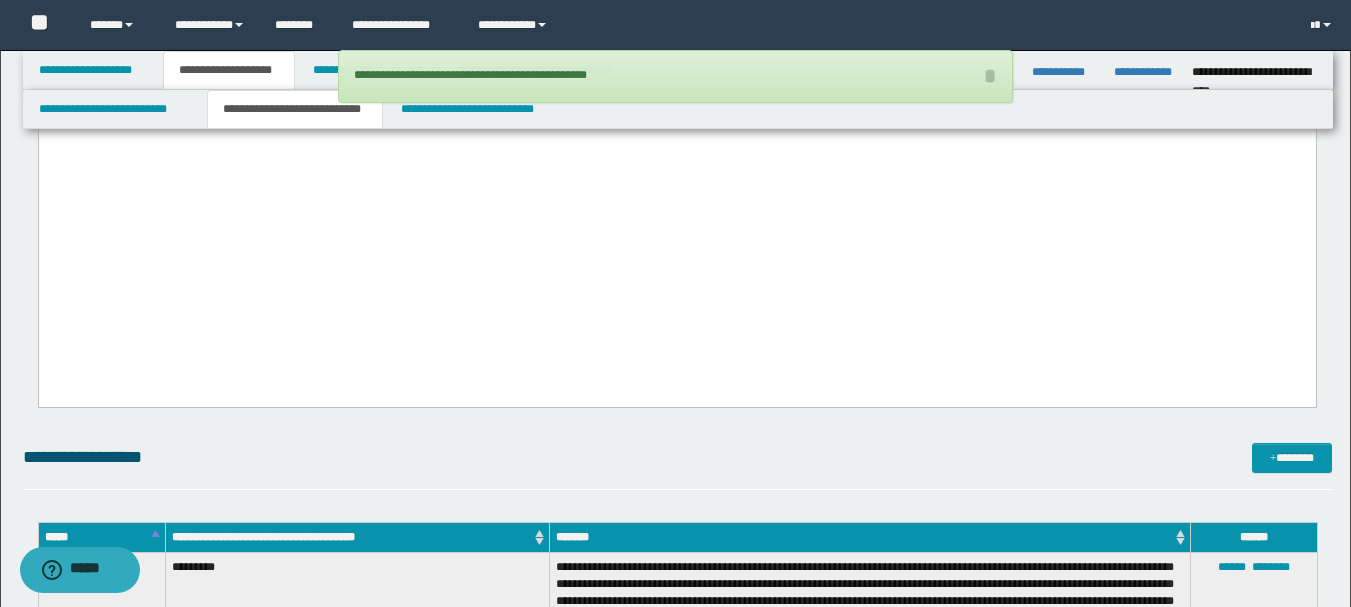 click on "**********" at bounding box center [676, -546] 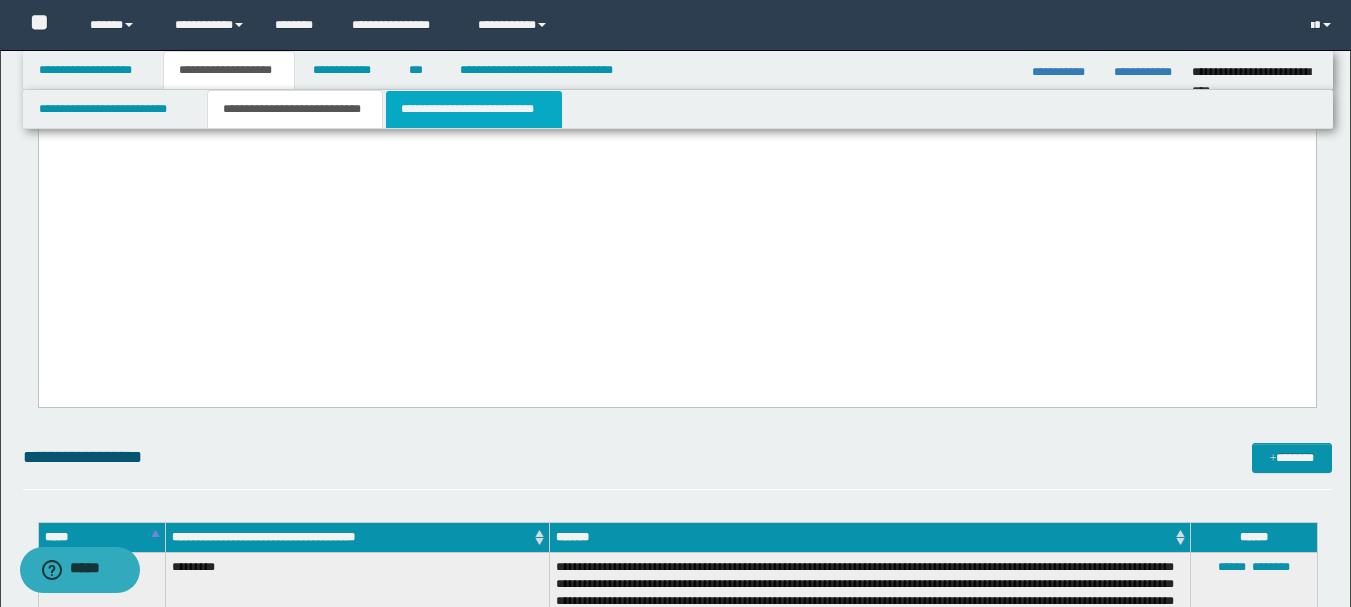 click on "**********" at bounding box center (474, 109) 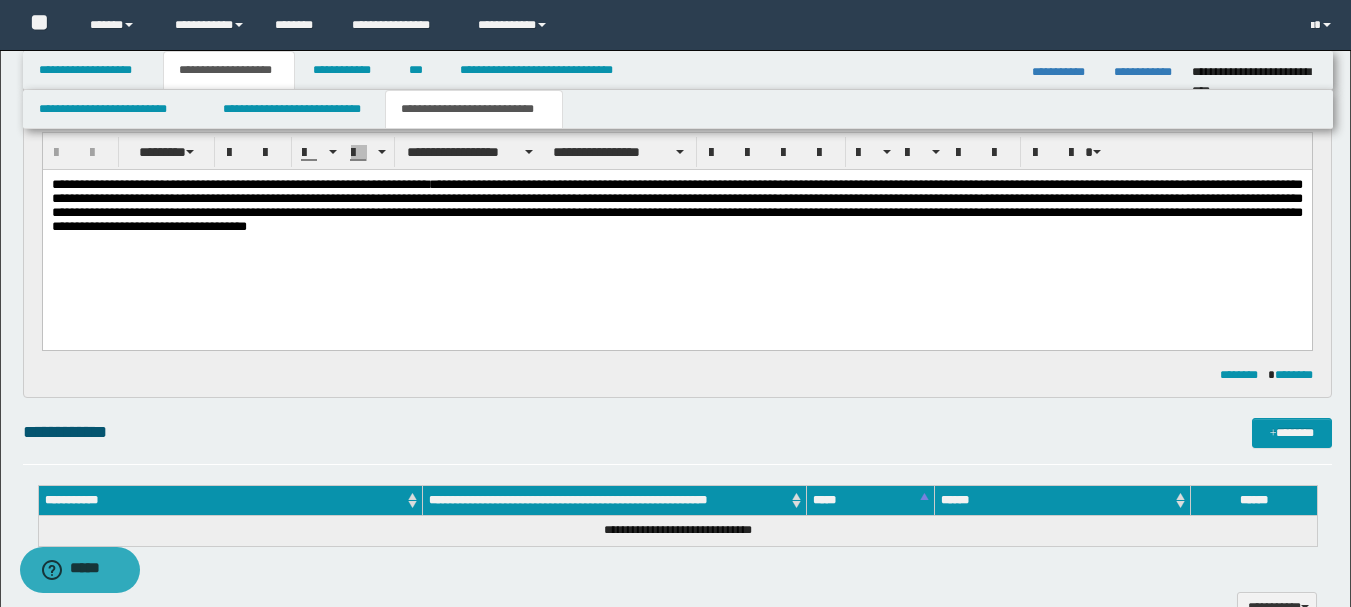 scroll, scrollTop: 200, scrollLeft: 0, axis: vertical 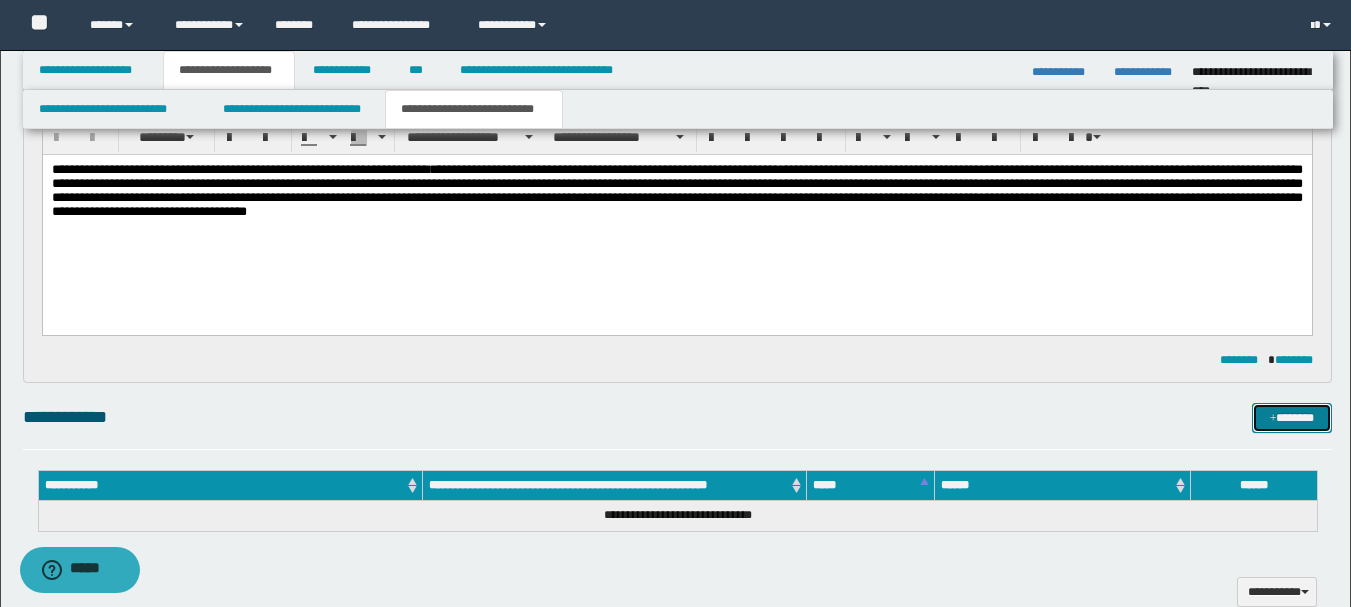 click on "*******" at bounding box center [1292, 418] 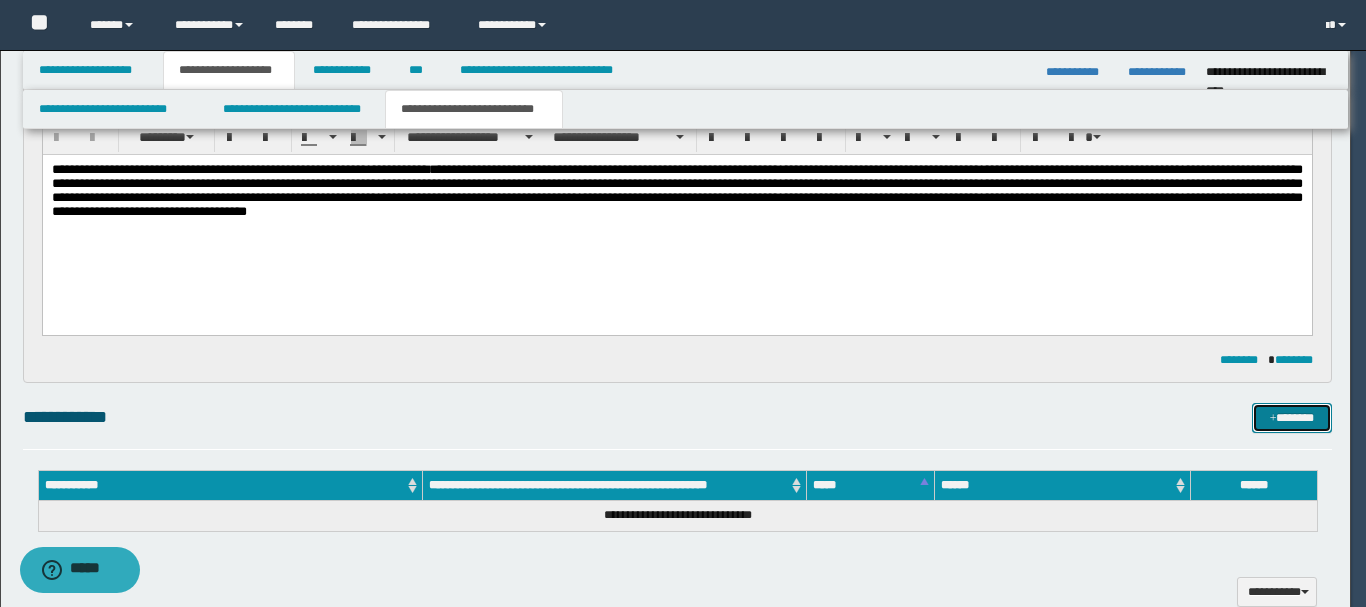 type 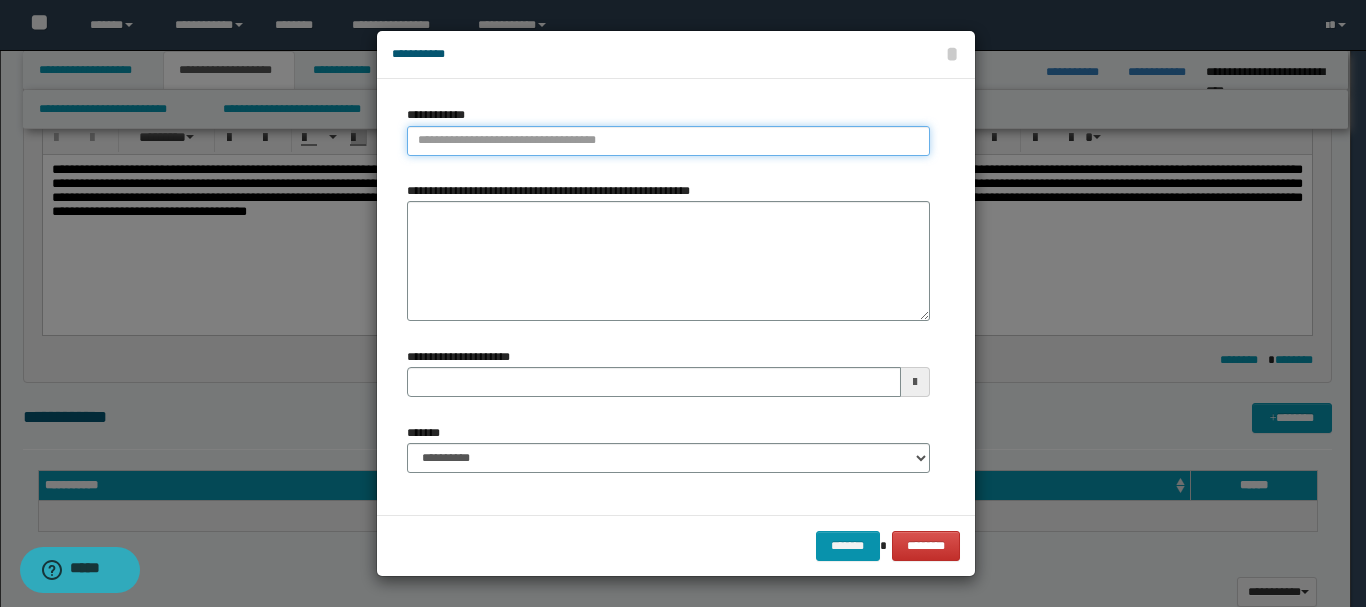 click on "**********" at bounding box center [668, 141] 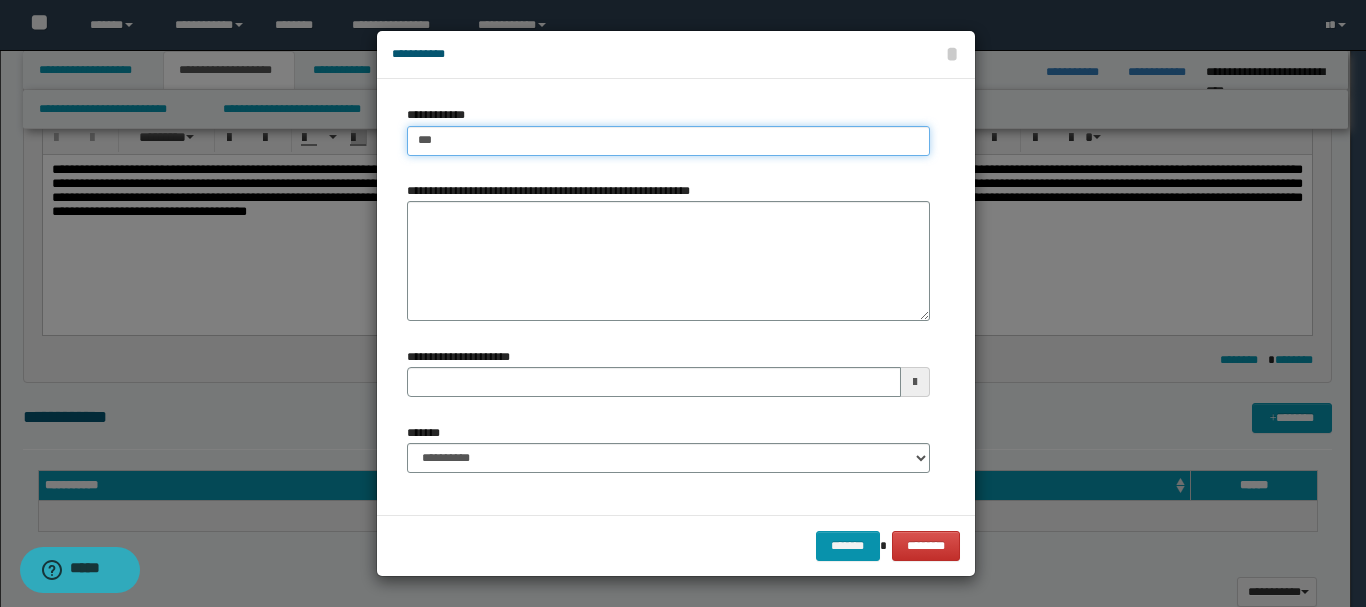 type on "****" 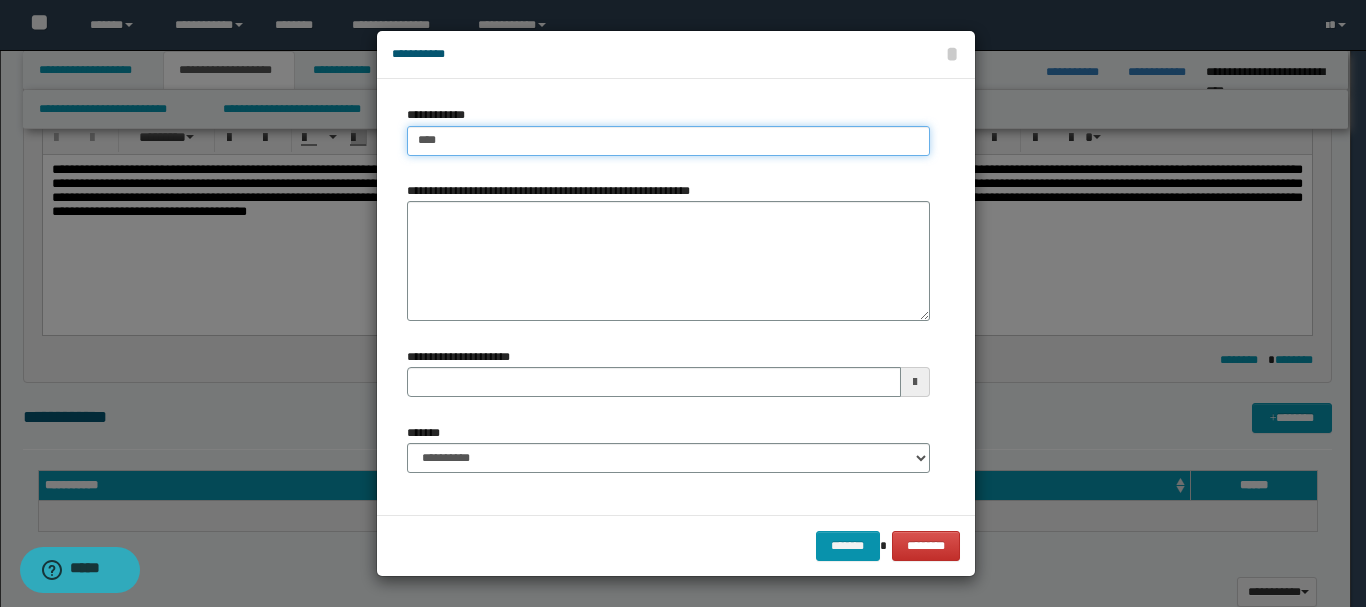 type on "****" 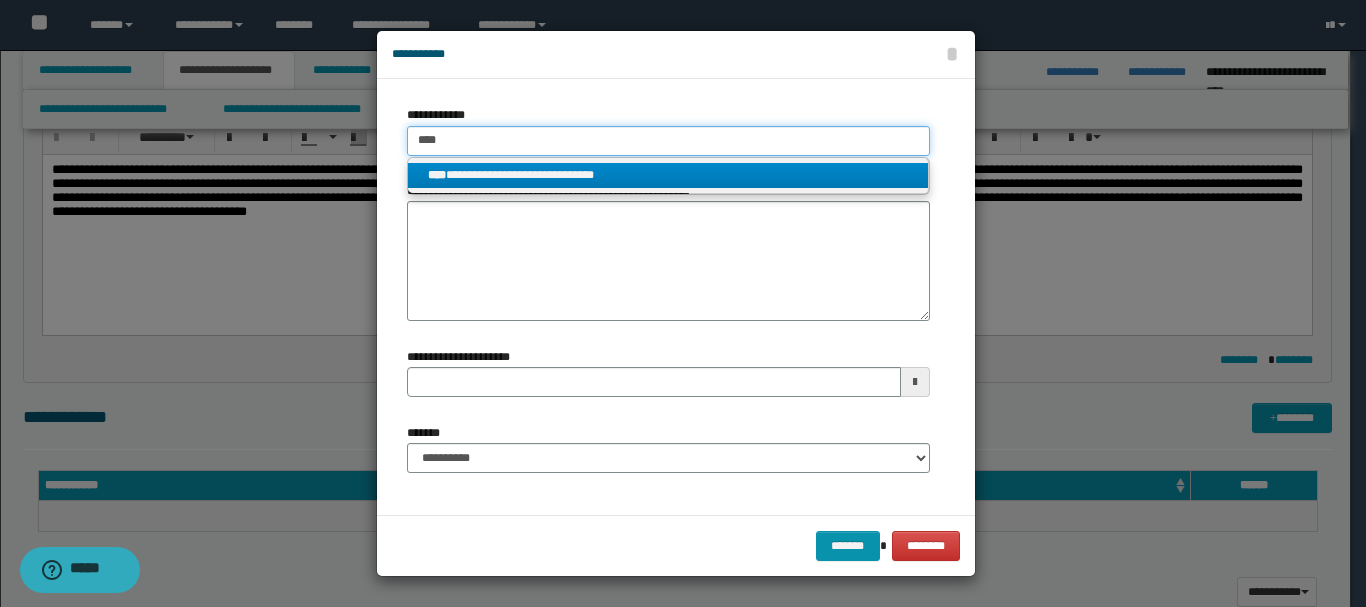 type on "****" 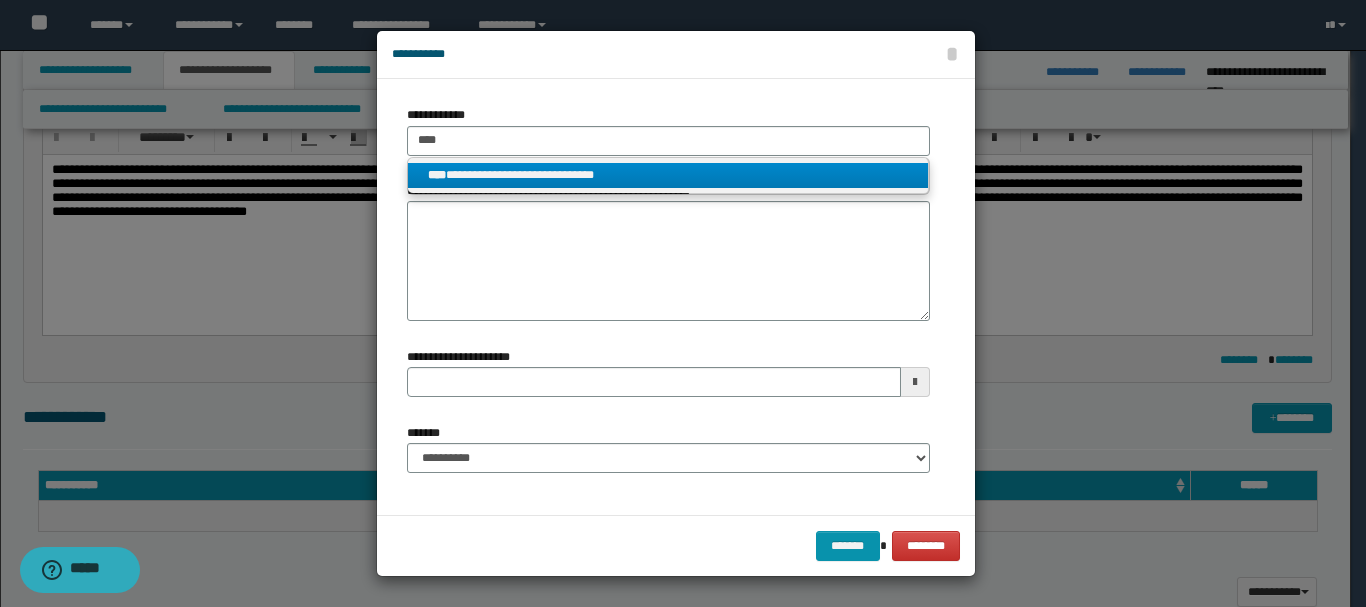 click on "**********" at bounding box center [668, 175] 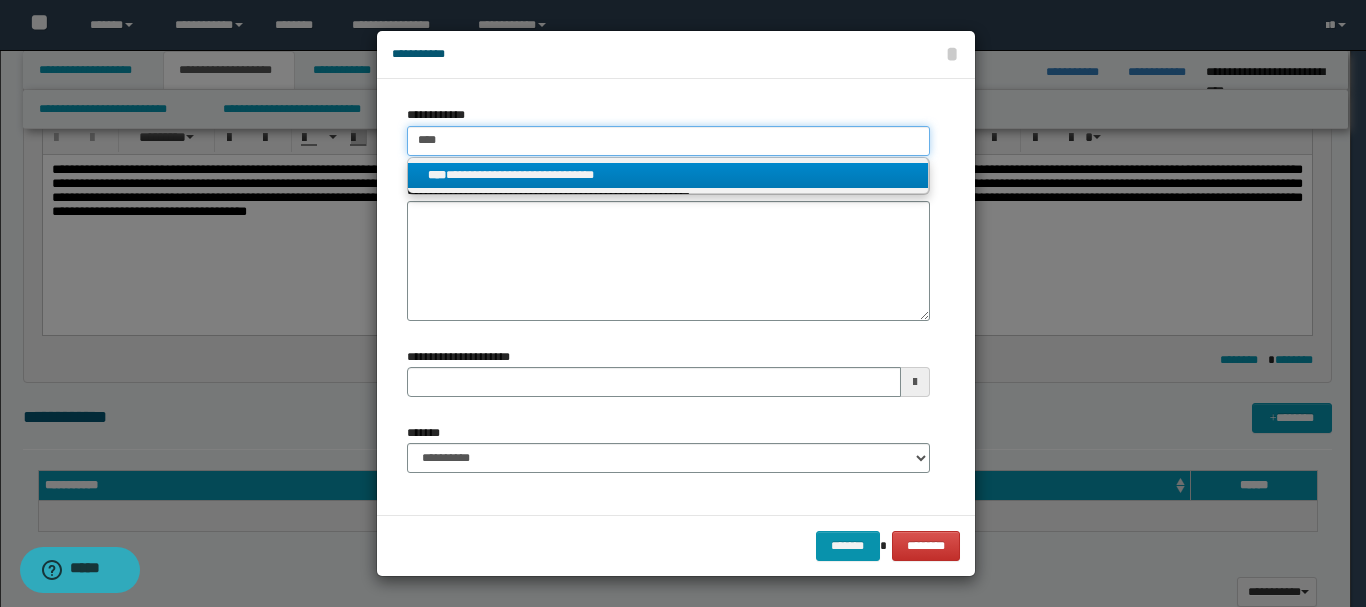 type 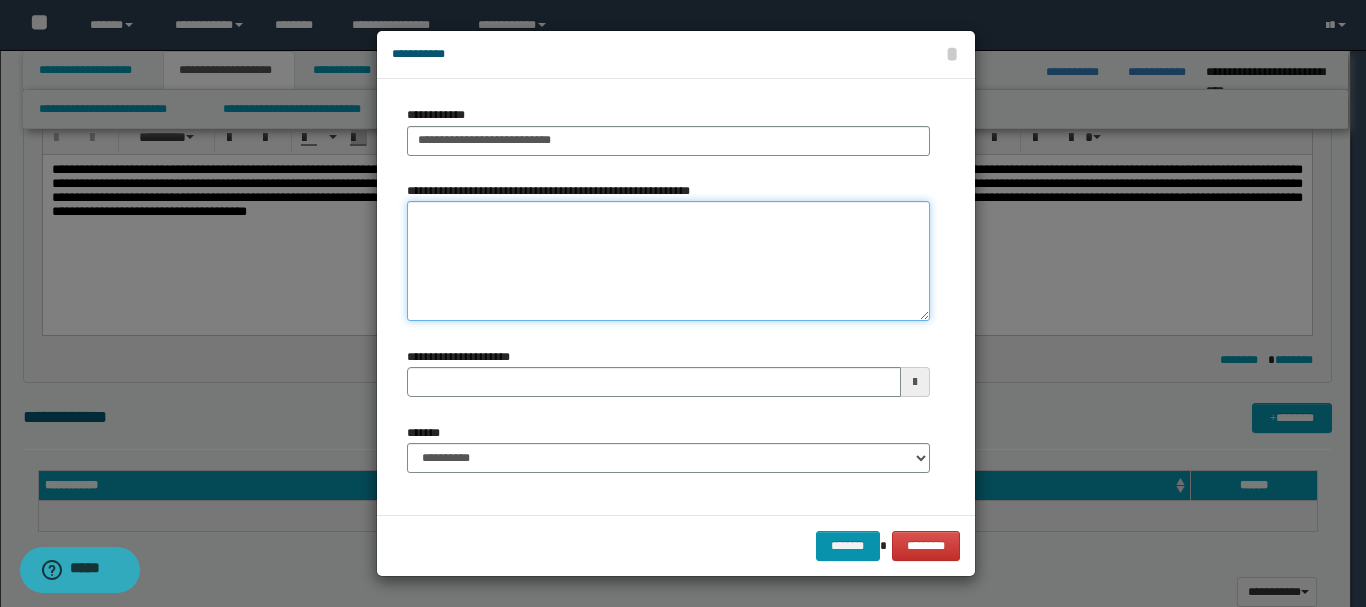 click on "**********" at bounding box center [668, 261] 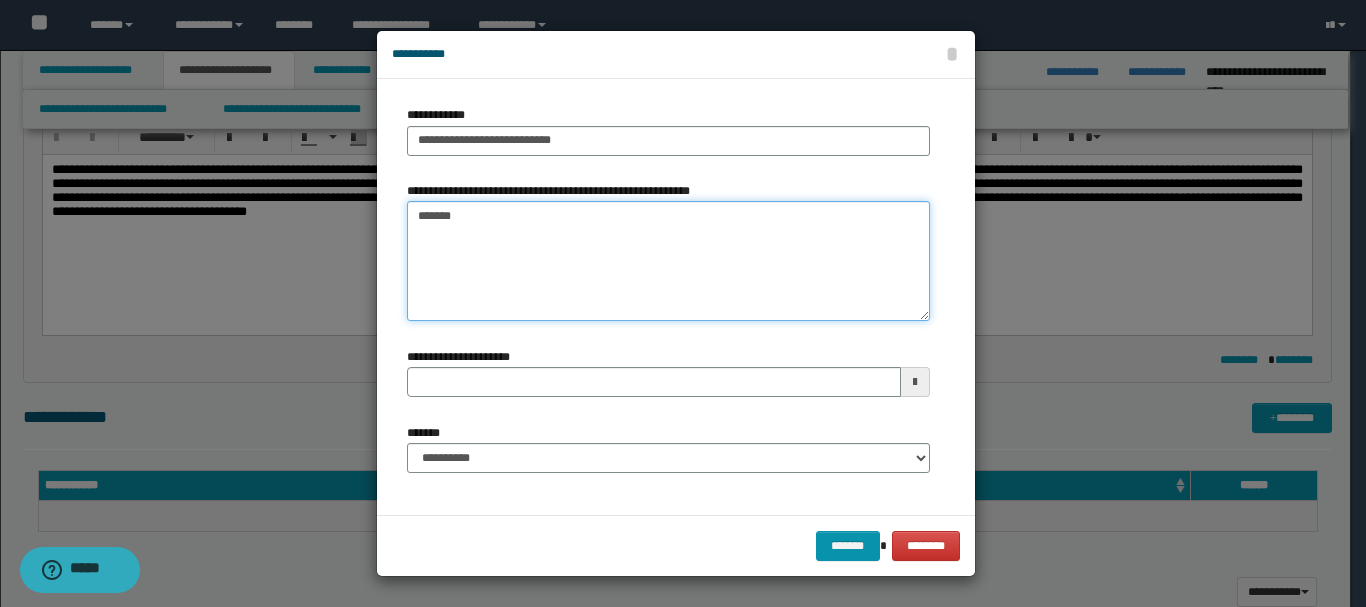 type on "*******" 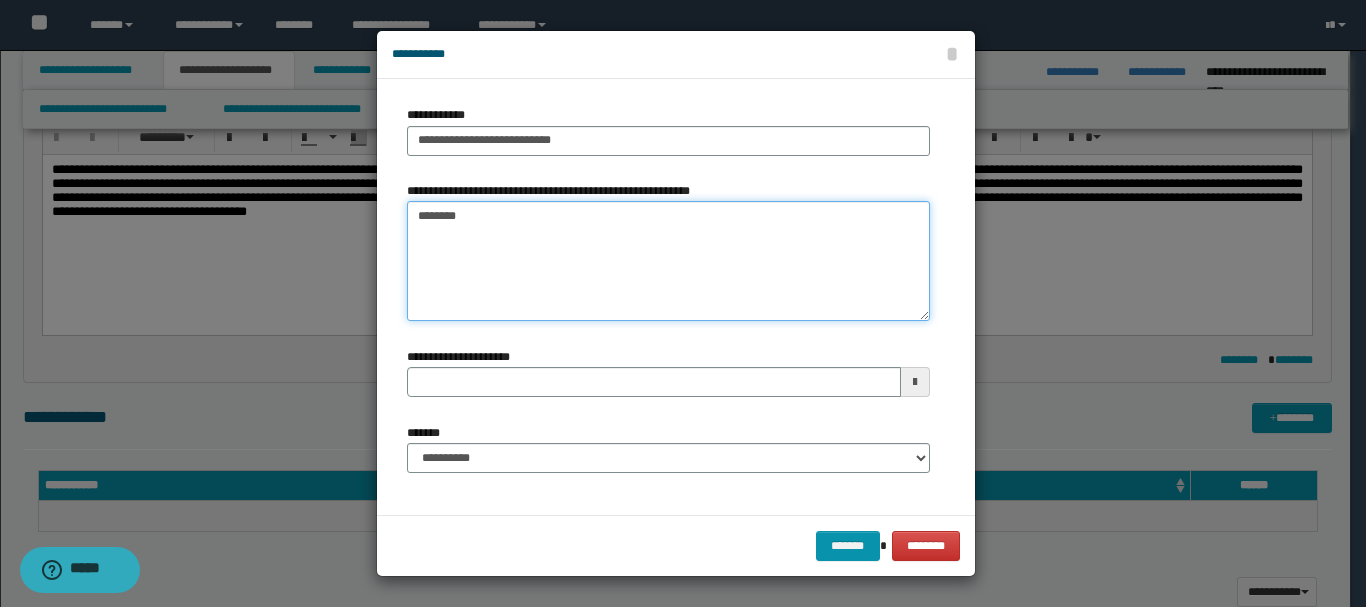 type 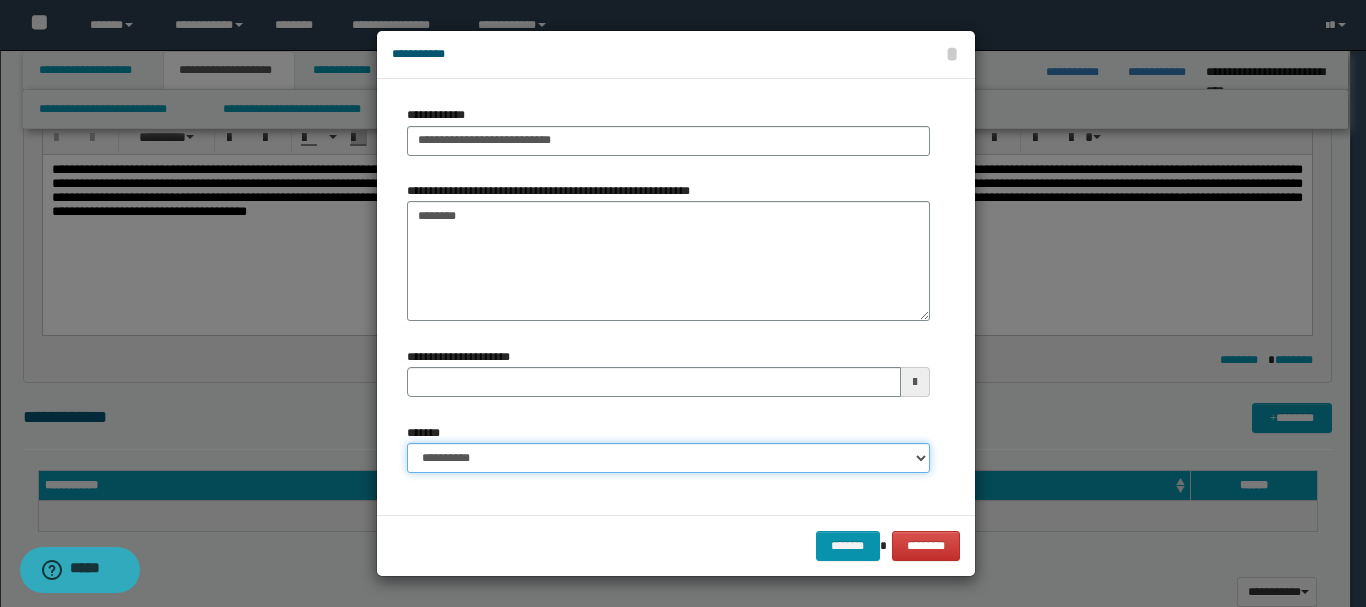 click on "**********" at bounding box center [668, 458] 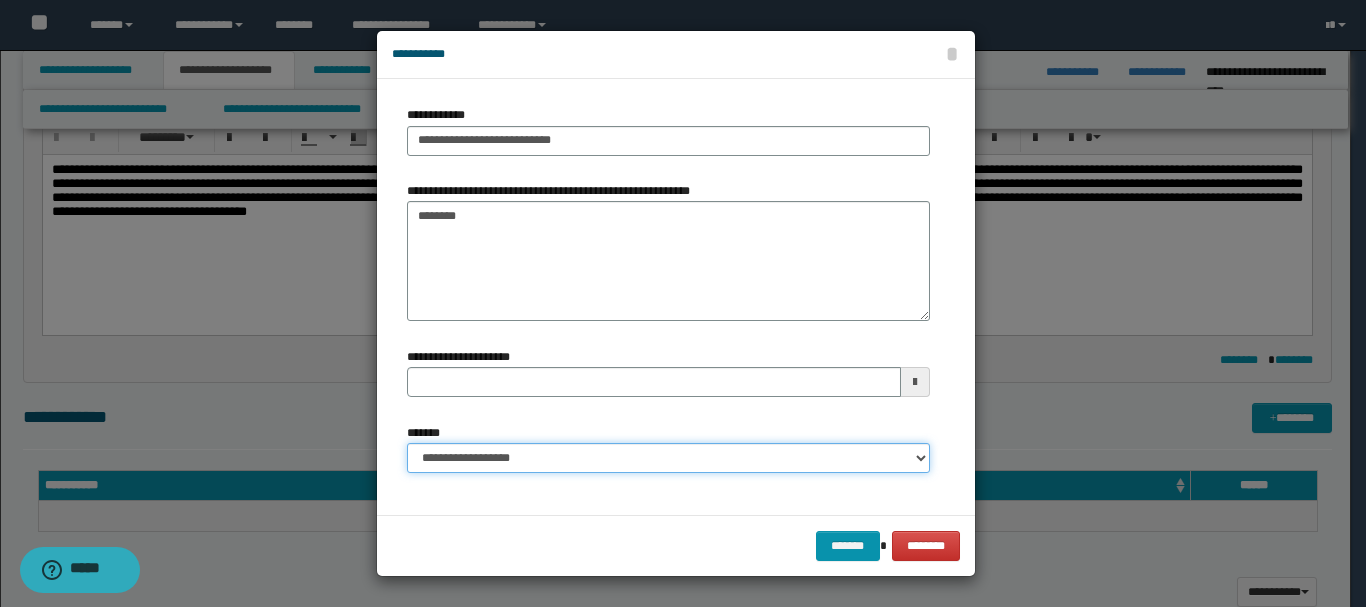 click on "**********" at bounding box center [668, 458] 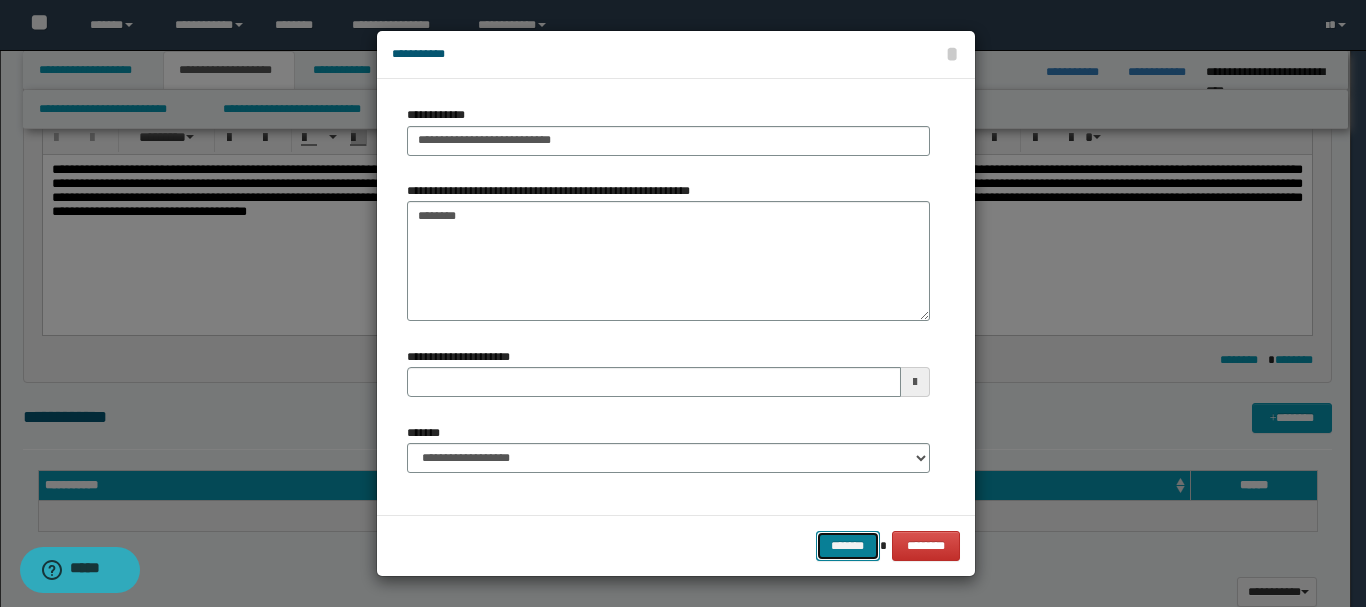 drag, startPoint x: 862, startPoint y: 543, endPoint x: 877, endPoint y: 527, distance: 21.931713 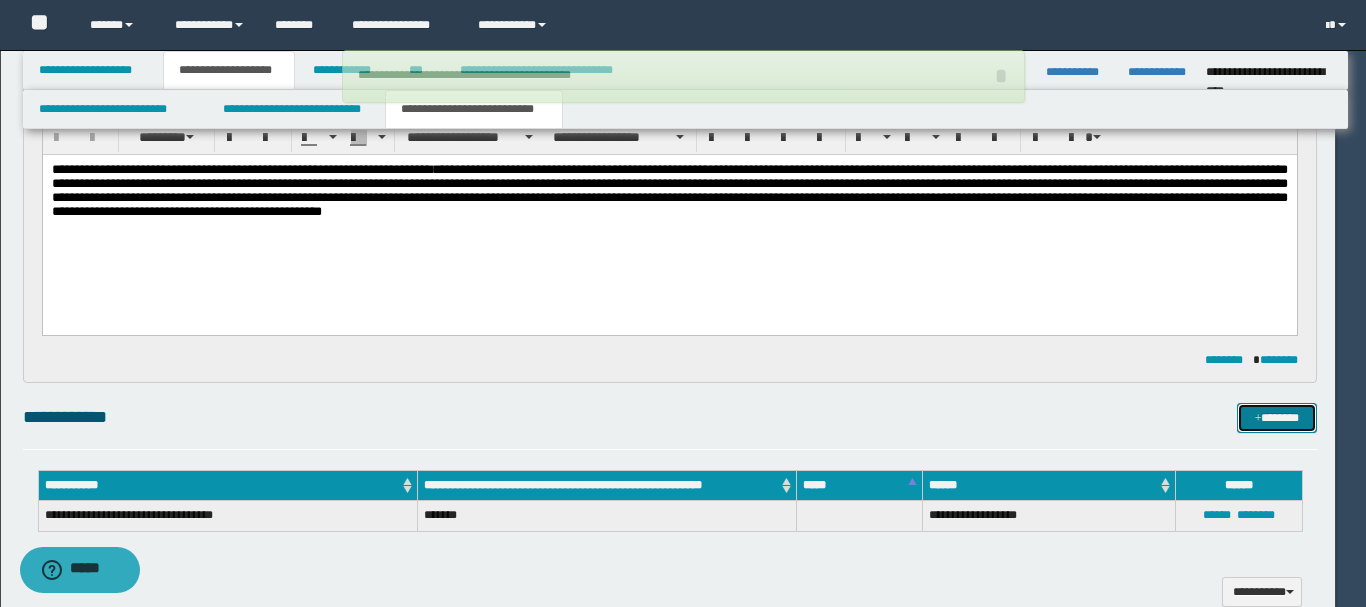 type 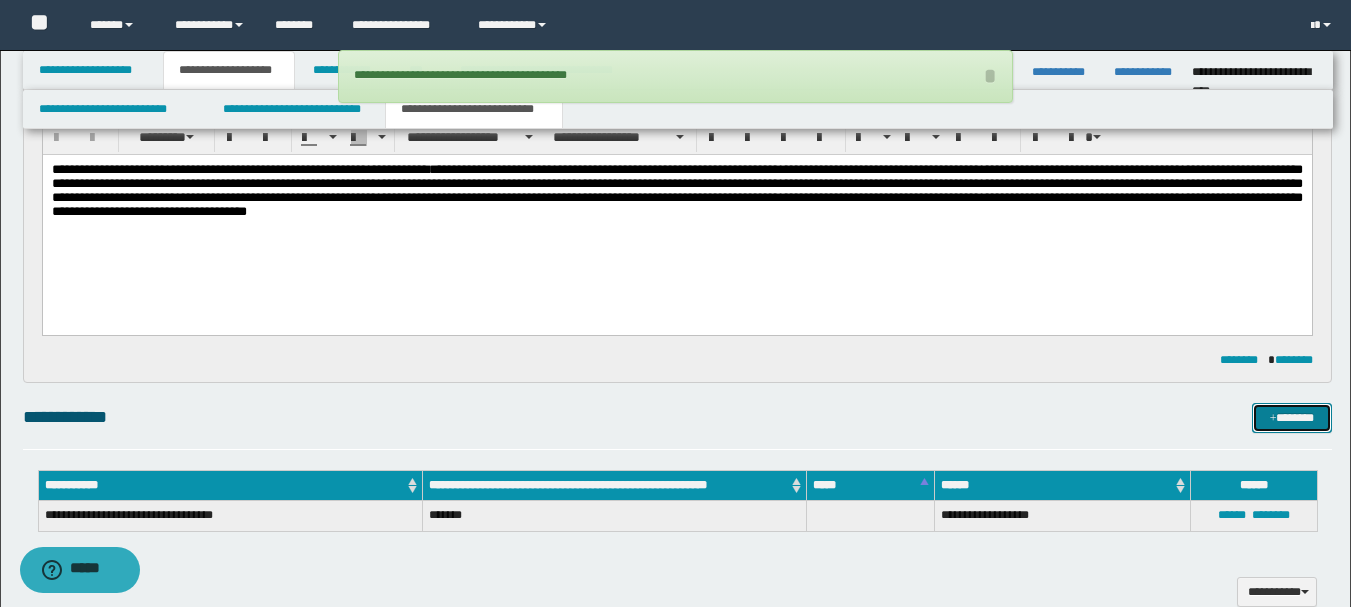 click on "*******" at bounding box center (1292, 418) 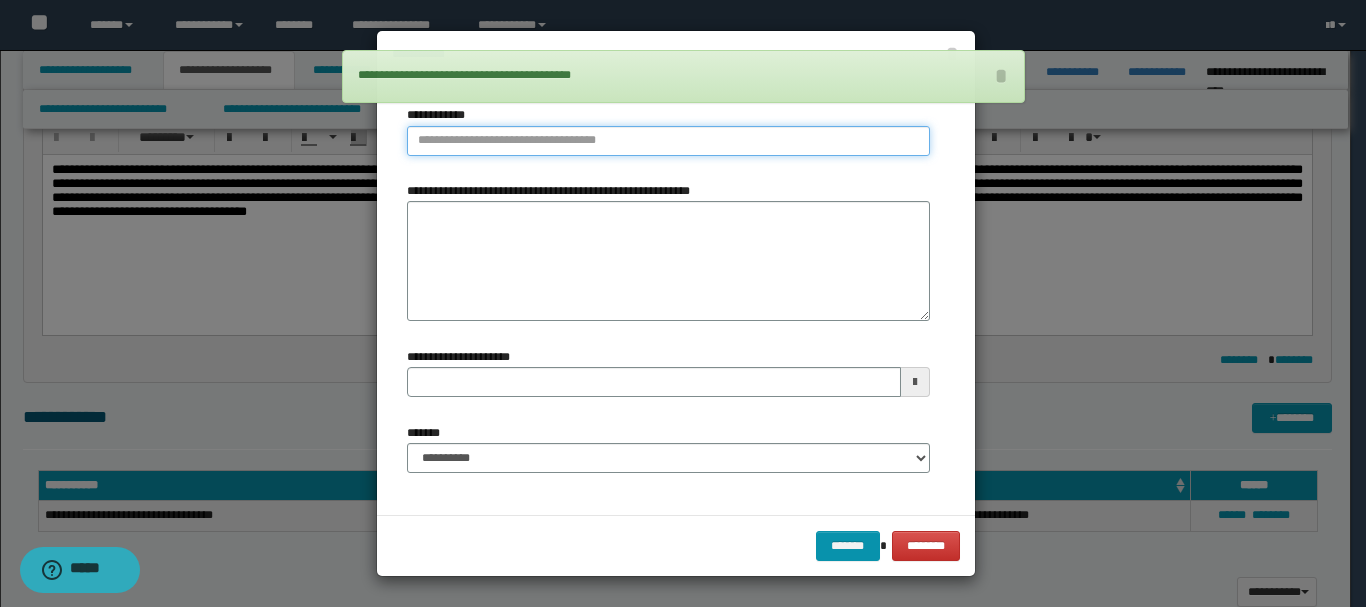 type on "**********" 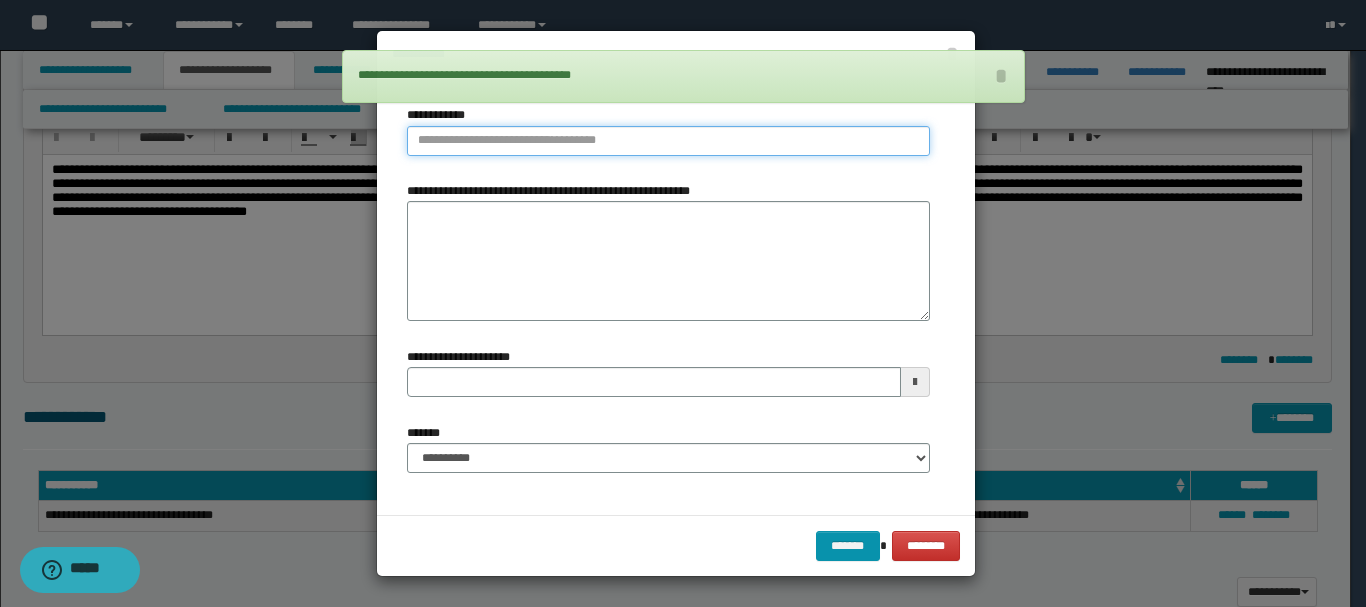 click on "**********" at bounding box center [668, 141] 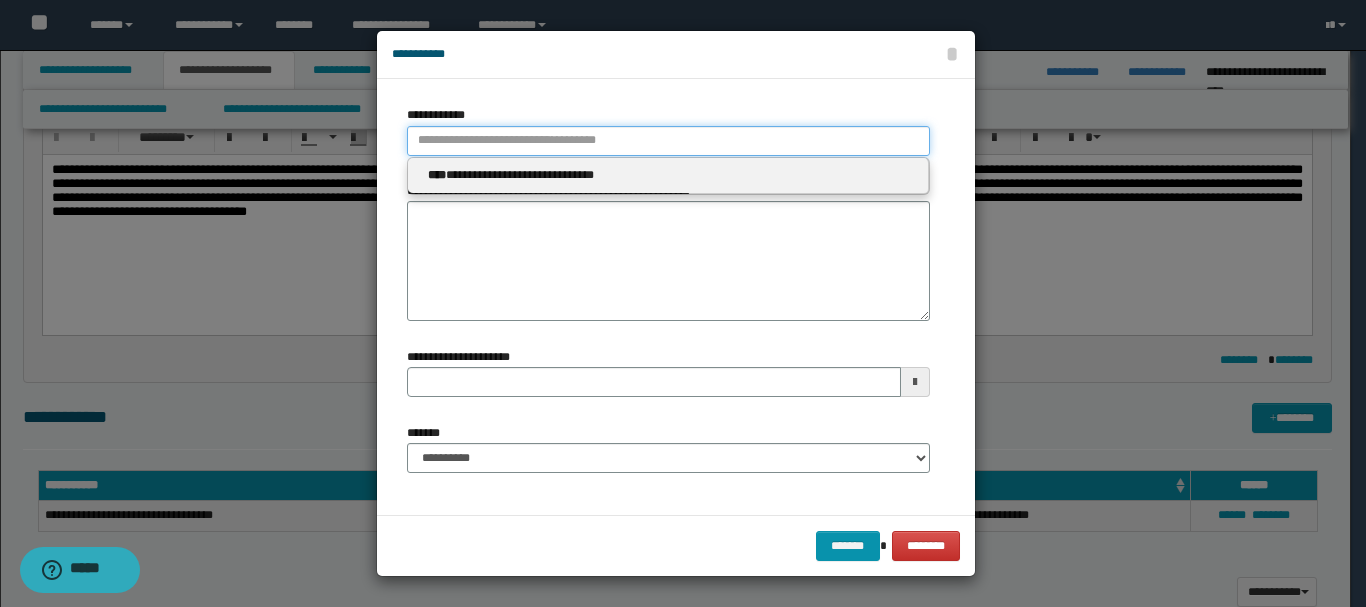 type 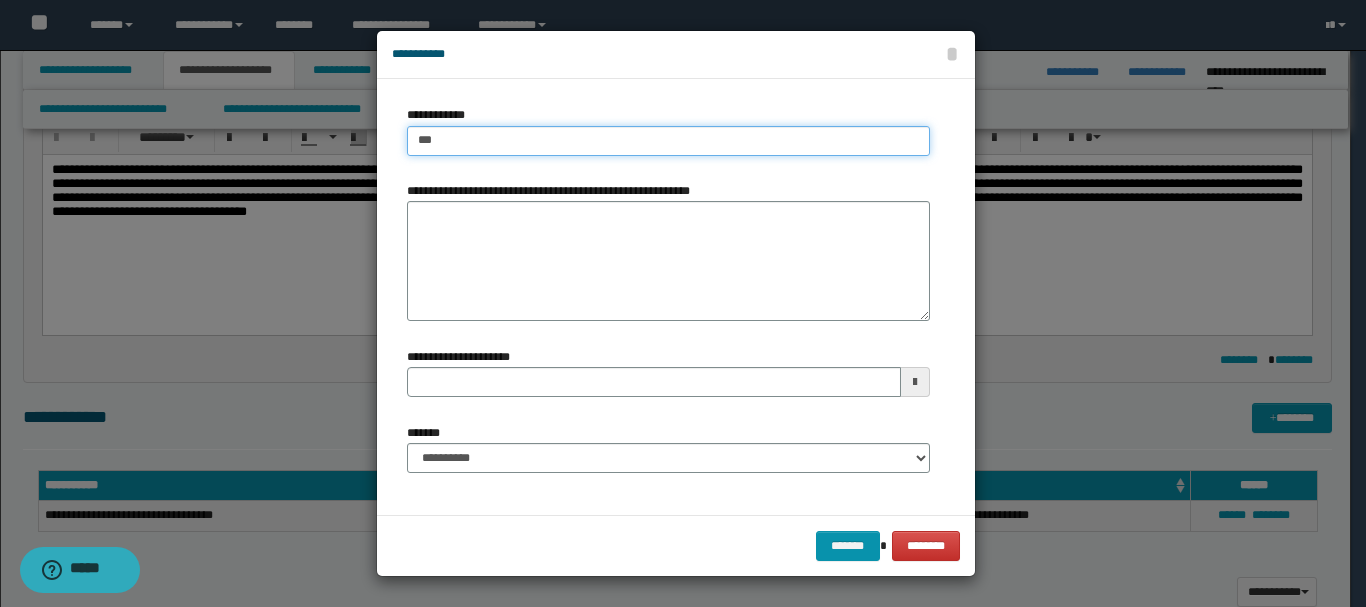 type on "****" 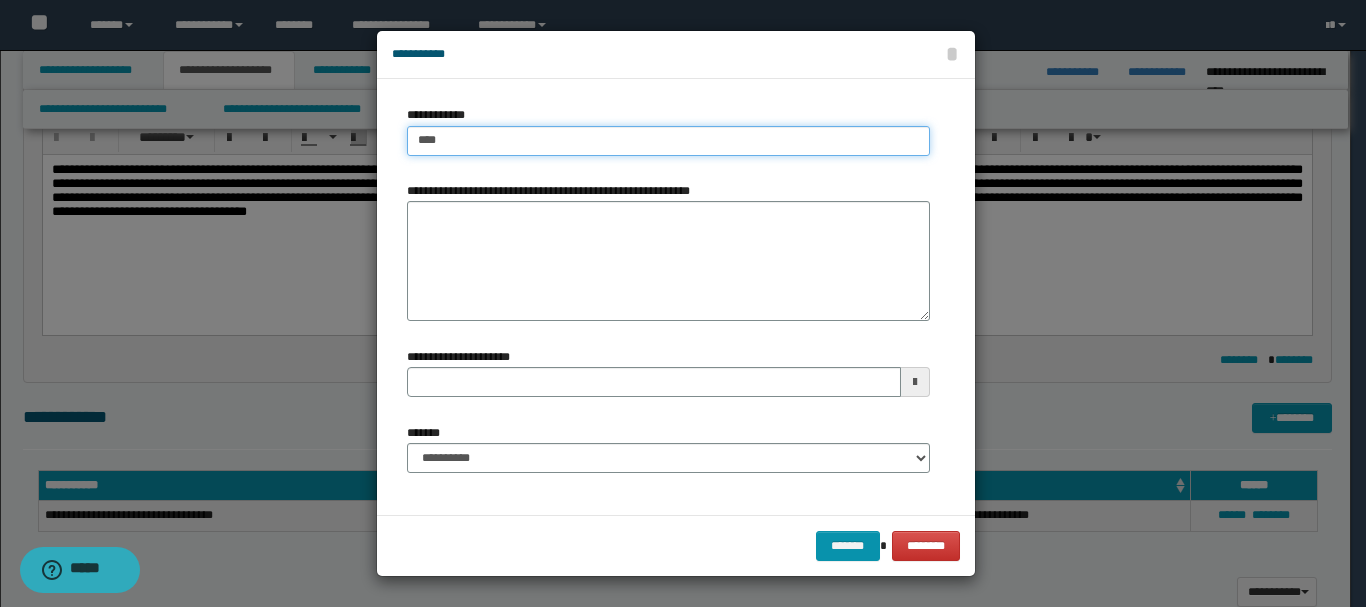 type on "****" 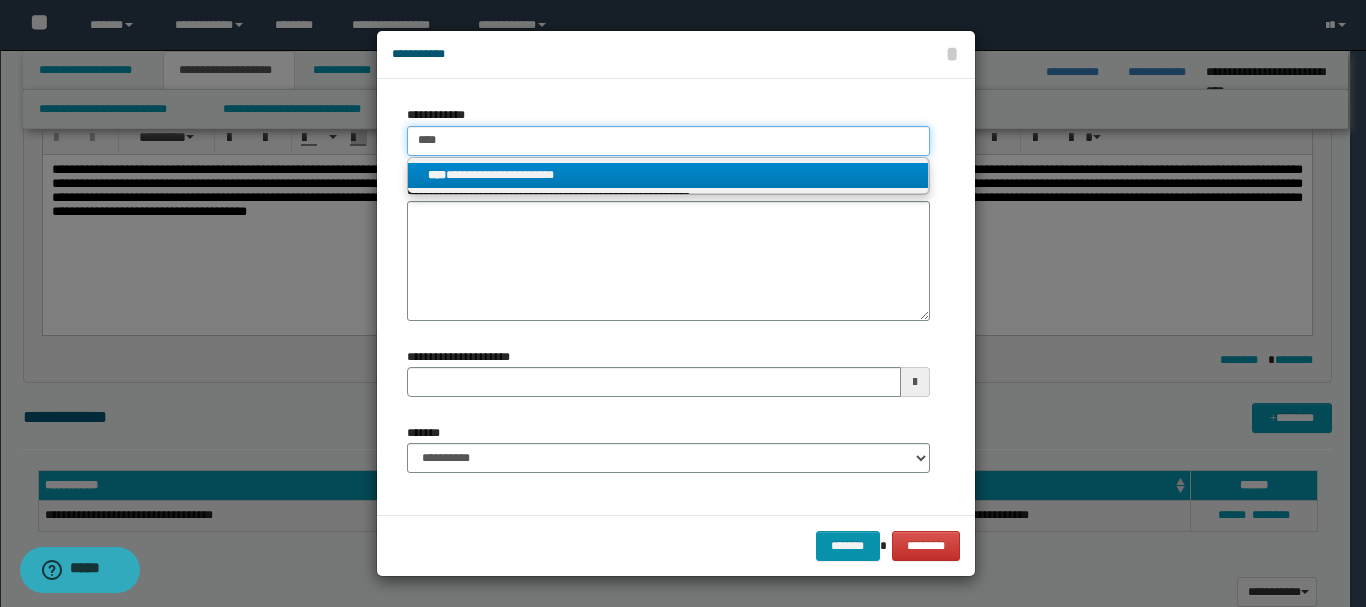 type on "****" 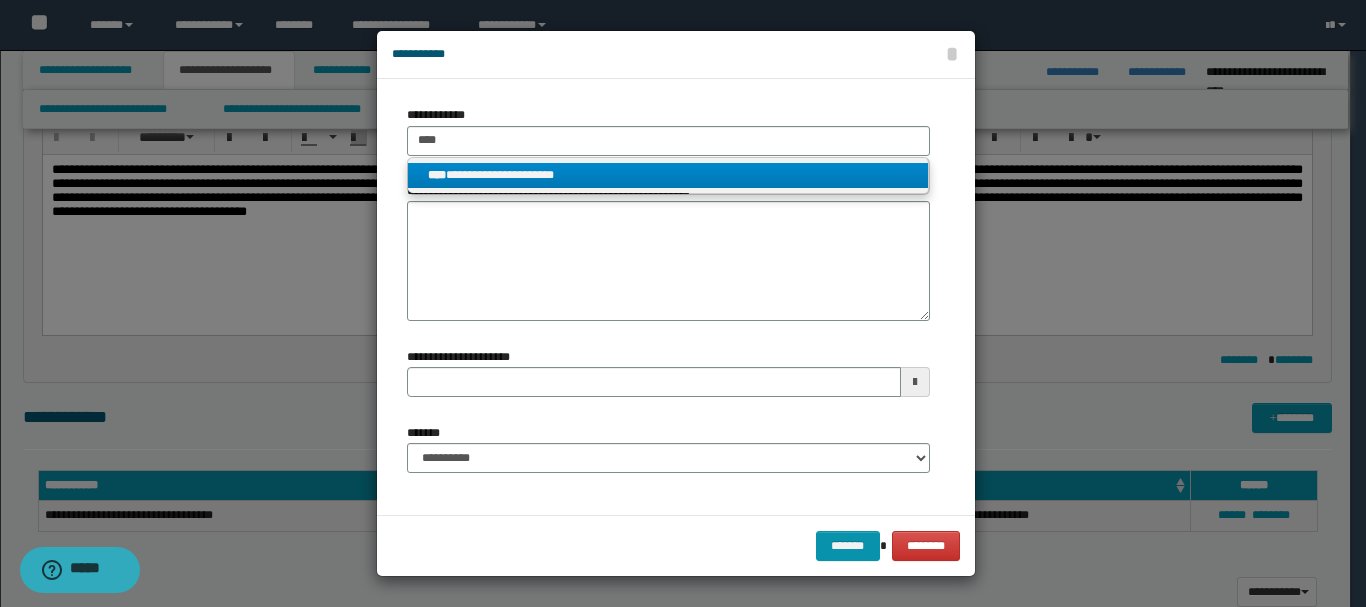 click on "**********" at bounding box center (668, 175) 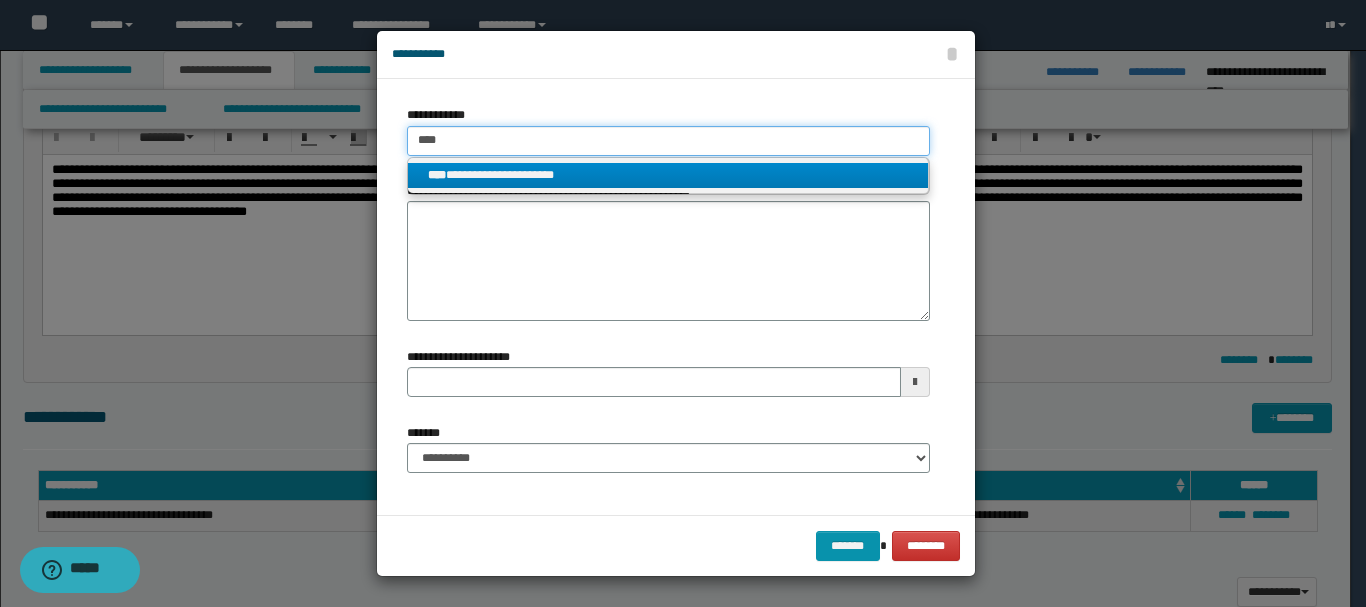 type 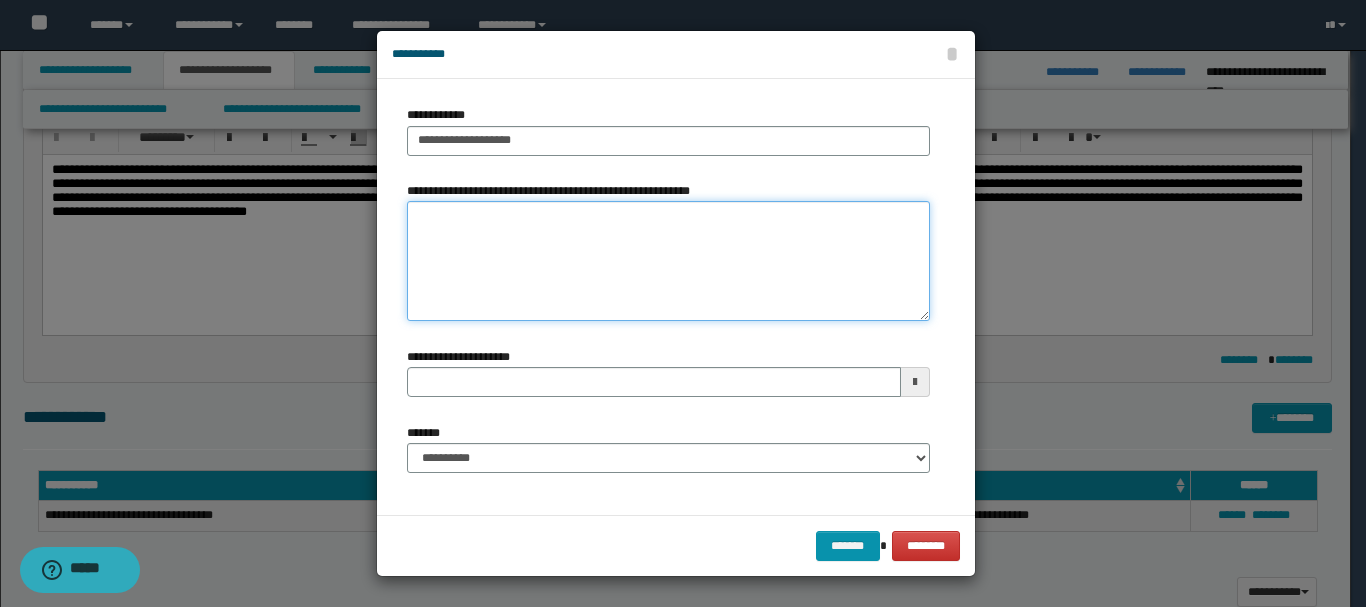 click on "**********" at bounding box center [668, 261] 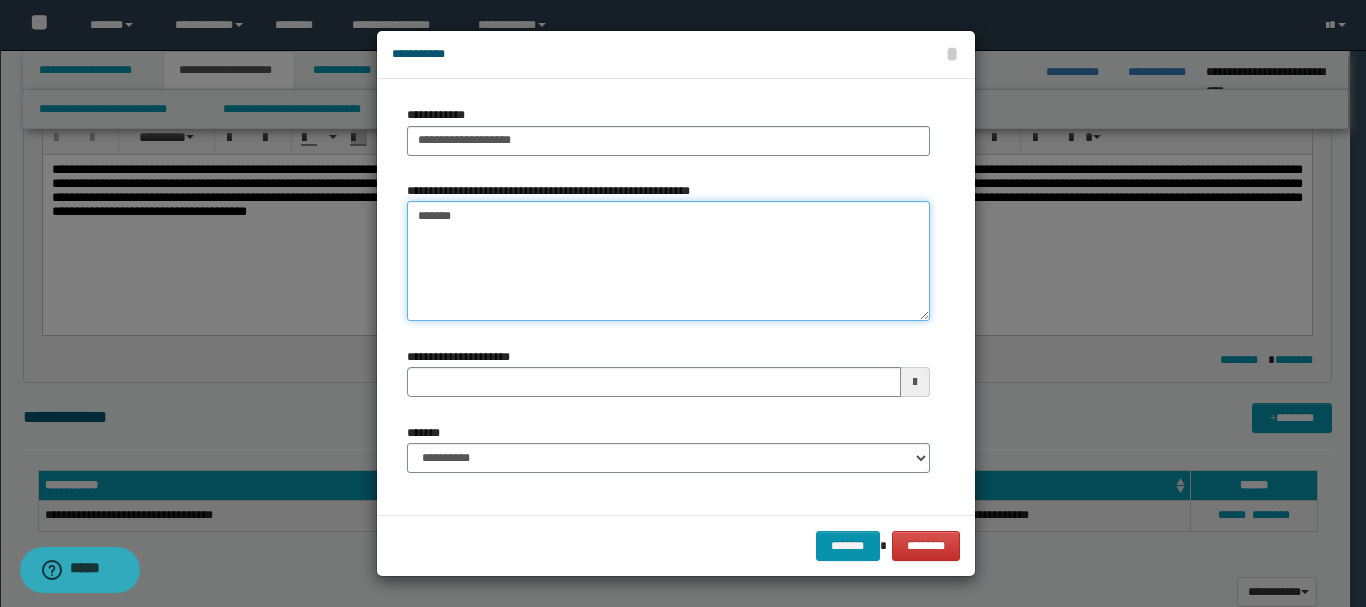 type on "*******" 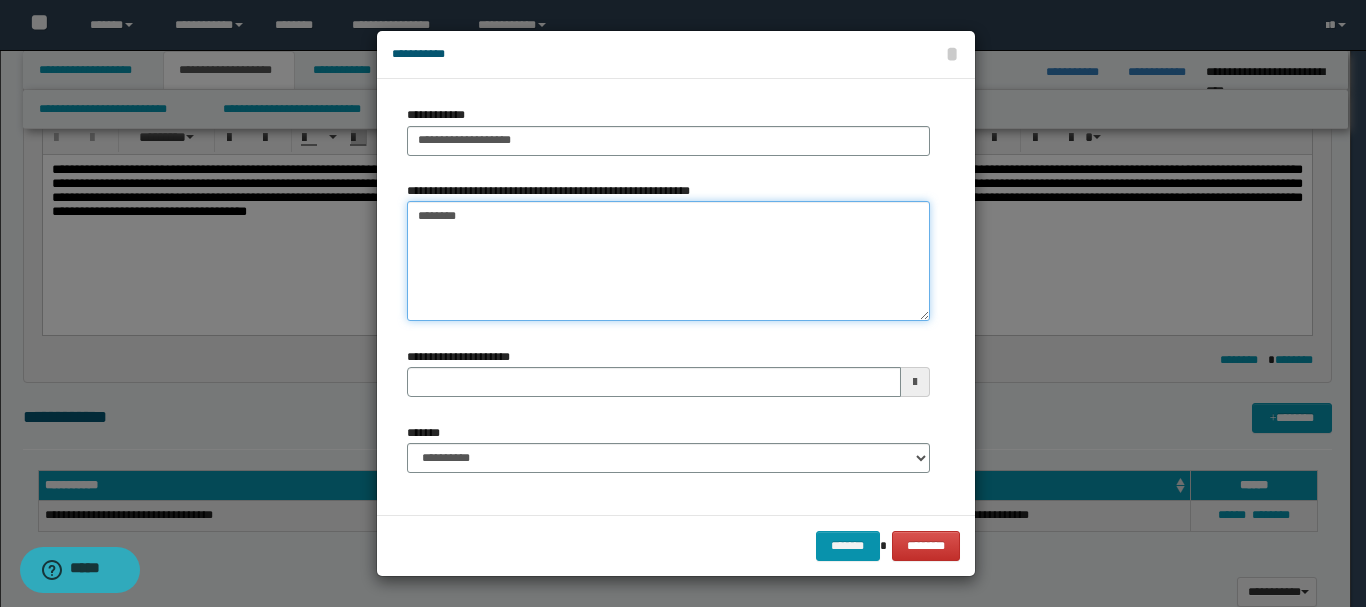 type 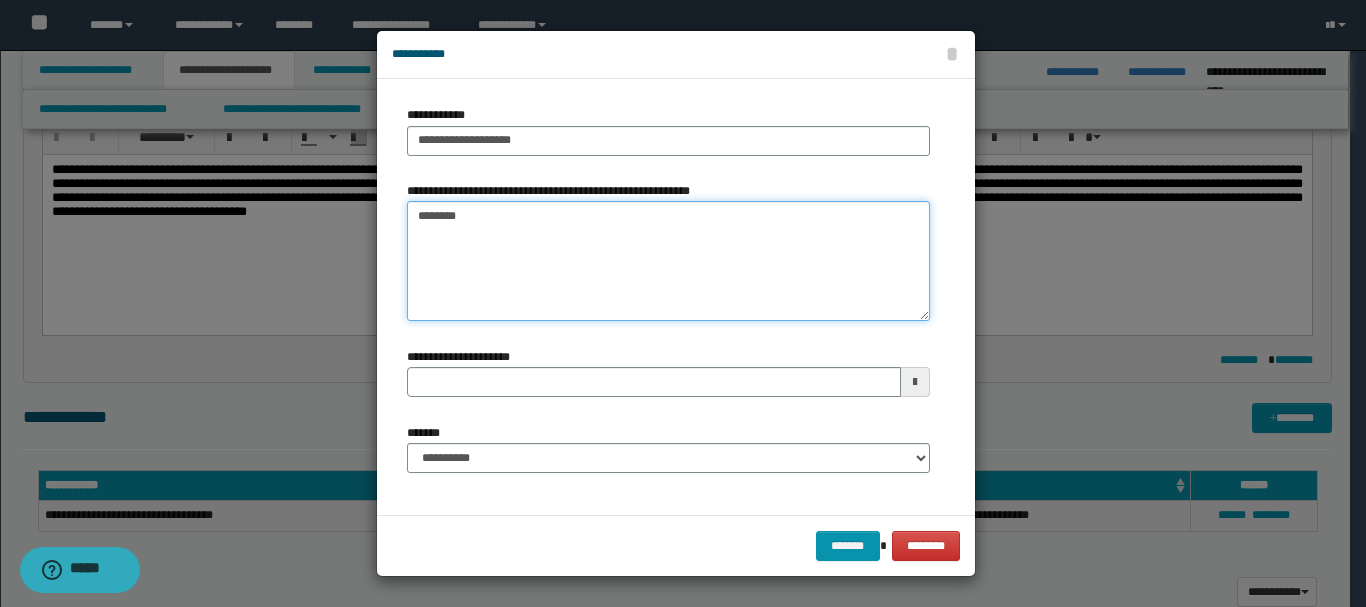 type on "*******" 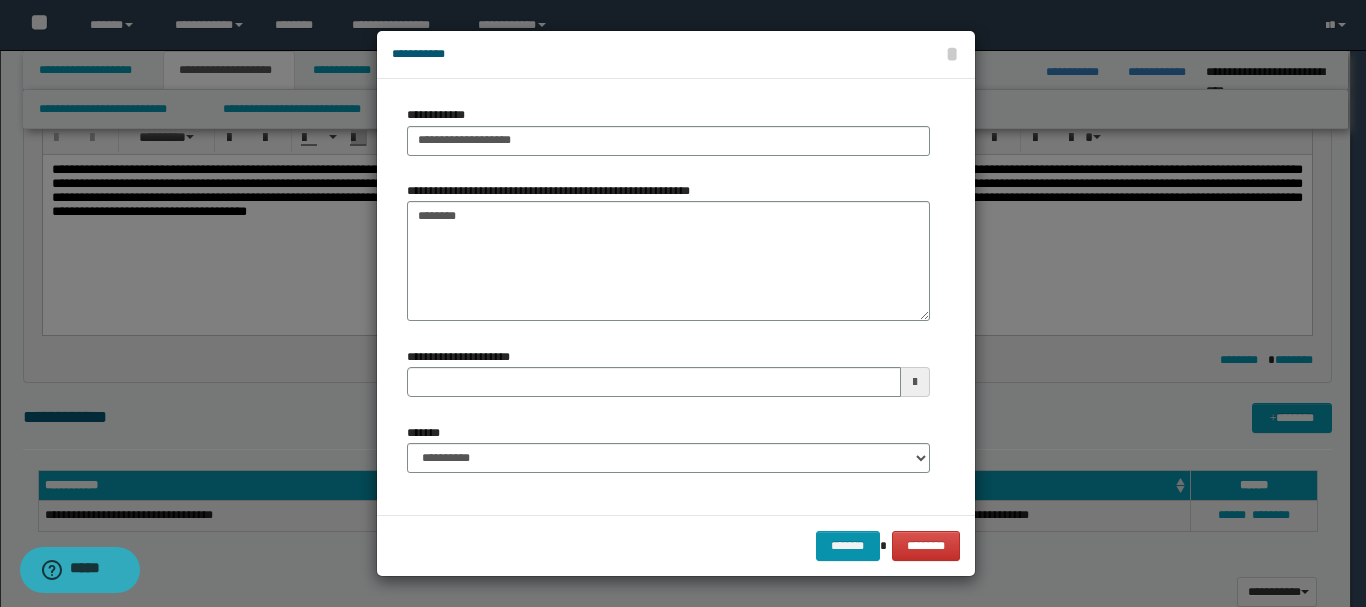click on "**********" at bounding box center [668, 456] 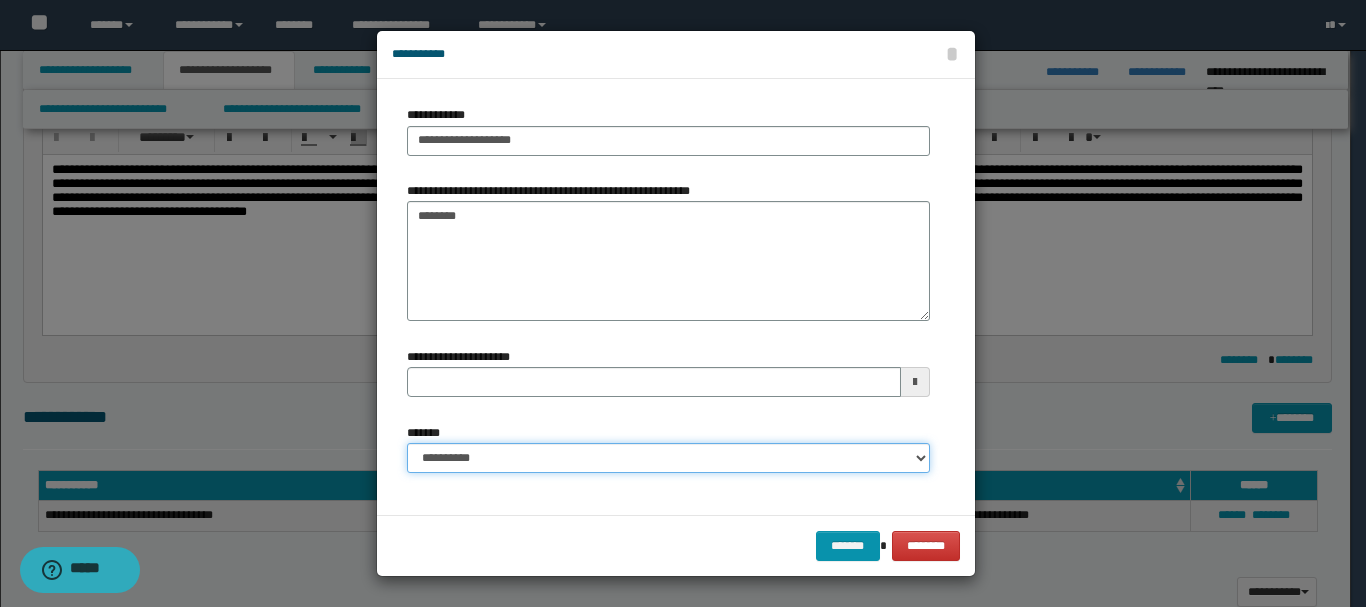 click on "**********" at bounding box center [668, 458] 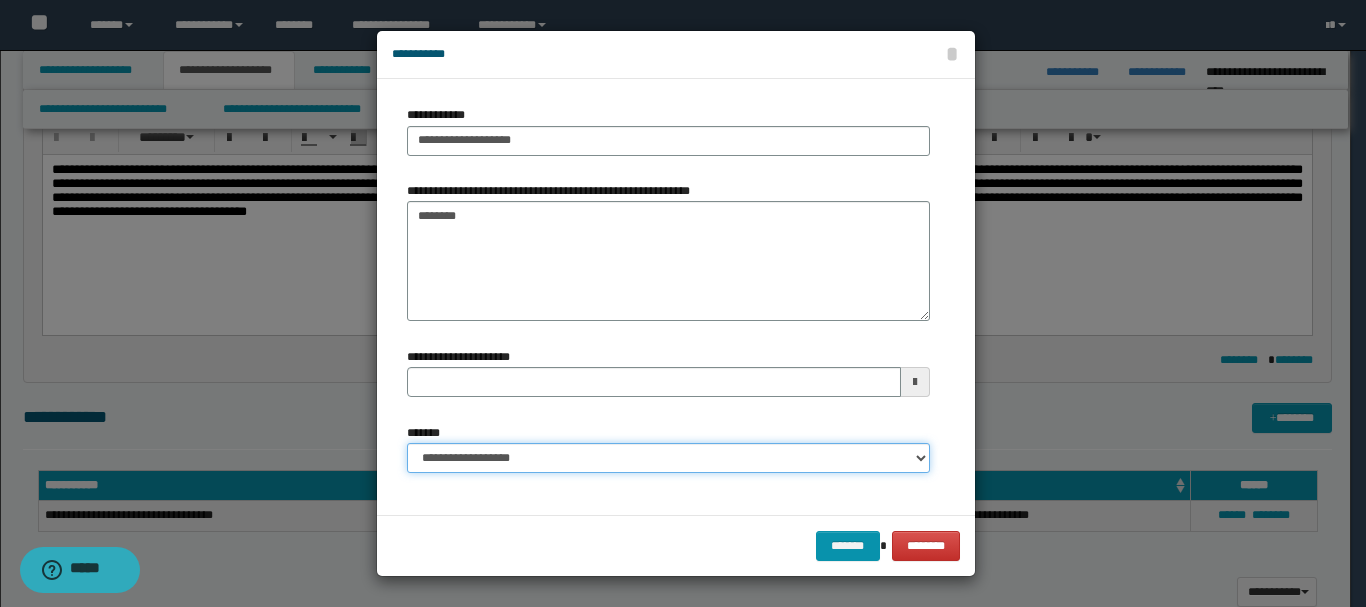 type 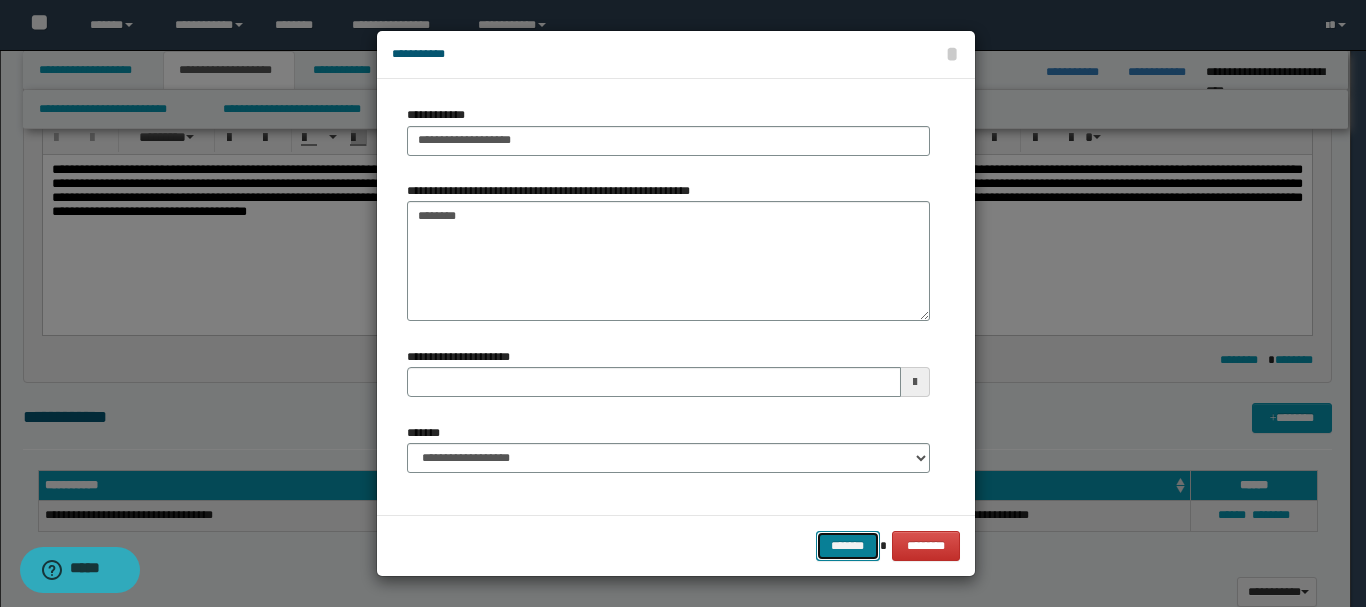 click on "*******" at bounding box center (848, 546) 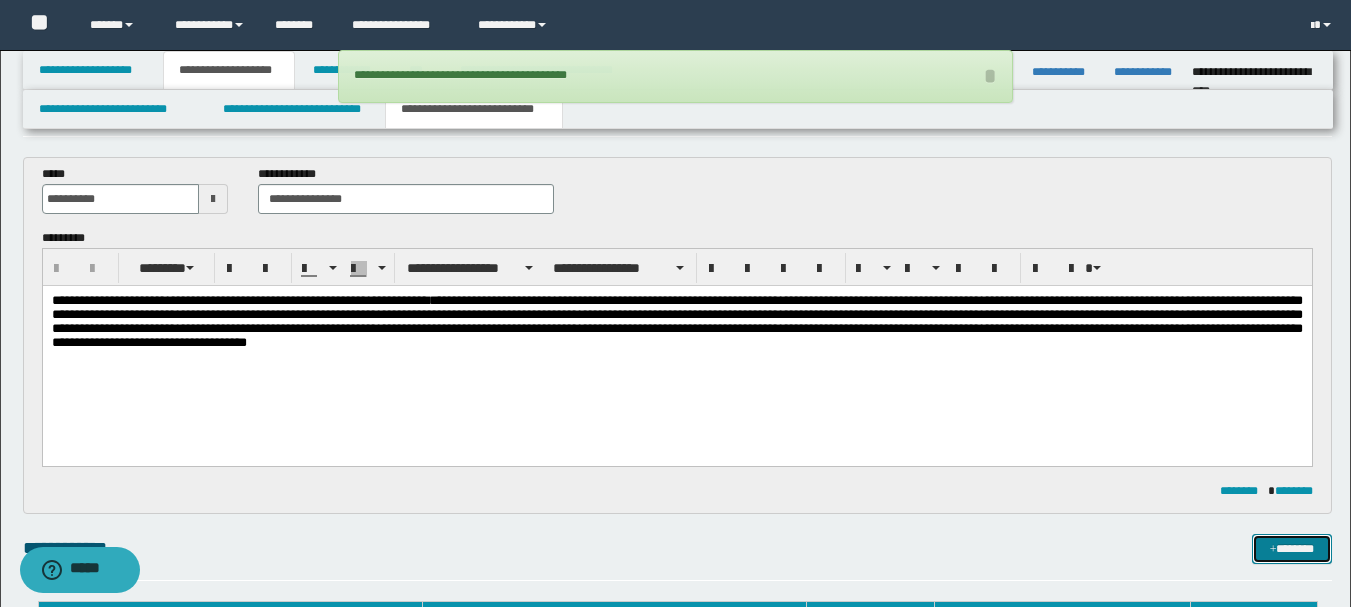 scroll, scrollTop: 0, scrollLeft: 0, axis: both 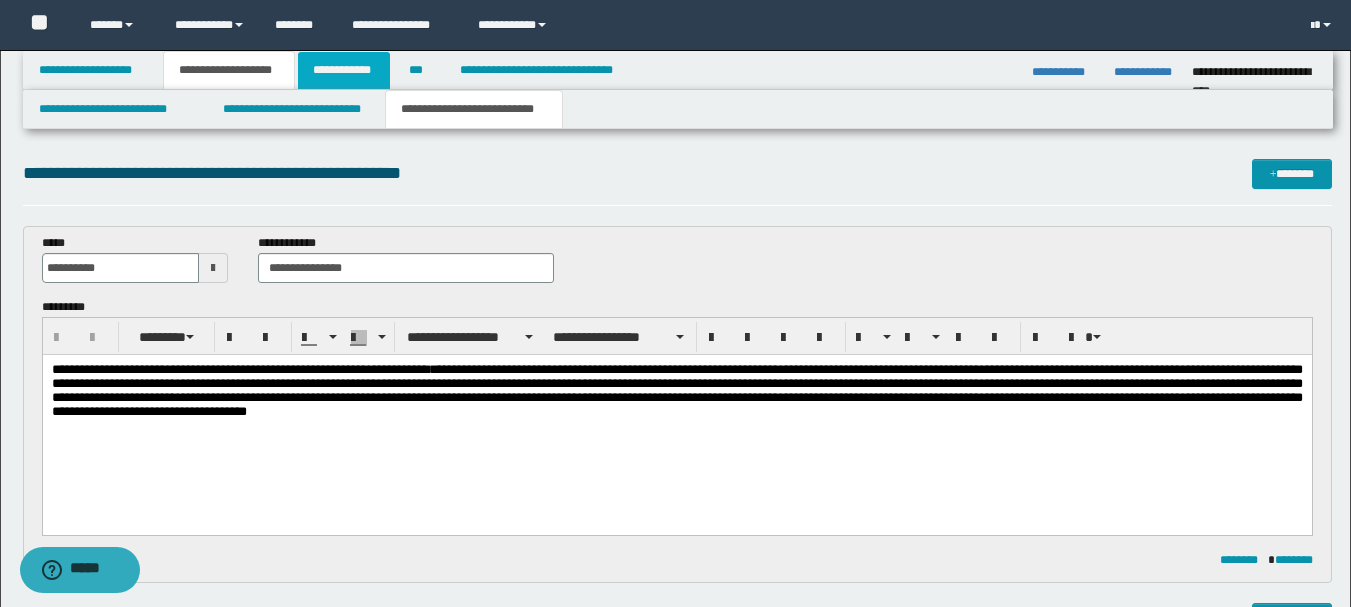 click on "**********" at bounding box center (344, 70) 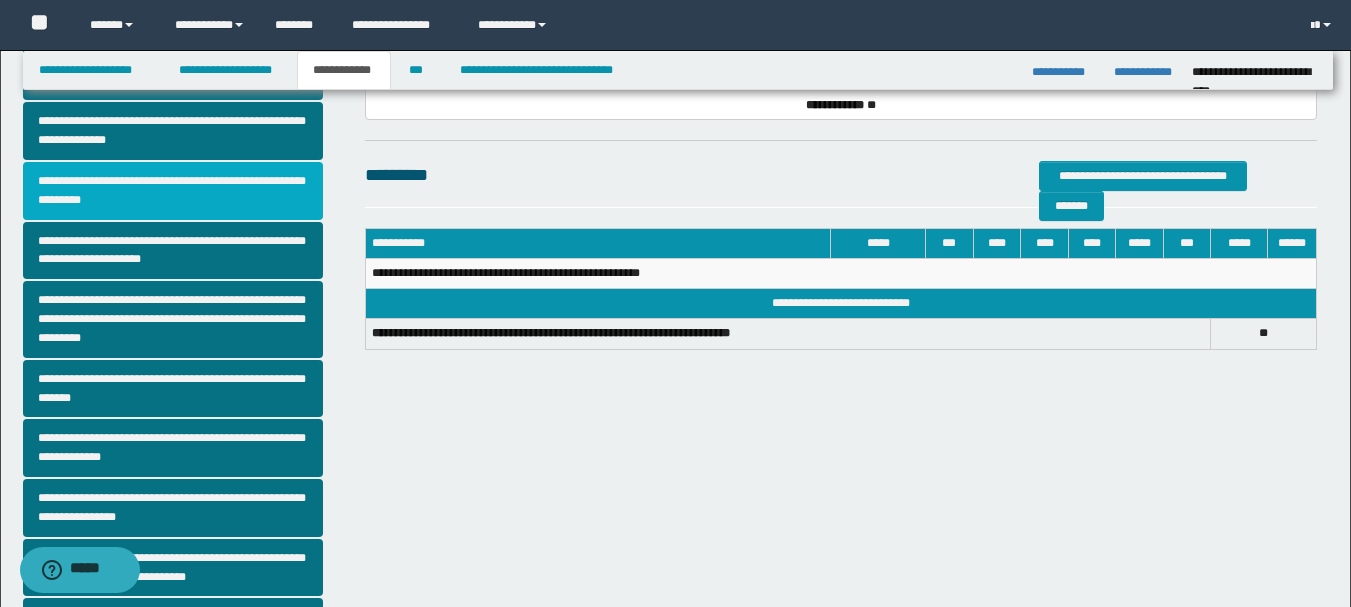 scroll, scrollTop: 500, scrollLeft: 0, axis: vertical 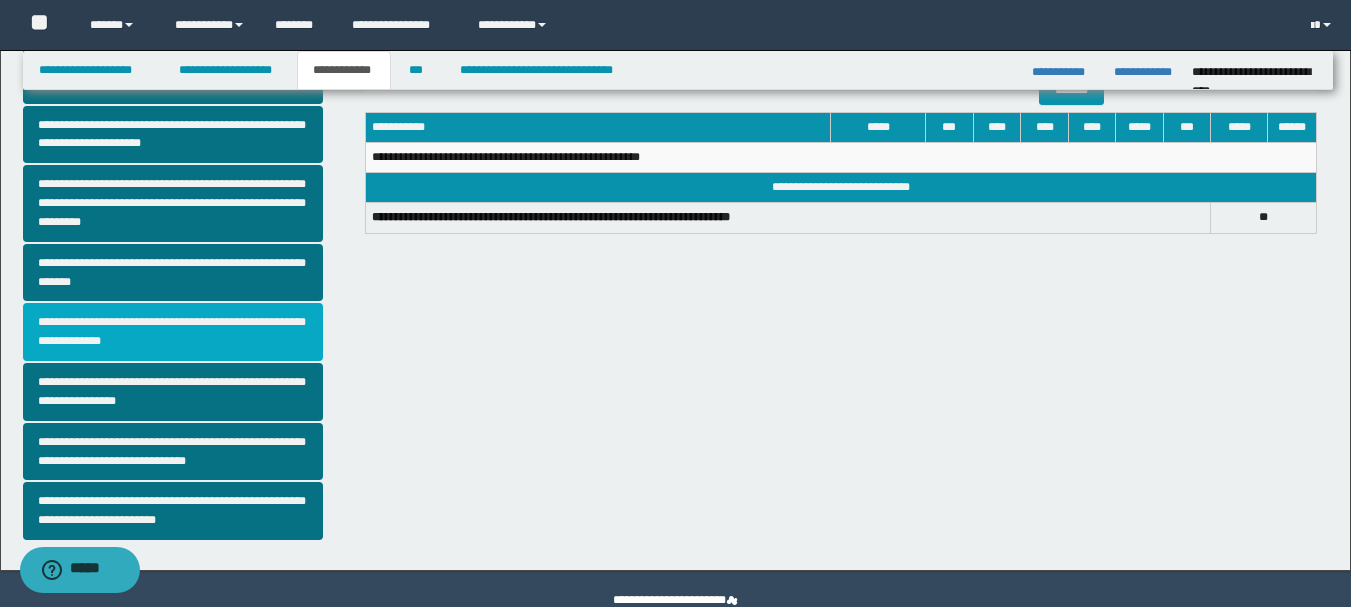 click on "**********" at bounding box center (173, 332) 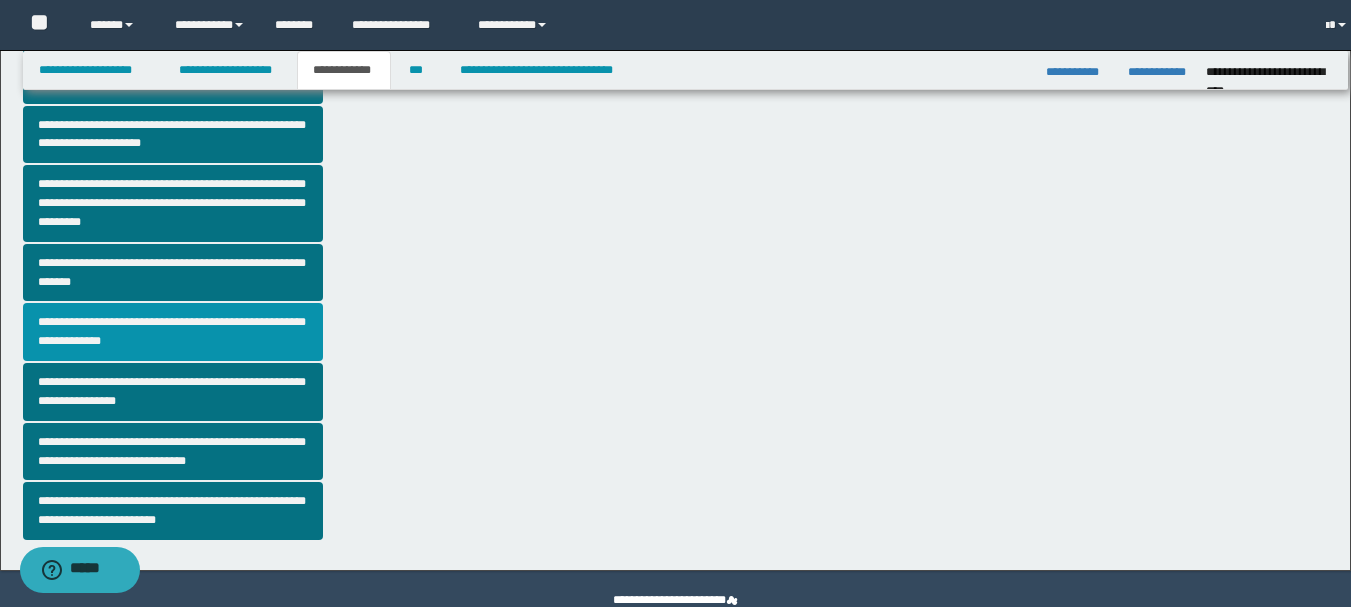 scroll, scrollTop: 0, scrollLeft: 0, axis: both 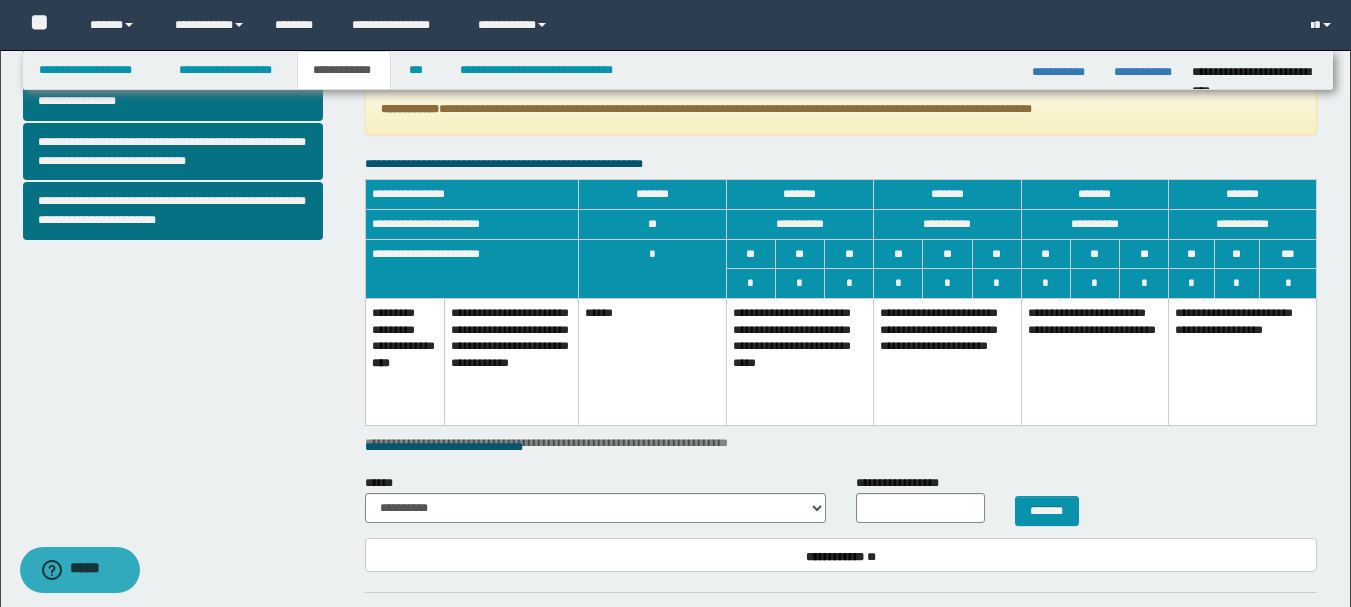 click on "**********" at bounding box center [800, 361] 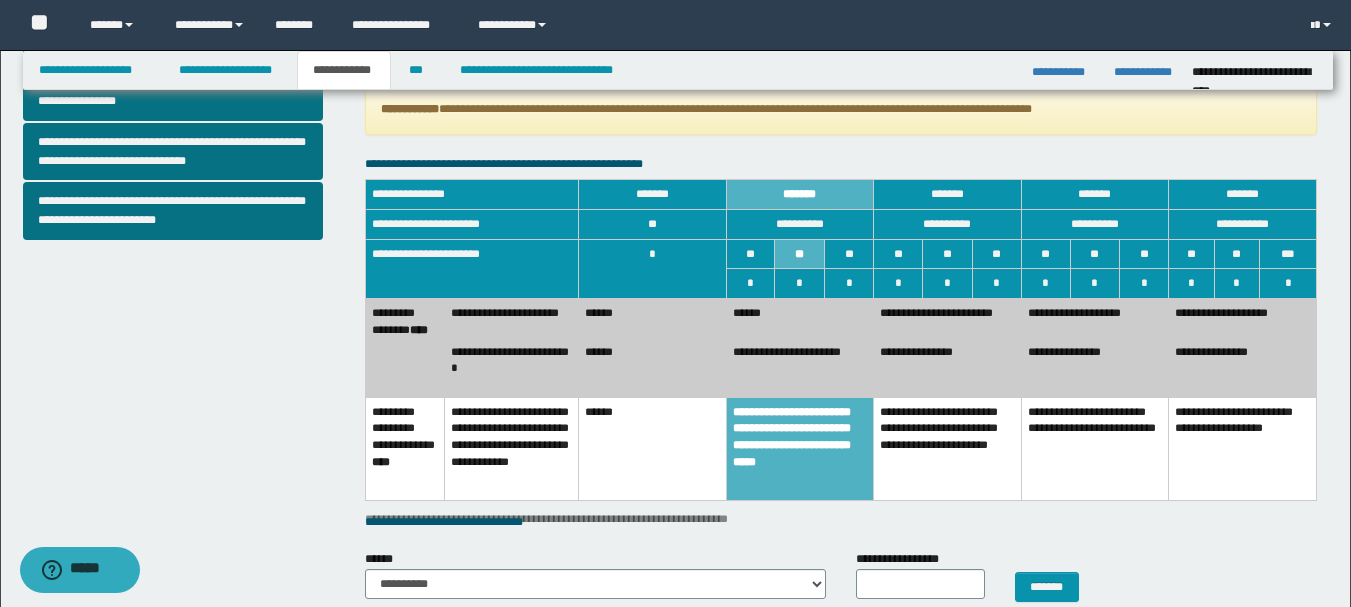 click on "******" at bounding box center [800, 317] 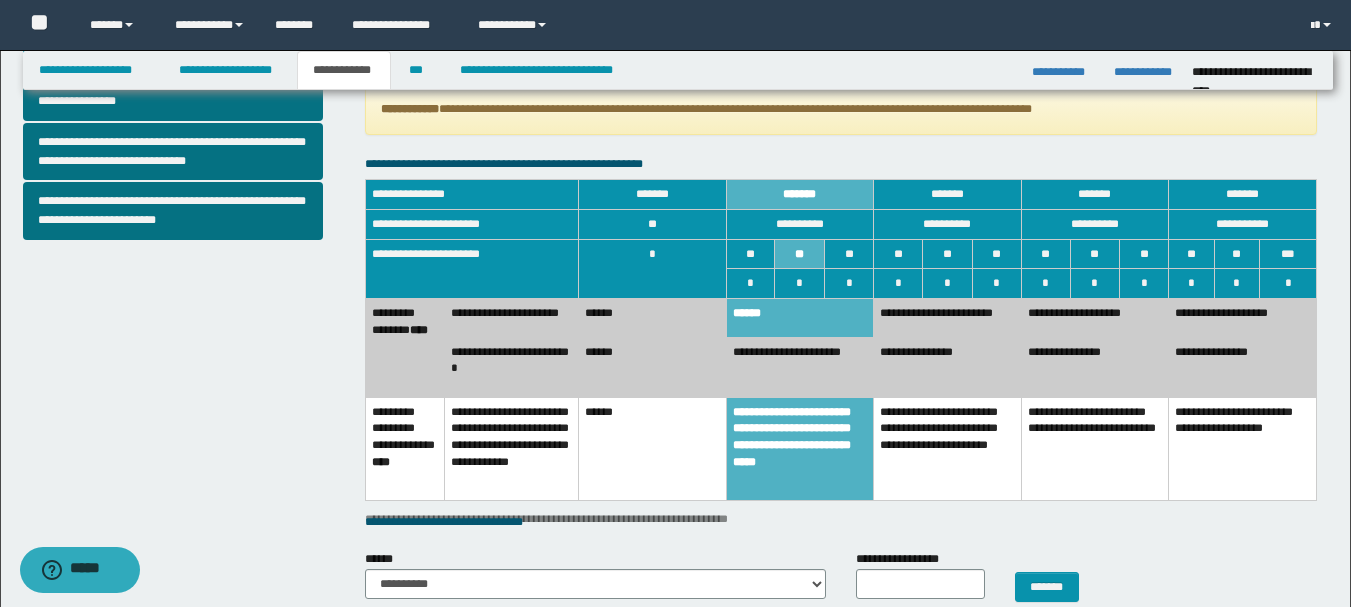 click on "**********" at bounding box center [800, 367] 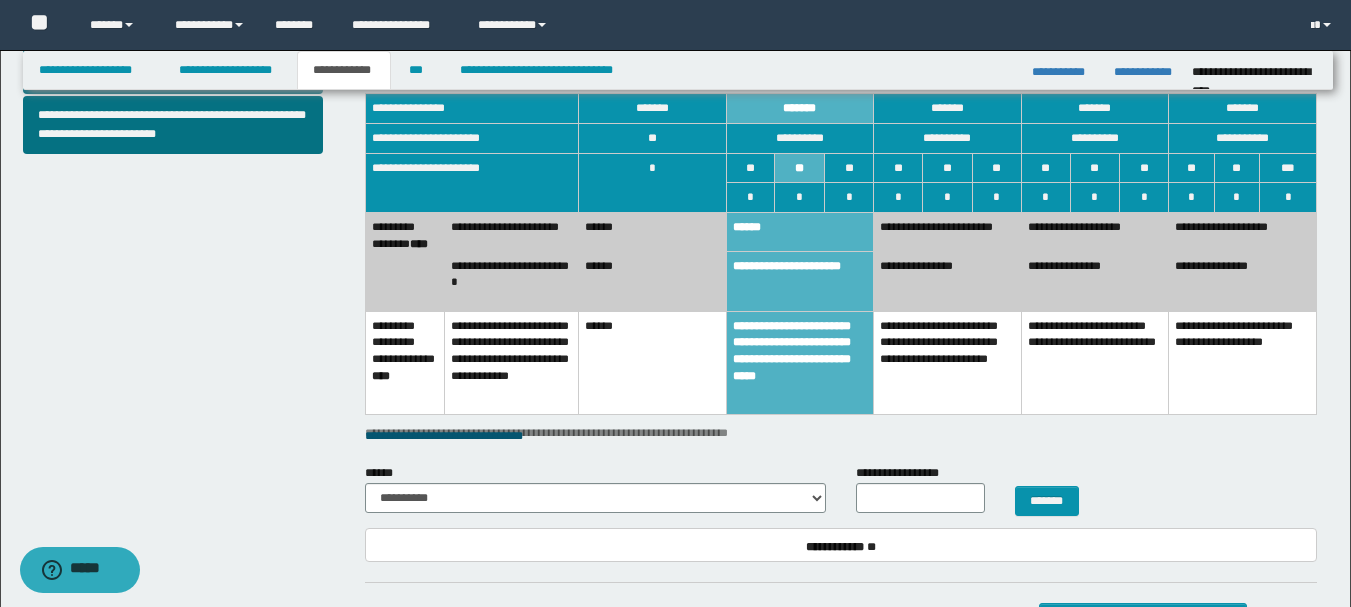 scroll, scrollTop: 1100, scrollLeft: 0, axis: vertical 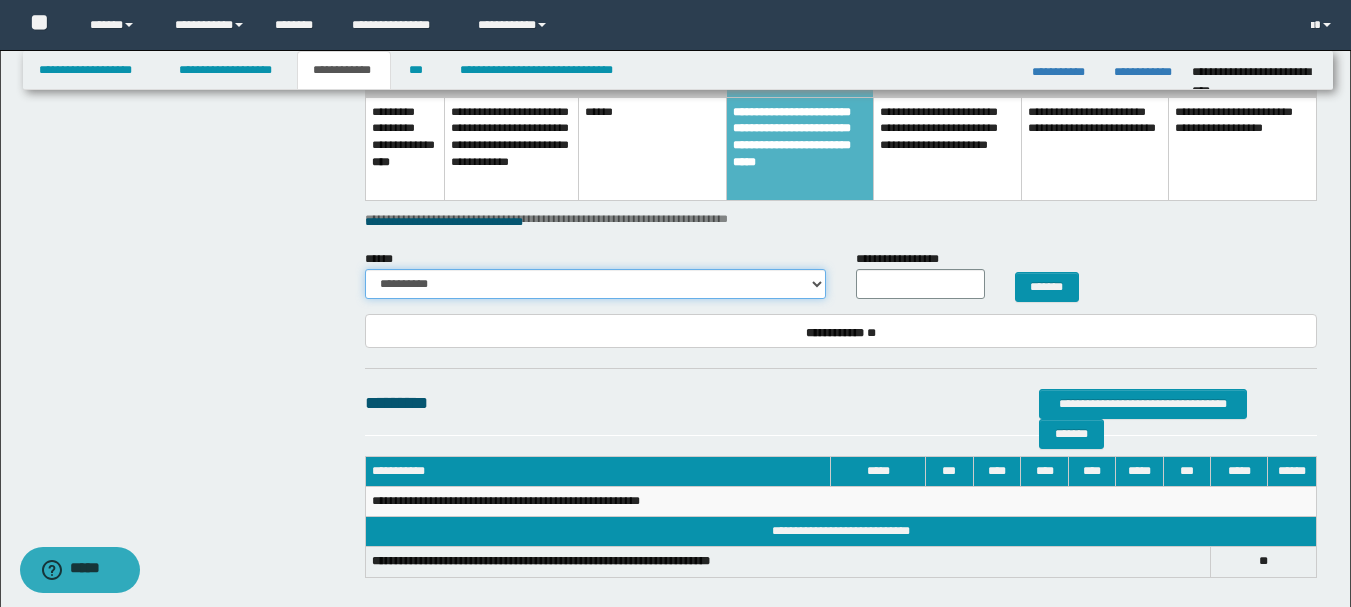 click on "**********" at bounding box center (595, 284) 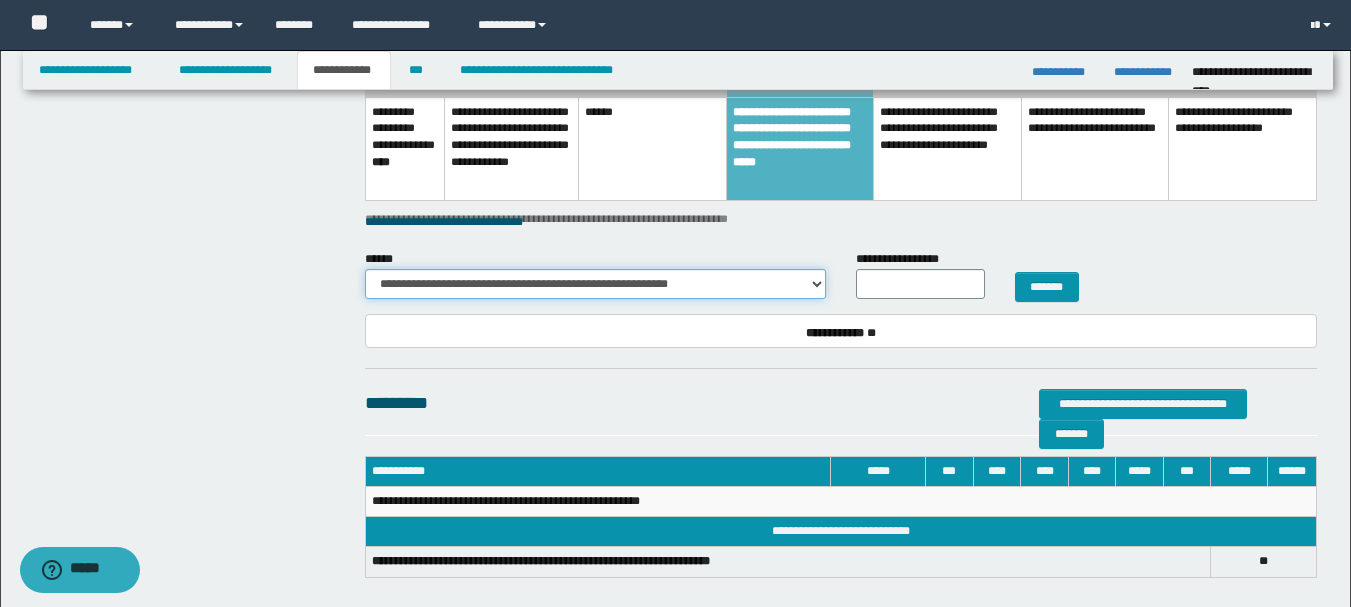 click on "**********" at bounding box center (595, 284) 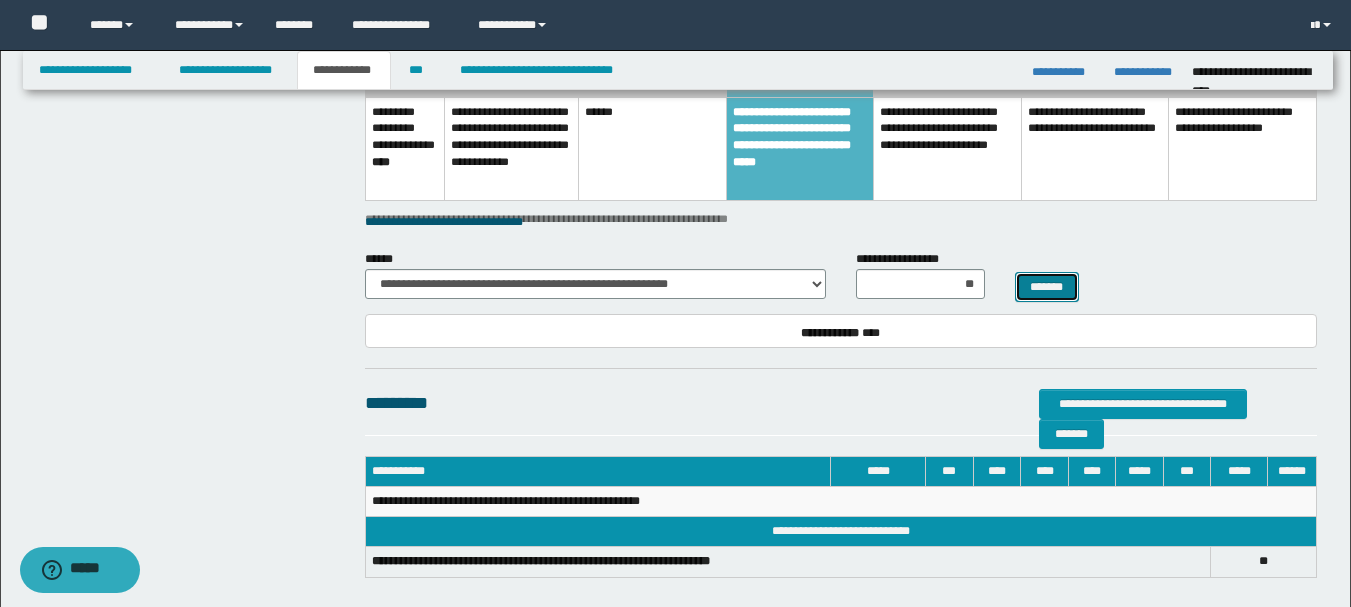 click on "*******" at bounding box center [1047, 287] 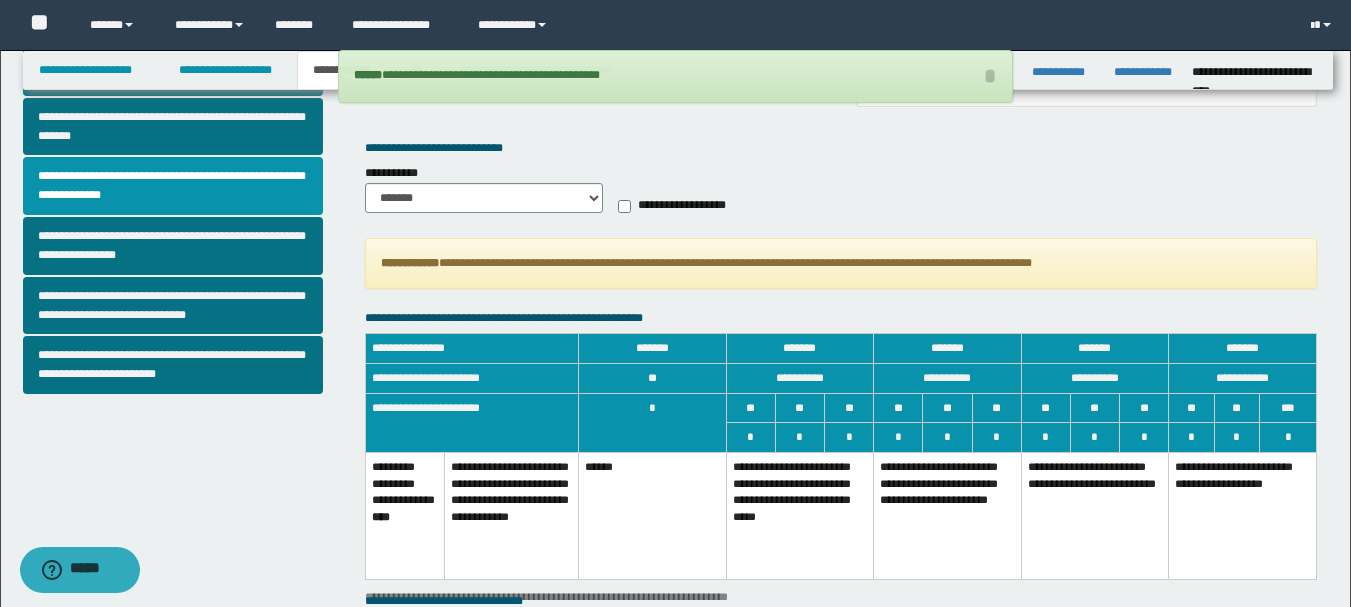 scroll, scrollTop: 624, scrollLeft: 0, axis: vertical 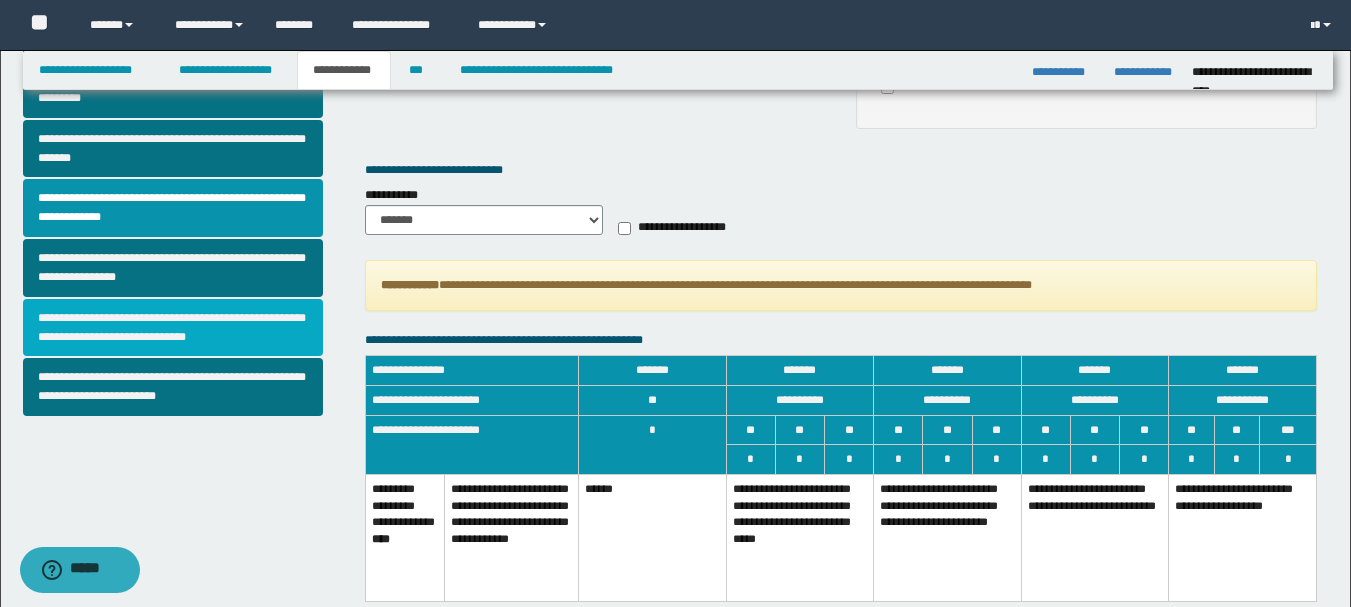 click on "**********" at bounding box center [173, 328] 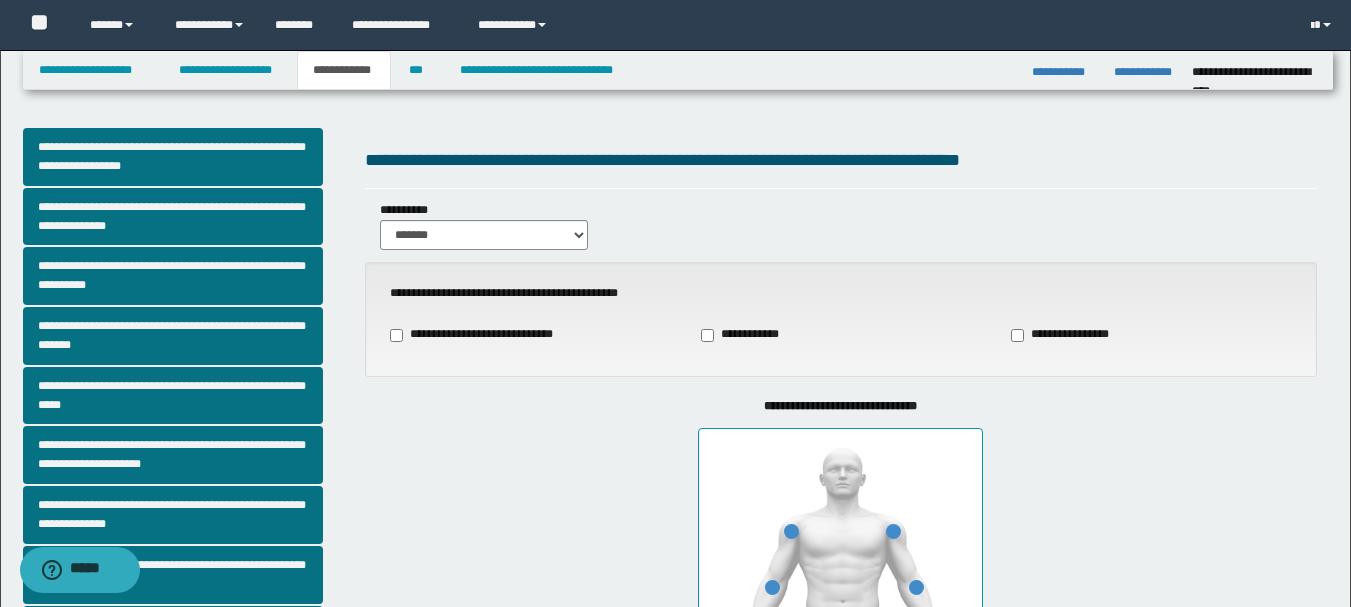 scroll, scrollTop: 200, scrollLeft: 0, axis: vertical 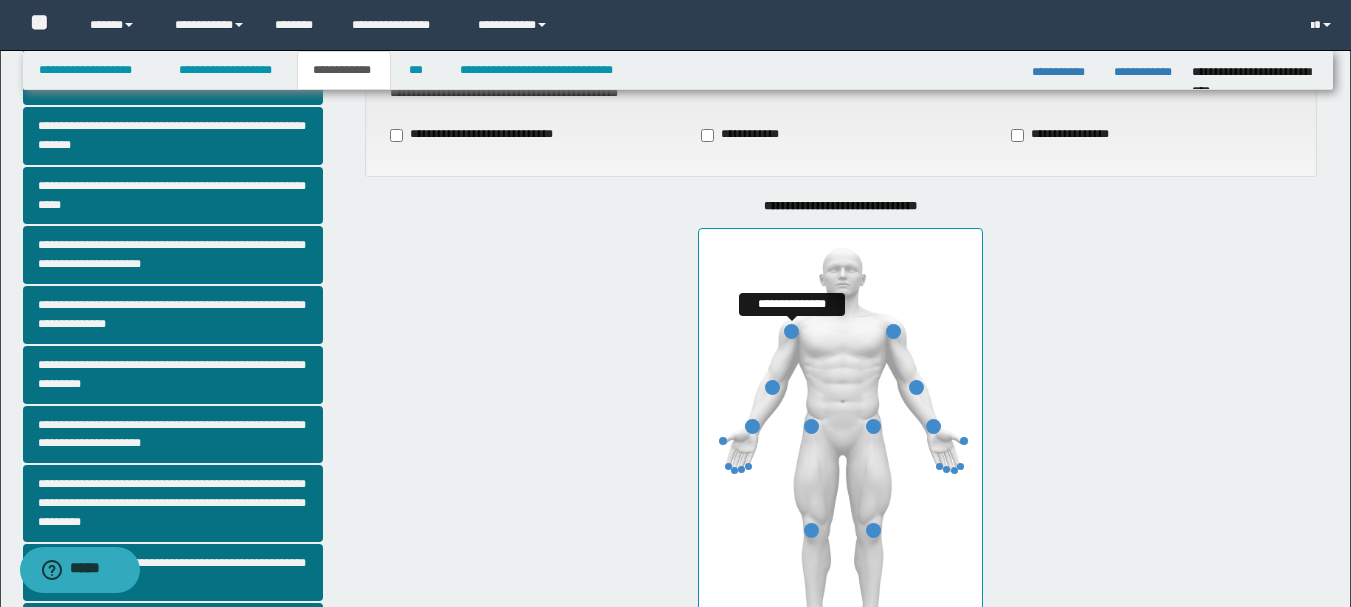 click at bounding box center [791, 331] 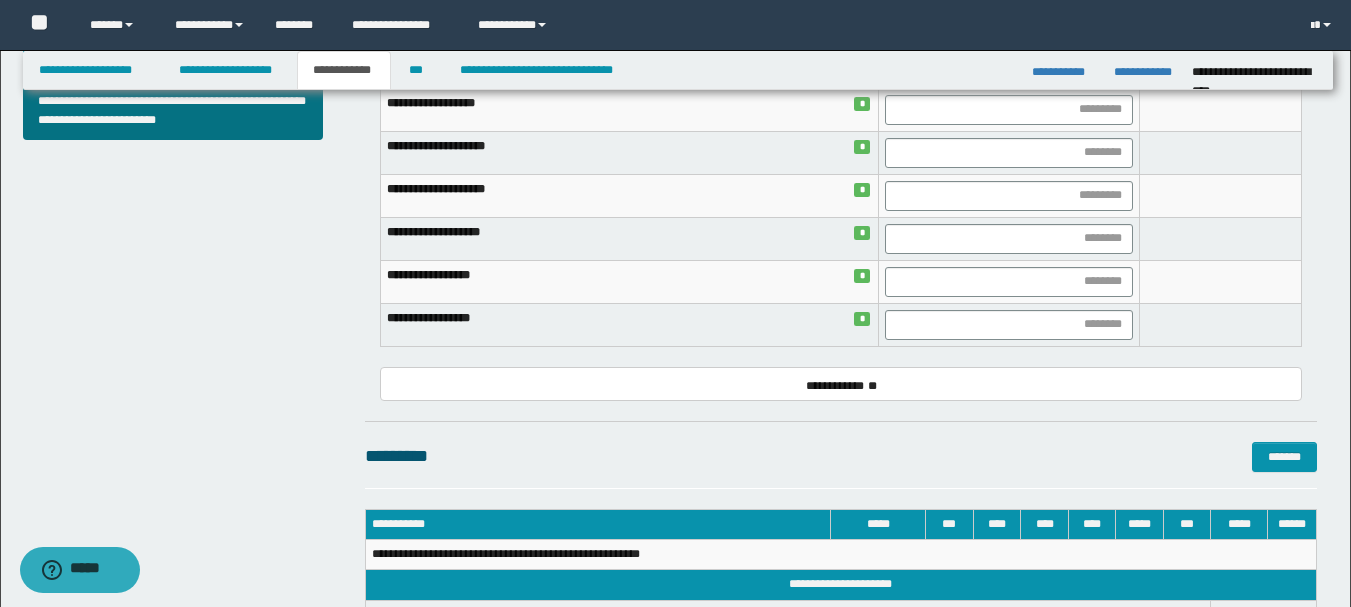 scroll, scrollTop: 1000, scrollLeft: 0, axis: vertical 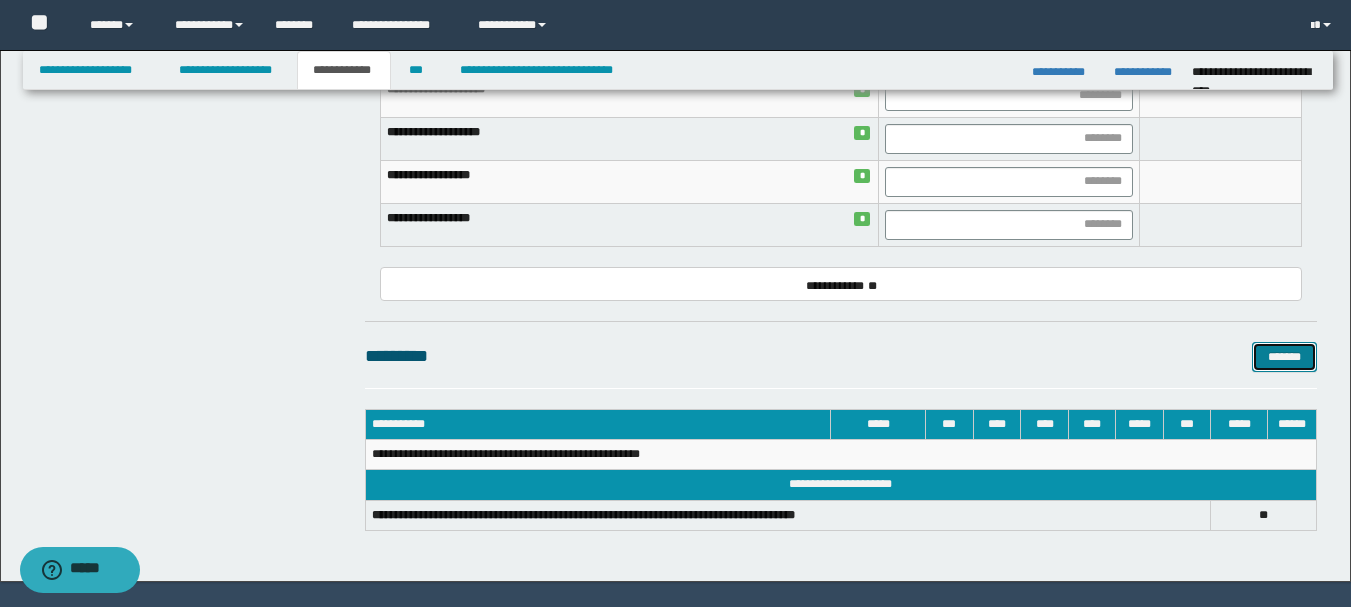 click on "*******" at bounding box center (1284, 357) 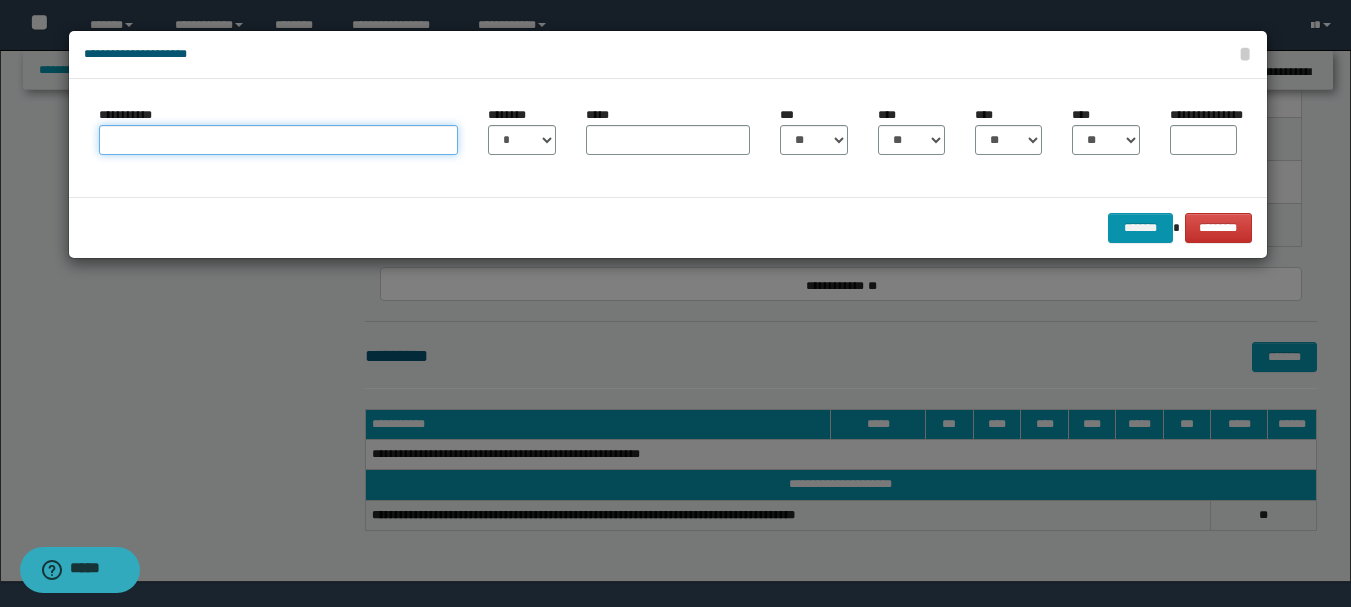 click on "**********" at bounding box center (278, 140) 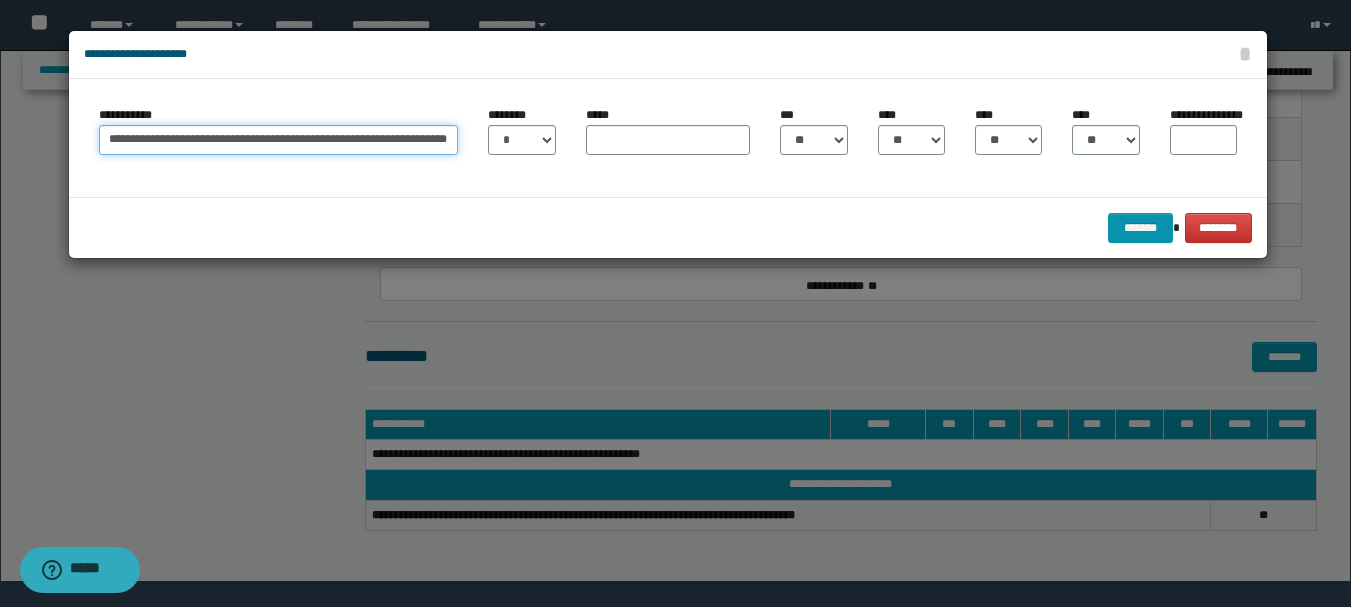 scroll, scrollTop: 0, scrollLeft: 102, axis: horizontal 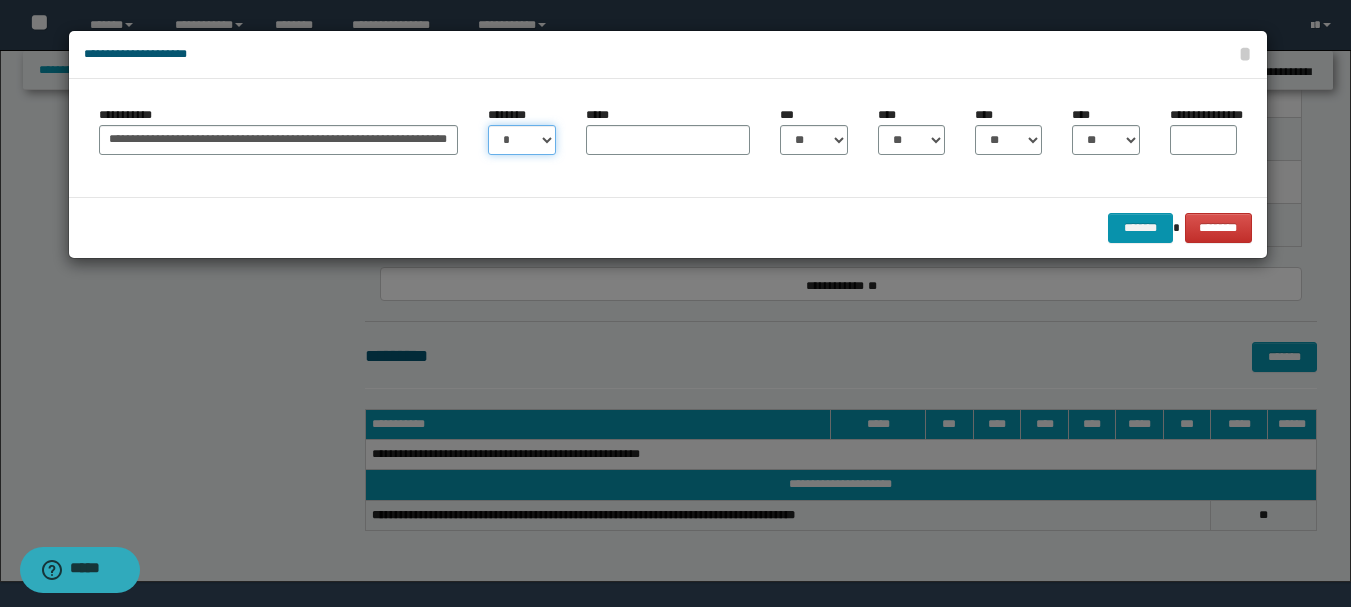 click on "*
*
*
*
*
*
*
*
*
**
**
**
**
**
**" at bounding box center [521, 140] 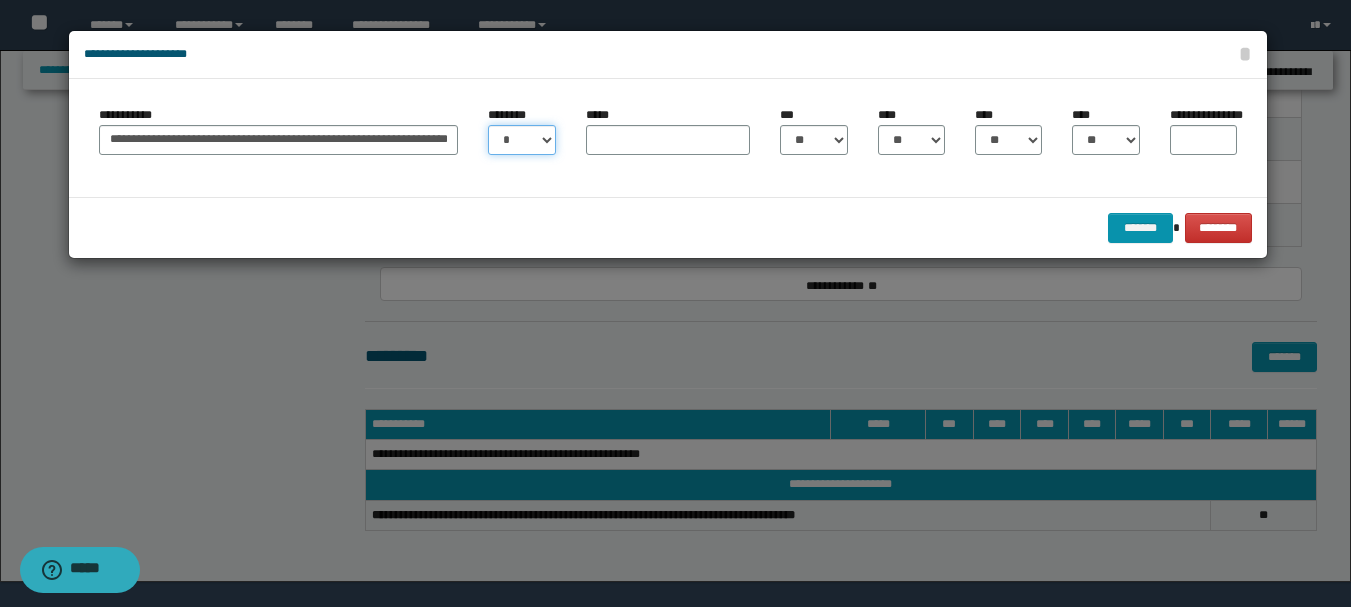 select on "**" 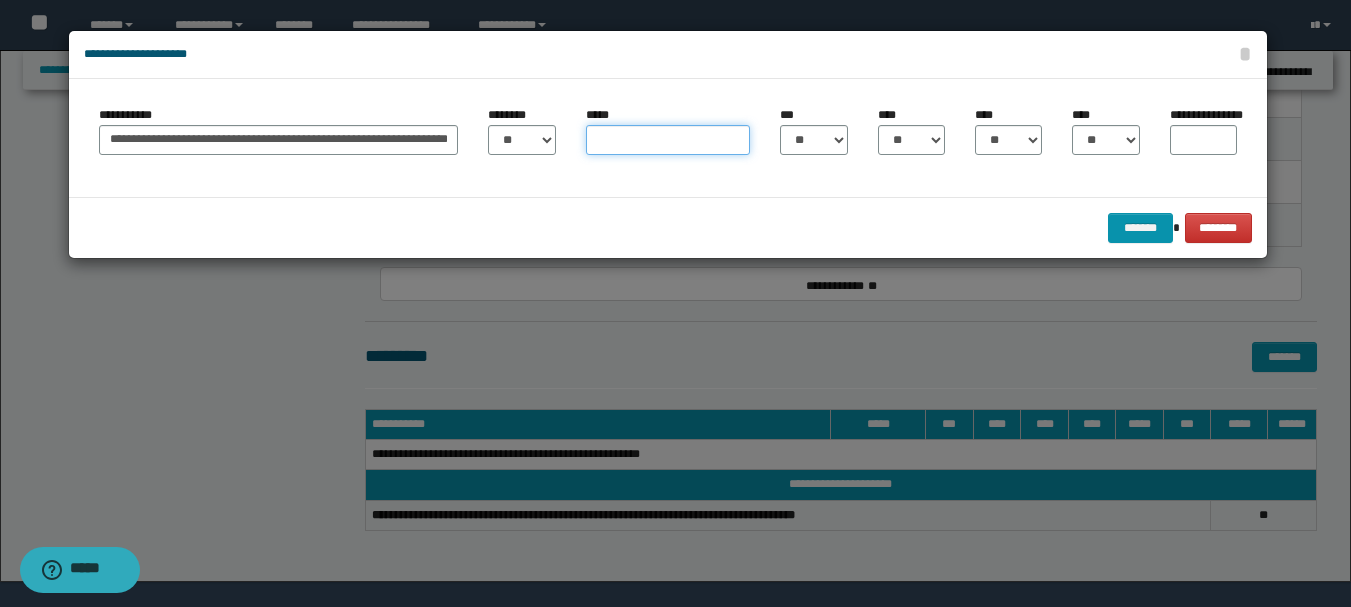 click on "*****" at bounding box center (668, 140) 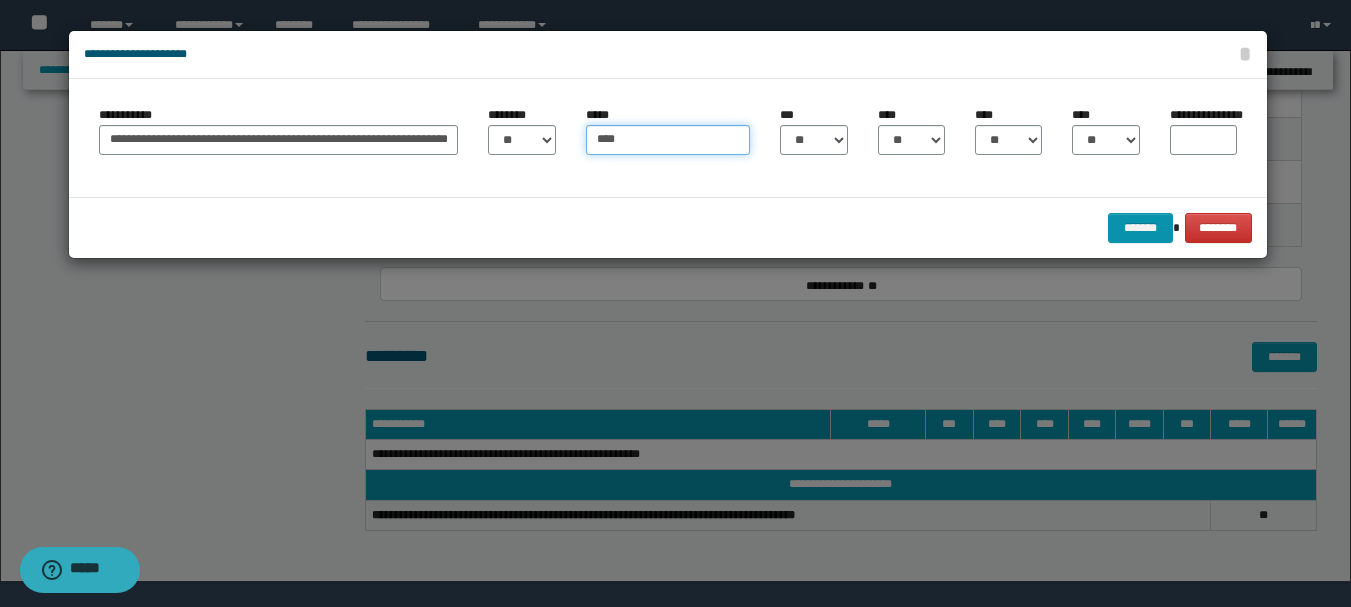 type on "****" 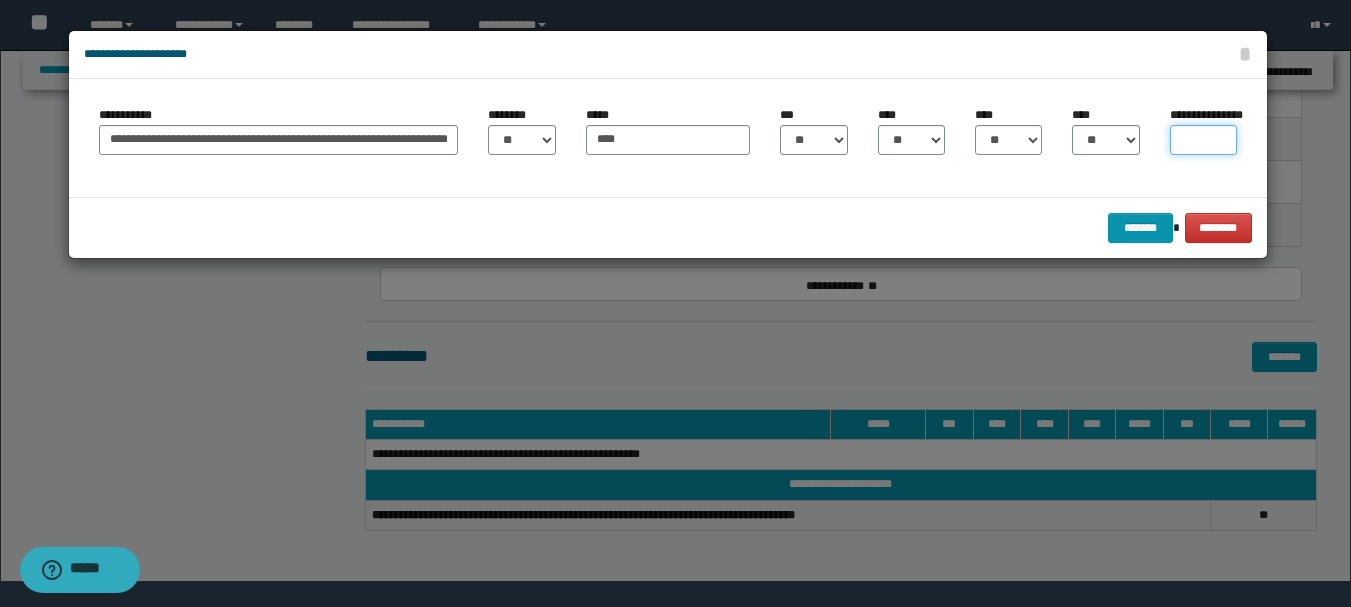 click on "**********" at bounding box center [1203, 140] 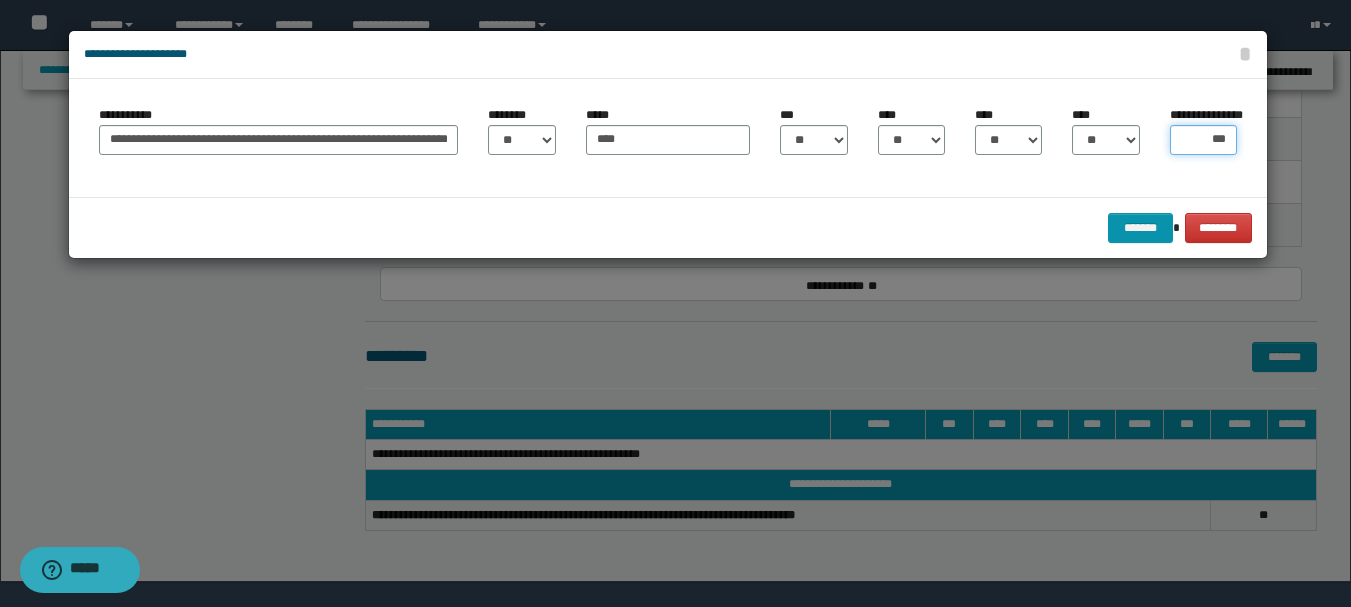 type on "****" 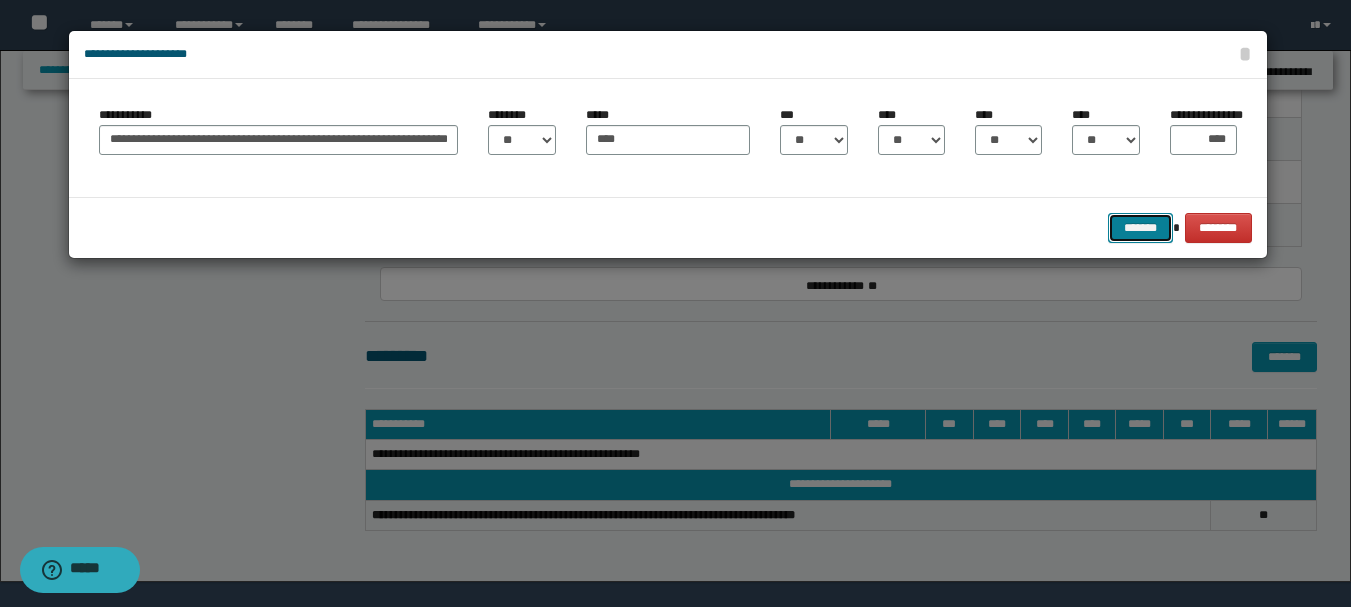 click on "*******" at bounding box center [1140, 228] 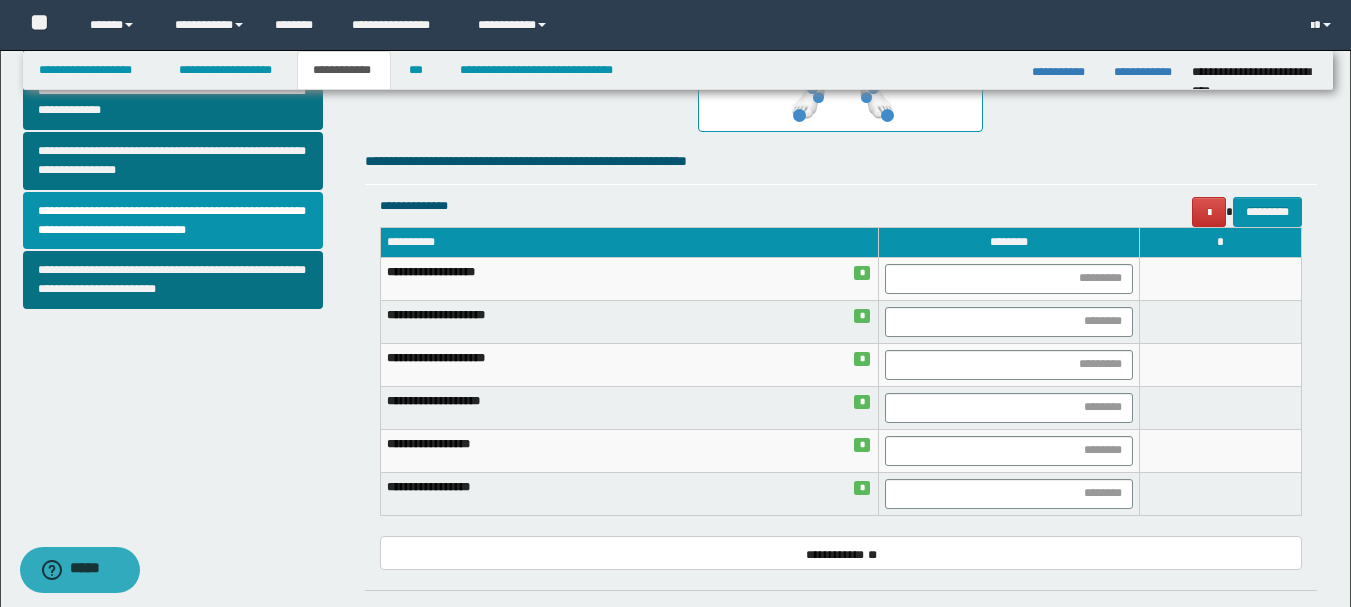 scroll, scrollTop: 700, scrollLeft: 0, axis: vertical 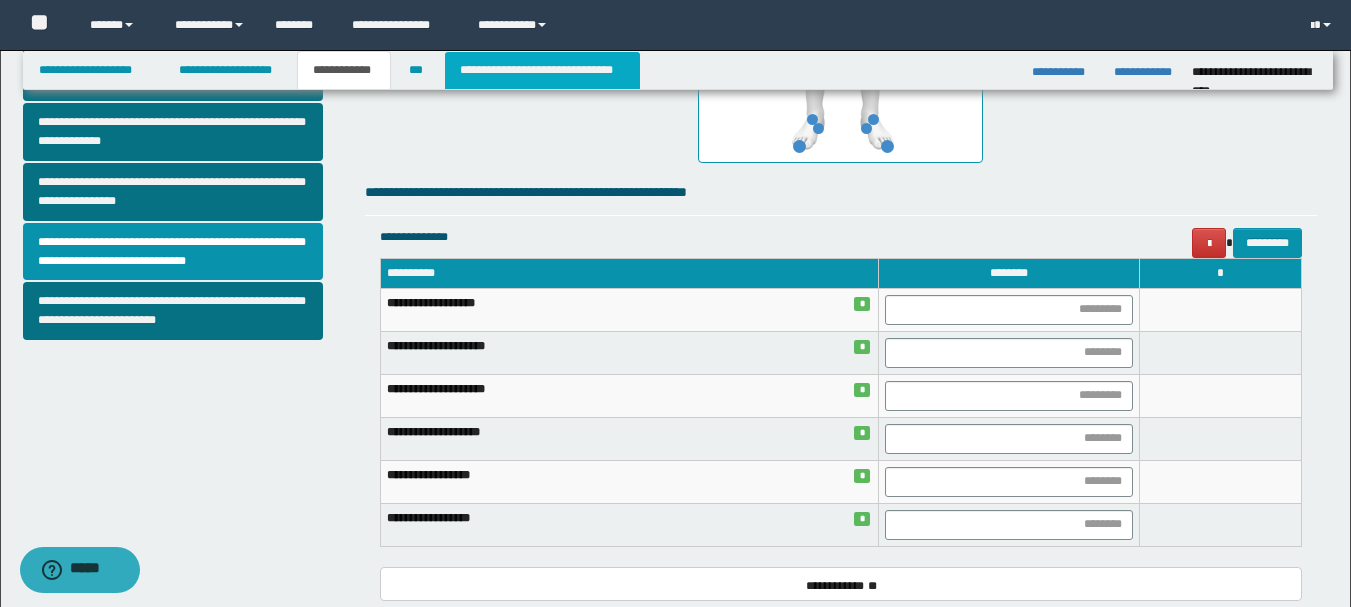 click on "**********" at bounding box center (542, 70) 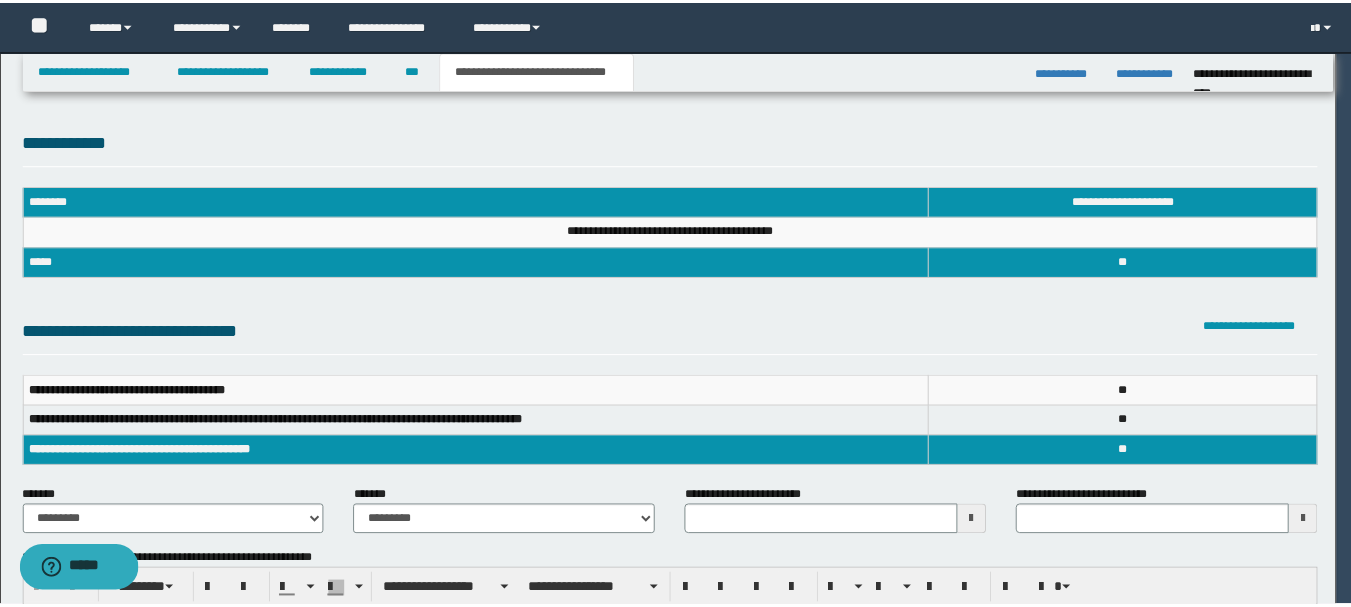 scroll, scrollTop: 0, scrollLeft: 0, axis: both 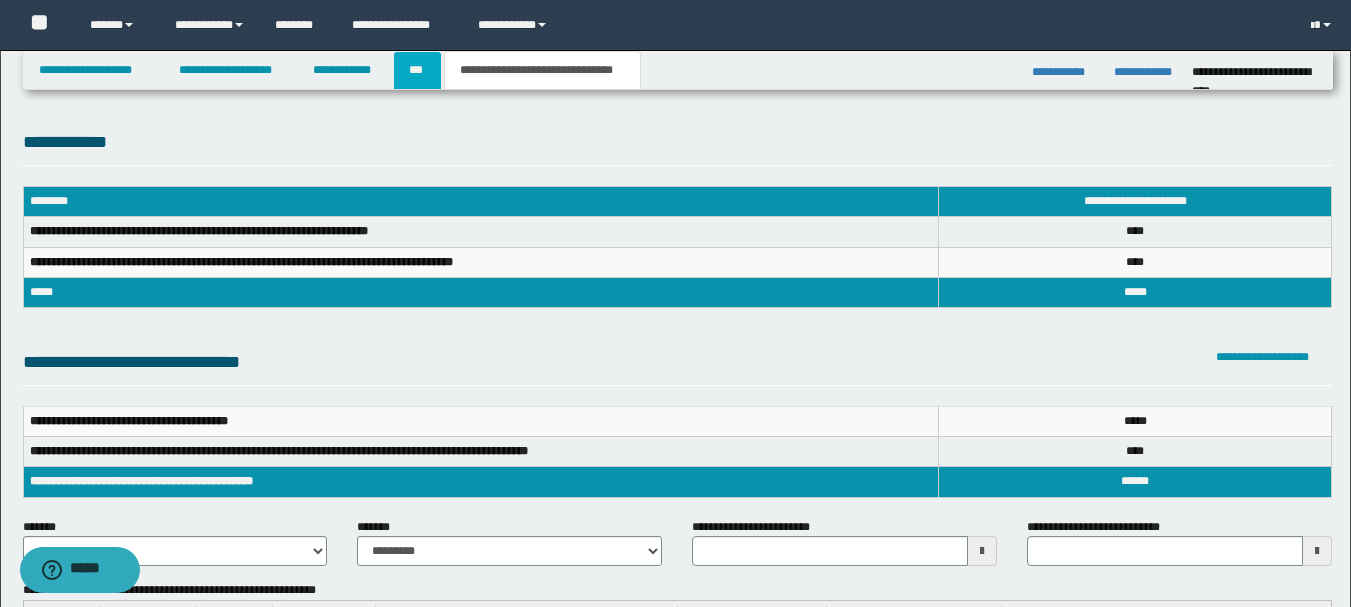 click on "***" at bounding box center [417, 70] 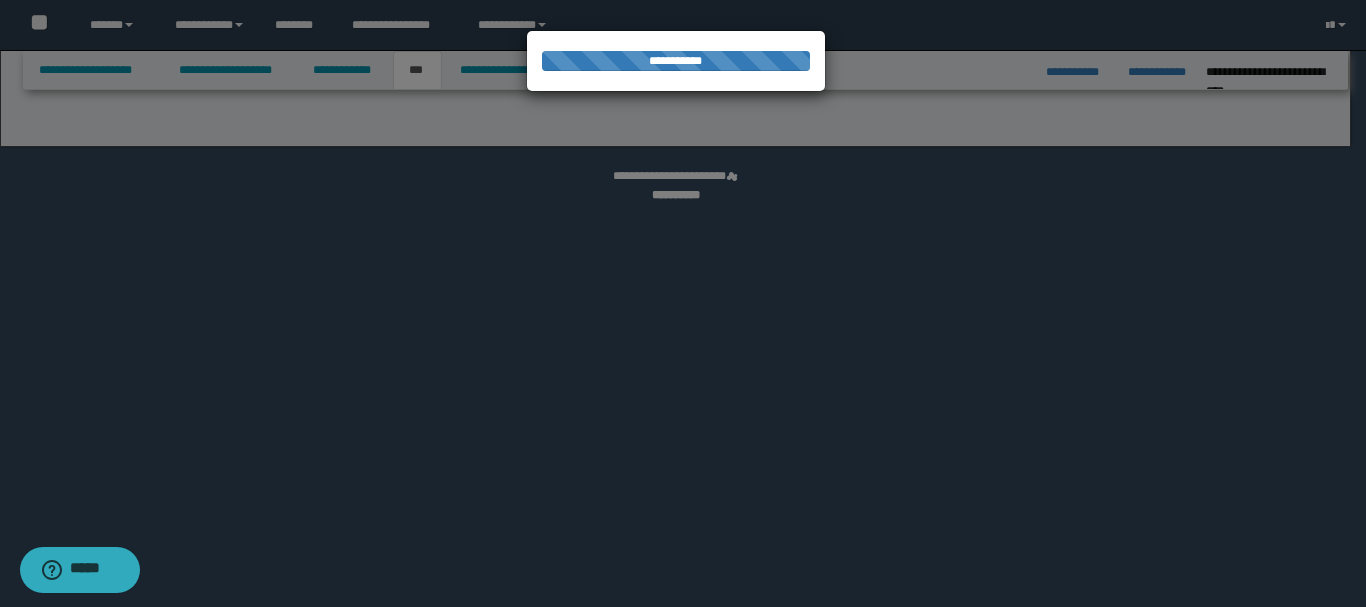 select on "*" 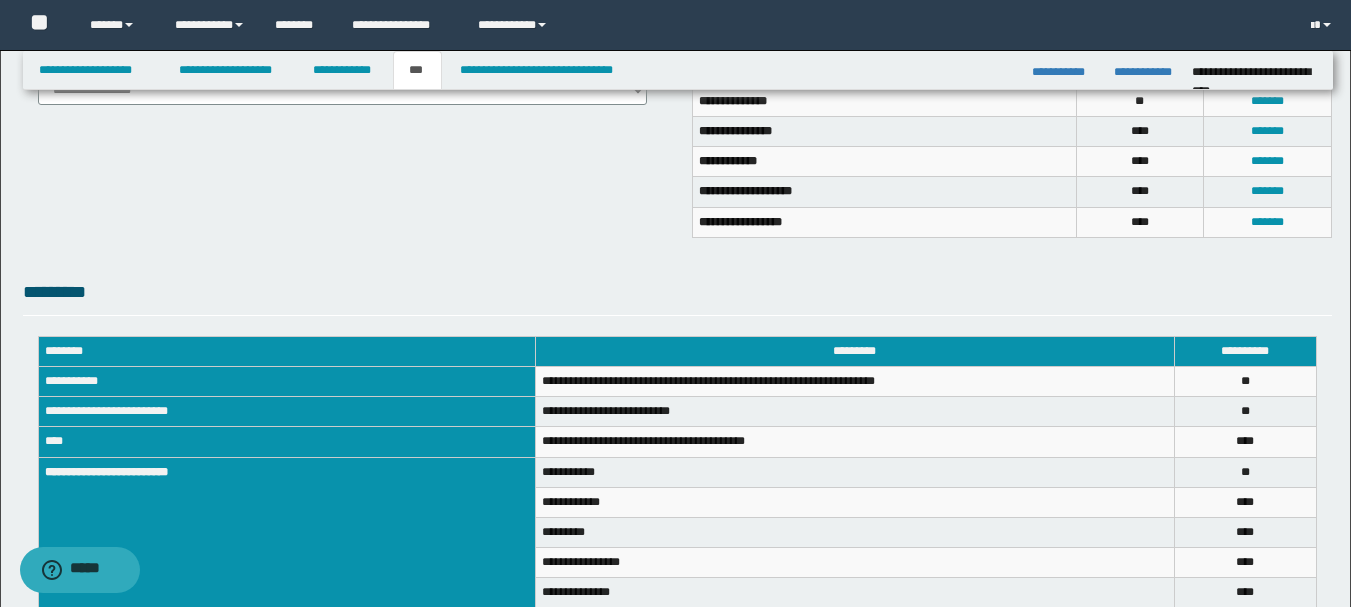 scroll, scrollTop: 300, scrollLeft: 0, axis: vertical 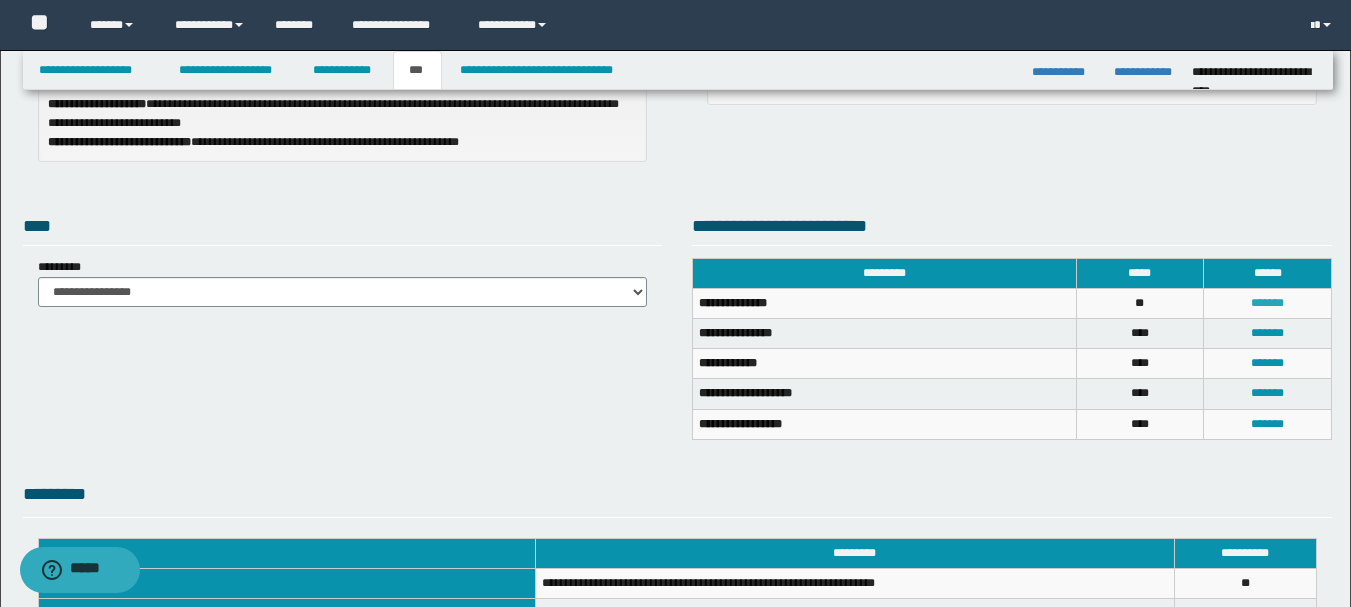 click on "*******" at bounding box center [1267, 303] 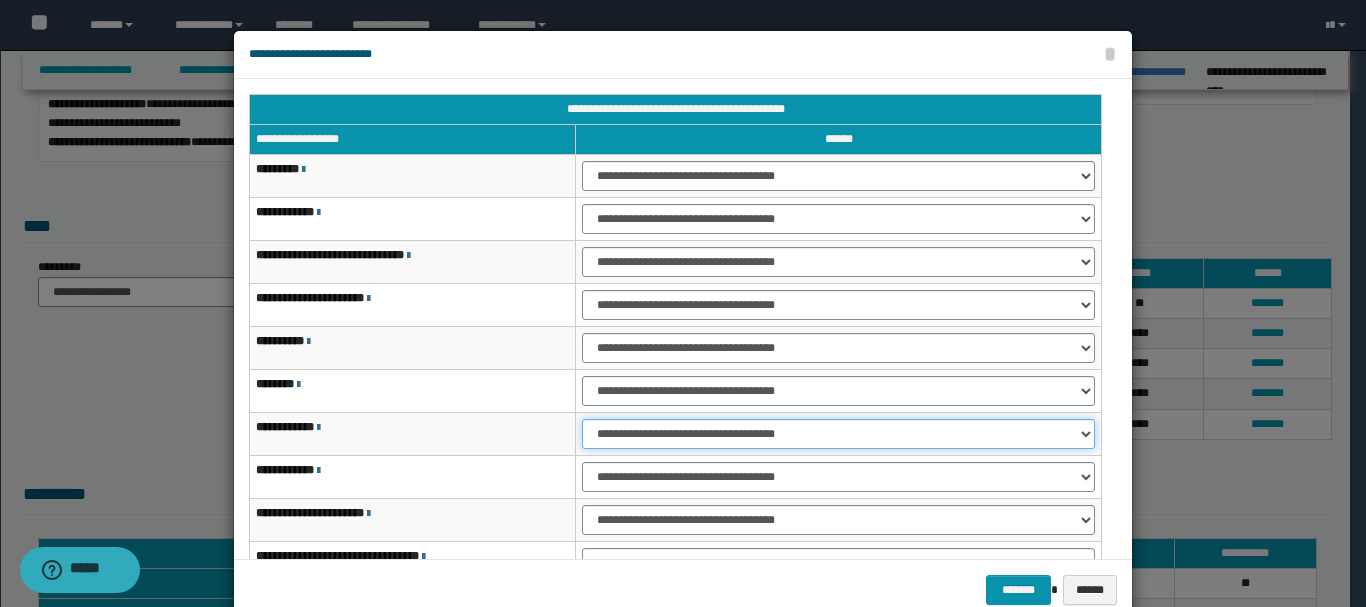 click on "**********" at bounding box center (838, 434) 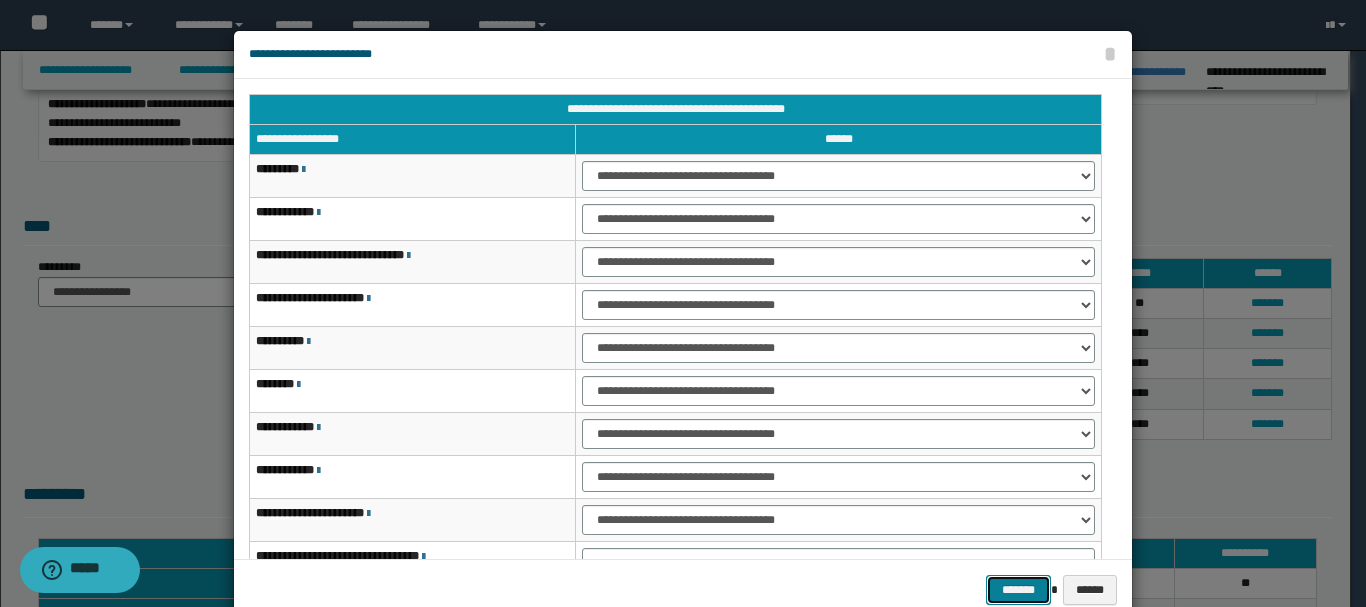 click on "*******" at bounding box center [1018, 590] 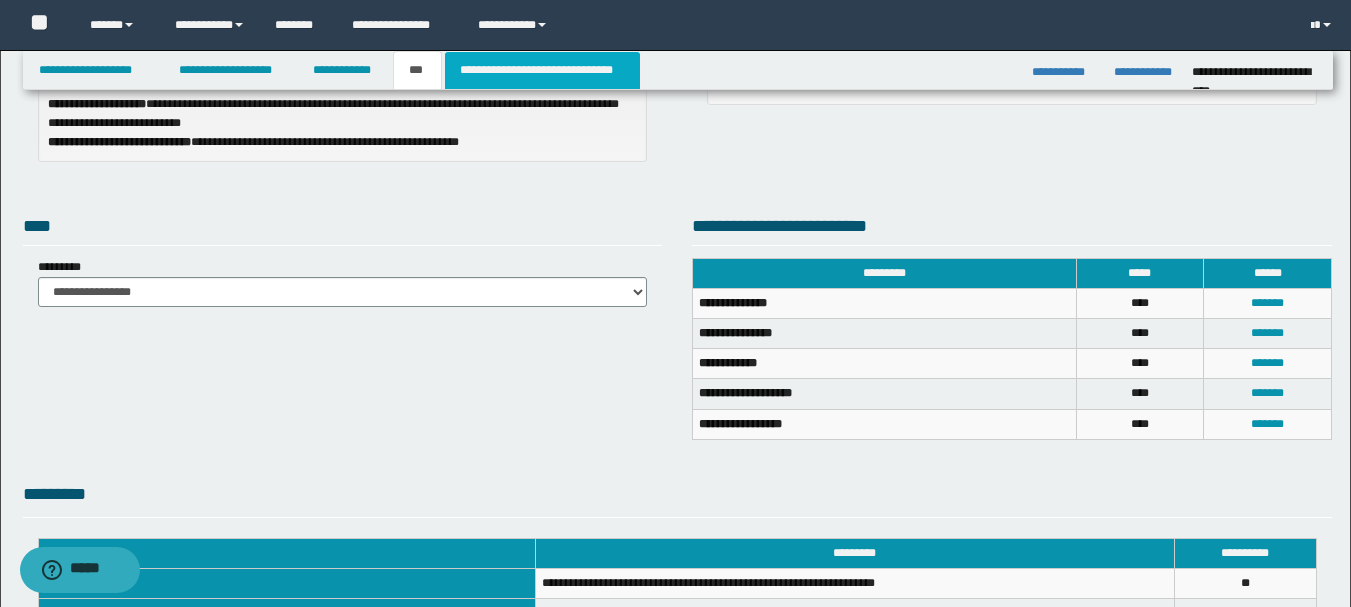 click on "**********" at bounding box center (542, 70) 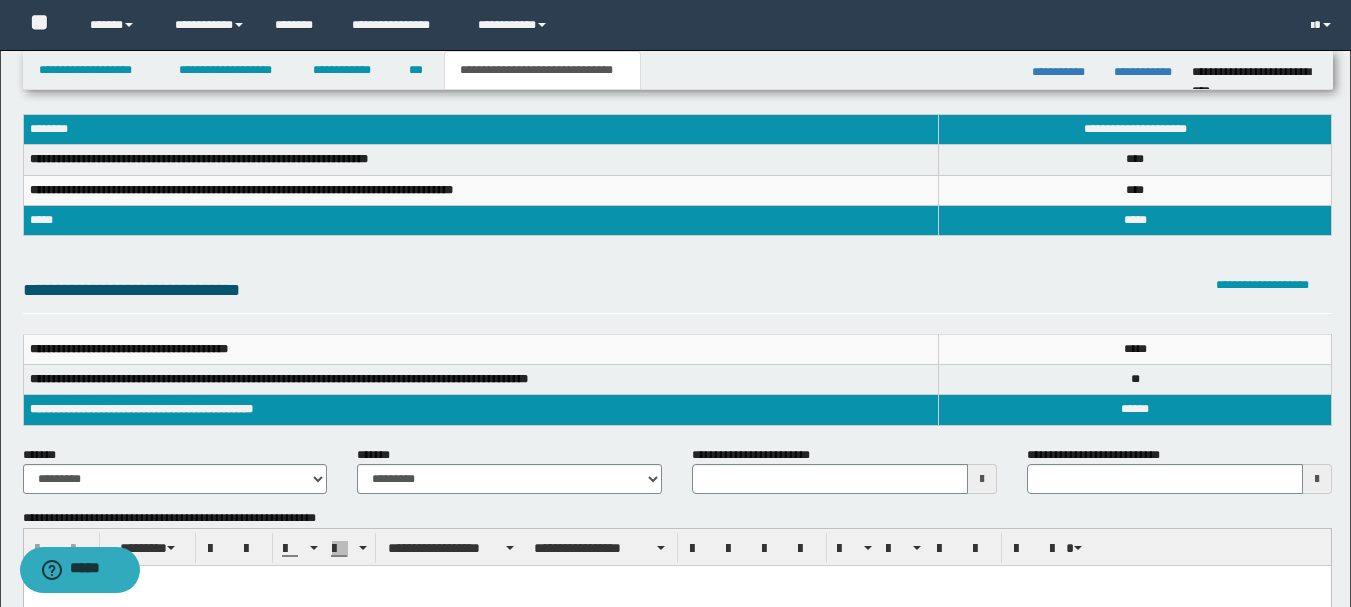 scroll, scrollTop: 0, scrollLeft: 0, axis: both 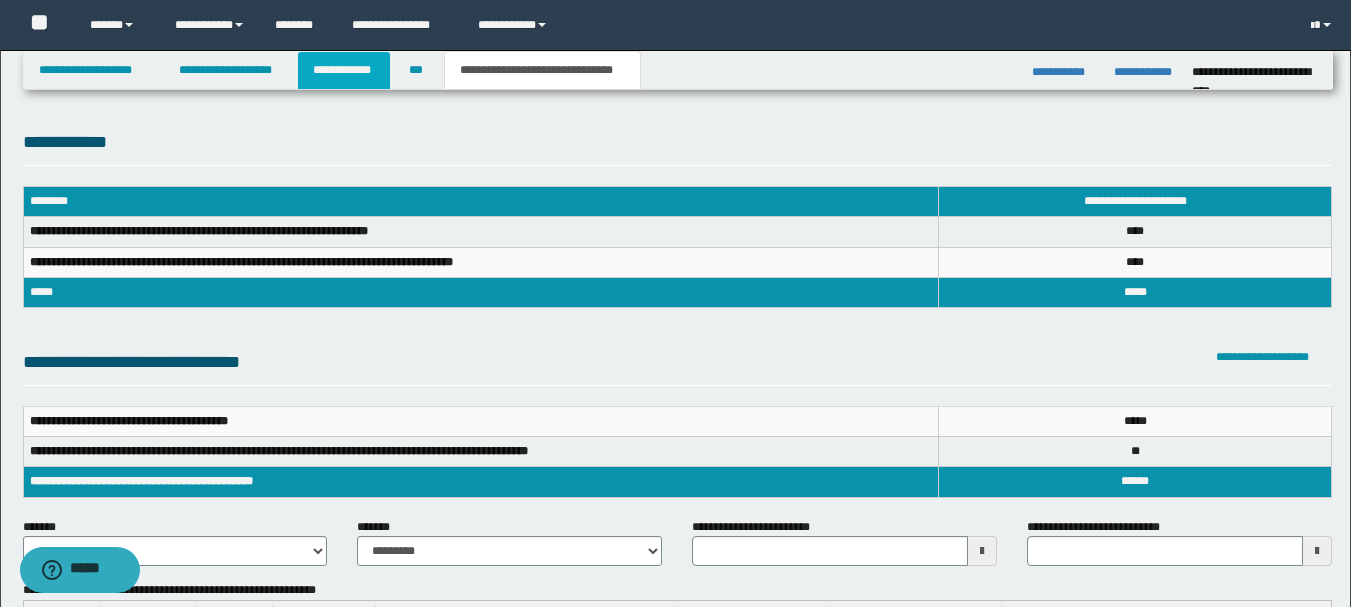 click on "**********" at bounding box center [344, 70] 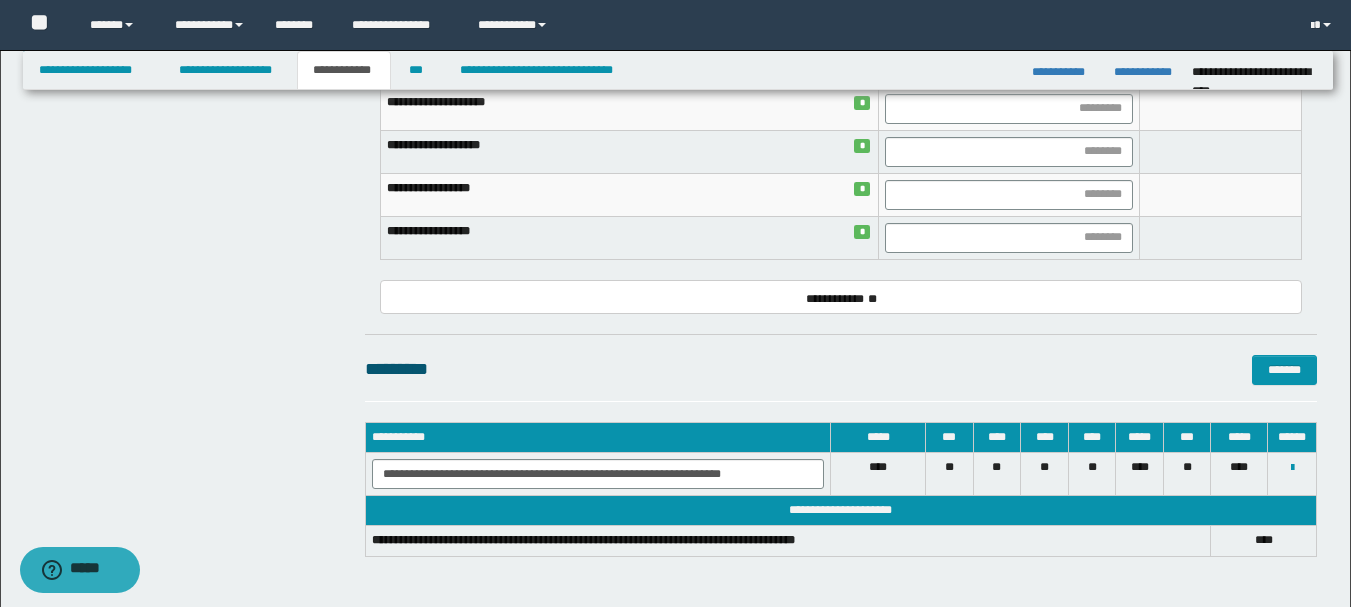 scroll, scrollTop: 1000, scrollLeft: 0, axis: vertical 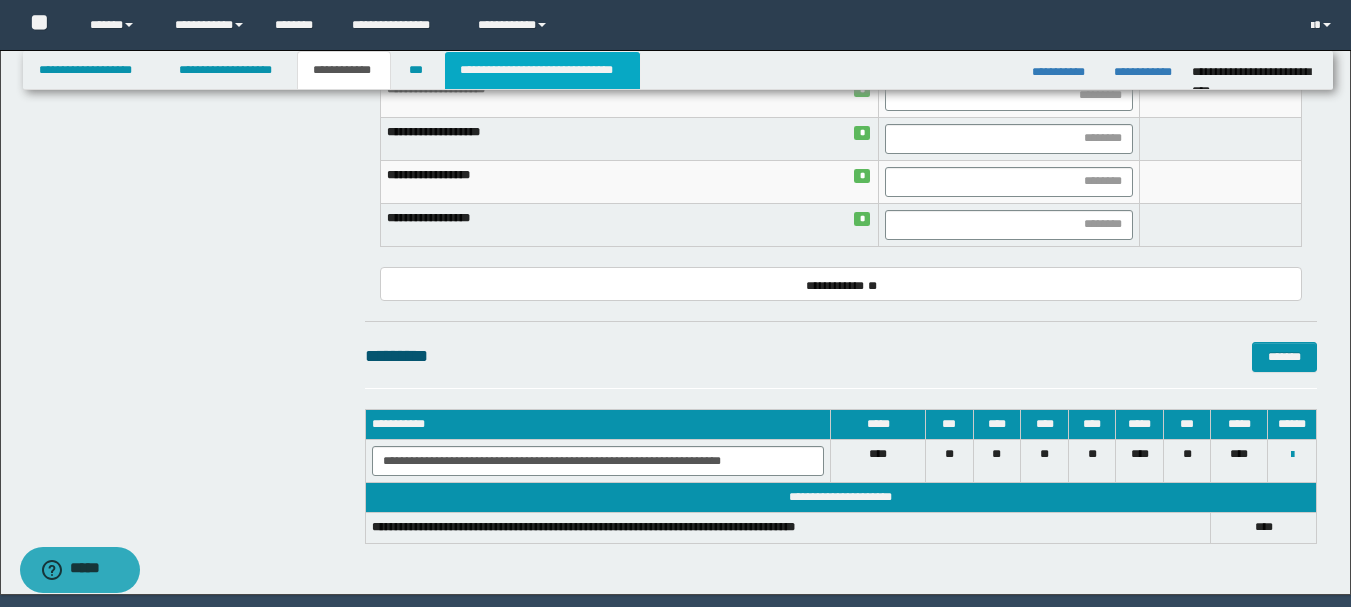 click on "**********" at bounding box center (542, 70) 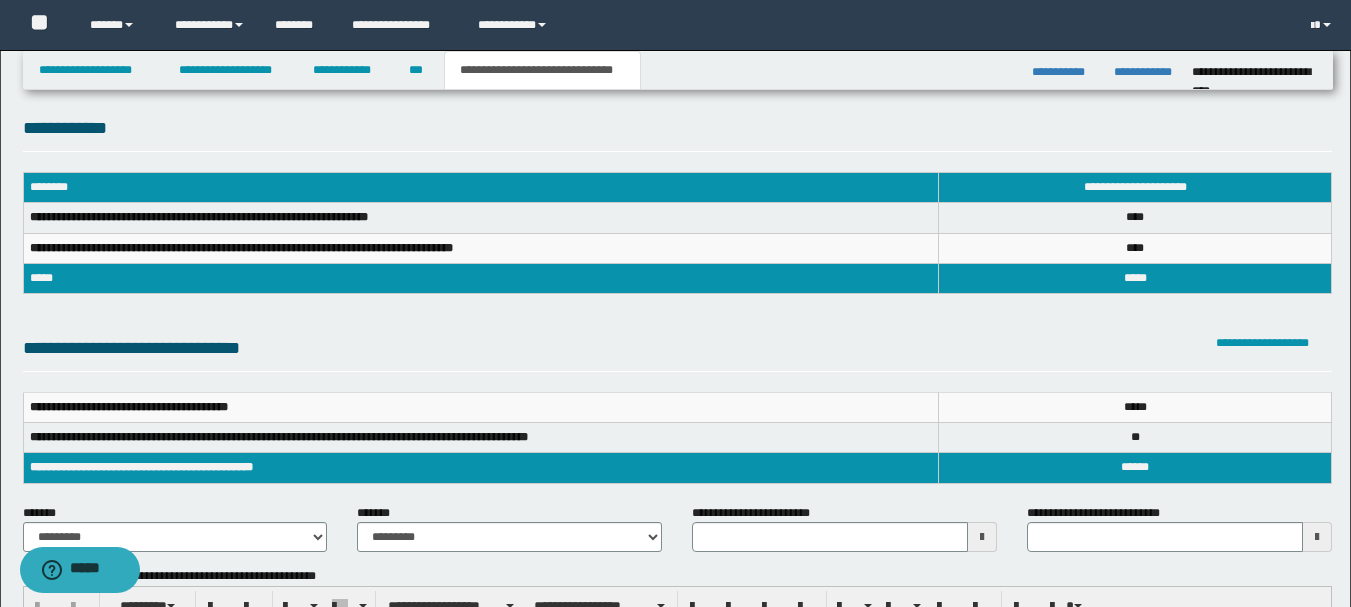 scroll, scrollTop: 0, scrollLeft: 0, axis: both 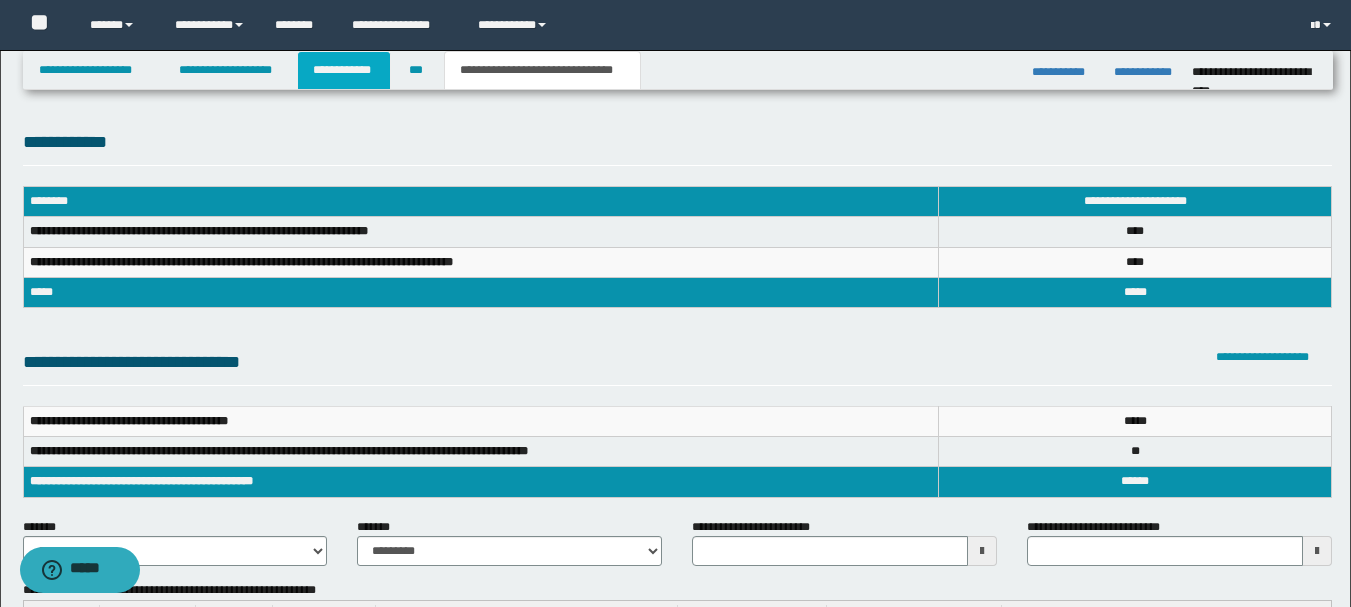 click on "**********" at bounding box center (344, 70) 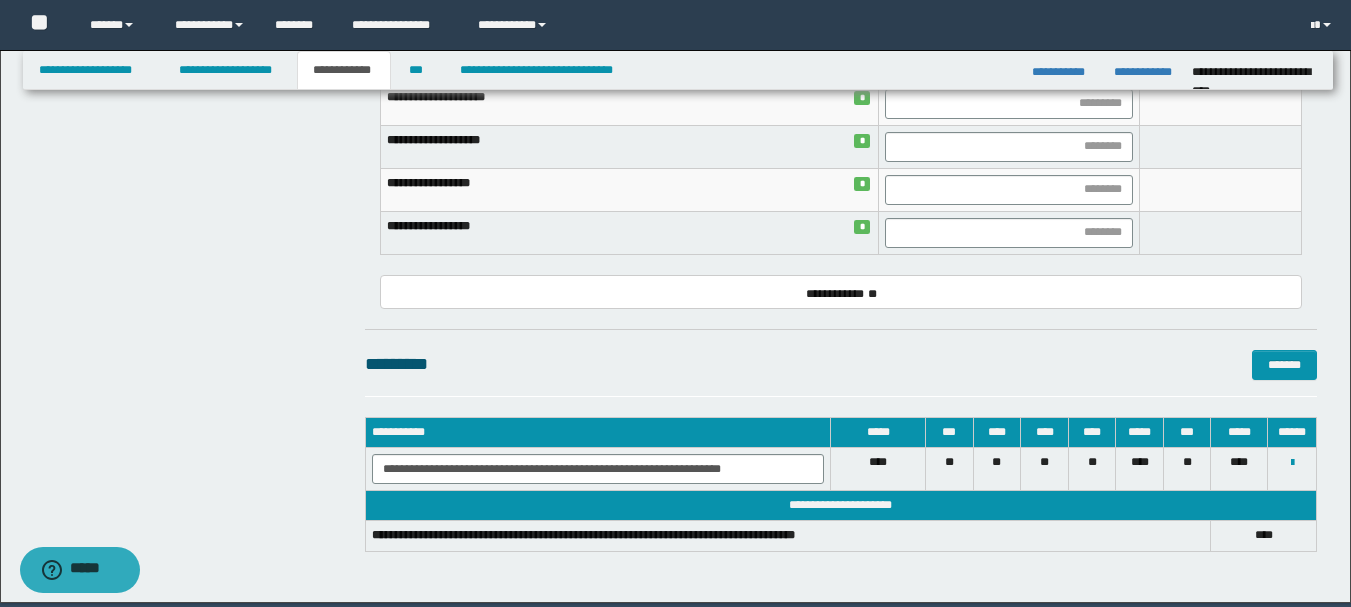 scroll, scrollTop: 1000, scrollLeft: 0, axis: vertical 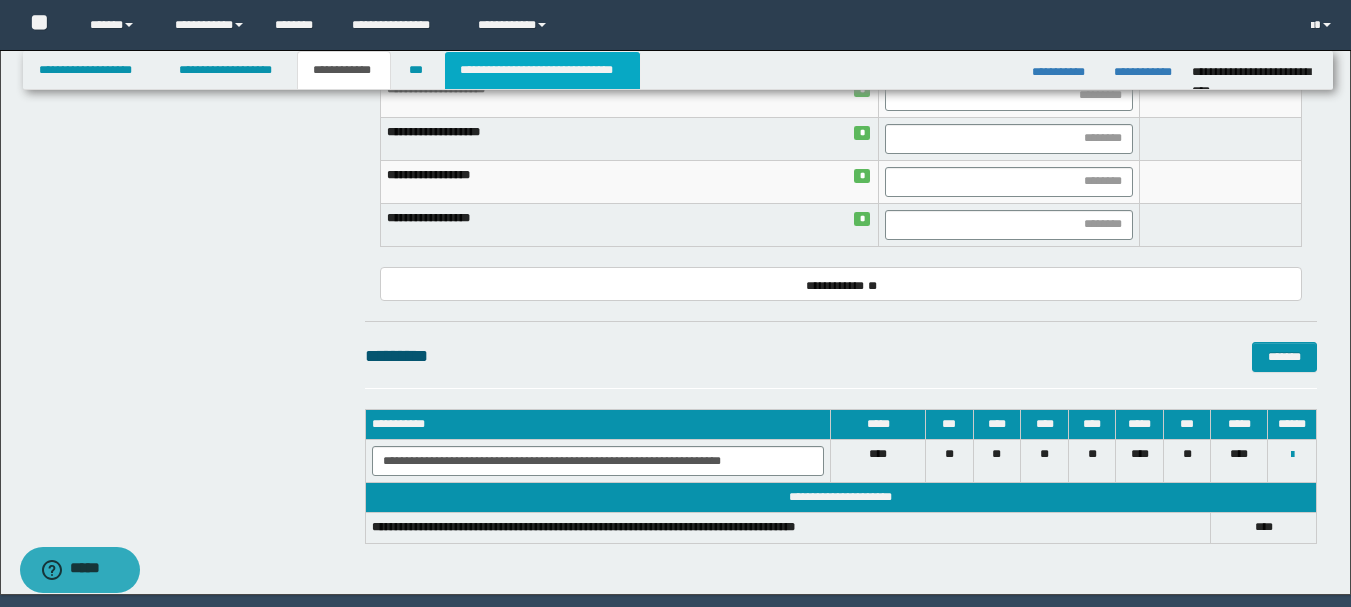 click on "**********" at bounding box center [542, 70] 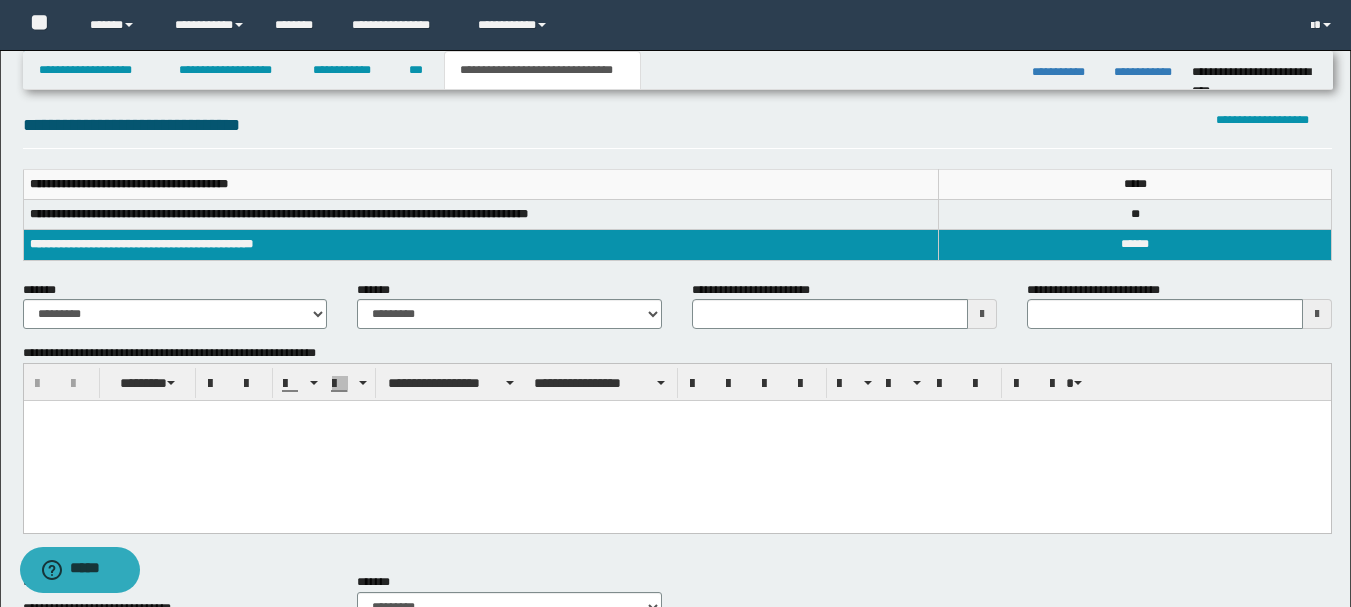 scroll, scrollTop: 0, scrollLeft: 0, axis: both 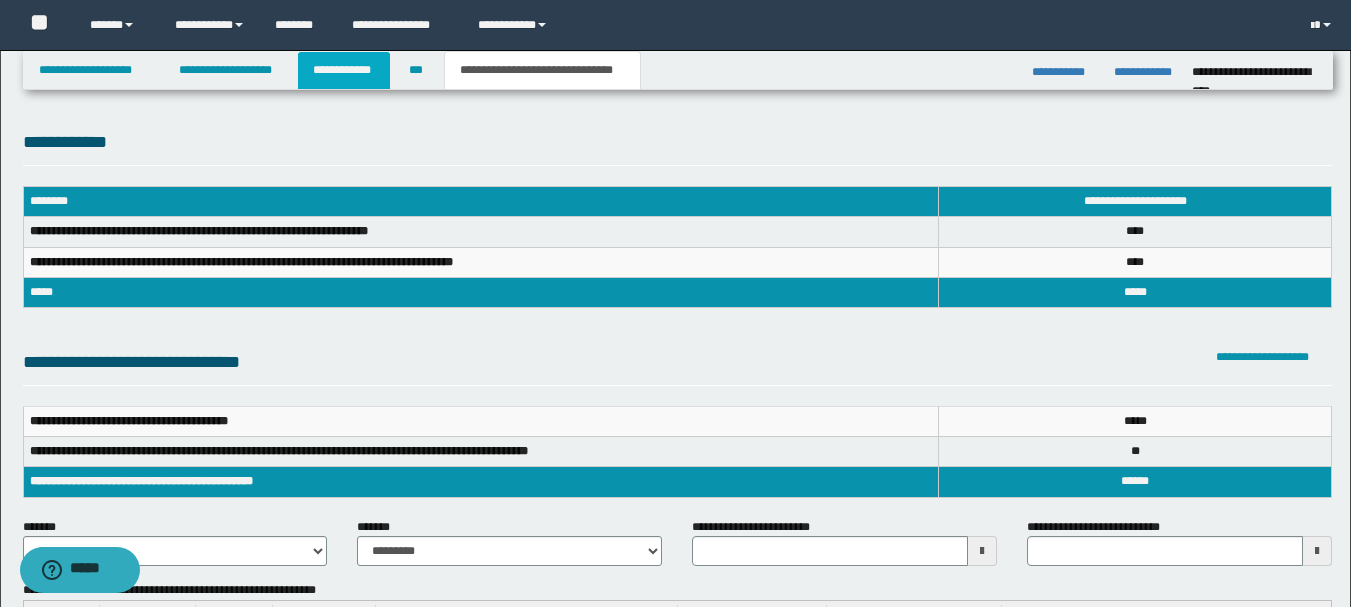 click on "**********" at bounding box center (344, 70) 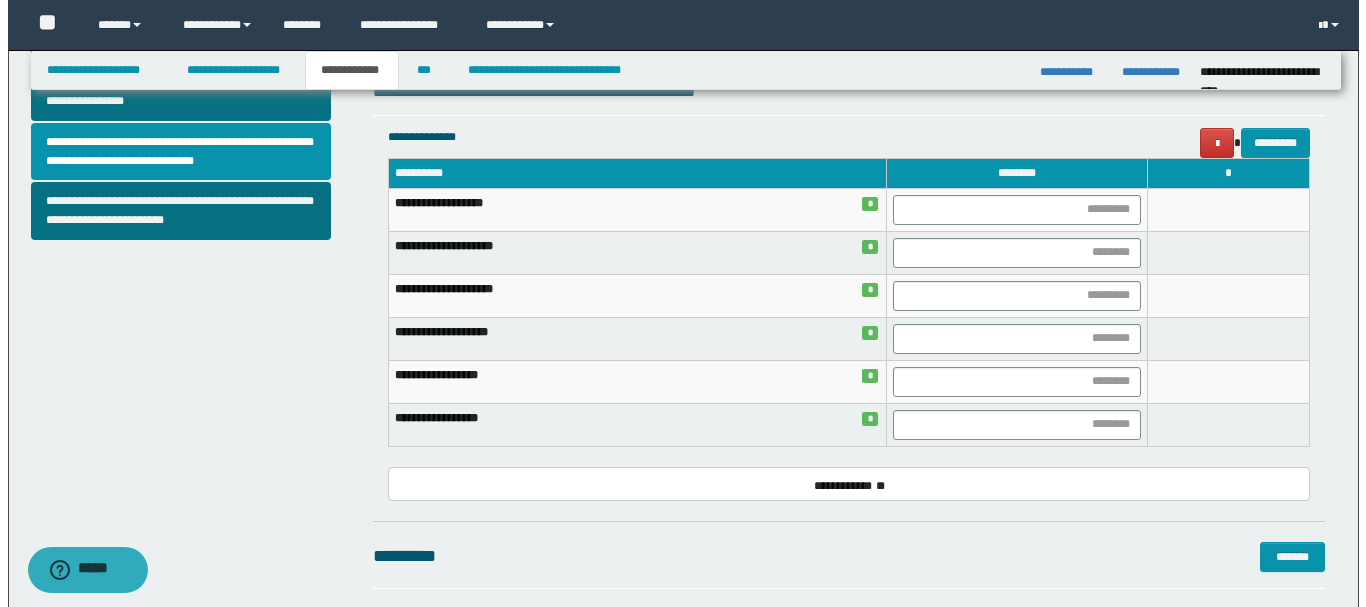scroll, scrollTop: 1065, scrollLeft: 0, axis: vertical 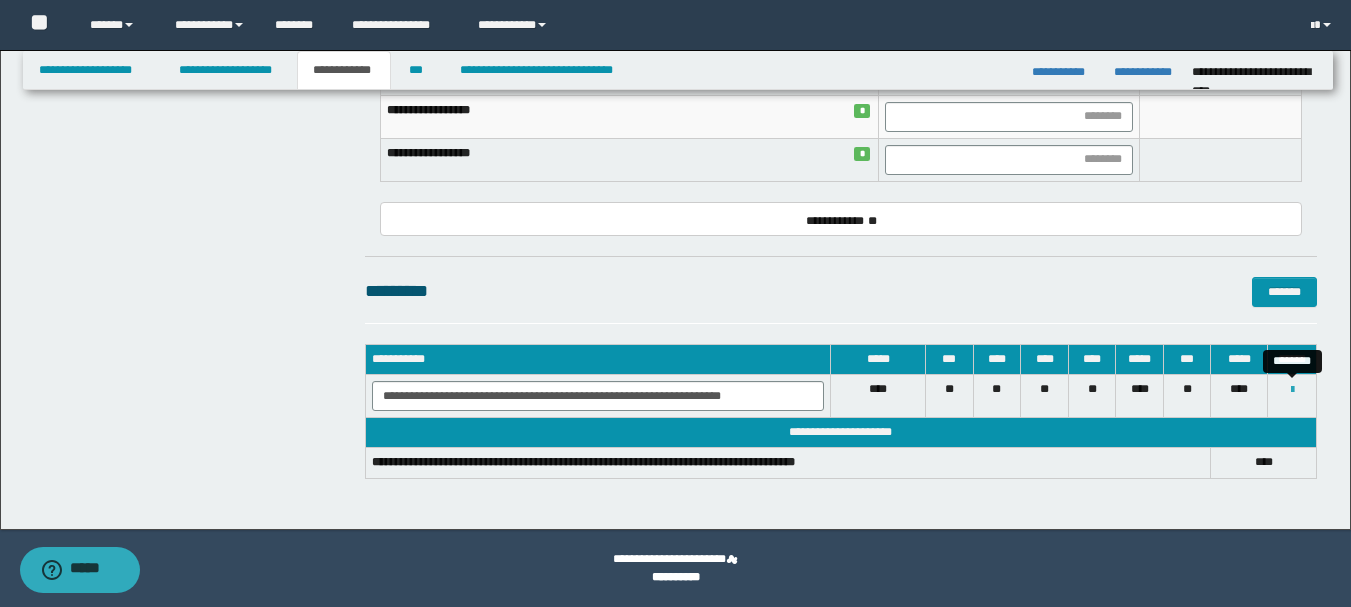 click at bounding box center (1292, 390) 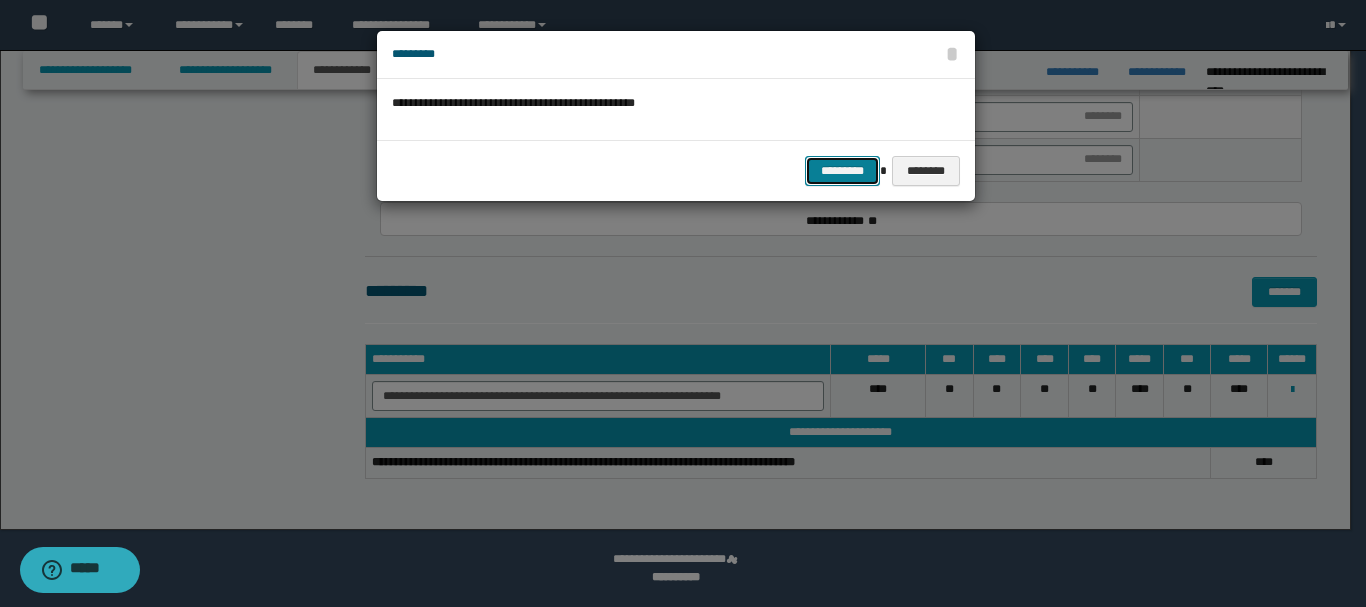 click on "*********" at bounding box center [842, 171] 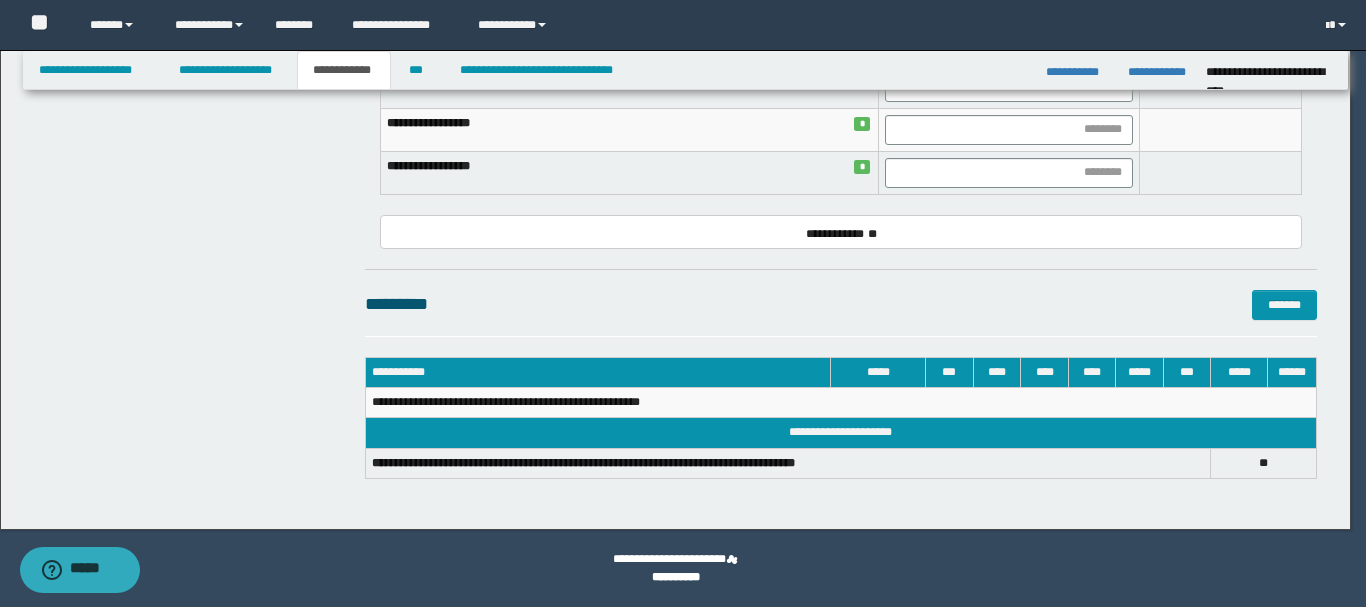 scroll, scrollTop: 1052, scrollLeft: 0, axis: vertical 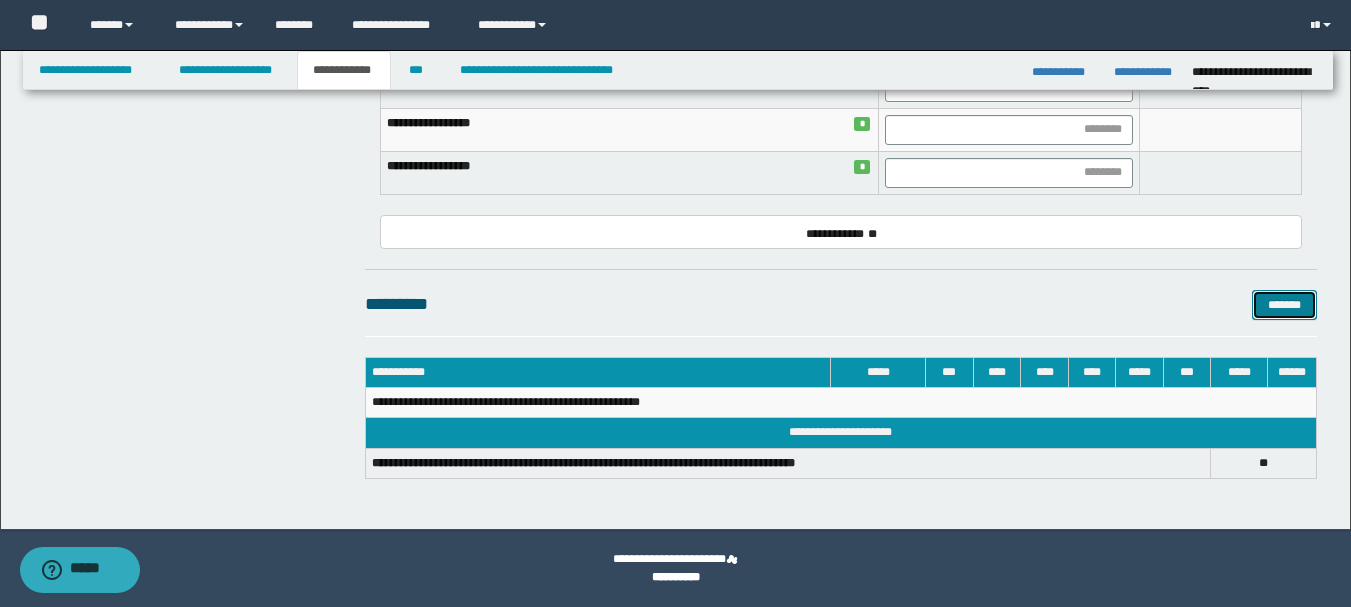 click on "*******" at bounding box center (1284, 305) 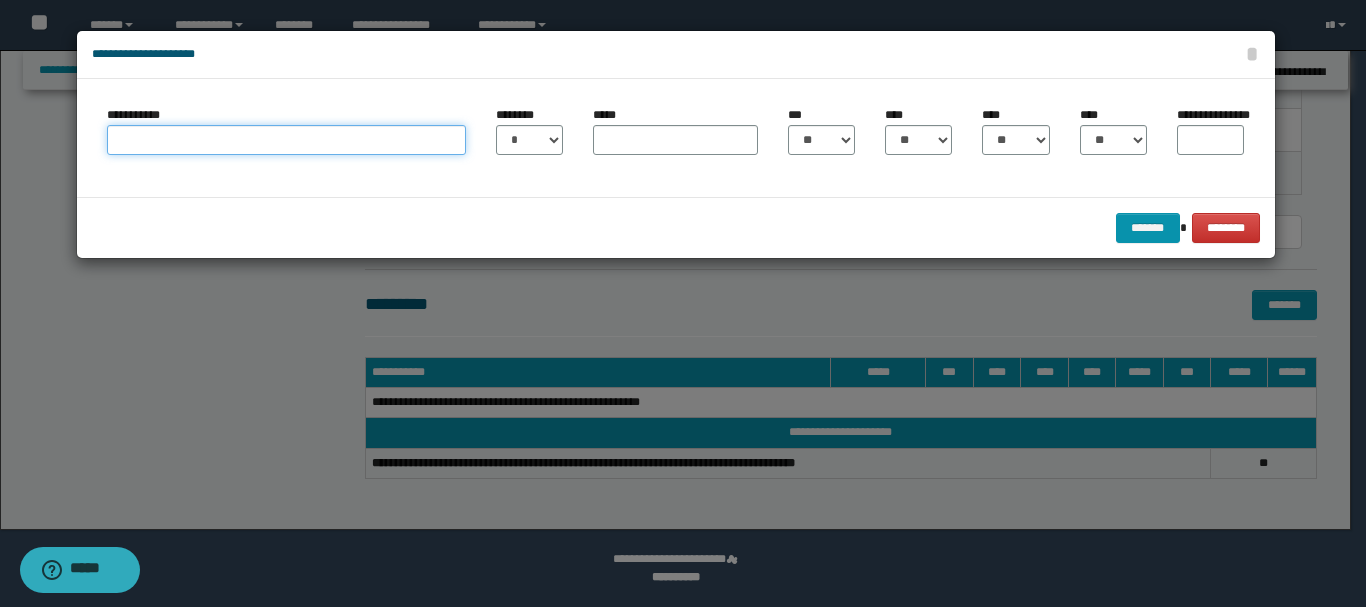 click on "**********" at bounding box center (286, 140) 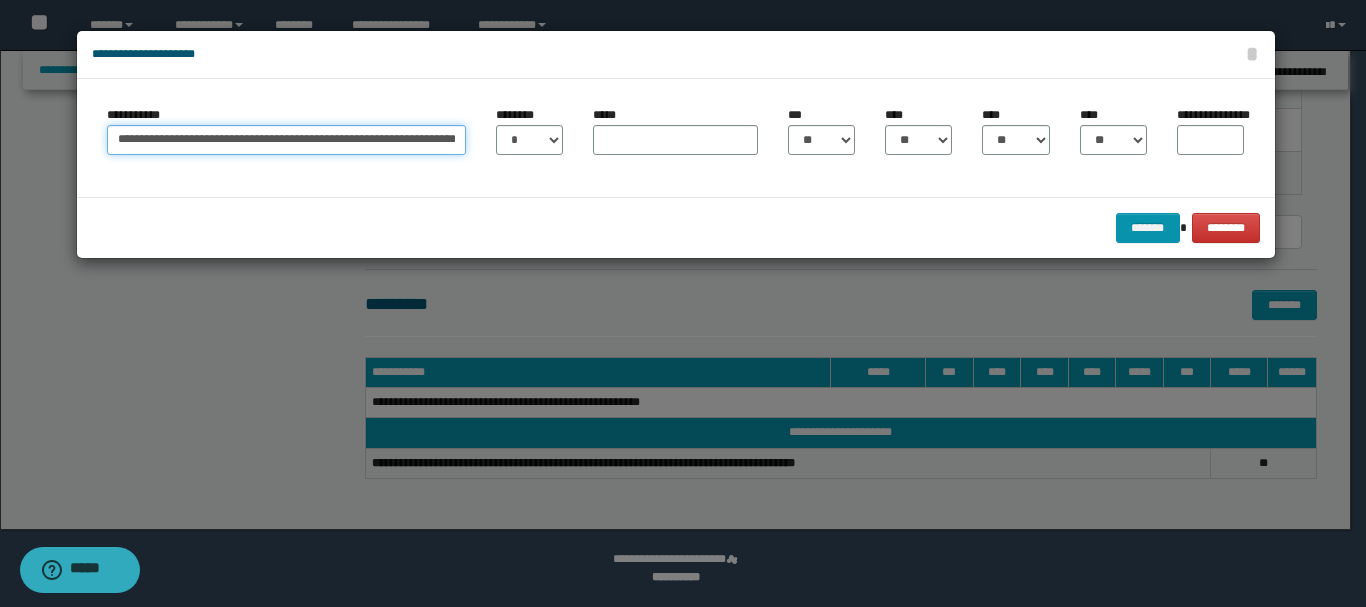 click on "**********" at bounding box center (286, 140) 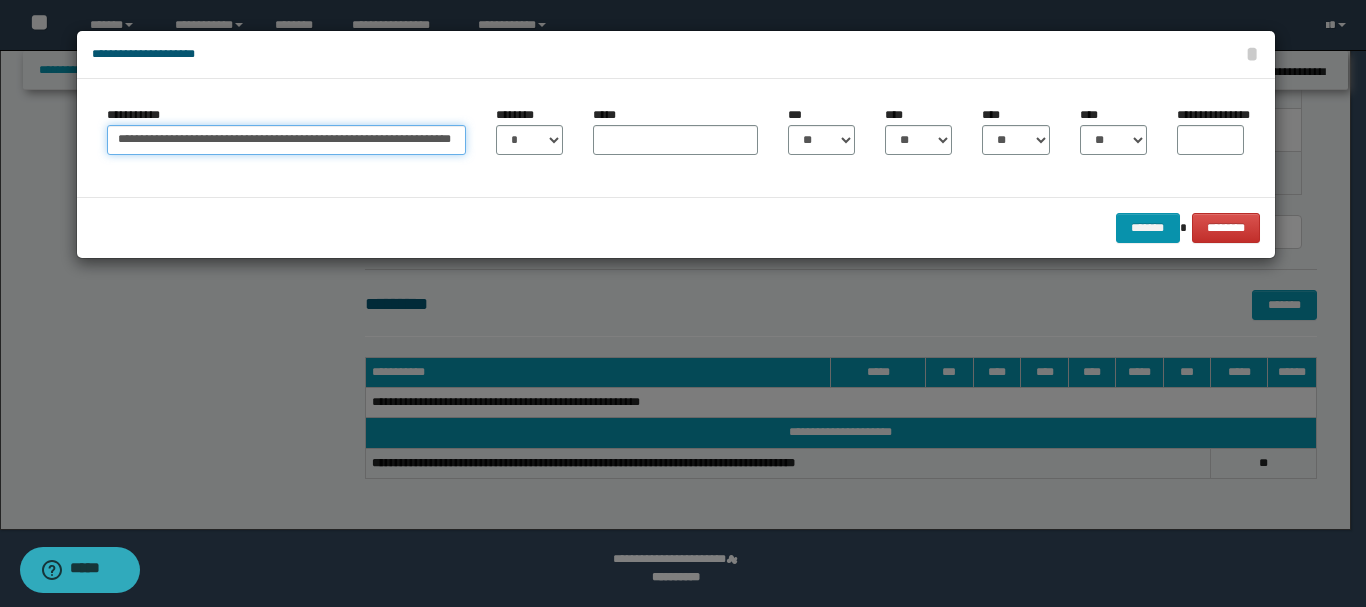 scroll, scrollTop: 0, scrollLeft: 1, axis: horizontal 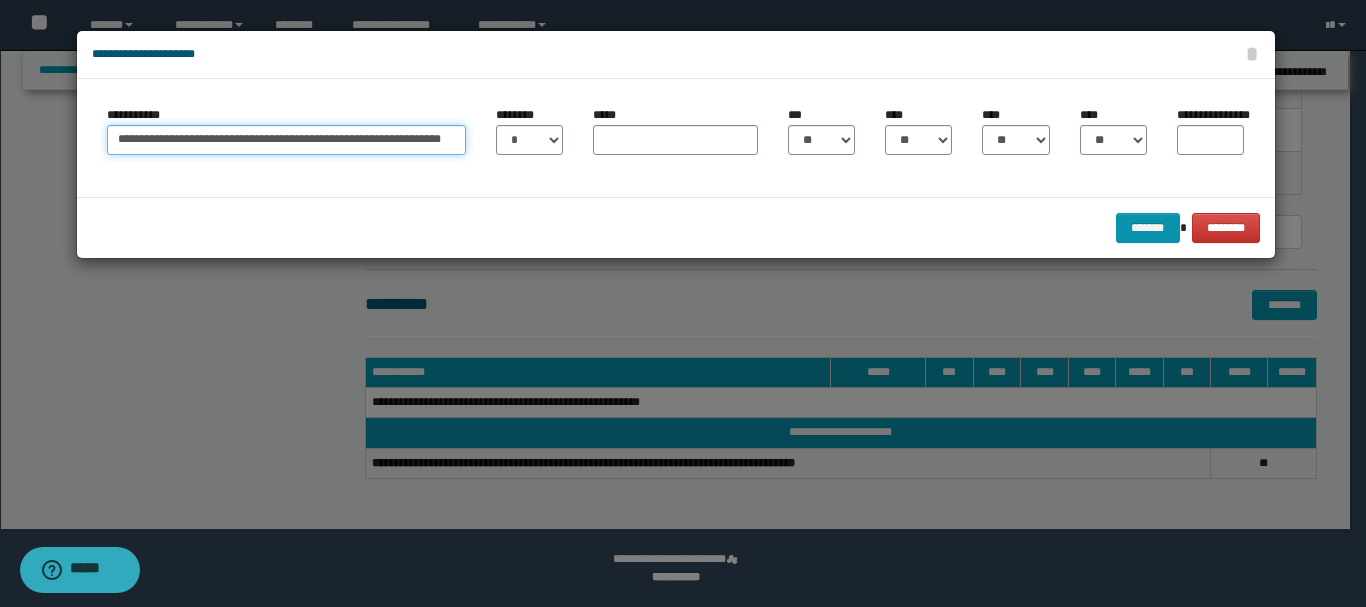 click on "**********" at bounding box center [286, 140] 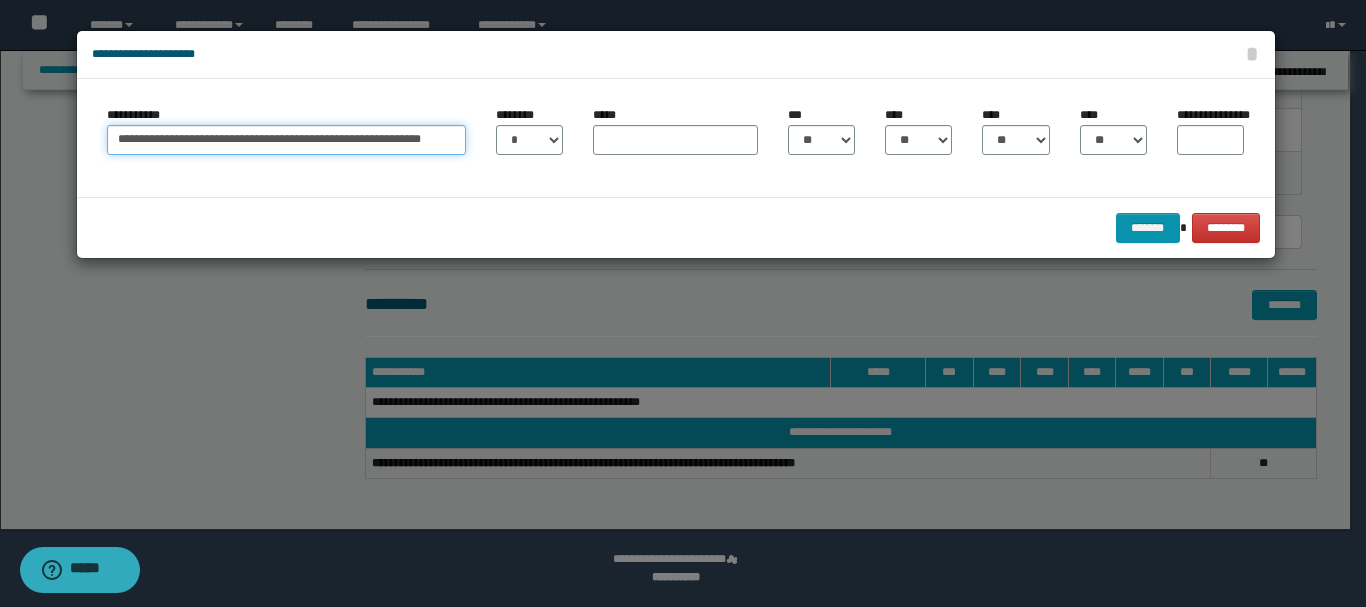 click on "**********" at bounding box center [286, 140] 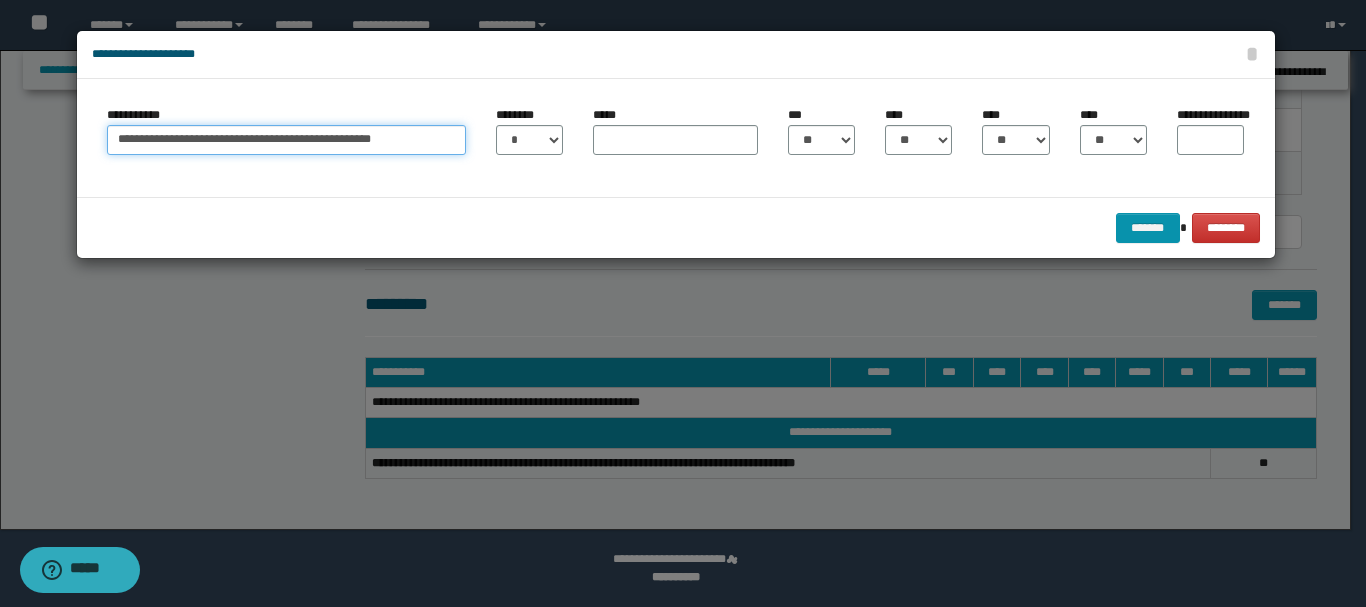 scroll, scrollTop: 0, scrollLeft: 0, axis: both 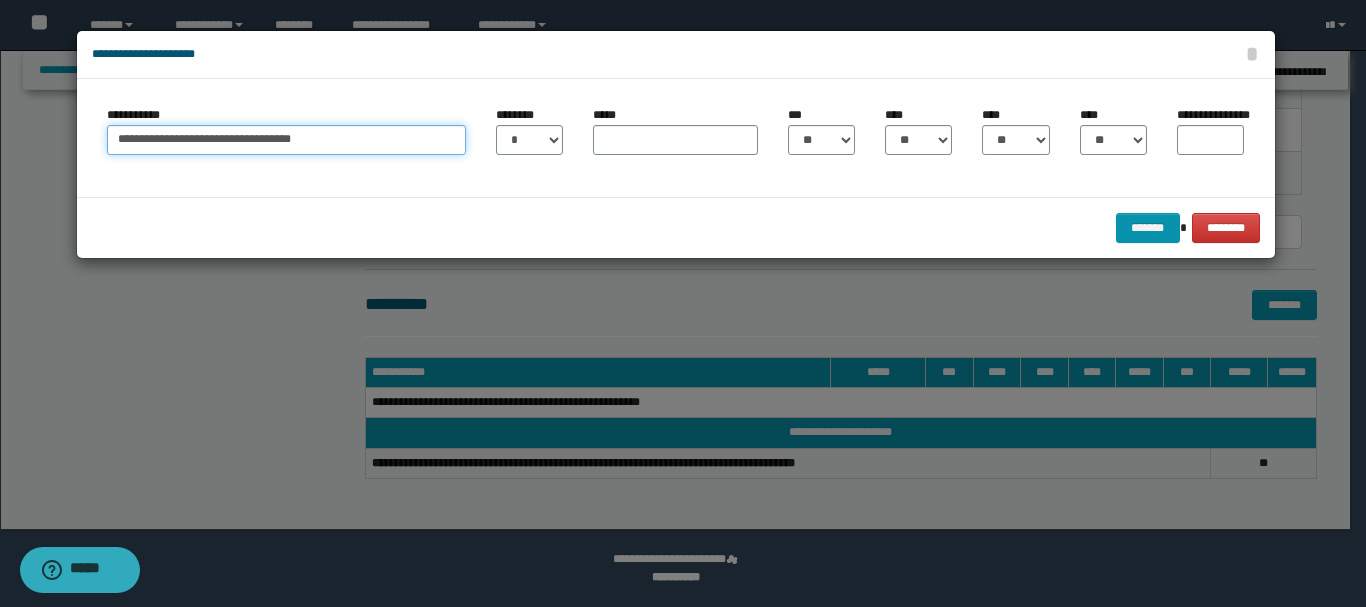click on "**********" at bounding box center (286, 140) 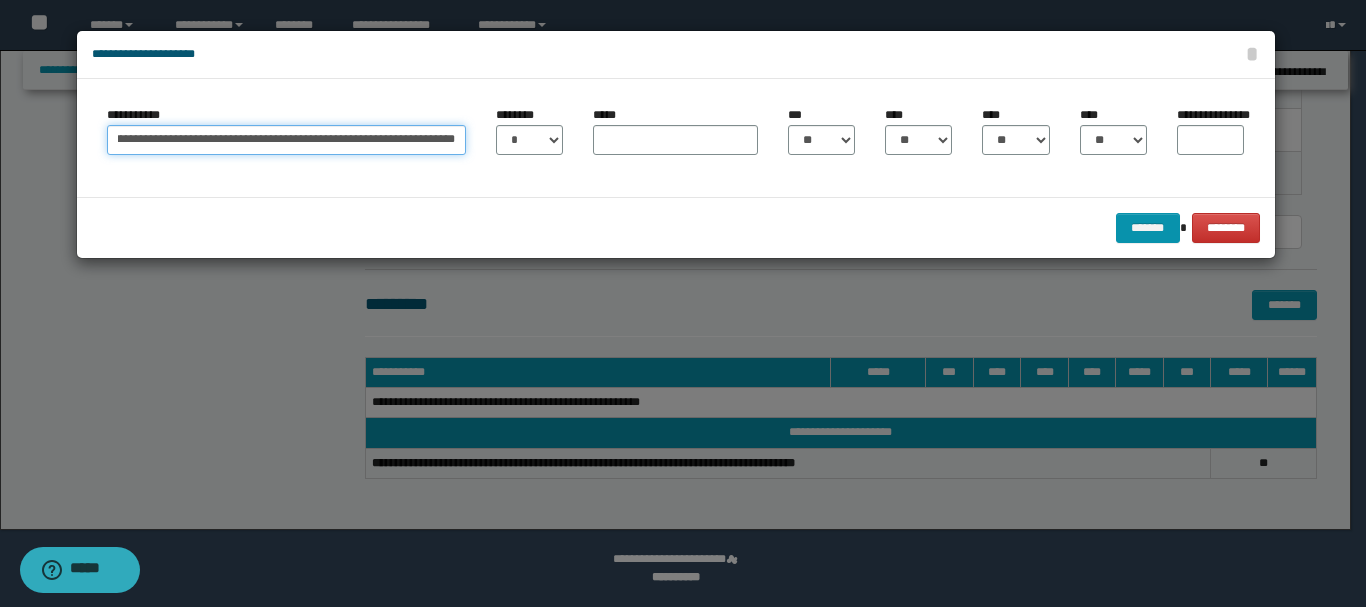 scroll, scrollTop: 0, scrollLeft: 111, axis: horizontal 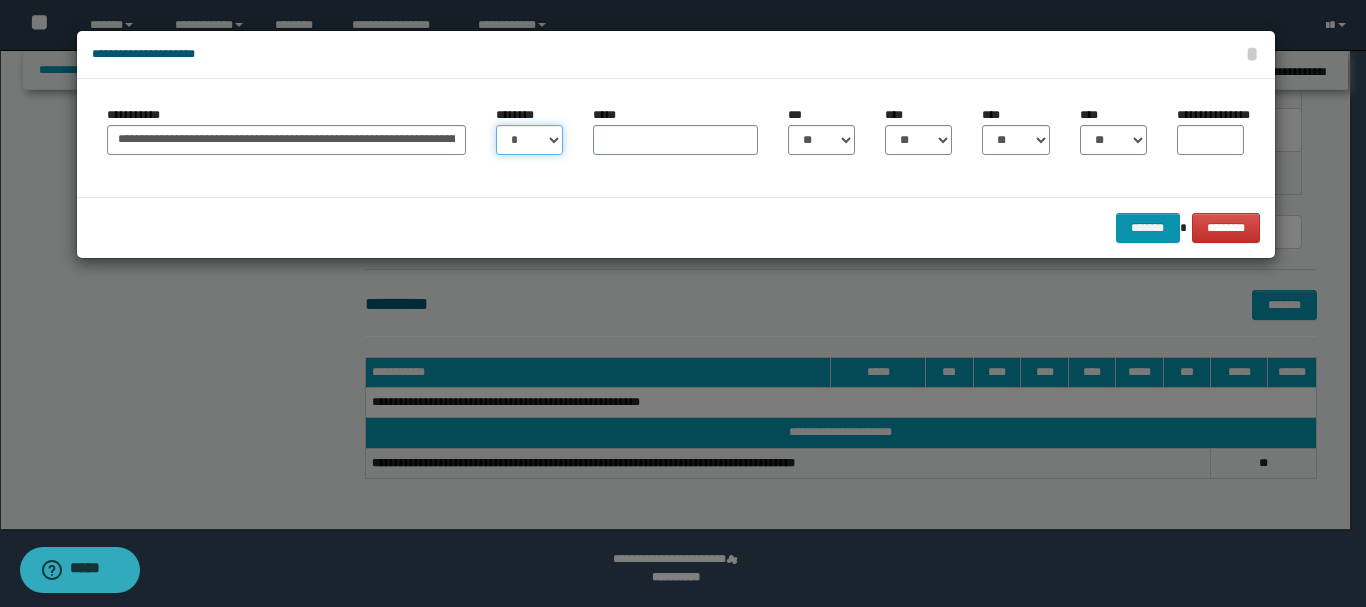 click on "*
*
*
*
*
*
*
*
*
**
**
**
**
**
**" at bounding box center [529, 140] 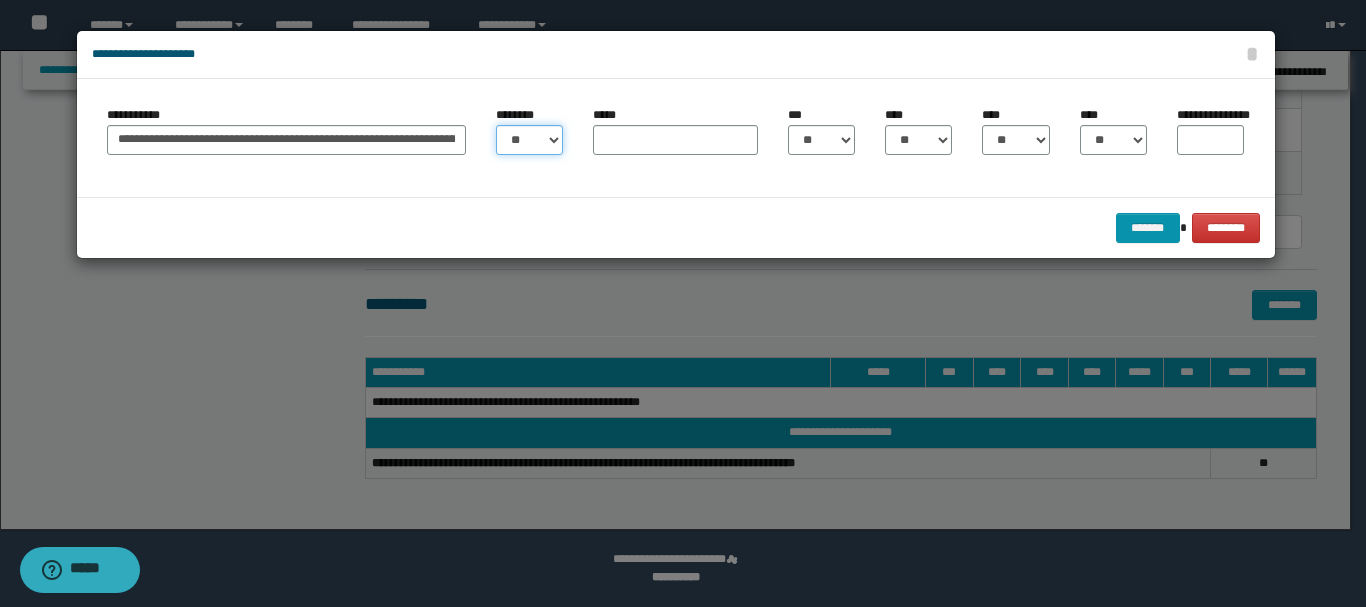 click on "*
*
*
*
*
*
*
*
*
**
**
**
**
**
**" at bounding box center (529, 140) 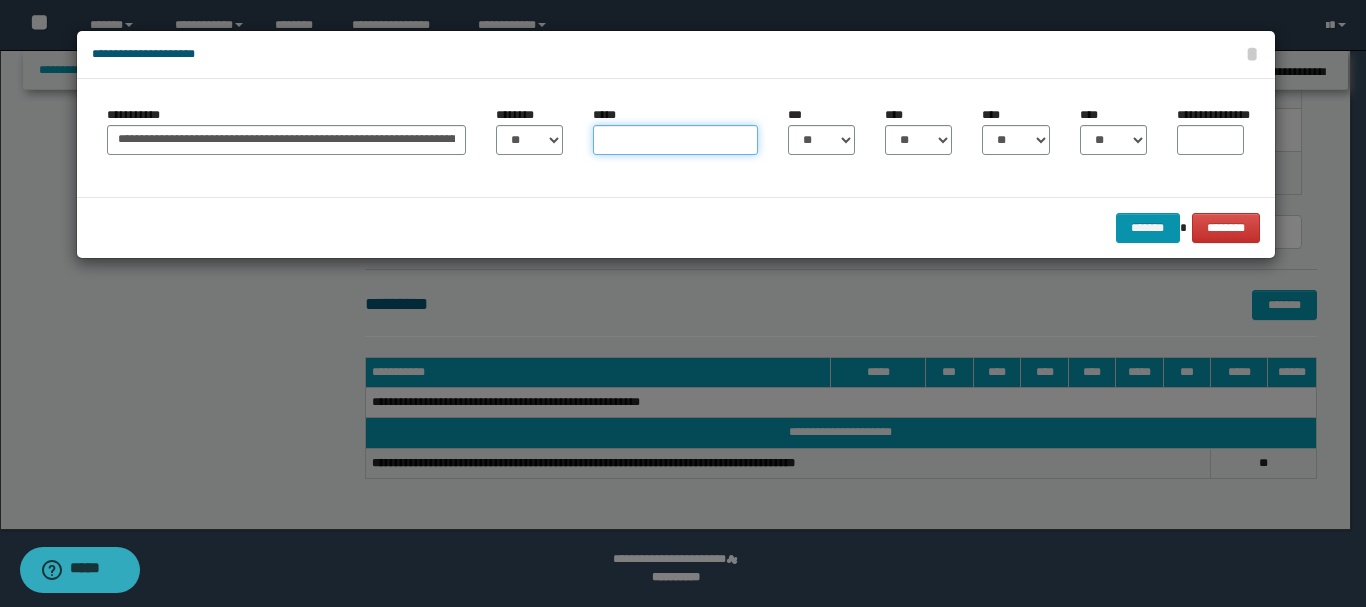click on "*****" at bounding box center (675, 140) 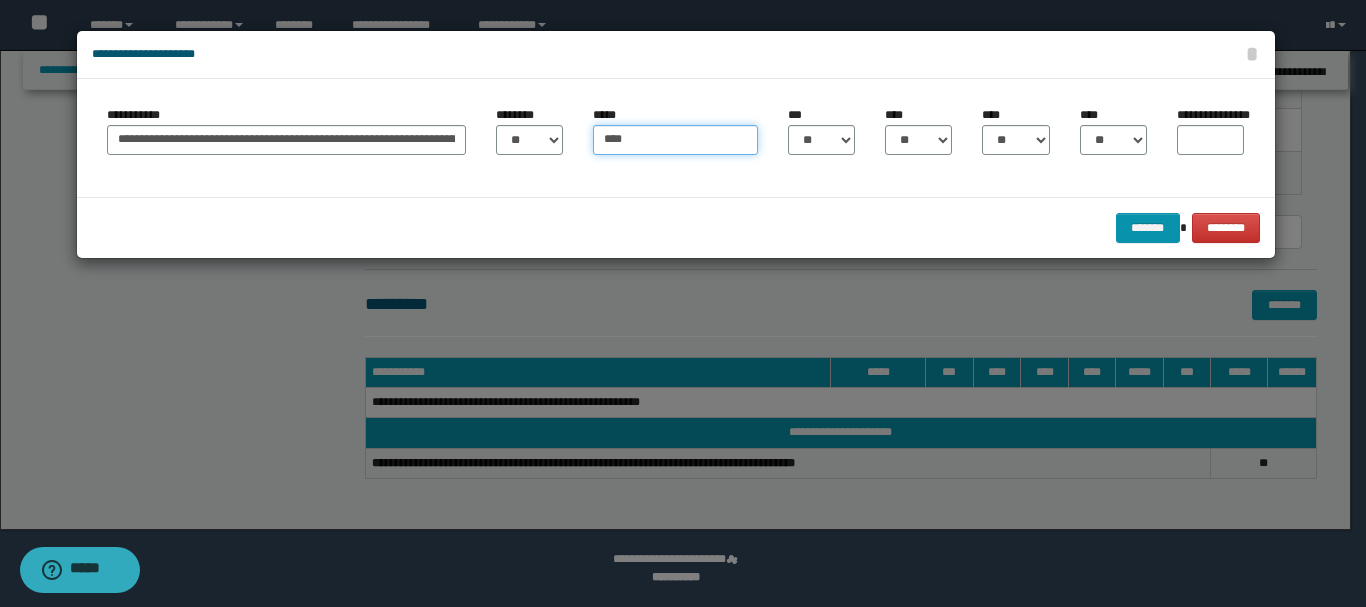 type on "****" 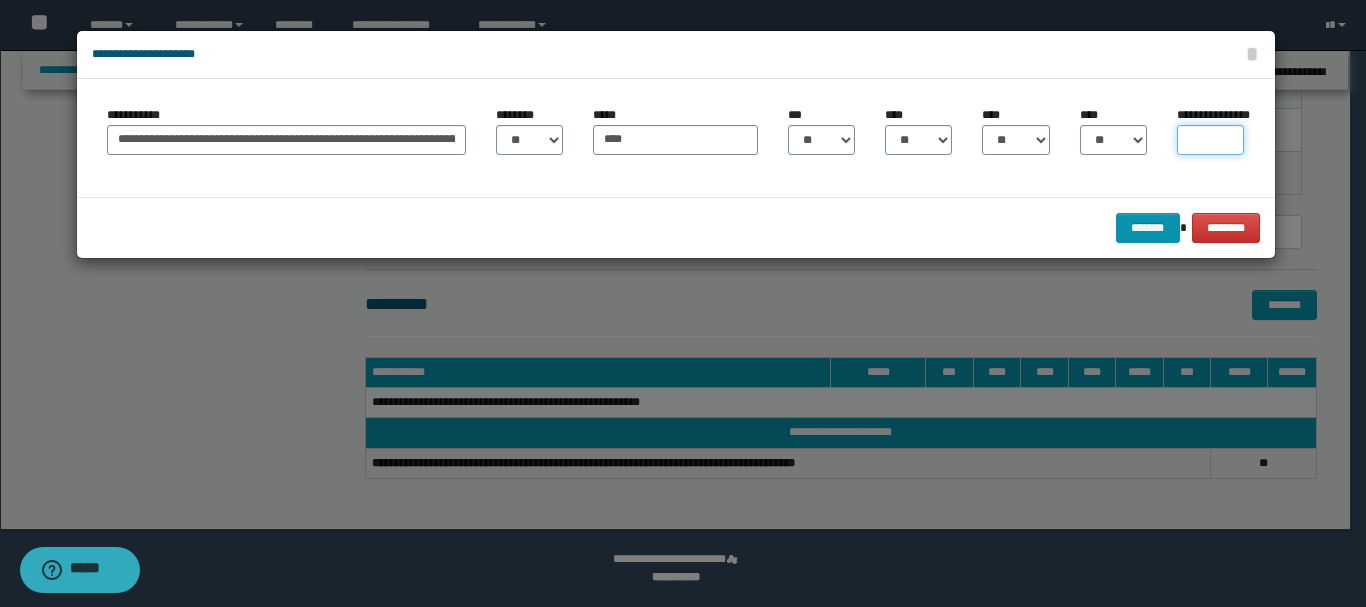 click on "**********" at bounding box center (1210, 140) 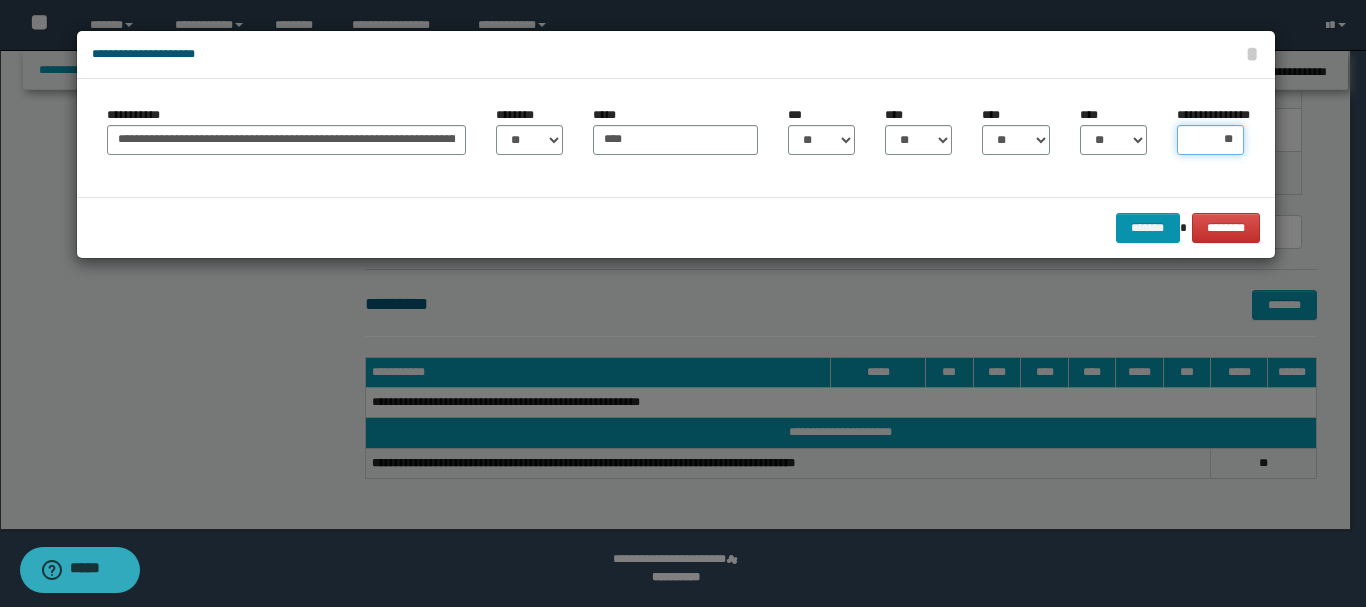 type on "***" 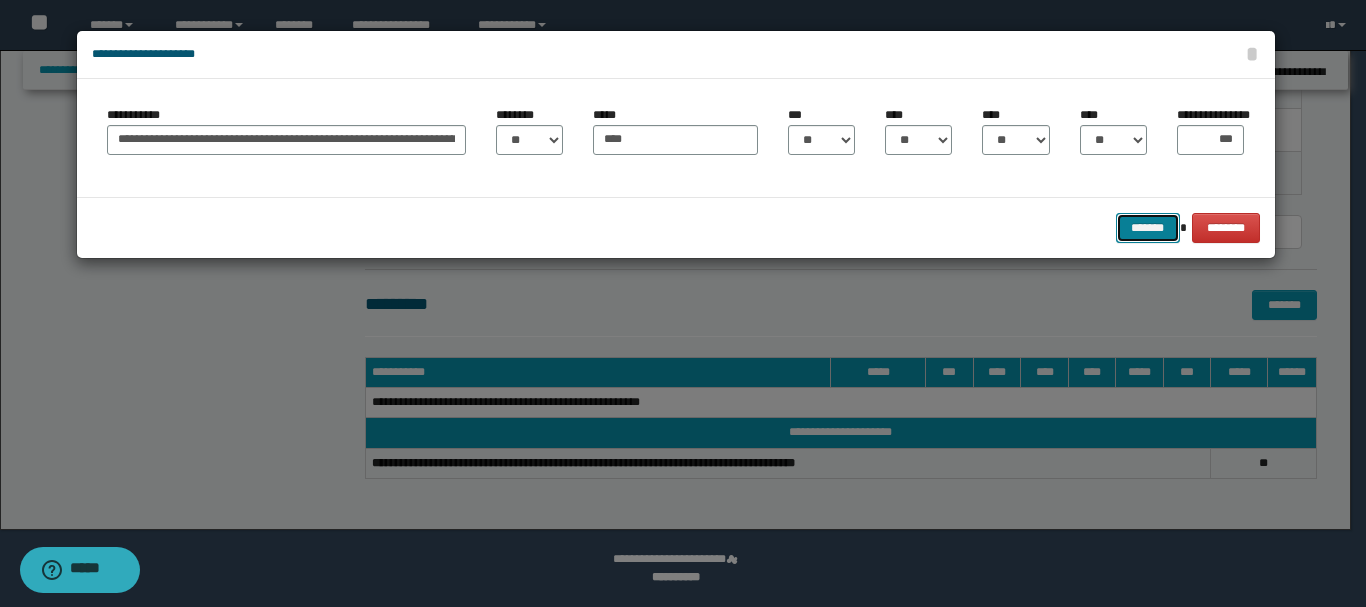 click on "*******" at bounding box center [1148, 228] 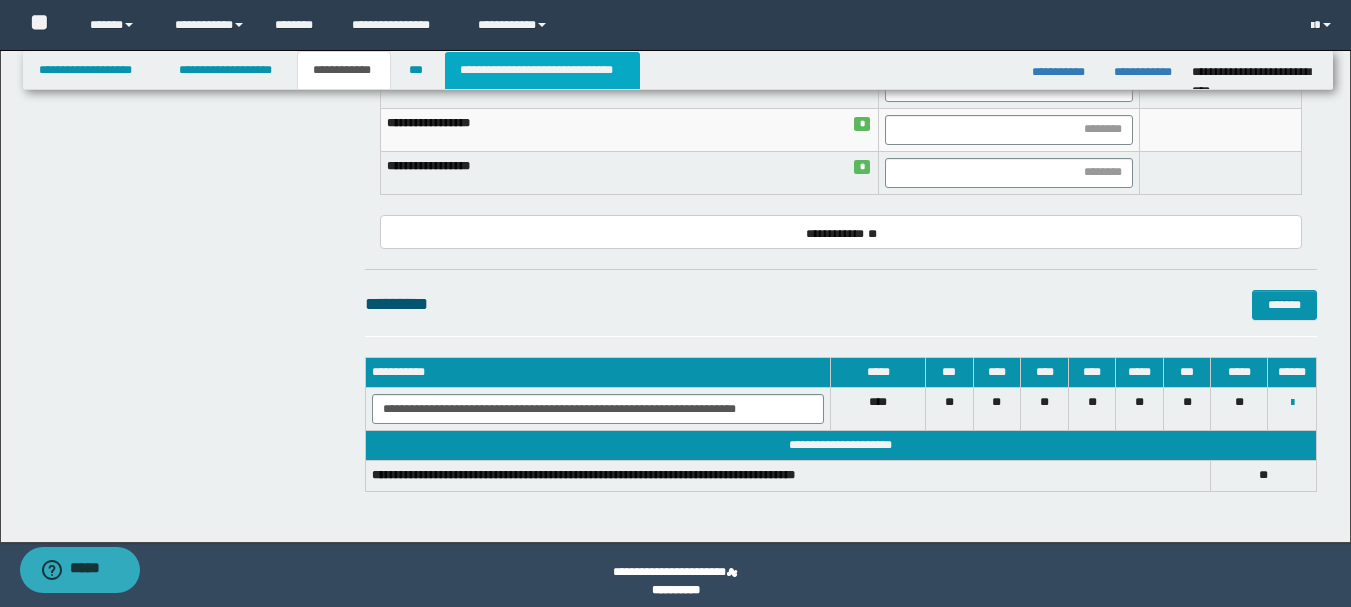 click on "**********" at bounding box center (542, 70) 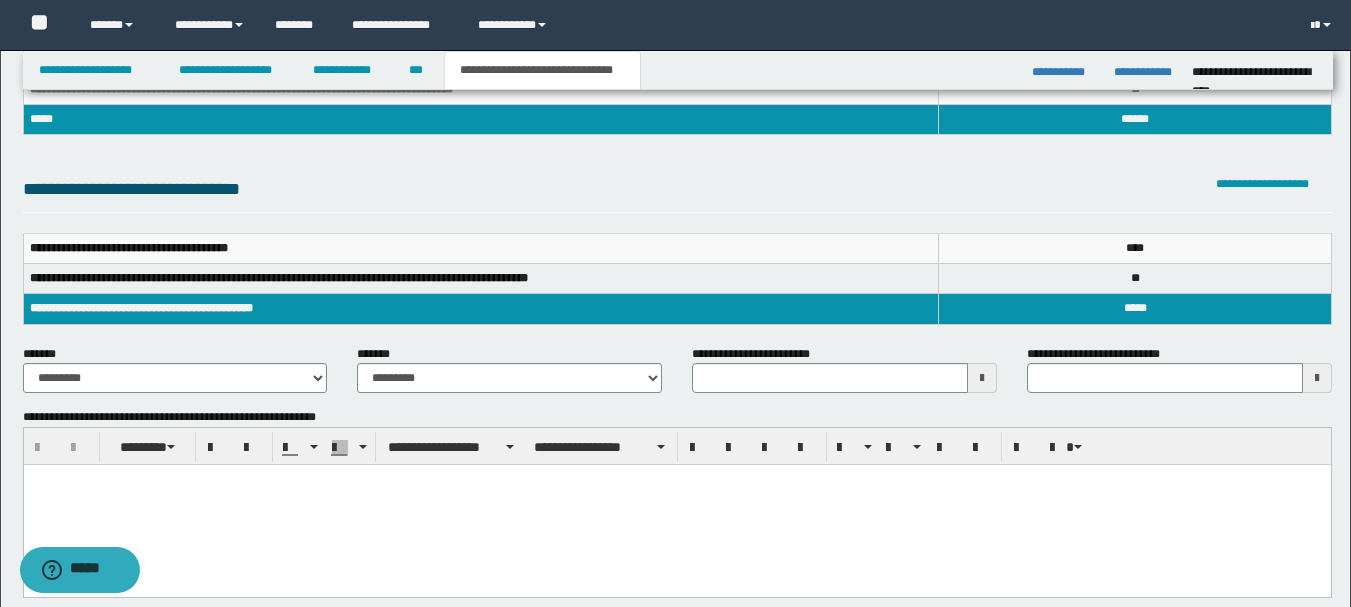 scroll, scrollTop: 237, scrollLeft: 0, axis: vertical 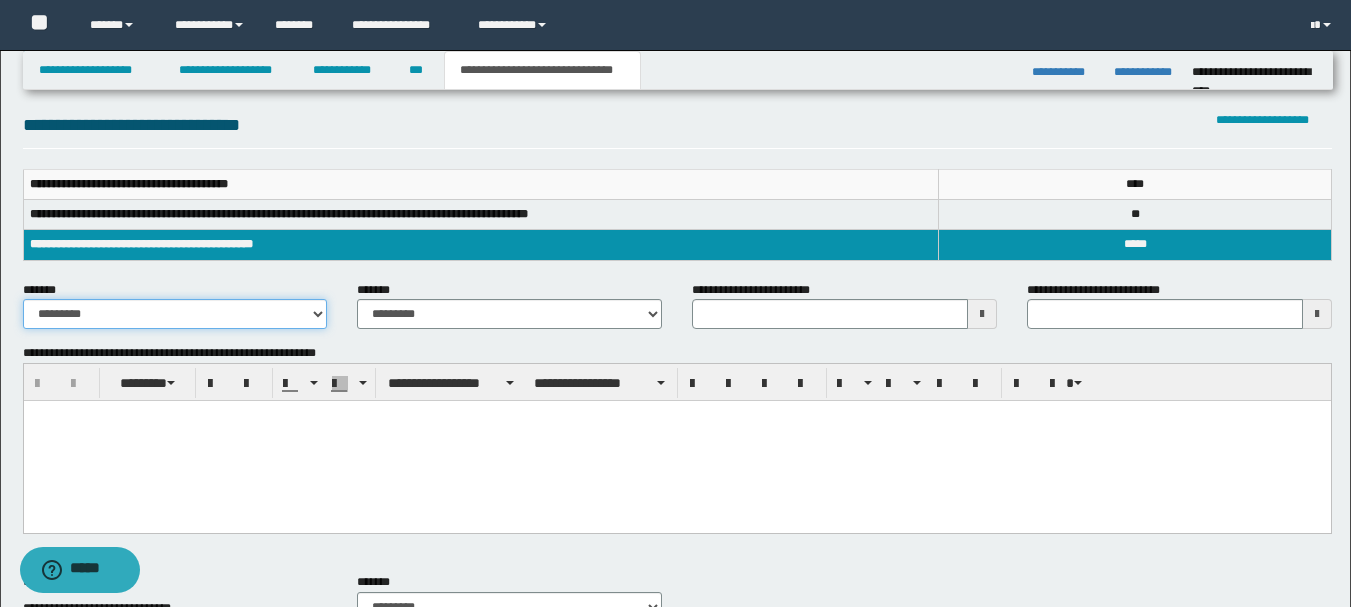 click on "**********" at bounding box center (175, 314) 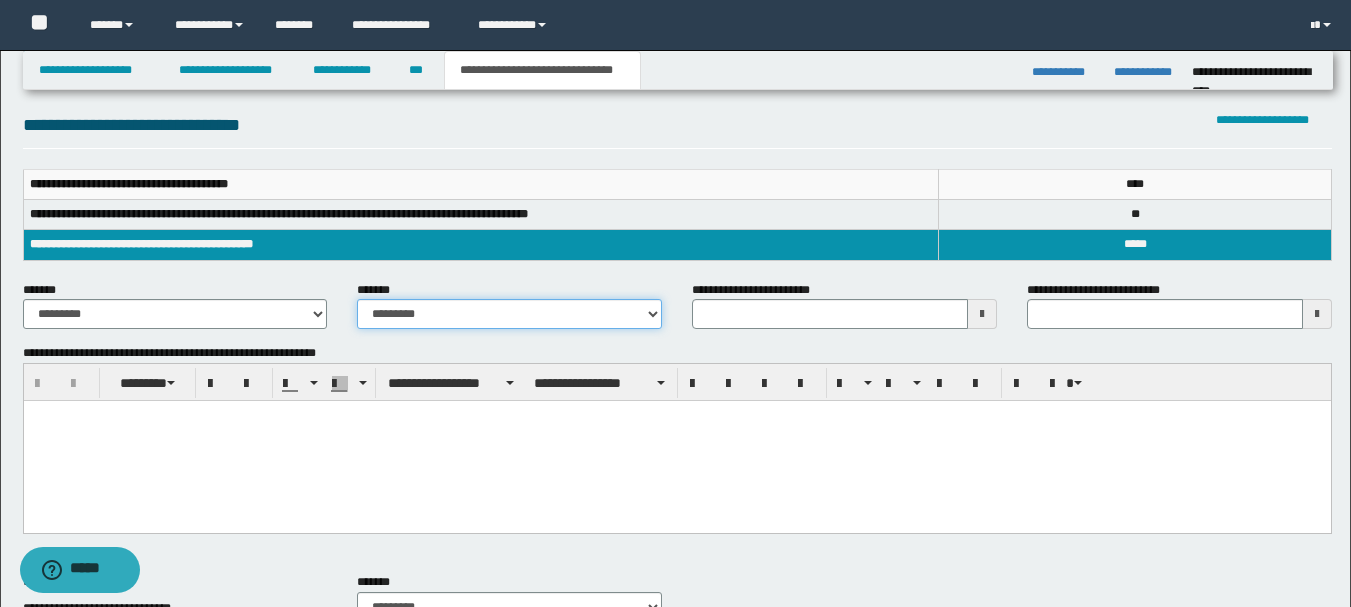 click on "**********" at bounding box center (509, 314) 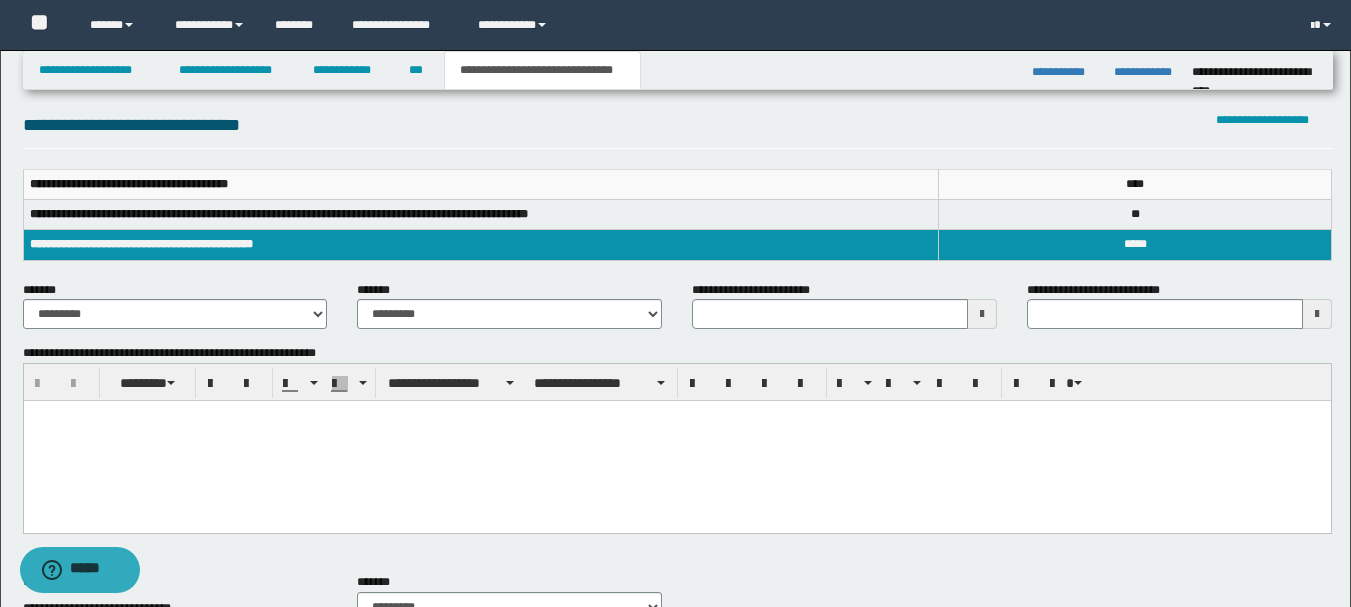 click at bounding box center (982, 314) 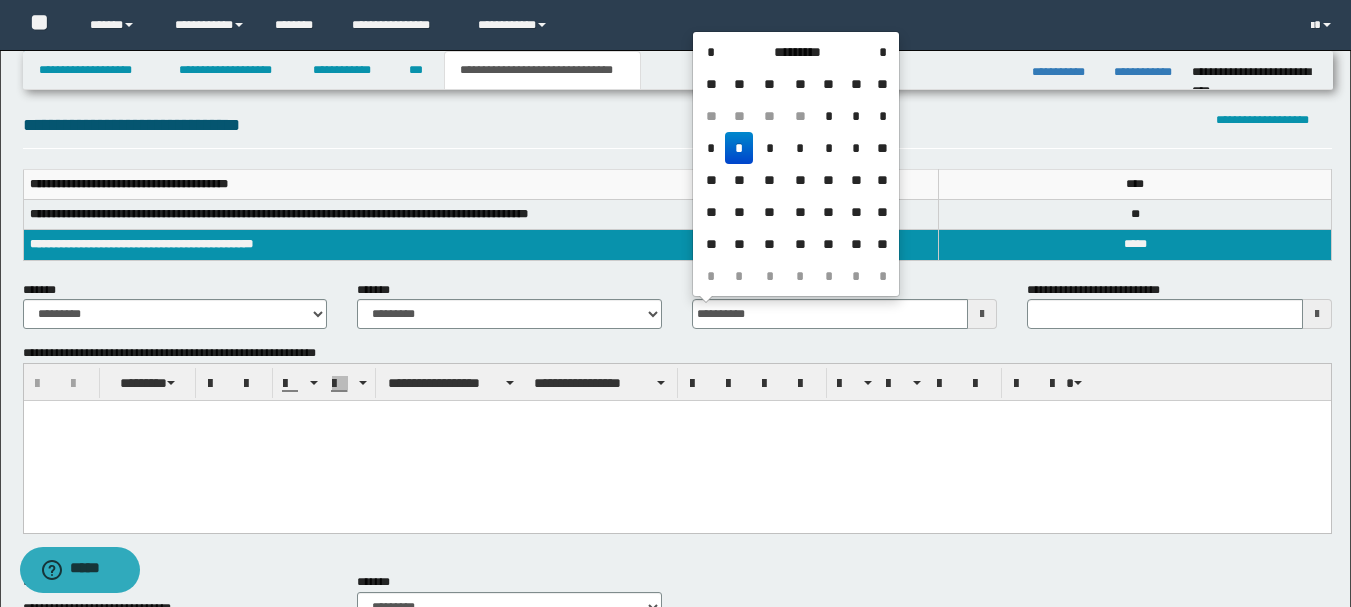 click on "*" at bounding box center [739, 148] 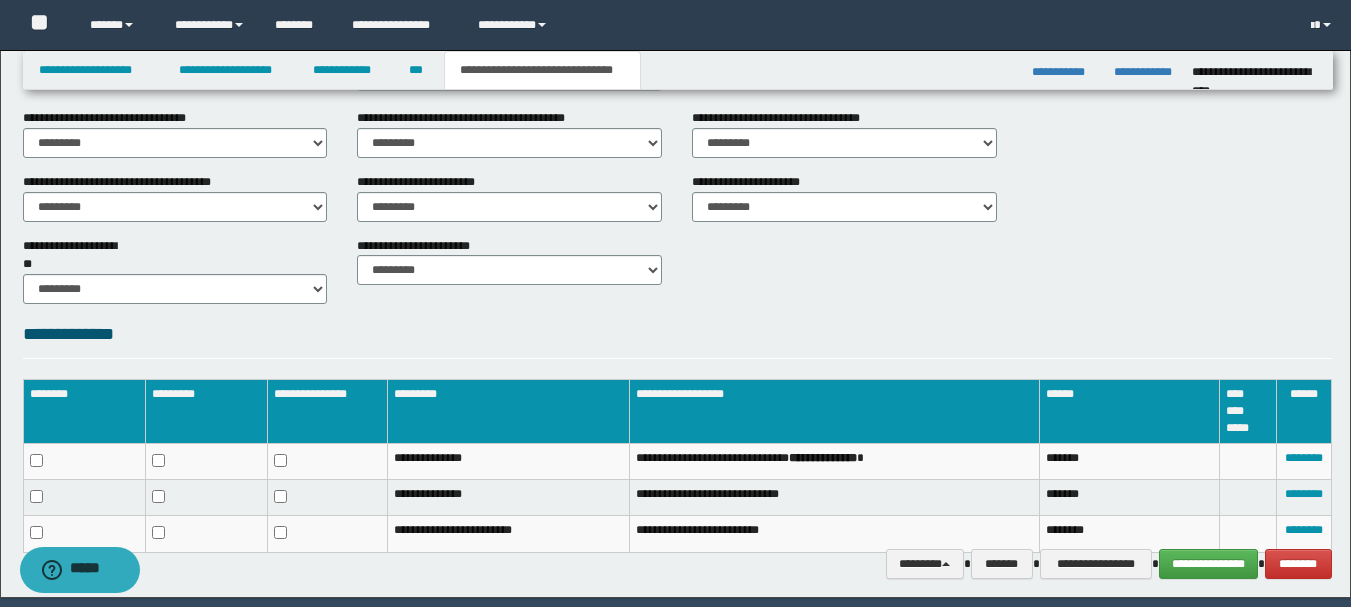 scroll, scrollTop: 837, scrollLeft: 0, axis: vertical 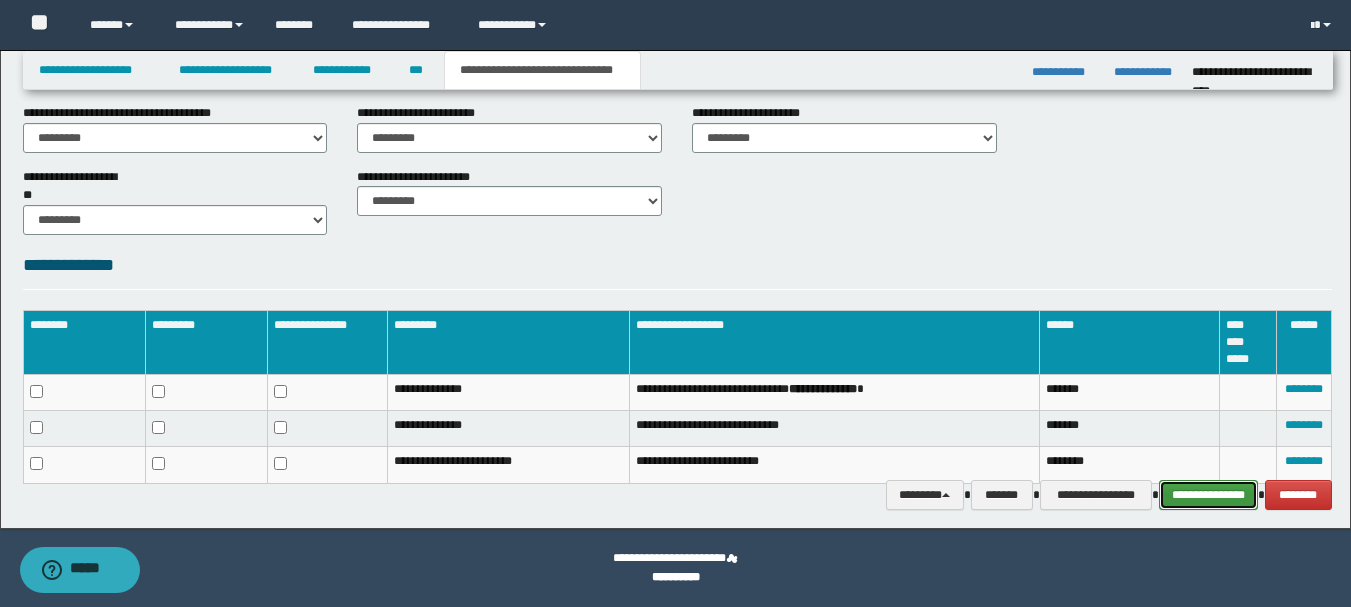 click on "**********" at bounding box center (1208, 495) 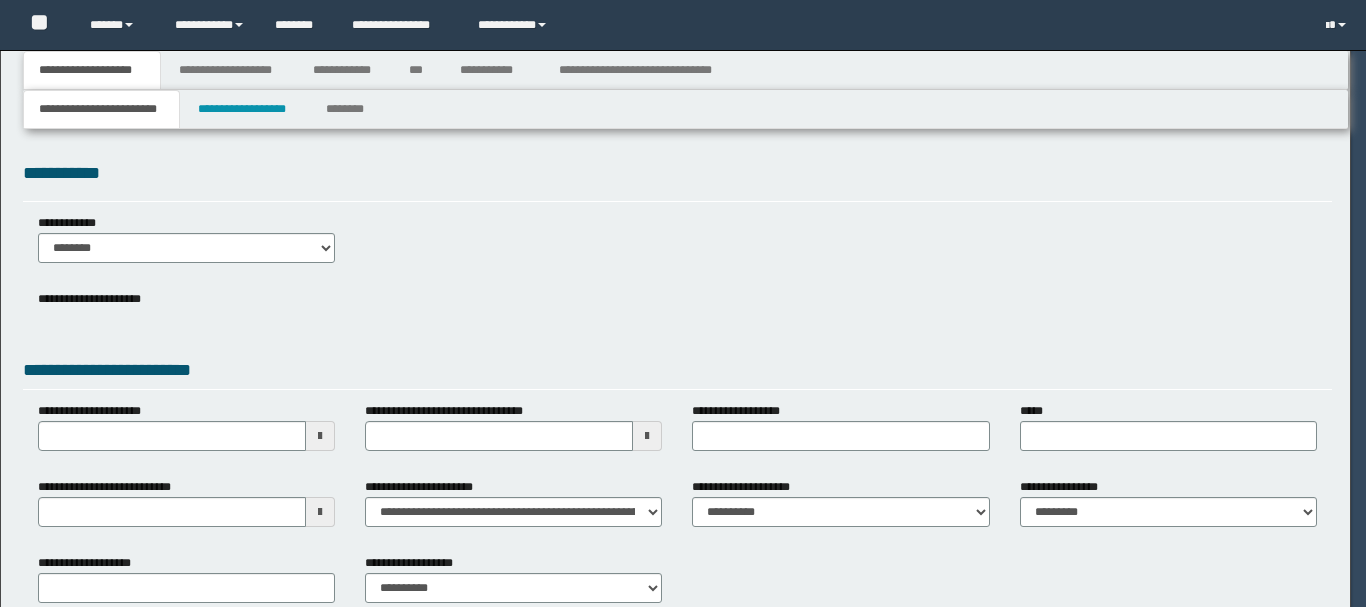 scroll, scrollTop: 0, scrollLeft: 0, axis: both 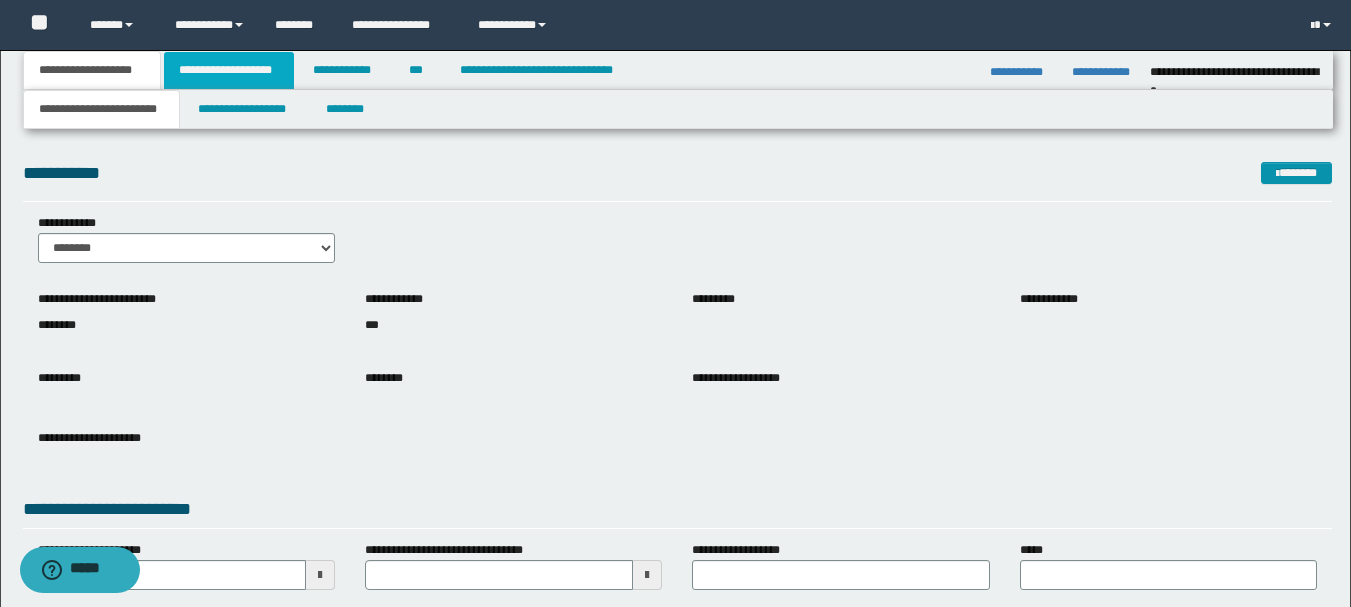 click on "**********" at bounding box center (229, 70) 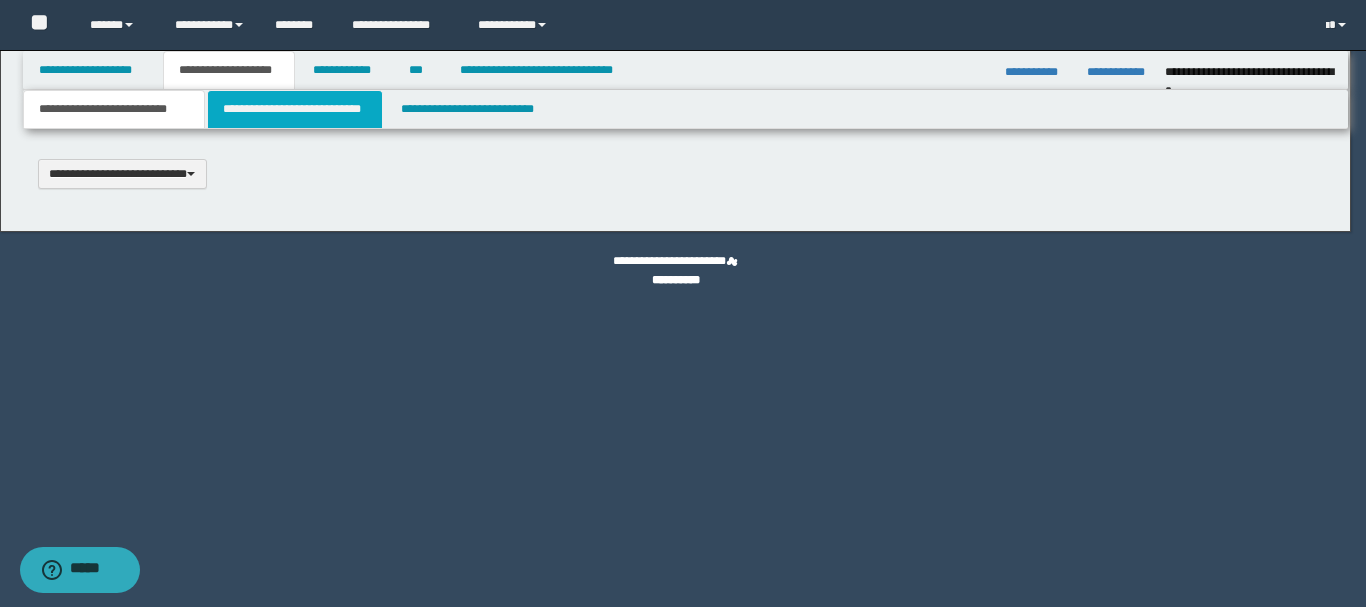 type 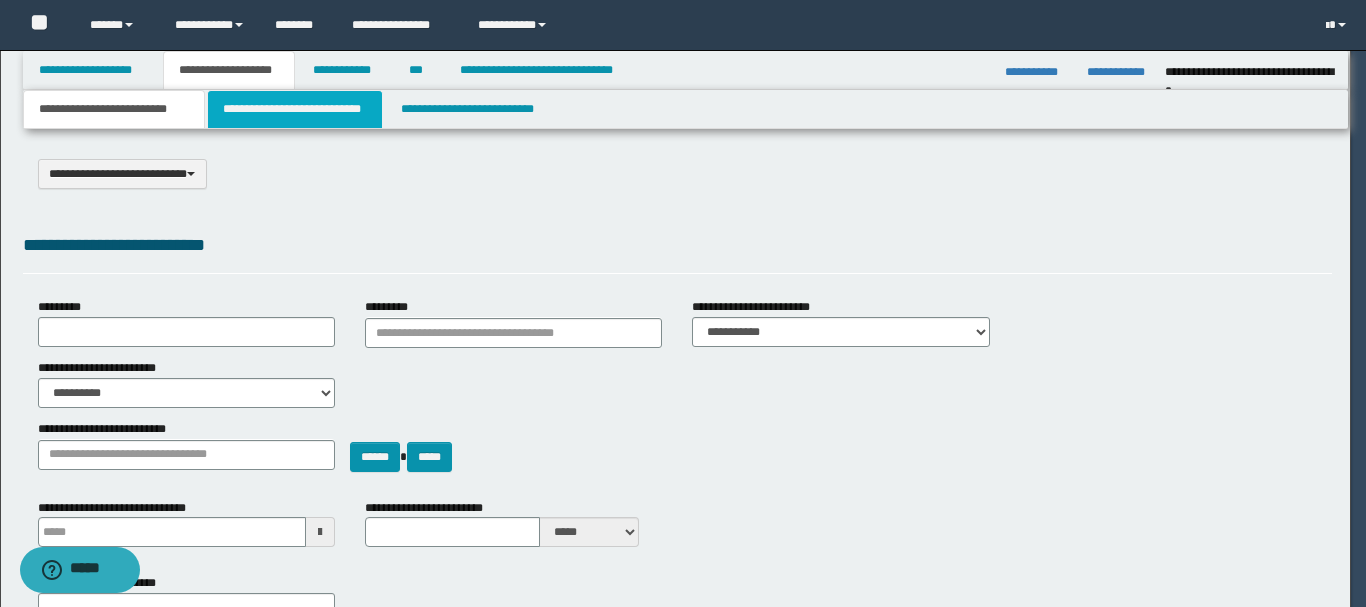select on "*" 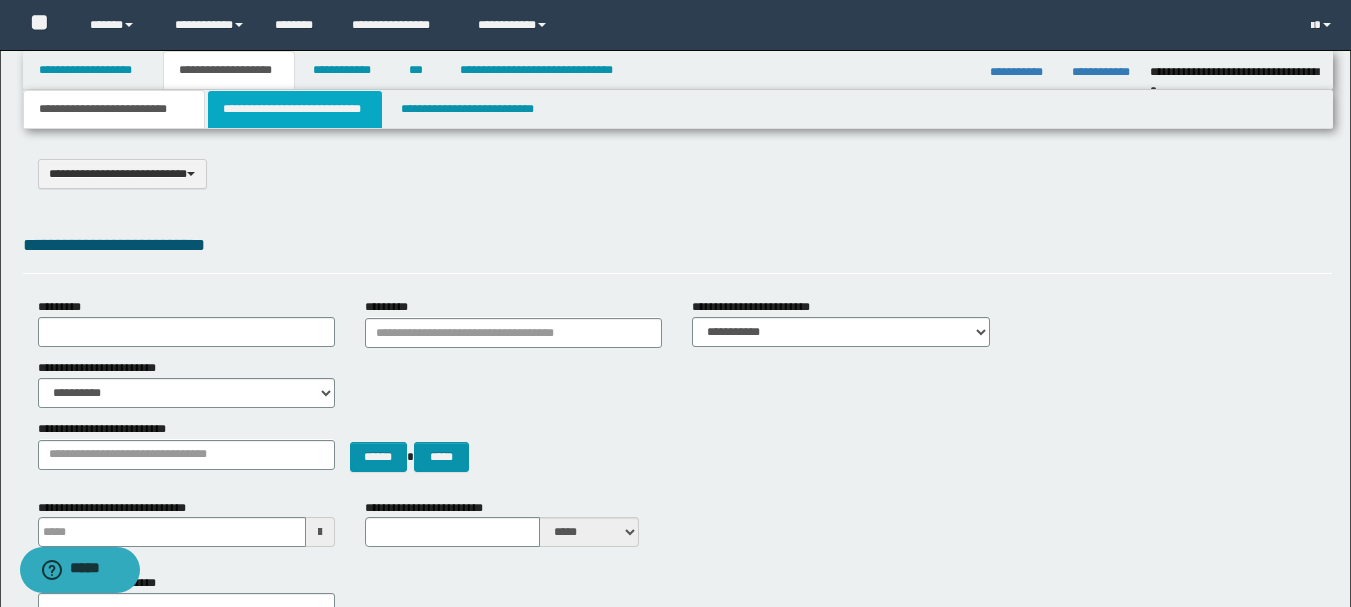 click on "**********" at bounding box center [295, 109] 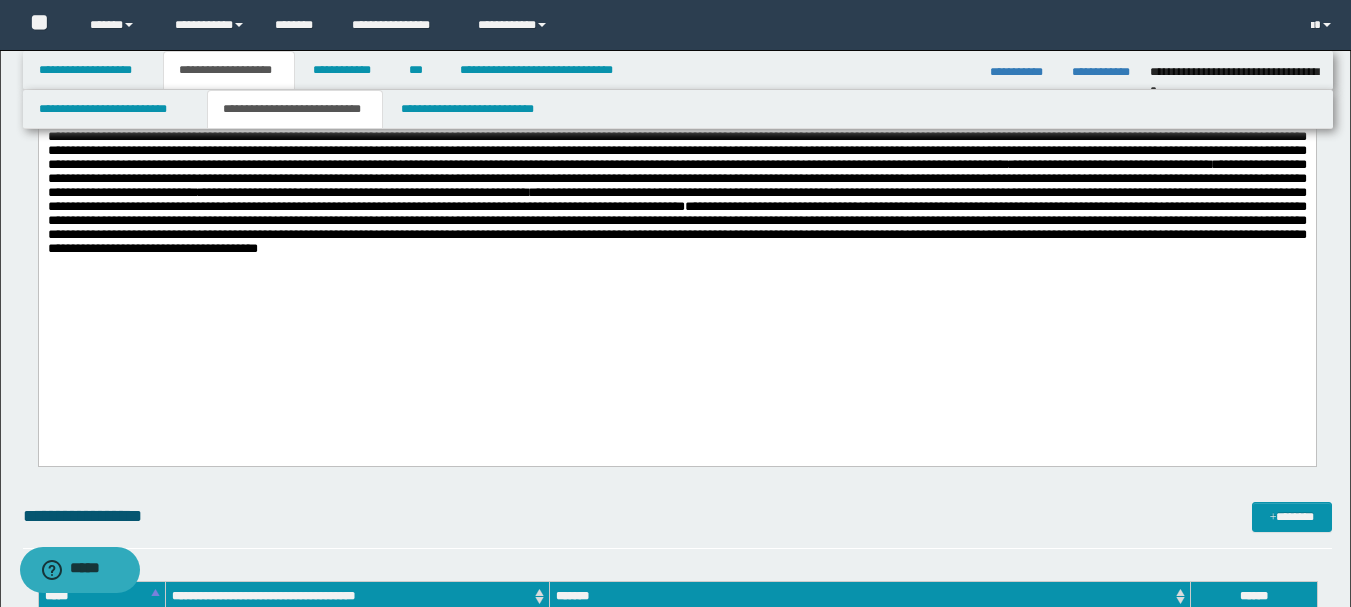 scroll, scrollTop: 500, scrollLeft: 0, axis: vertical 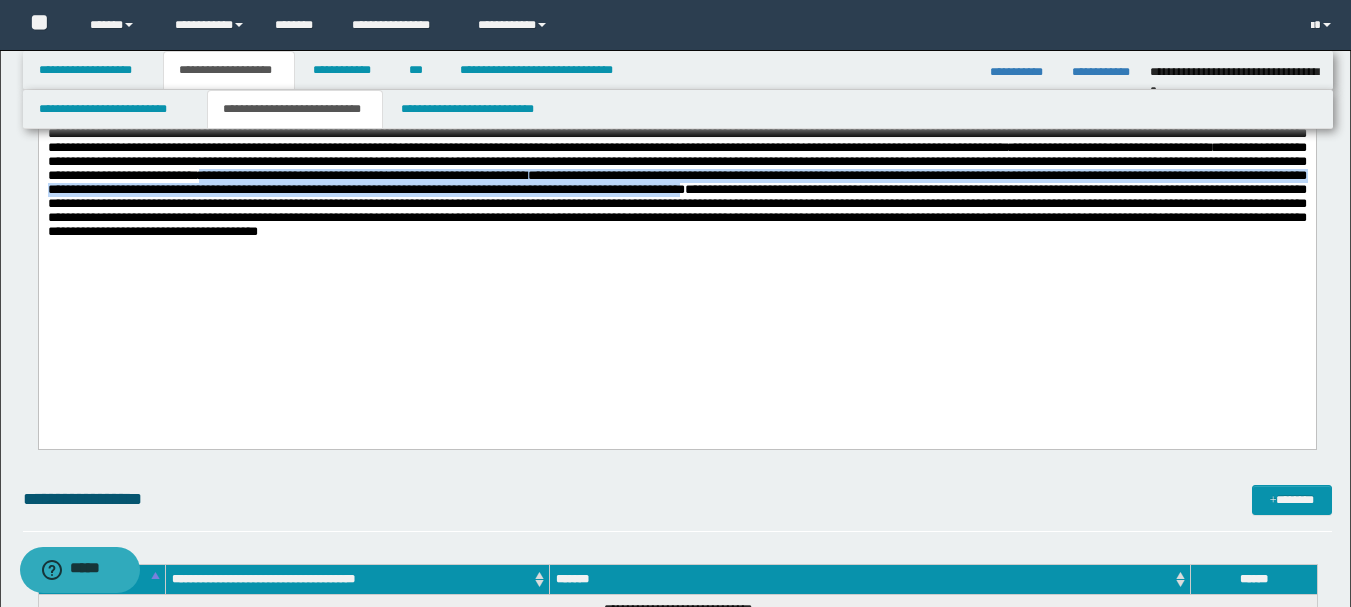 drag, startPoint x: 126, startPoint y: 250, endPoint x: 1037, endPoint y: 274, distance: 911.3161 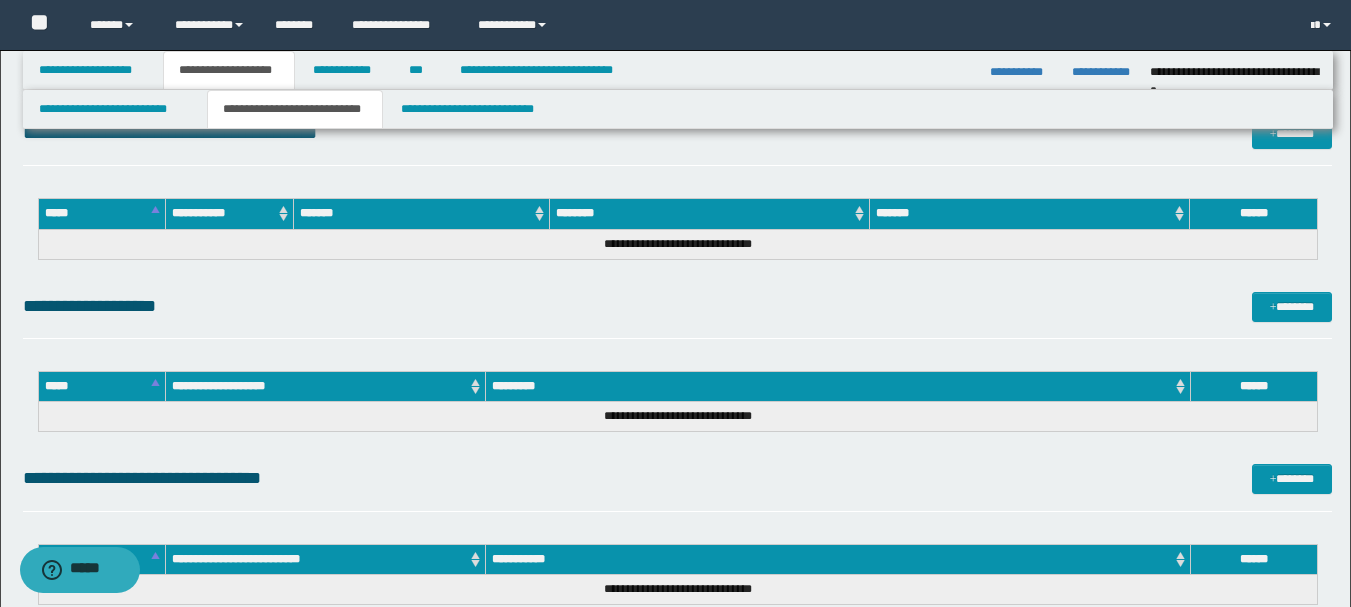 scroll, scrollTop: 1100, scrollLeft: 0, axis: vertical 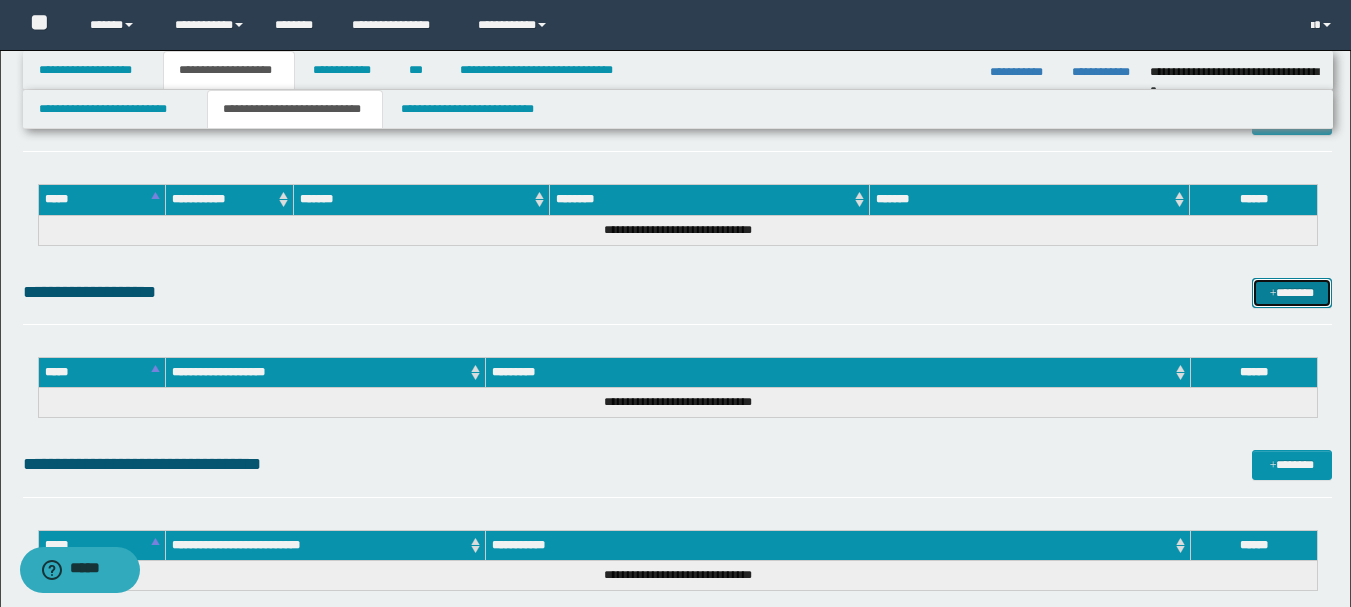 drag, startPoint x: 1291, startPoint y: 288, endPoint x: 1277, endPoint y: 293, distance: 14.866069 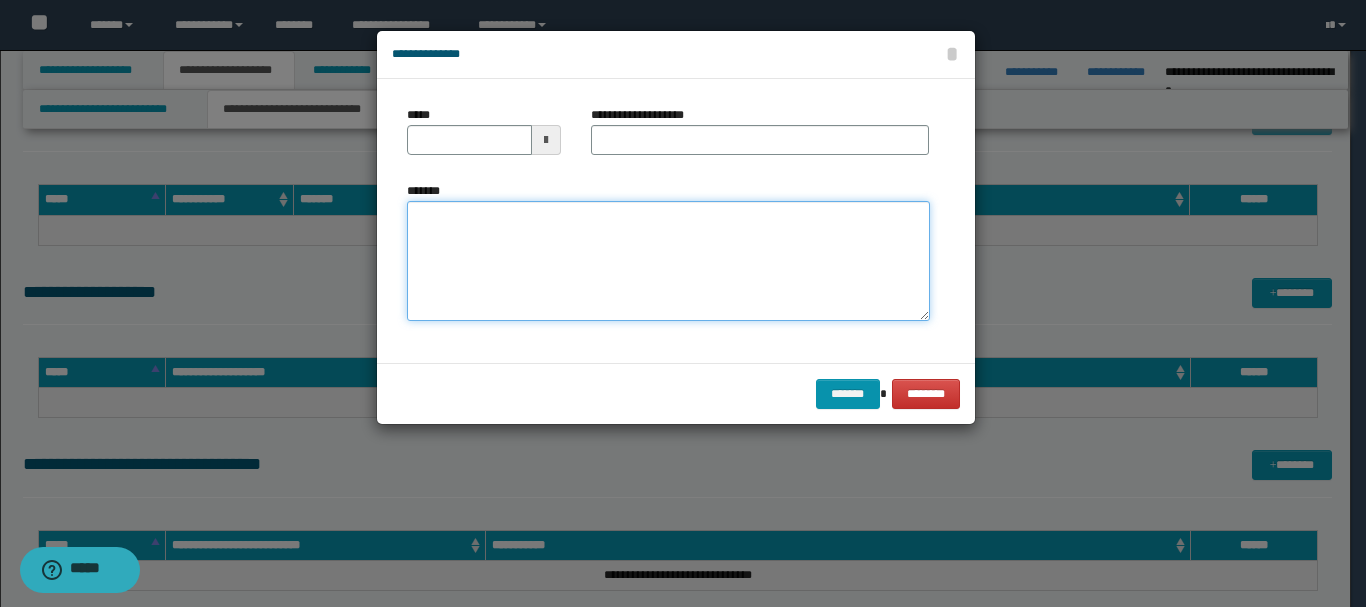 paste on "**********" 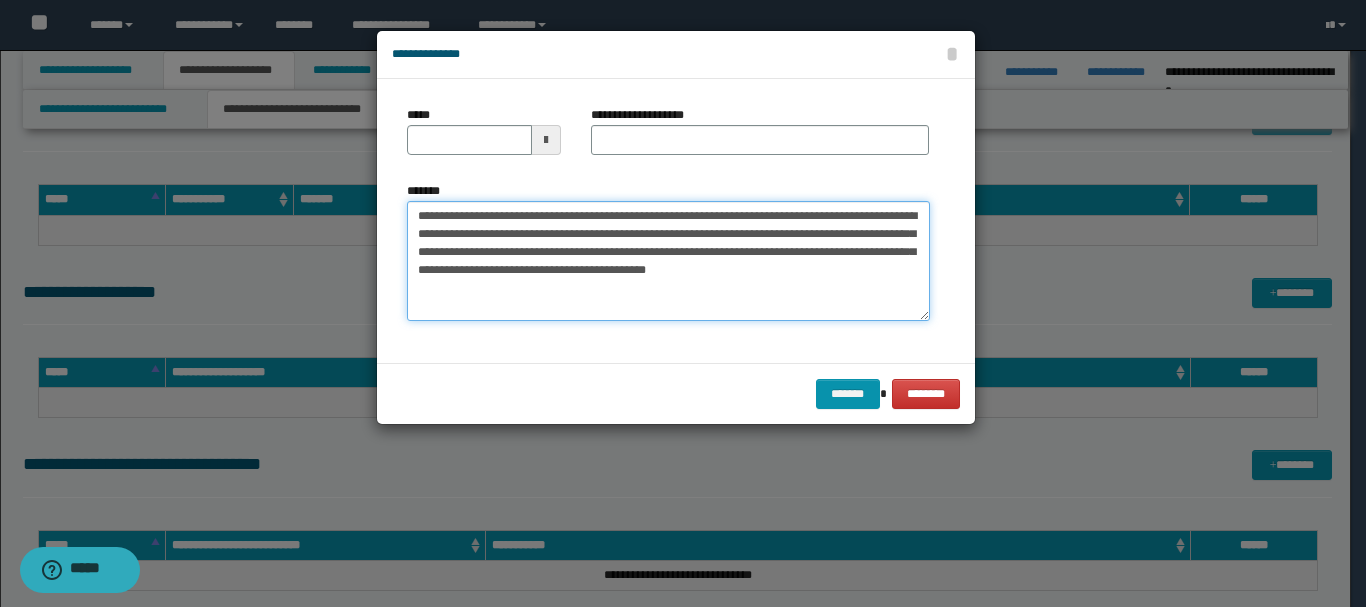 type 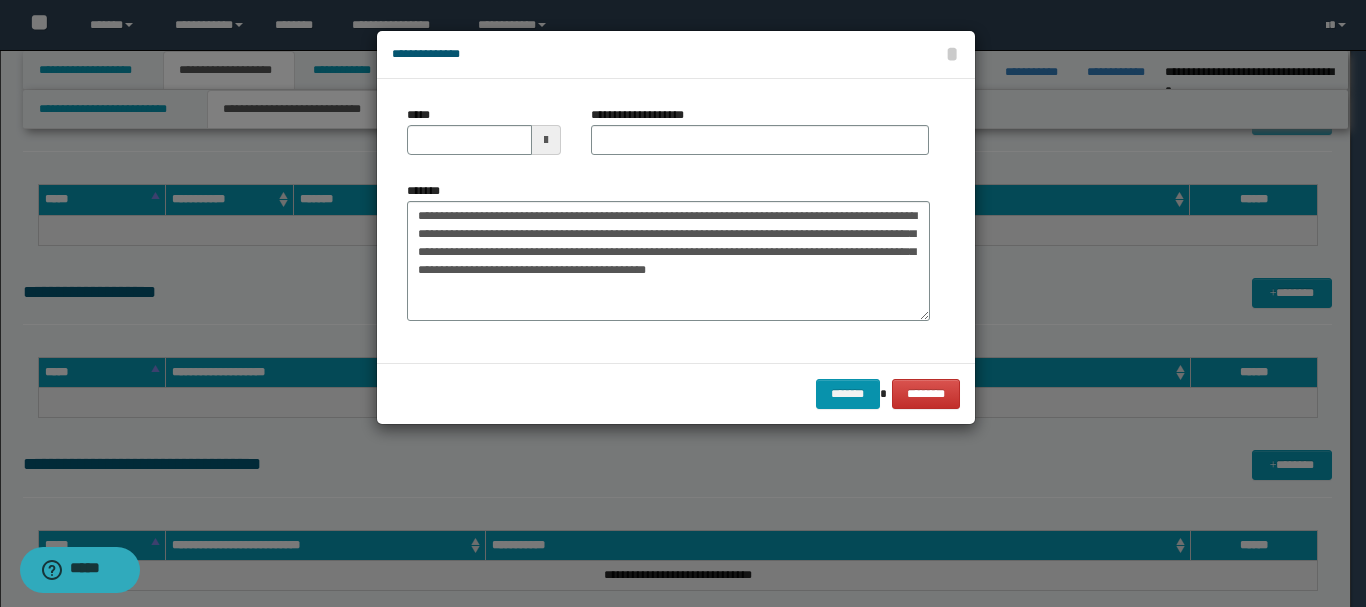 click at bounding box center [546, 140] 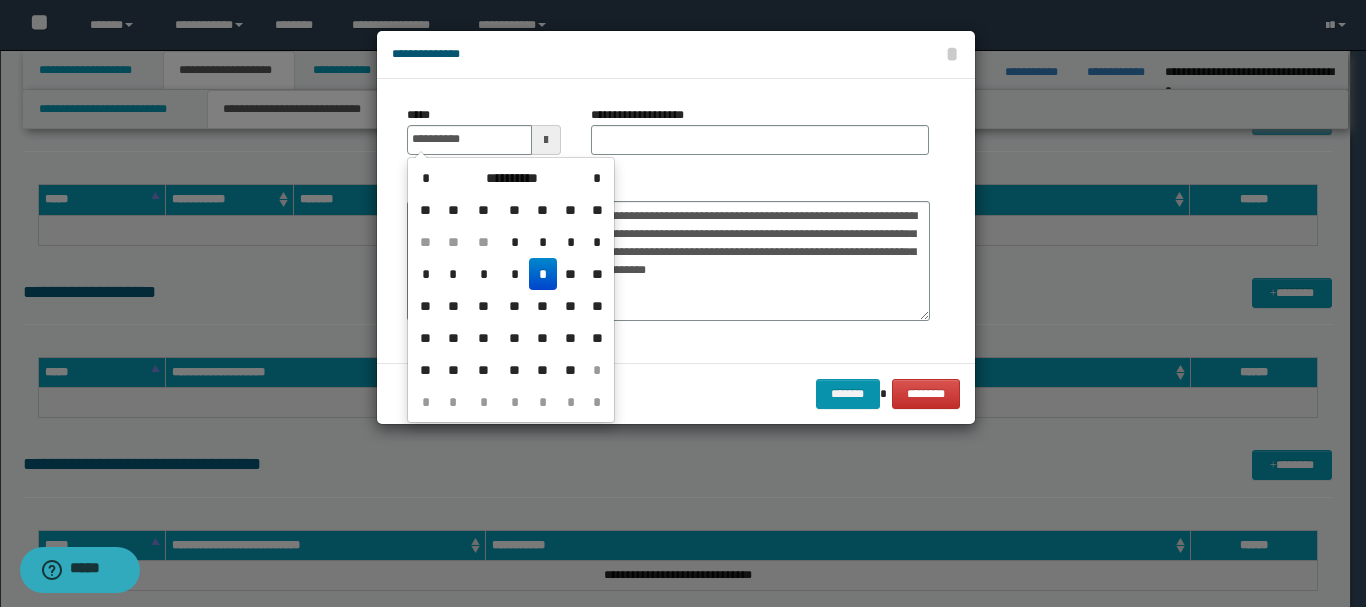 click on "*" at bounding box center (543, 274) 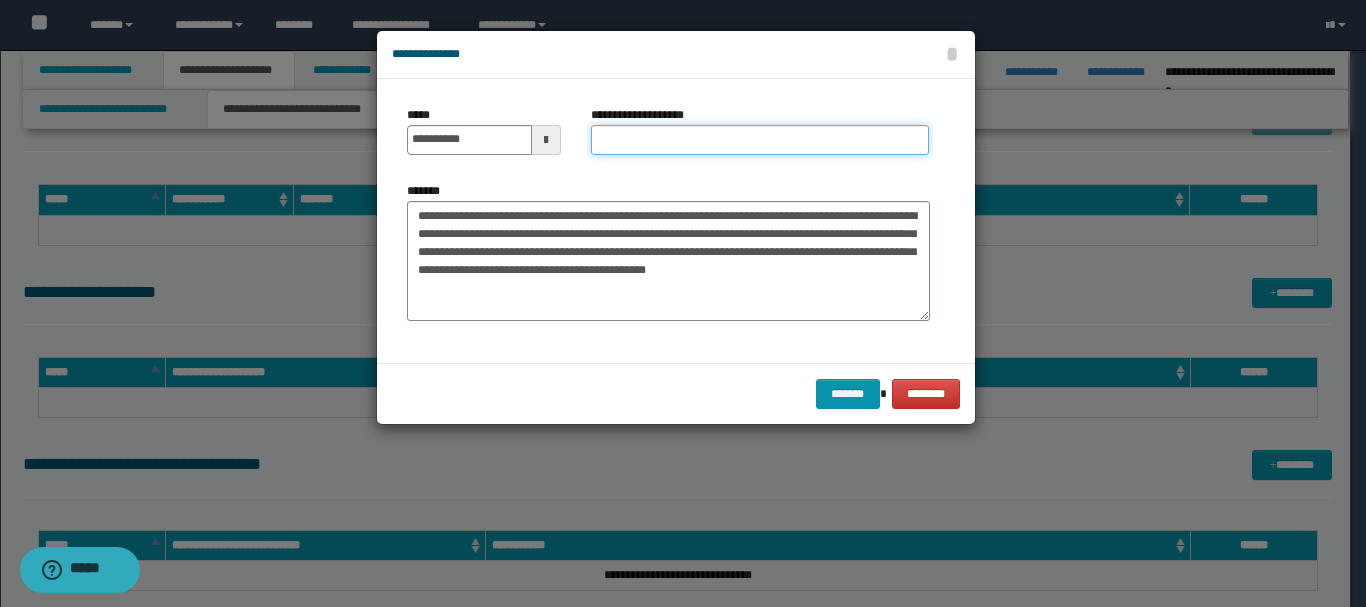 click on "**********" at bounding box center (760, 140) 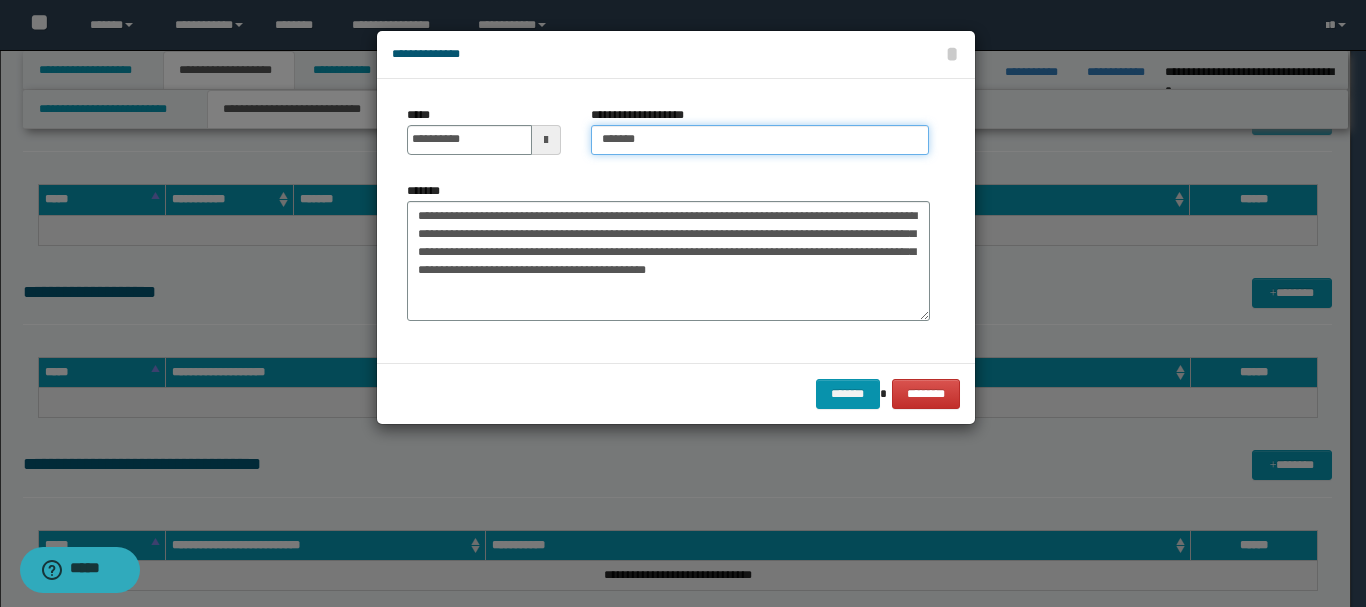 type on "**********" 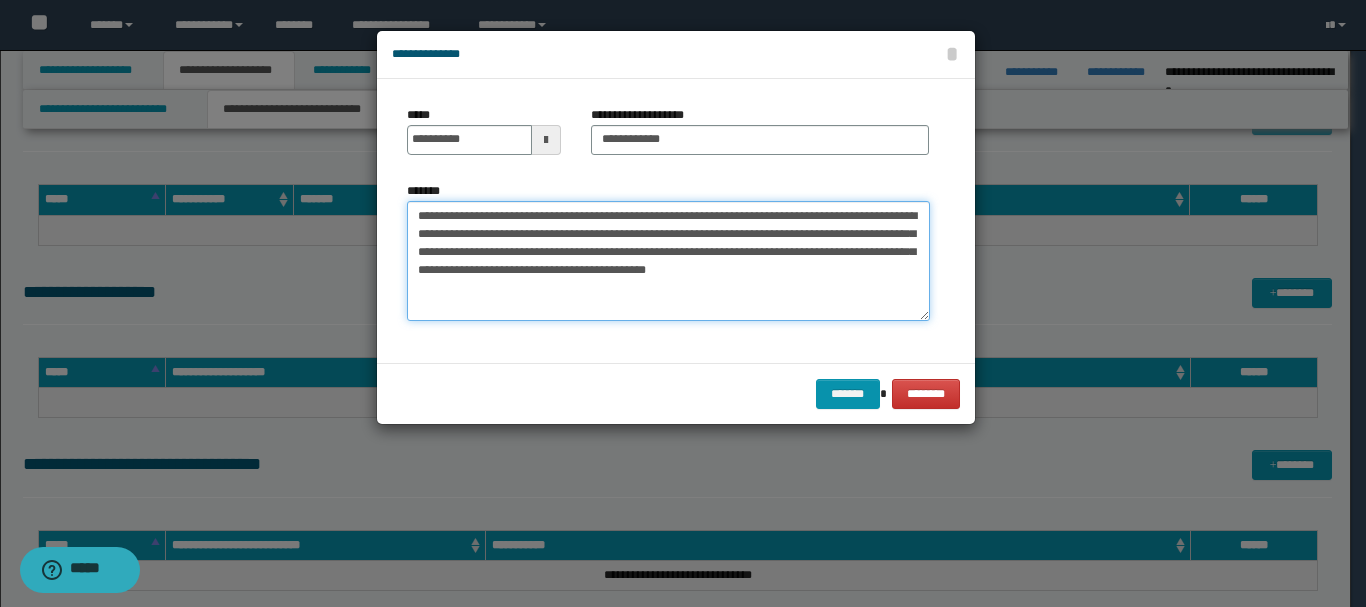 click on "**********" at bounding box center (668, 261) 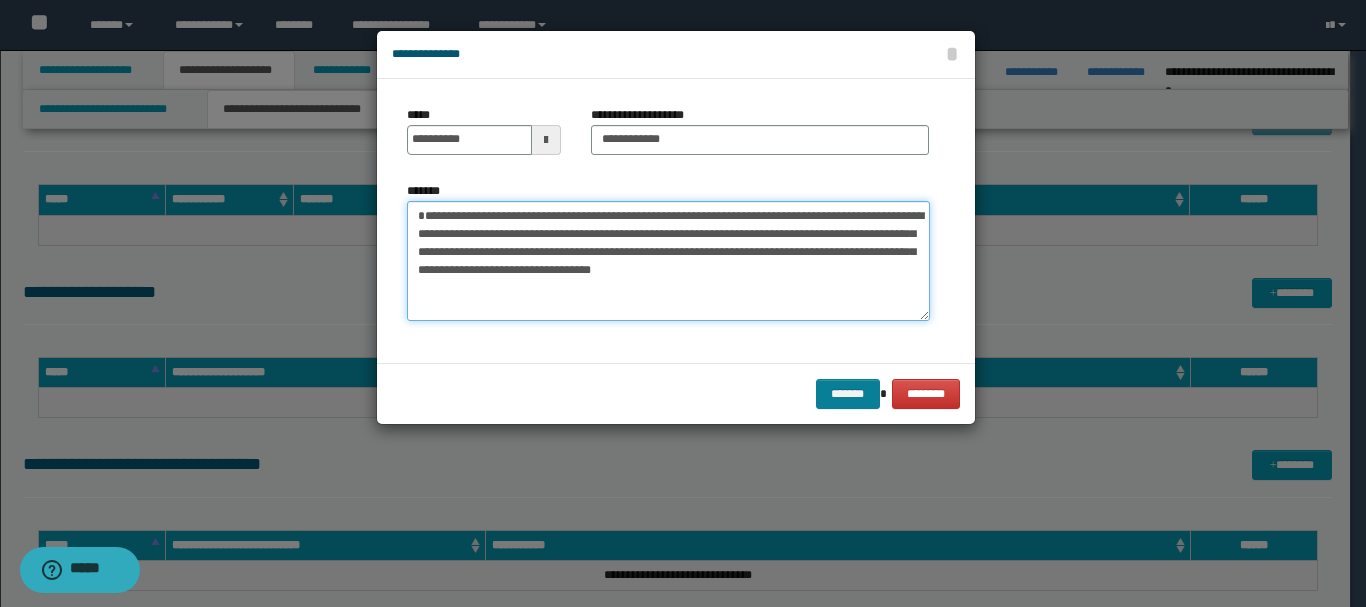 type on "**********" 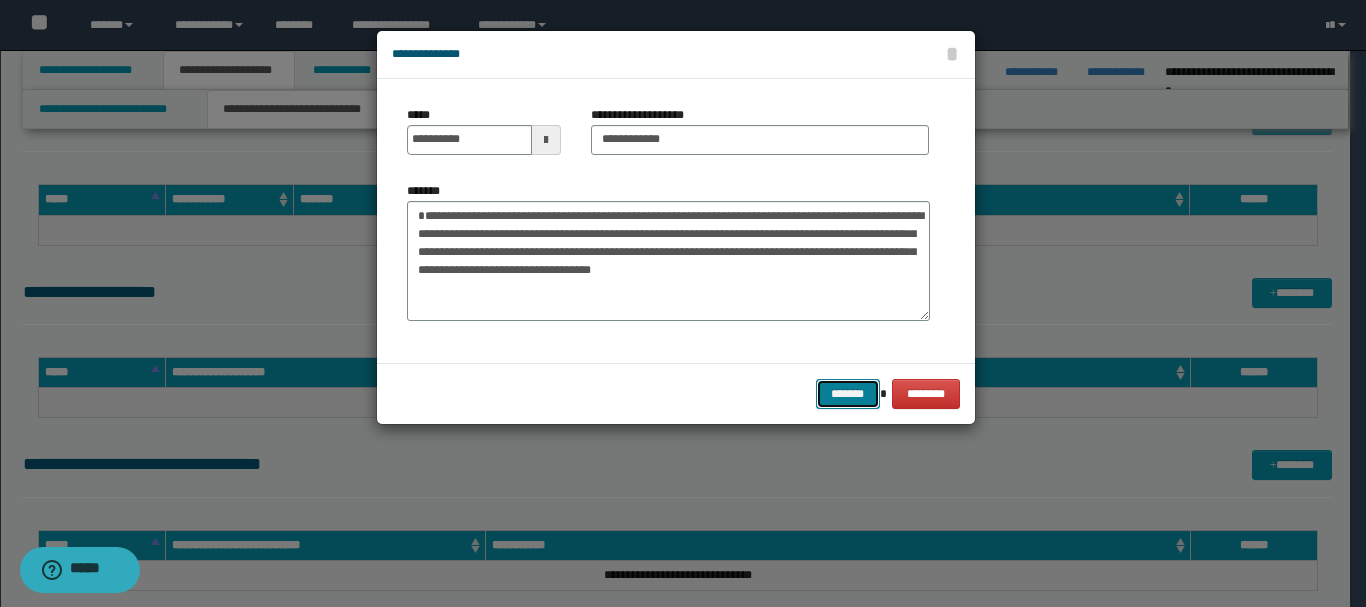 click on "*******" at bounding box center [848, 394] 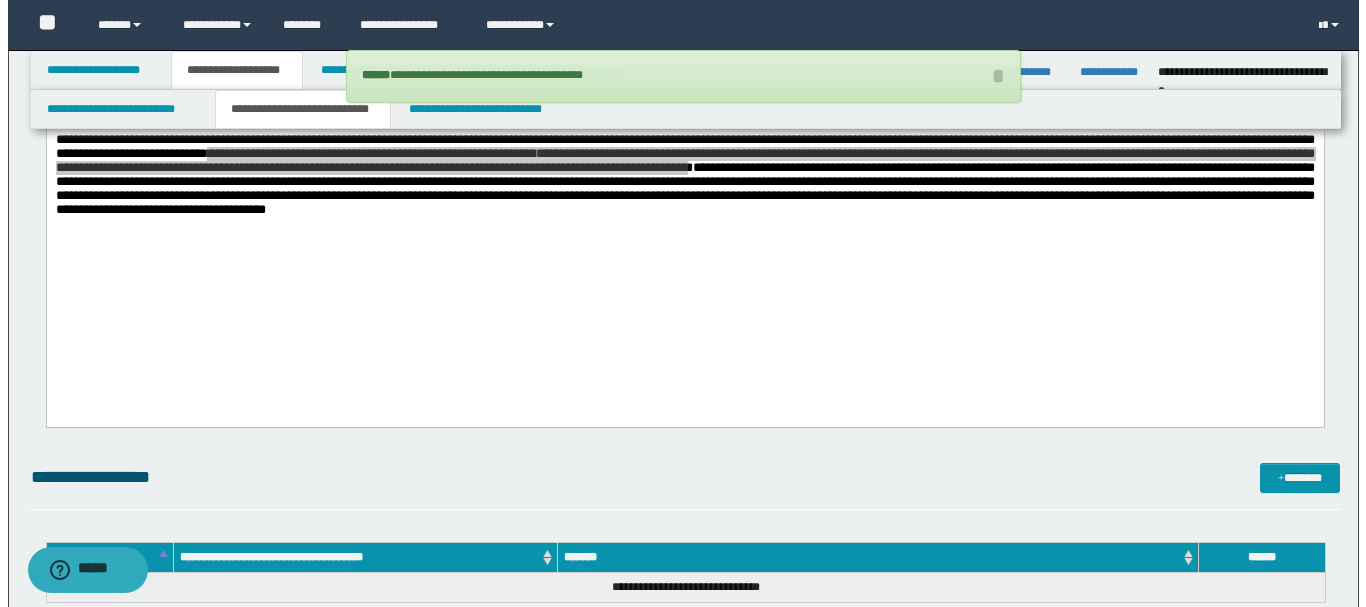 scroll, scrollTop: 500, scrollLeft: 0, axis: vertical 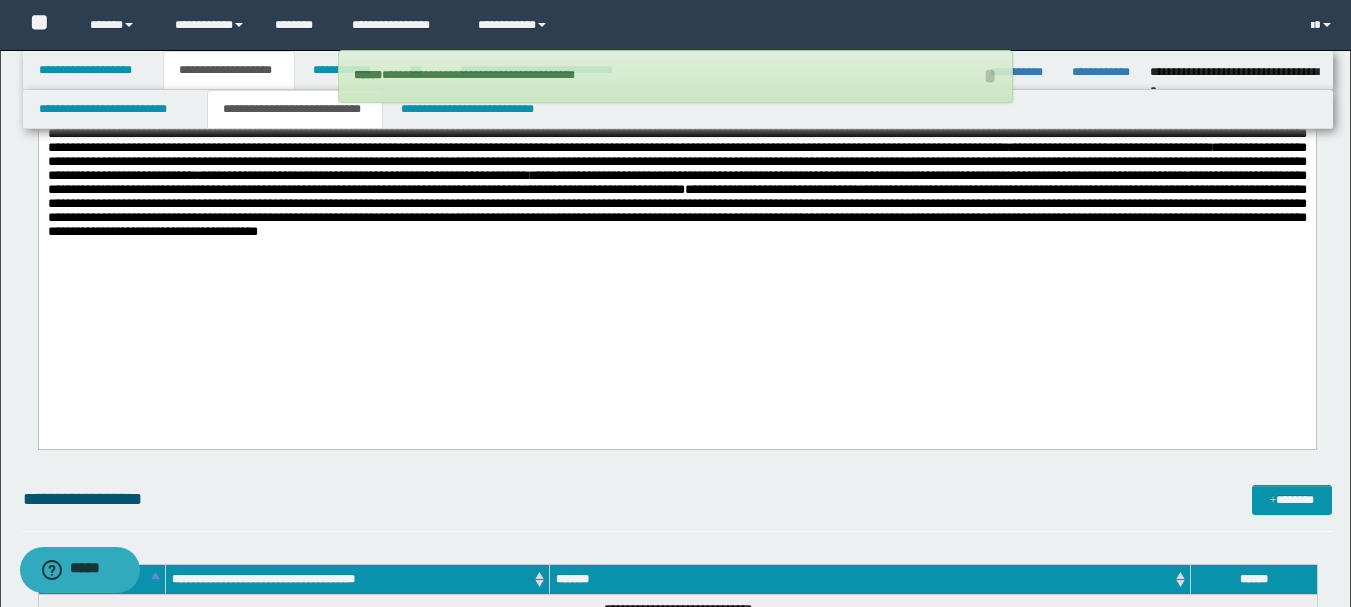 click on "**********" at bounding box center [676, 131] 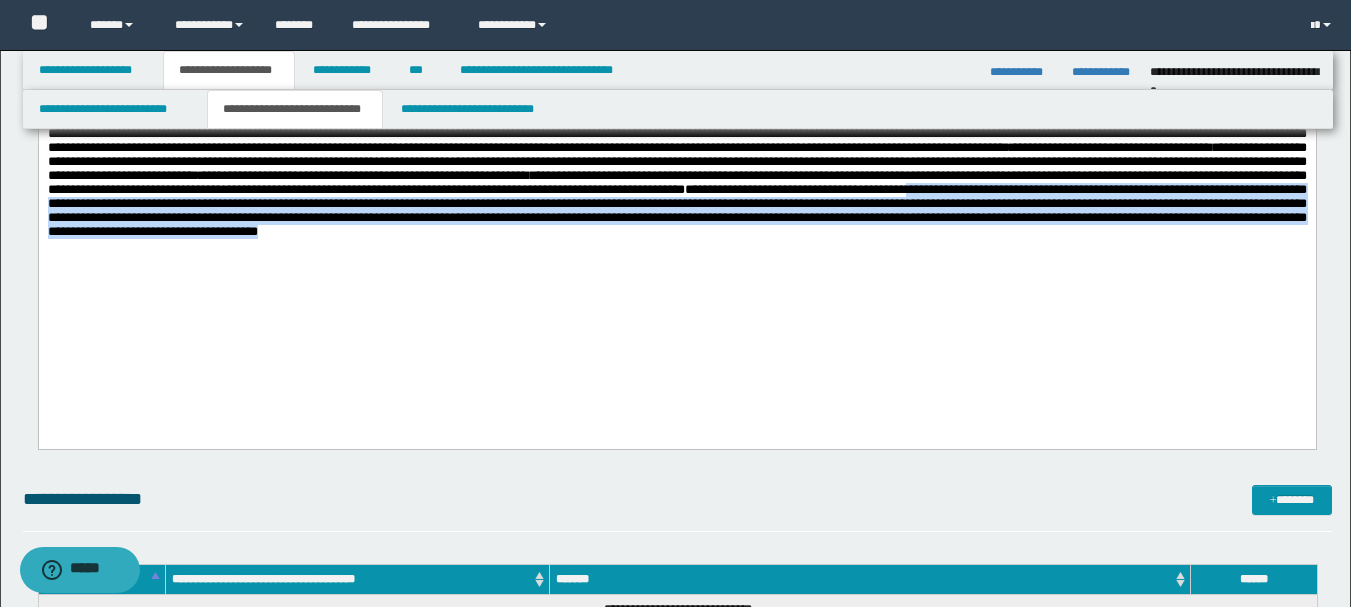 drag, startPoint x: 46, startPoint y: 282, endPoint x: 82, endPoint y: 326, distance: 56.85068 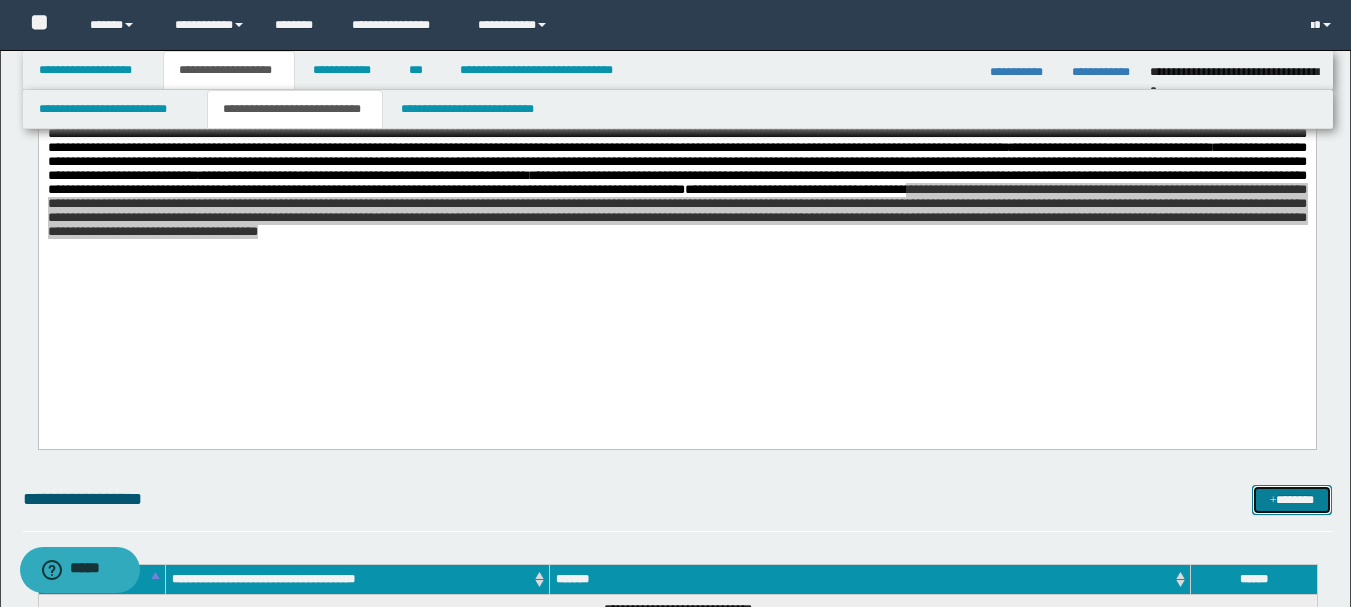 click on "*******" at bounding box center [1292, 500] 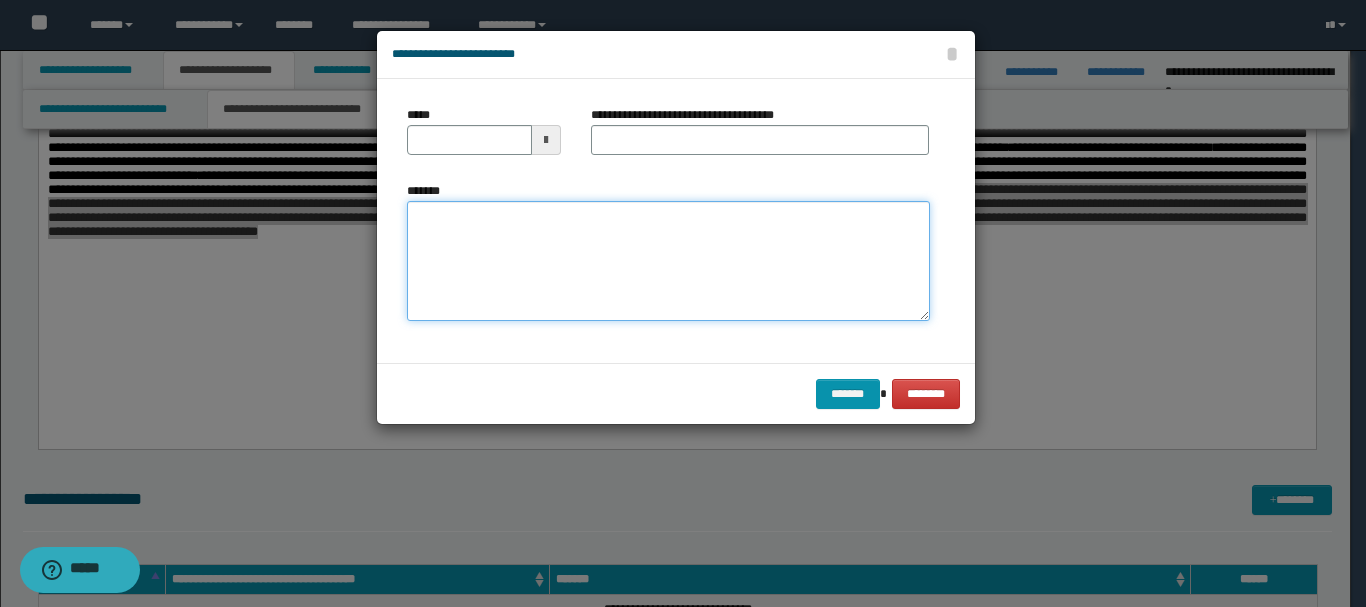paste on "**********" 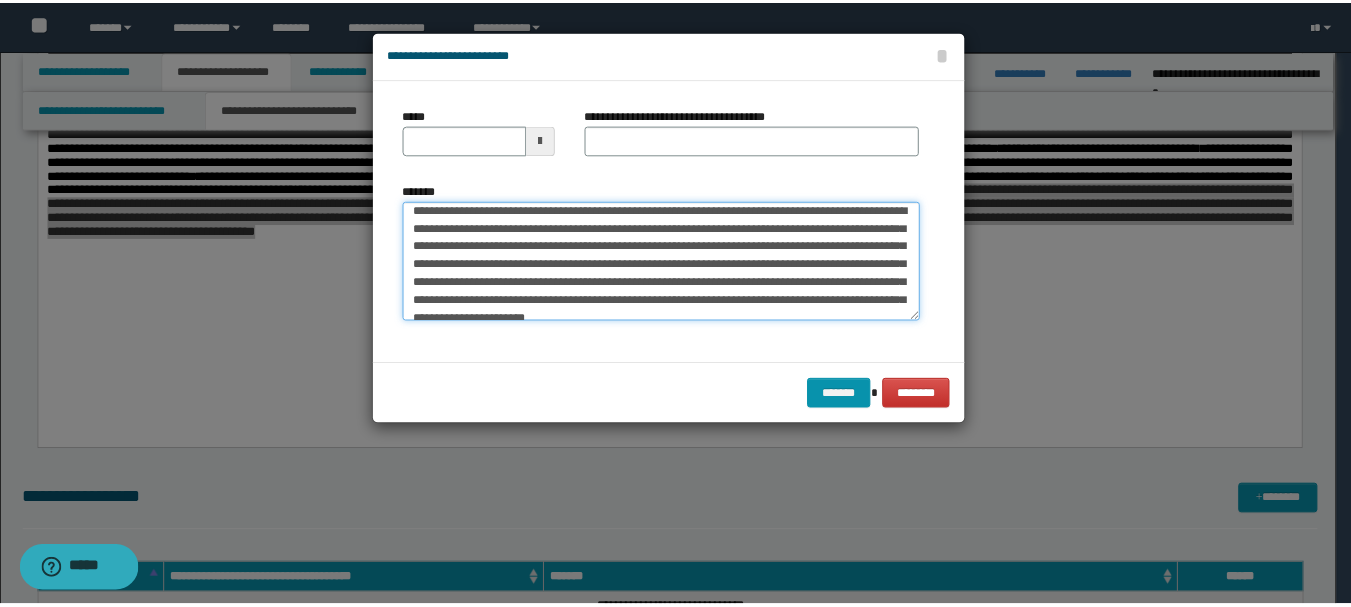 scroll, scrollTop: 0, scrollLeft: 0, axis: both 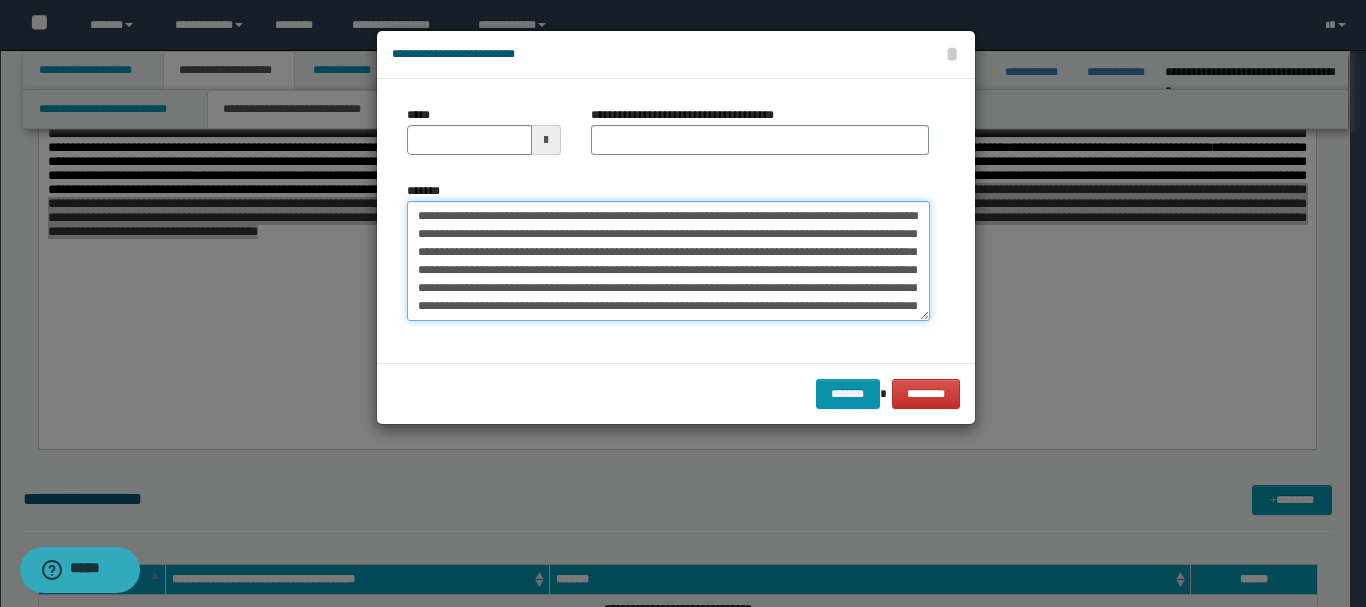 type on "**********" 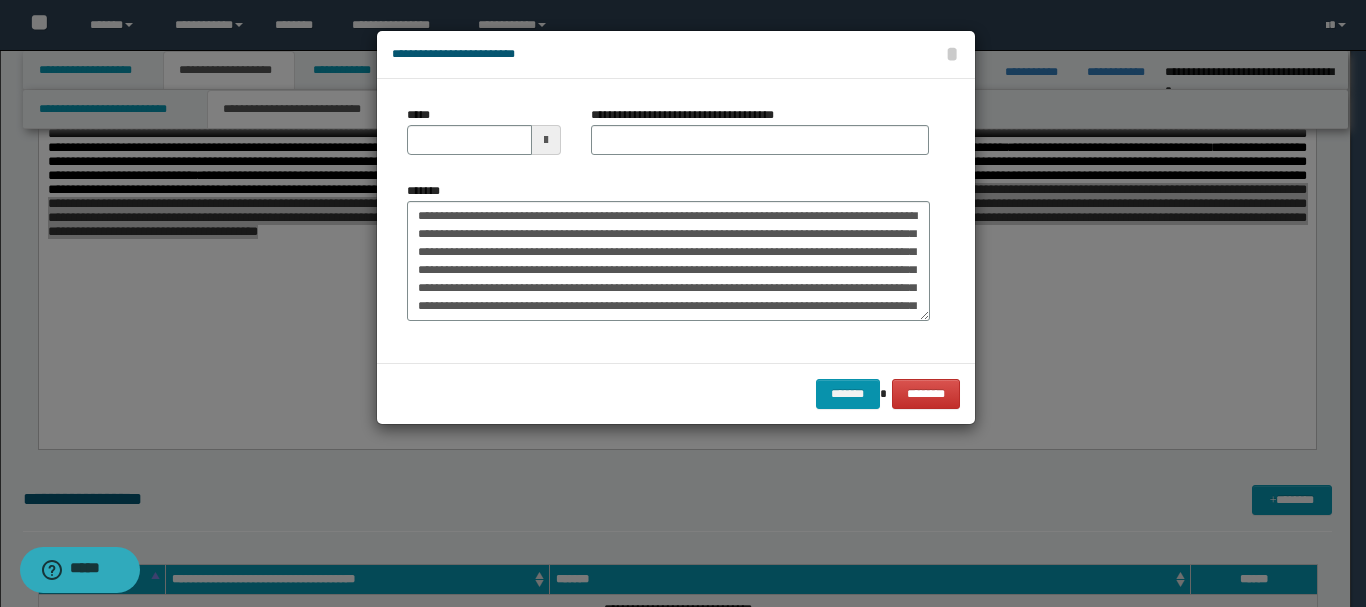 click at bounding box center [546, 140] 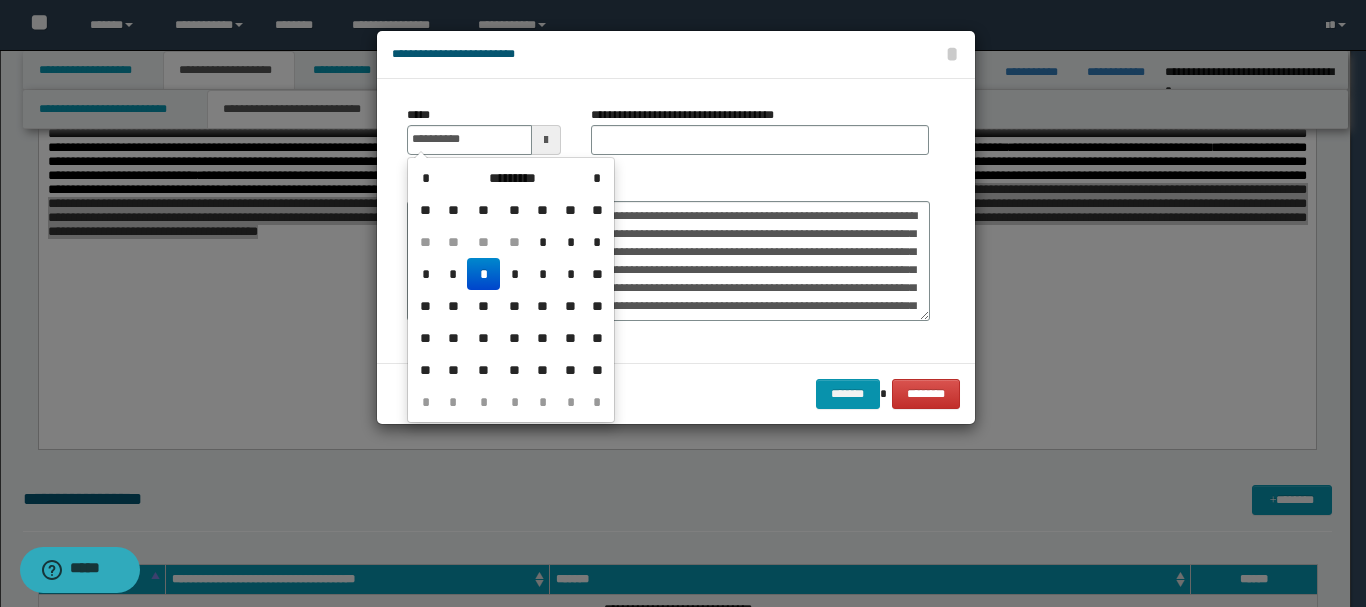 click on "*" at bounding box center [483, 274] 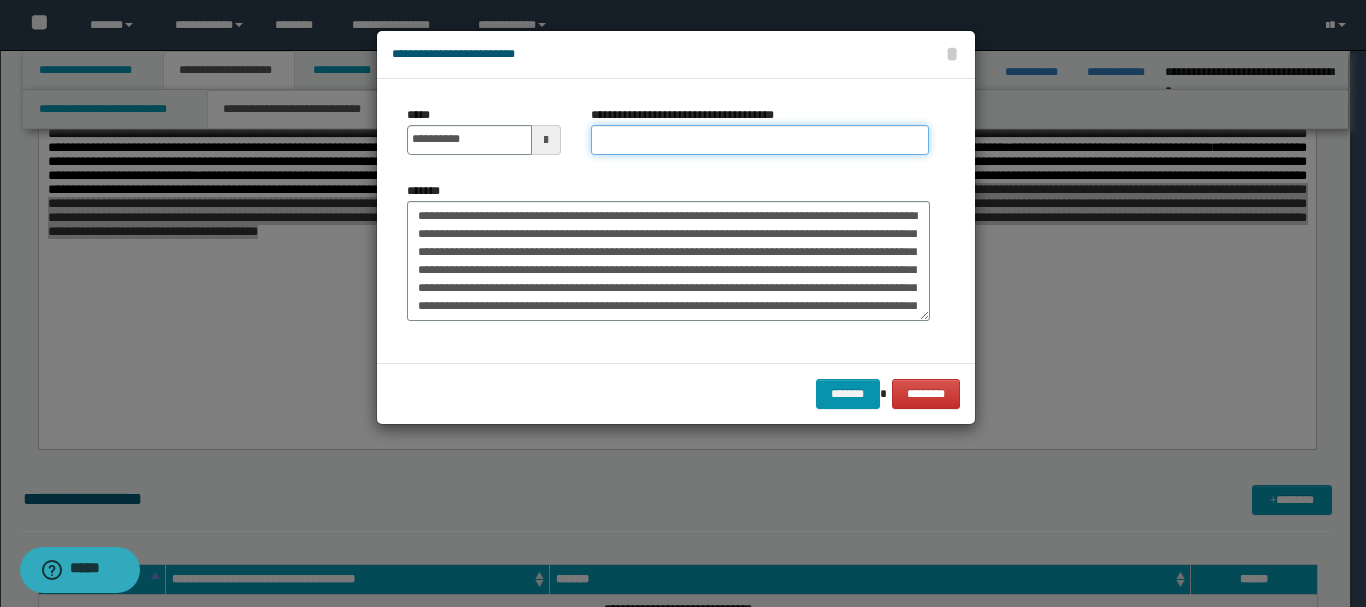 click on "**********" at bounding box center (760, 140) 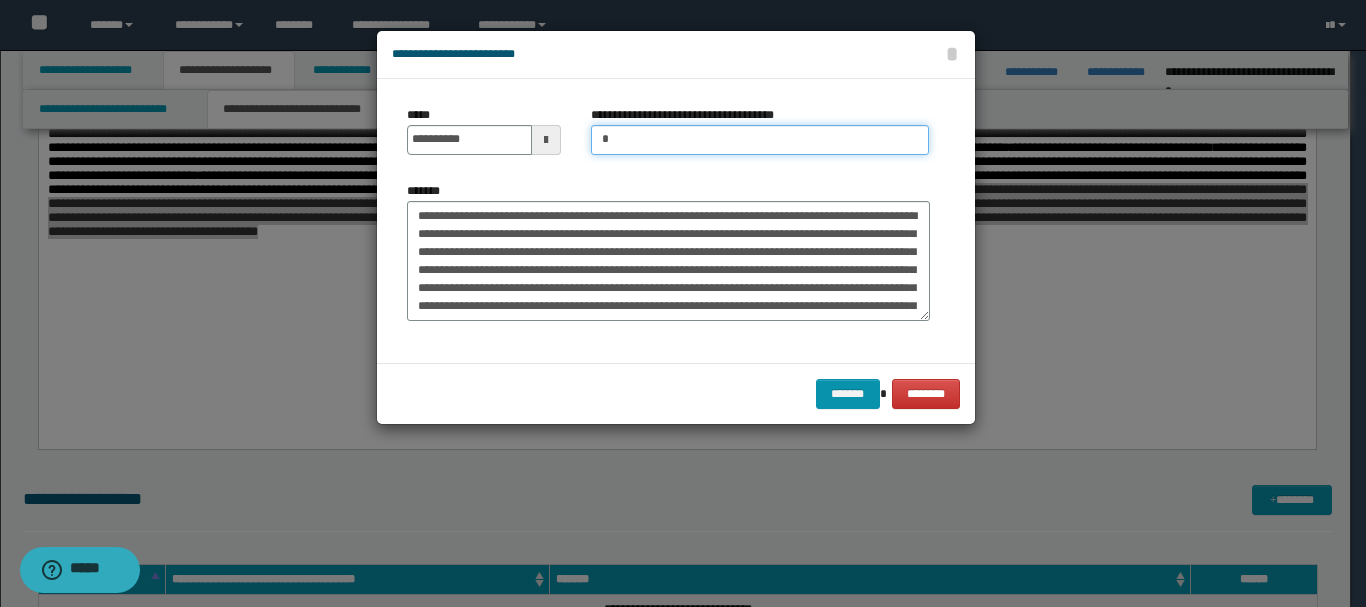 type on "**********" 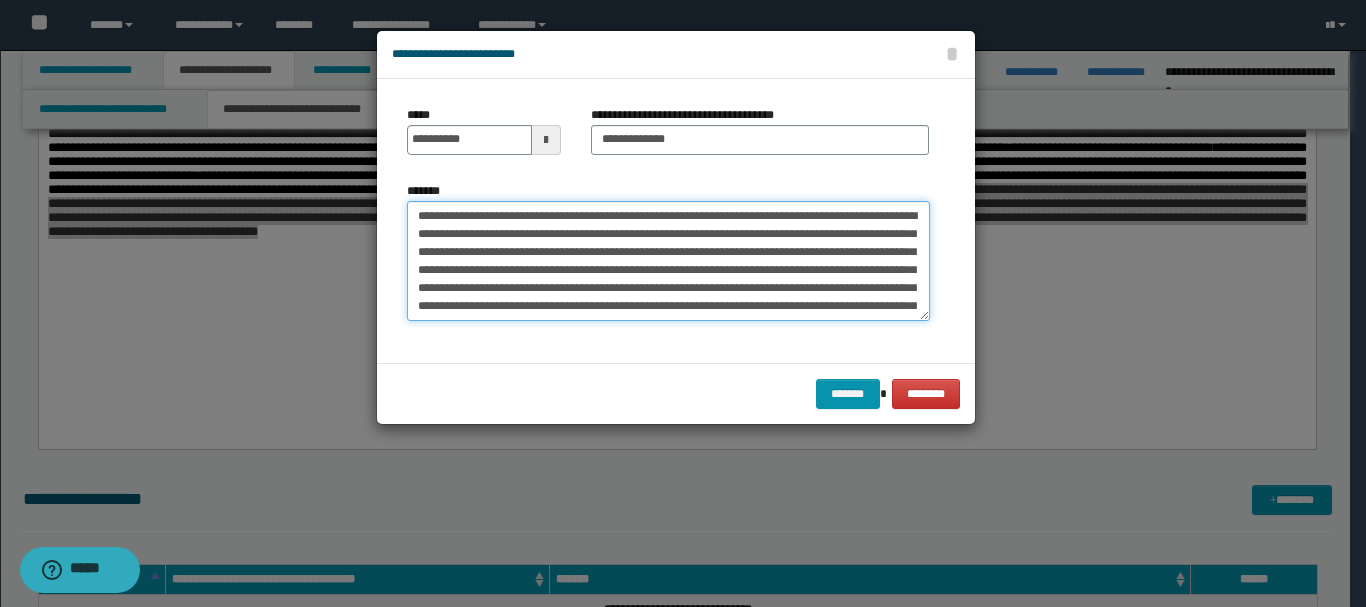 click on "**********" at bounding box center [668, 261] 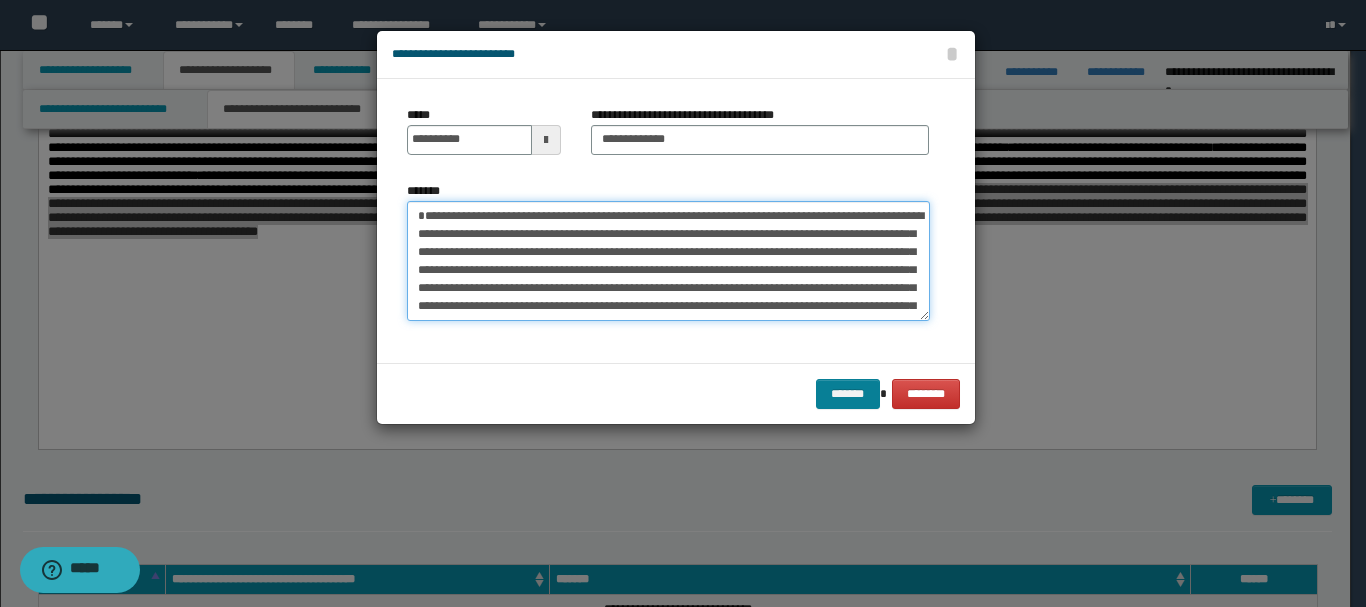 type on "**********" 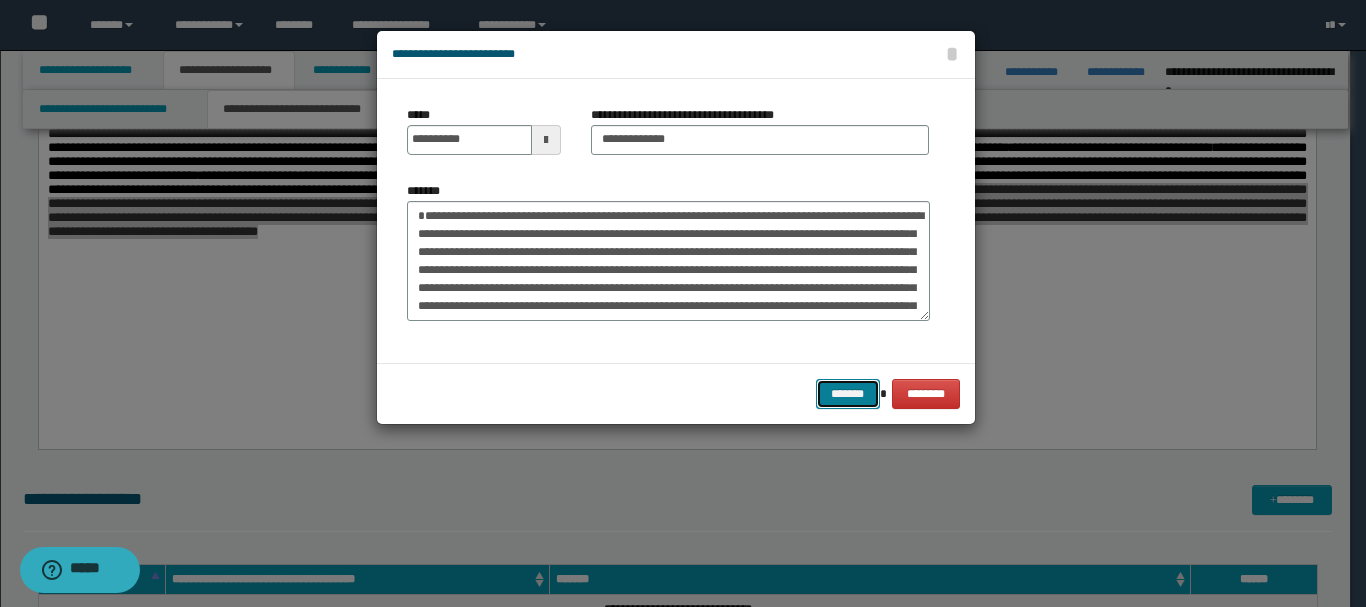 click on "*******" at bounding box center (848, 394) 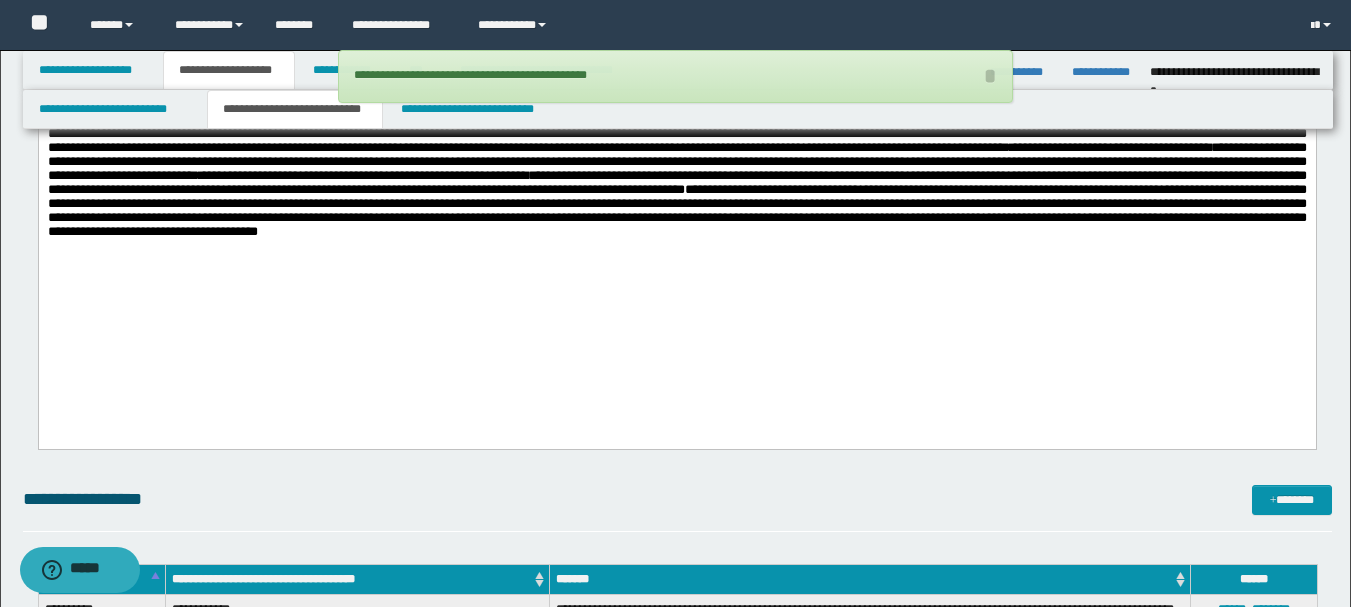 click on "**********" at bounding box center (676, 131) 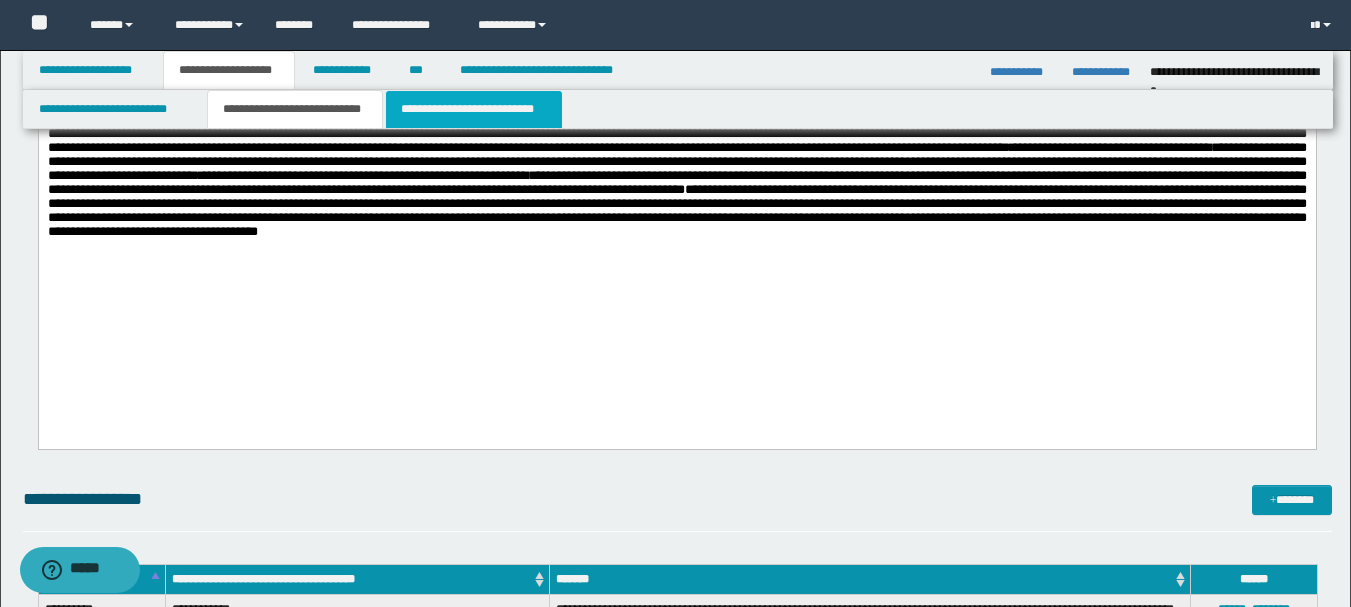 click on "**********" at bounding box center [474, 109] 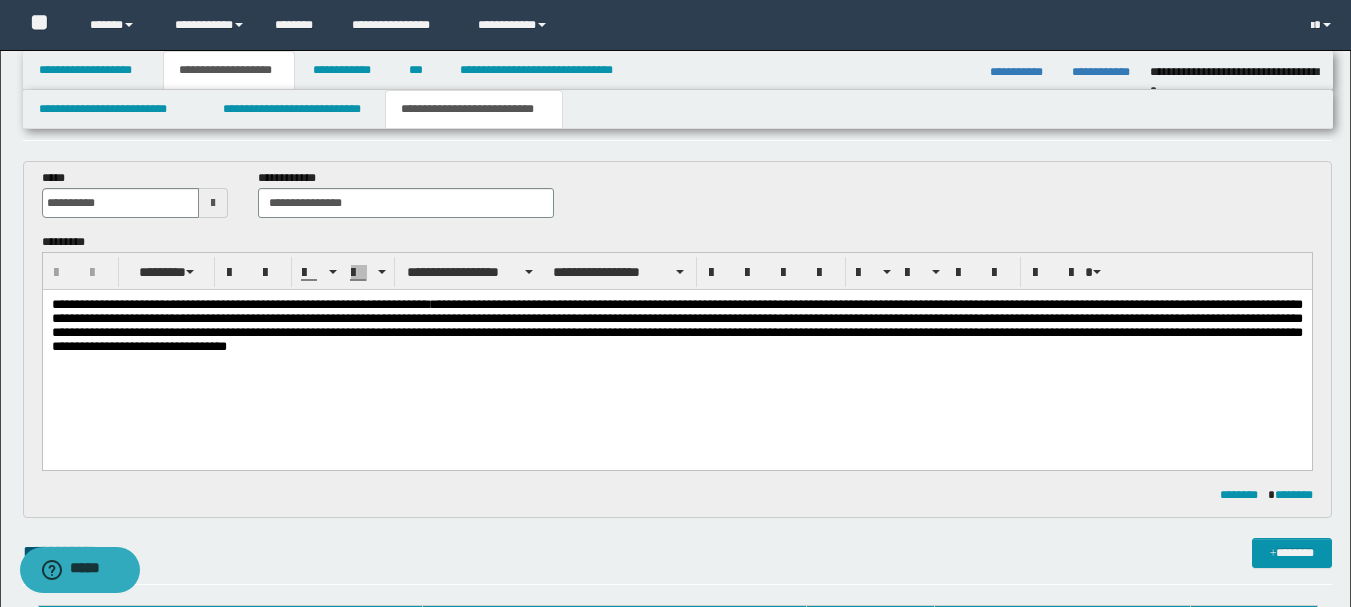 scroll, scrollTop: 100, scrollLeft: 0, axis: vertical 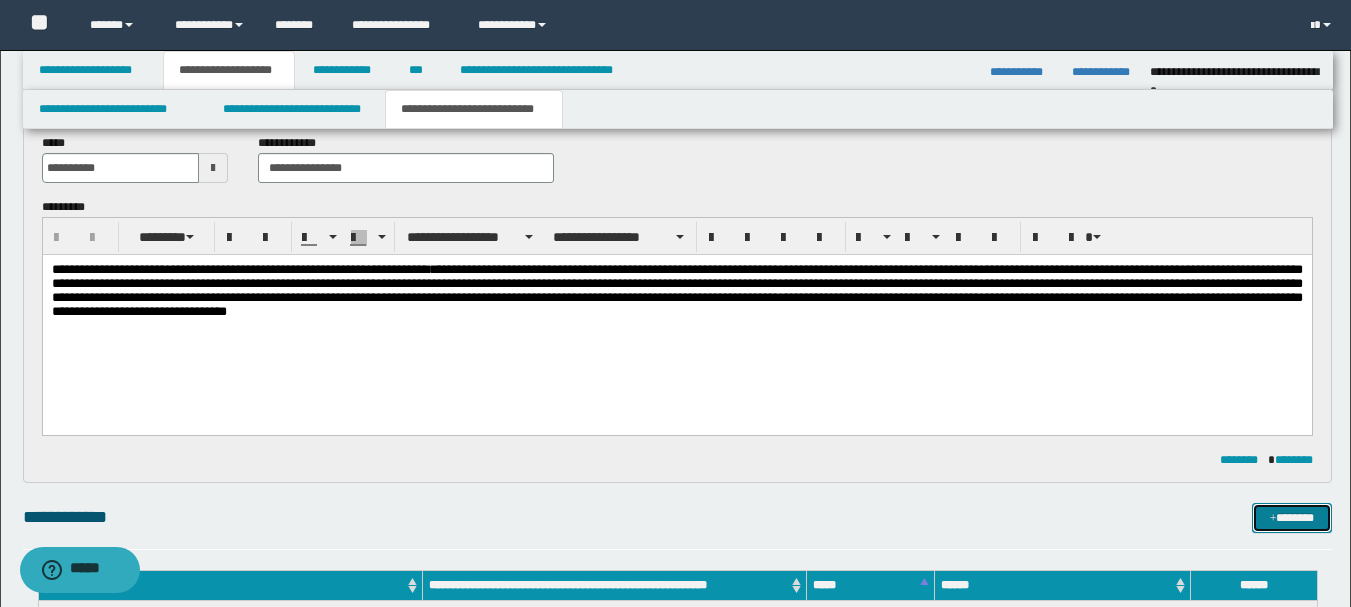 click on "*******" at bounding box center [1292, 518] 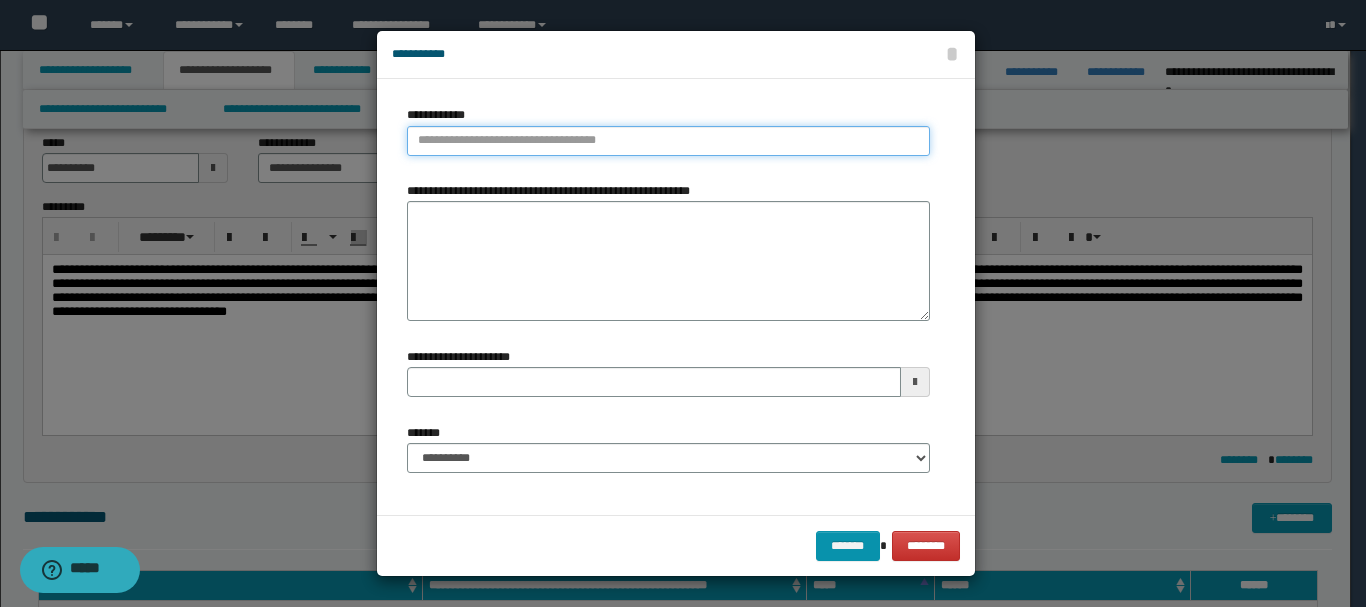 click on "**********" at bounding box center (668, 141) 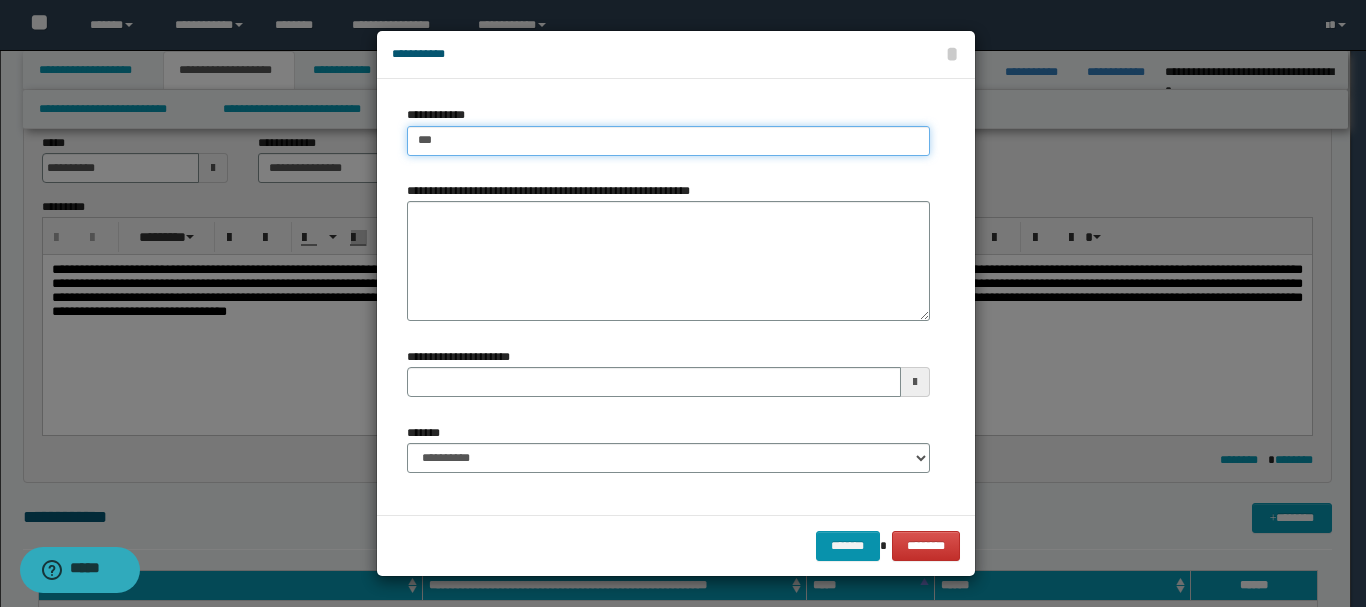 type on "****" 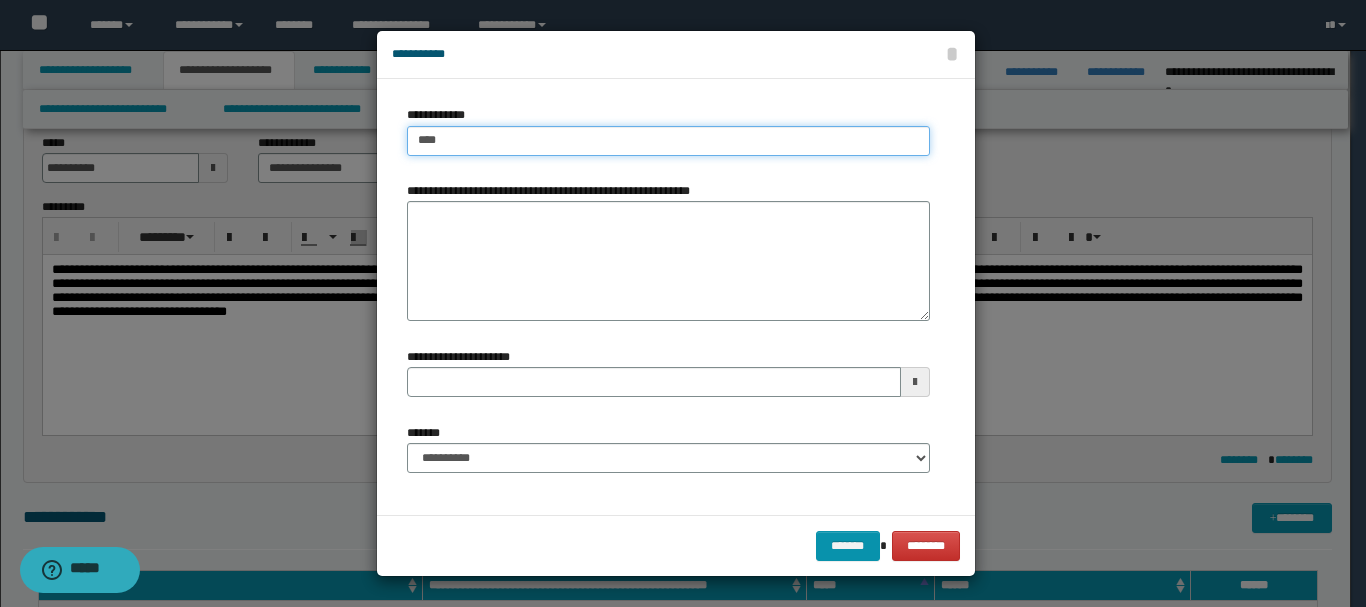 type on "****" 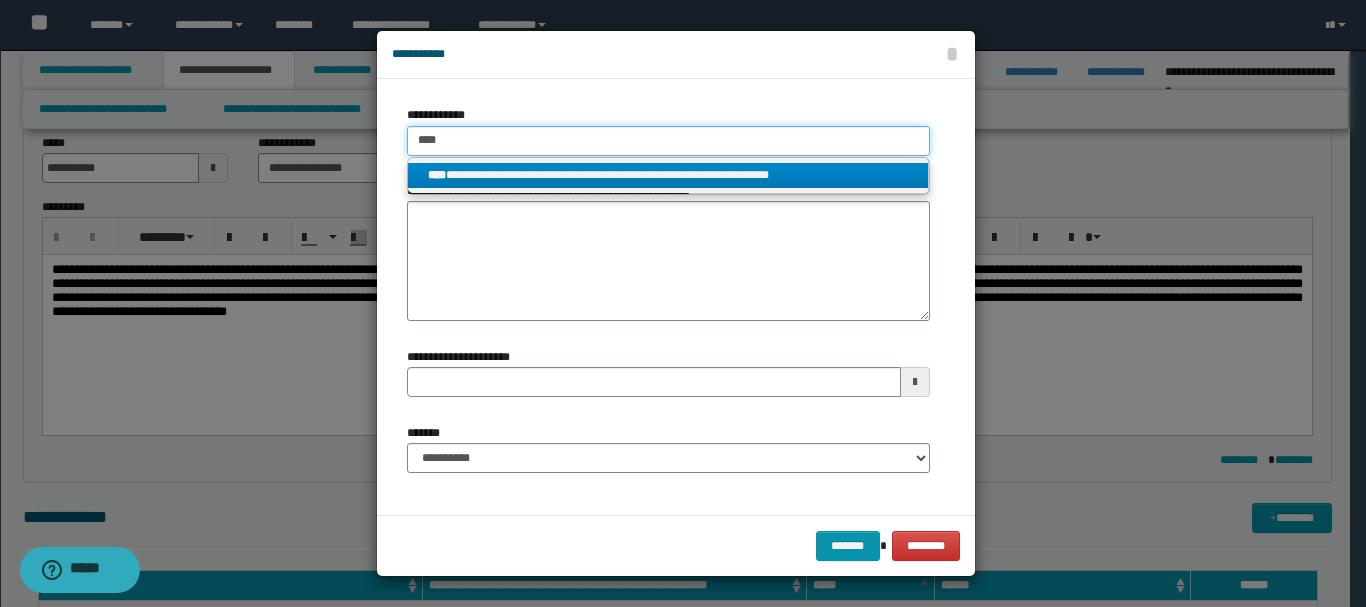 type on "****" 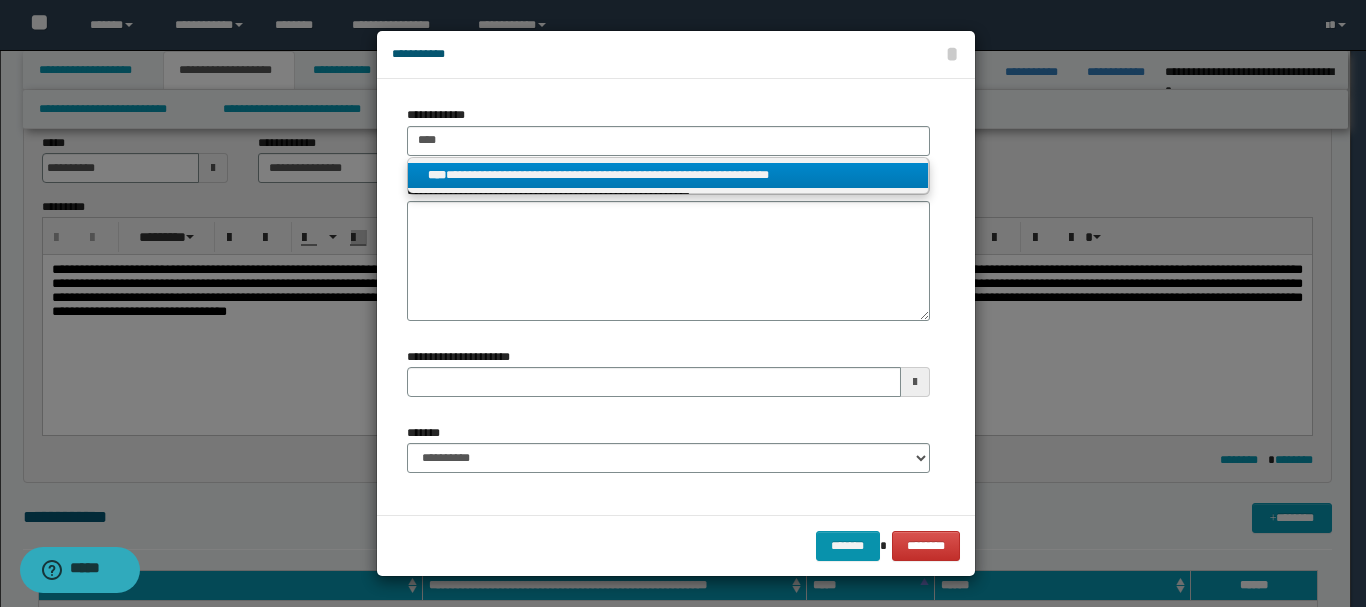 click on "**********" at bounding box center (668, 175) 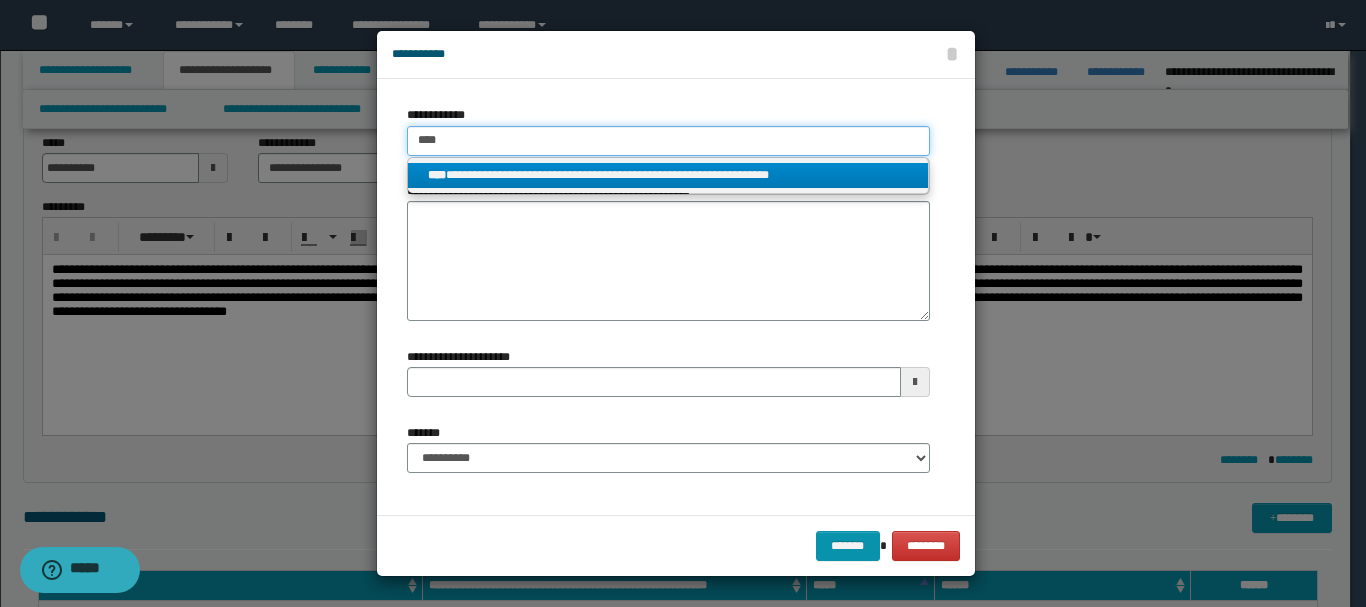 type 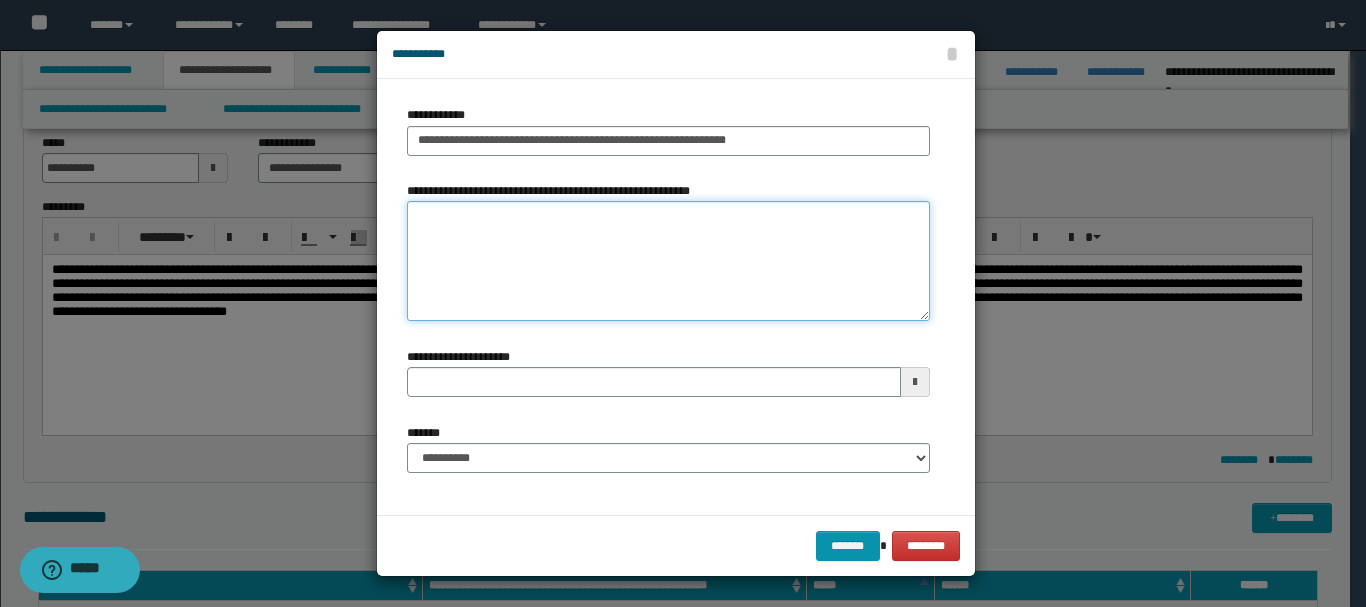 click on "**********" at bounding box center [668, 261] 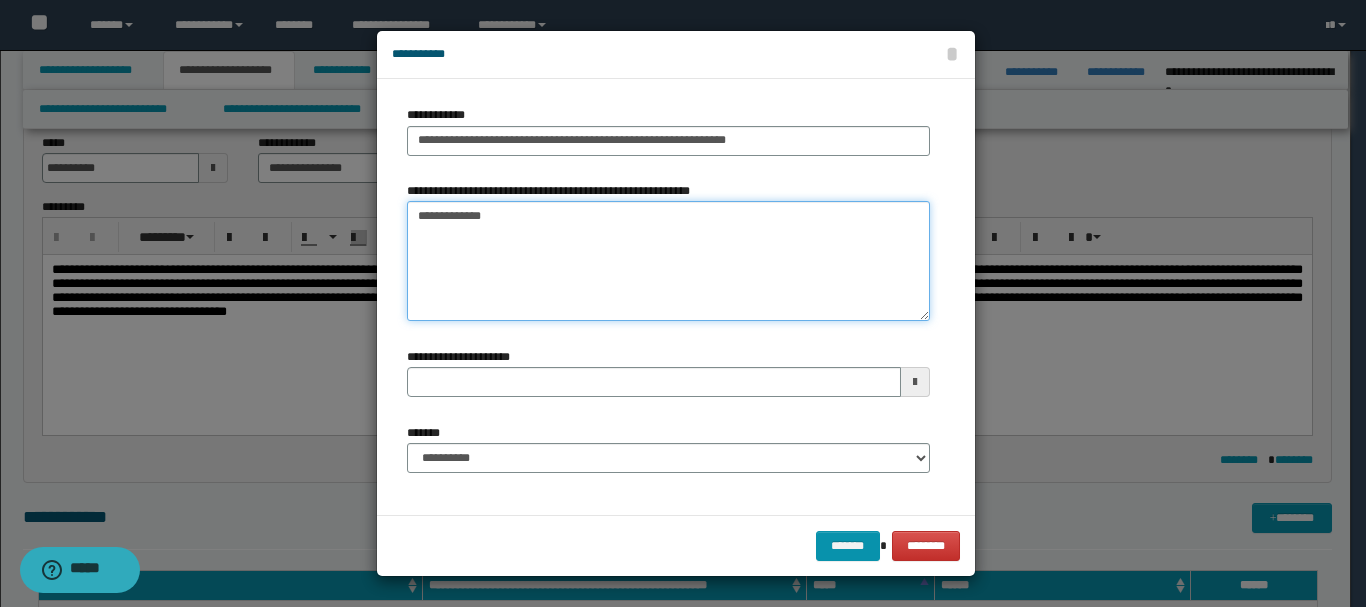 type on "**********" 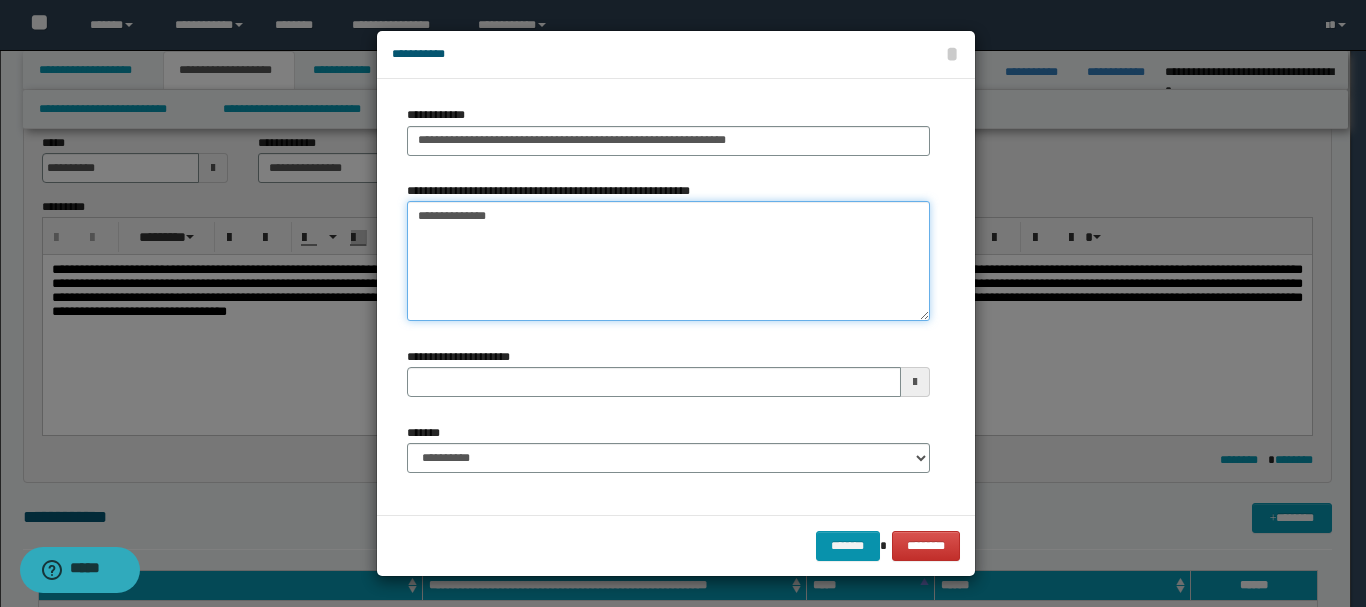 type 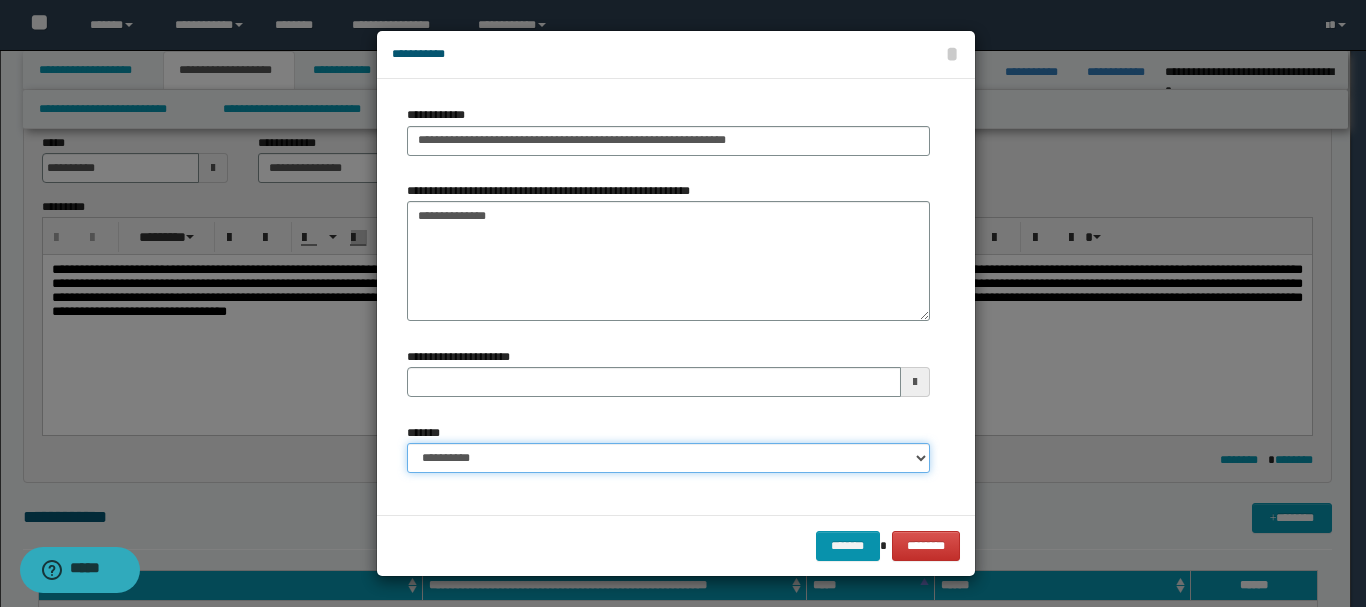 click on "**********" at bounding box center (668, 458) 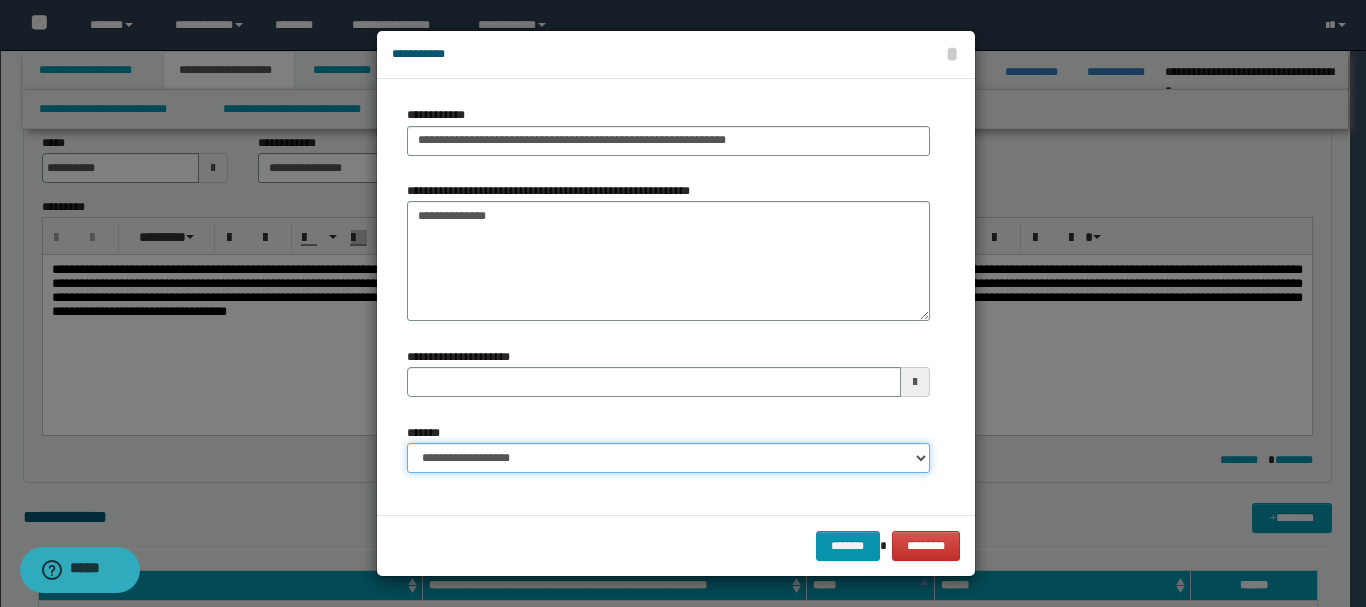 type 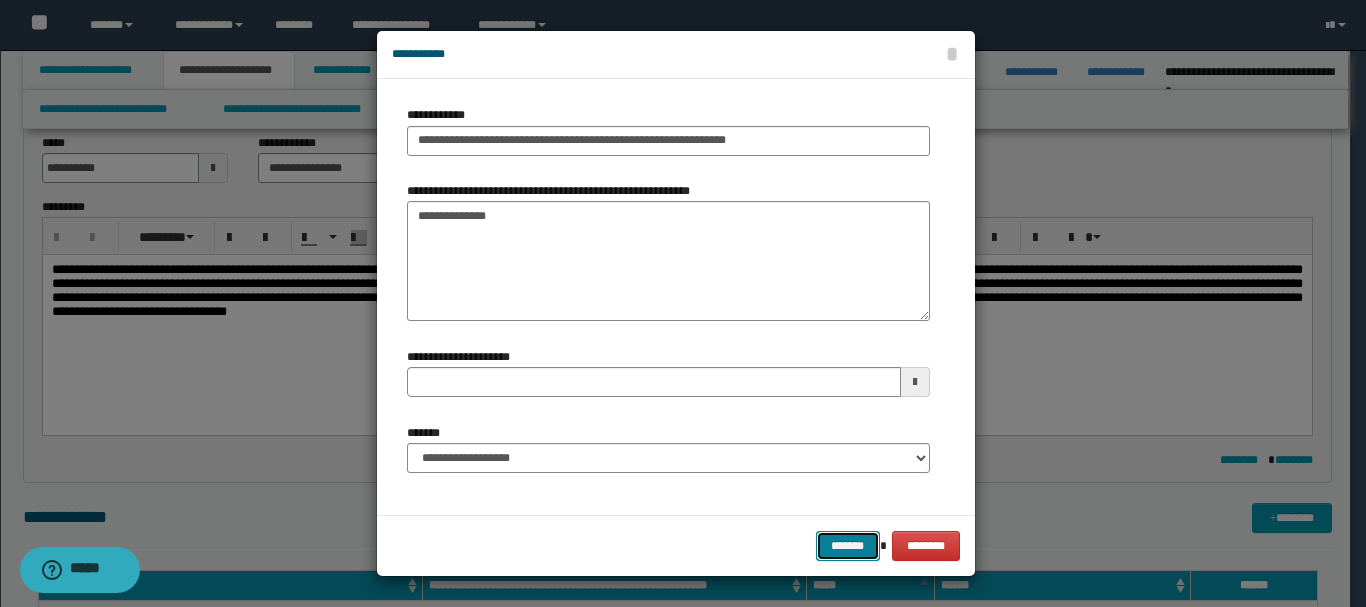click on "*******" at bounding box center (848, 546) 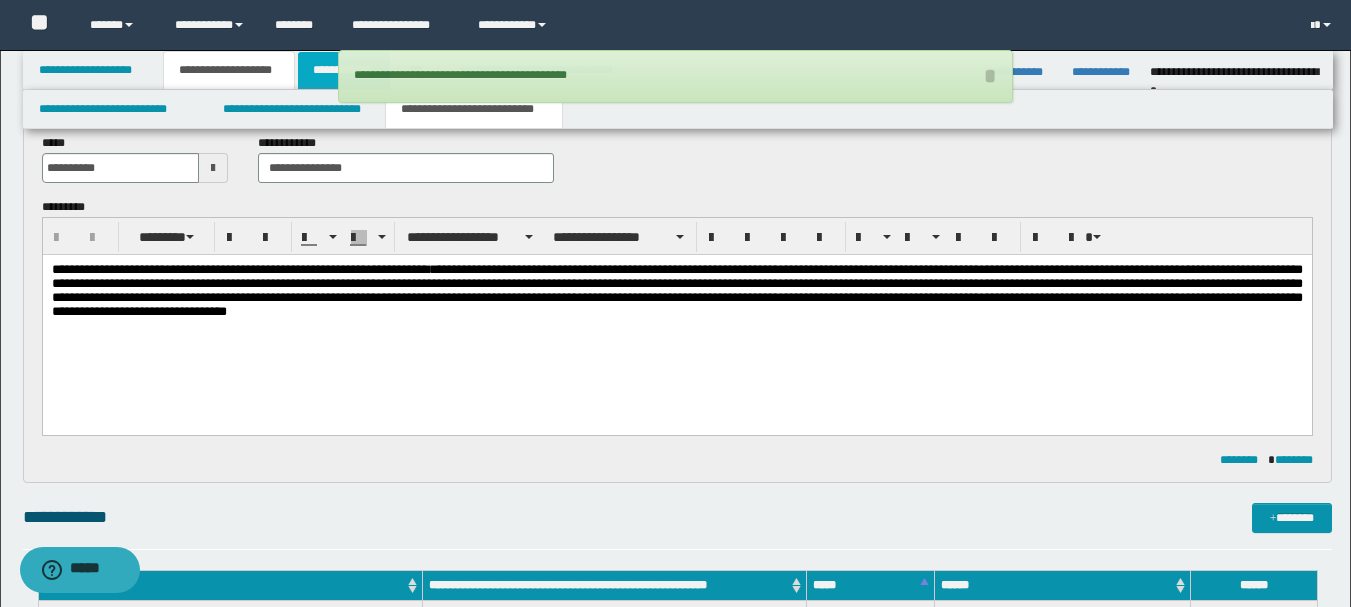 click on "**********" at bounding box center (344, 70) 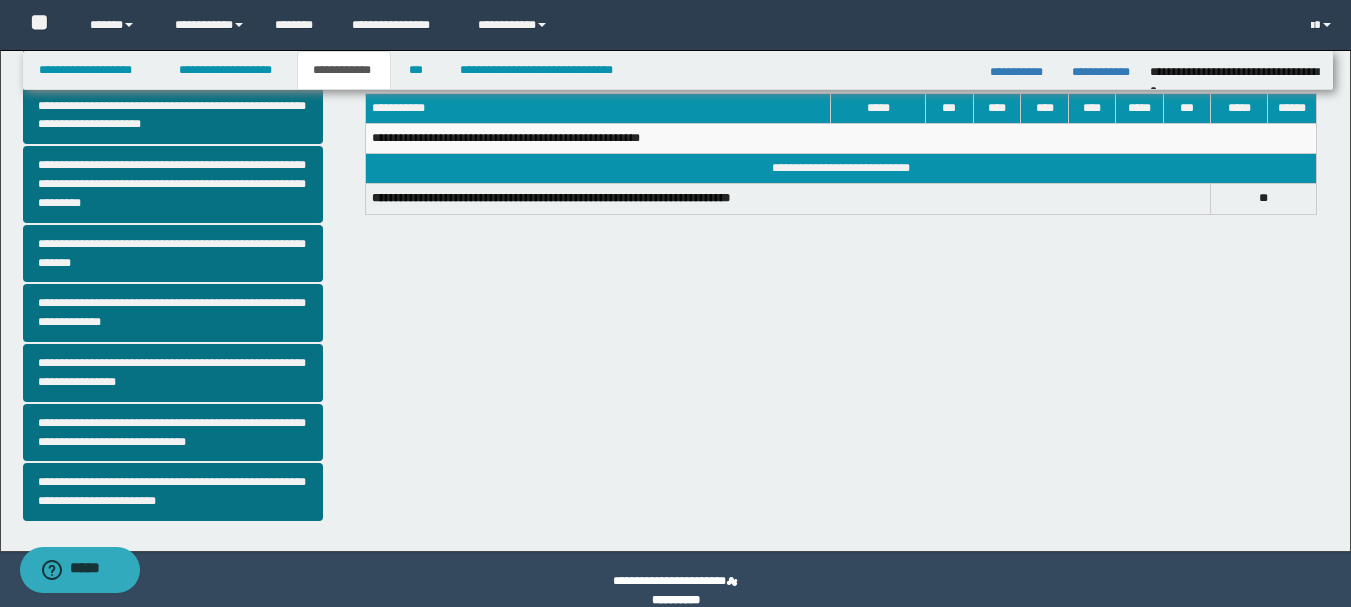 scroll, scrollTop: 542, scrollLeft: 0, axis: vertical 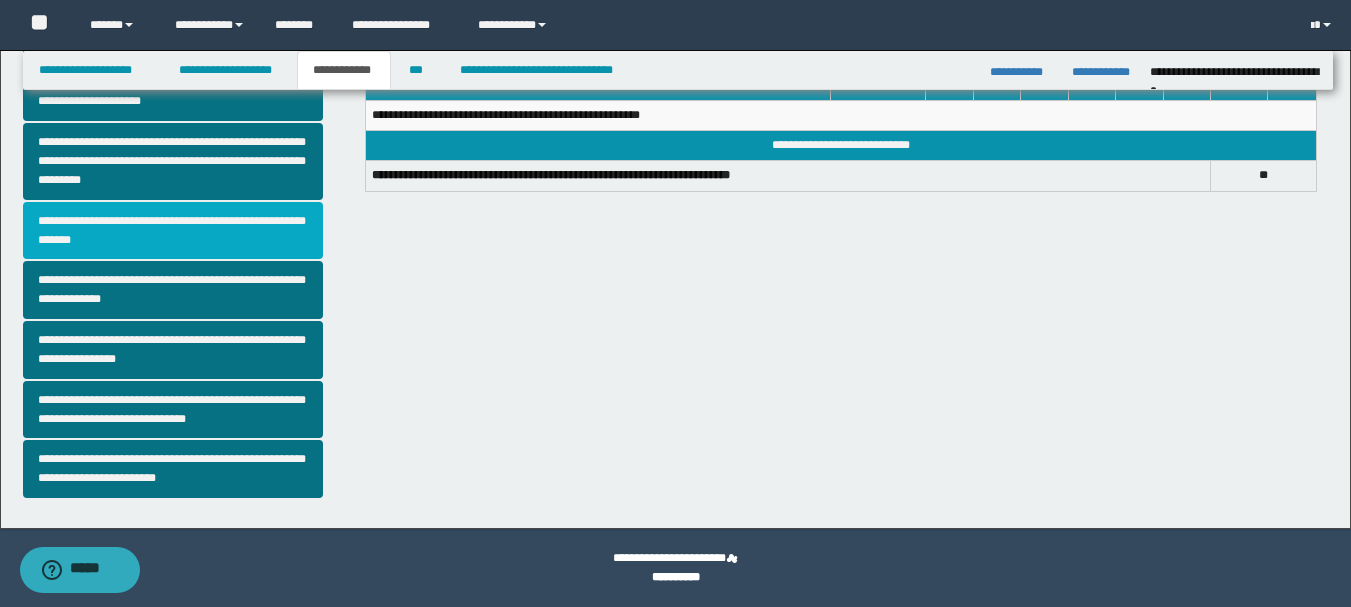 click on "**********" at bounding box center [173, 231] 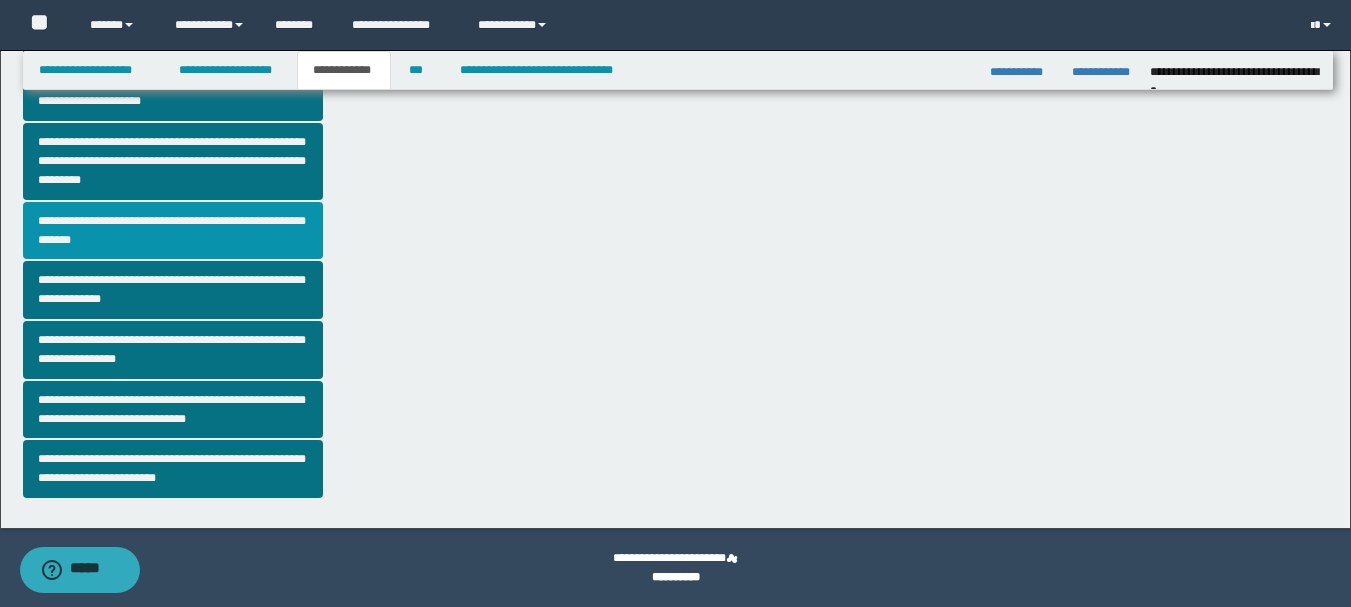 scroll, scrollTop: 0, scrollLeft: 0, axis: both 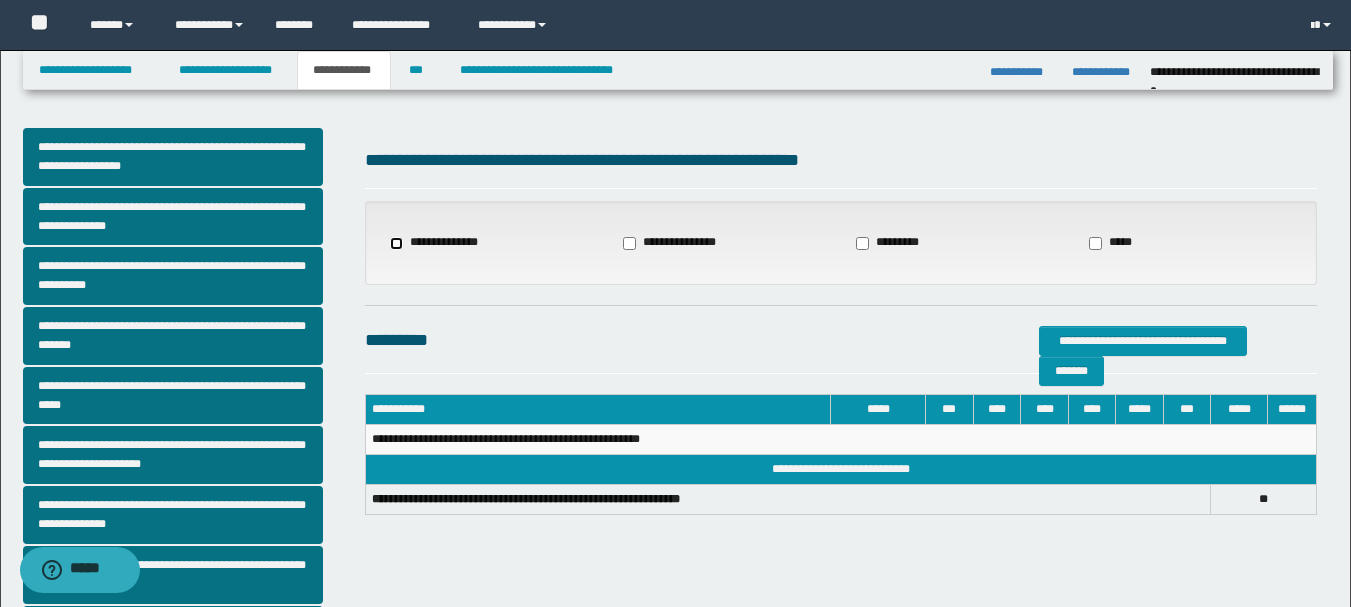 select on "*" 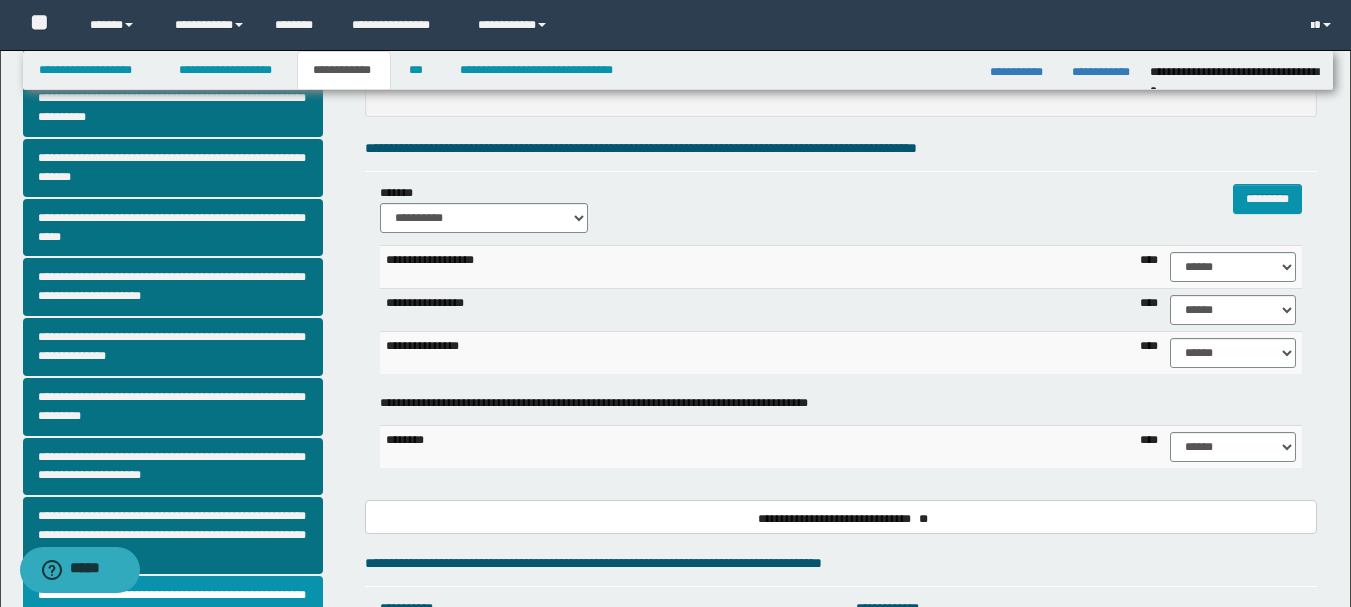 scroll, scrollTop: 200, scrollLeft: 0, axis: vertical 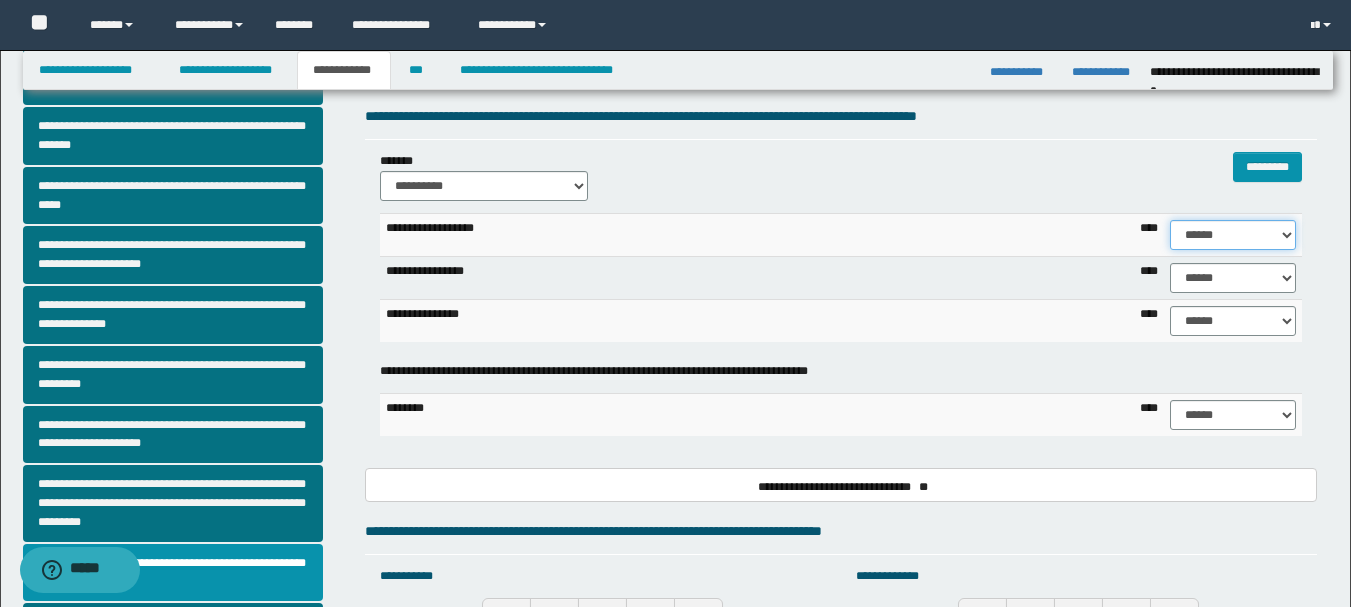 click on "******
****
**
**
**
**
**
**
**
**
***
***
***
***
***
***
***
***
***
***
****
****
****
****" at bounding box center (1233, 235) 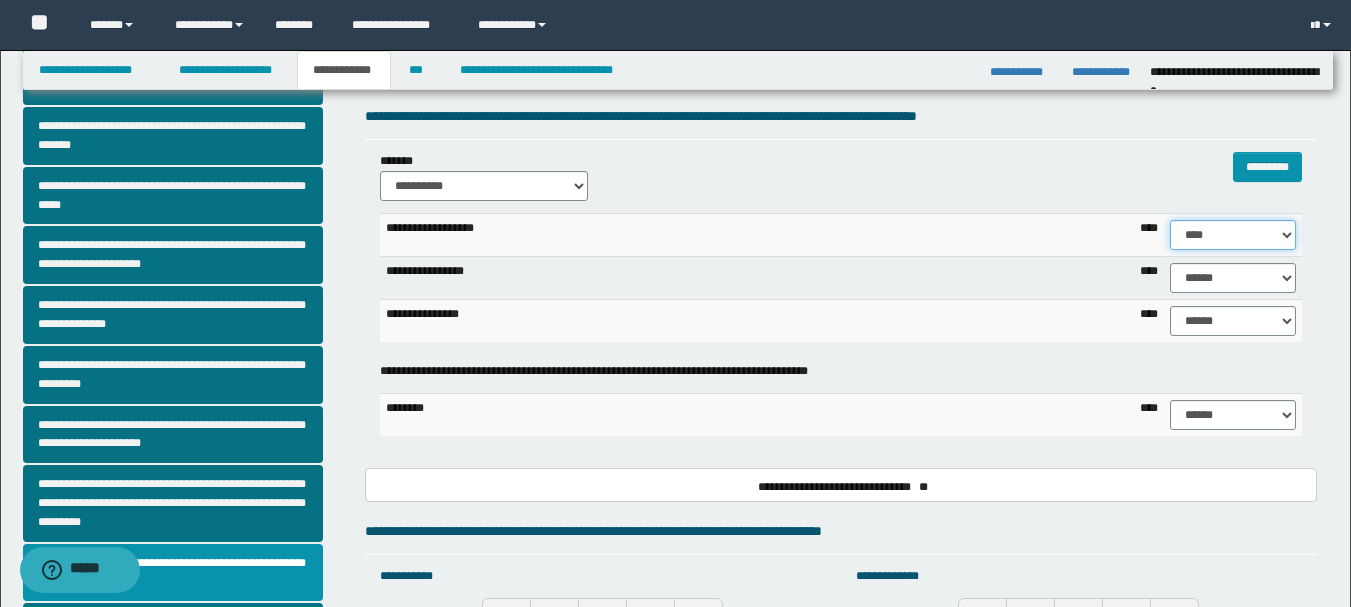 click on "******
****
**
**
**
**
**
**
**
**
***
***
***
***
***
***
***
***
***
***
****
****
****
****" at bounding box center (1233, 235) 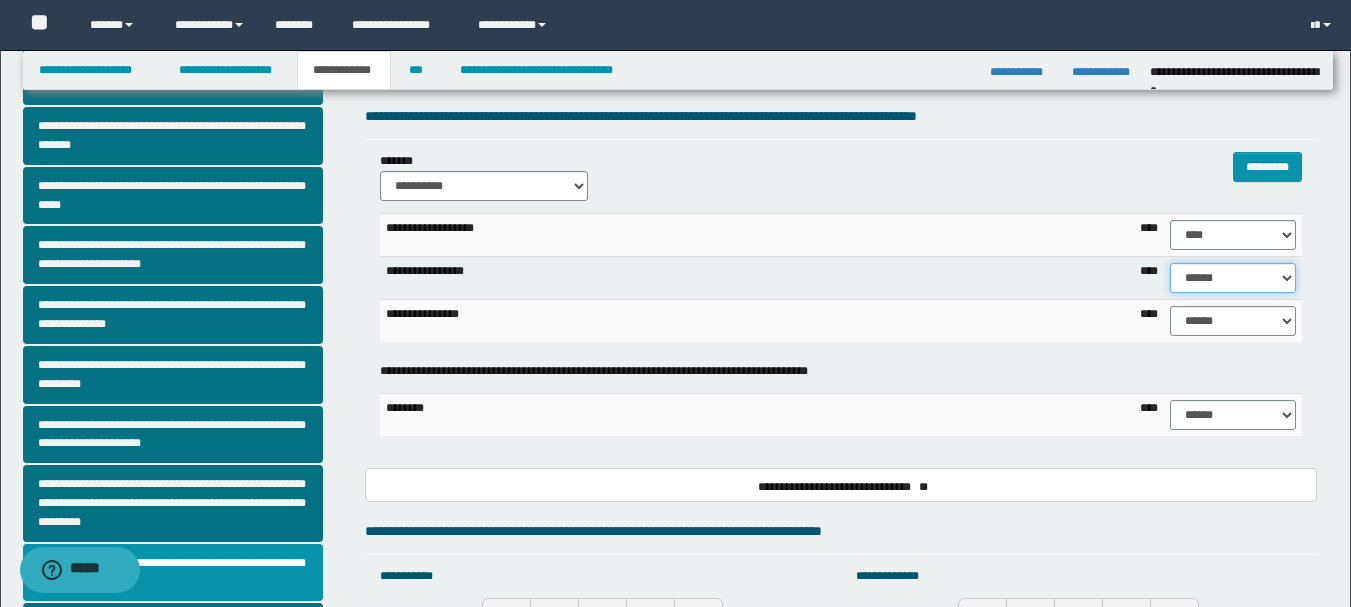 click on "******
****
**
**
**
**
**
**
**
**
***
***
***
***
***
***
***
***
***
***
****
****
****
****" at bounding box center (1233, 278) 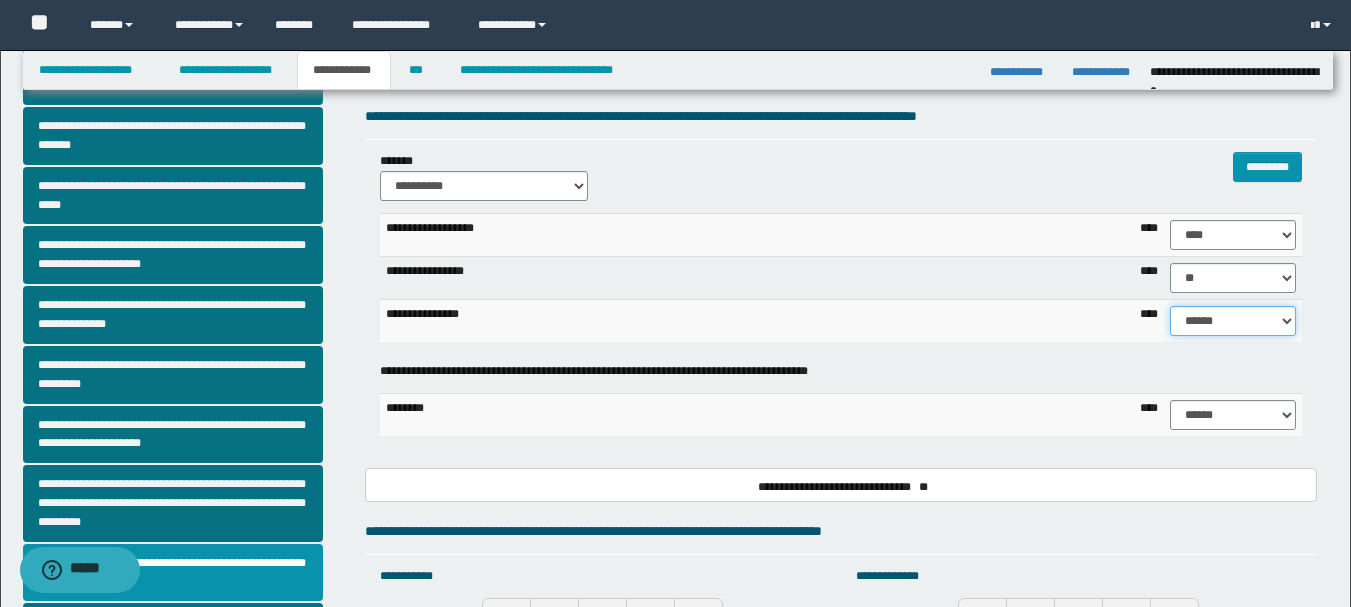 click on "******
****
**
**
**
**
**
**
**
**
***
***
***
***
***
***
***
***
***
***
****
****
****
****" at bounding box center (1233, 321) 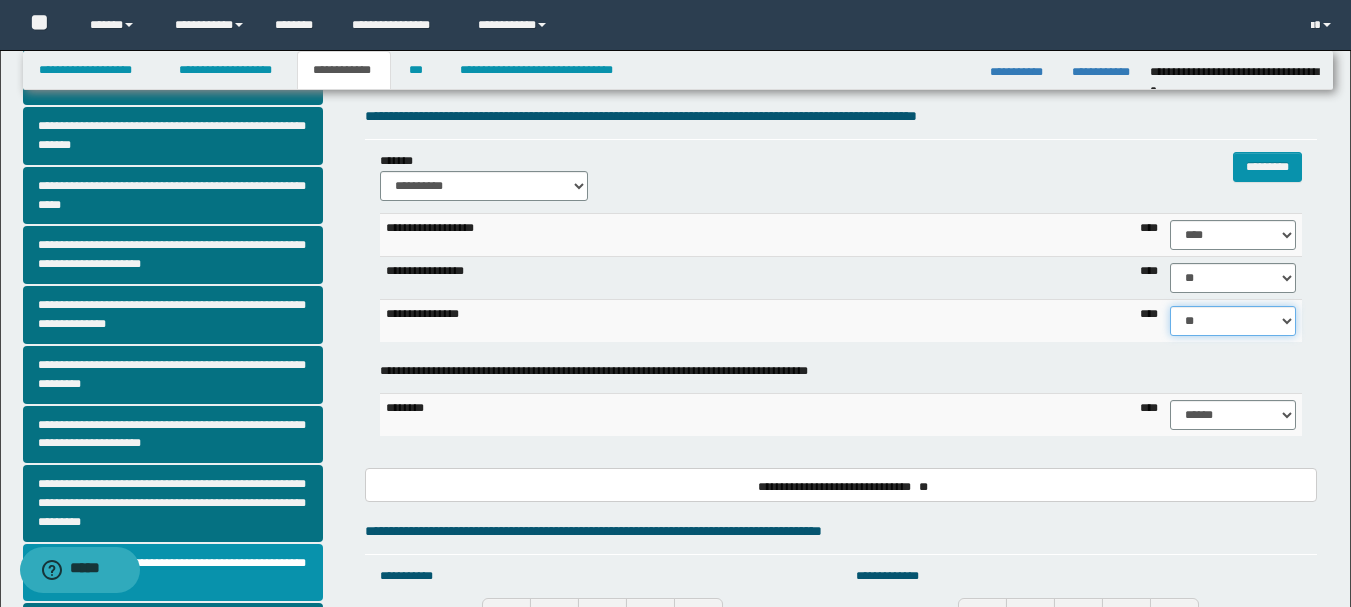 click on "******
****
**
**
**
**
**
**
**
**
***
***
***
***
***
***
***
***
***
***
****
****
****
****" at bounding box center (1233, 321) 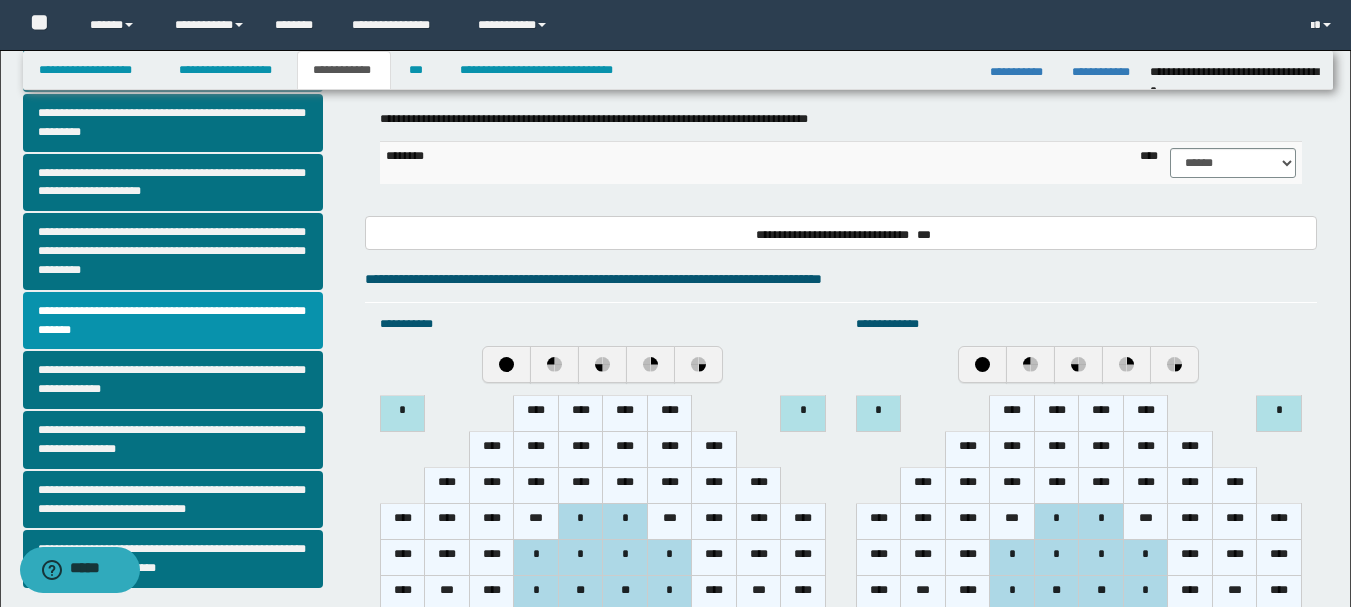scroll, scrollTop: 500, scrollLeft: 0, axis: vertical 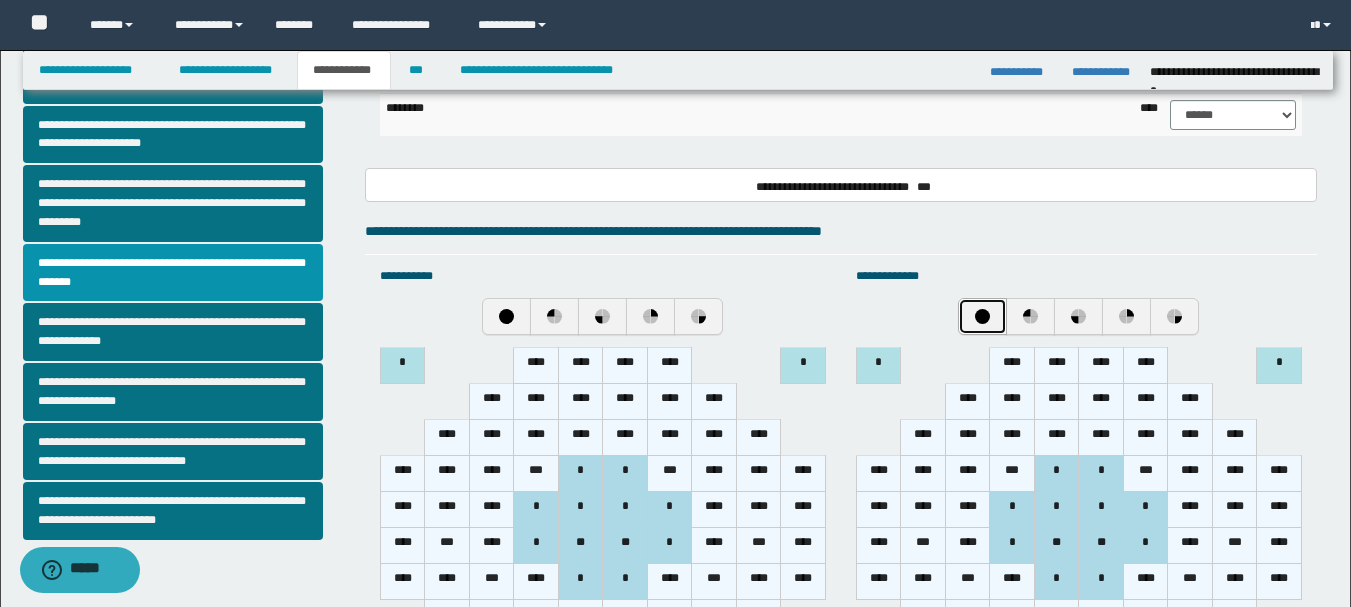 click at bounding box center [982, 316] 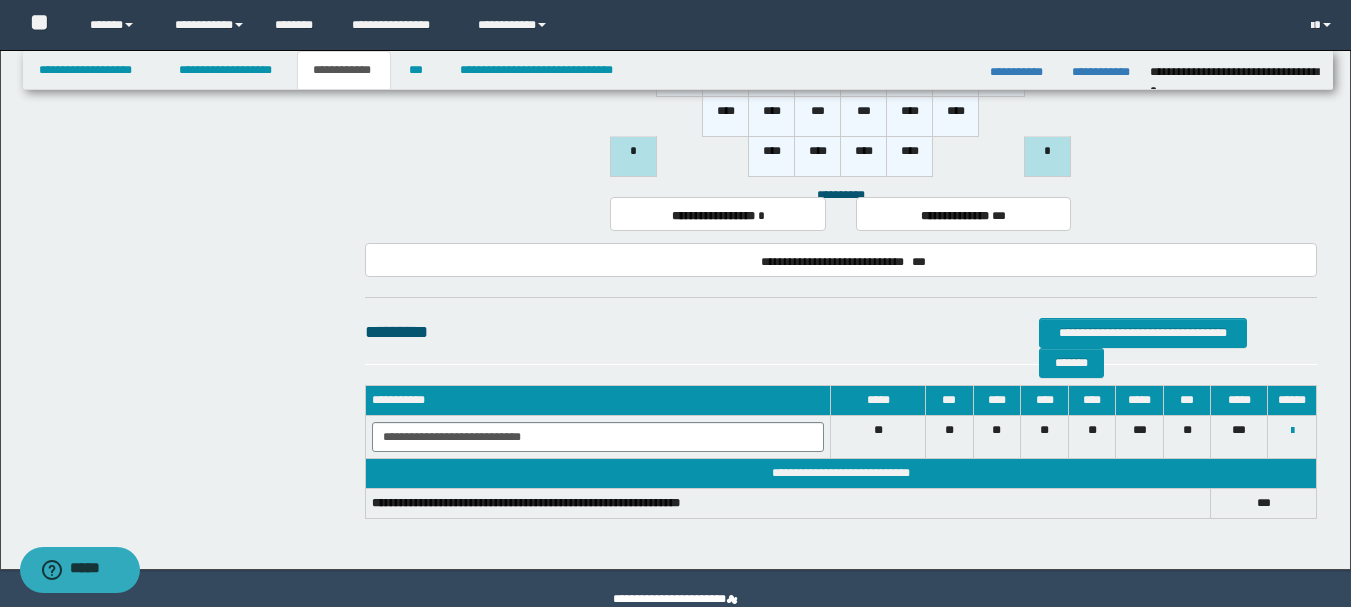 scroll, scrollTop: 1500, scrollLeft: 0, axis: vertical 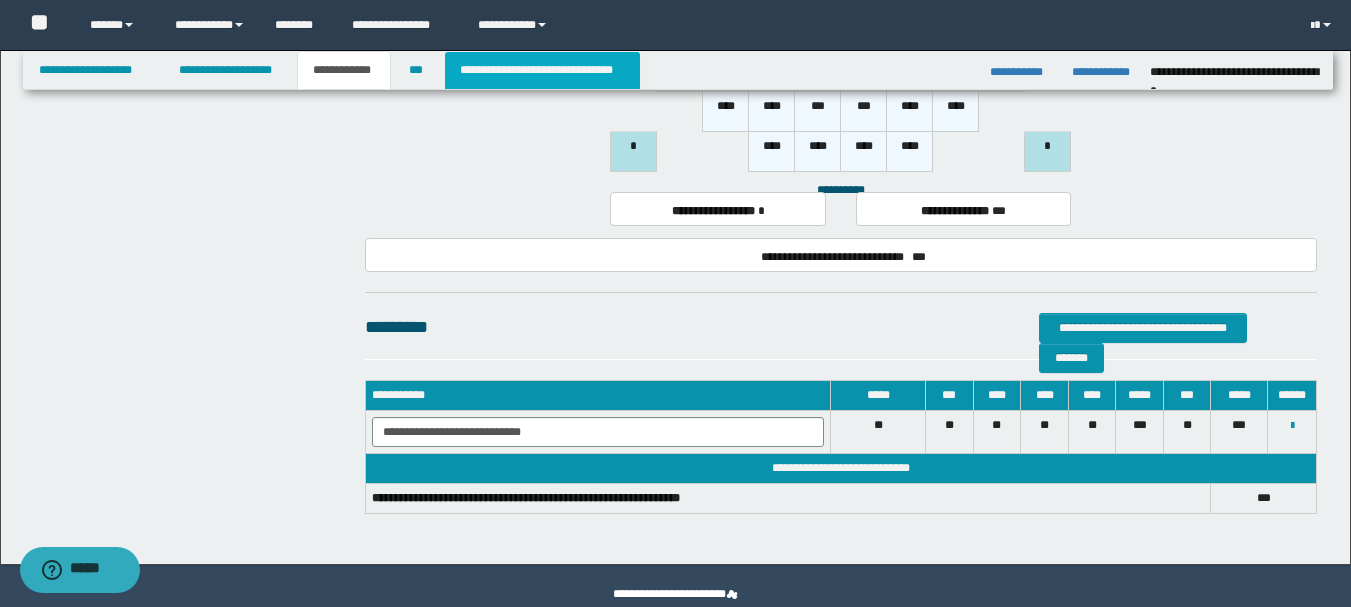 click on "**********" at bounding box center [542, 70] 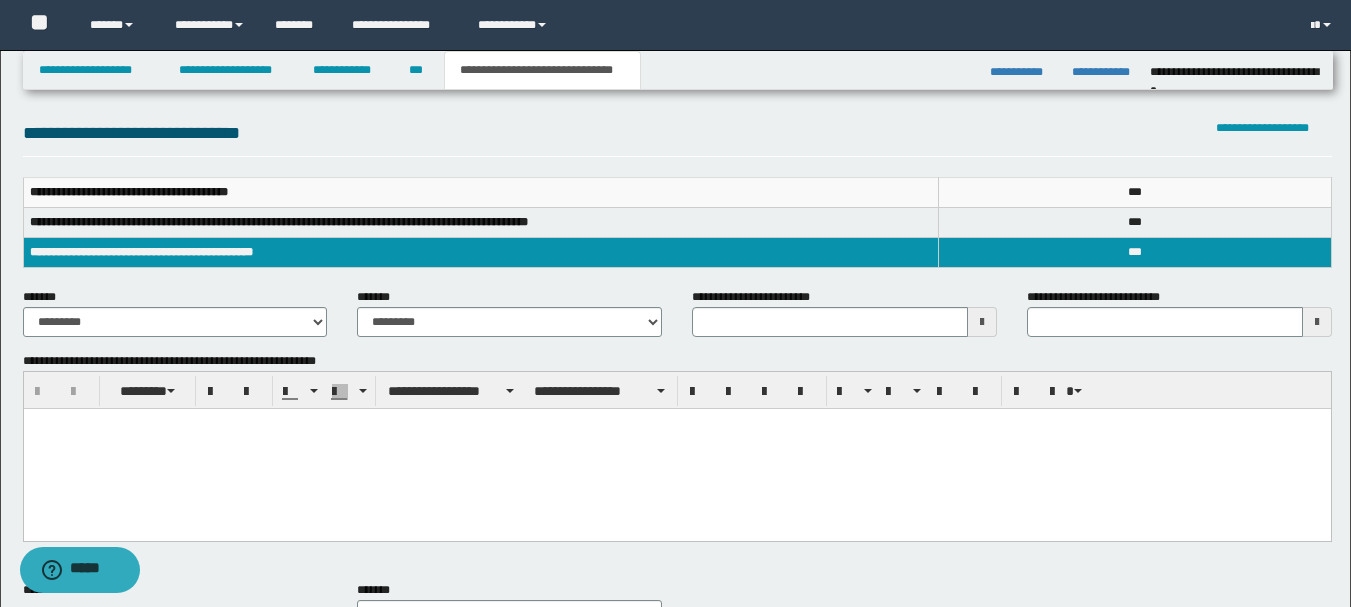 scroll, scrollTop: 200, scrollLeft: 0, axis: vertical 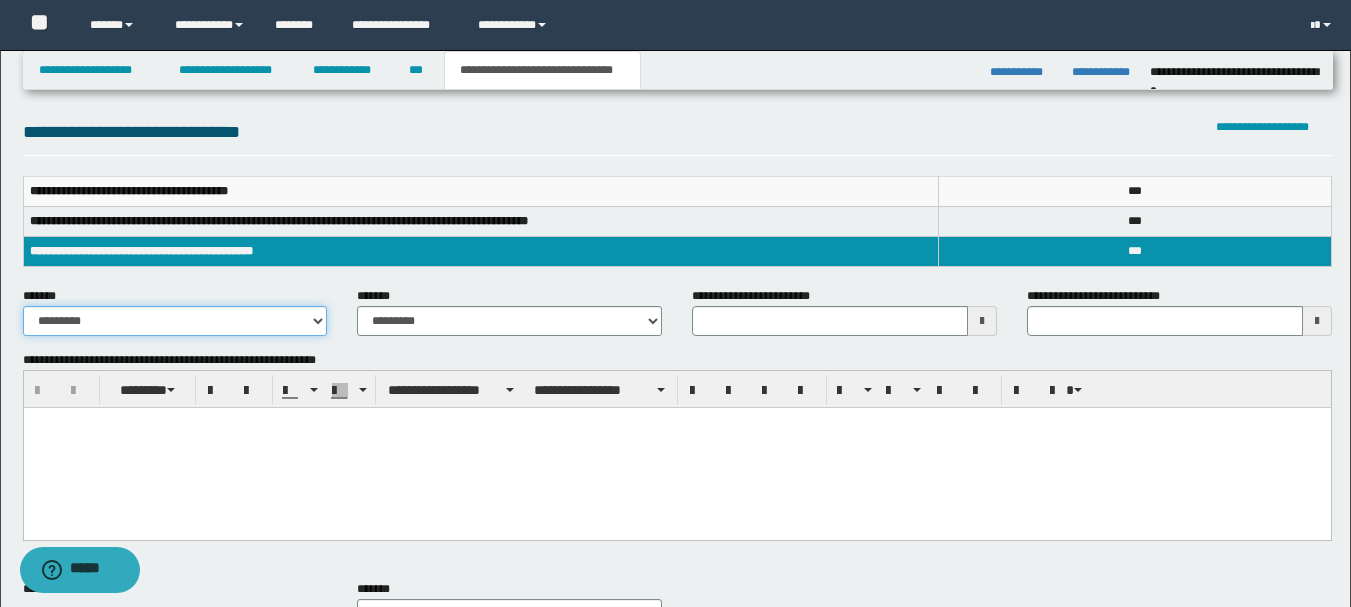 click on "**********" at bounding box center (175, 321) 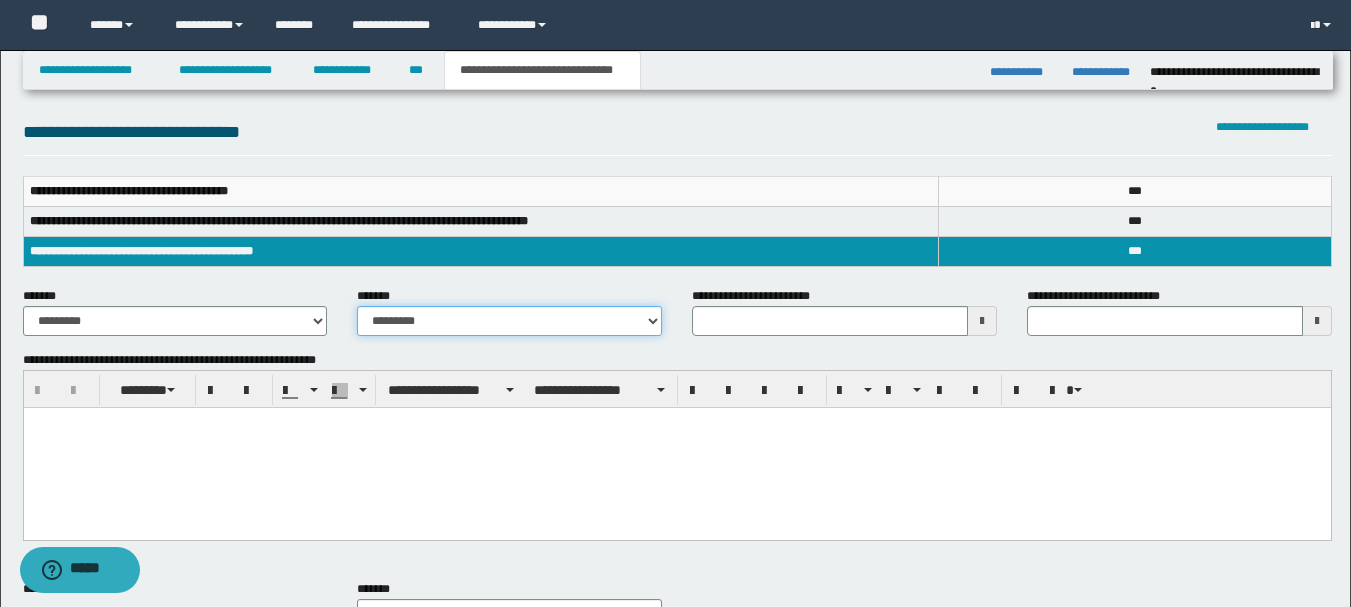 click on "**********" at bounding box center (509, 321) 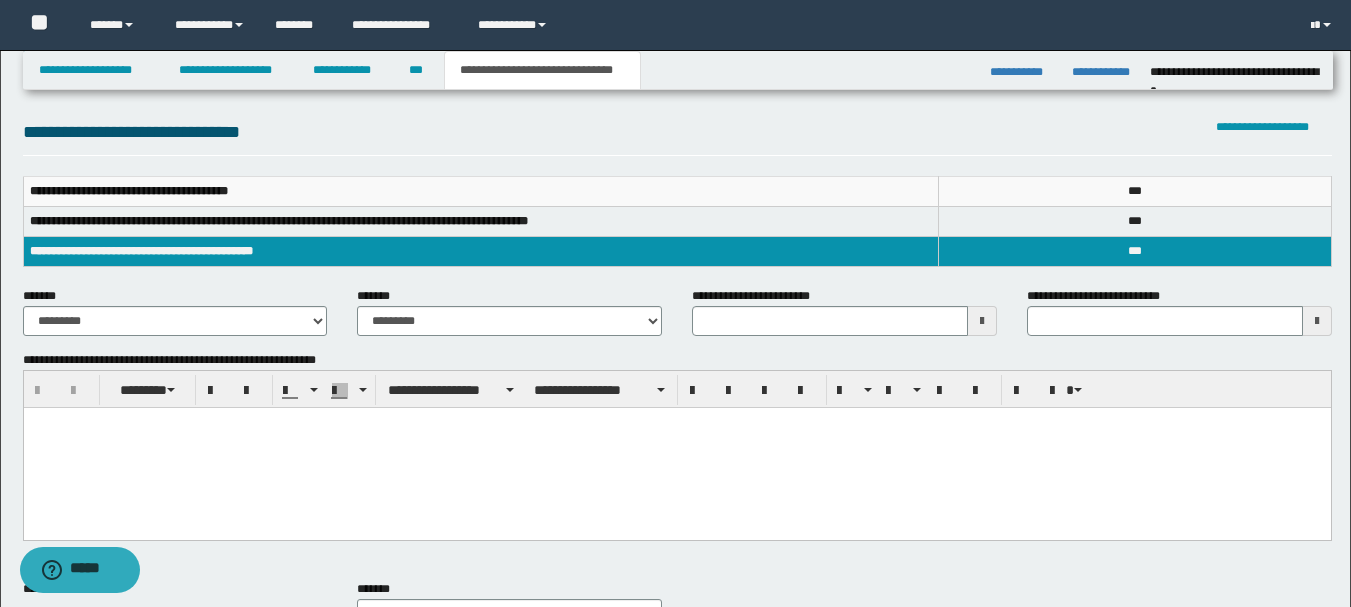click at bounding box center [982, 321] 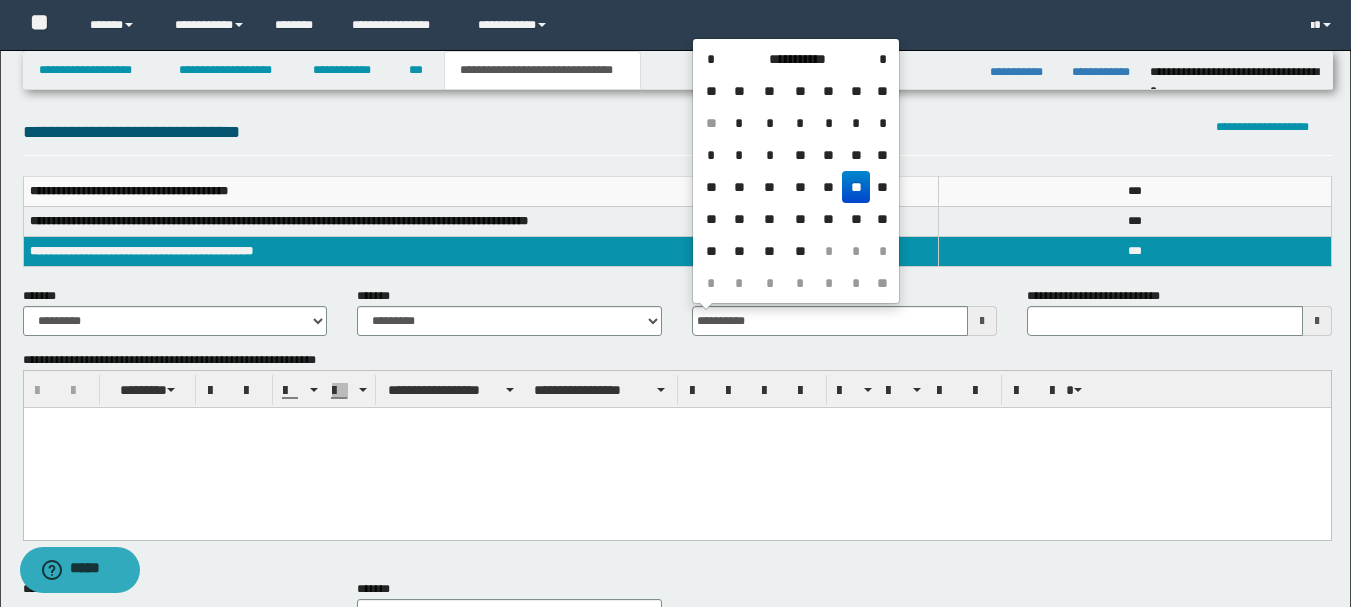 click on "**" at bounding box center [856, 187] 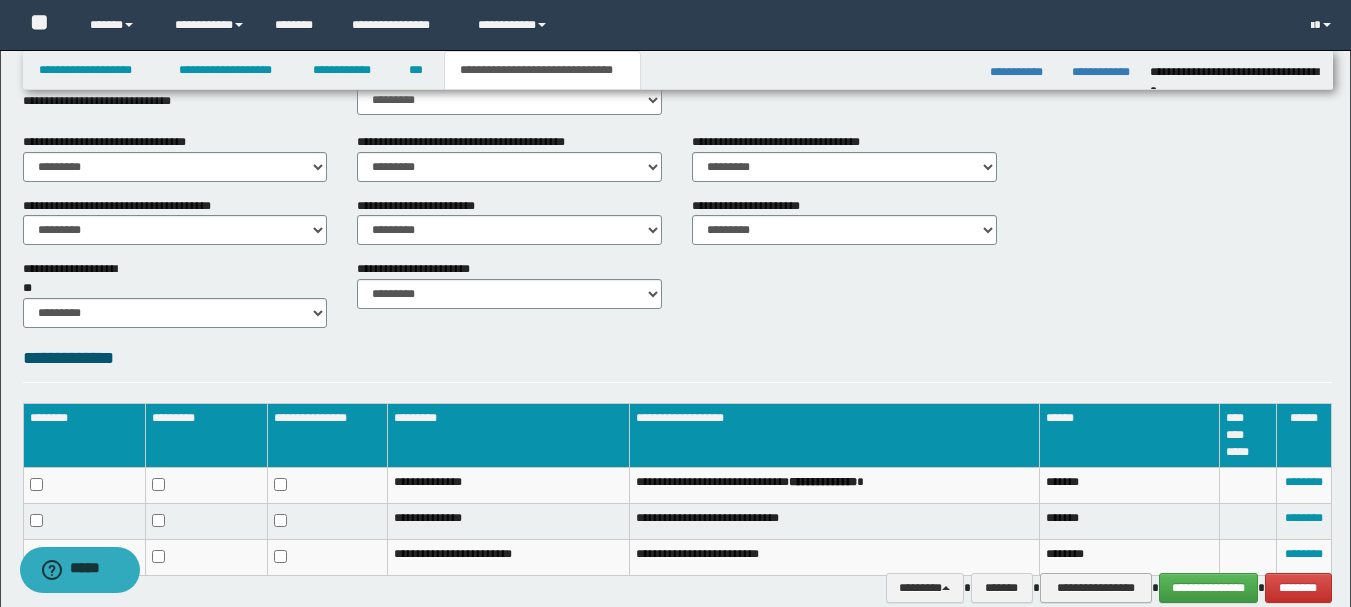 scroll, scrollTop: 807, scrollLeft: 0, axis: vertical 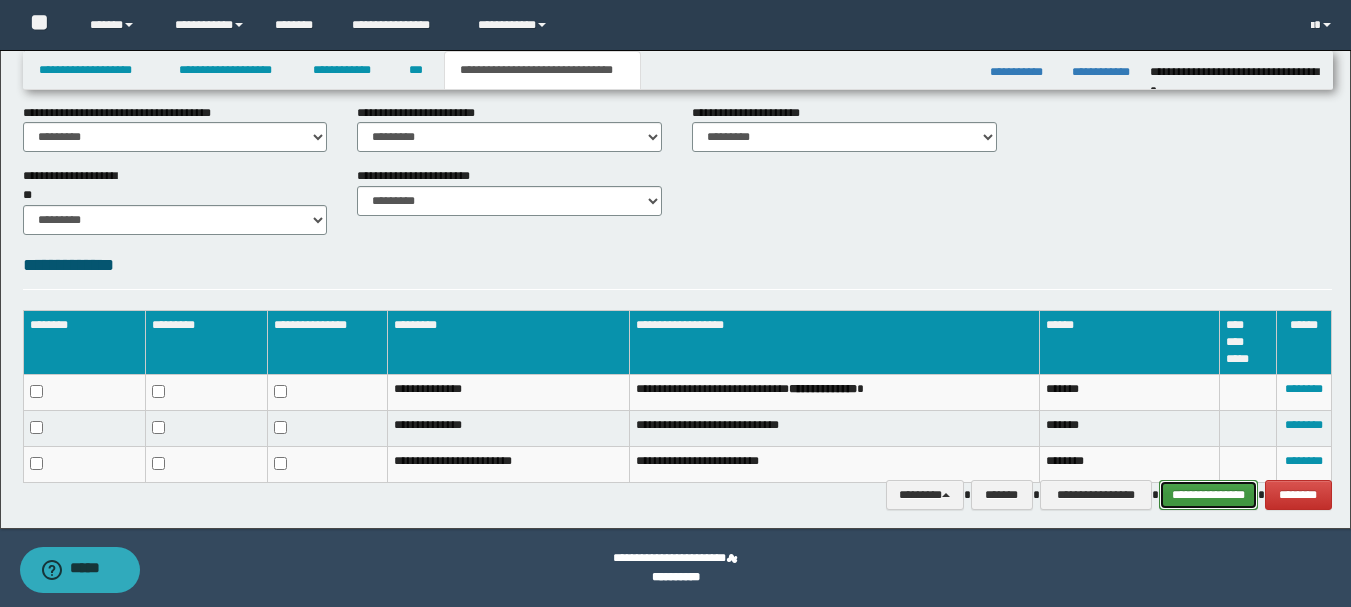 click on "**********" at bounding box center (1208, 495) 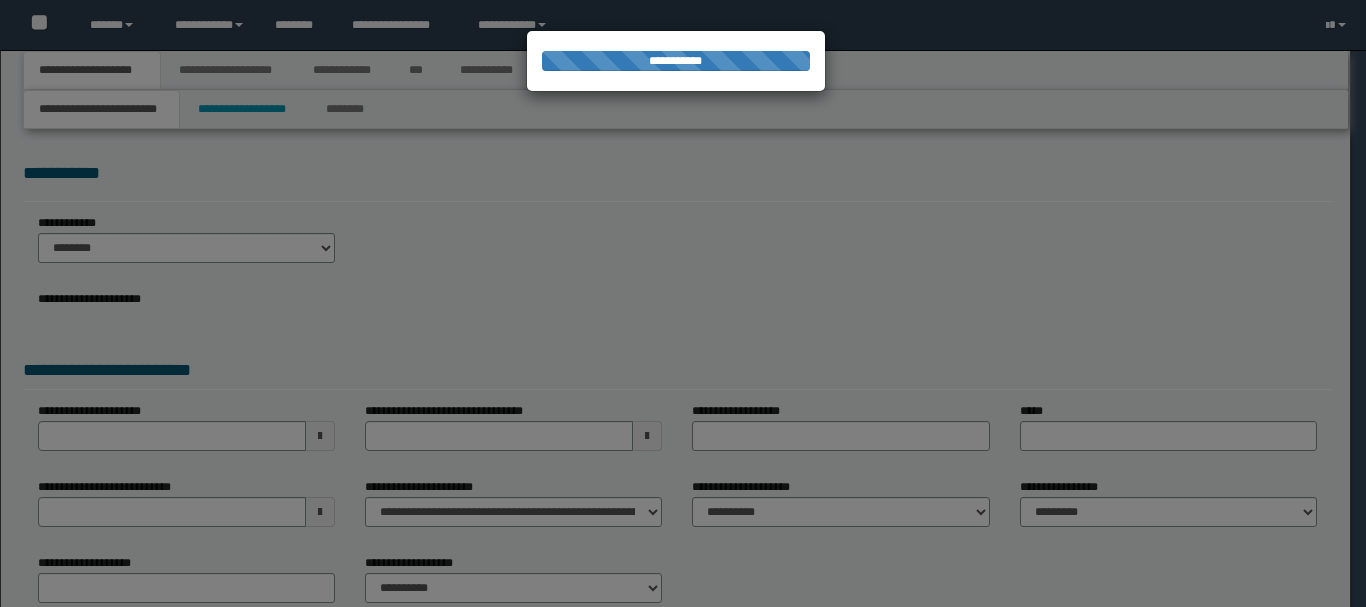 scroll, scrollTop: 0, scrollLeft: 0, axis: both 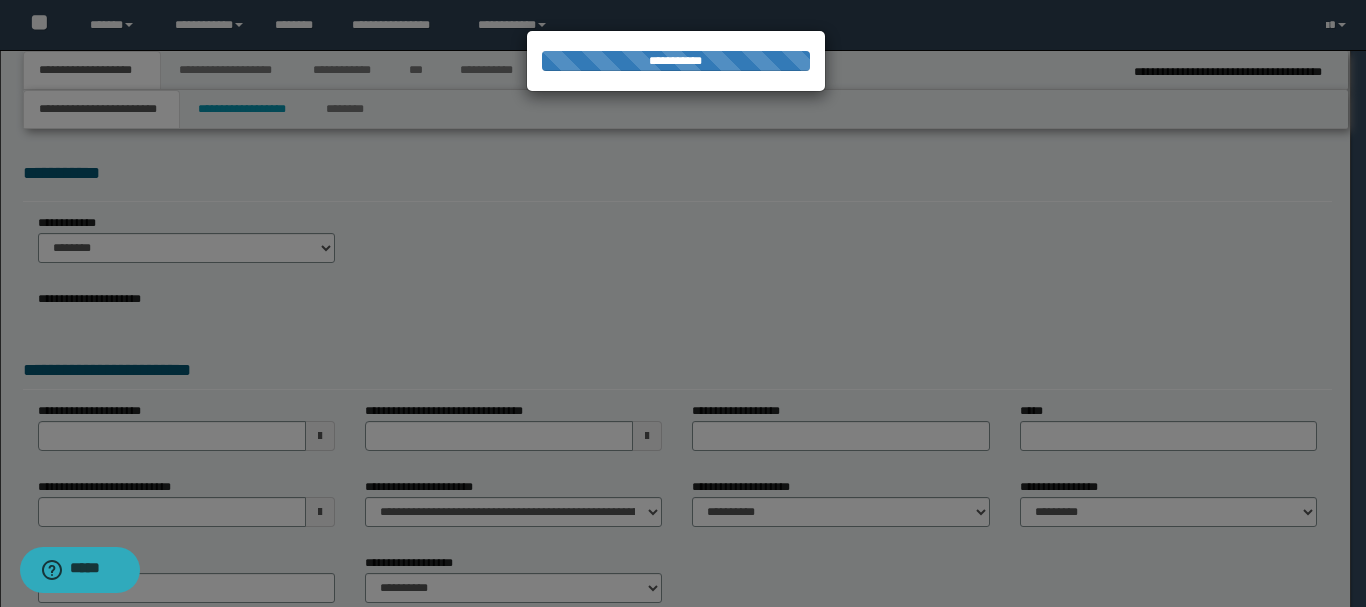 select on "*" 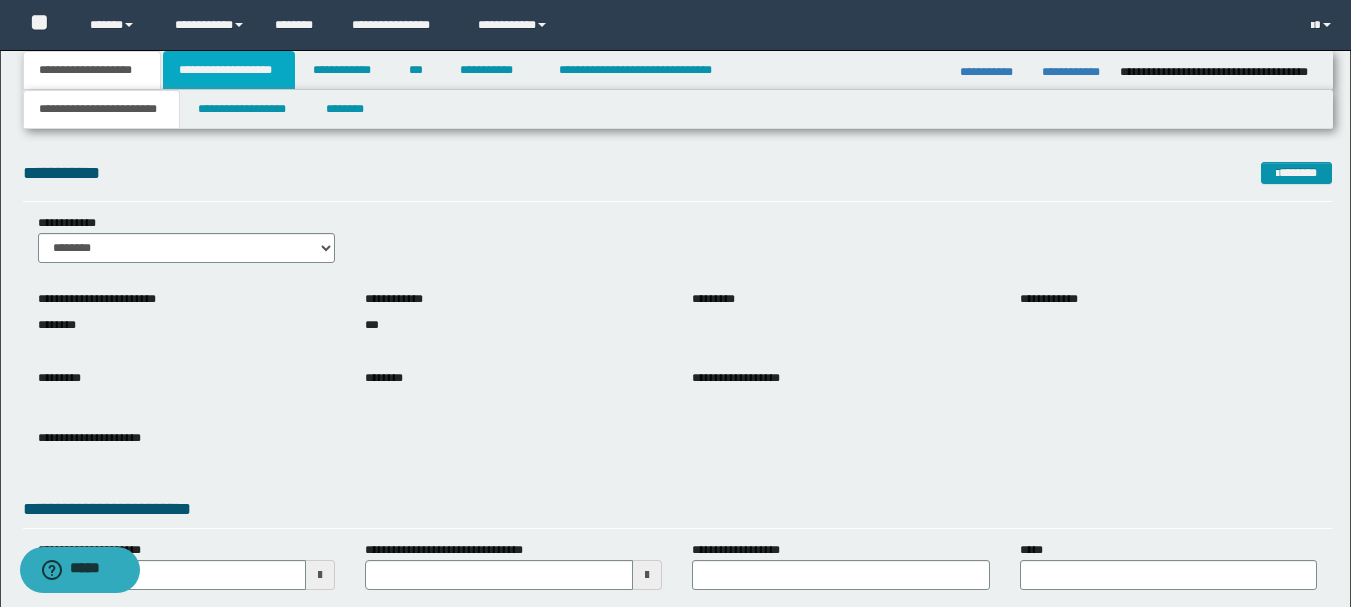 click on "**********" at bounding box center (229, 70) 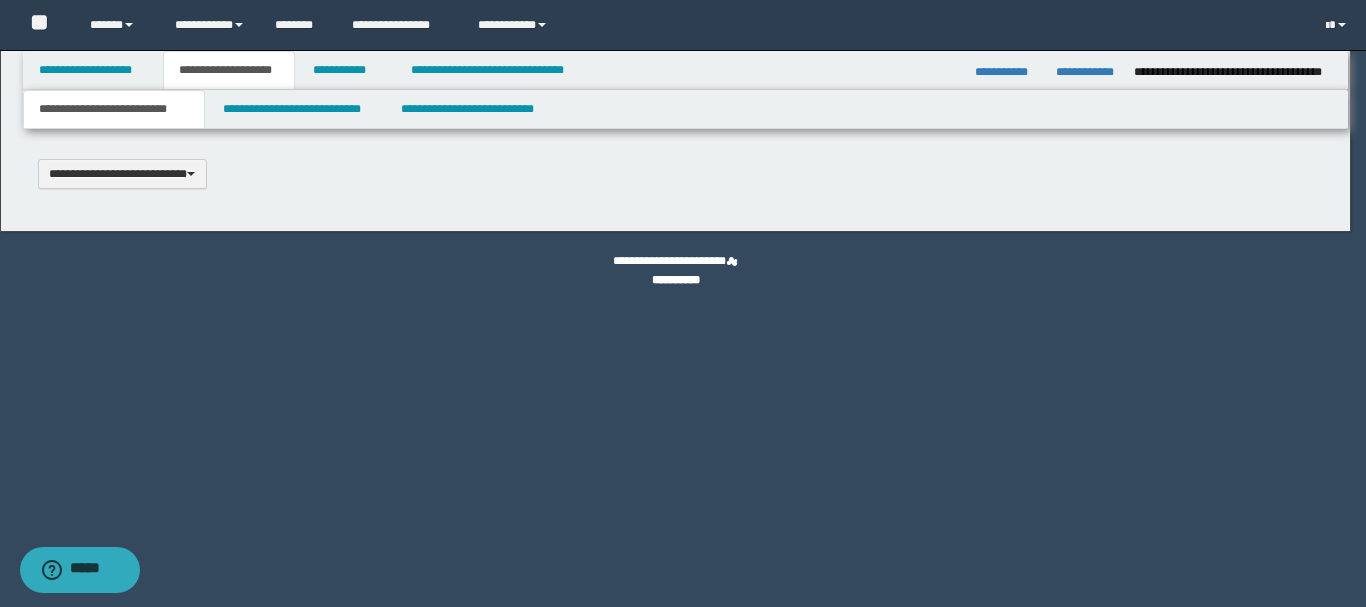 scroll, scrollTop: 0, scrollLeft: 0, axis: both 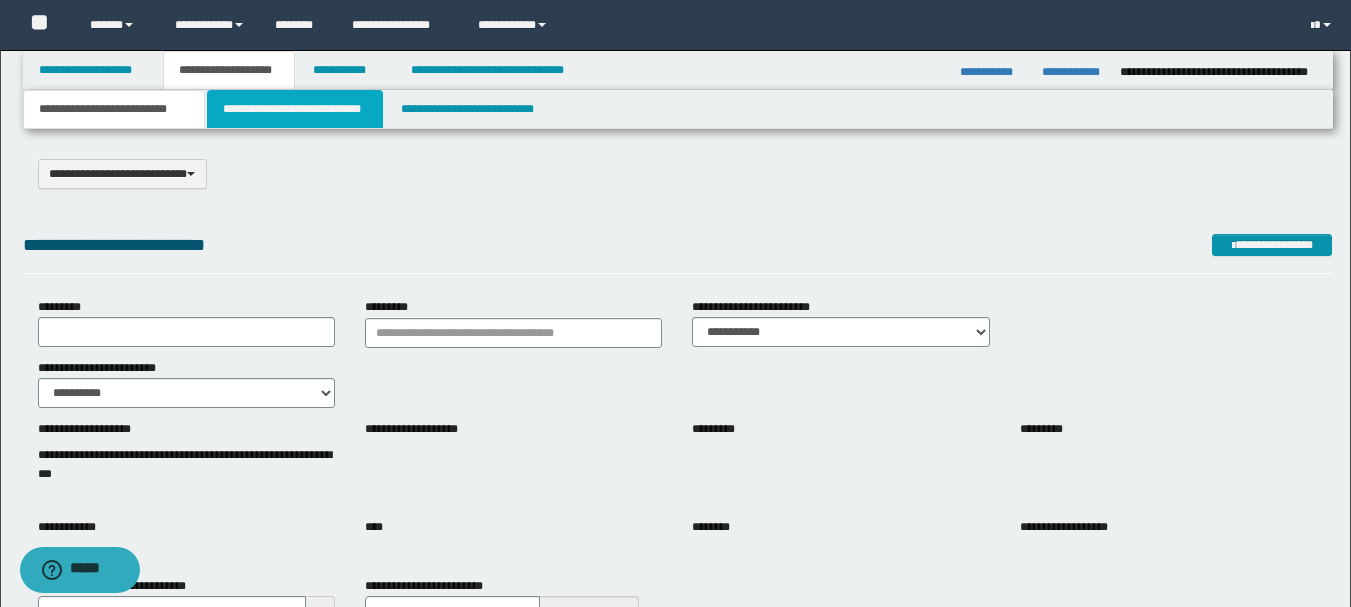 click on "**********" at bounding box center [295, 109] 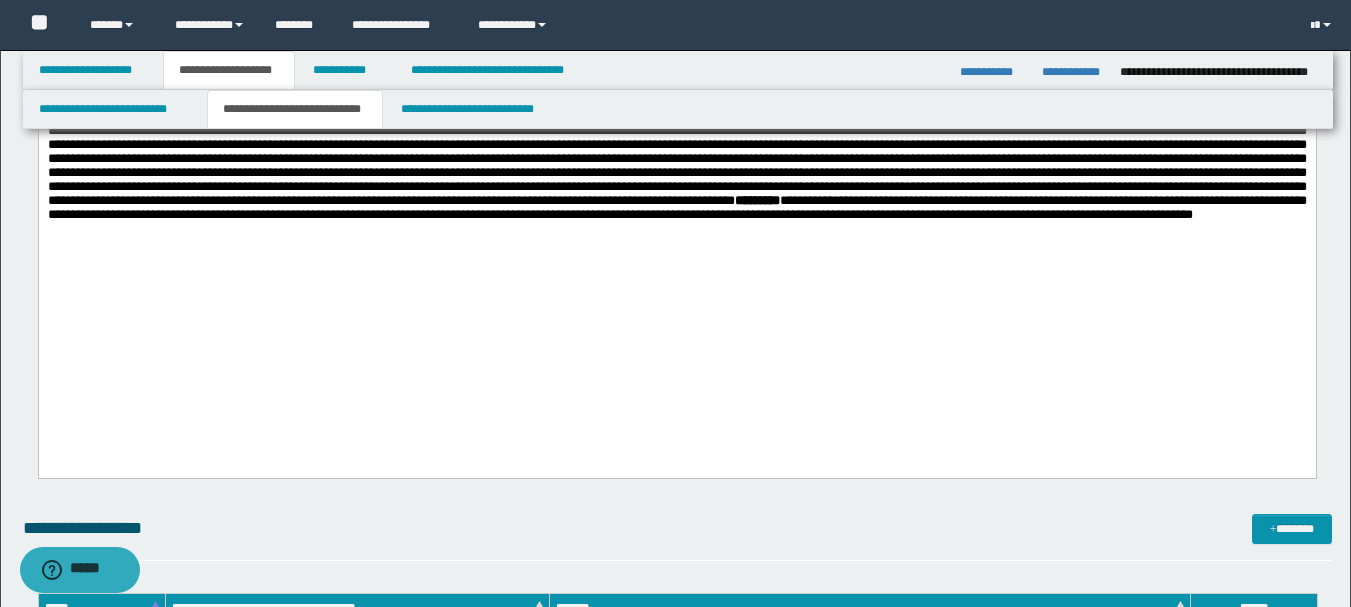 scroll, scrollTop: 600, scrollLeft: 0, axis: vertical 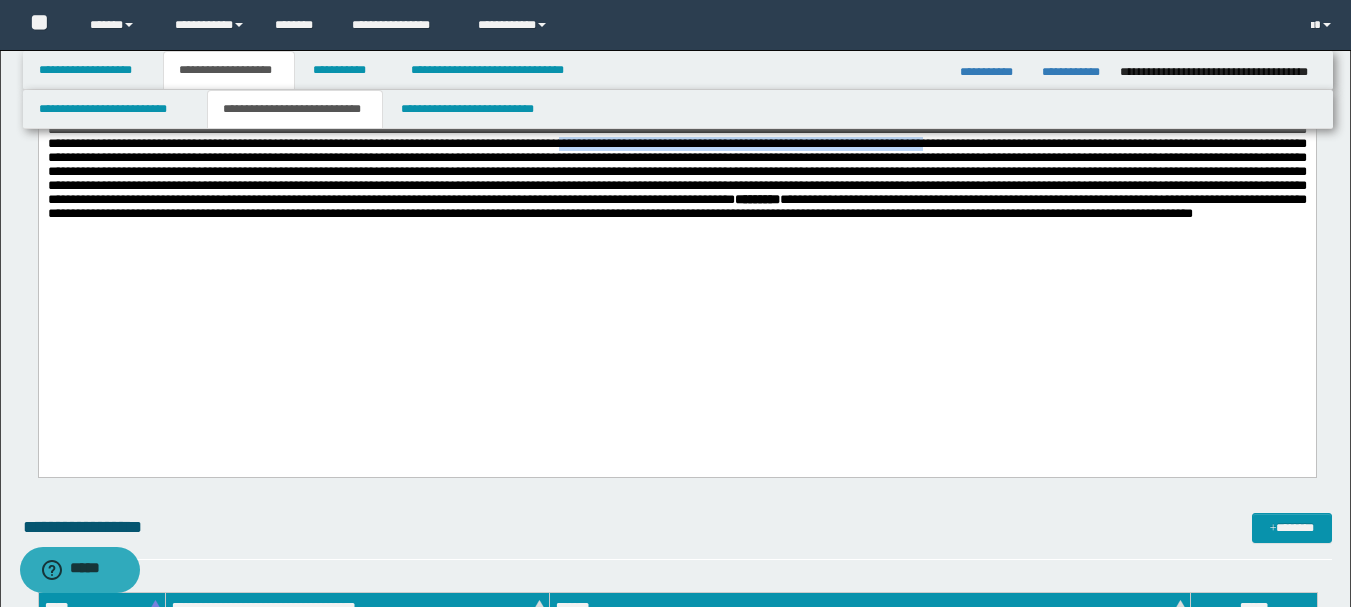 drag, startPoint x: 1184, startPoint y: 245, endPoint x: 362, endPoint y: 265, distance: 822.2433 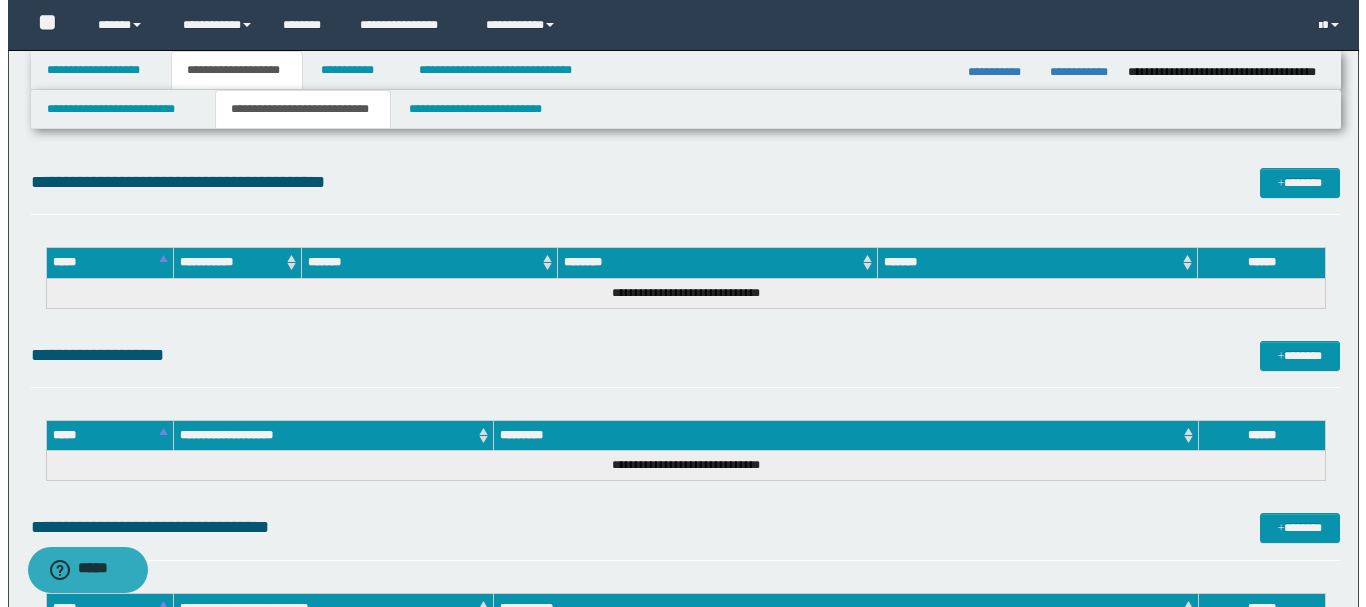scroll, scrollTop: 1200, scrollLeft: 0, axis: vertical 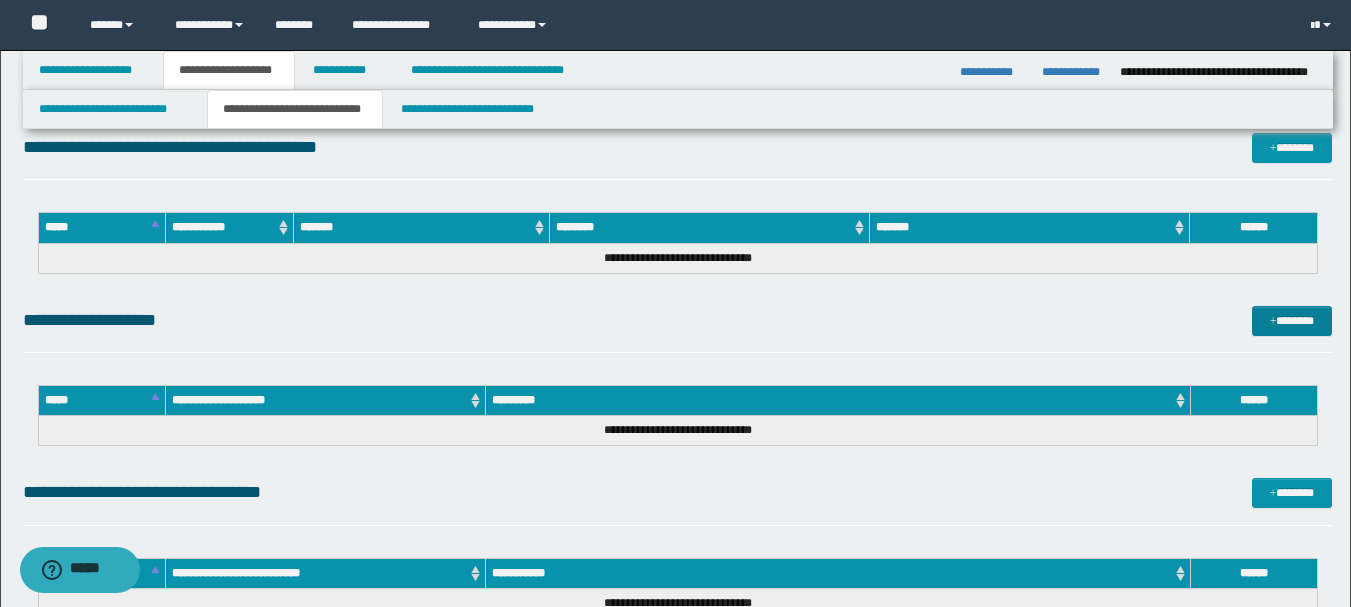 click on "*******" at bounding box center (1292, 321) 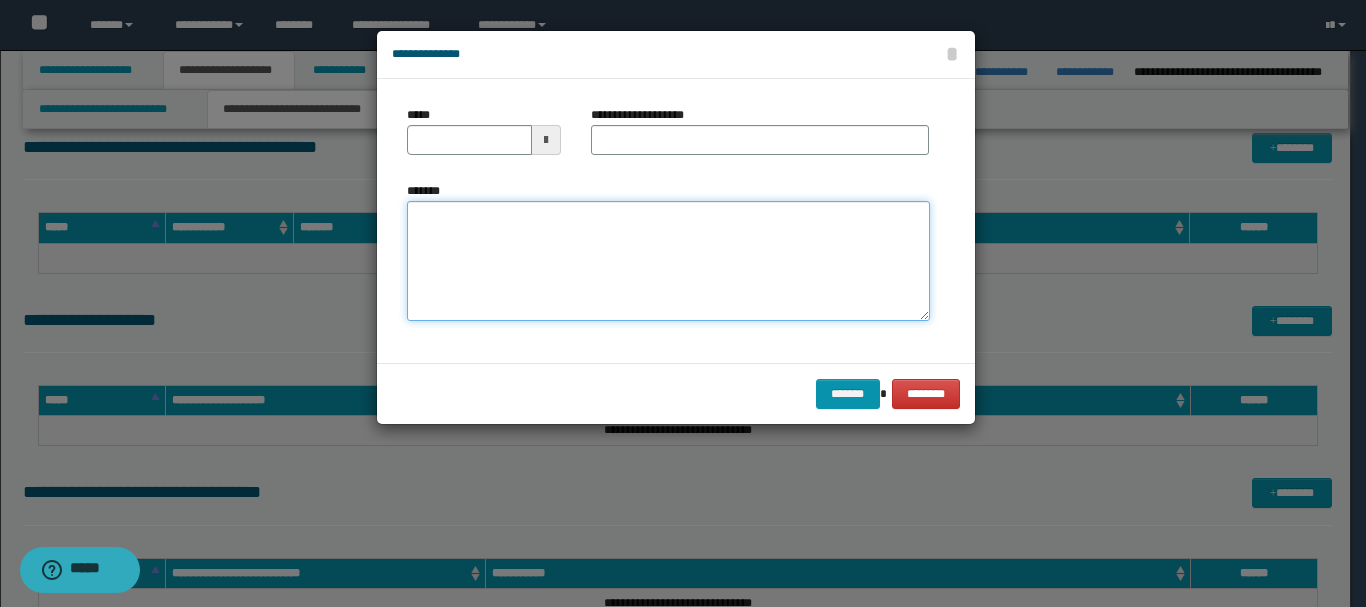 paste on "**********" 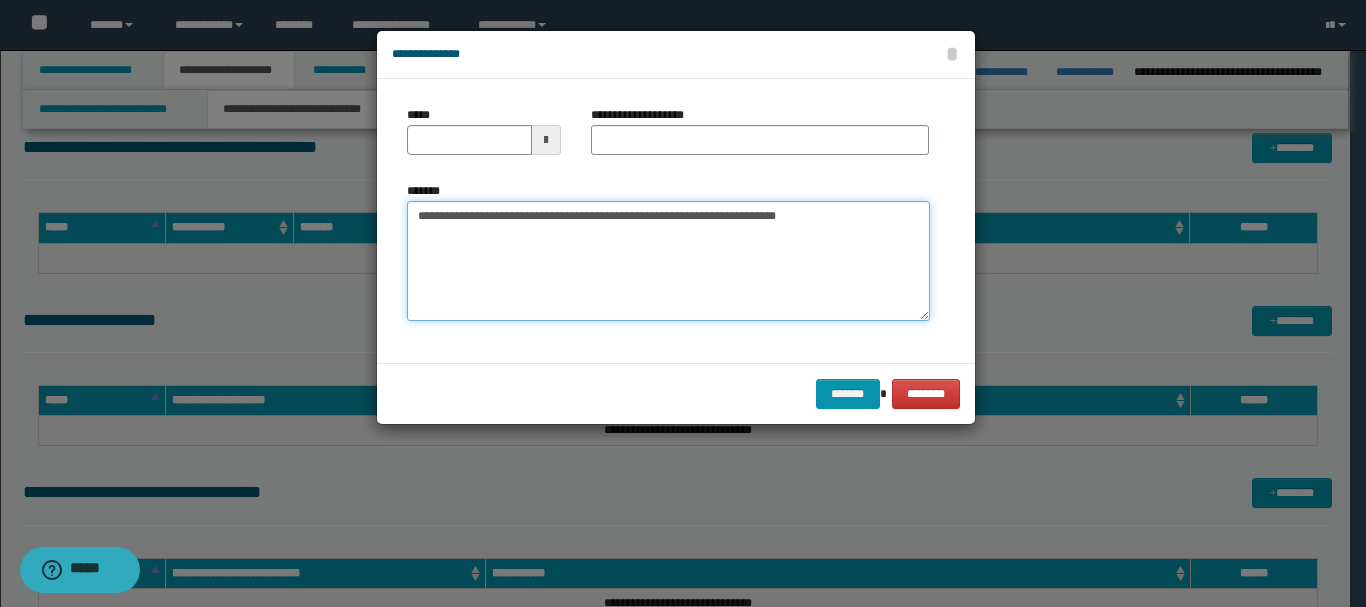 type 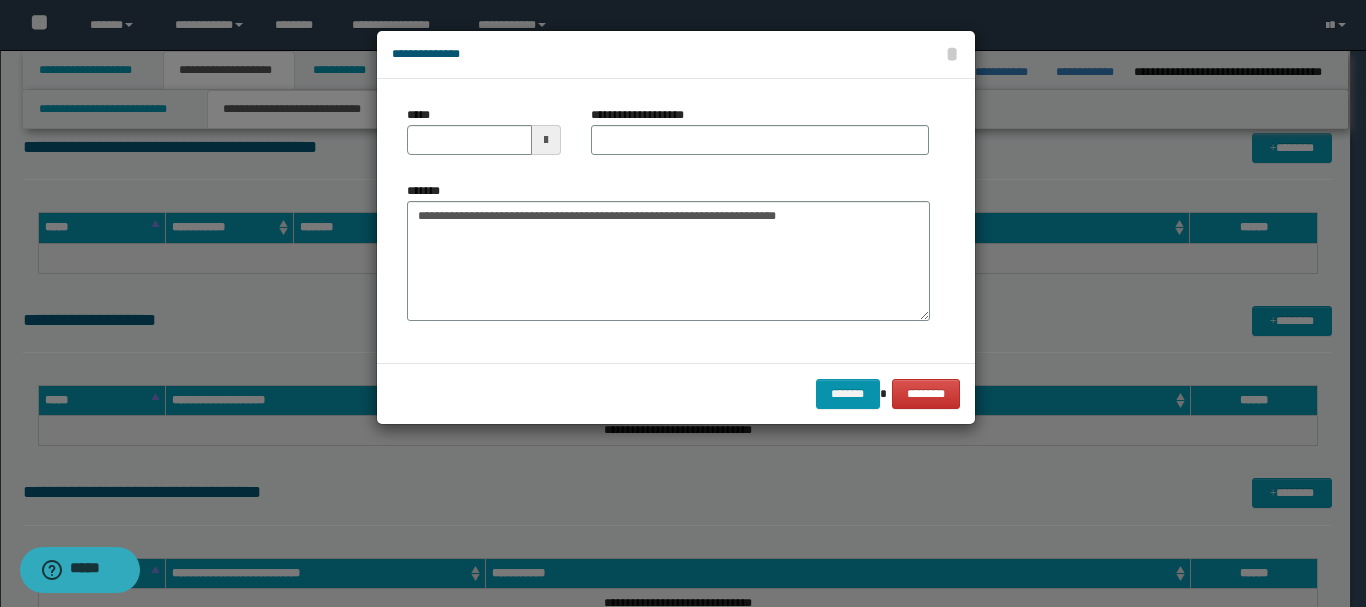 click at bounding box center [546, 140] 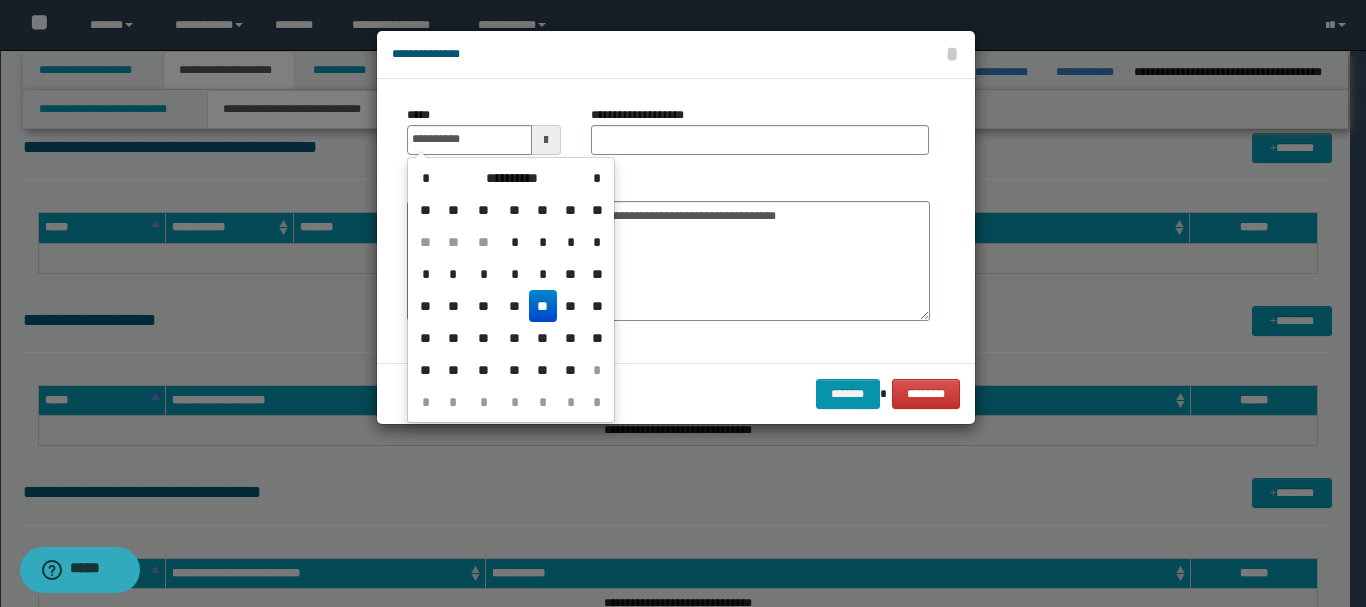 click on "**" at bounding box center [543, 306] 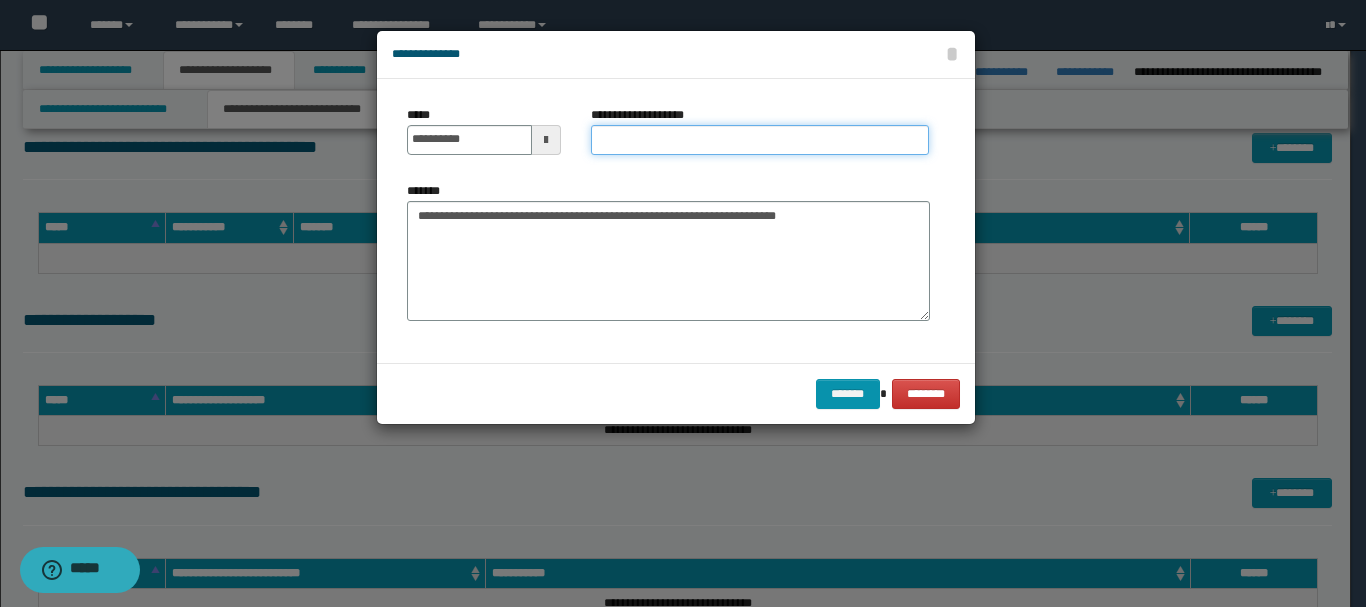 click on "**********" at bounding box center (760, 140) 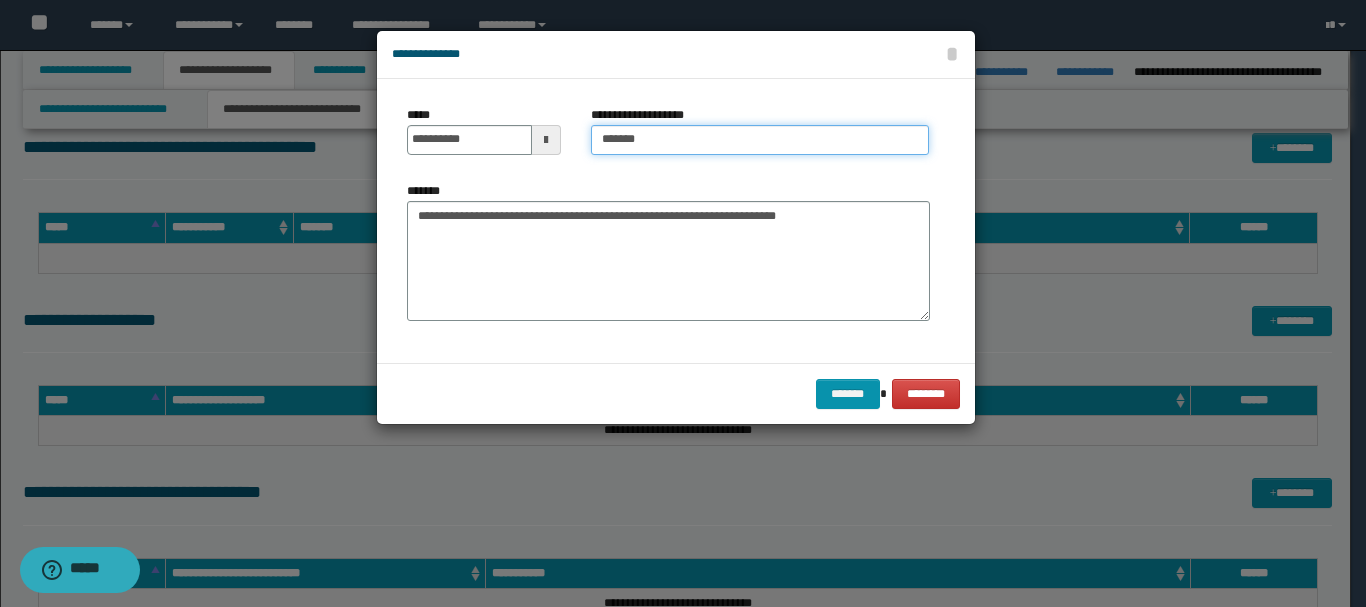 type on "*******" 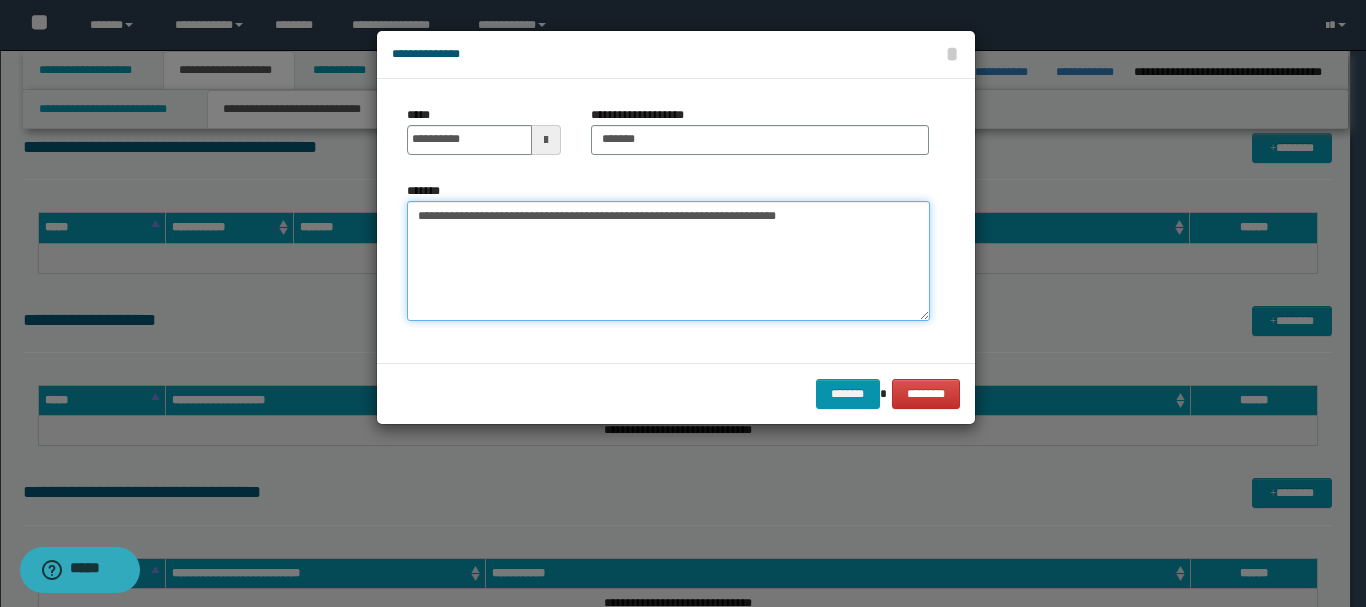 click on "**********" at bounding box center (668, 261) 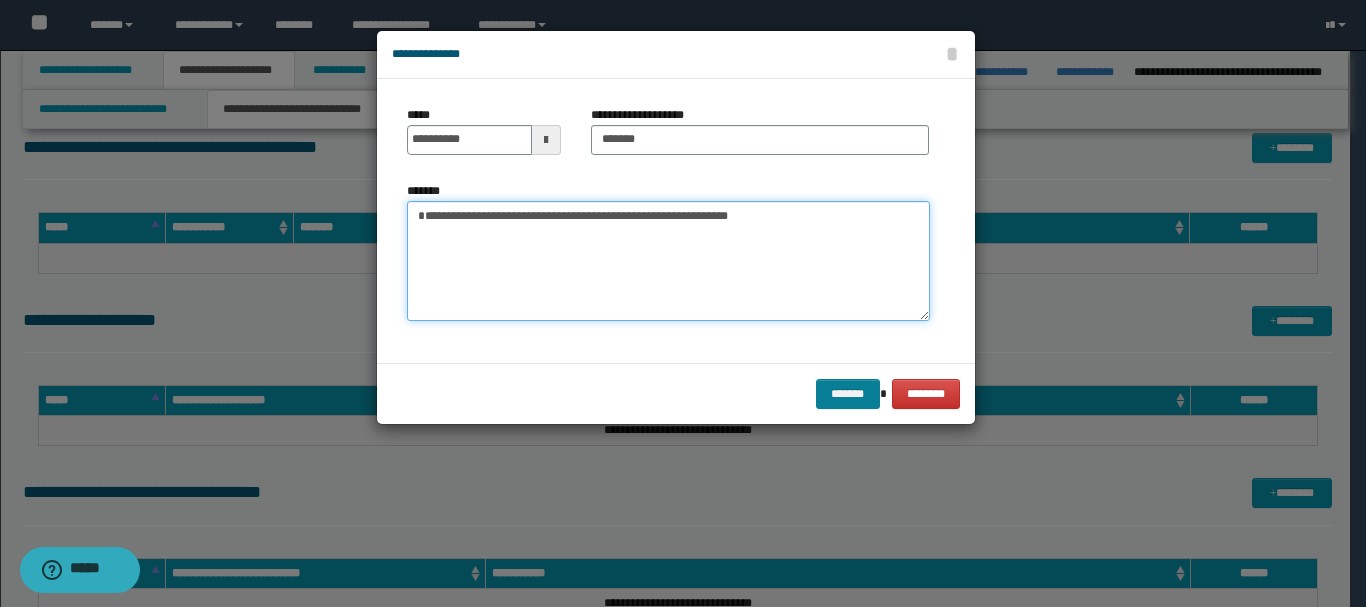 type on "**********" 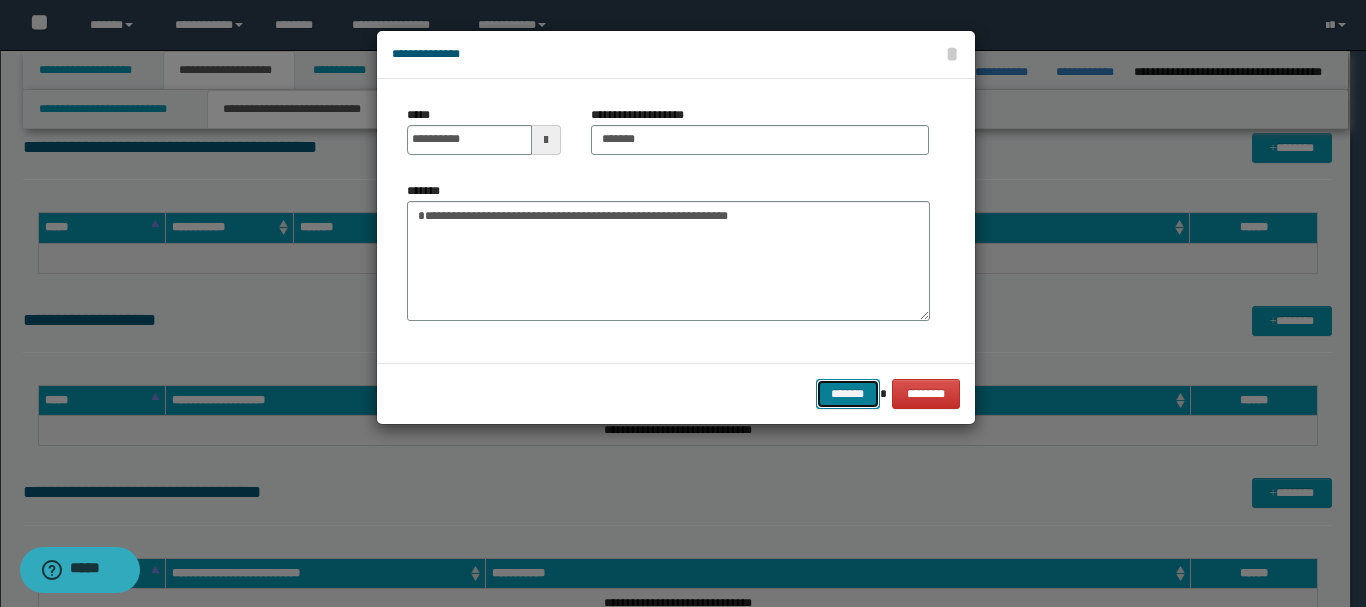 click on "*******" at bounding box center [848, 394] 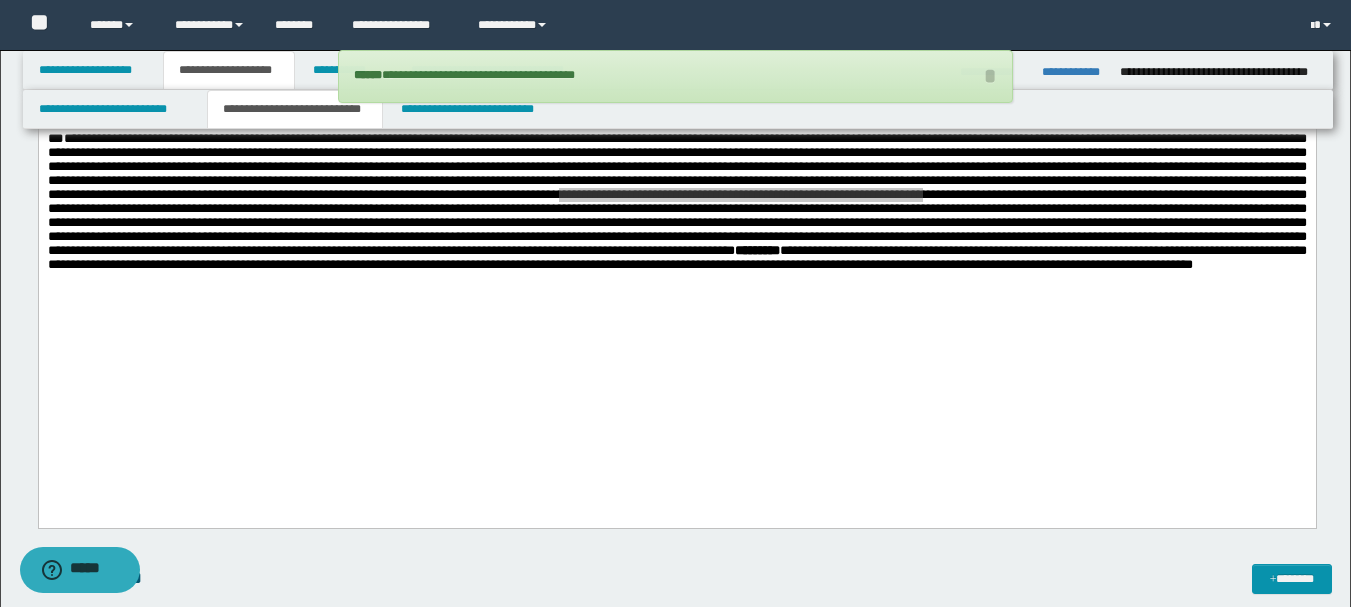 scroll, scrollTop: 500, scrollLeft: 0, axis: vertical 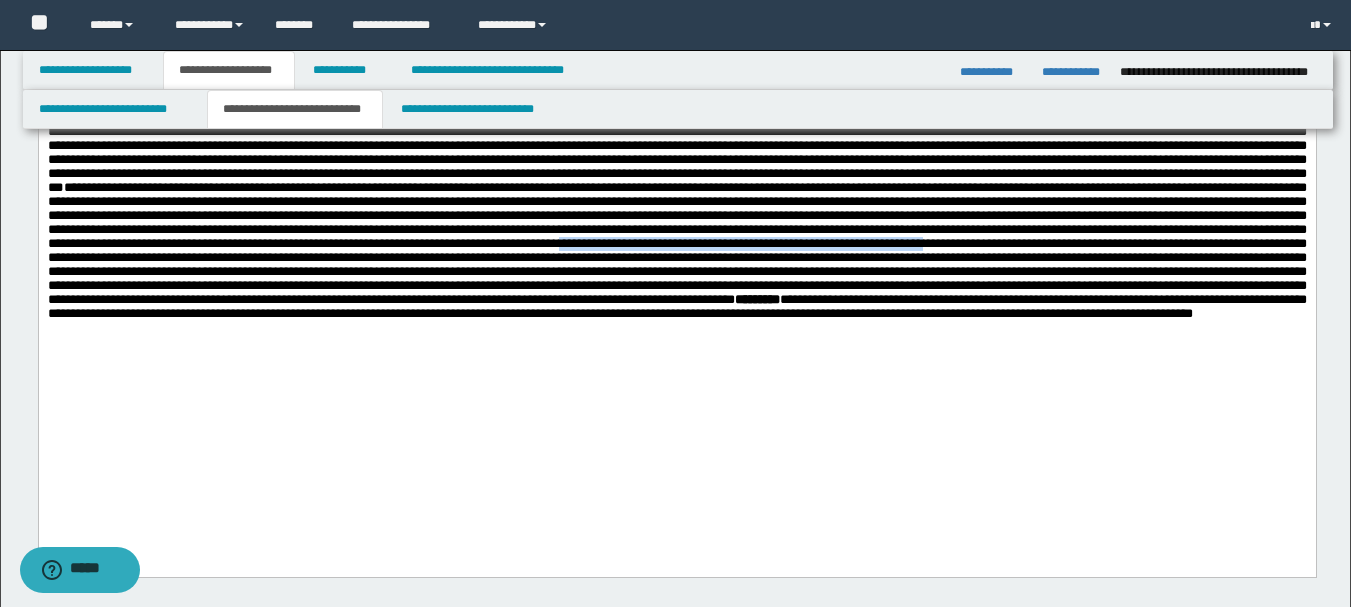 click at bounding box center [676, 243] 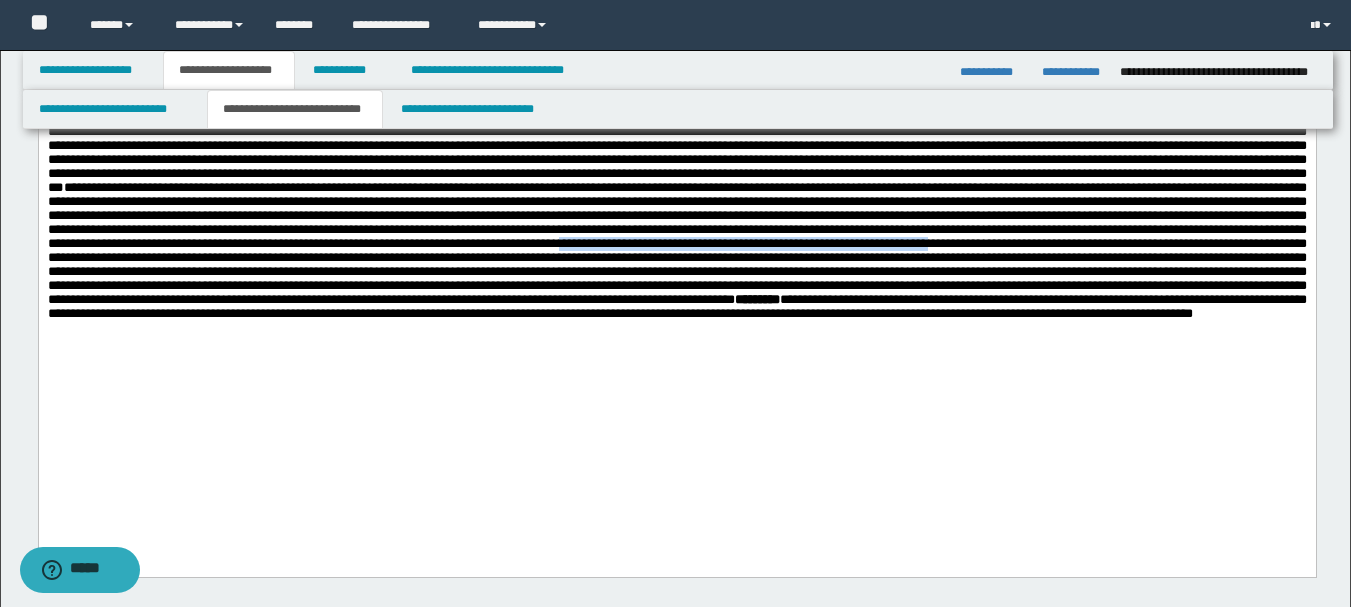 click at bounding box center [676, 243] 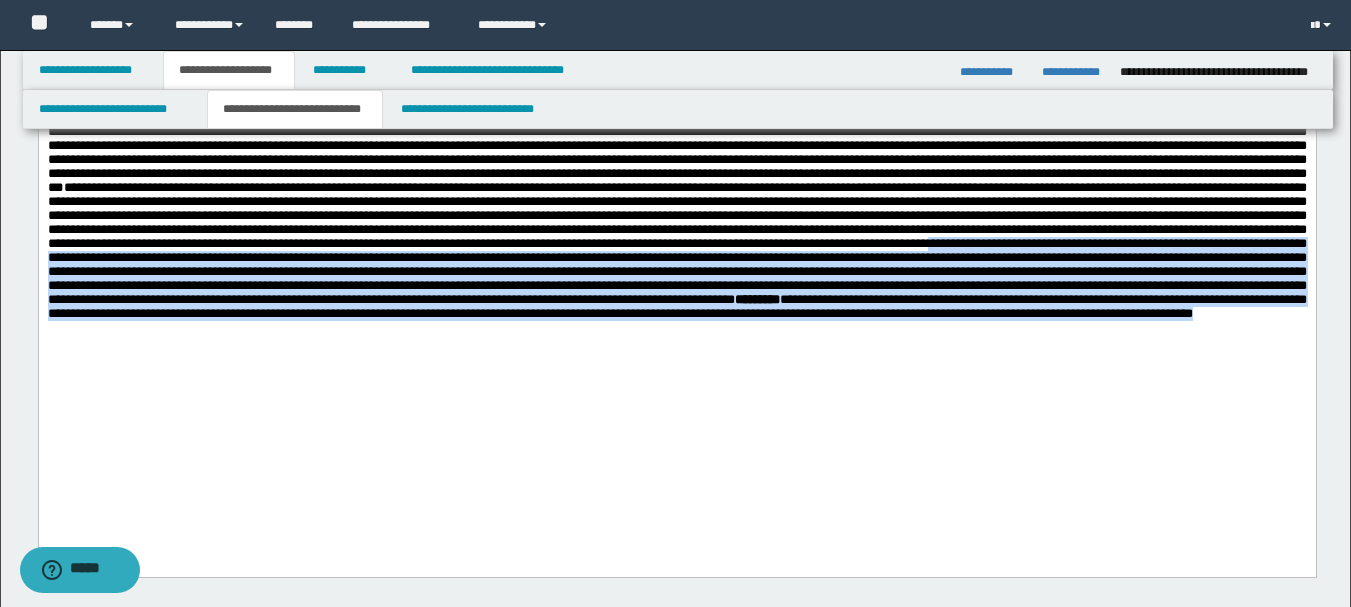 drag, startPoint x: 365, startPoint y: 367, endPoint x: 978, endPoint y: 453, distance: 619.00323 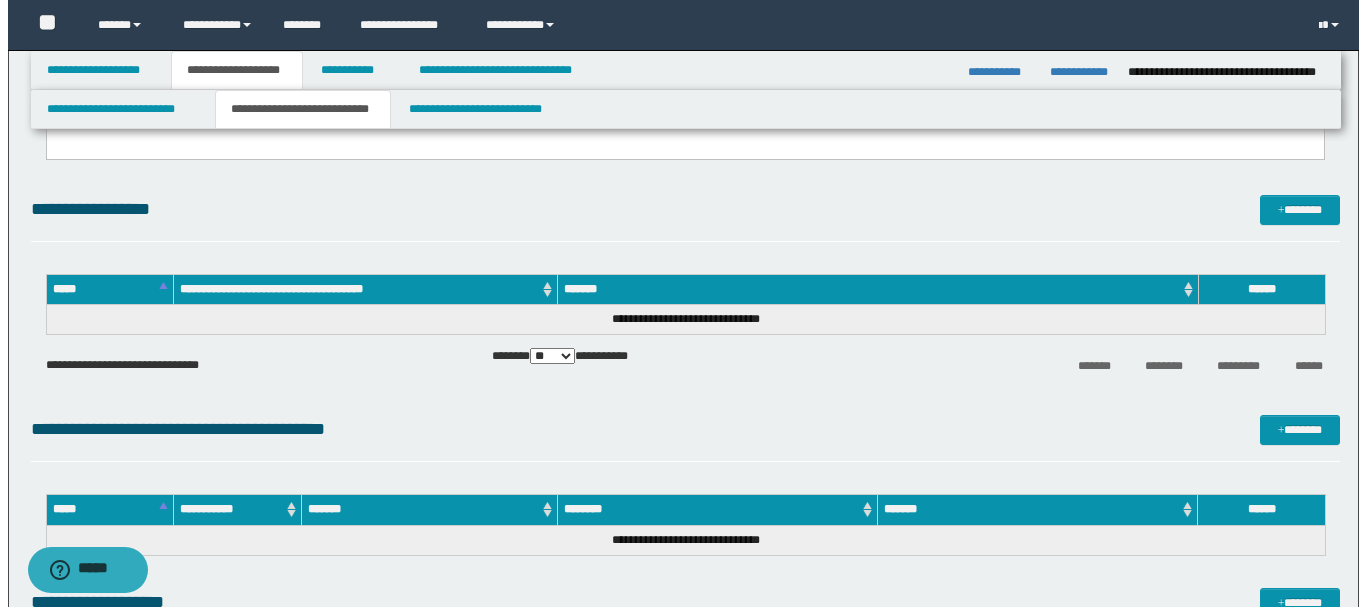 scroll, scrollTop: 800, scrollLeft: 0, axis: vertical 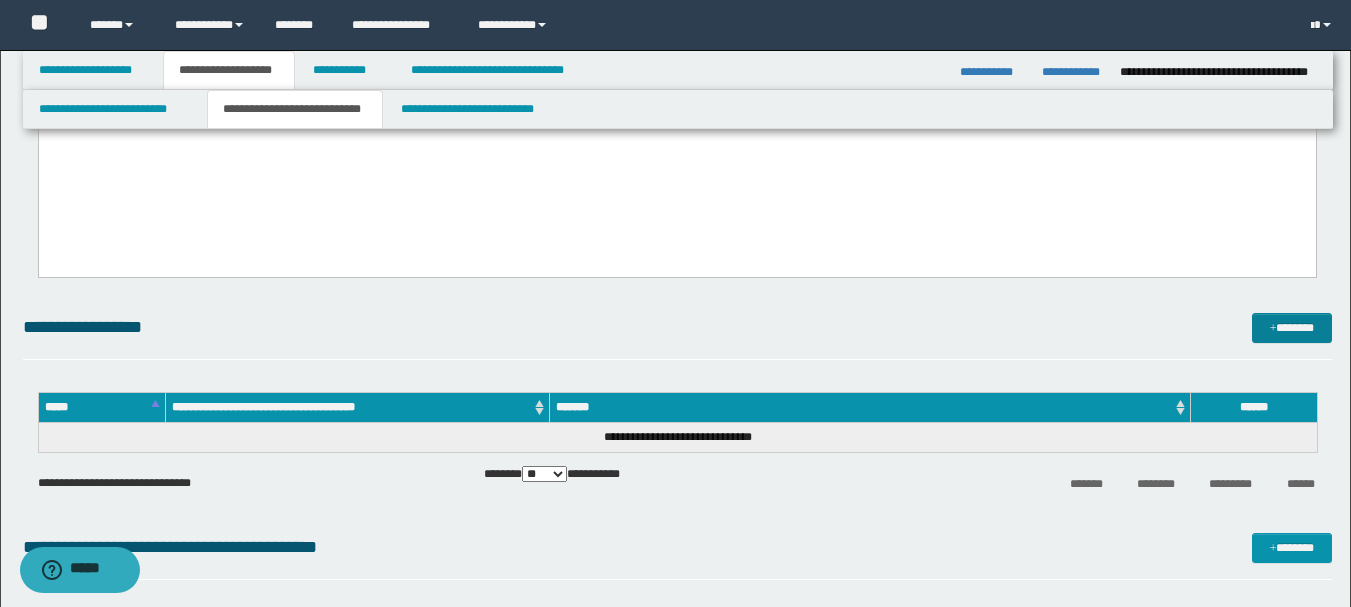 click on "*******" at bounding box center [1292, 328] 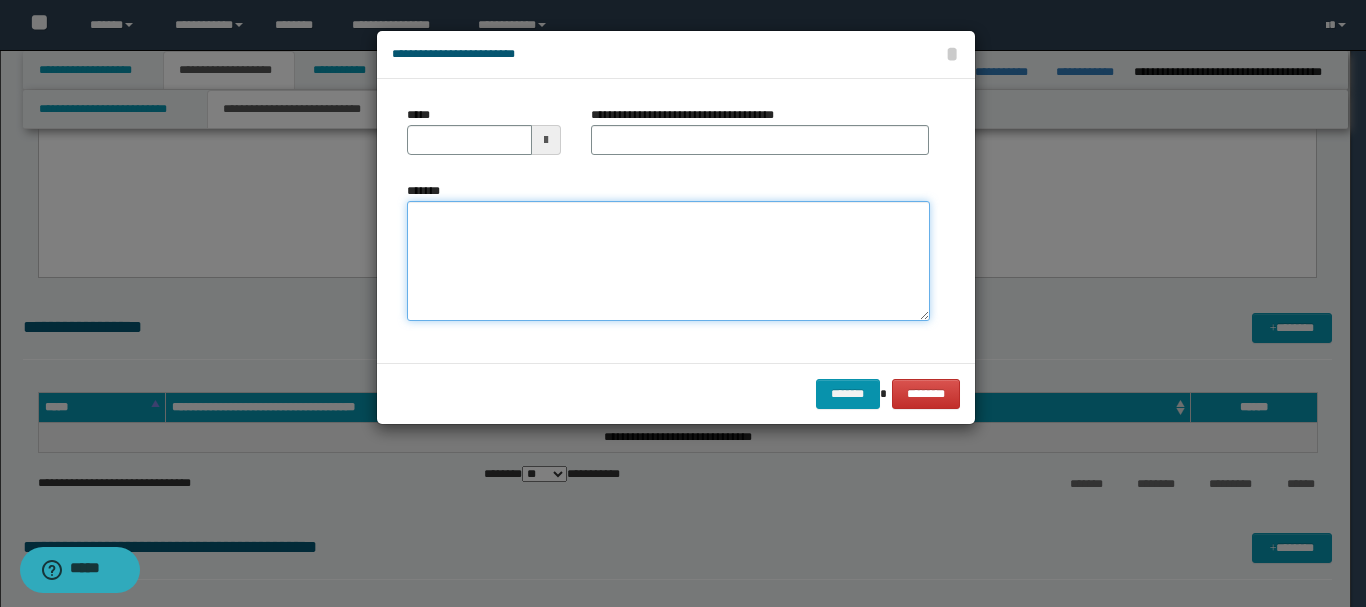 paste on "**********" 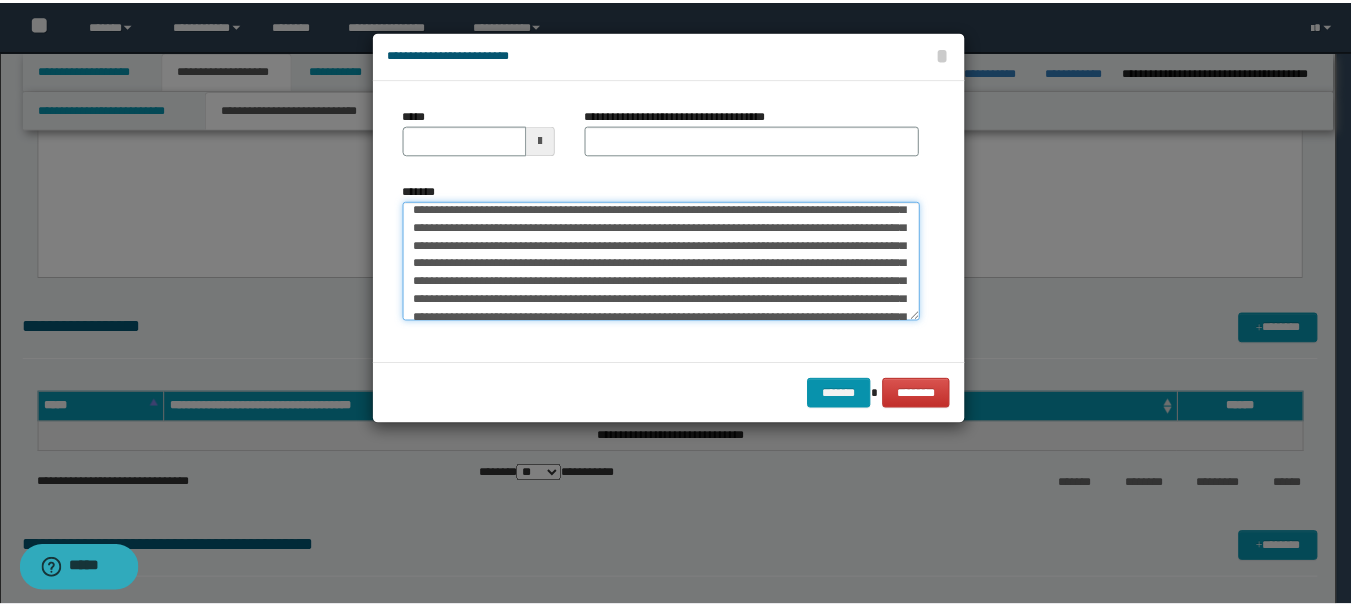 scroll, scrollTop: 0, scrollLeft: 0, axis: both 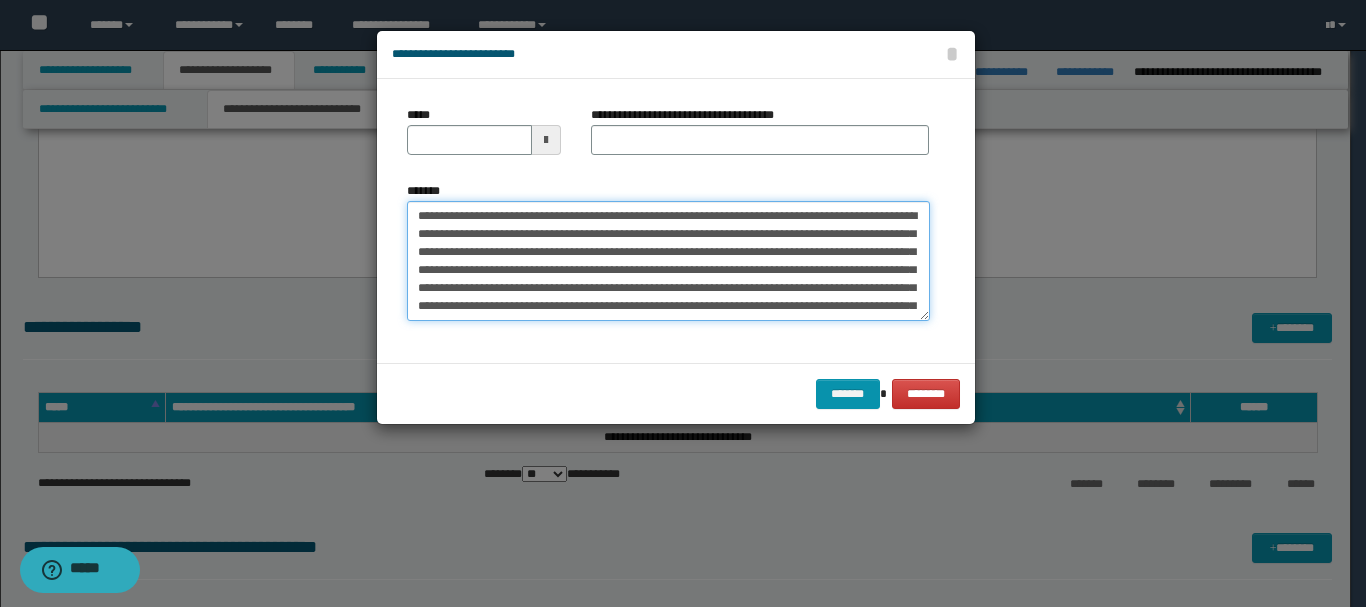 type on "**********" 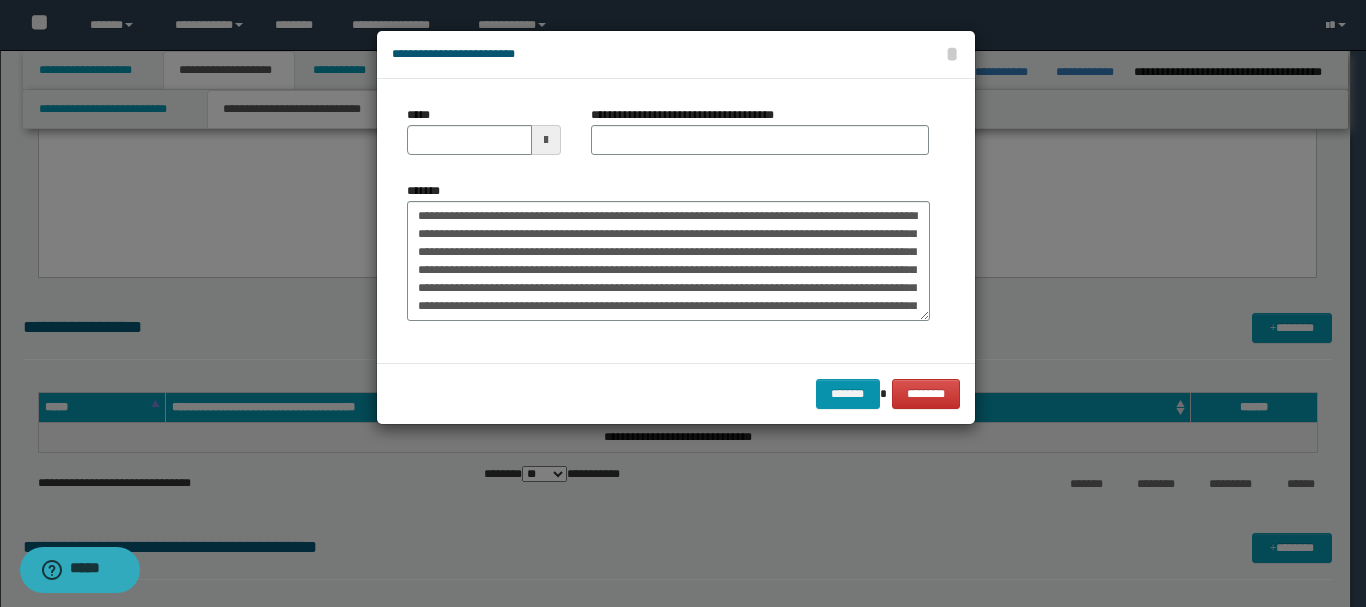 click at bounding box center (546, 140) 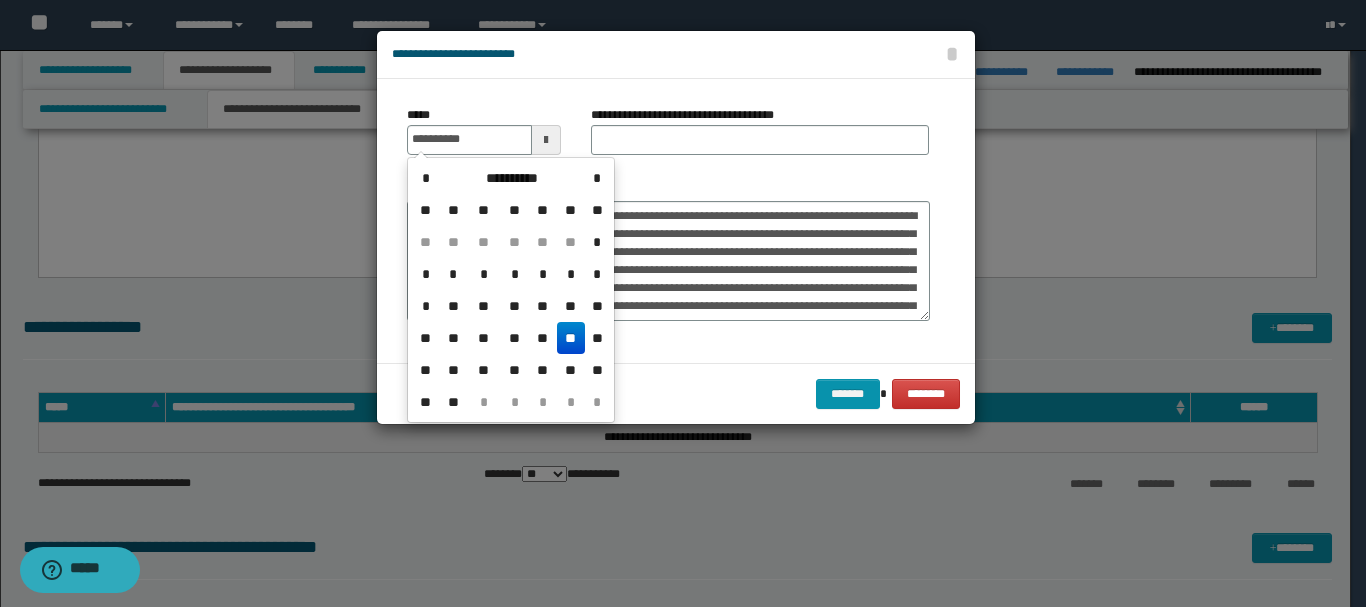 drag, startPoint x: 569, startPoint y: 336, endPoint x: 599, endPoint y: 257, distance: 84.50444 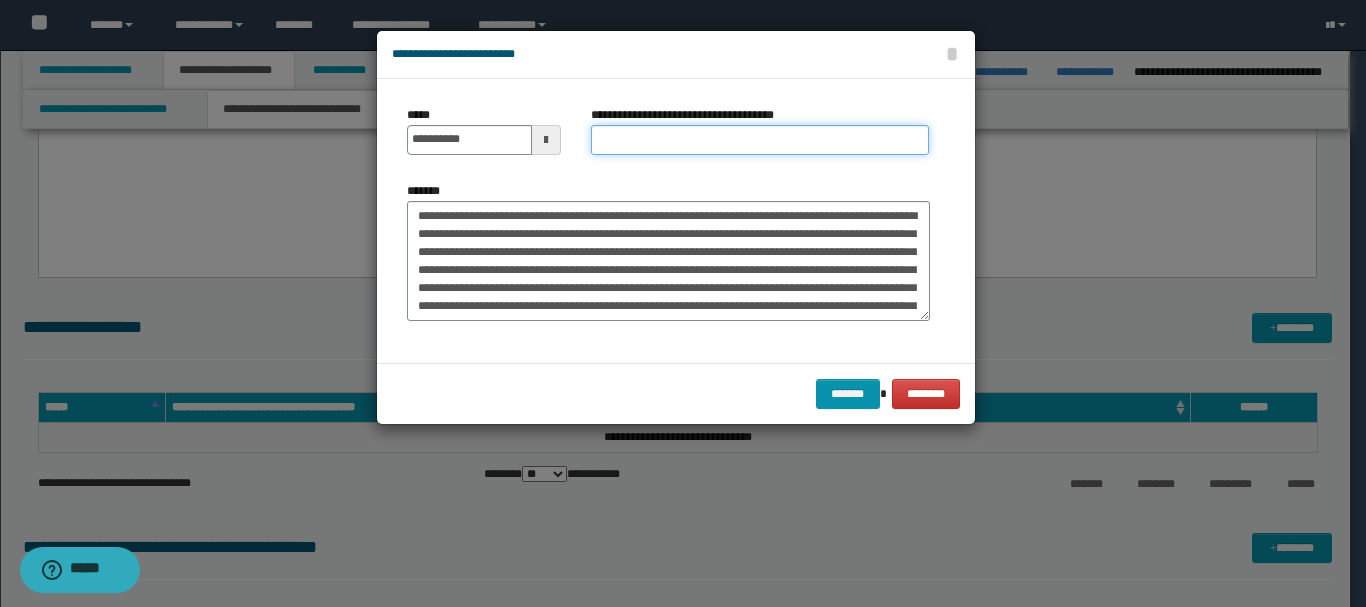 click on "**********" at bounding box center [760, 140] 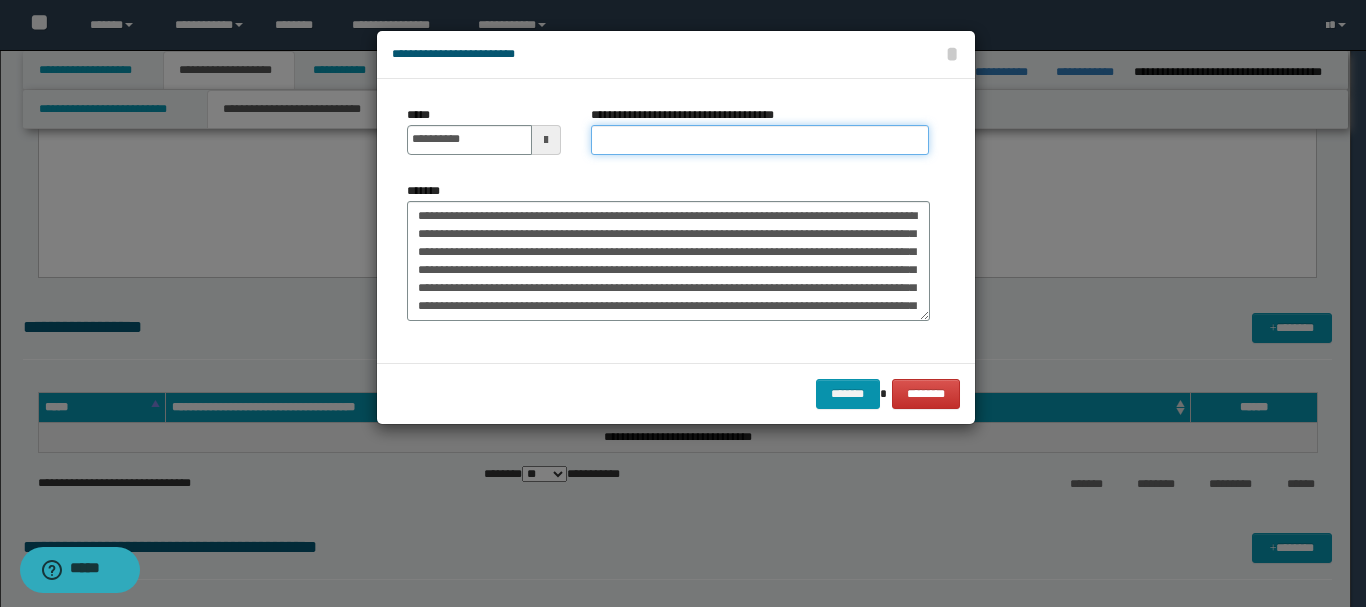 type on "*********" 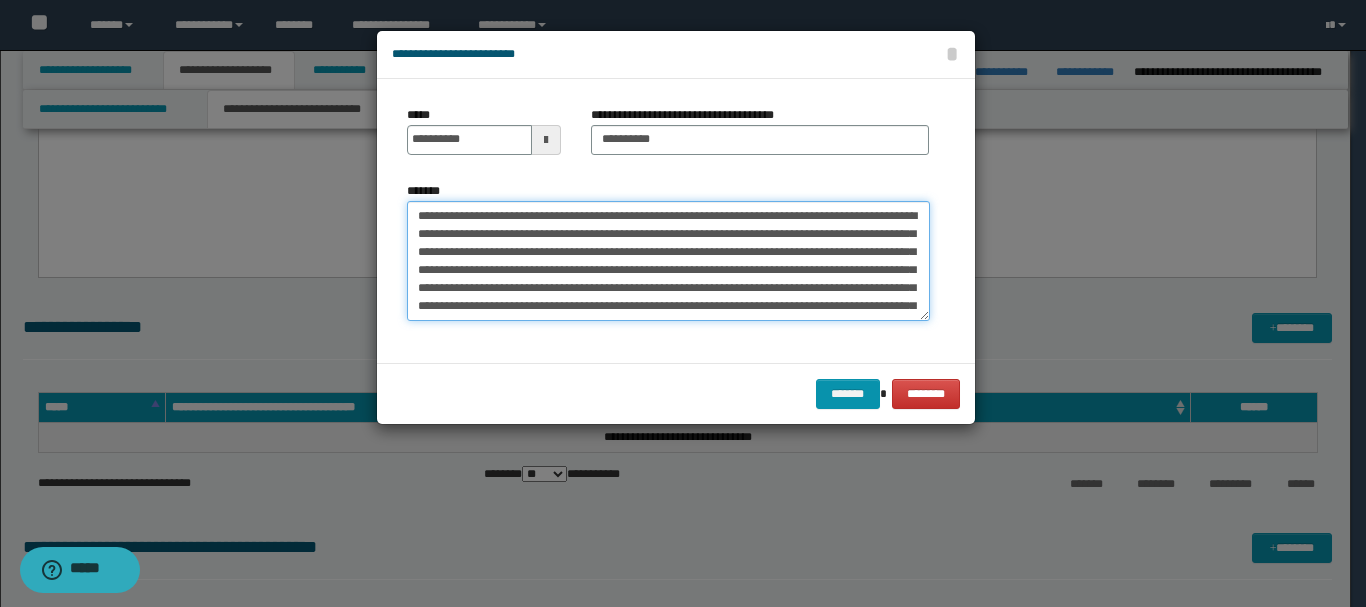 click on "*******" at bounding box center [668, 261] 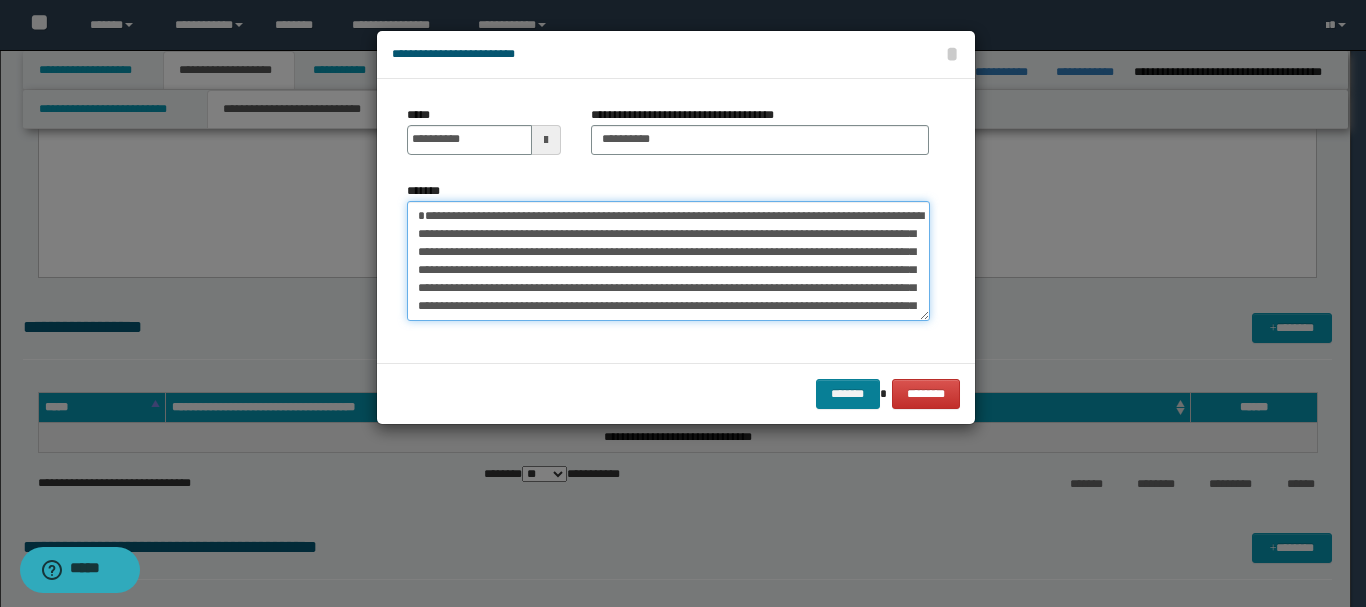 type on "**********" 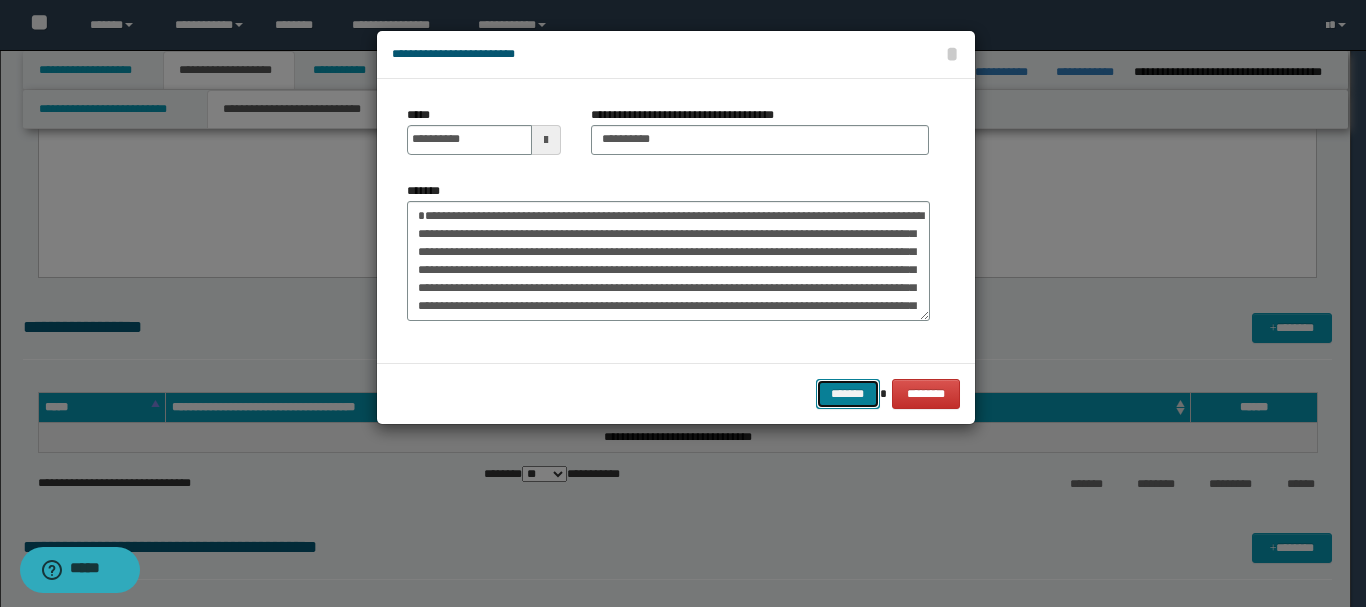 click on "*******" at bounding box center (848, 394) 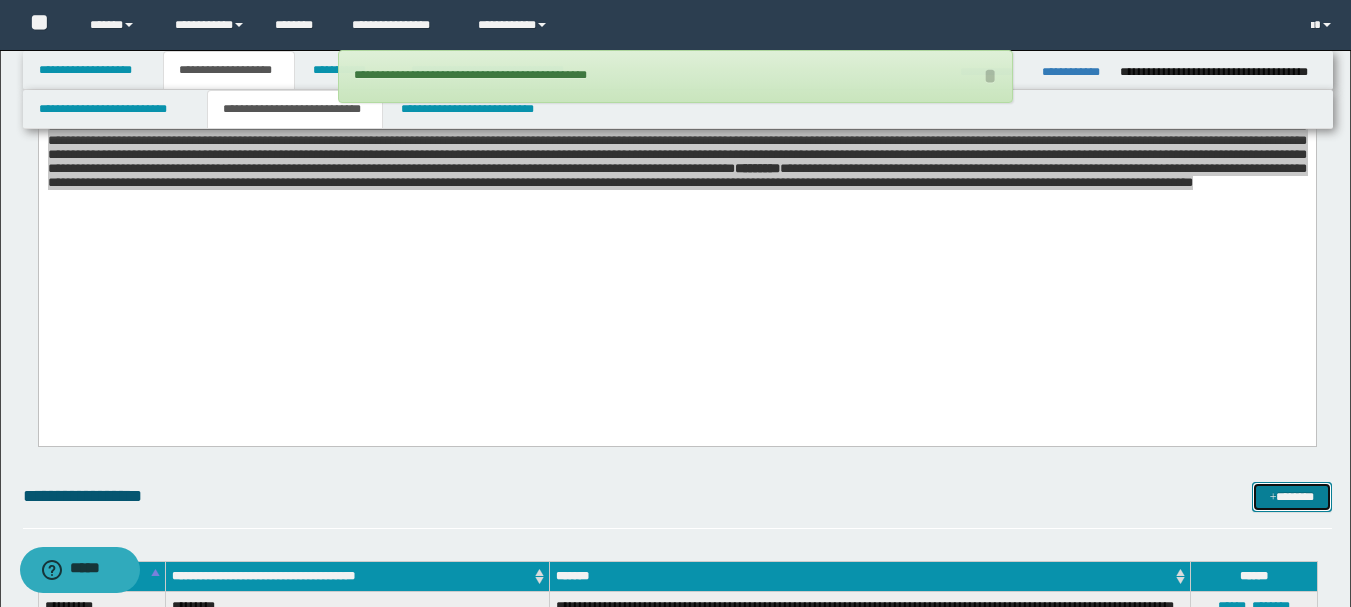 scroll, scrollTop: 700, scrollLeft: 0, axis: vertical 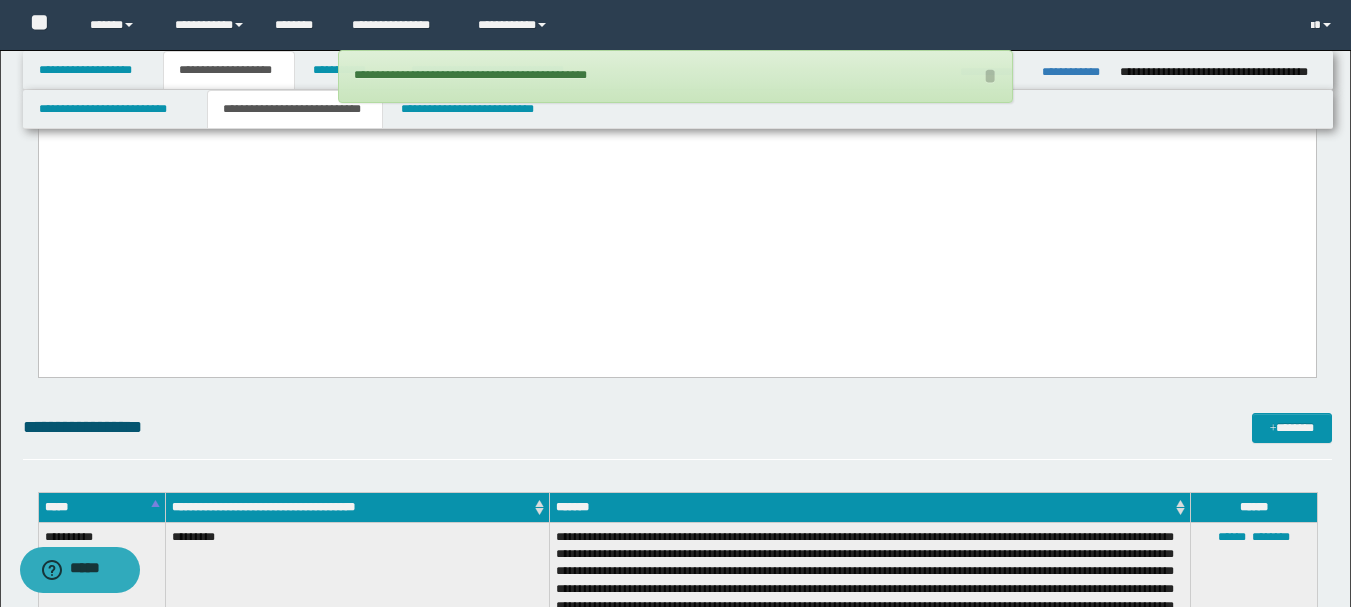 click on "**********" at bounding box center [676, -36] 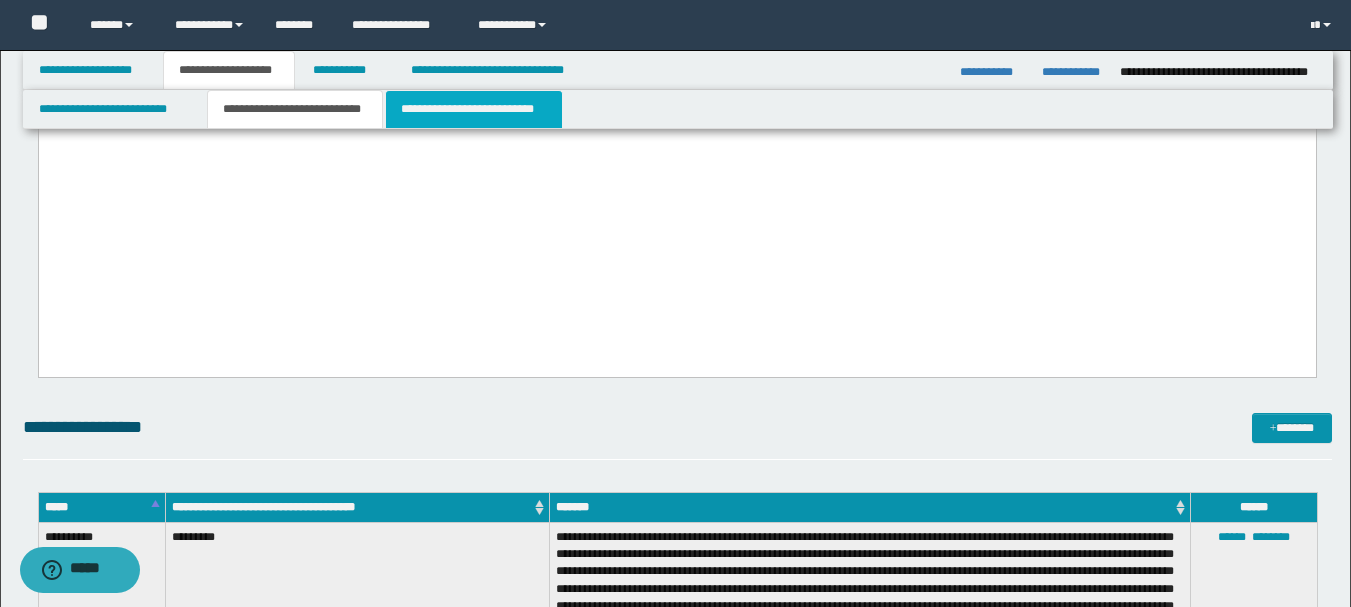 click on "**********" at bounding box center (474, 109) 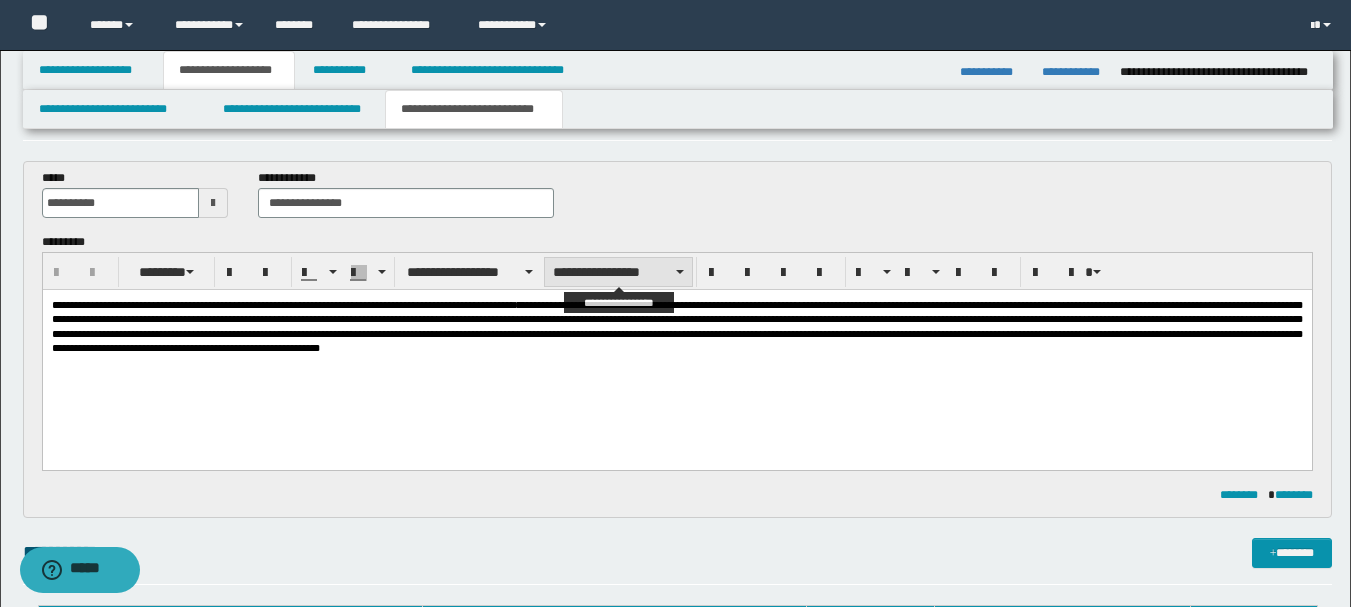 scroll, scrollTop: 100, scrollLeft: 0, axis: vertical 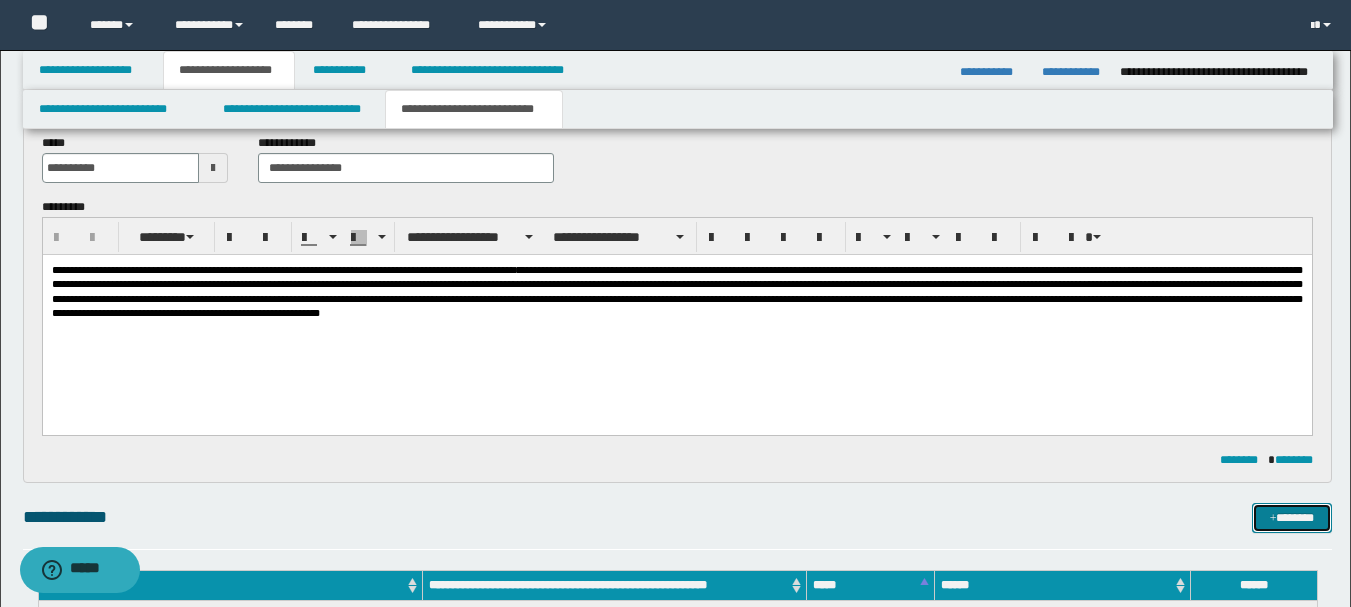 click on "*******" at bounding box center [1292, 518] 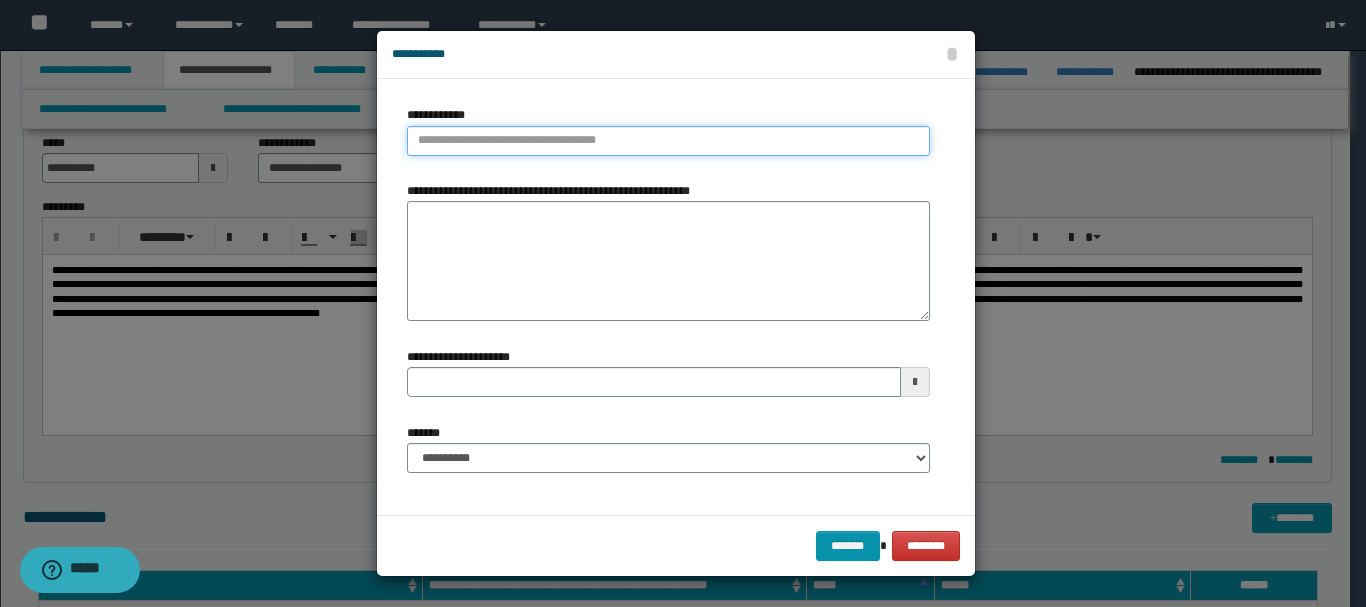 click on "**********" at bounding box center [668, 141] 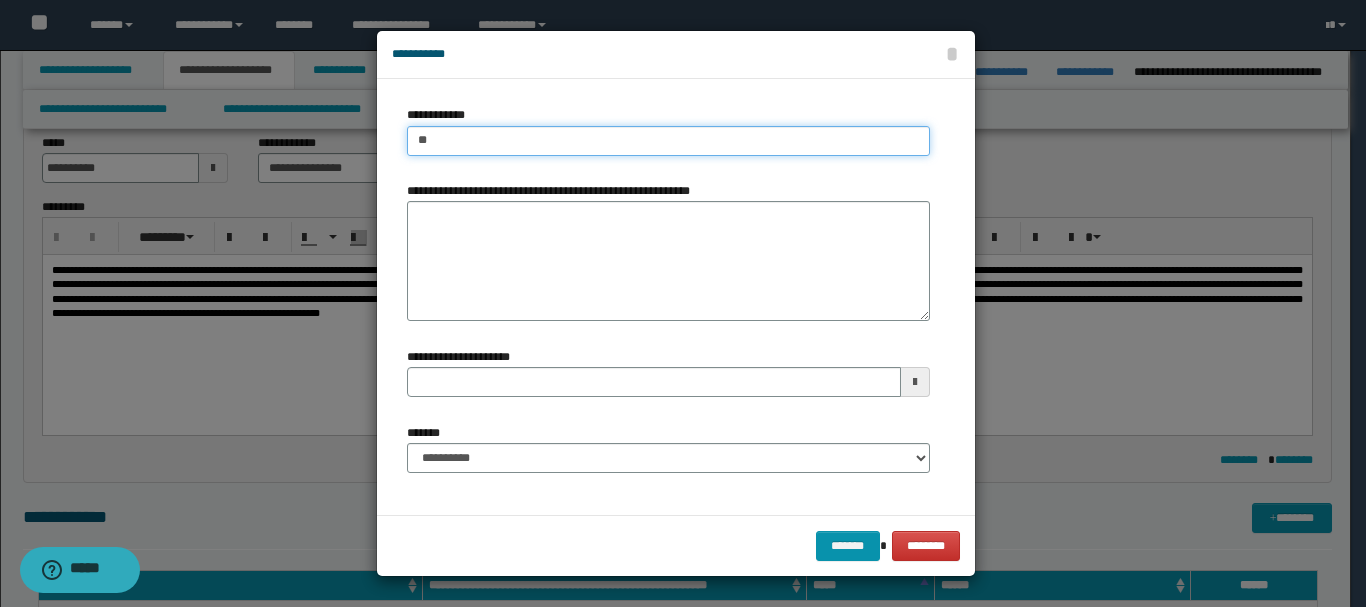 type on "***" 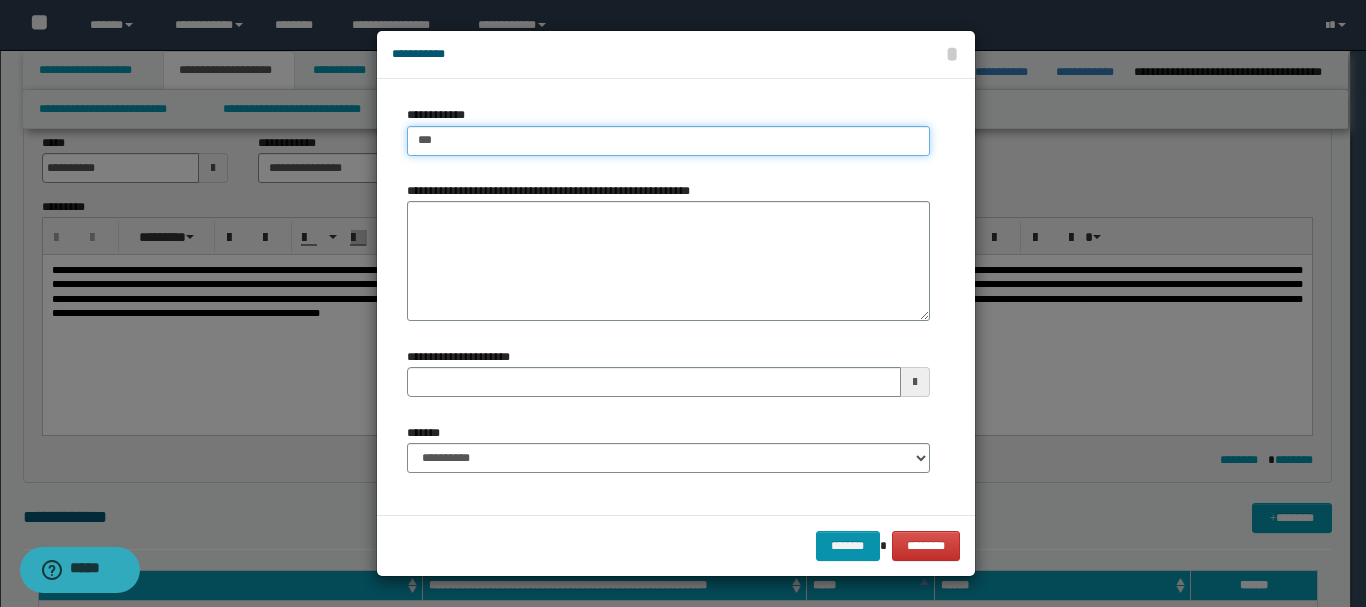type on "***" 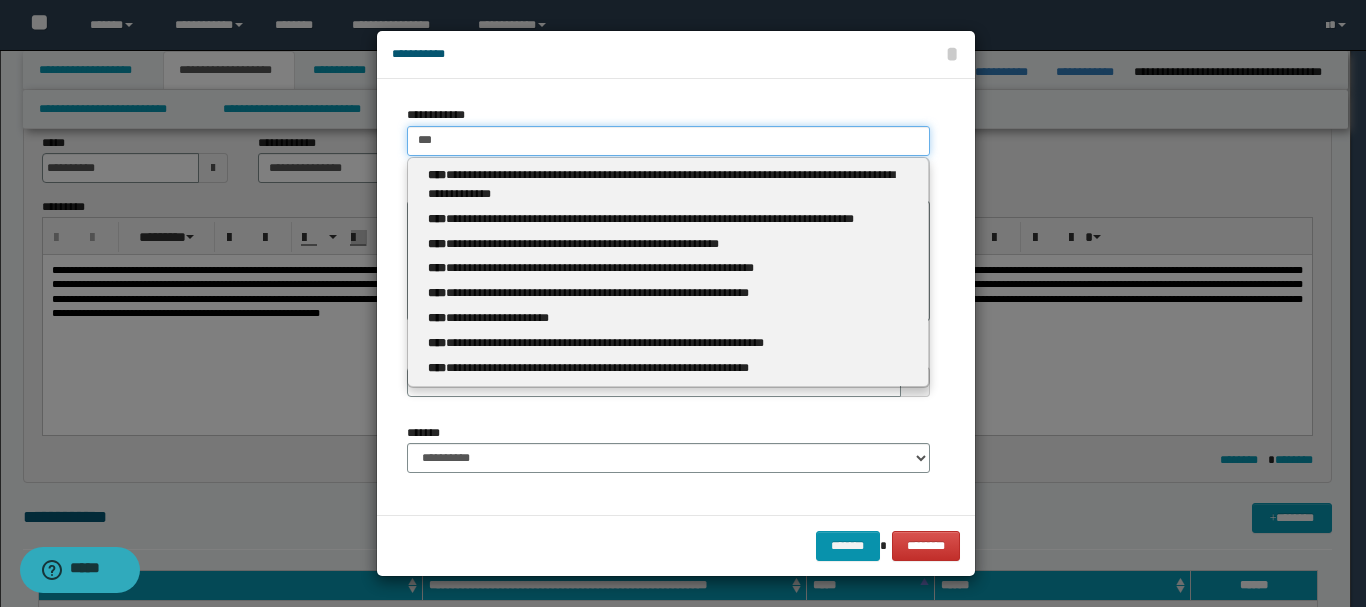 type 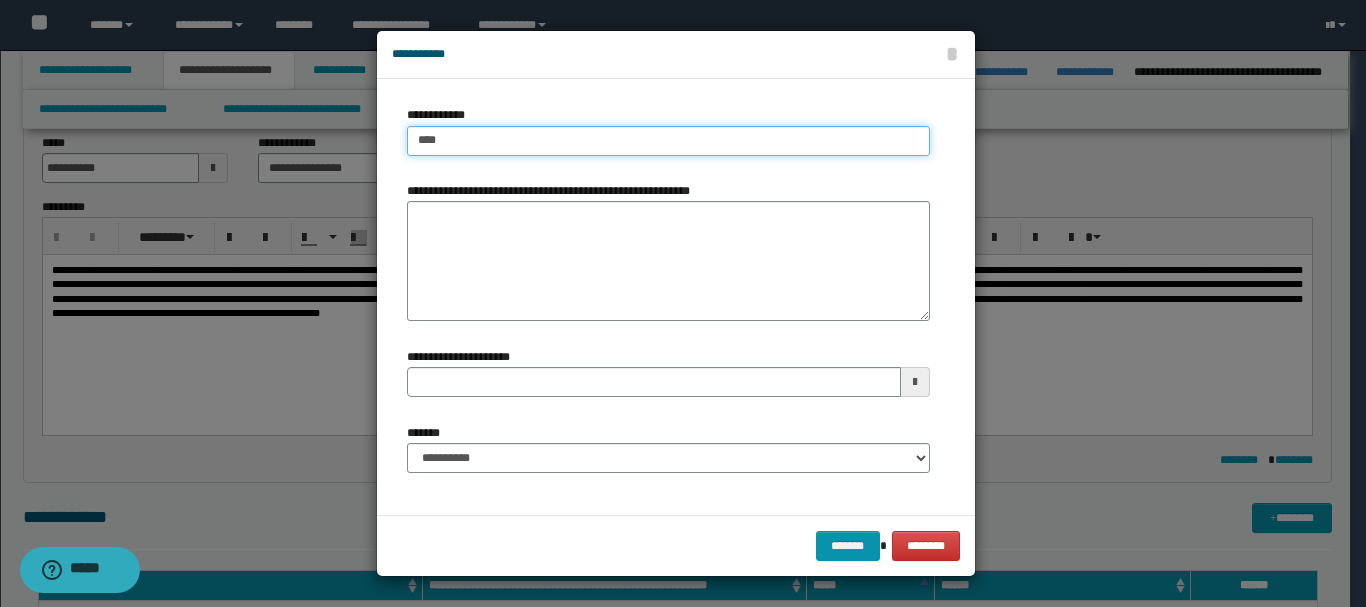 type on "****" 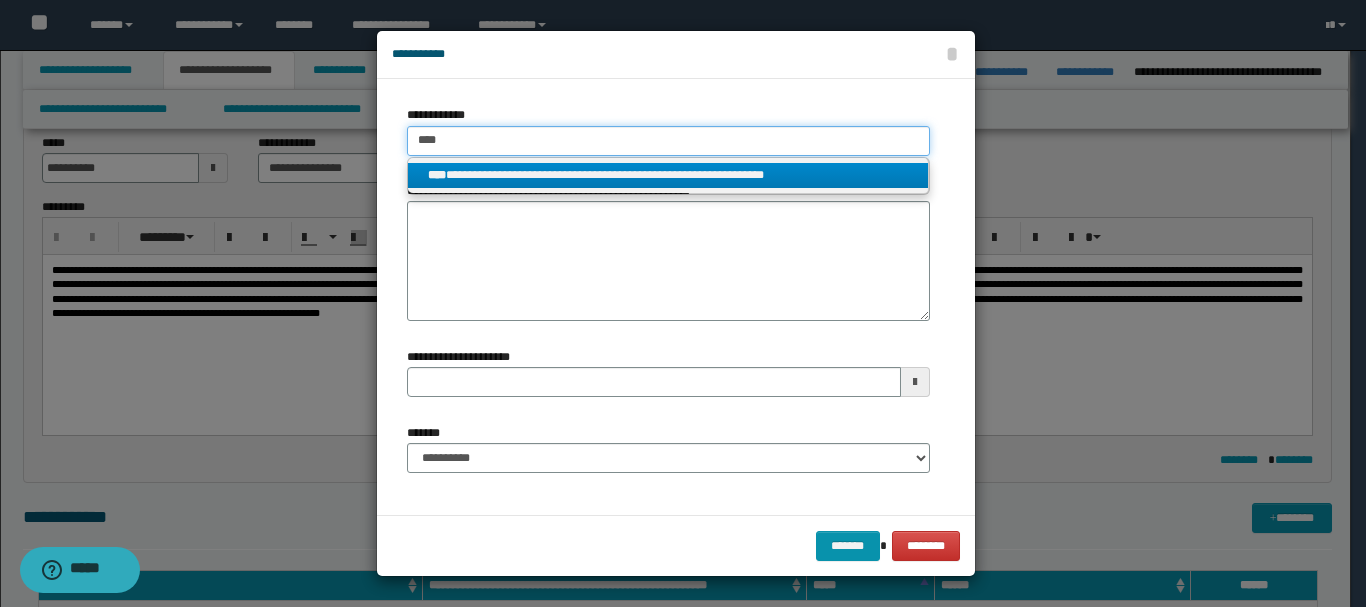 type on "****" 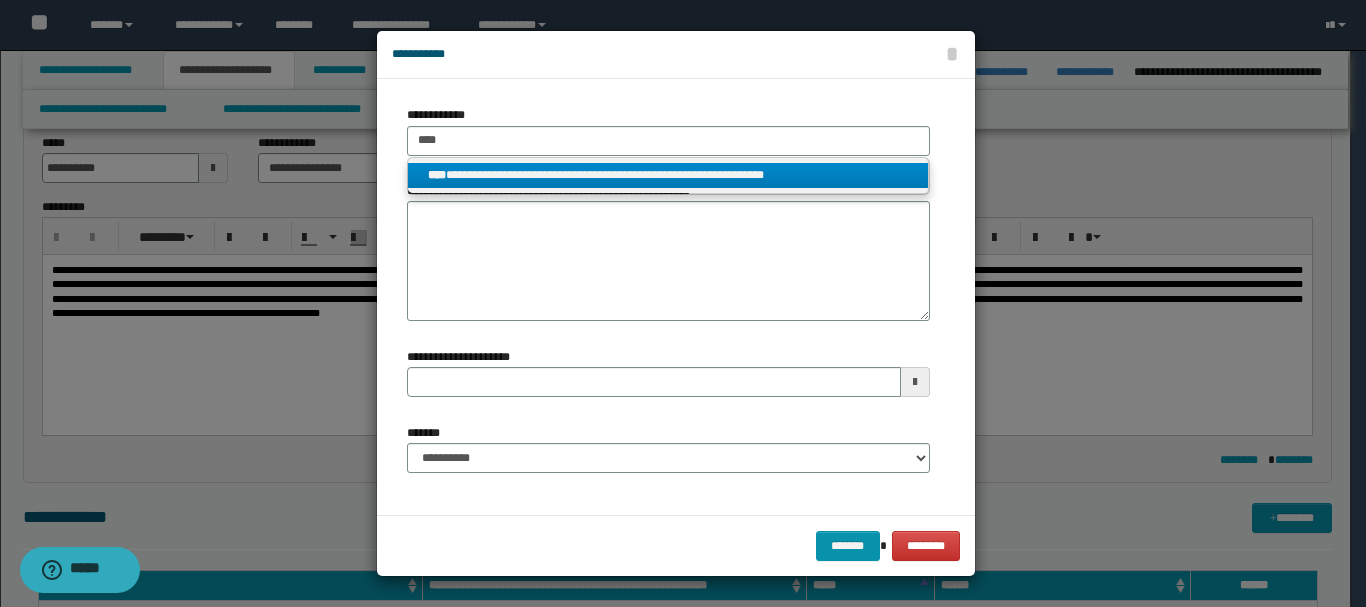 click on "**********" at bounding box center [668, 175] 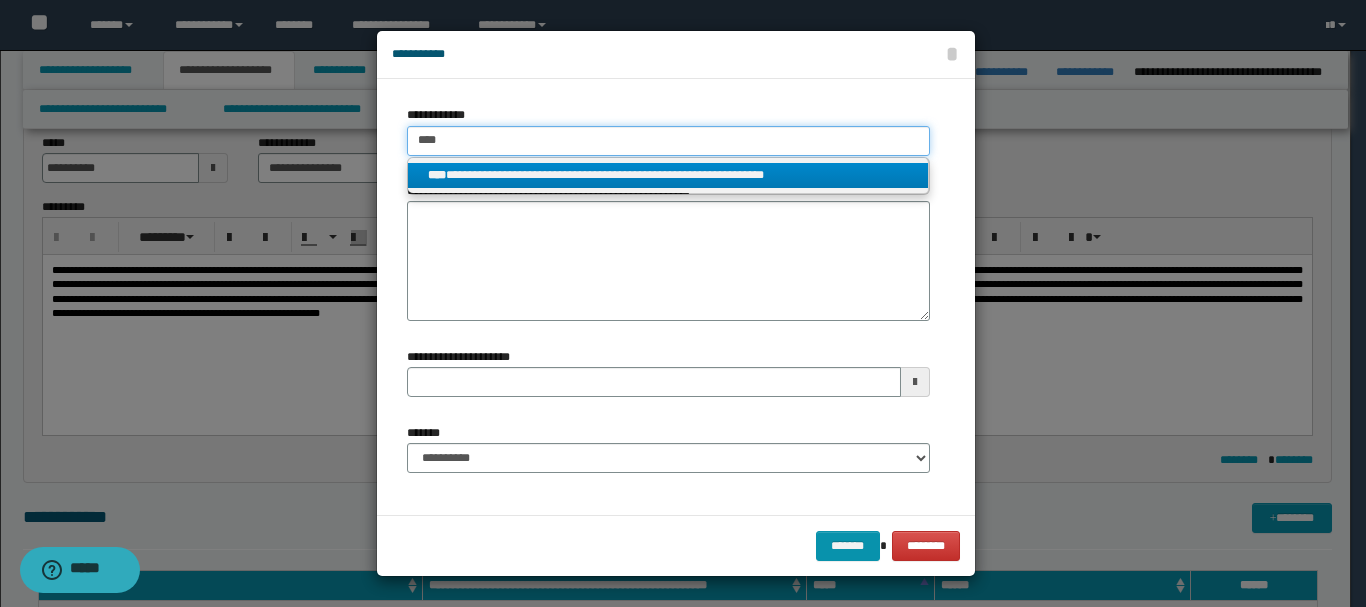type 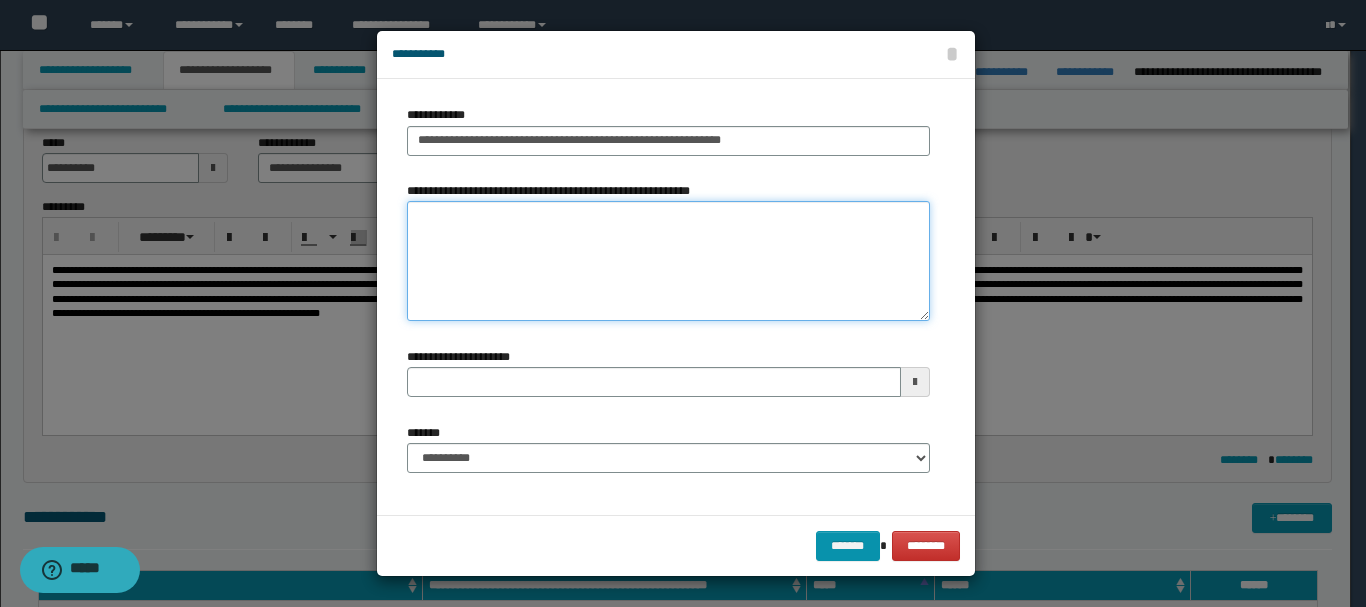 click on "**********" at bounding box center [668, 261] 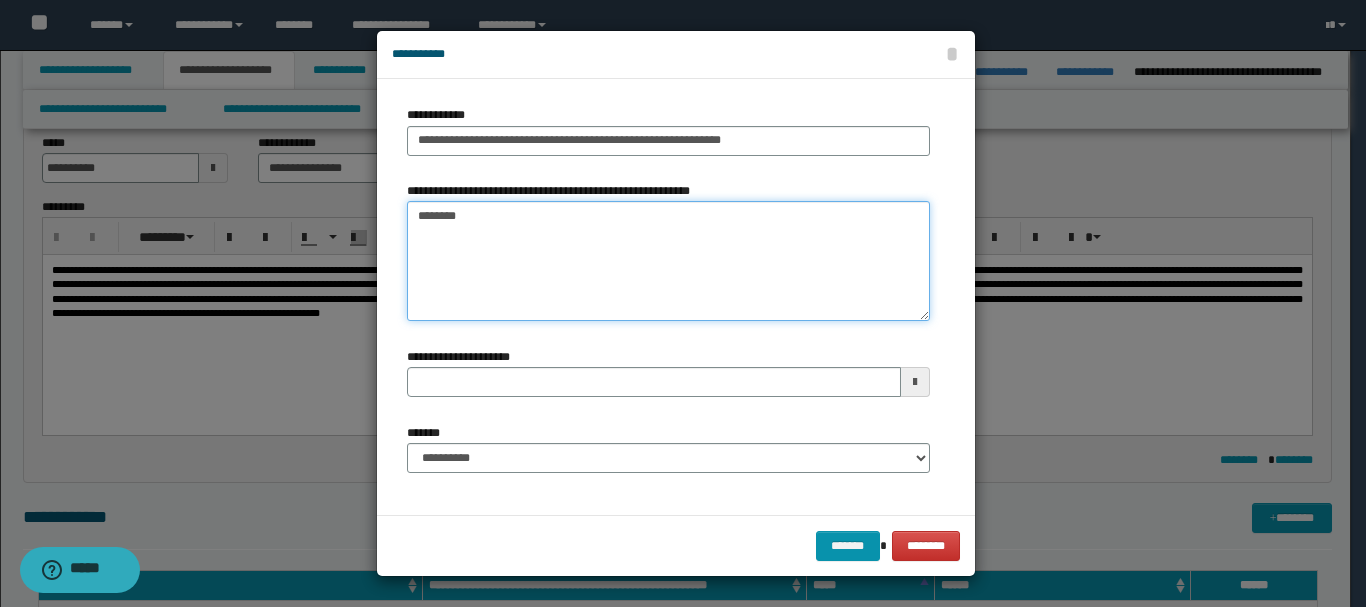 type on "********" 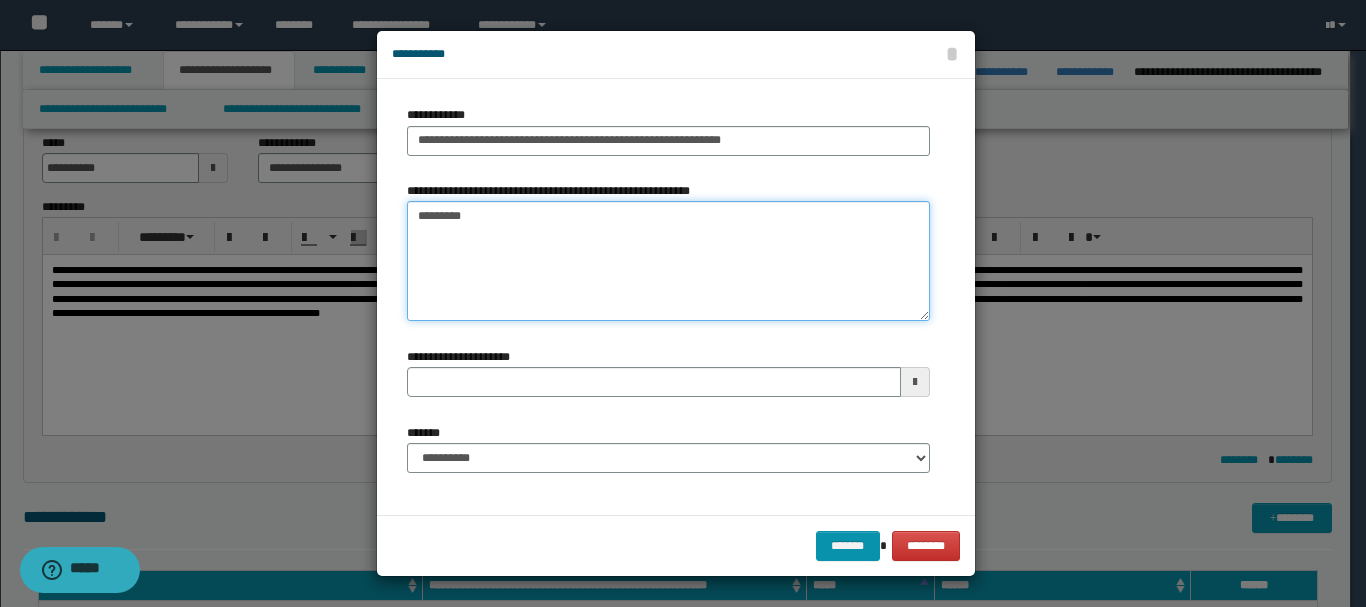 type 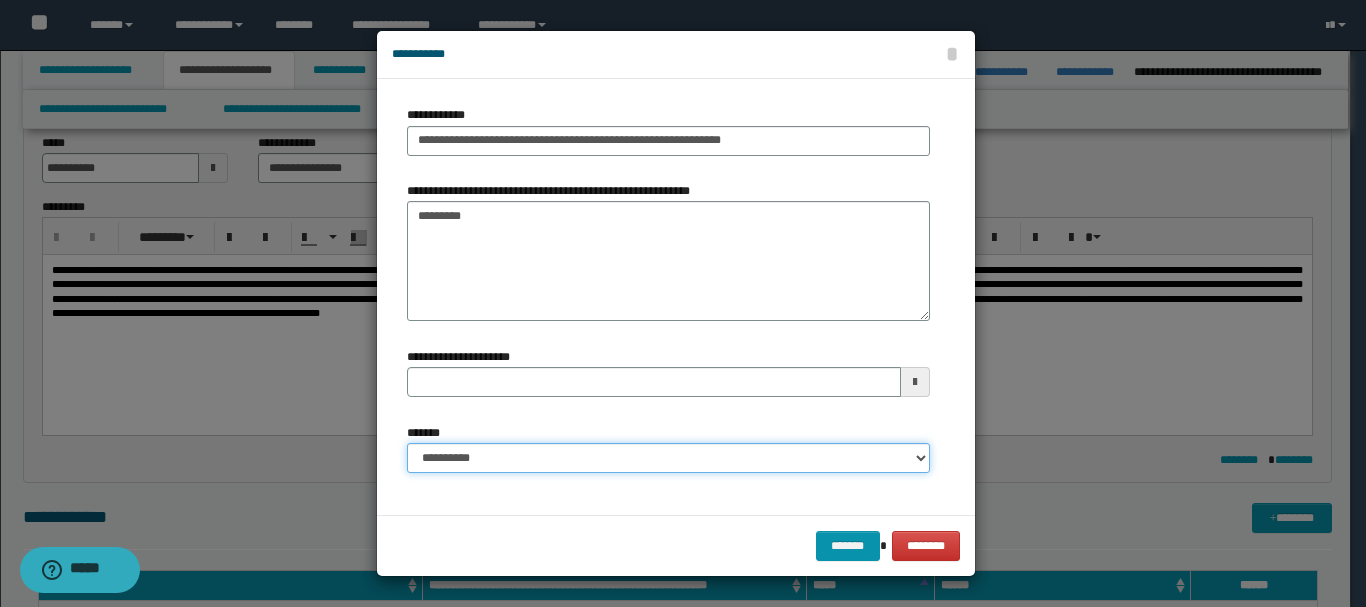 click on "**********" at bounding box center [668, 458] 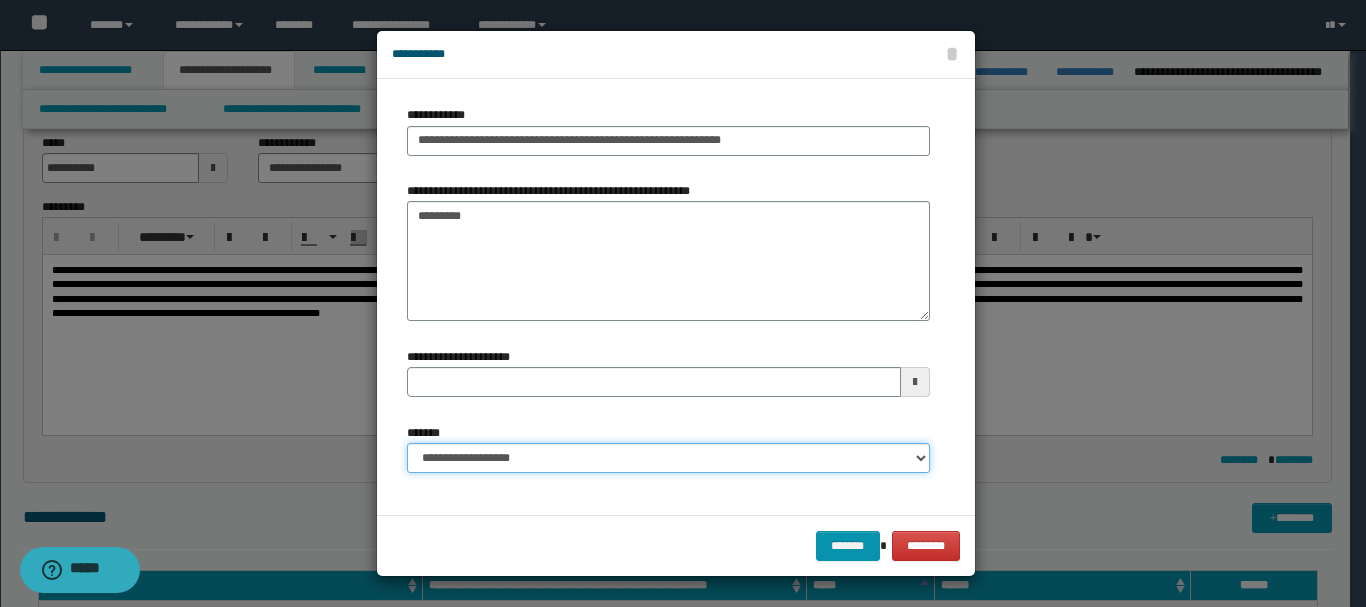 type 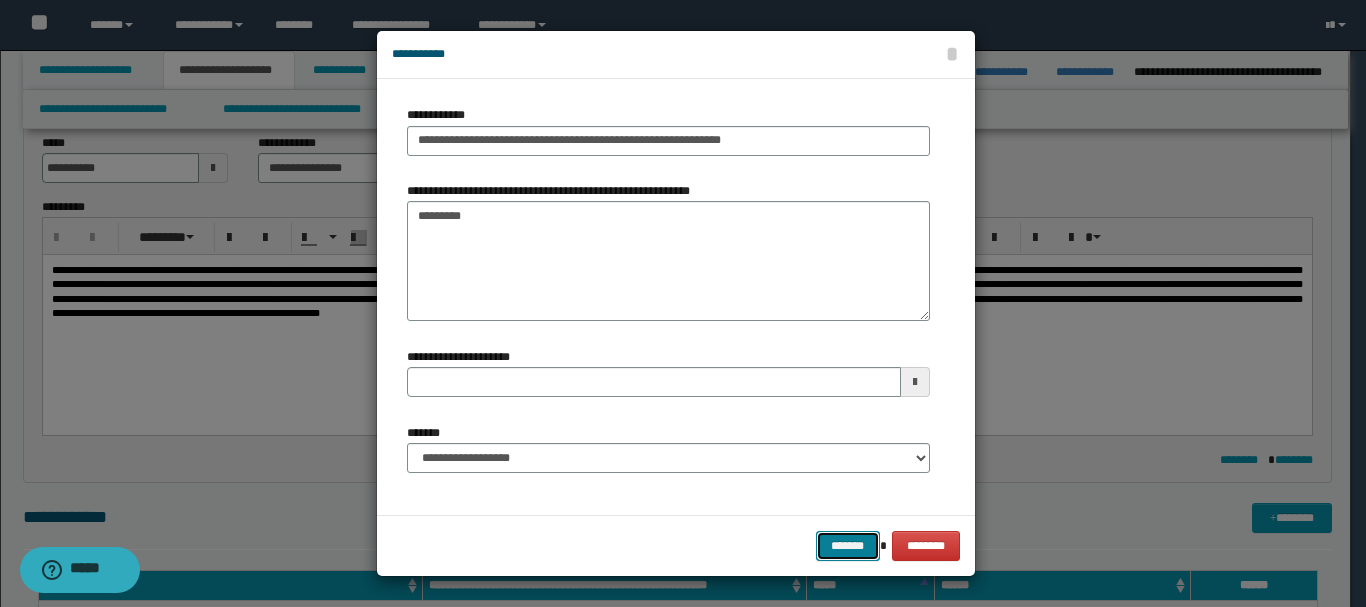 click on "*******" at bounding box center [848, 546] 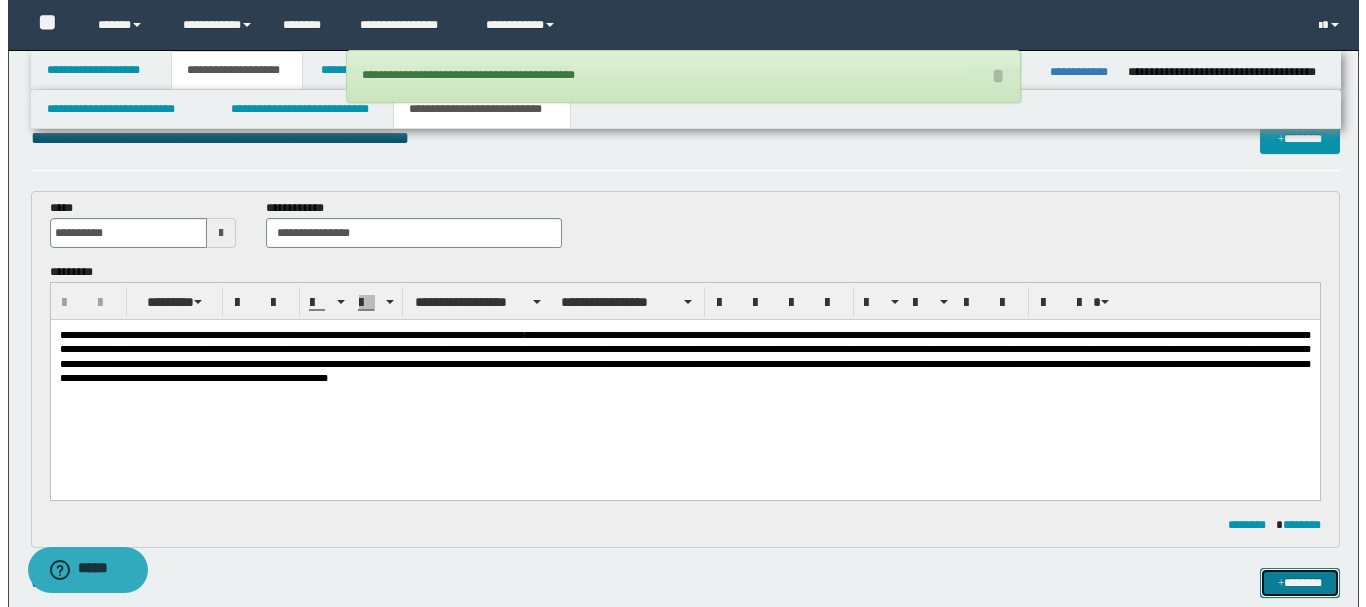 scroll, scrollTop: 0, scrollLeft: 0, axis: both 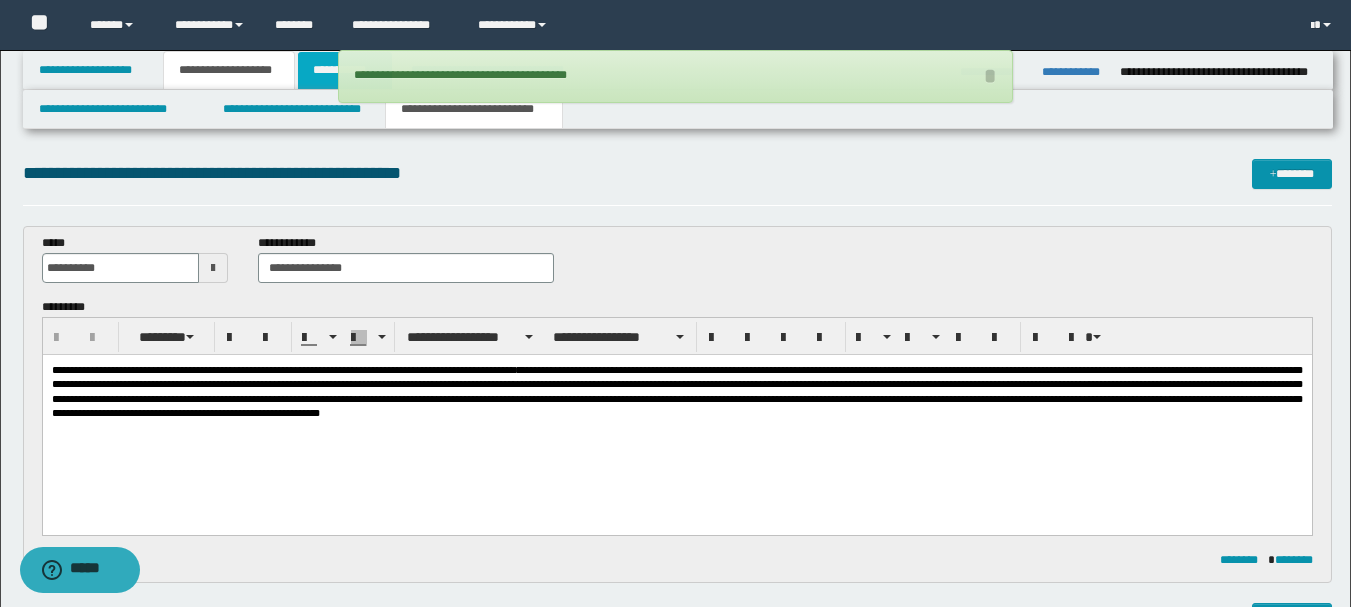 click on "**********" at bounding box center [345, 70] 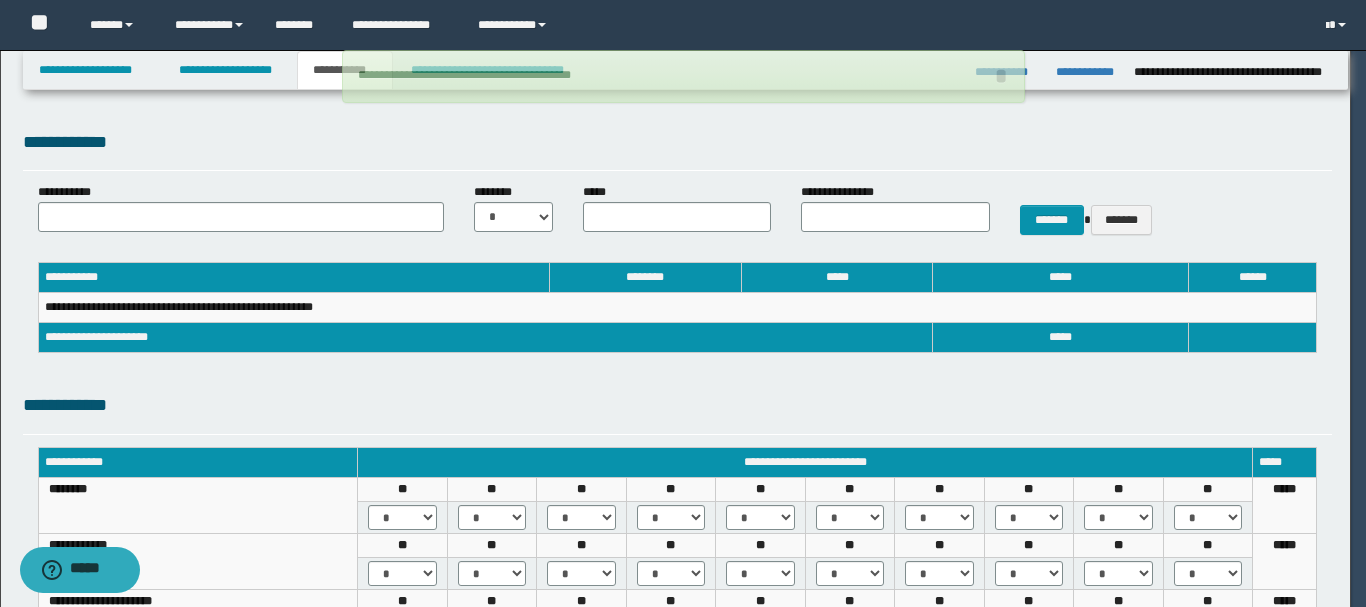 select on "***" 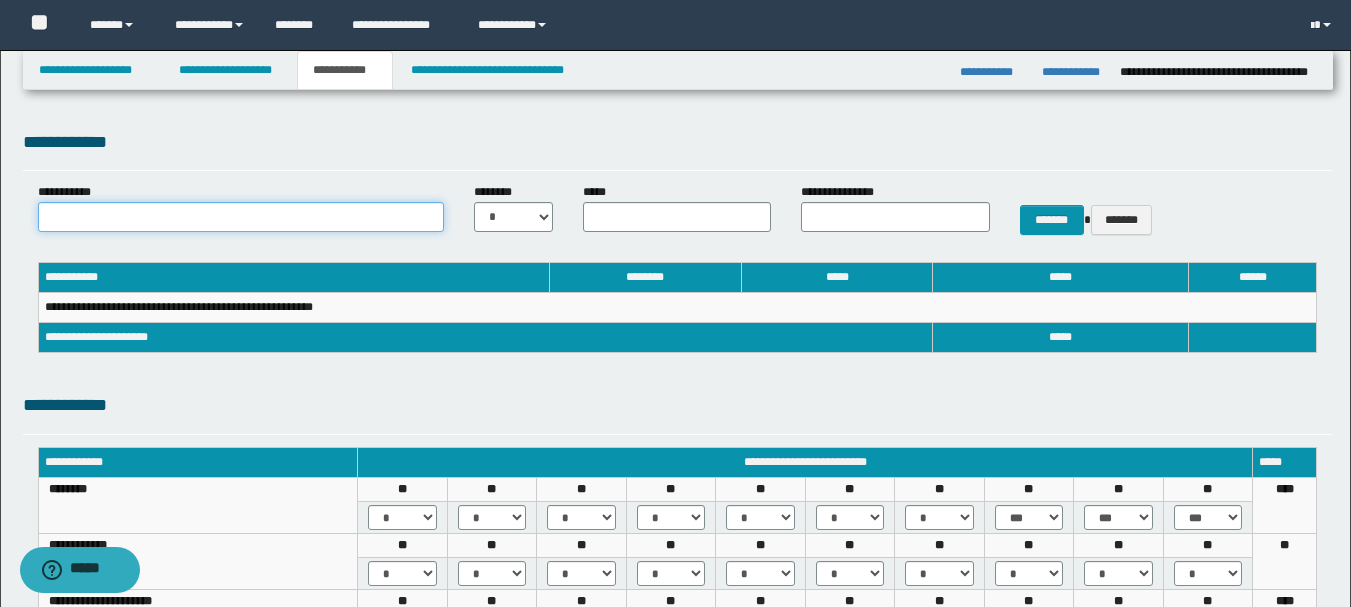 click on "**********" at bounding box center (241, 217) 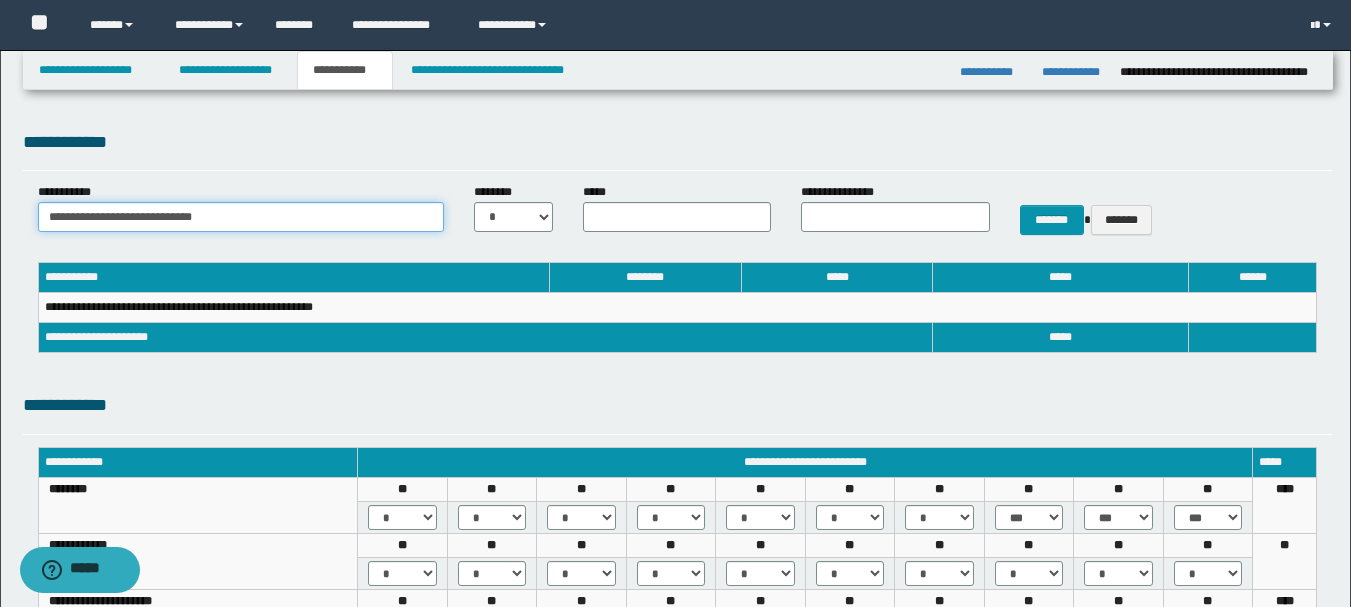 type on "**********" 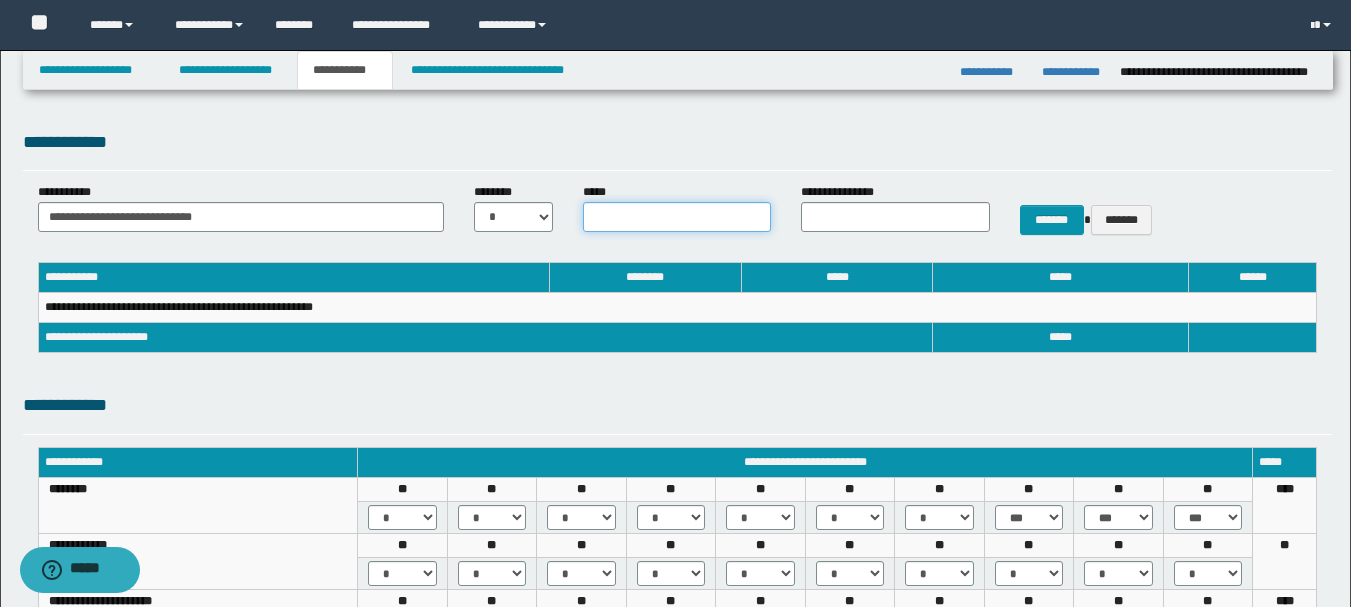 click on "*****" at bounding box center (677, 217) 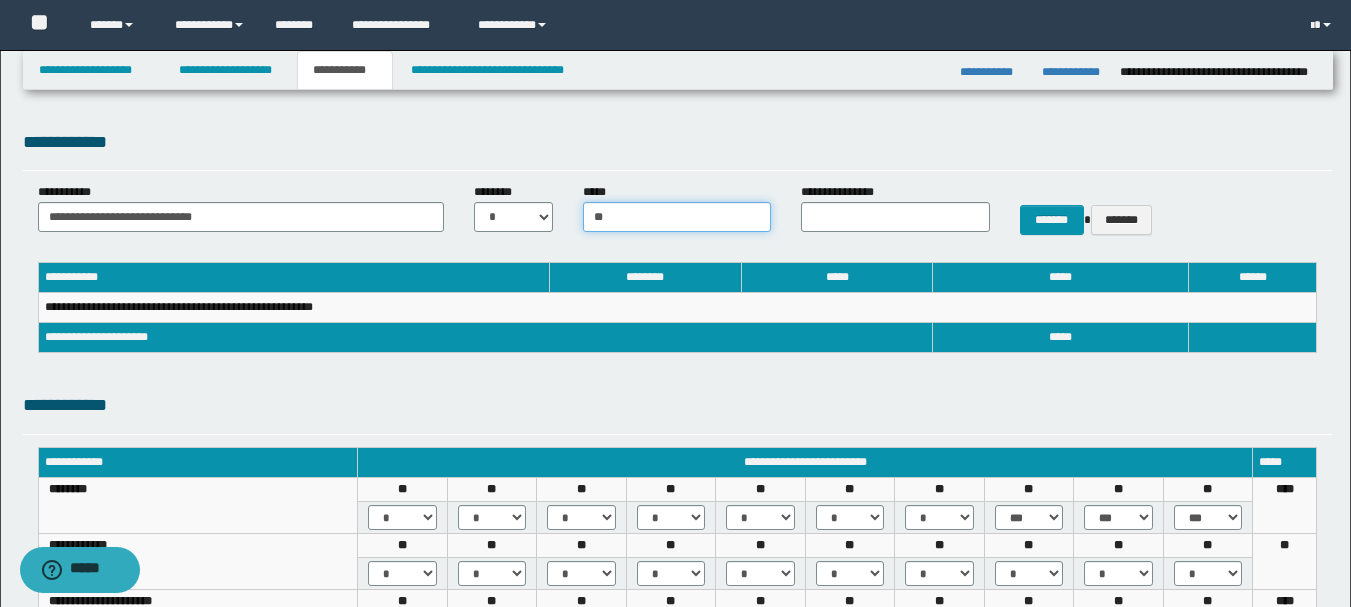 type on "*" 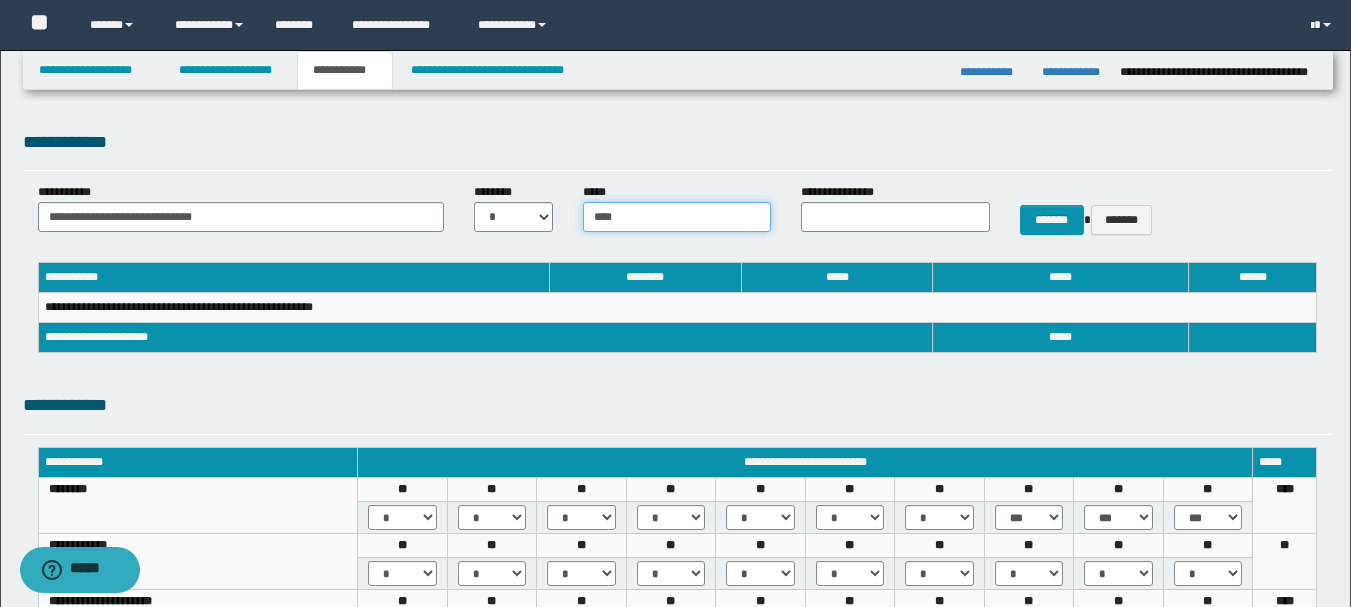 type on "****" 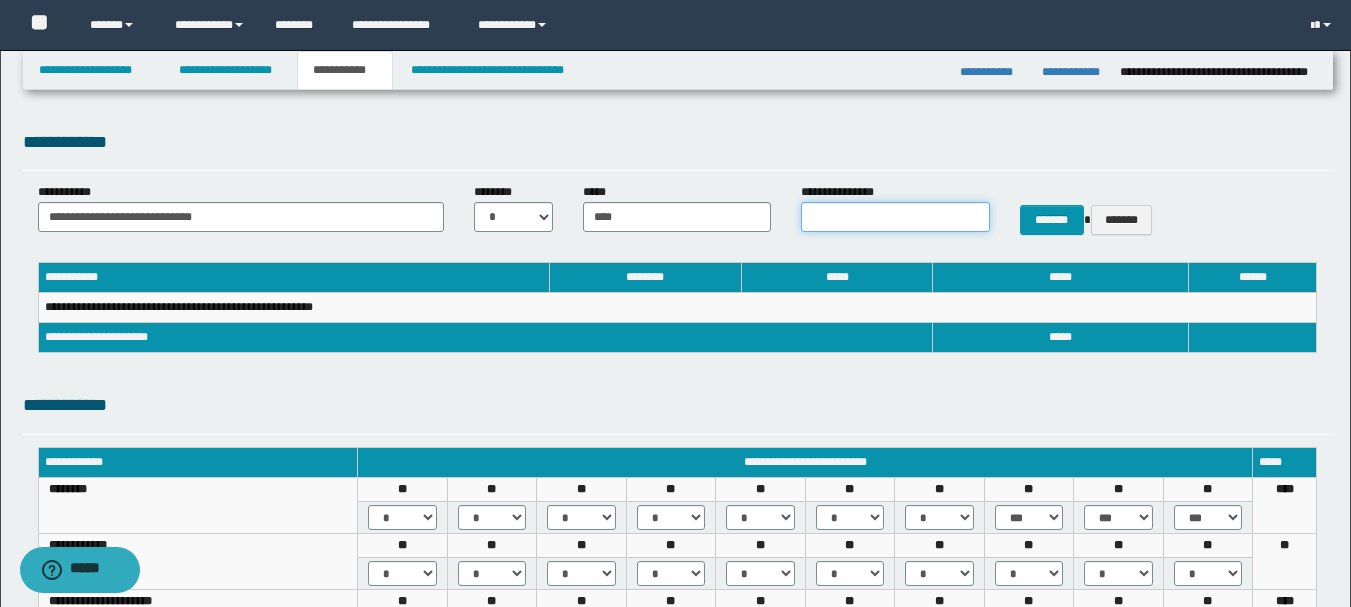 click on "**********" at bounding box center [895, 217] 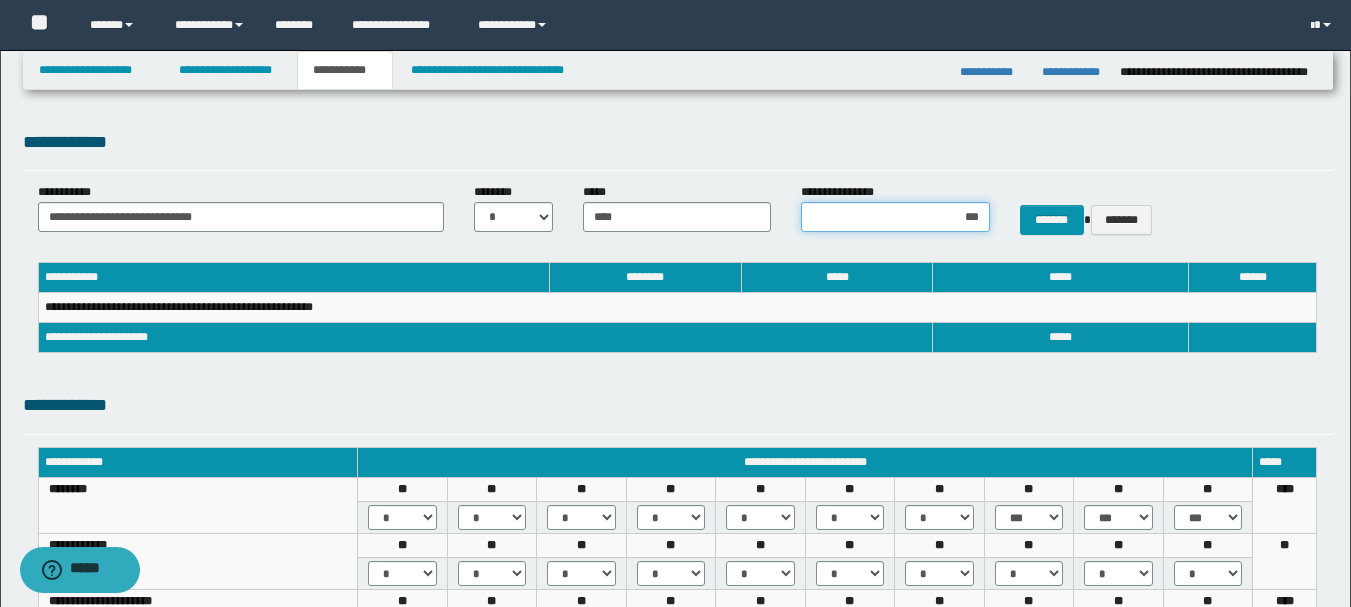 type on "****" 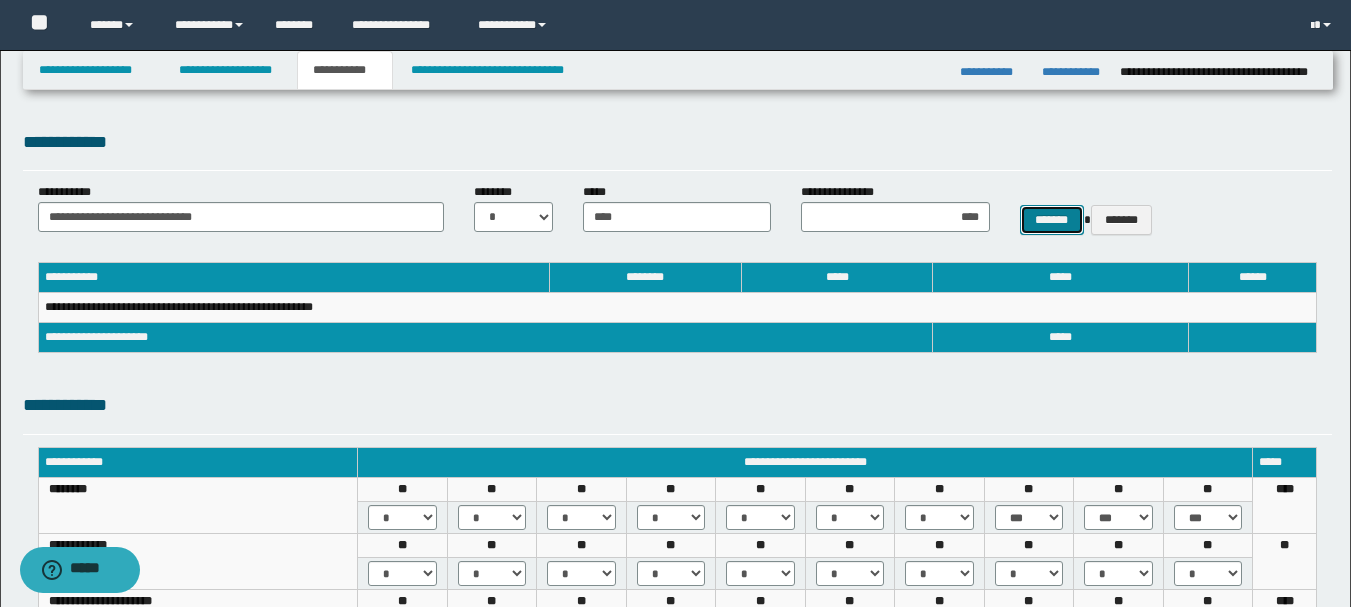 click on "*******" at bounding box center (1052, 220) 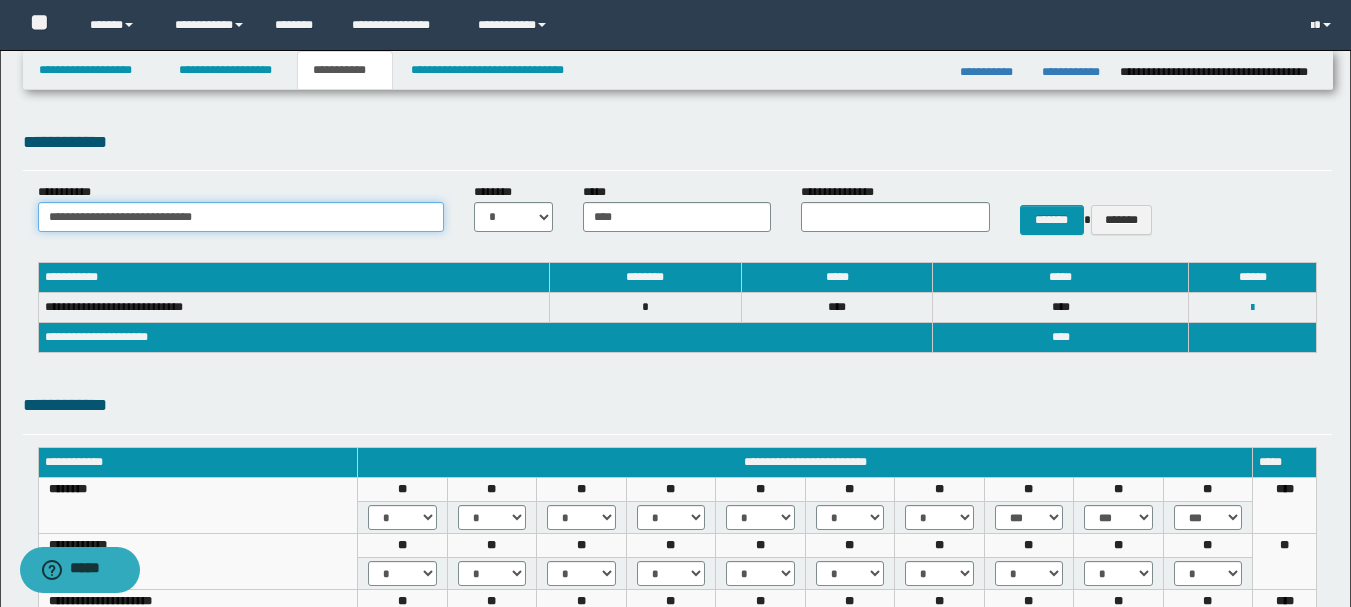 click on "**********" at bounding box center [241, 217] 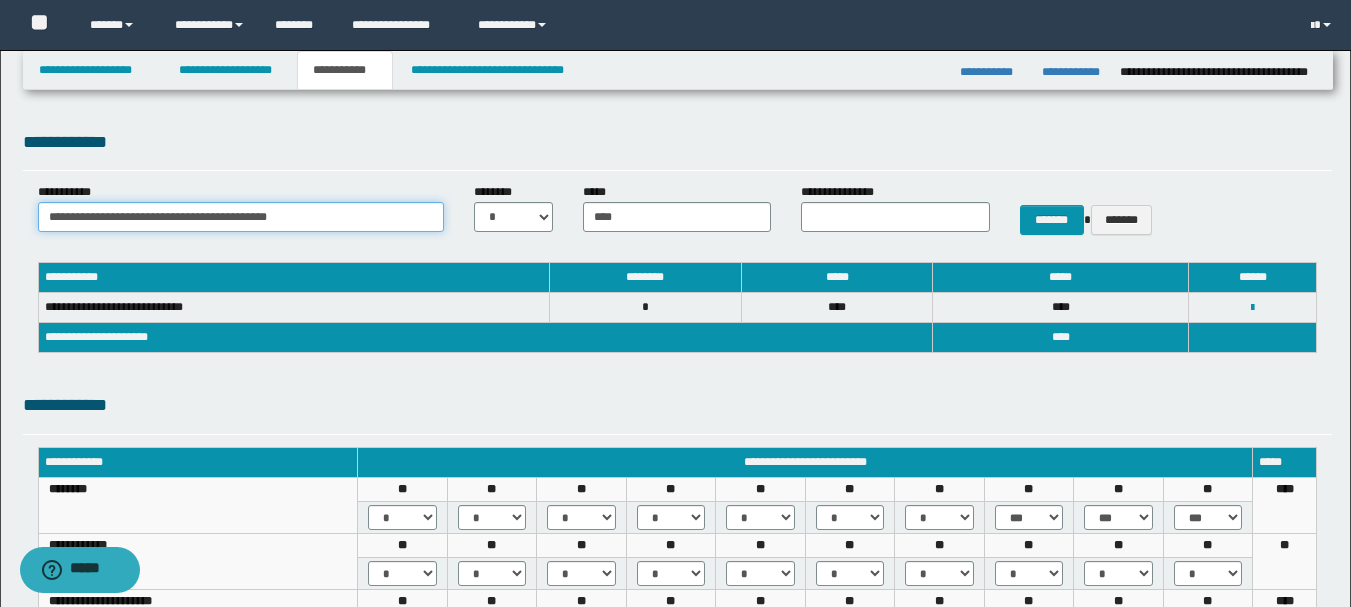 type on "**********" 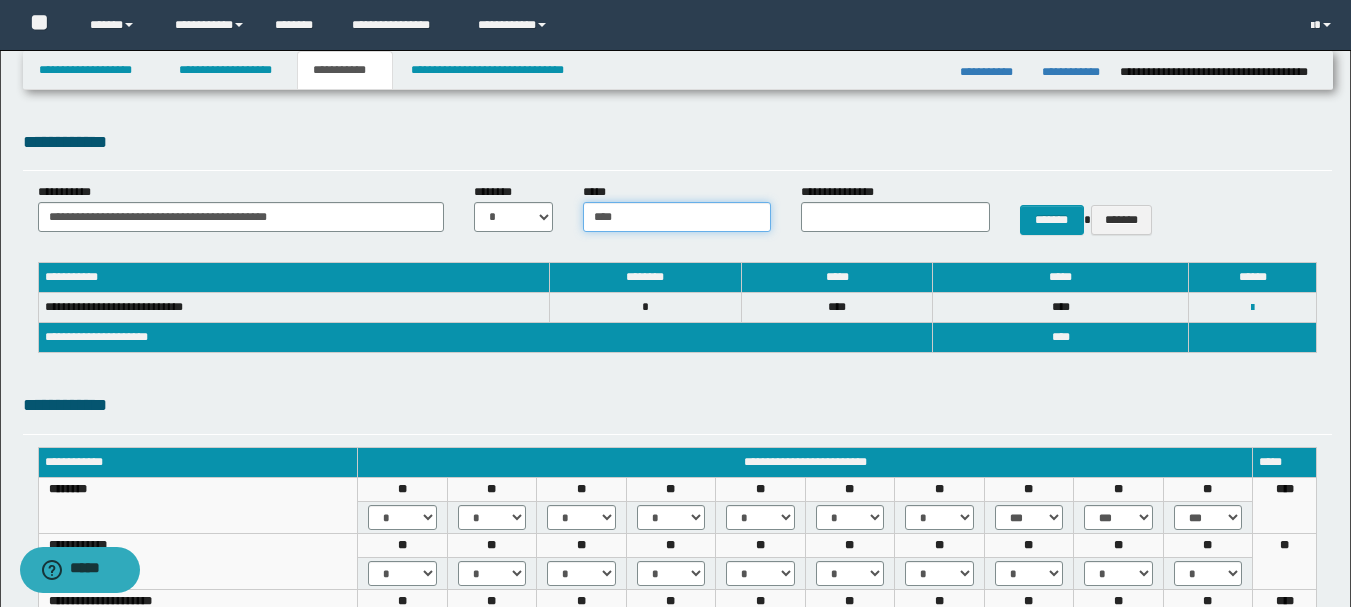 click on "****" at bounding box center (677, 217) 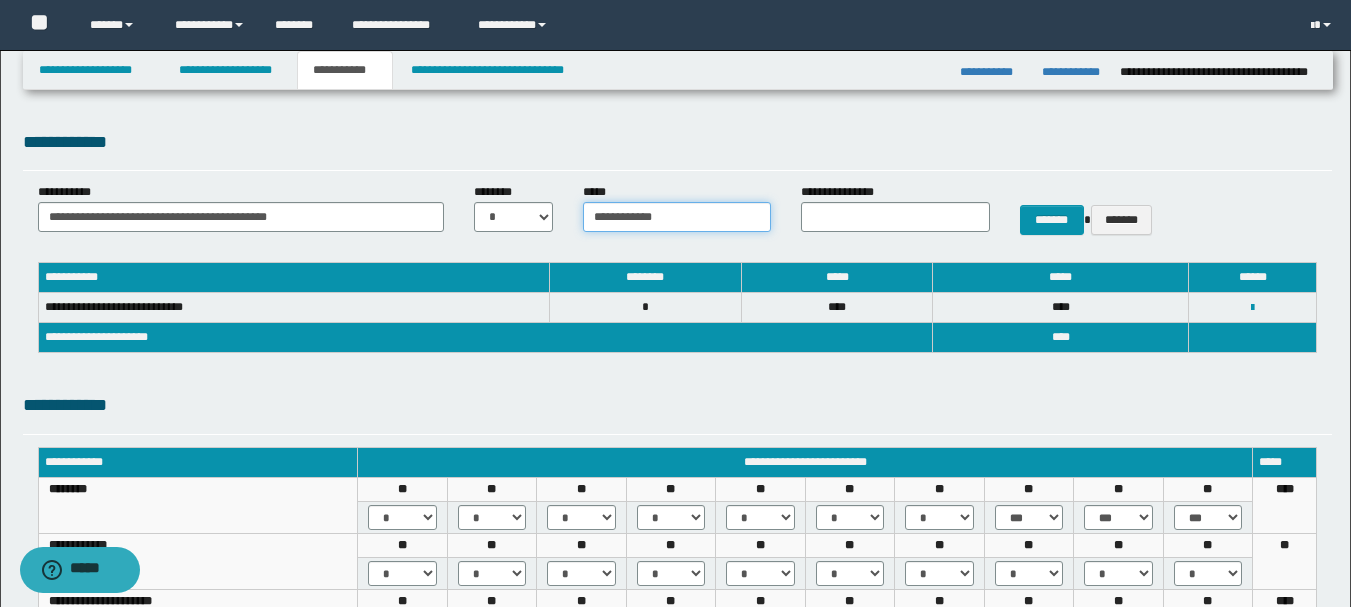 type on "**********" 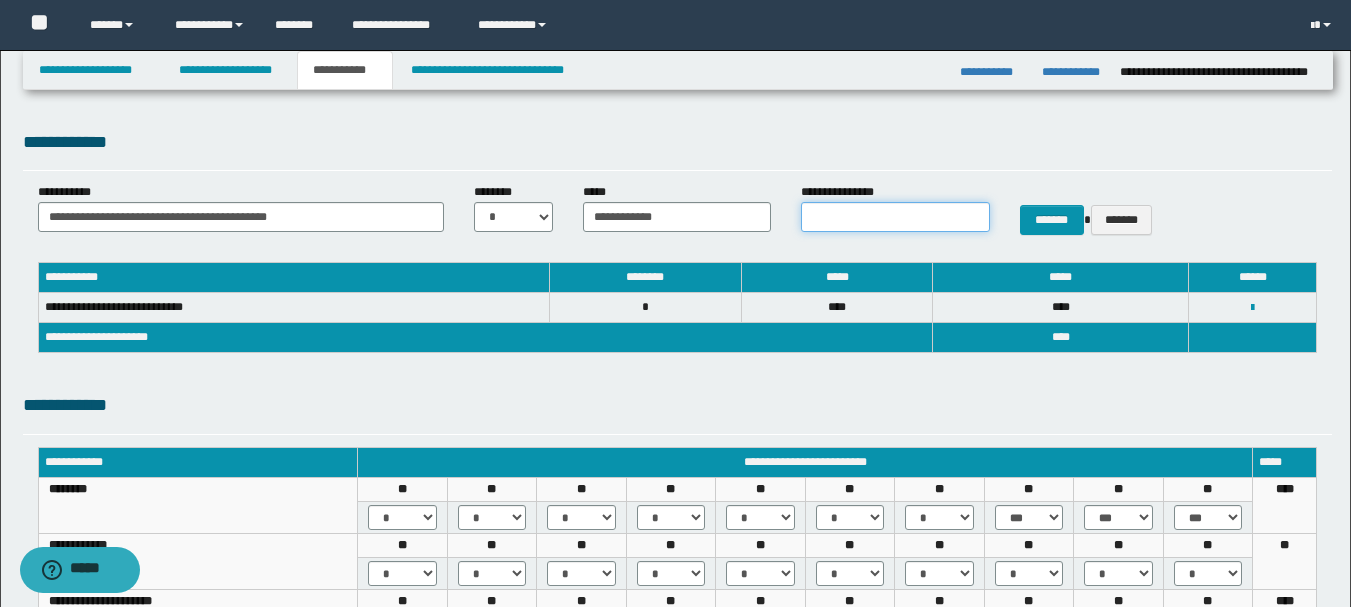 click on "**********" at bounding box center (895, 217) 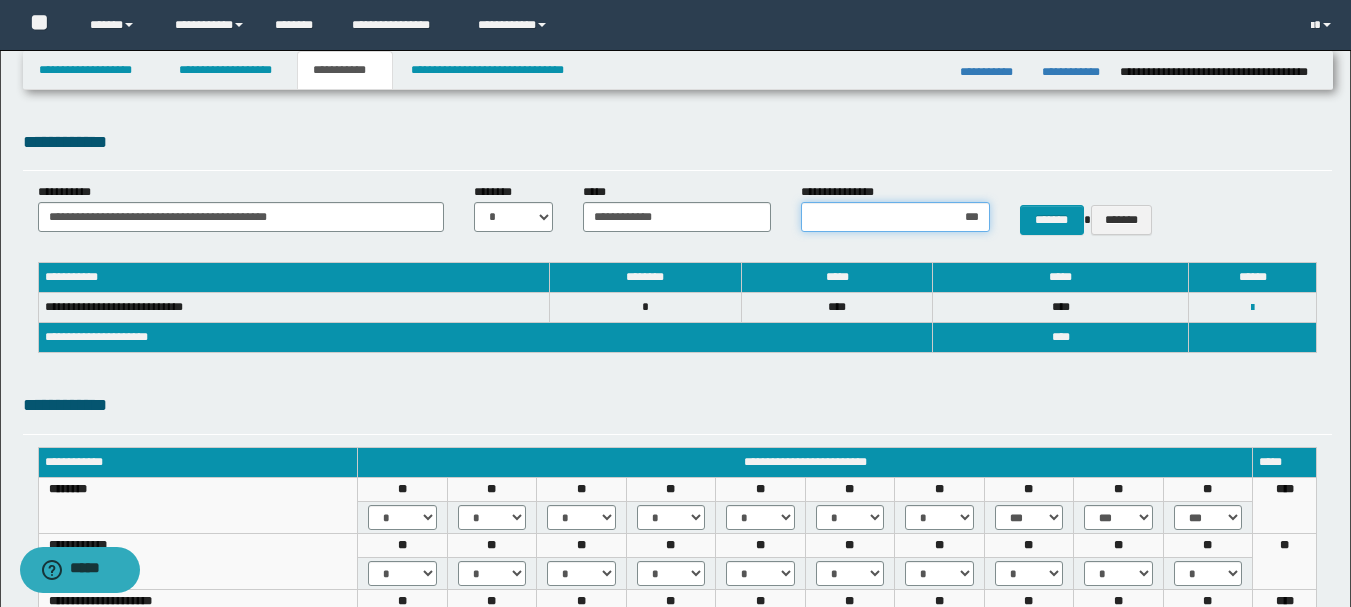 type on "****" 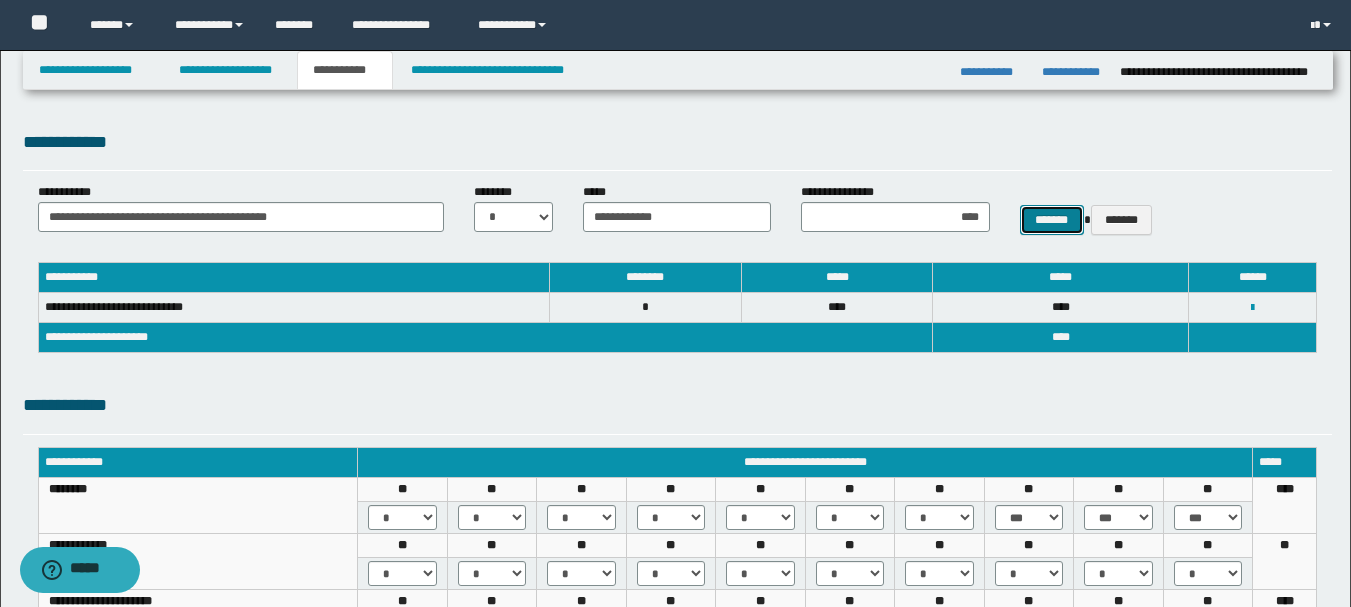 click on "*******" at bounding box center (1052, 220) 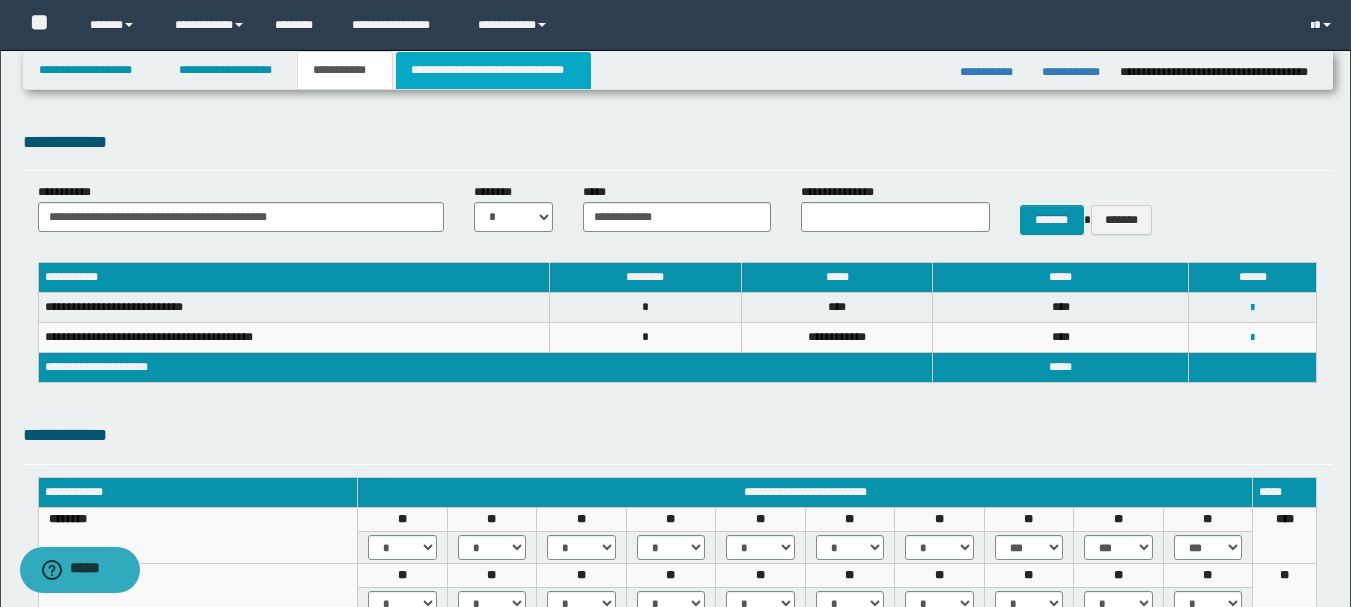 click on "**********" at bounding box center [493, 70] 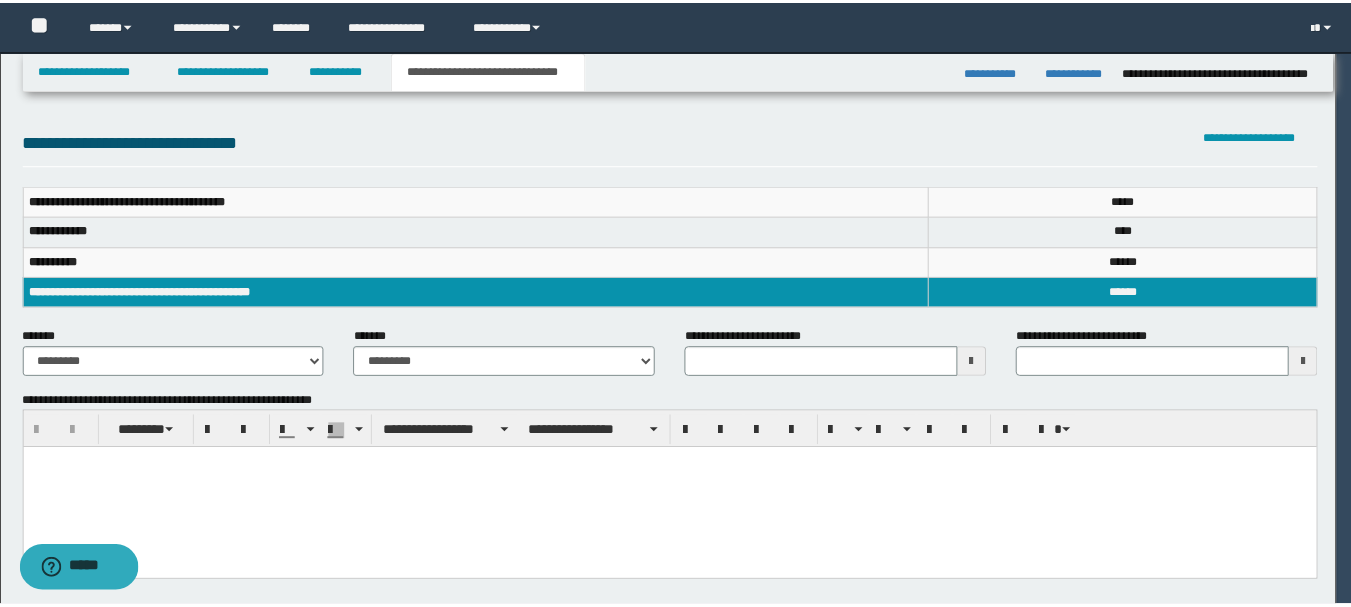scroll, scrollTop: 0, scrollLeft: 0, axis: both 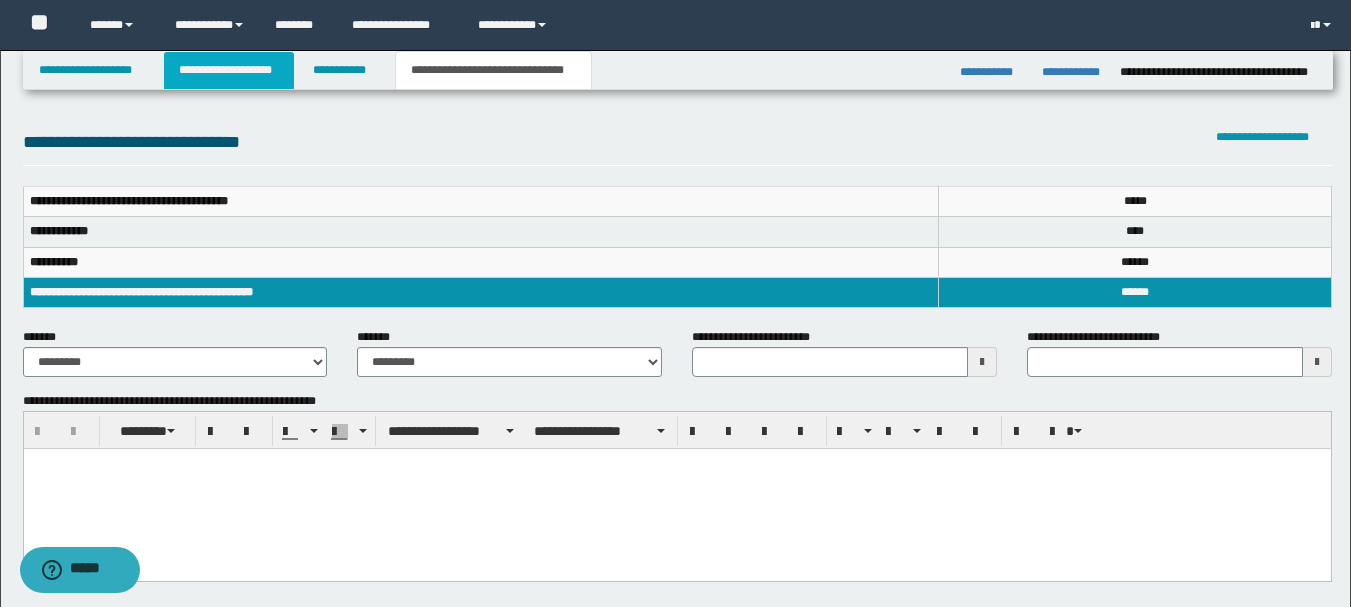 click on "**********" at bounding box center (229, 70) 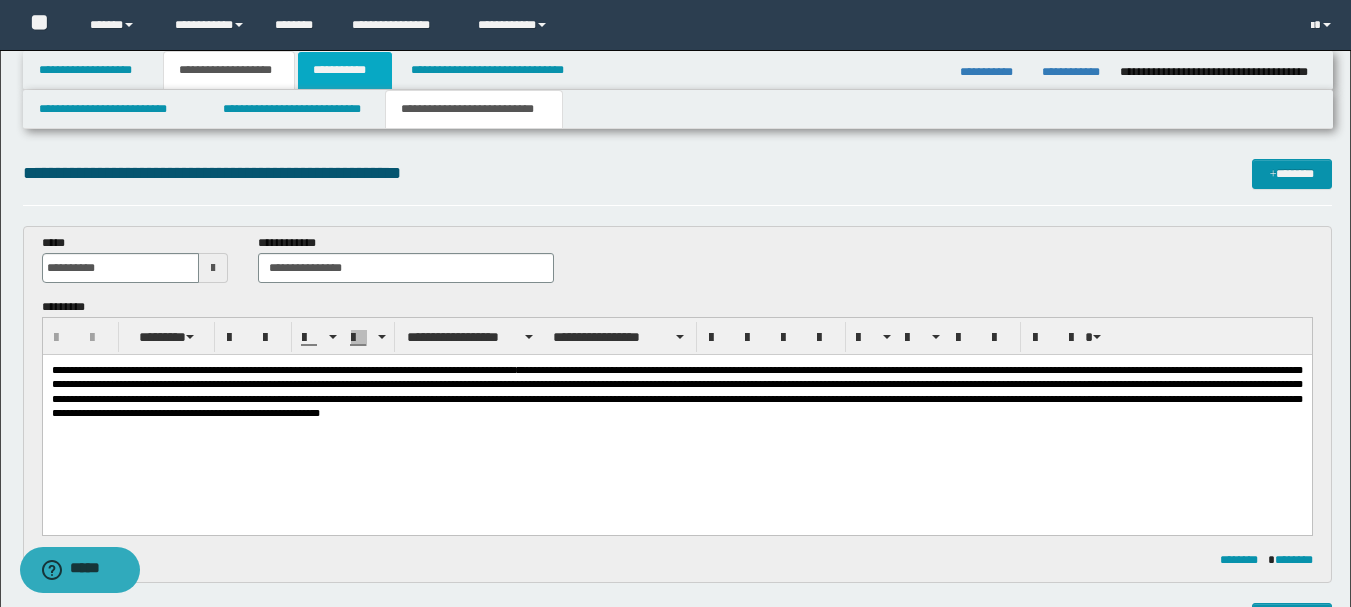 click on "**********" at bounding box center [345, 70] 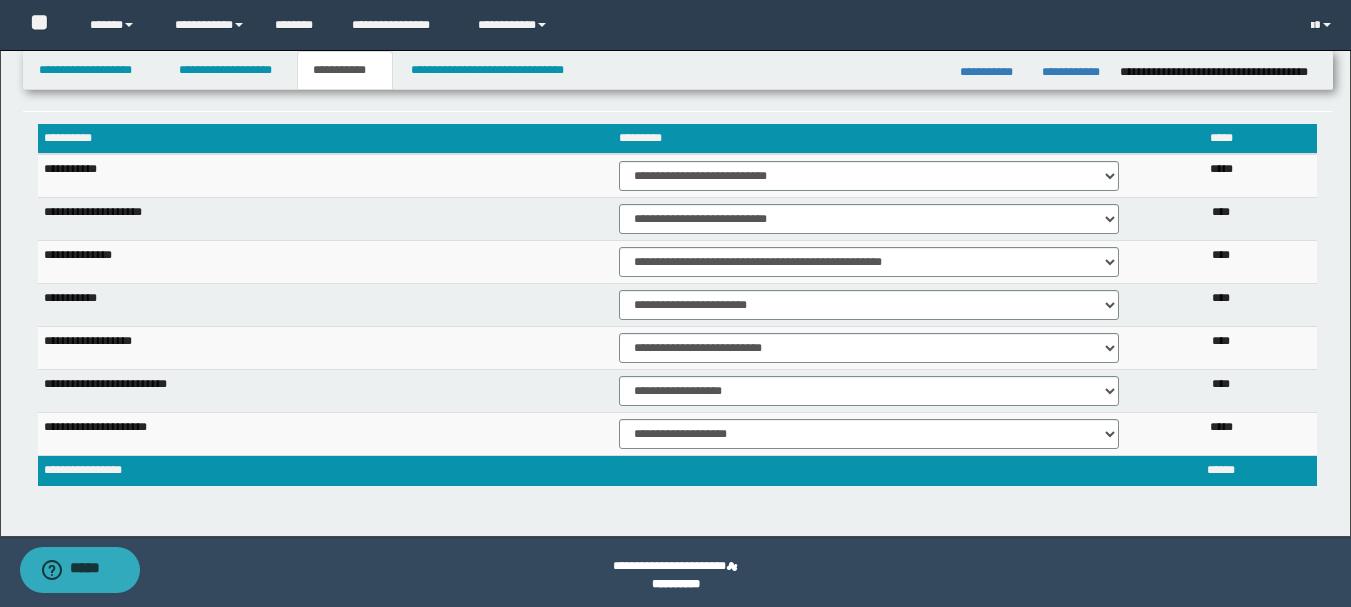 scroll, scrollTop: 907, scrollLeft: 0, axis: vertical 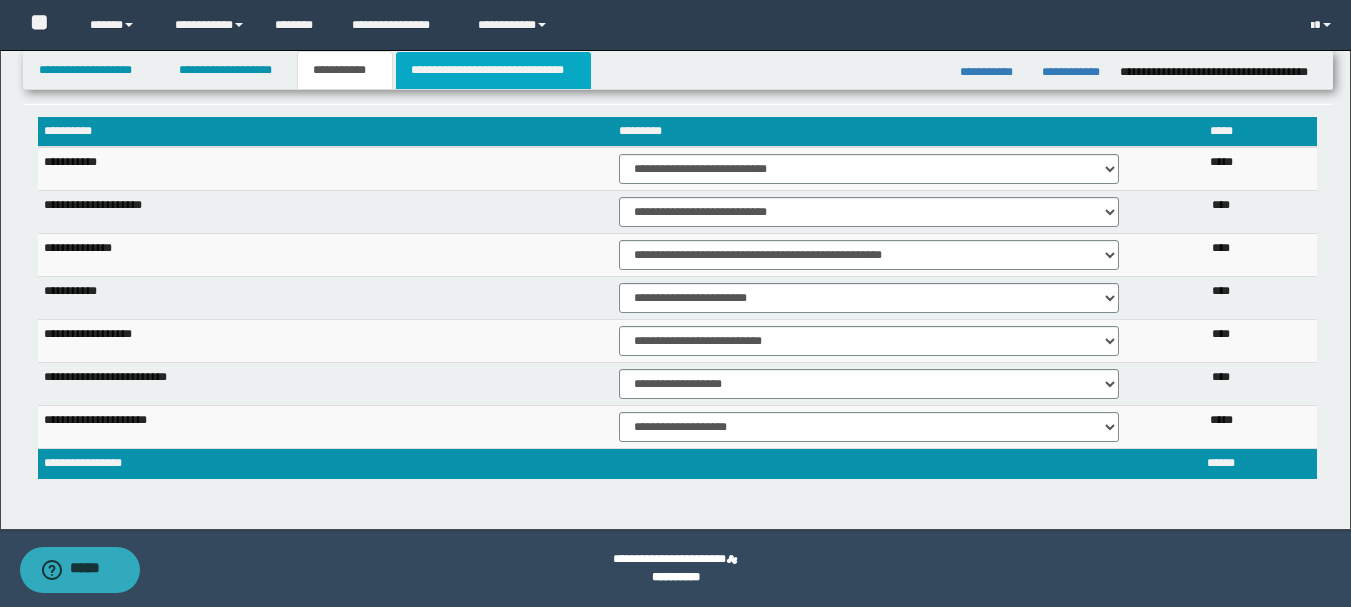 click on "**********" at bounding box center (493, 70) 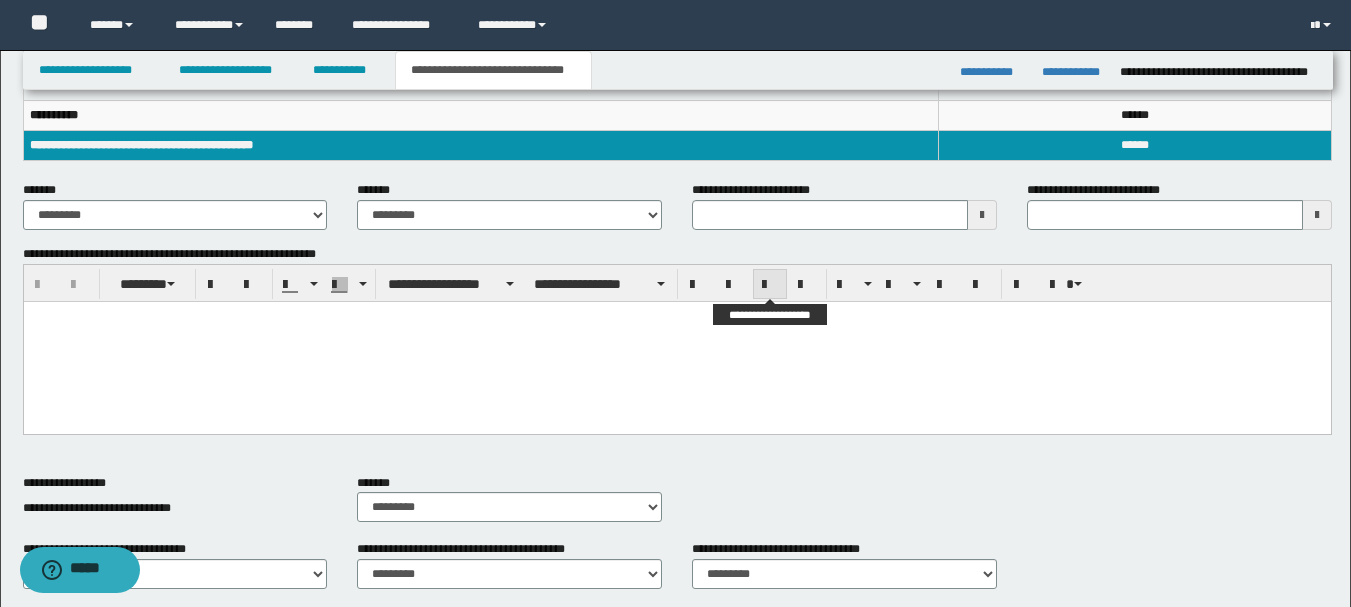 scroll, scrollTop: 47, scrollLeft: 0, axis: vertical 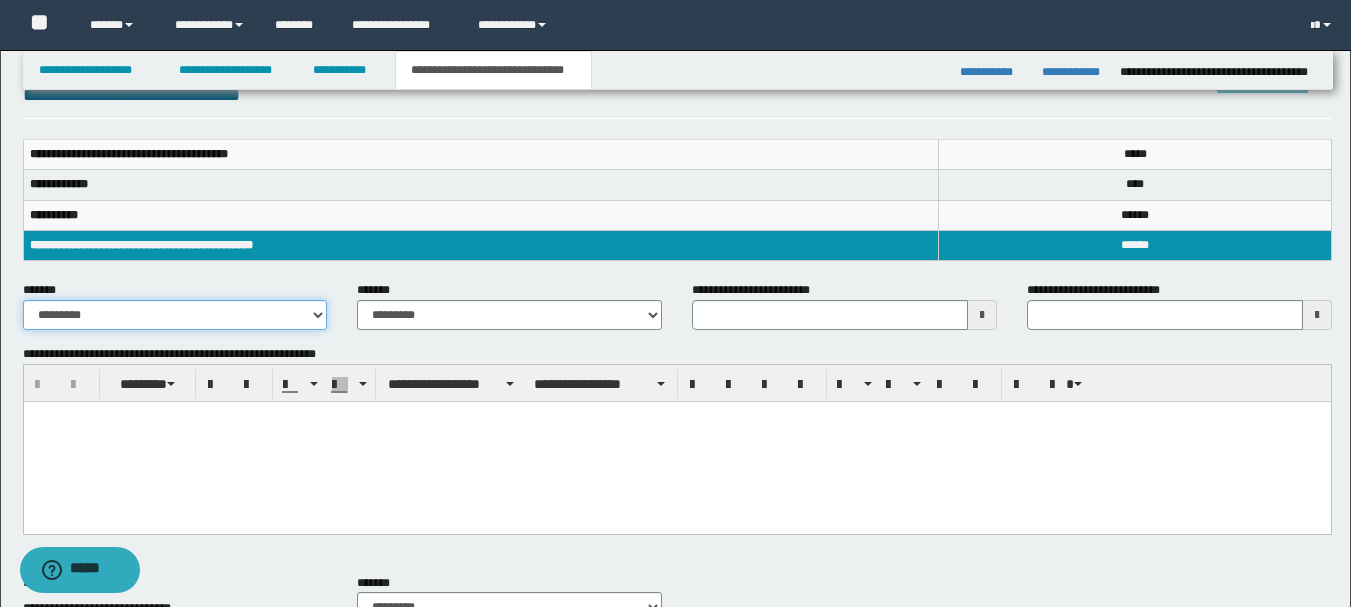 click on "**********" at bounding box center (175, 315) 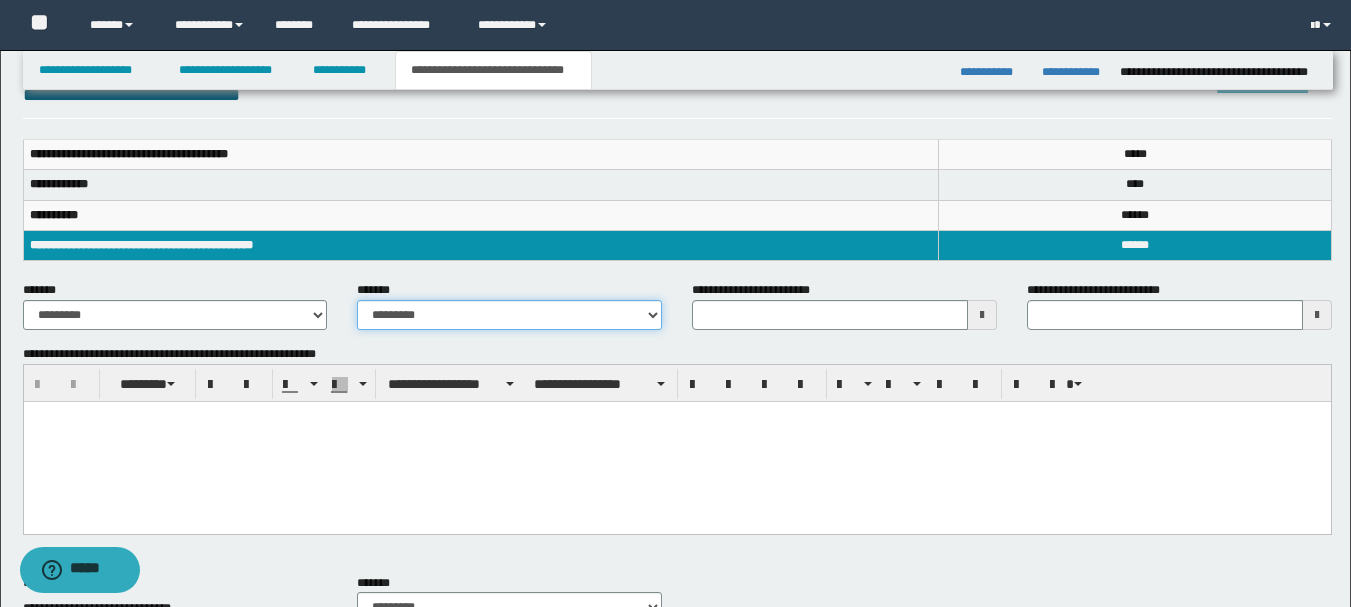 click on "**********" at bounding box center [509, 315] 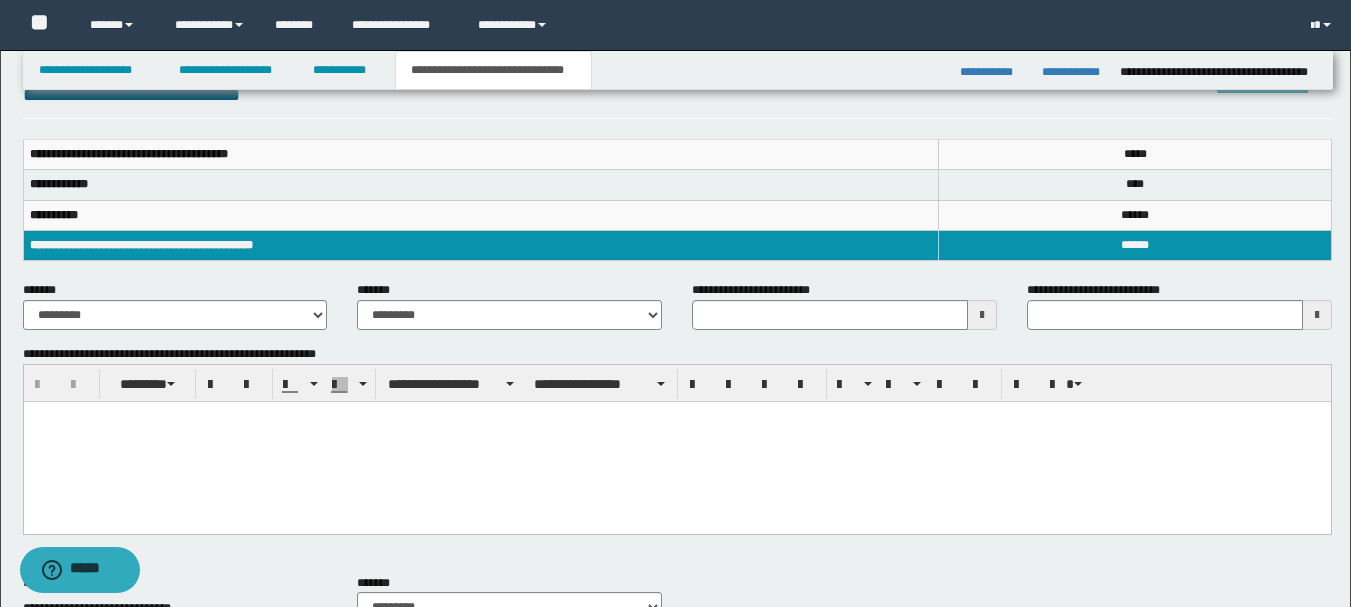click at bounding box center [982, 315] 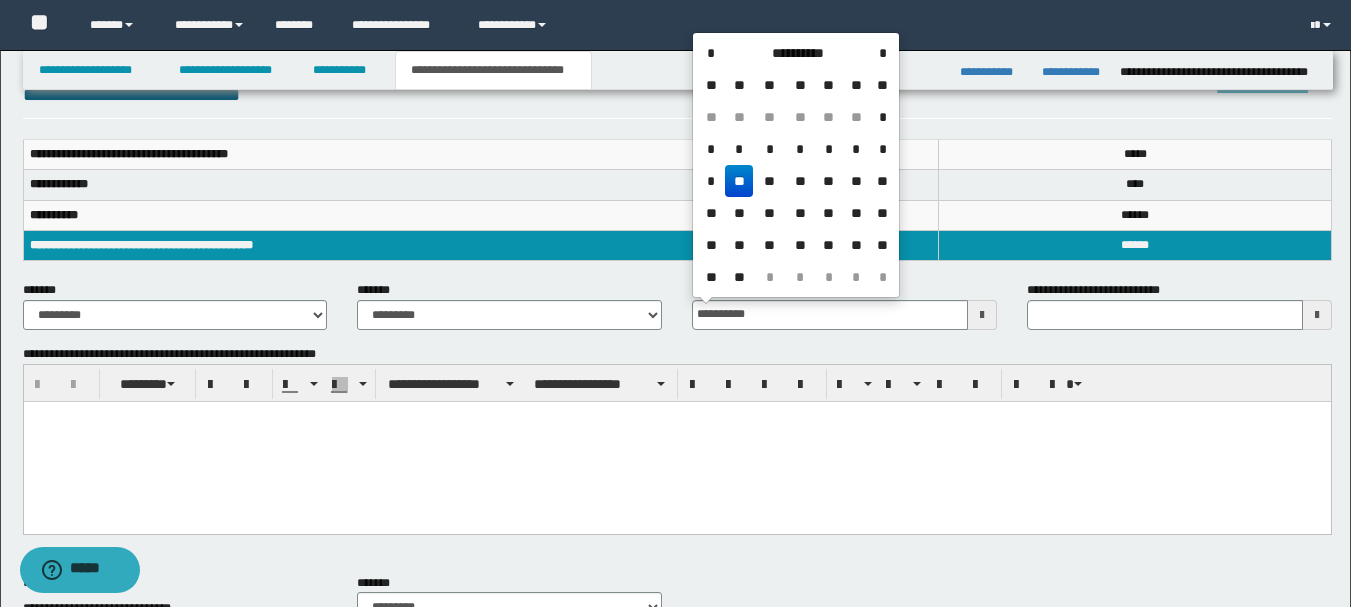 click on "**" at bounding box center [739, 181] 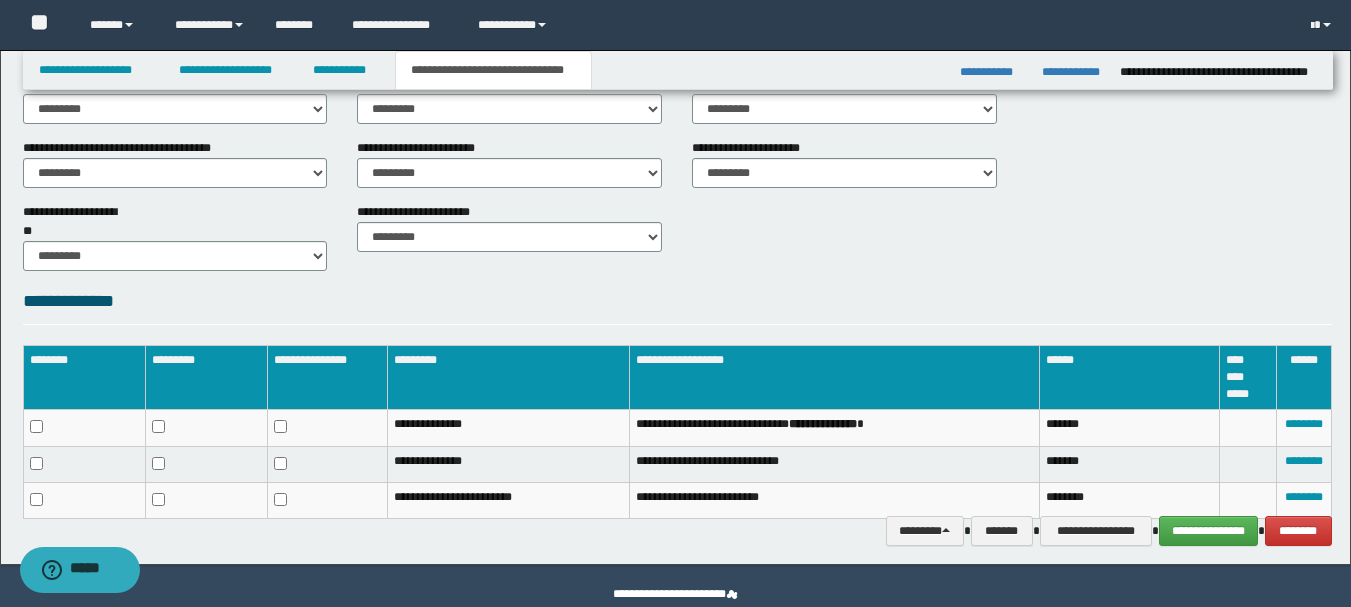 scroll, scrollTop: 647, scrollLeft: 0, axis: vertical 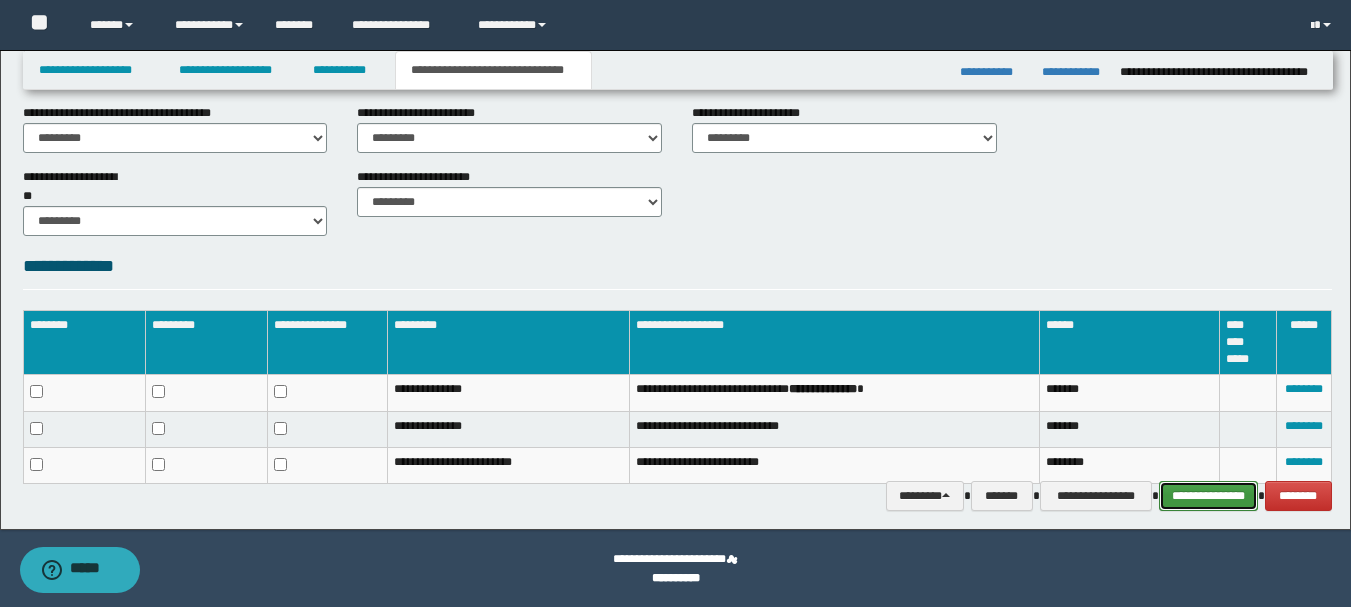 click on "**********" at bounding box center [1208, 496] 